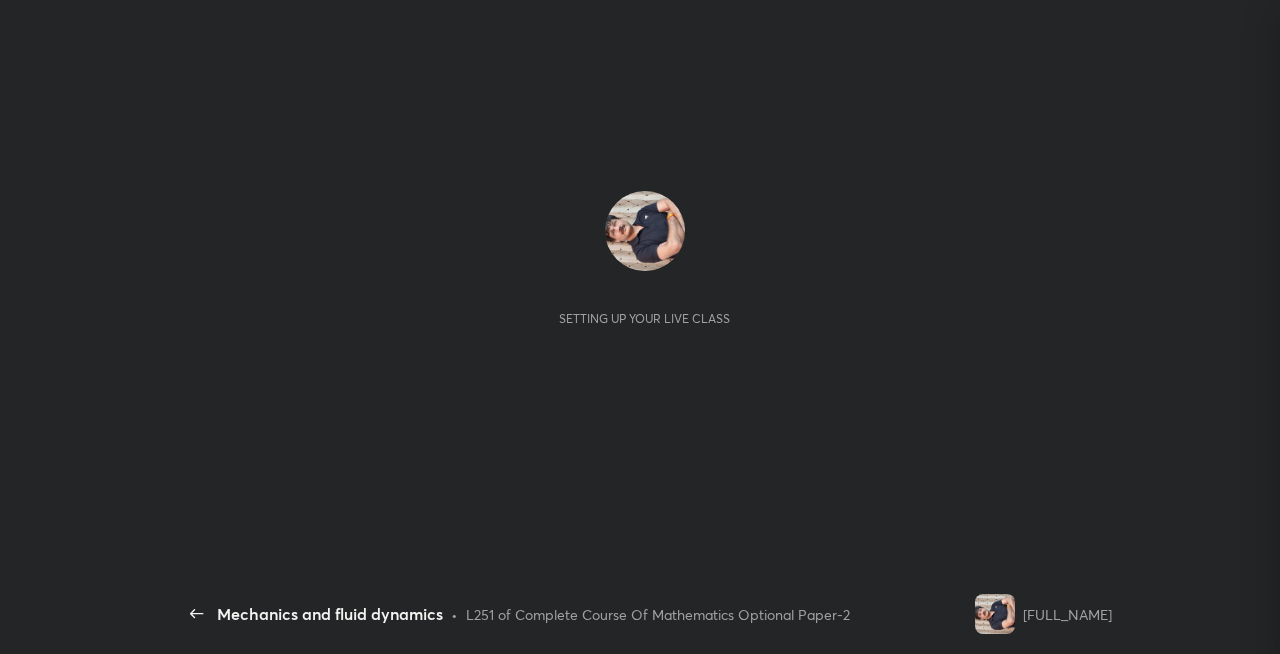 scroll, scrollTop: 0, scrollLeft: 0, axis: both 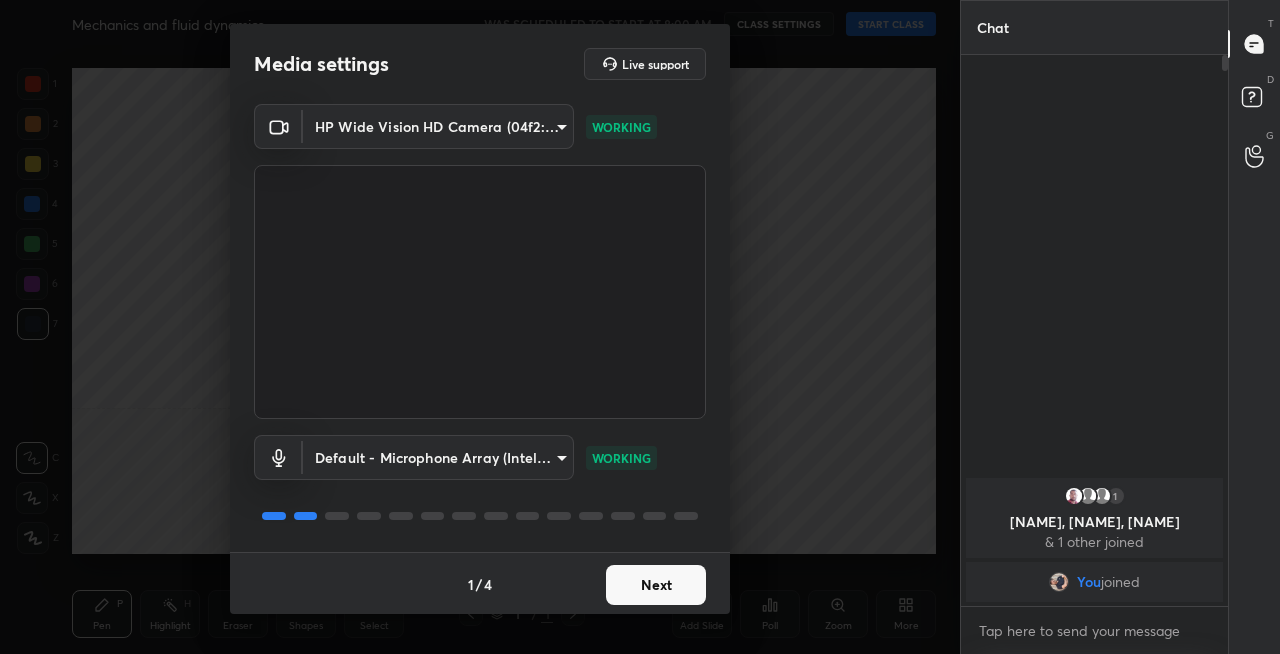 click on "Next" at bounding box center [656, 585] 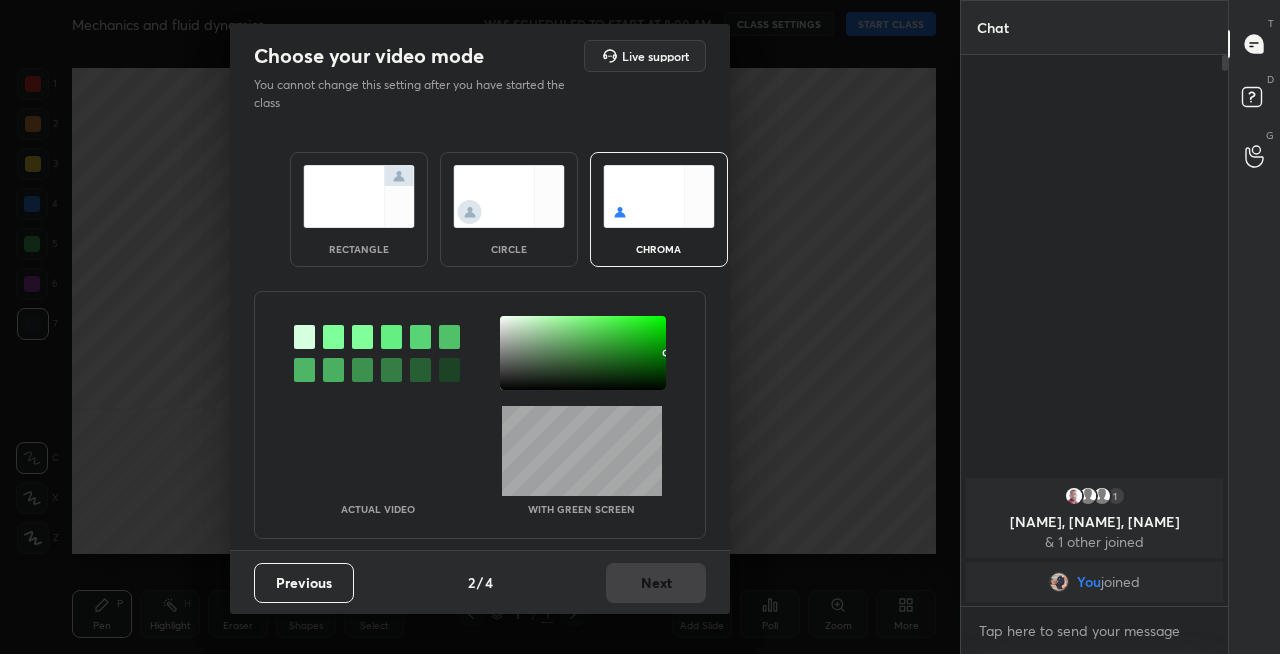 click at bounding box center [359, 196] 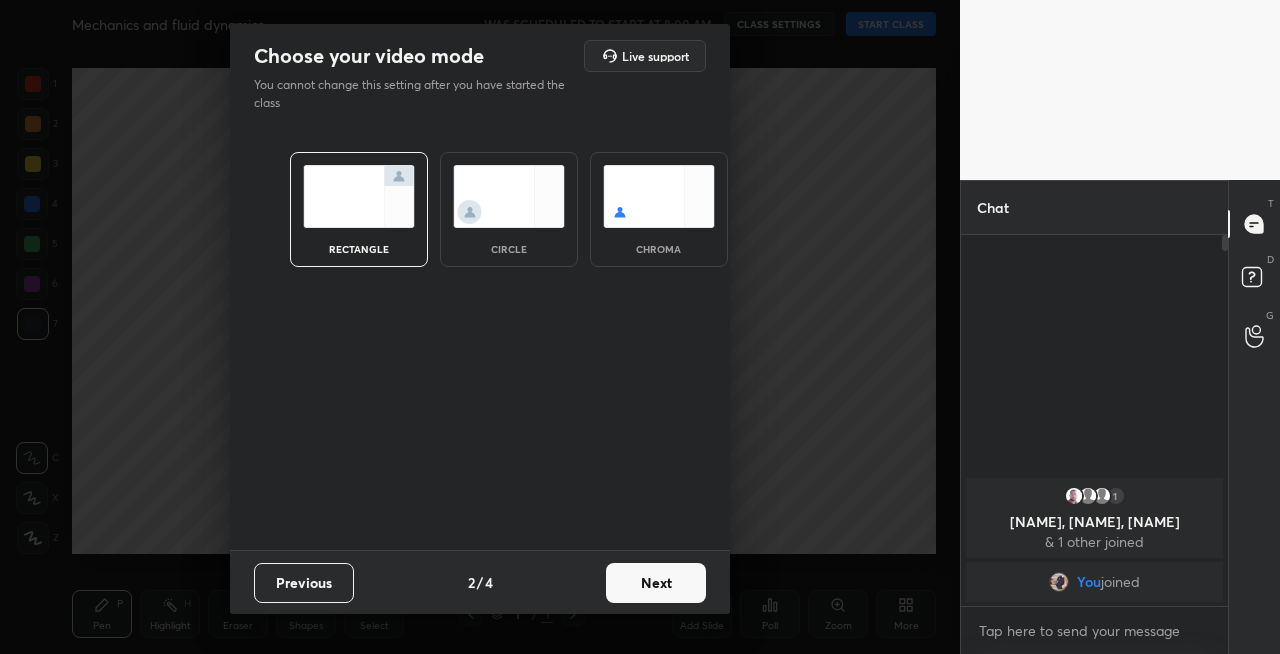 click on "Next" at bounding box center [656, 583] 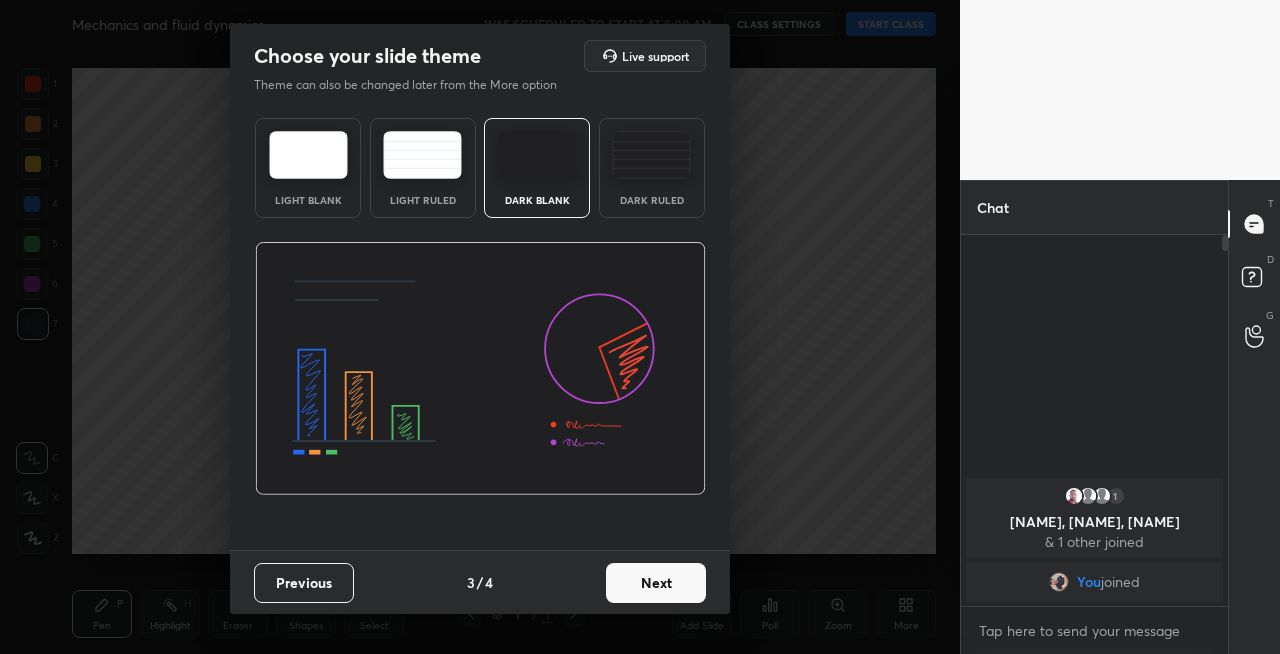 click on "Next" at bounding box center [656, 583] 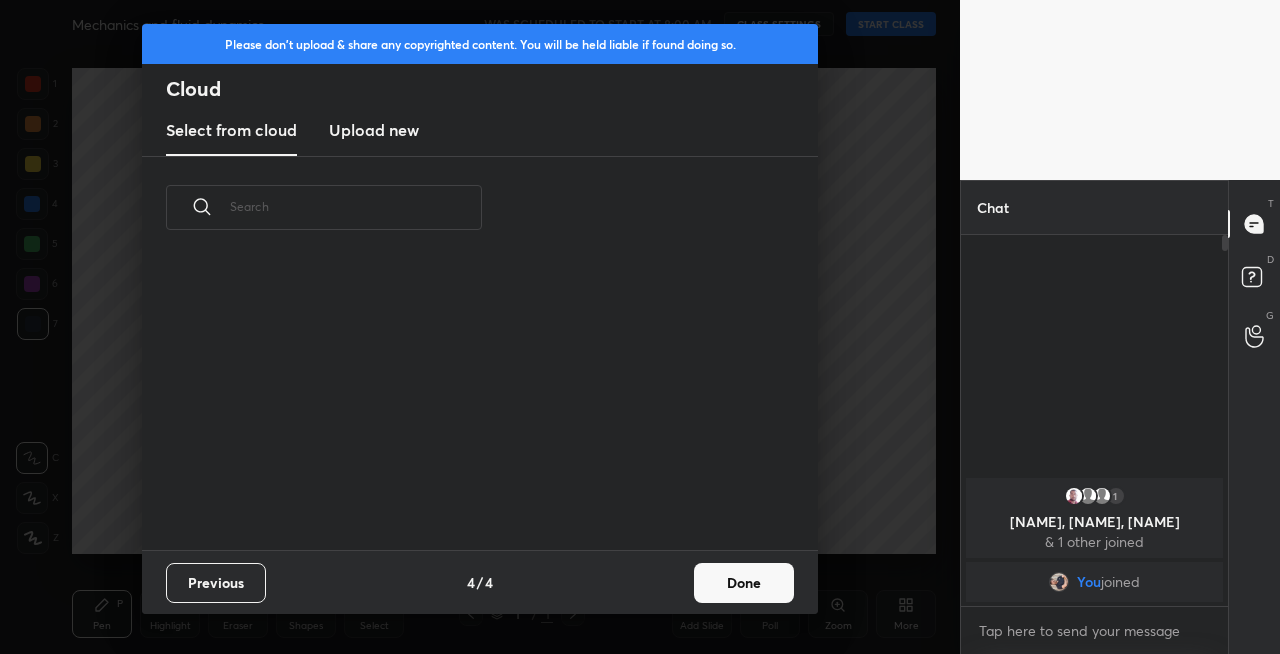 click on "Done" at bounding box center (744, 583) 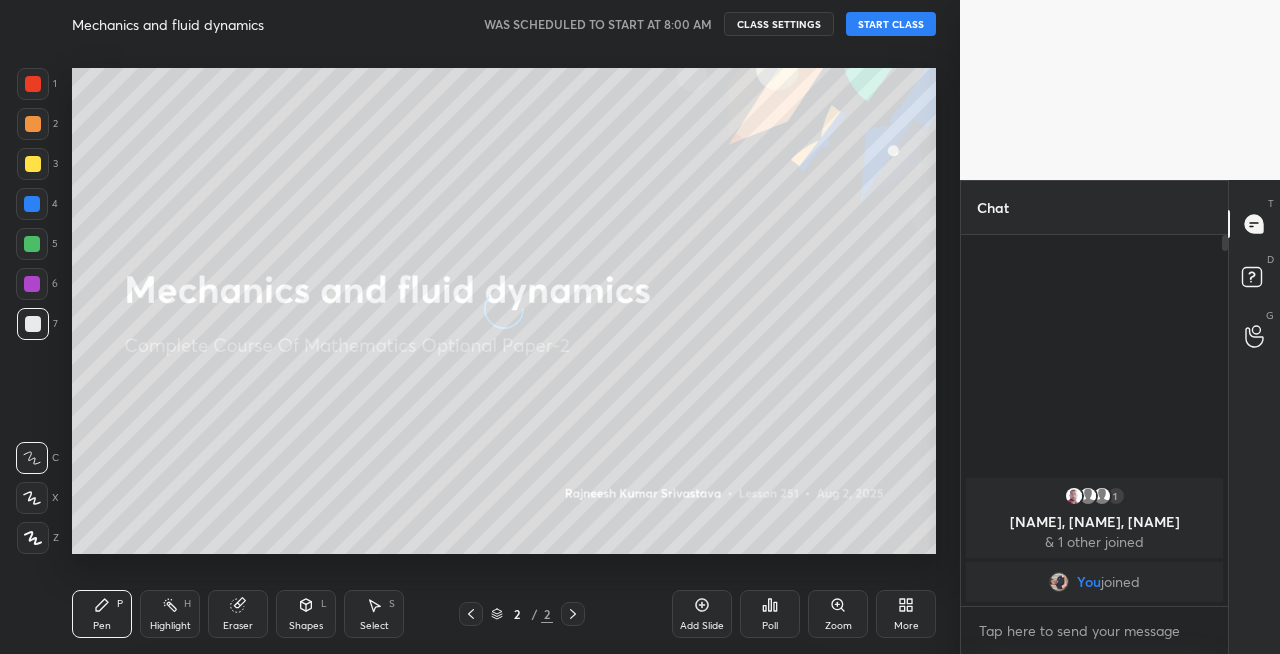 scroll, scrollTop: 0, scrollLeft: 0, axis: both 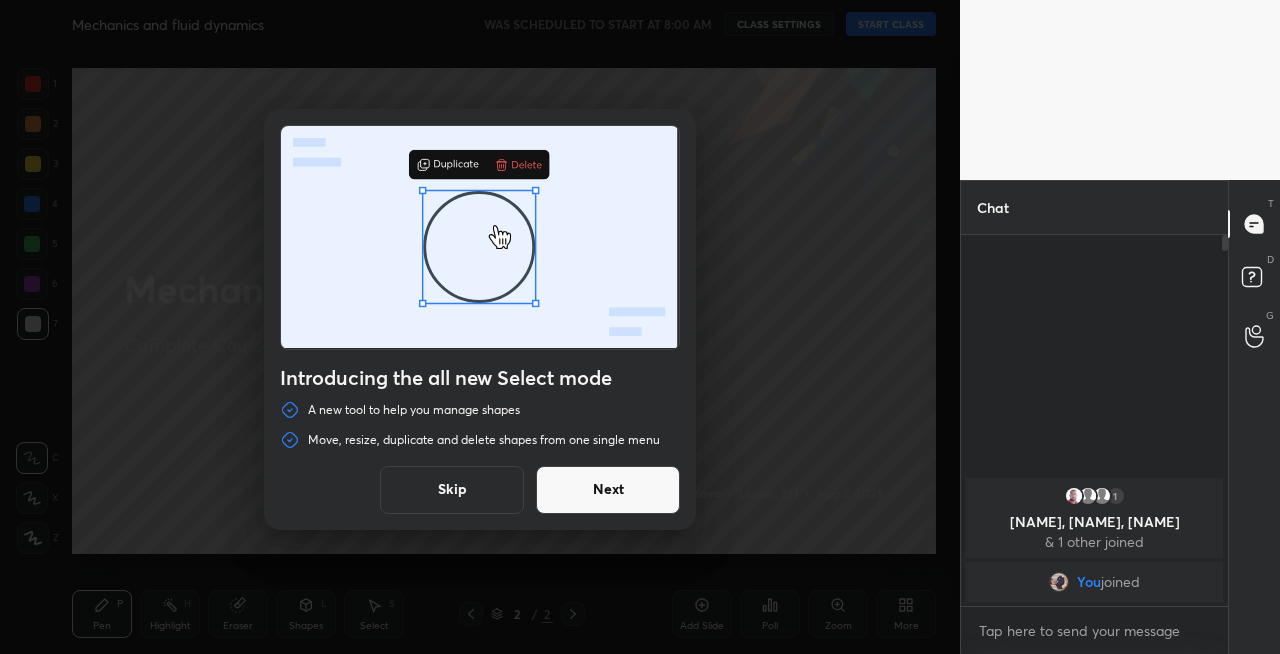 click on "Next" at bounding box center (608, 490) 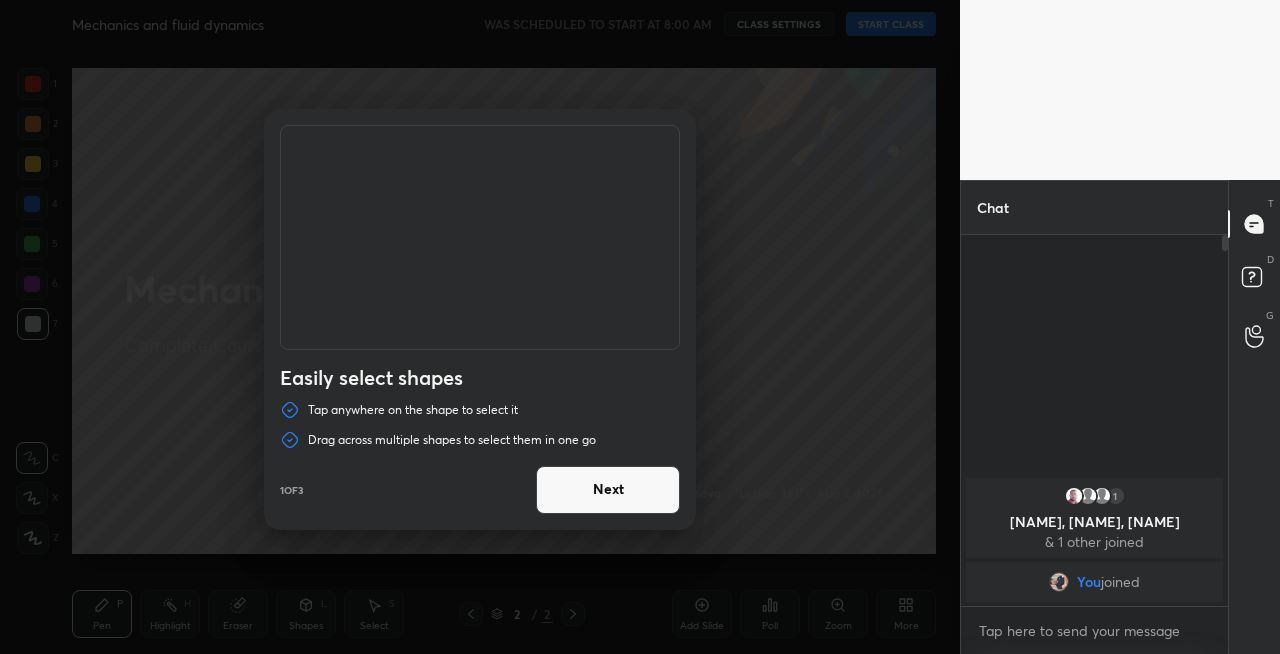 click on "Next" at bounding box center (608, 490) 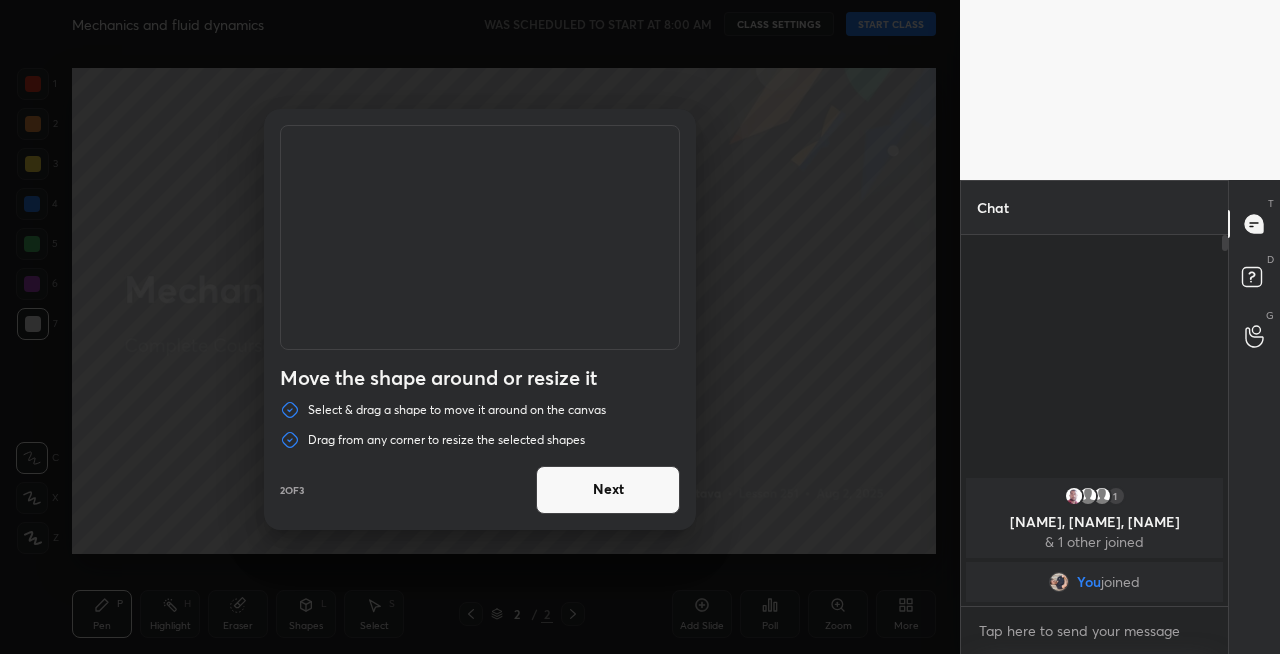 click on "Next" at bounding box center [608, 490] 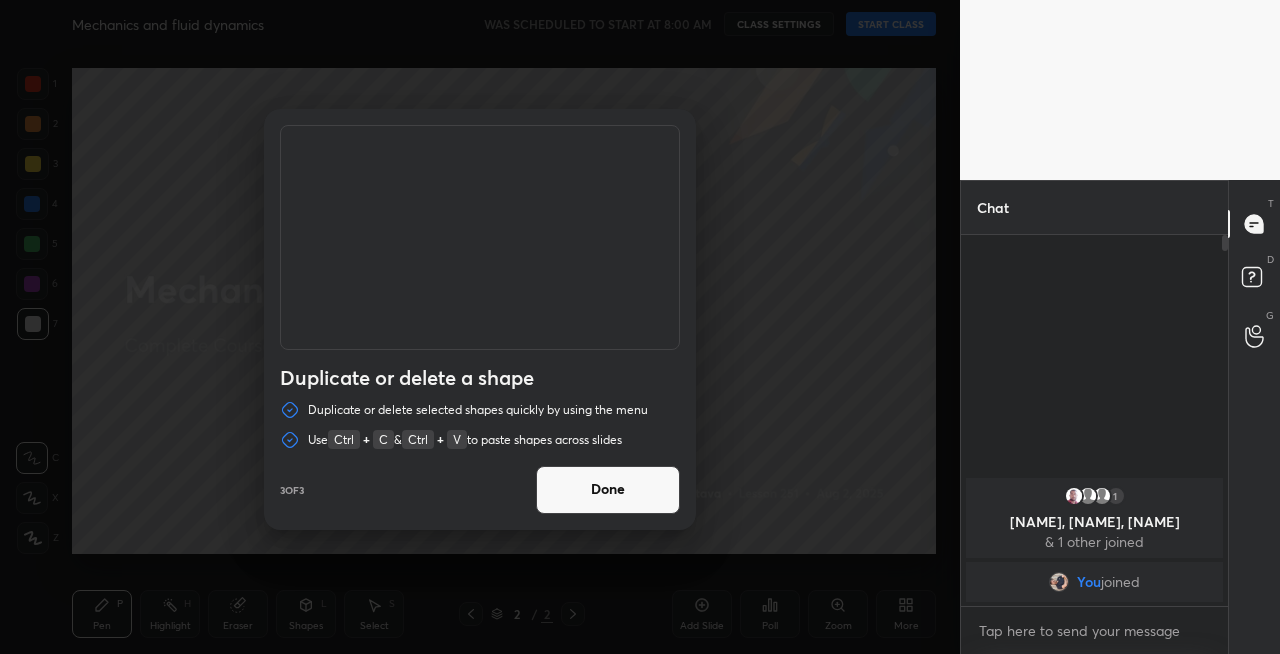 click on "Done" at bounding box center (608, 490) 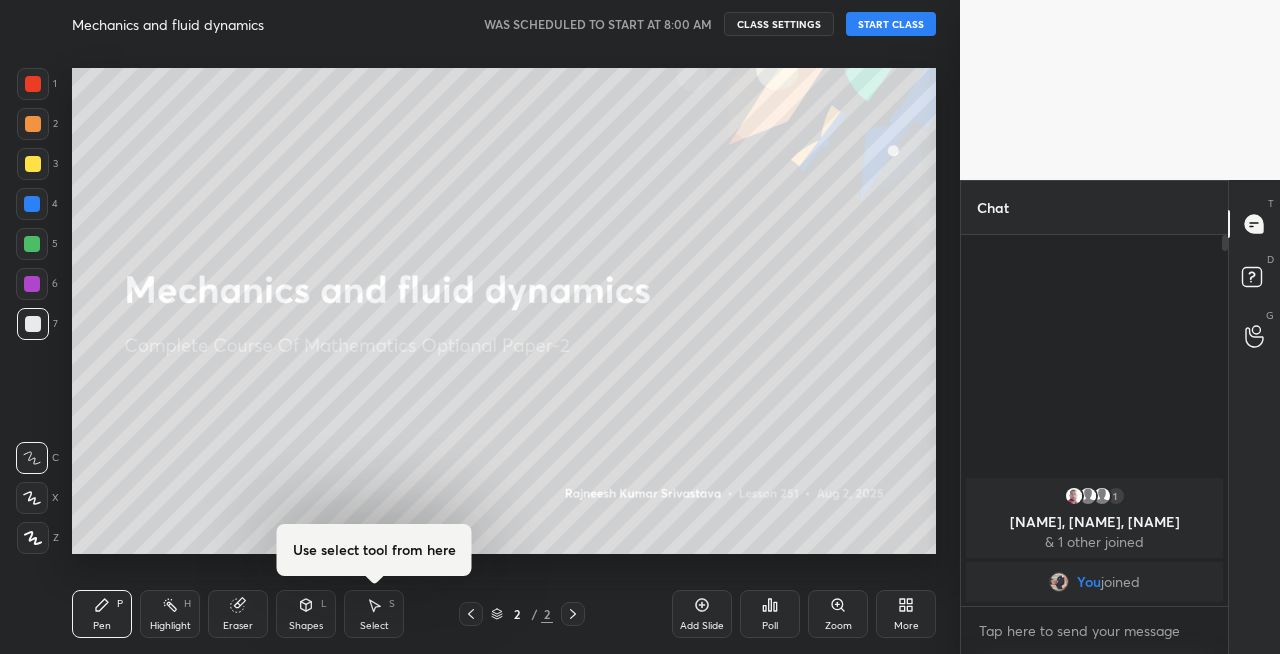 click on "START CLASS" at bounding box center (891, 24) 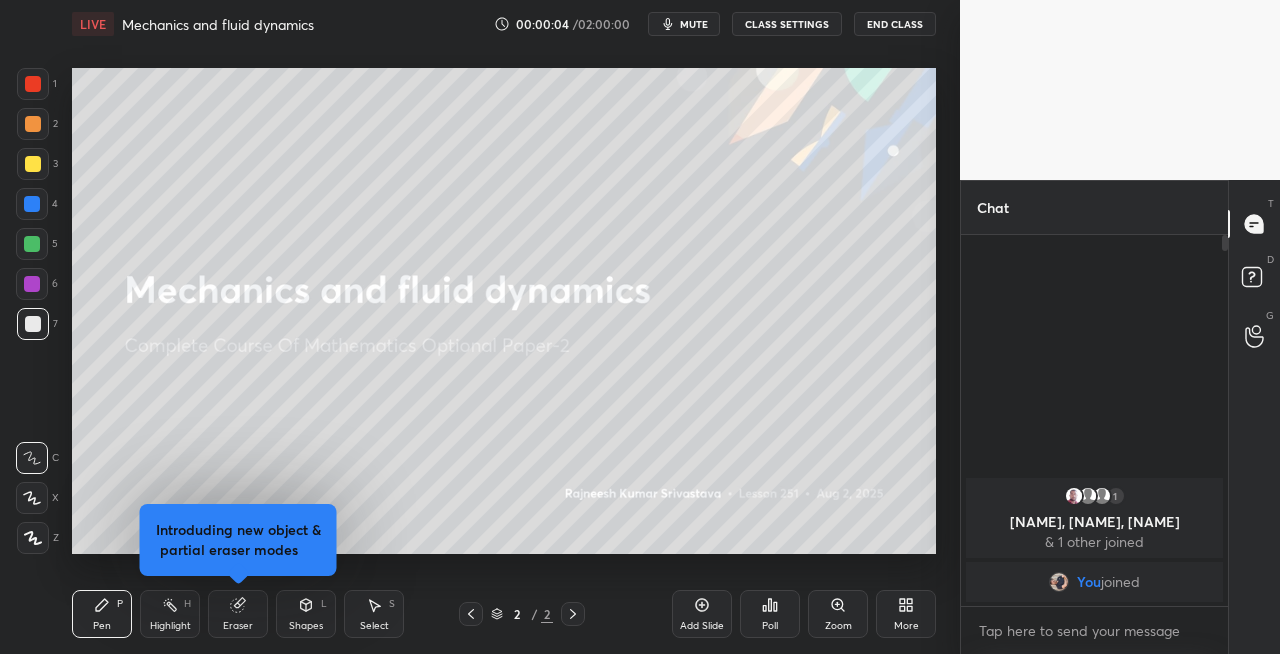 click on "Eraser" at bounding box center (238, 614) 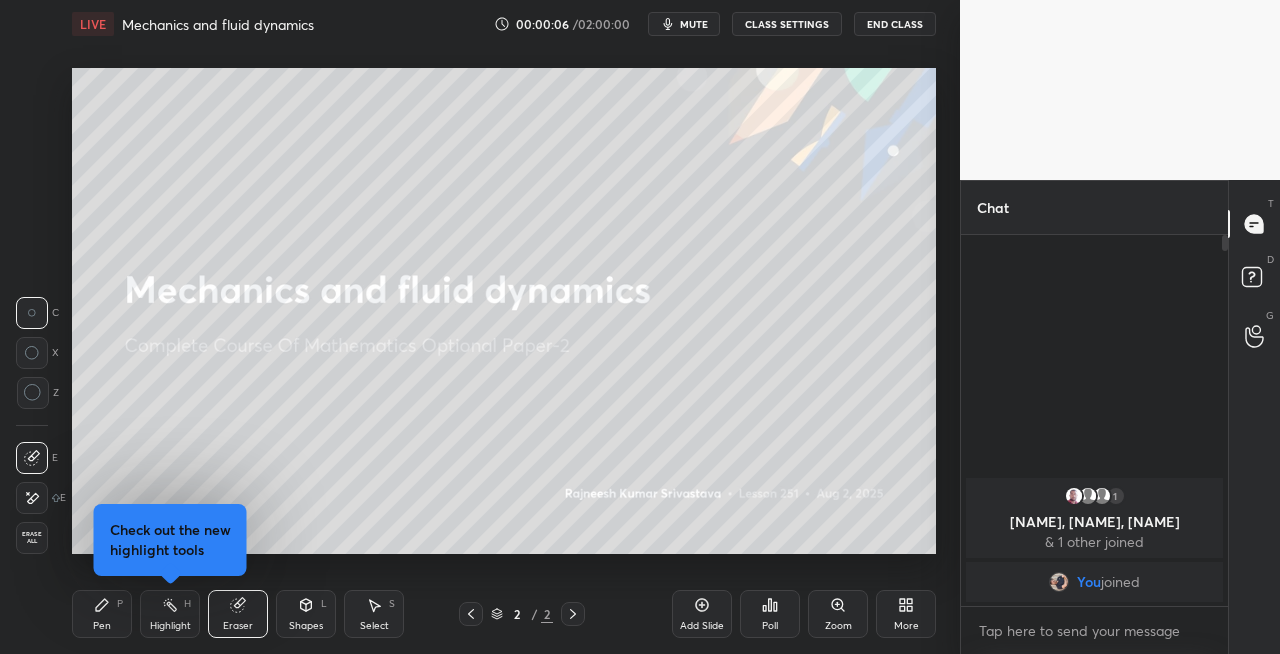 click on "Pen" at bounding box center (102, 626) 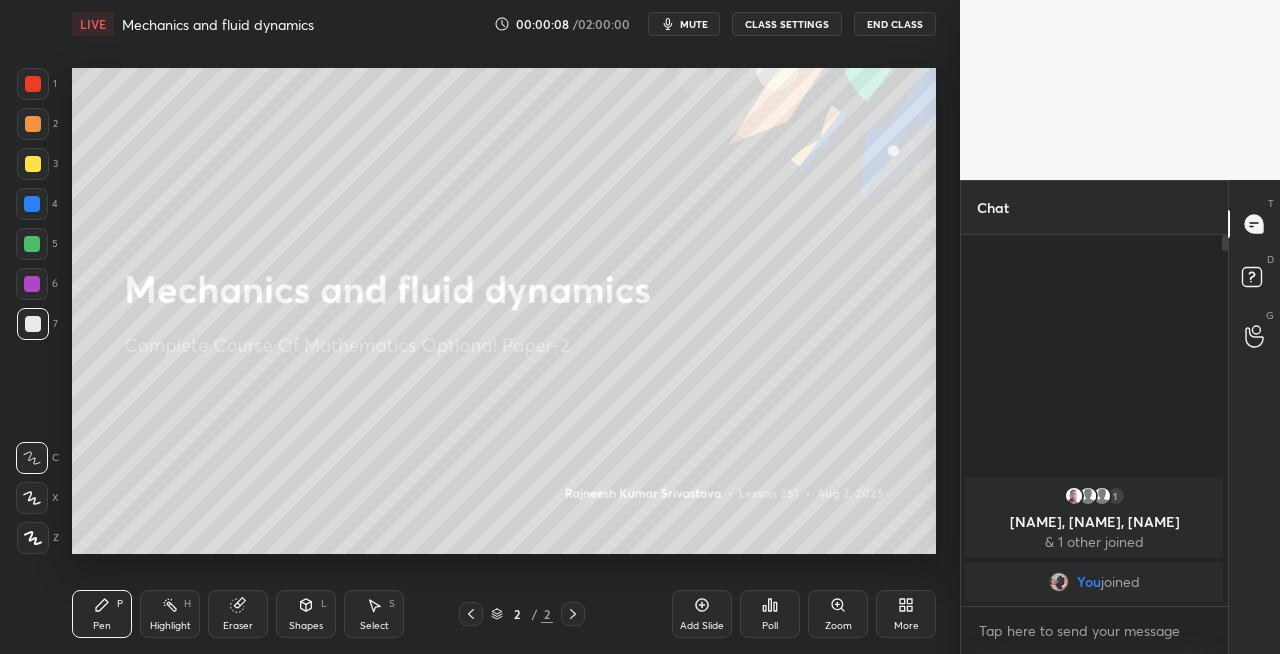 click on "Shapes" at bounding box center [306, 626] 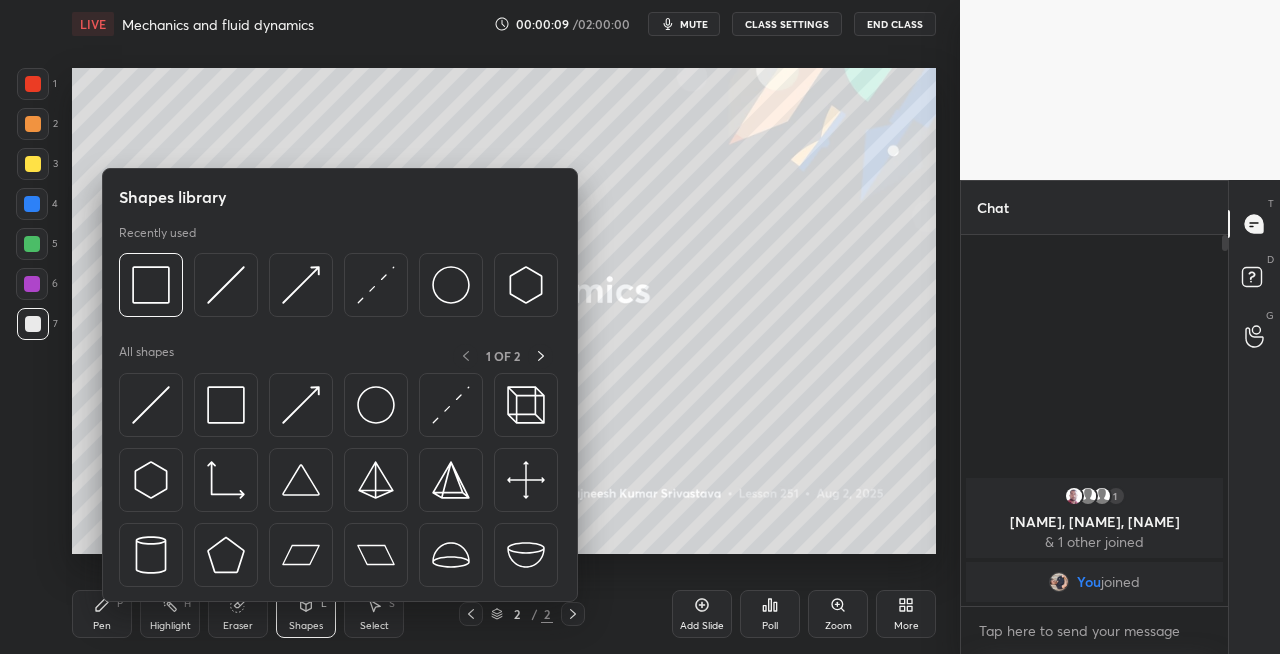 click on "Eraser" at bounding box center (238, 626) 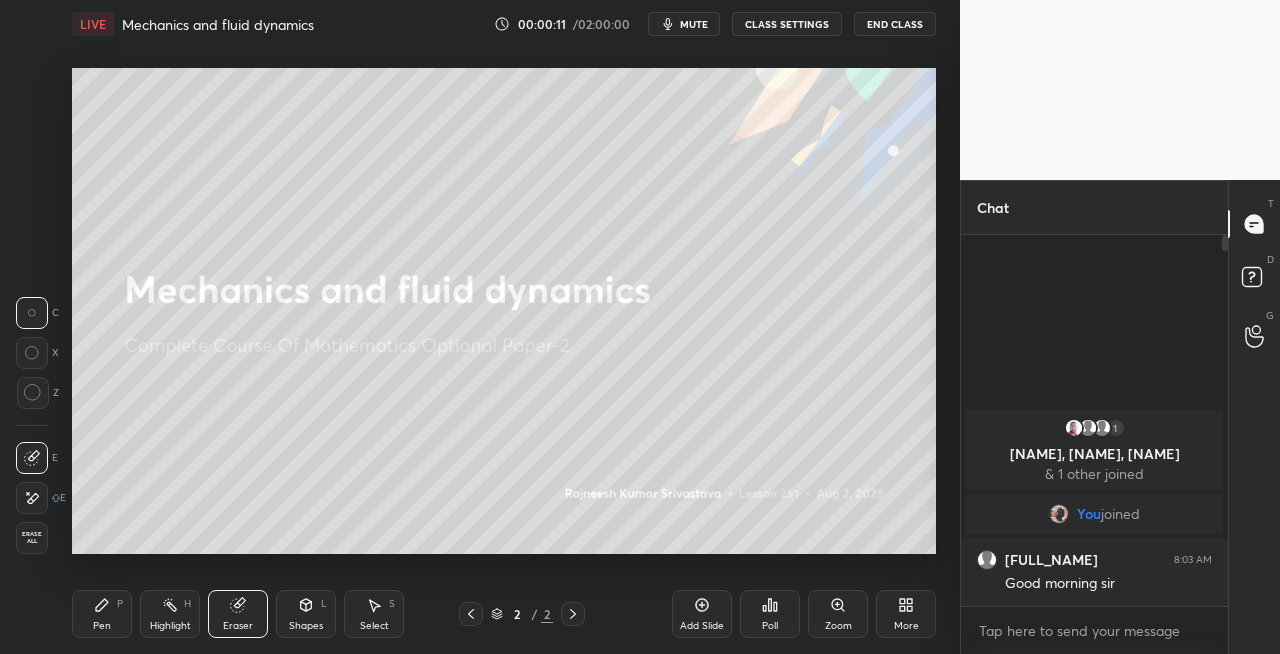 click on "Pen P" at bounding box center (102, 614) 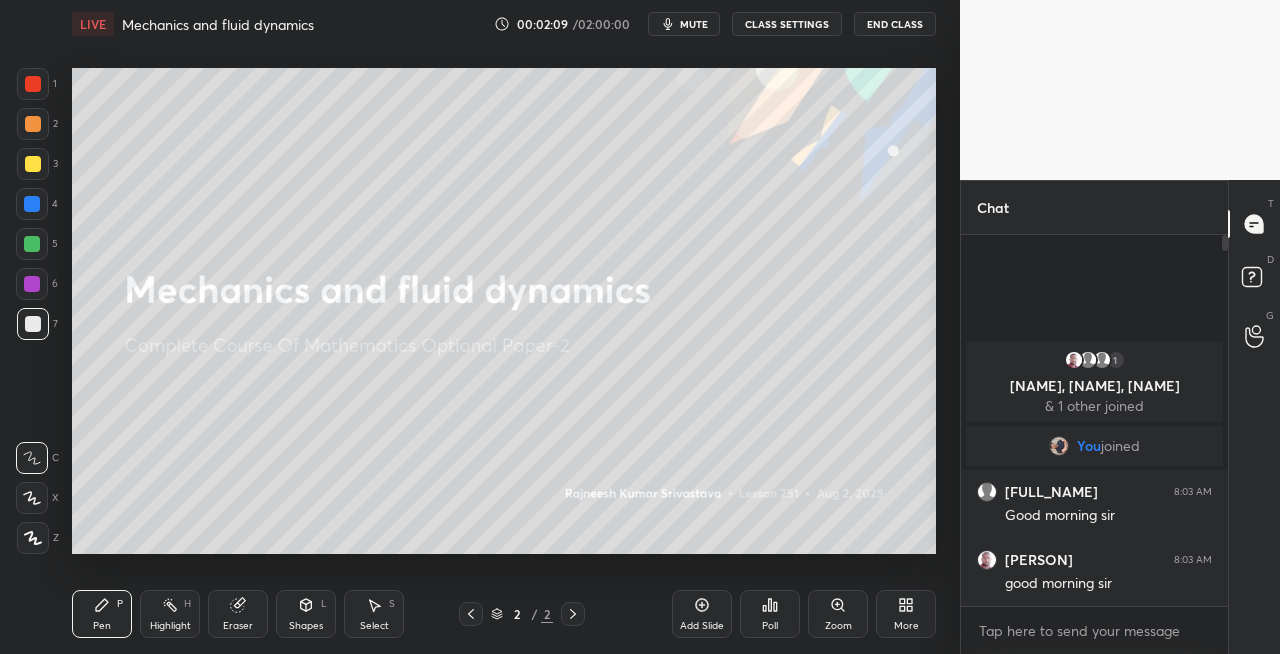 click 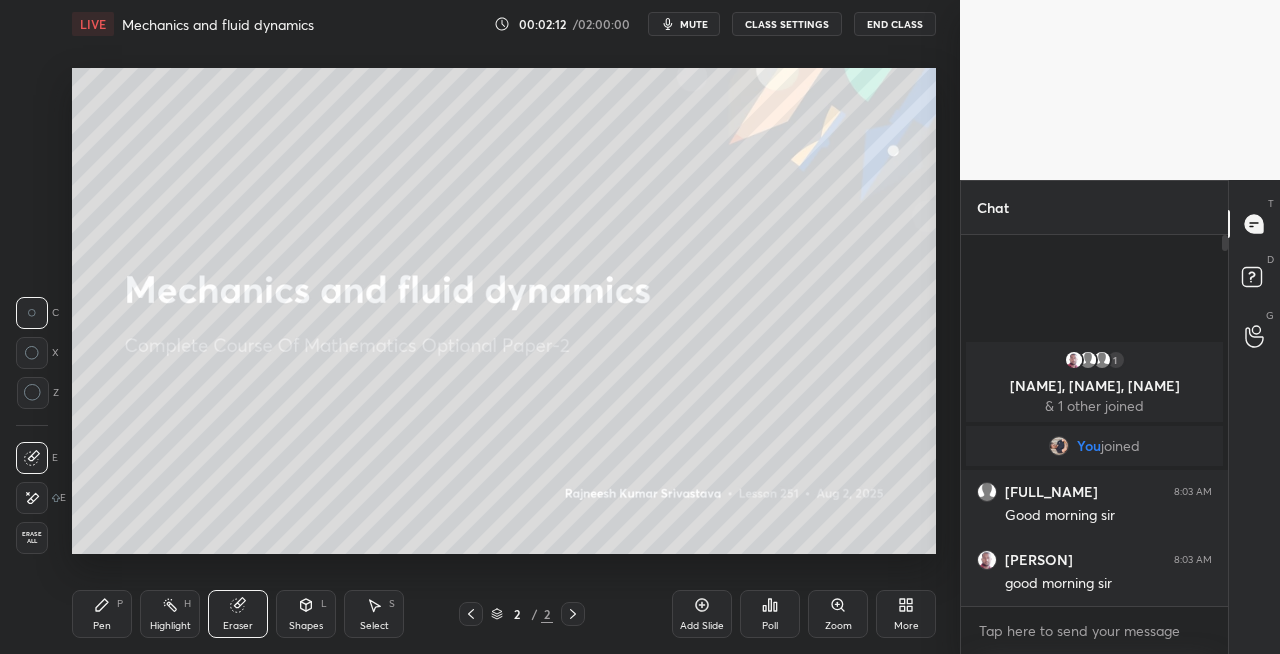 click on "Pen P" at bounding box center [102, 614] 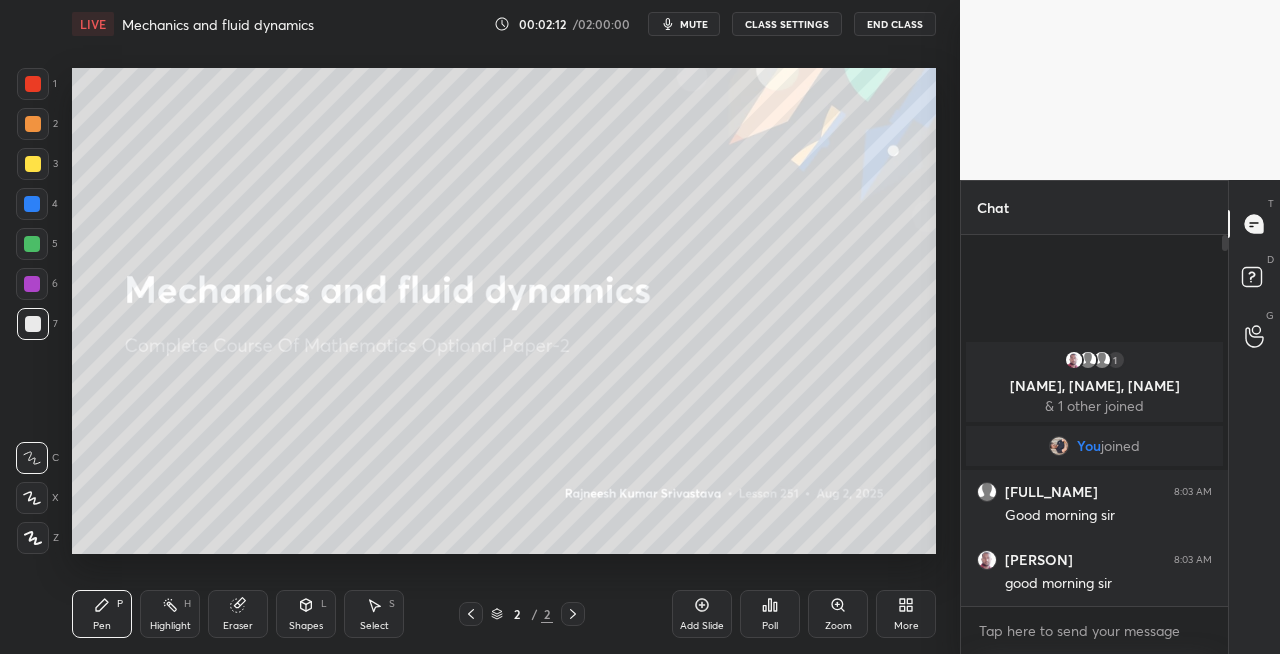 click 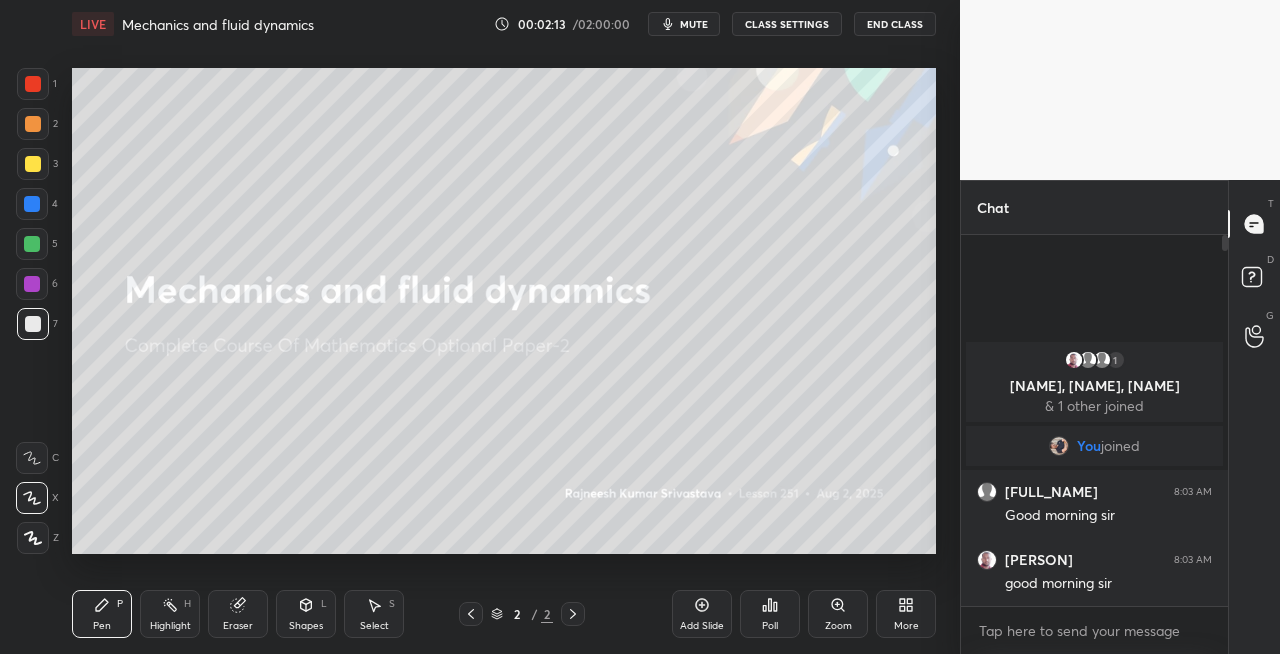 click at bounding box center (33, 164) 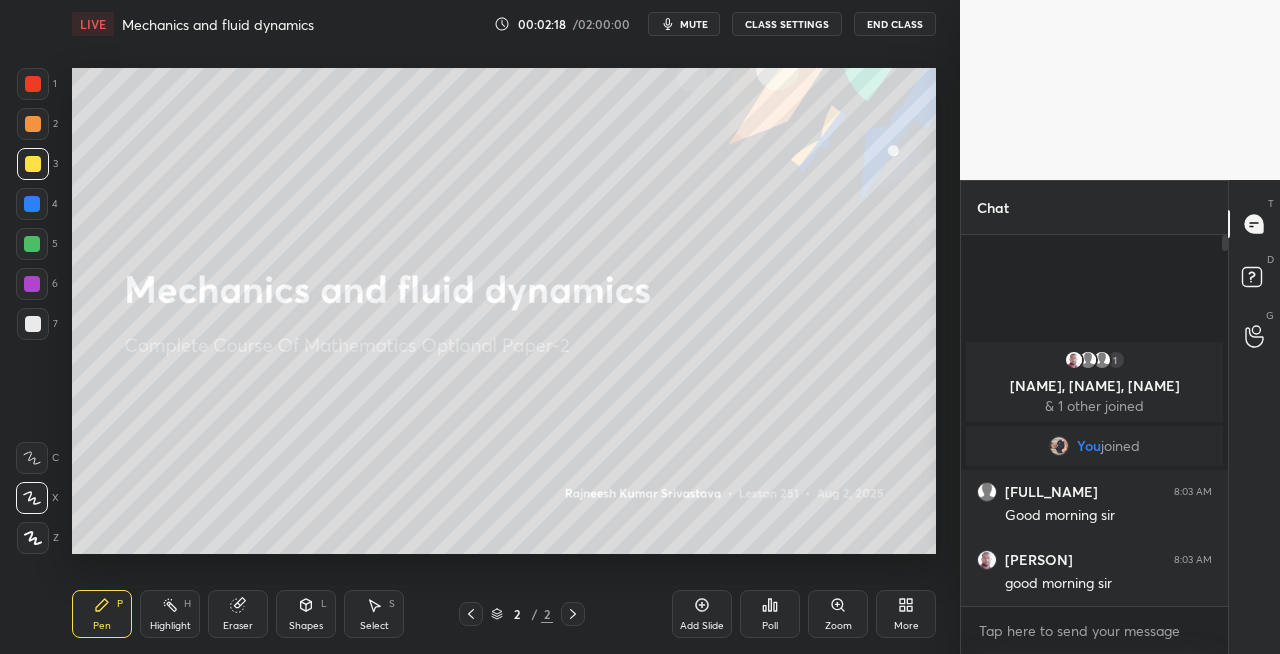 click on "Shapes L" at bounding box center [306, 614] 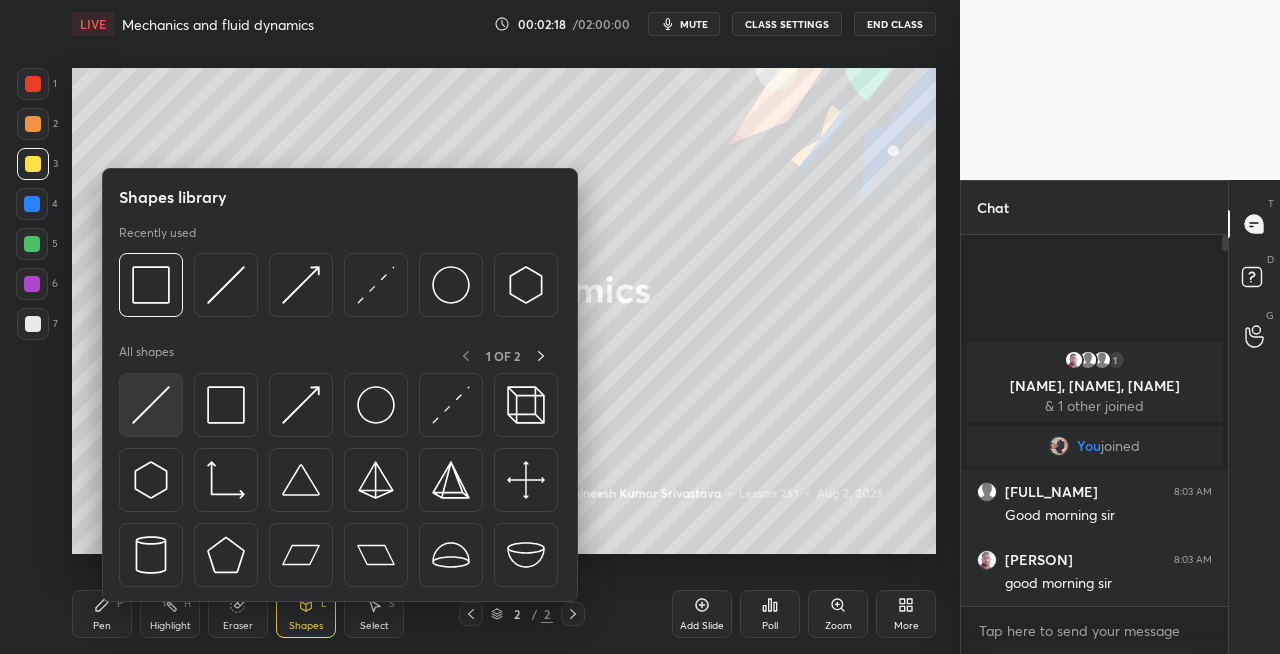 click at bounding box center [151, 405] 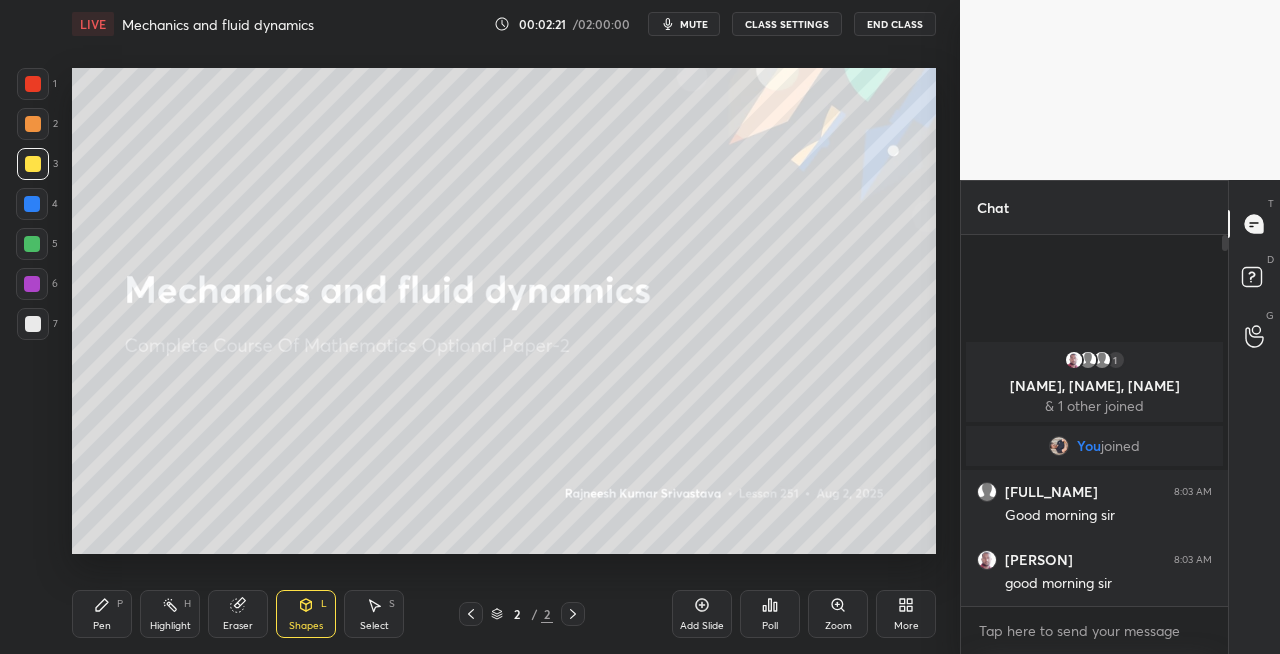 click on "Pen" at bounding box center (102, 626) 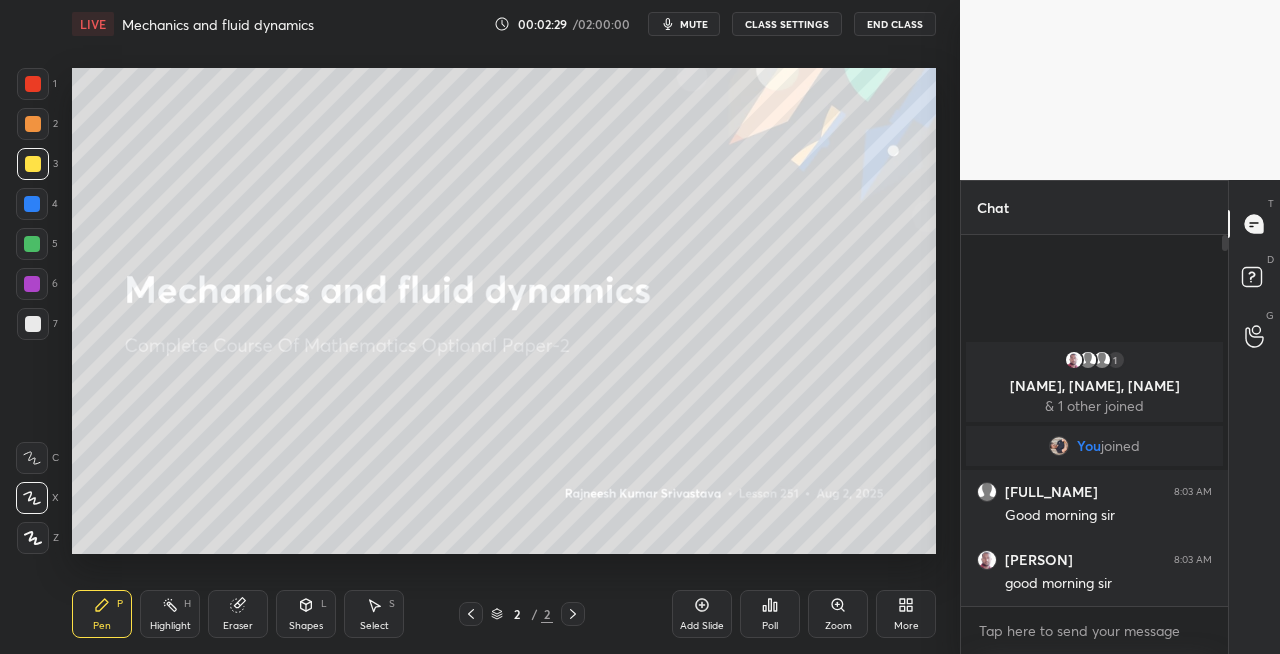 click at bounding box center (33, 324) 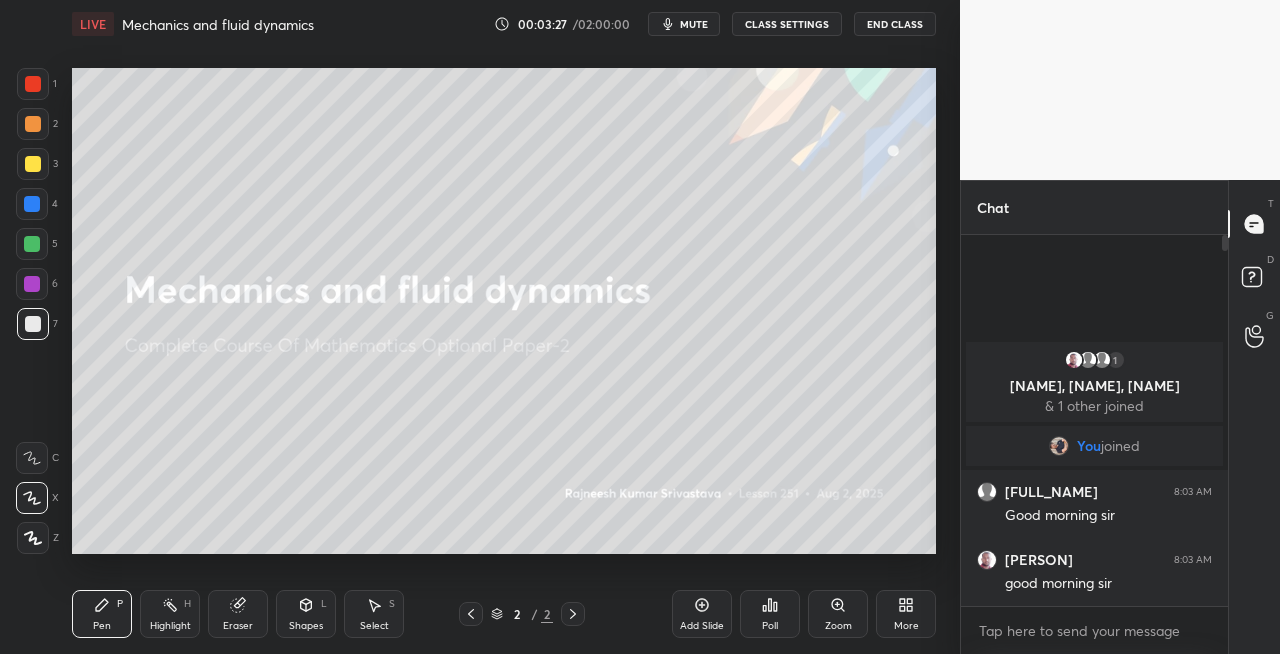 click on "Eraser" at bounding box center (238, 614) 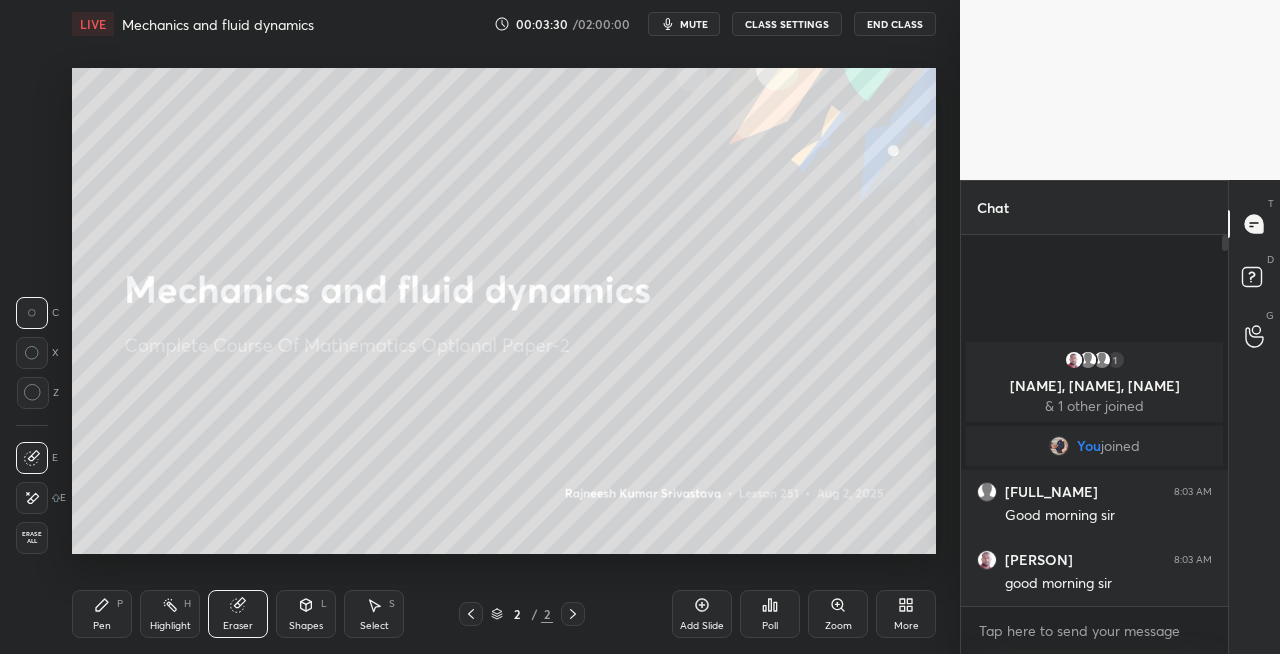 click on "Pen P" at bounding box center [102, 614] 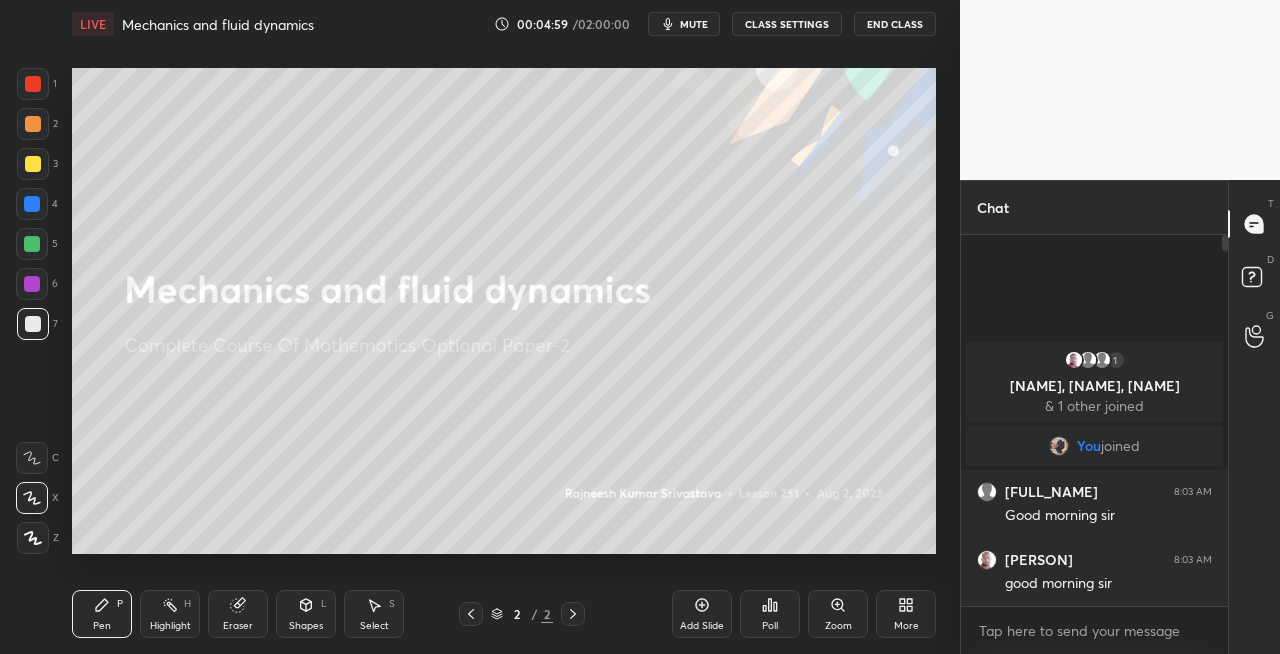 click on "Shapes L" at bounding box center (306, 614) 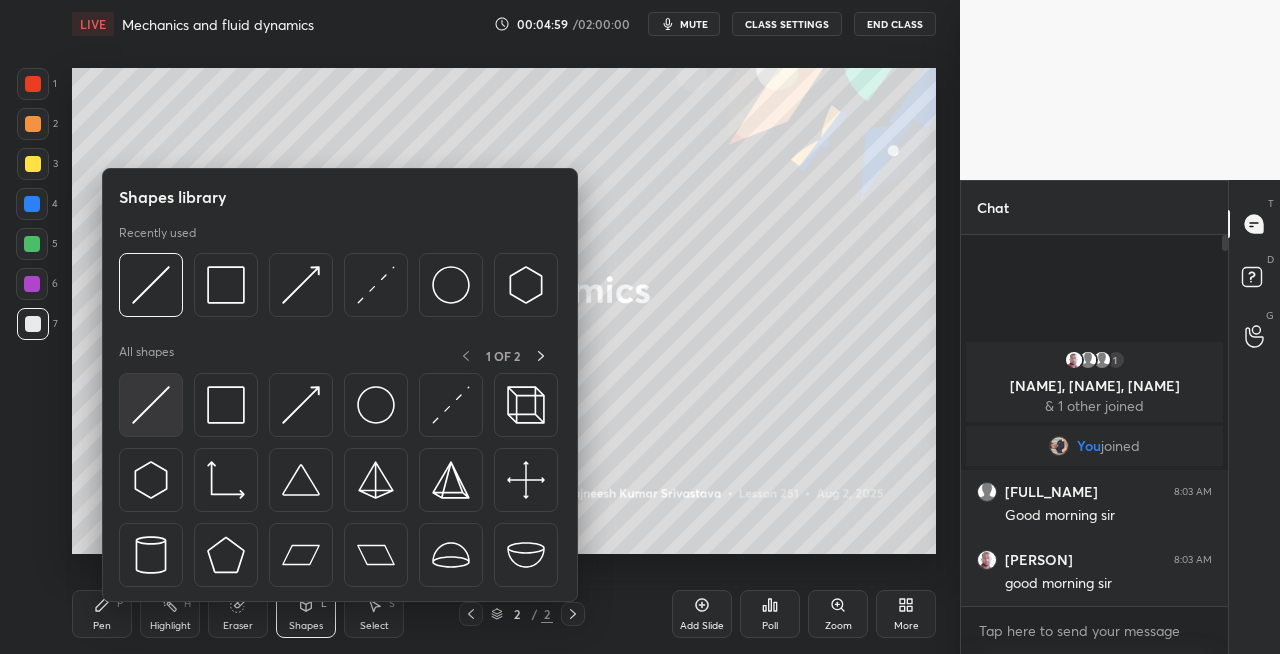 click at bounding box center [151, 405] 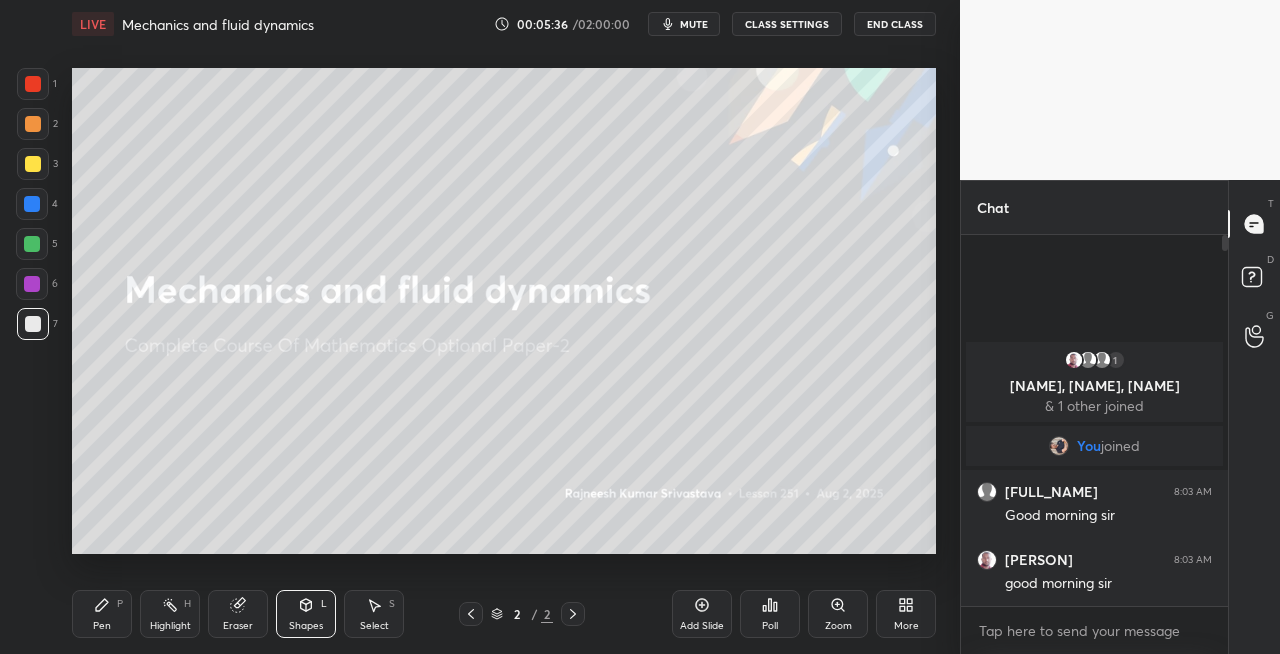 click on "Pen P" at bounding box center (102, 614) 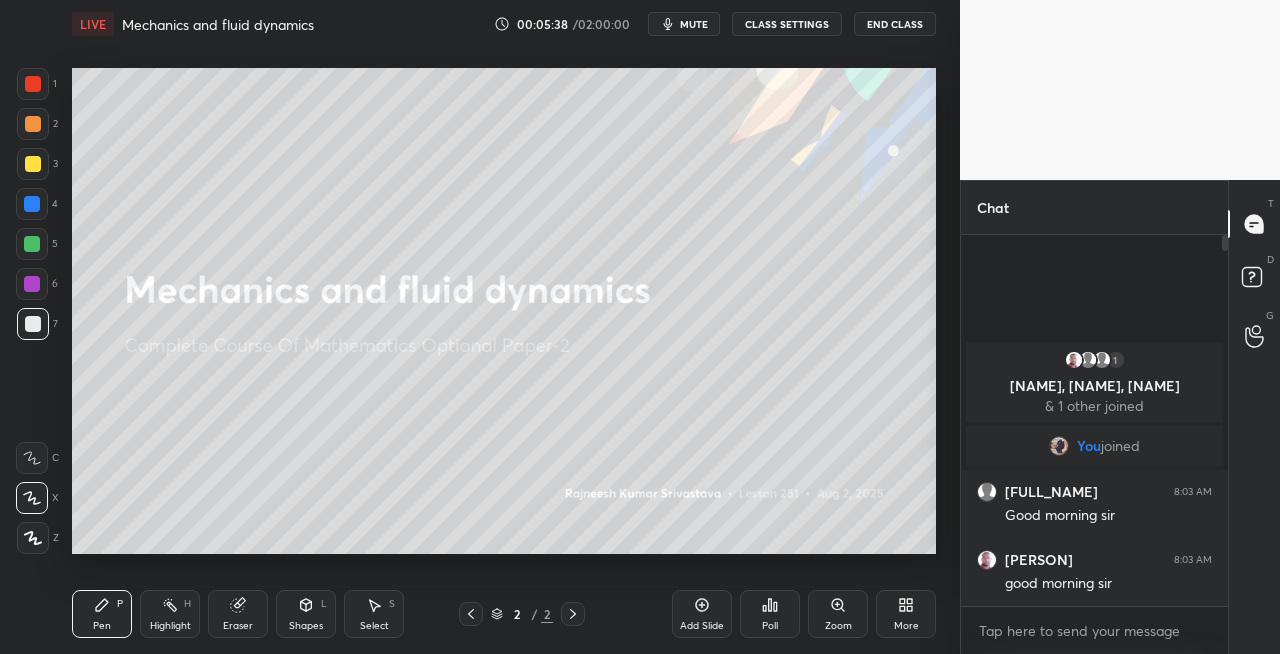 click at bounding box center [33, 164] 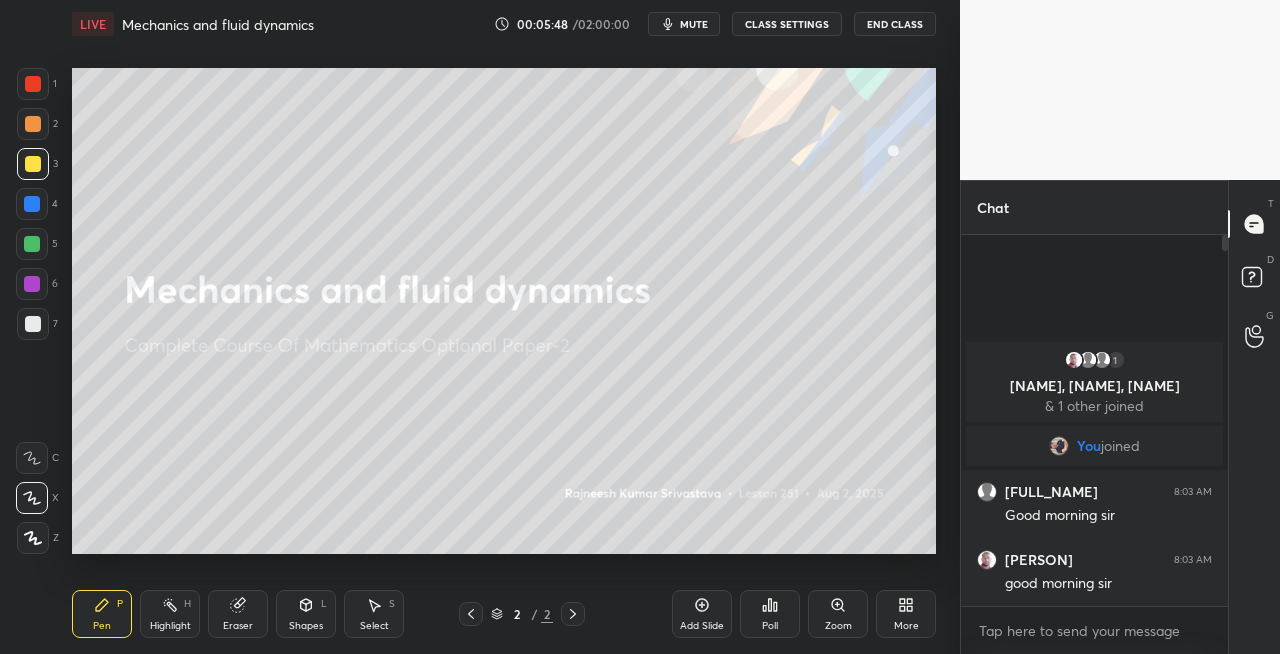 click on "Shapes" at bounding box center (306, 626) 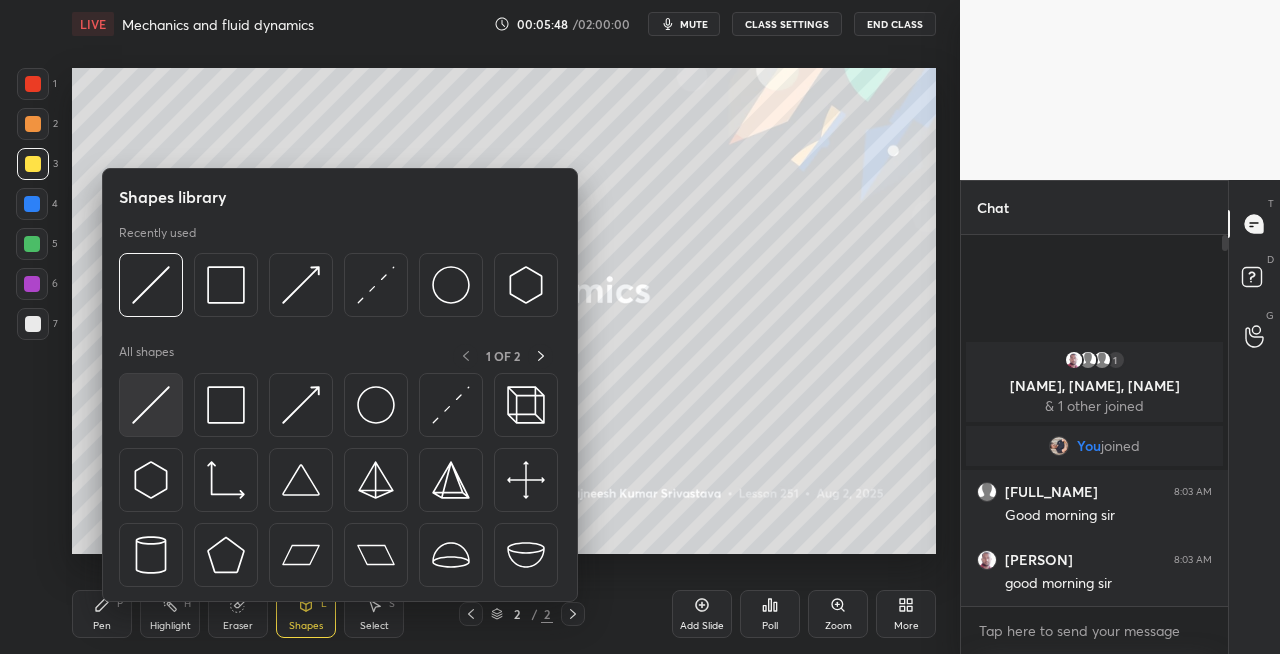 click at bounding box center (151, 405) 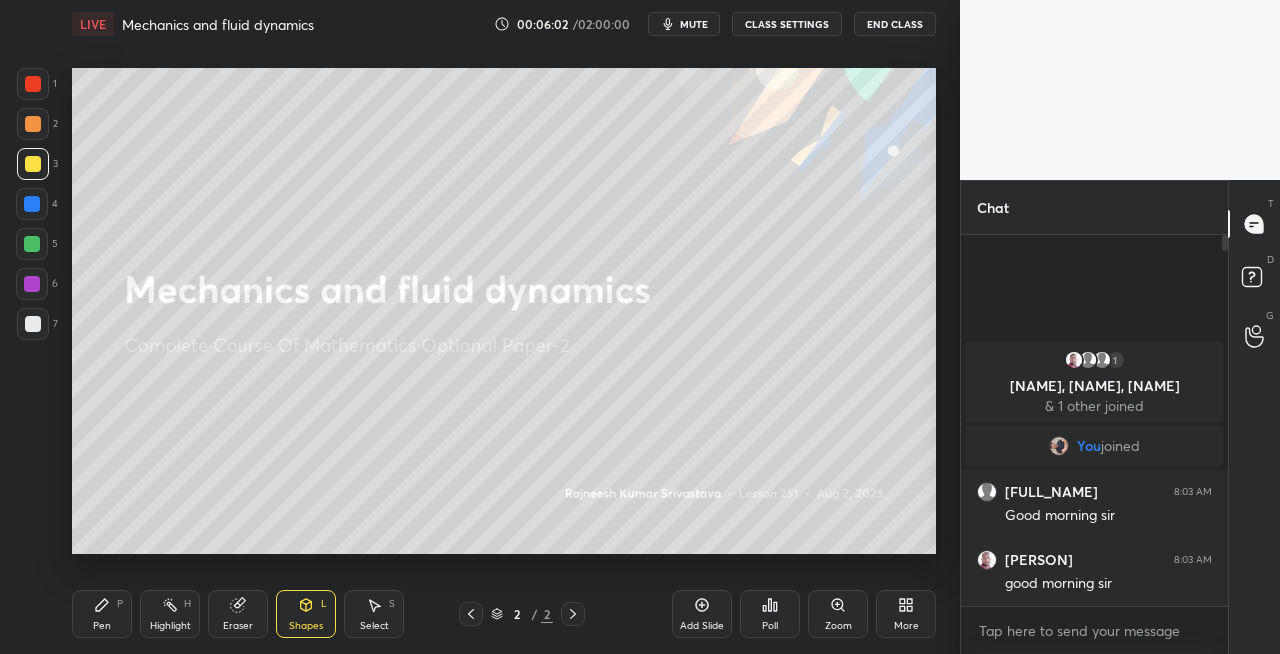 click on "Pen P" at bounding box center (102, 614) 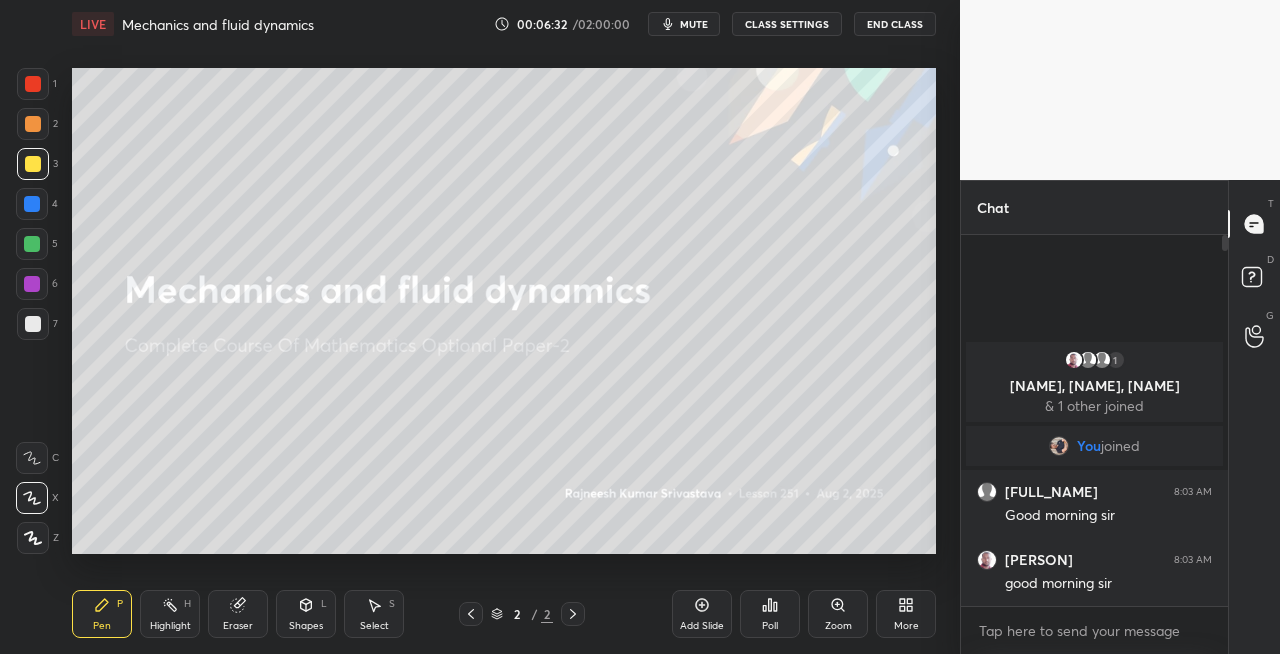 click on "Pen P Highlight H Eraser Shapes L Select S" at bounding box center (222, 614) 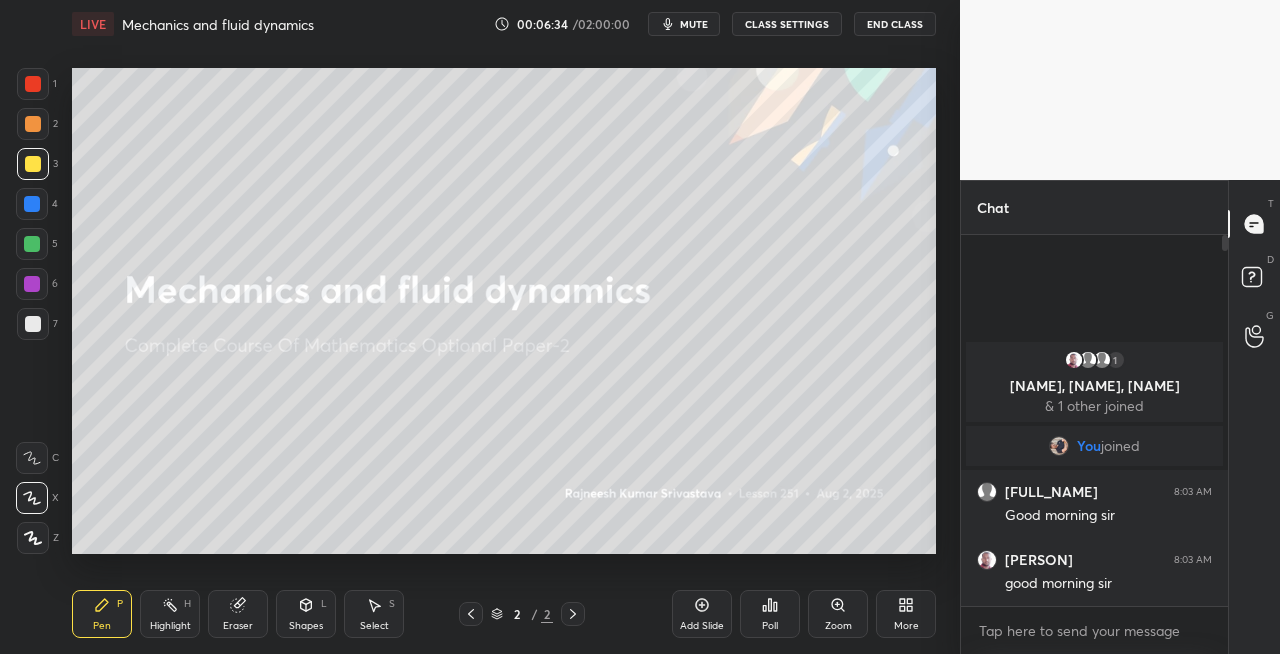 click on "Eraser" at bounding box center [238, 626] 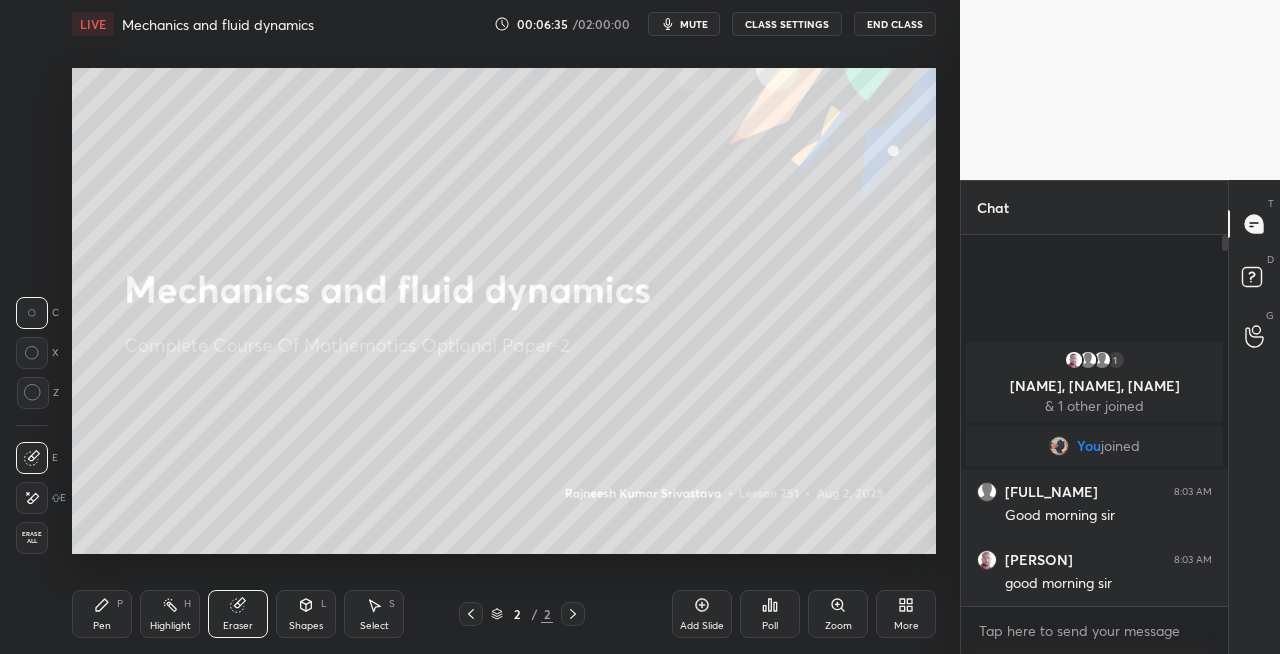 click on "Pen P" at bounding box center [102, 614] 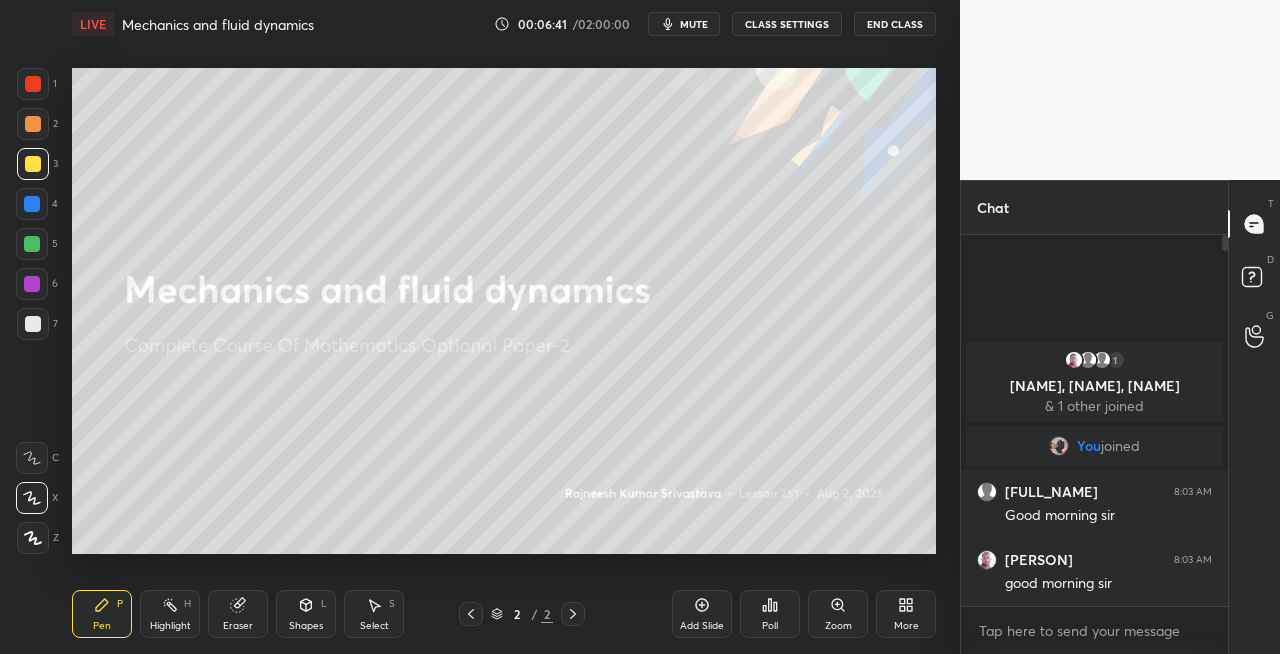 click on "Eraser" at bounding box center [238, 614] 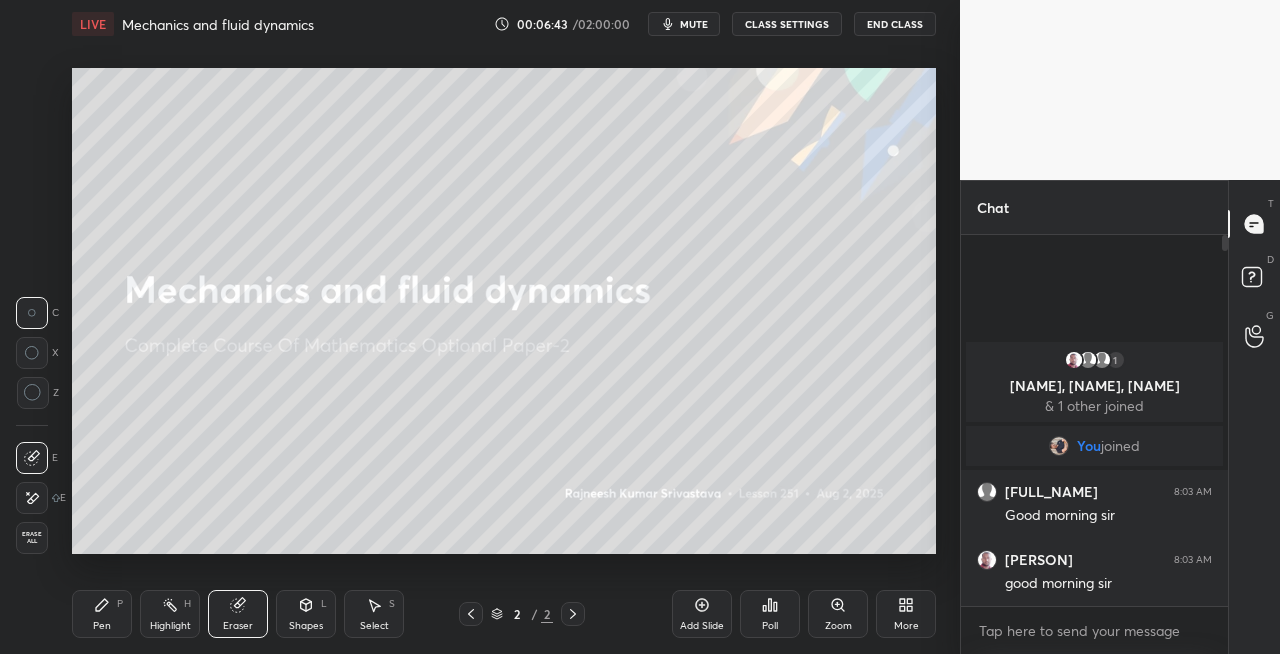 click on "Pen" at bounding box center (102, 626) 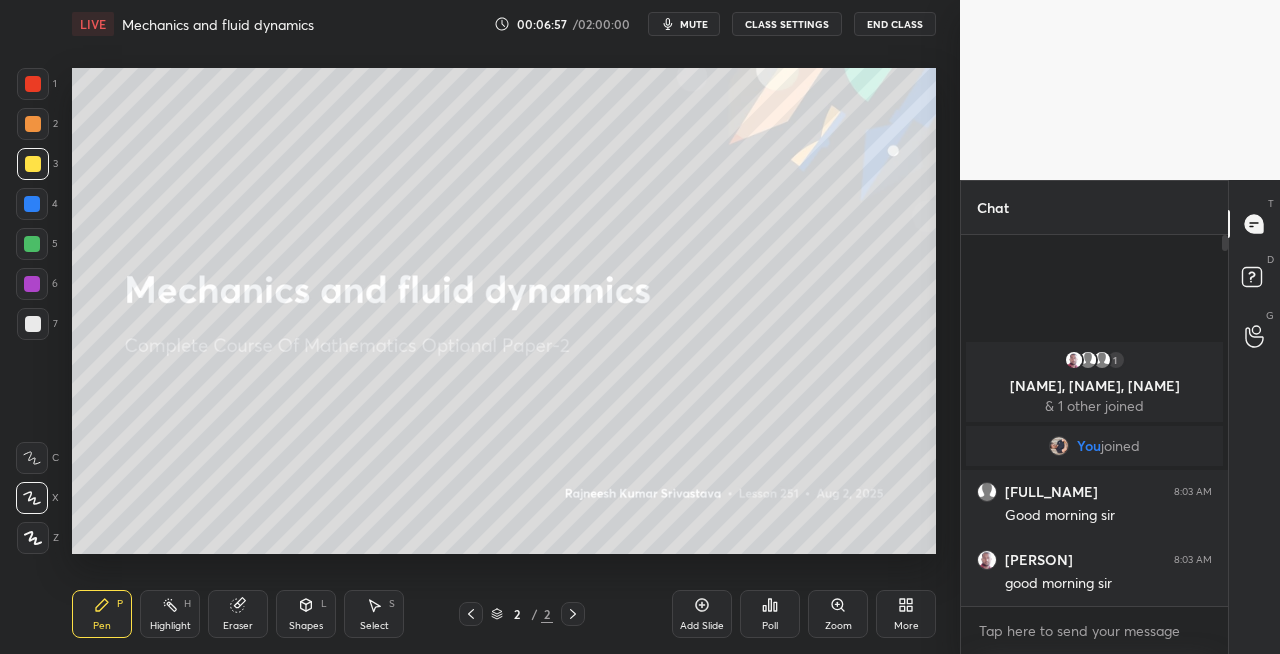 click on "Shapes" at bounding box center [306, 626] 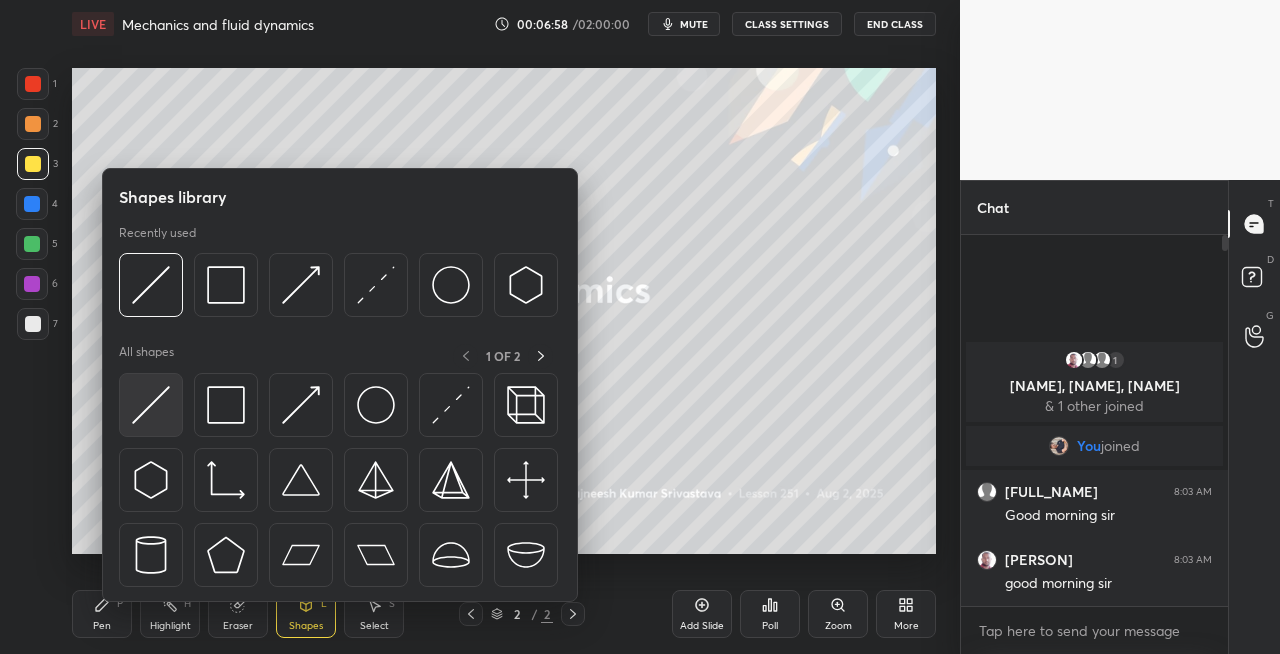 click at bounding box center (151, 405) 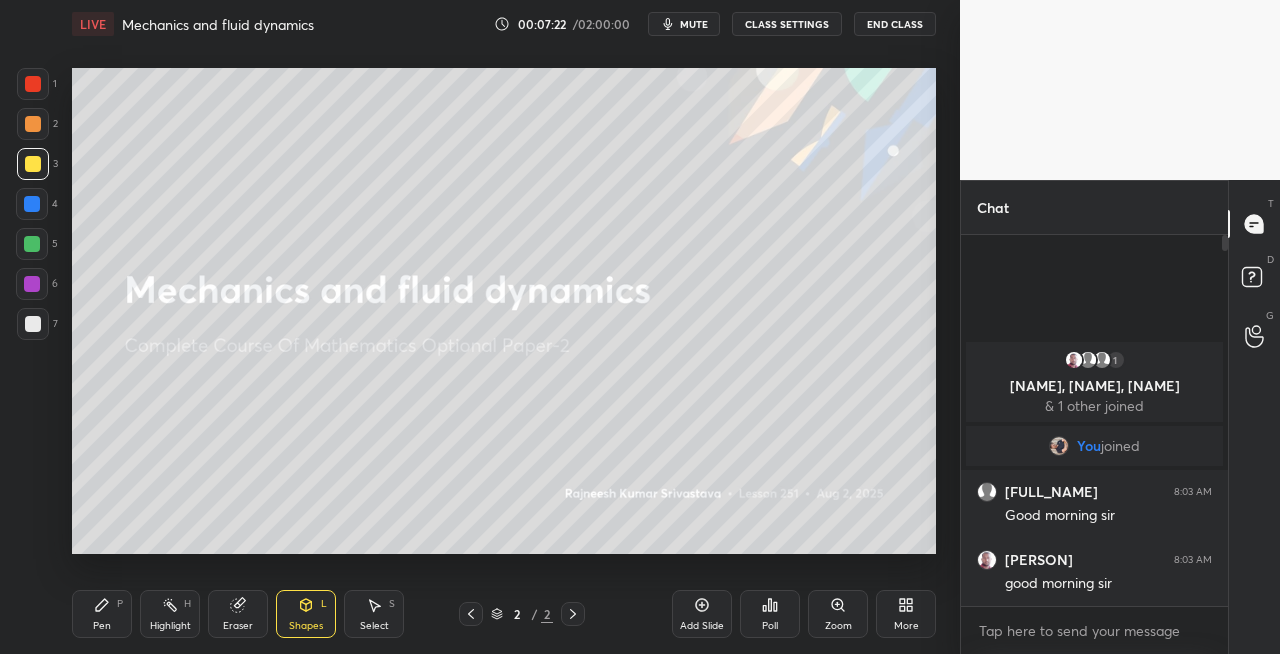 click on "Pen P" at bounding box center (102, 614) 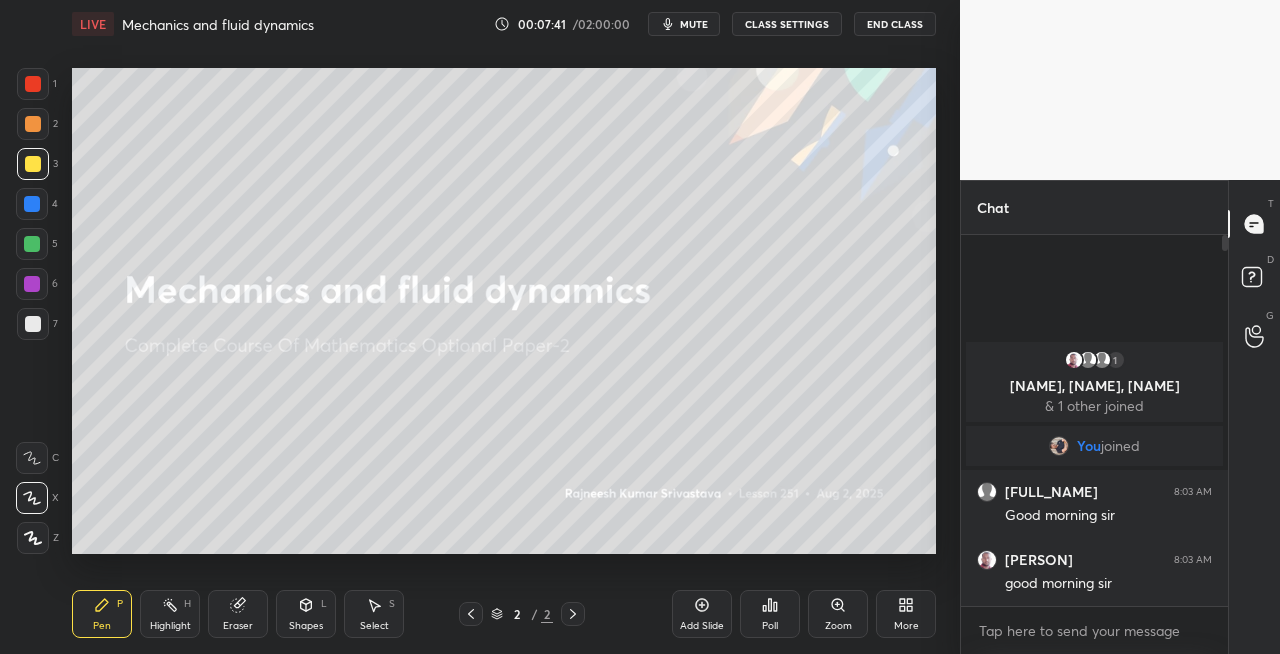 click on "Setting up your live class Poll for   secs No correct answer Start poll" at bounding box center (504, 311) 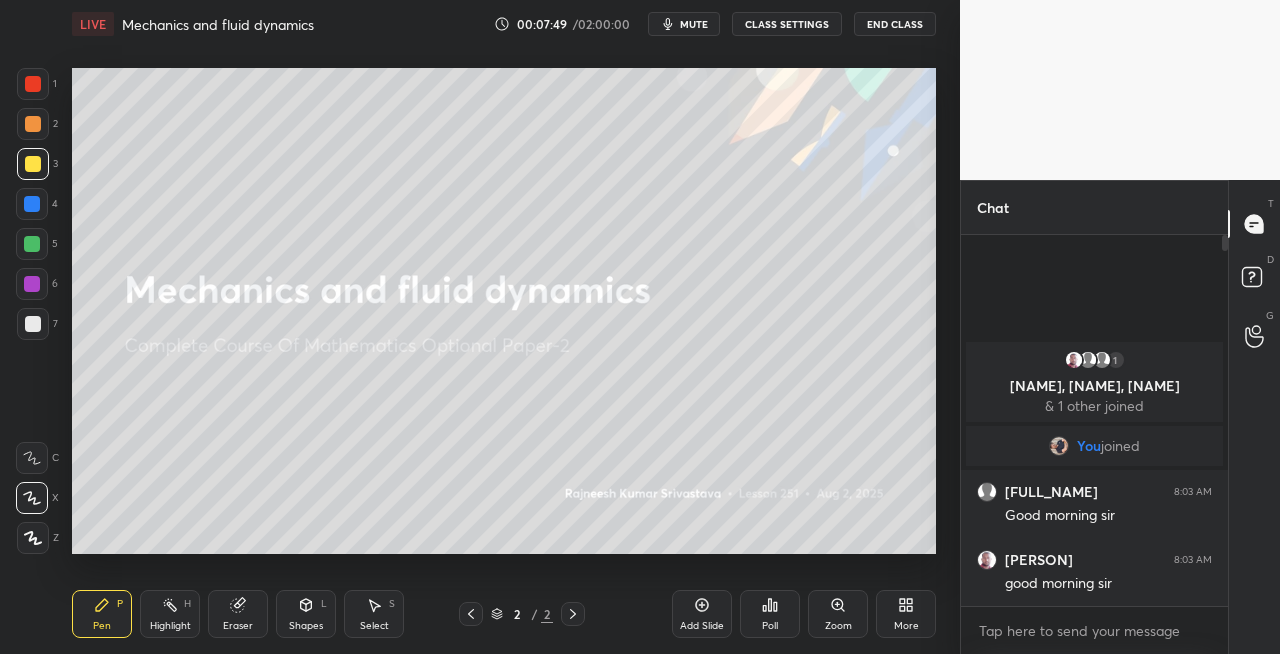 click on "Setting up your live class Poll for   secs No correct answer Start poll" at bounding box center (504, 311) 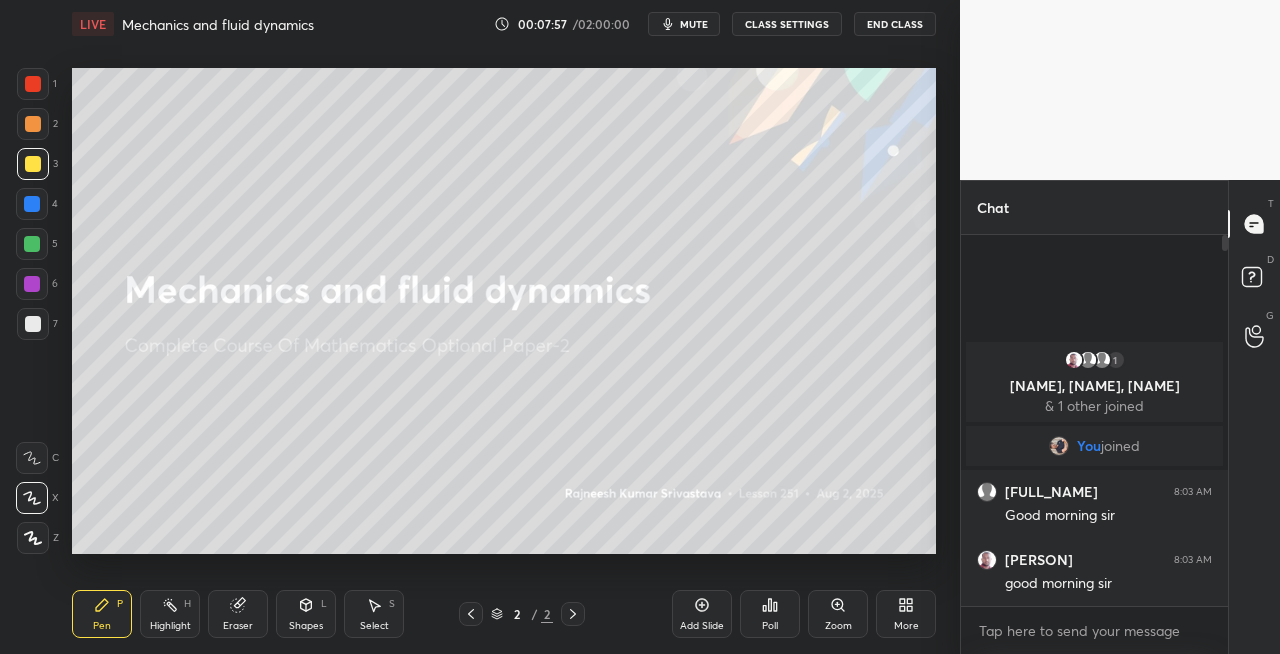 click on "Setting up your live class Poll for   secs No correct answer Start poll" at bounding box center (504, 311) 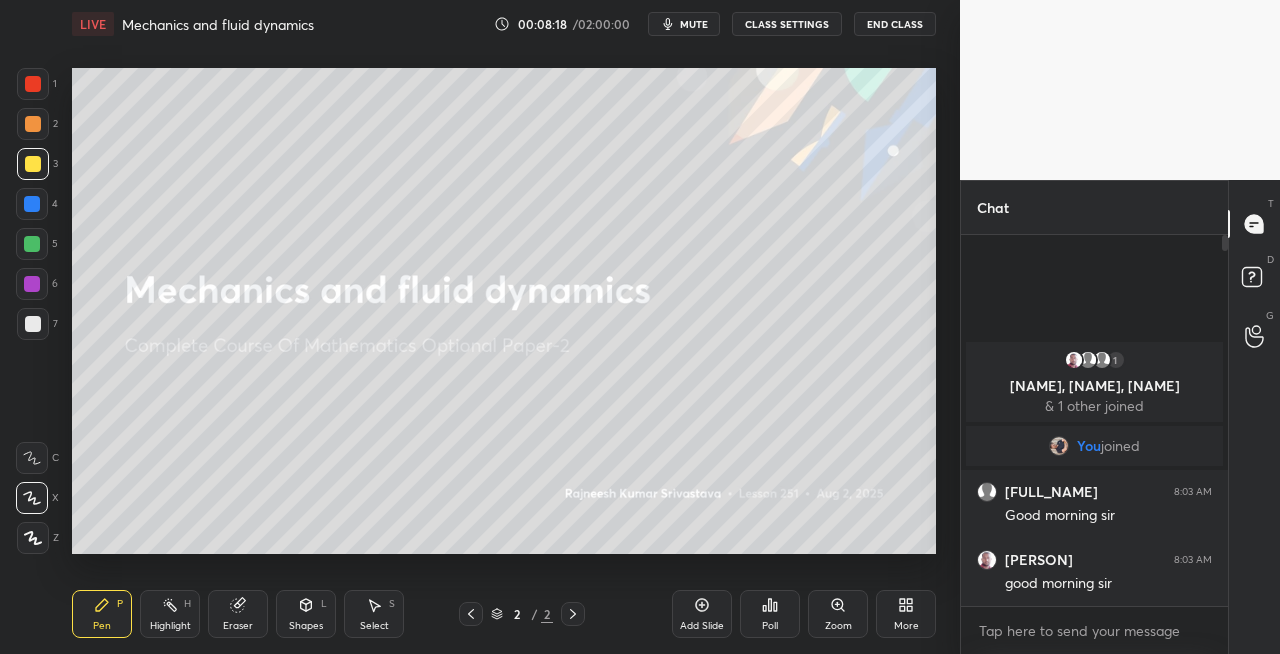 click on "Eraser" at bounding box center [238, 614] 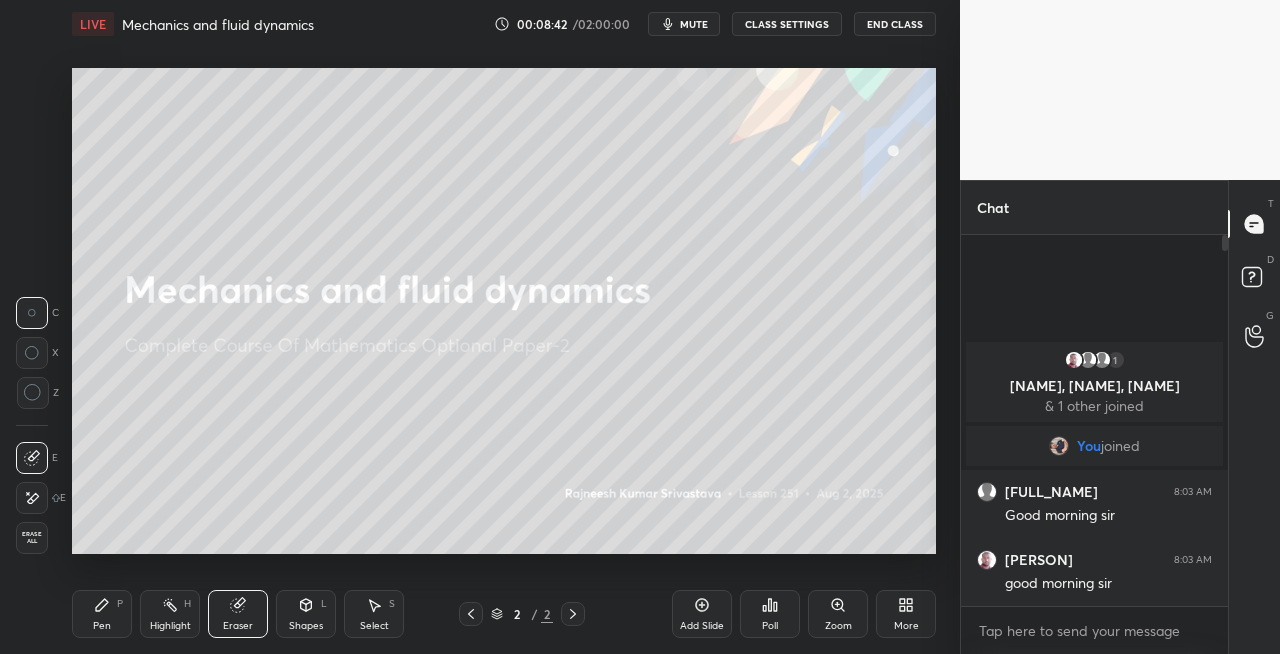 click on "Pen P" at bounding box center [102, 614] 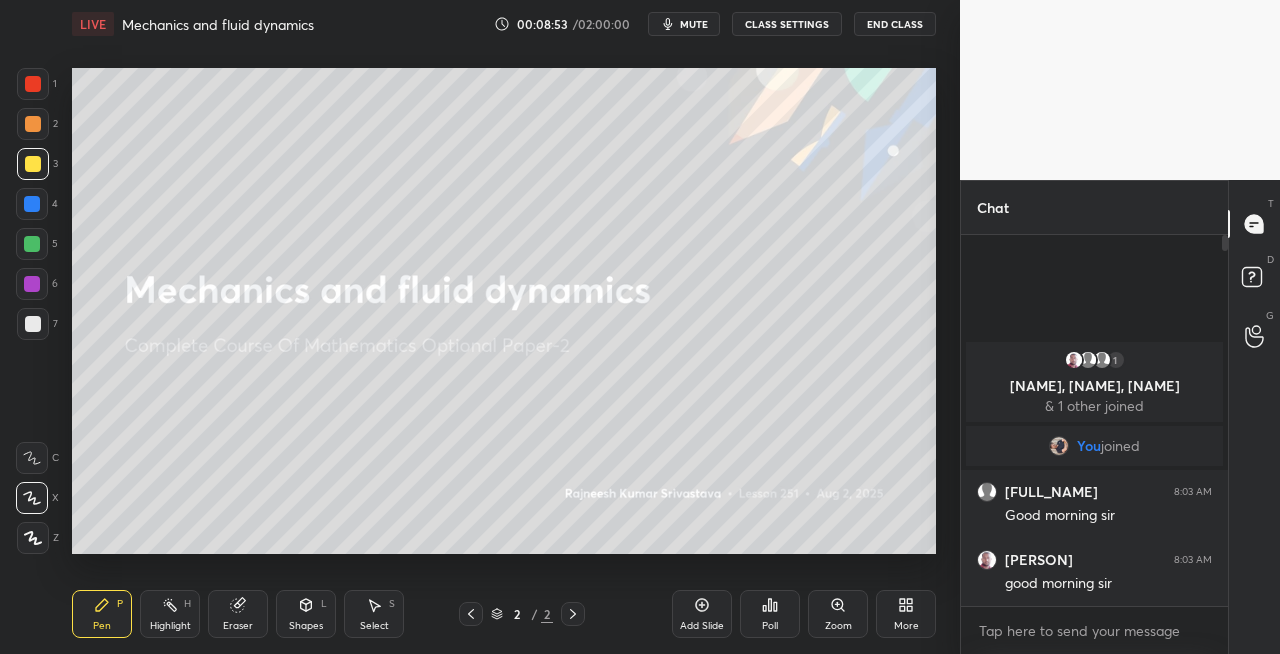 click on "Setting up your live class Poll for   secs No correct answer Start poll" at bounding box center [504, 311] 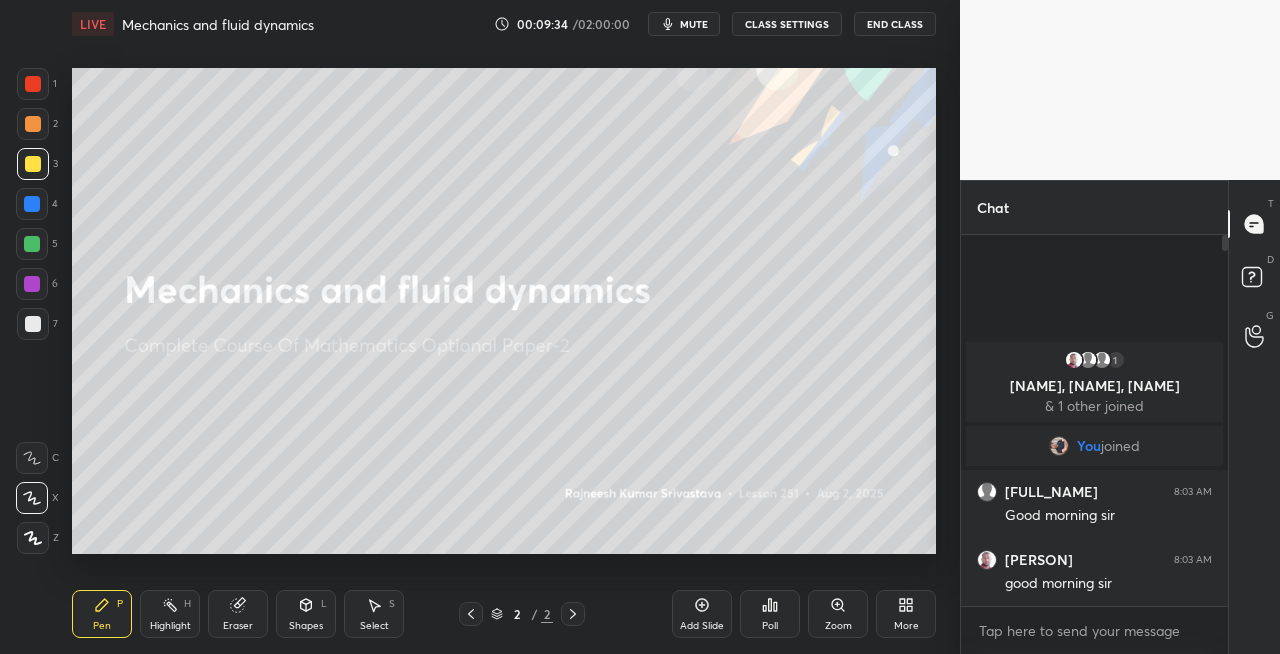 click on "Setting up your live class Poll for   secs No correct answer Start poll" at bounding box center (504, 311) 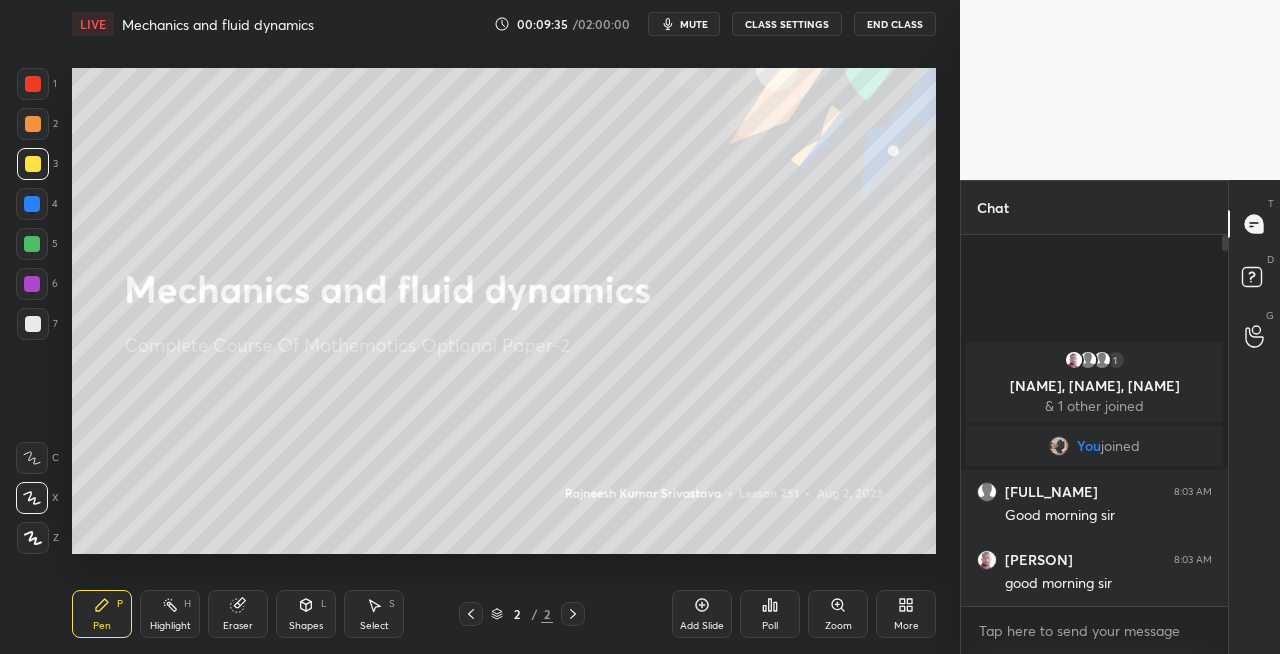 click on "Setting up your live class Poll for   secs No correct answer Start poll" at bounding box center (504, 311) 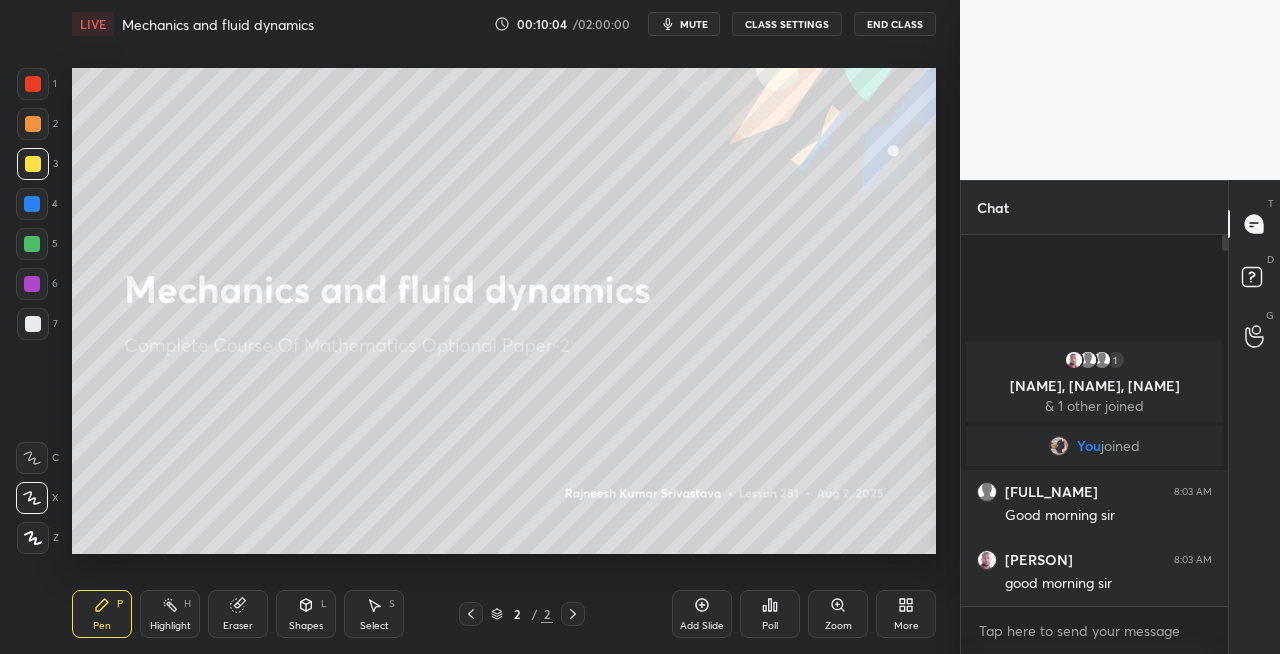 click 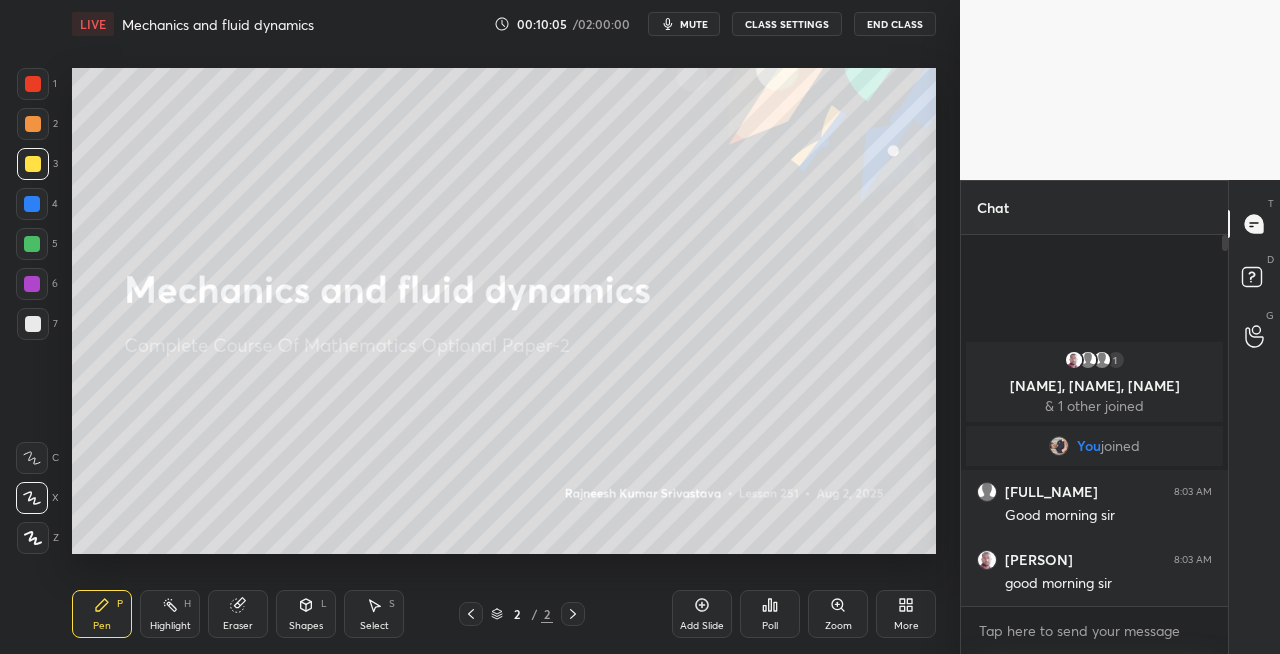 click on "Add Slide" at bounding box center (702, 626) 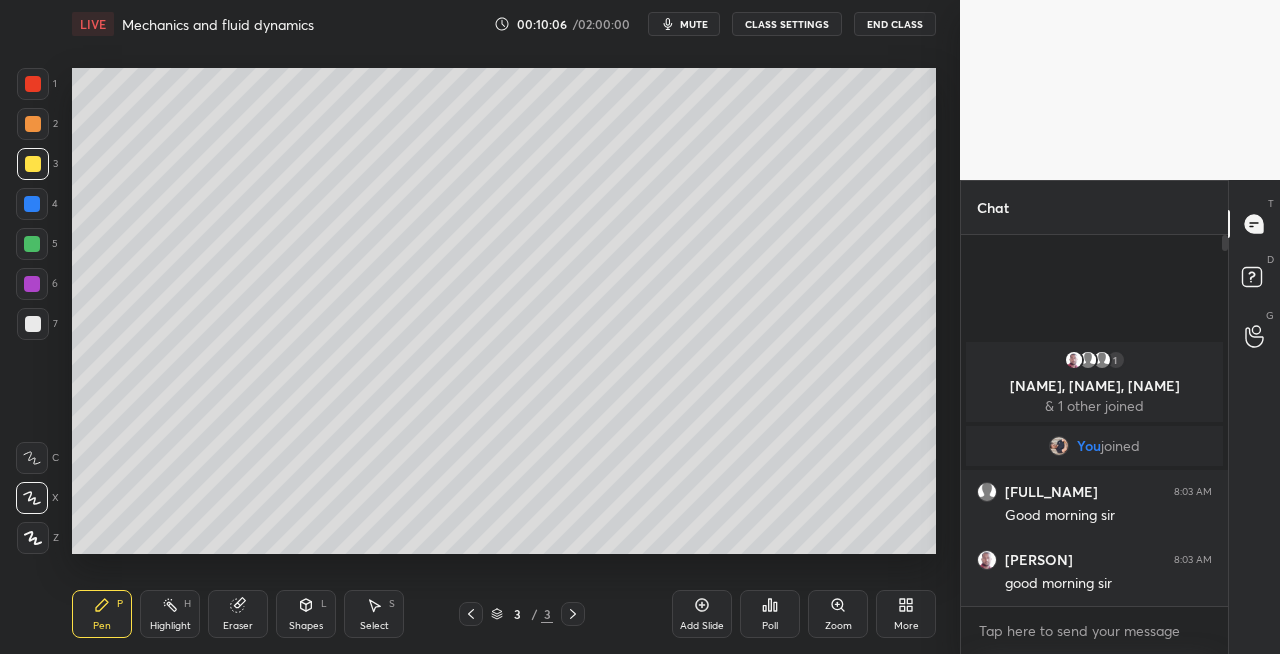 click at bounding box center [33, 324] 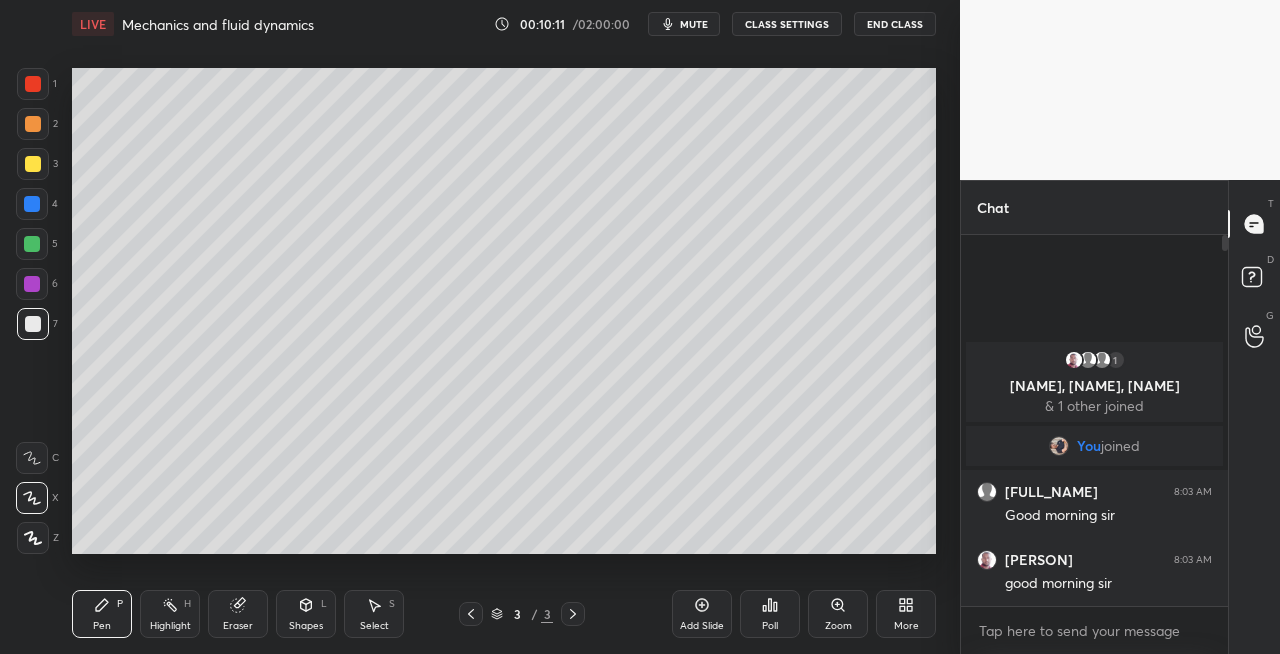 click at bounding box center [33, 164] 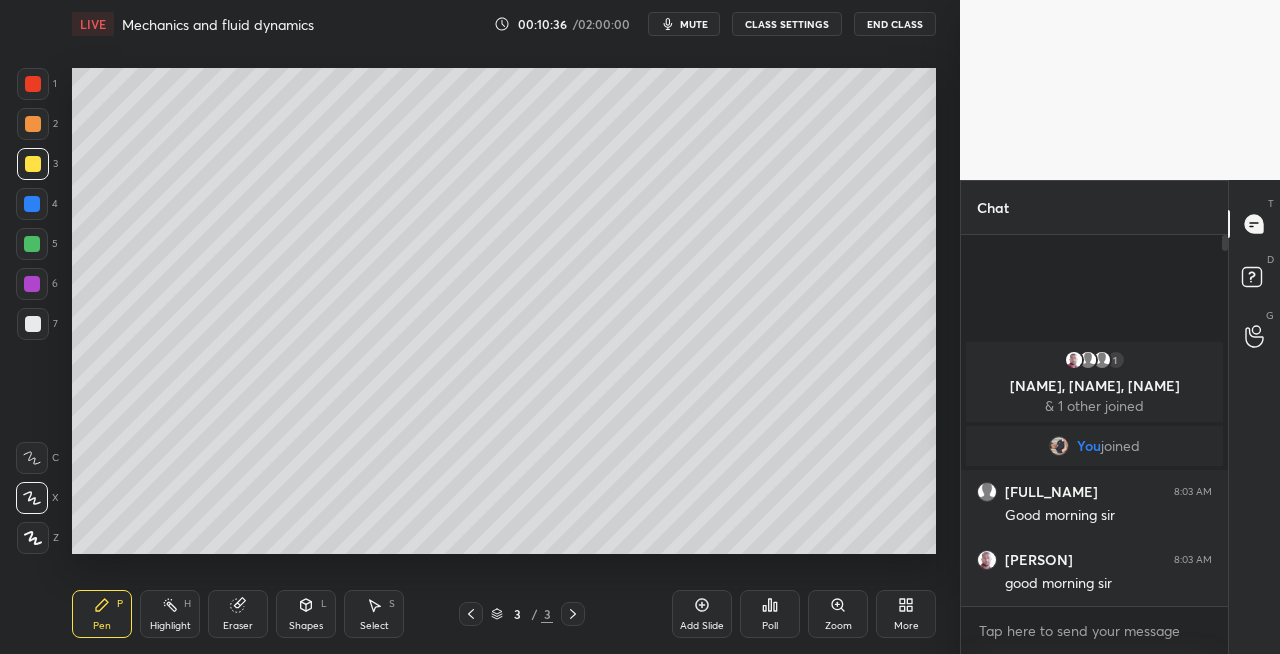 click 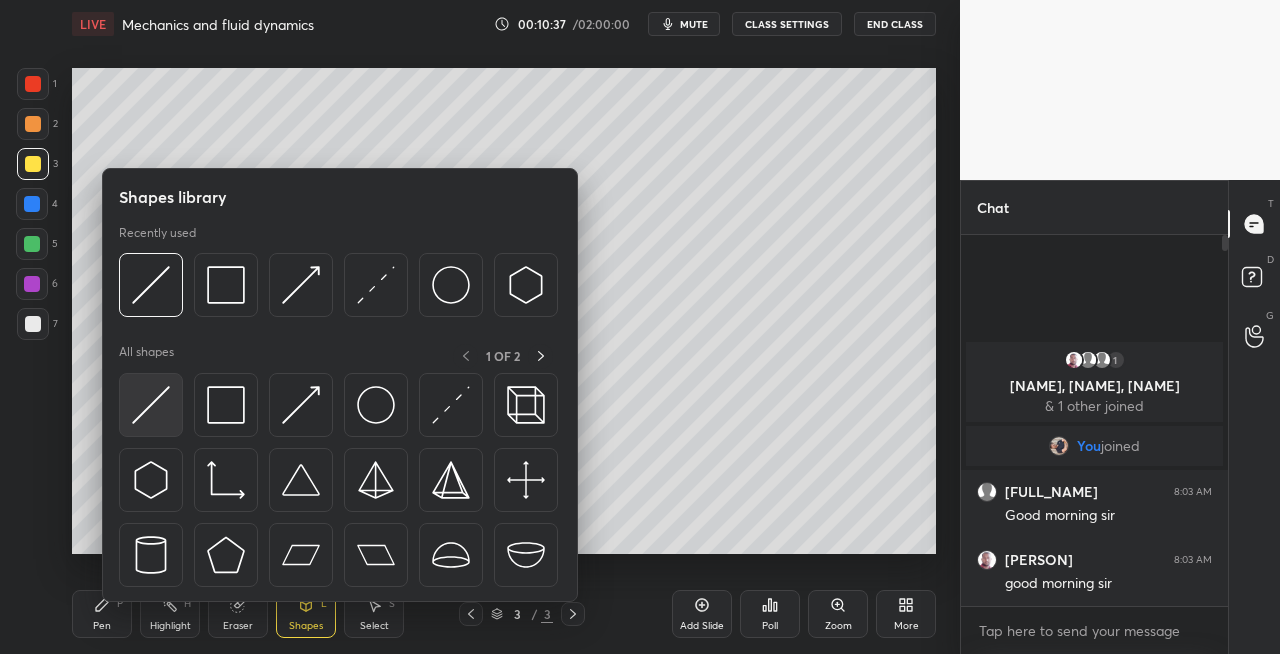 click at bounding box center (151, 405) 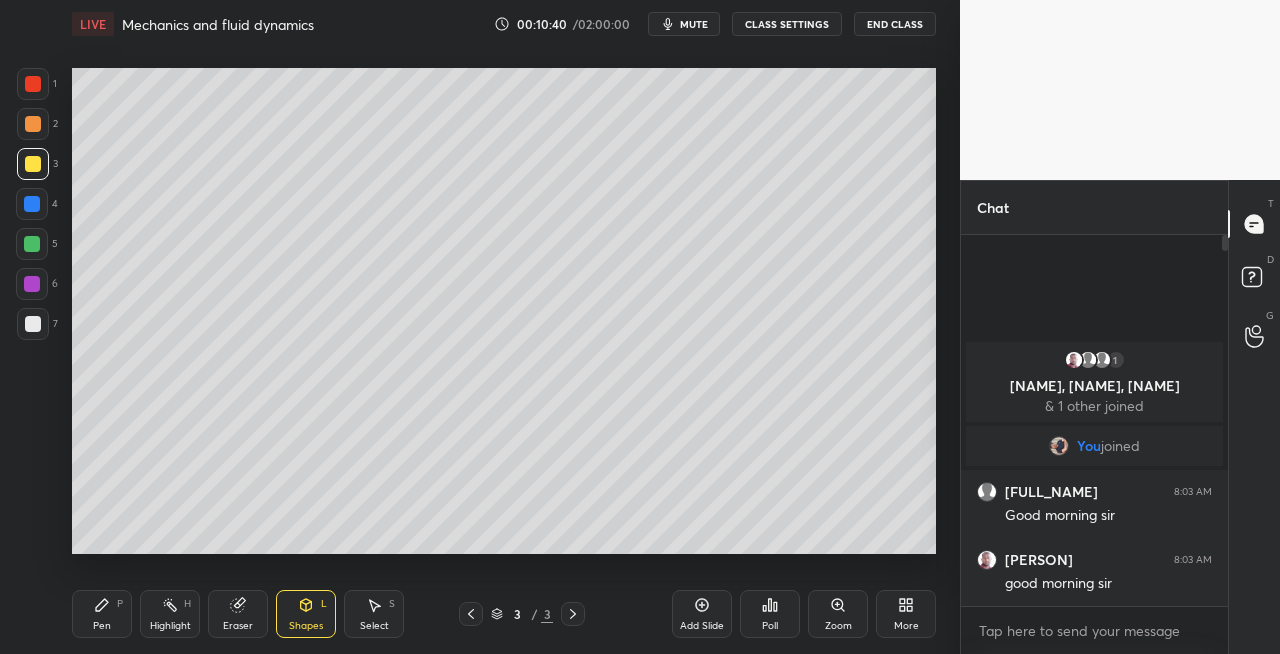 click on "Eraser" at bounding box center (238, 614) 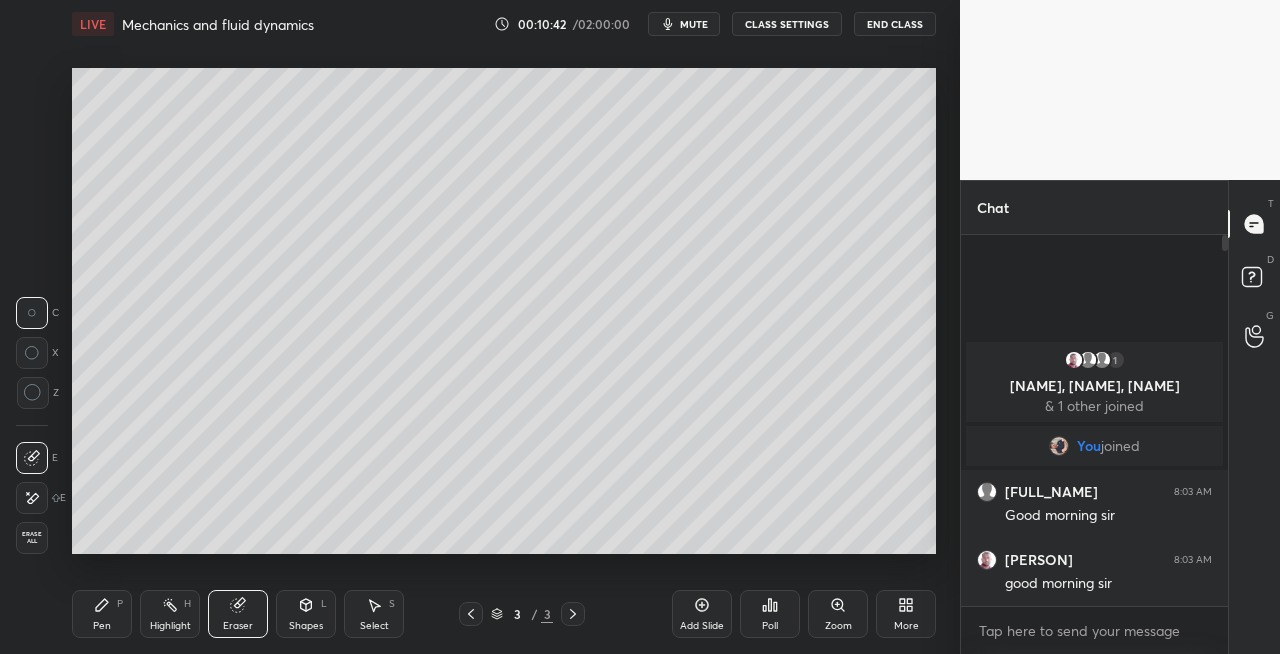 click on "Pen P" at bounding box center (102, 614) 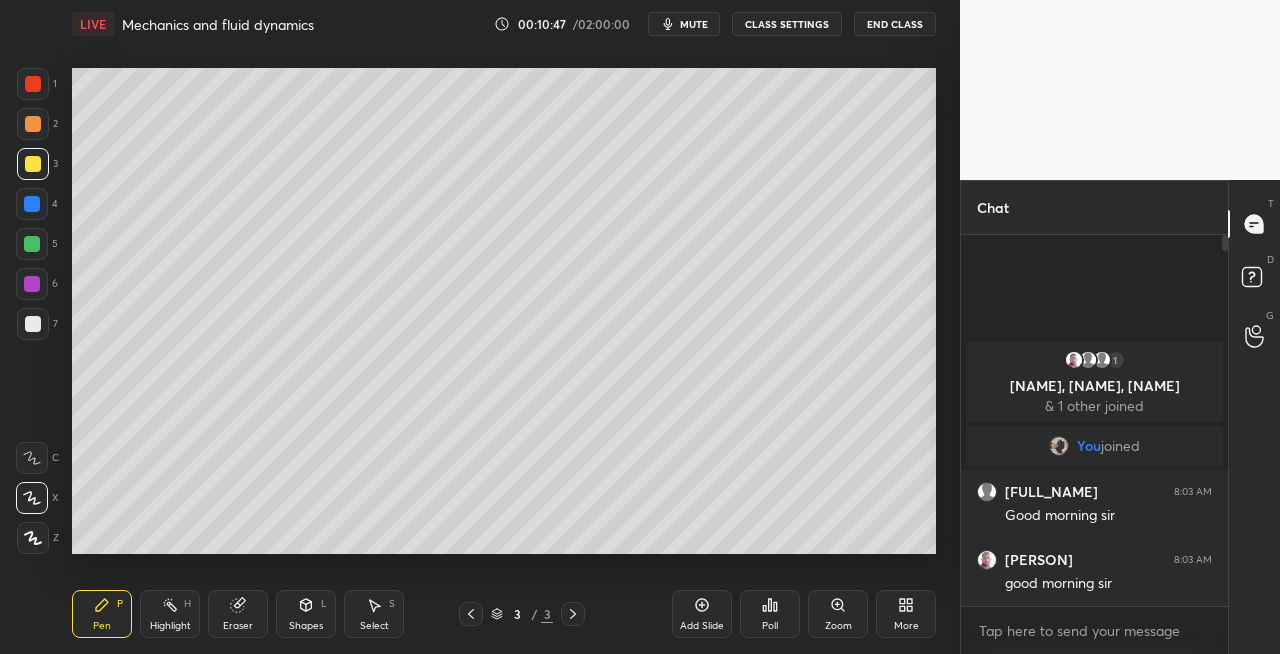 click on "Shapes" at bounding box center [306, 626] 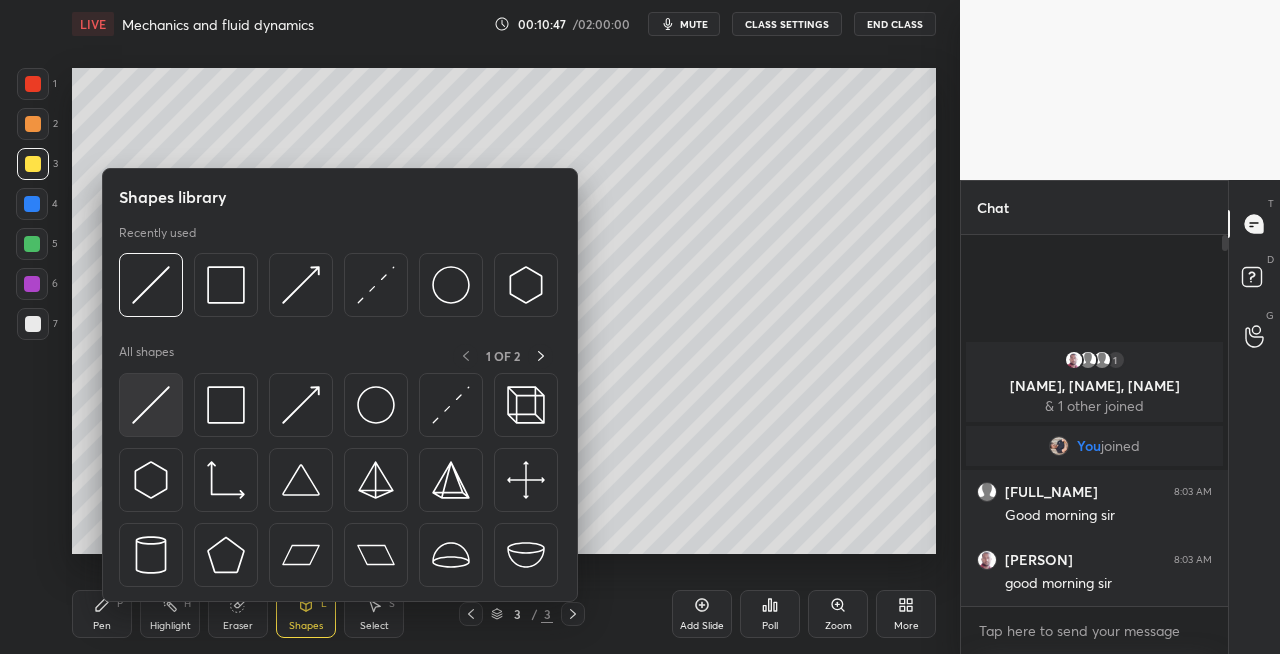 click at bounding box center (151, 405) 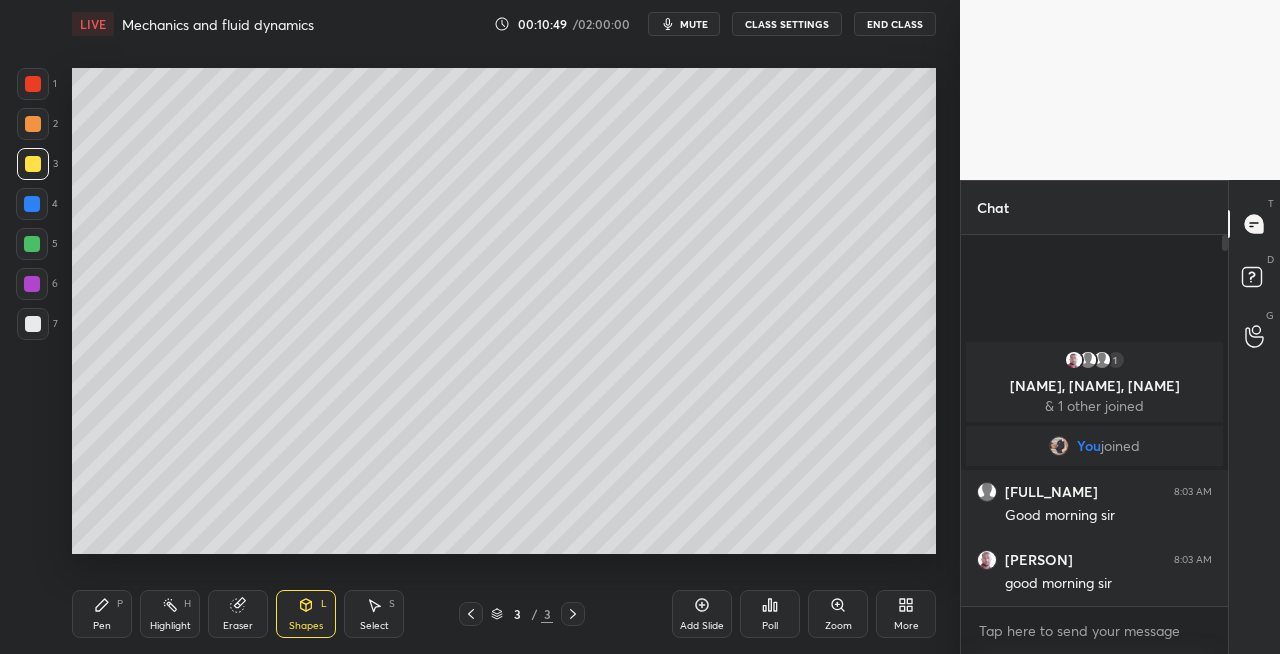 click on "Pen" at bounding box center (102, 626) 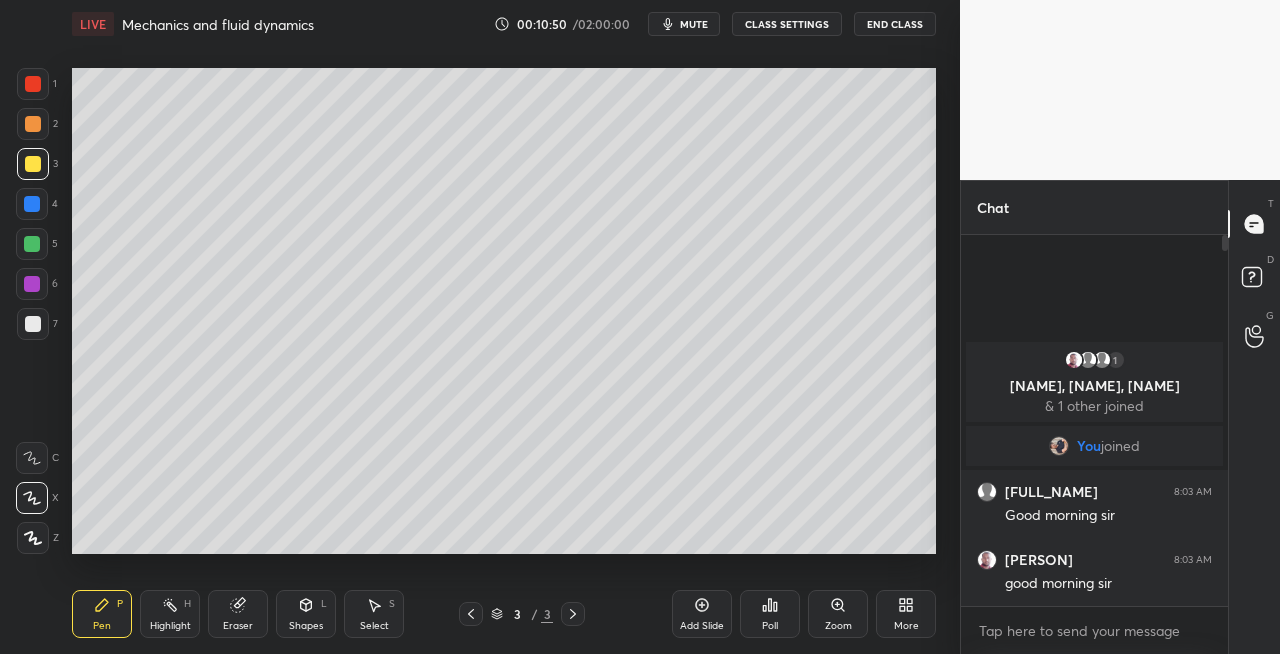 click at bounding box center [33, 324] 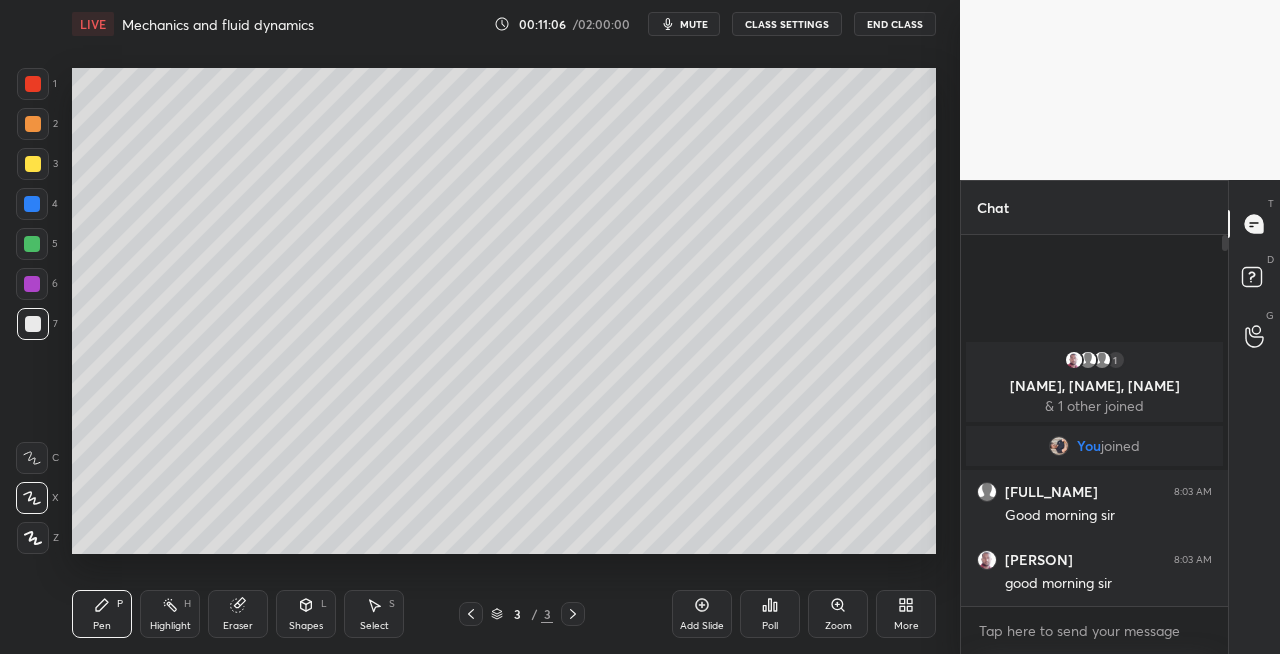 click 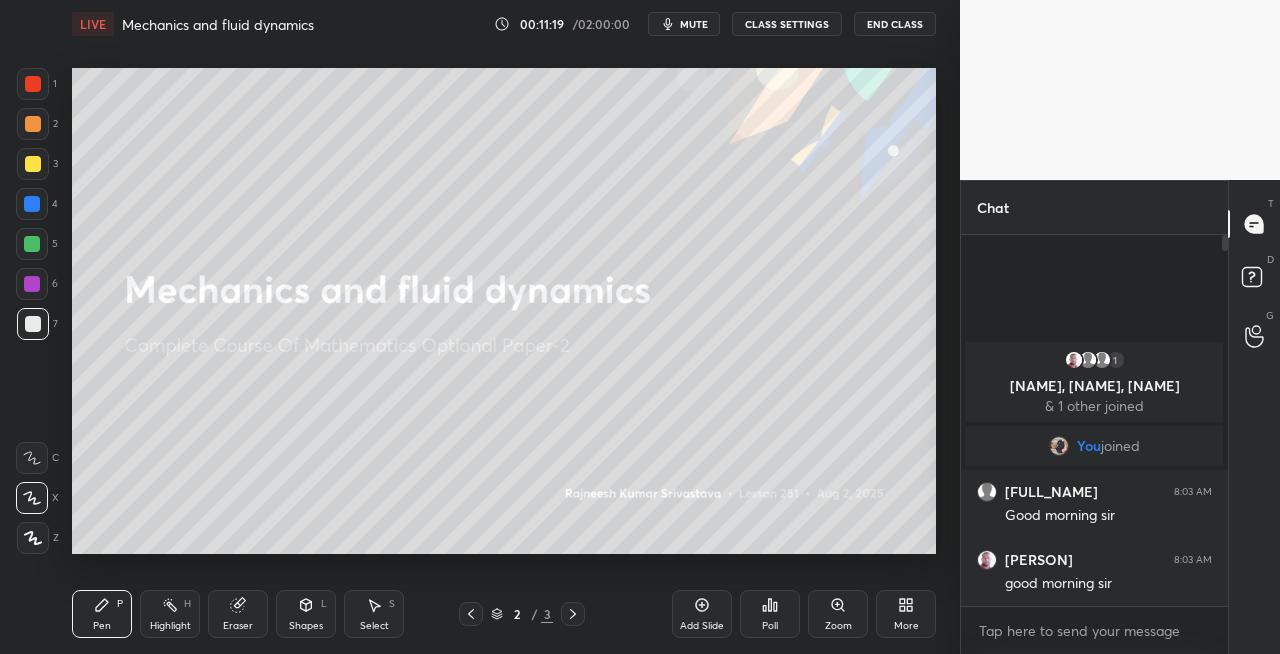 click 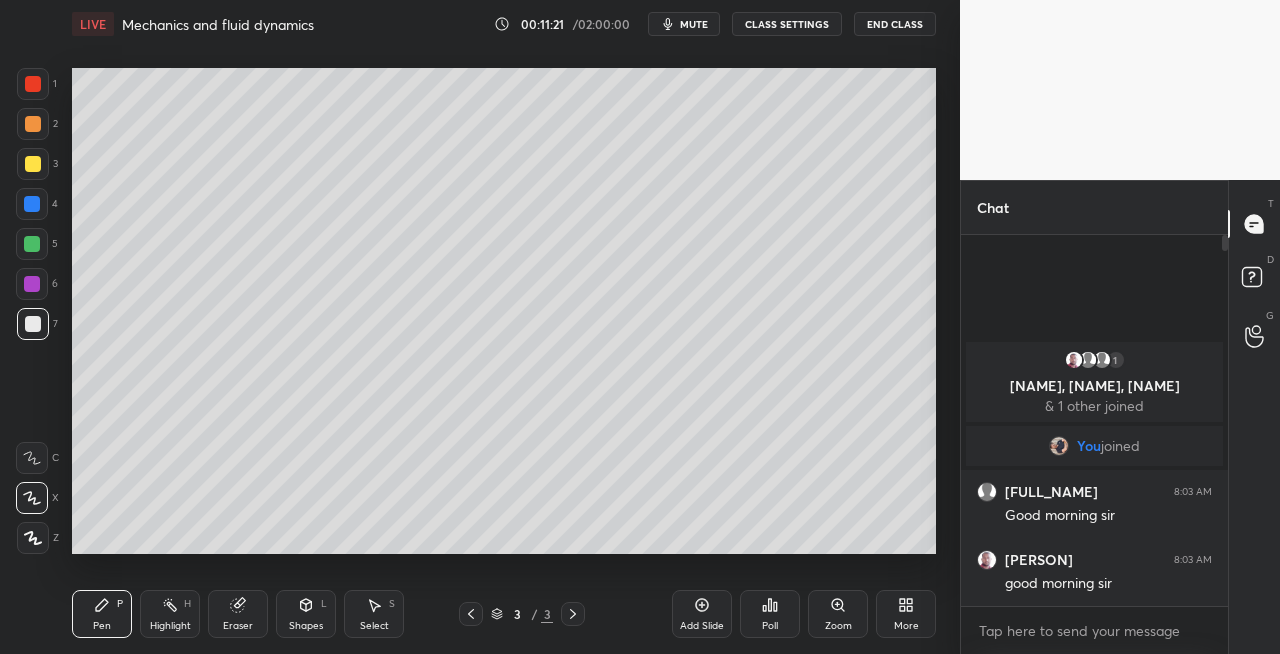 click 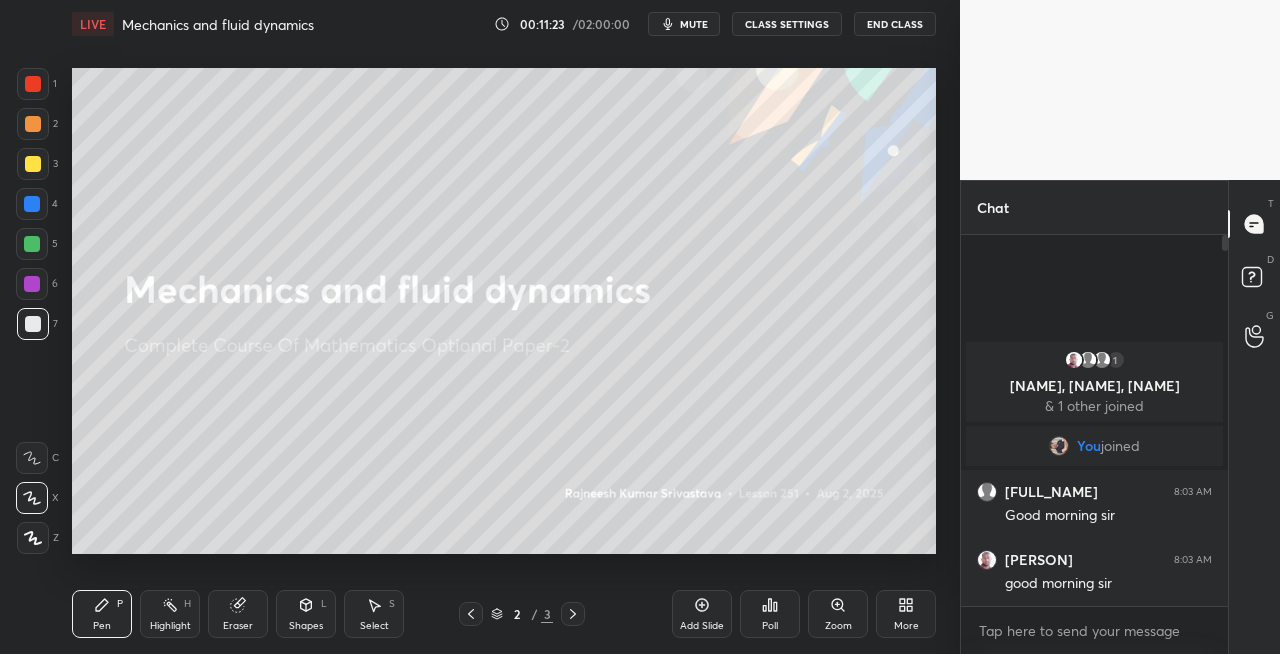 click 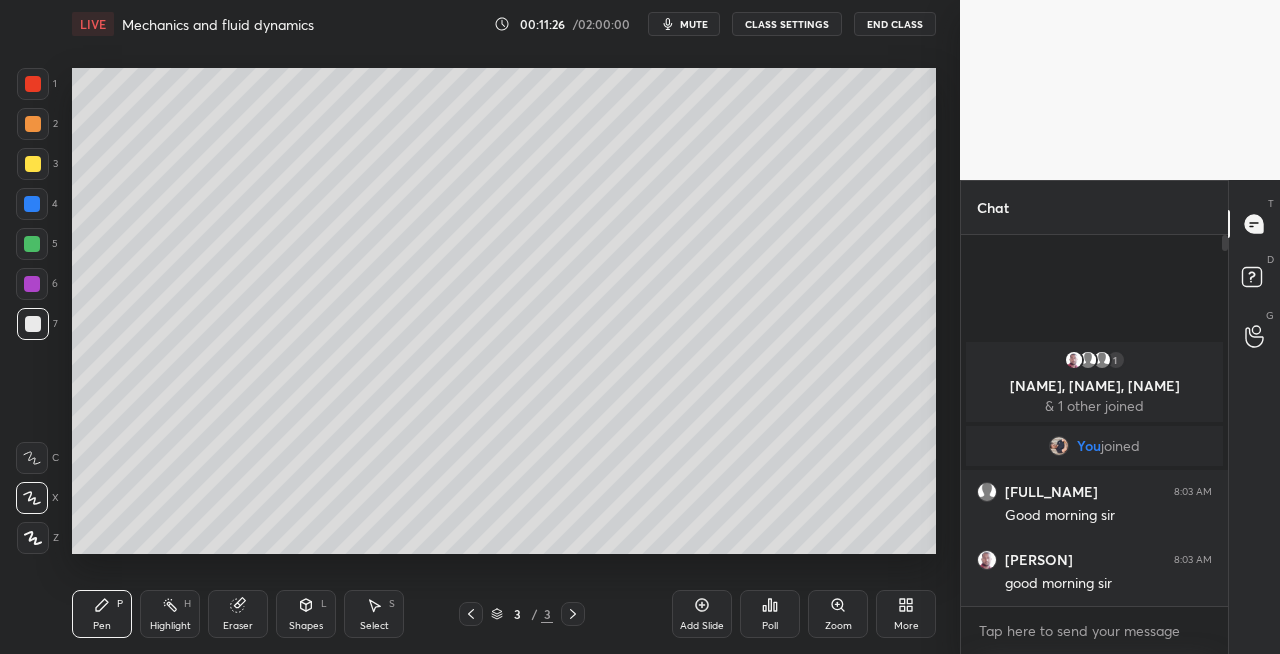 click at bounding box center [33, 324] 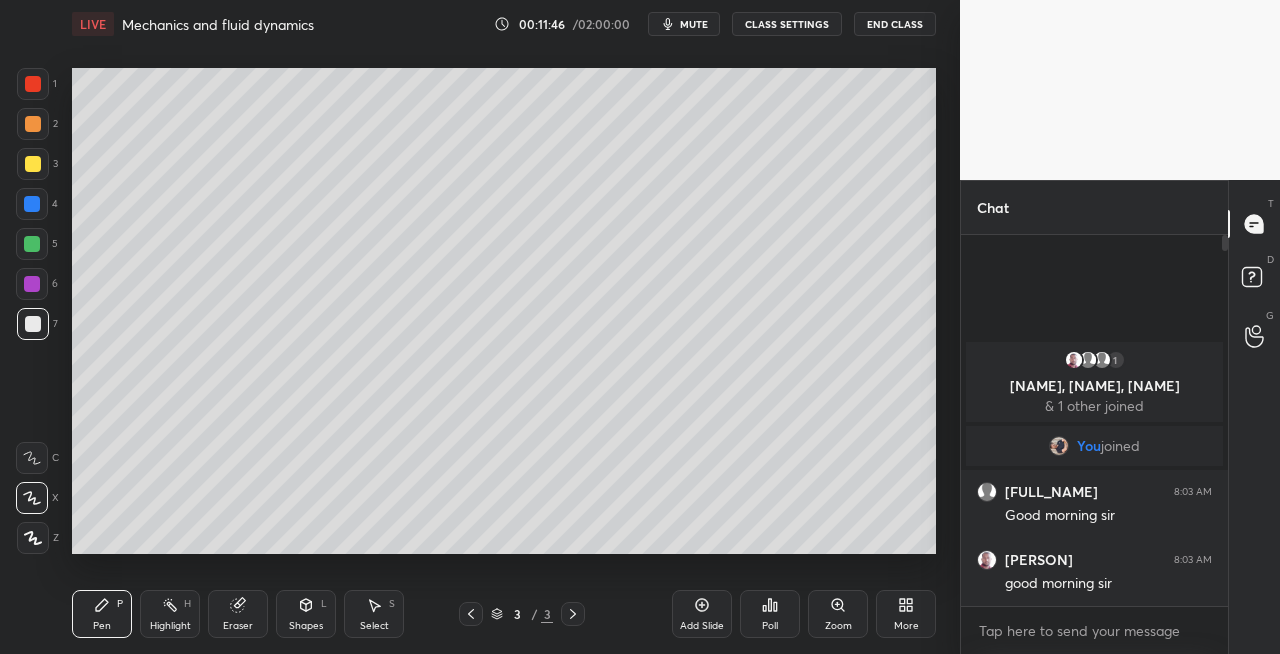 click 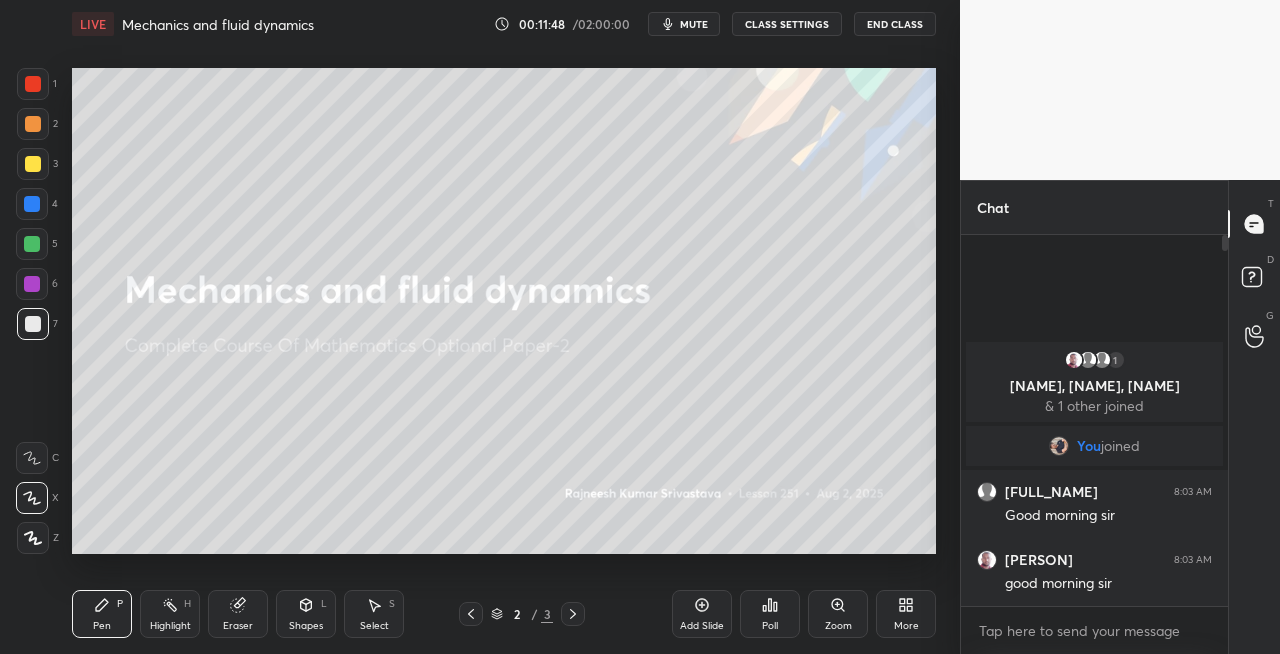click 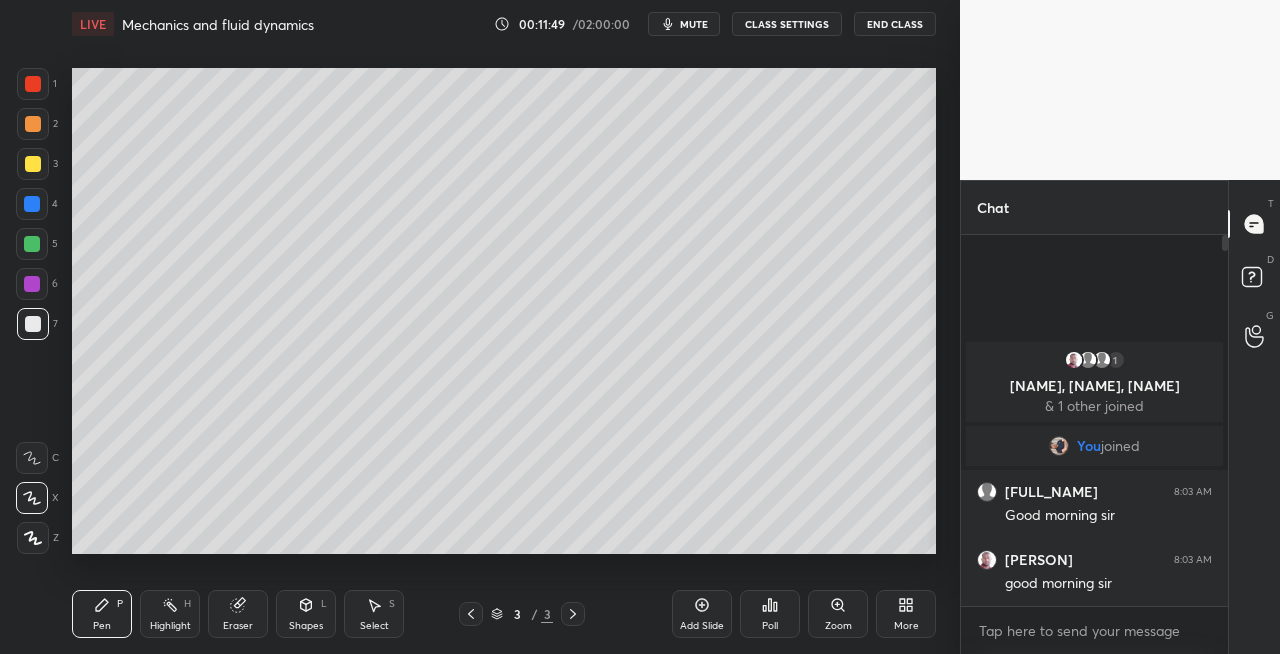click 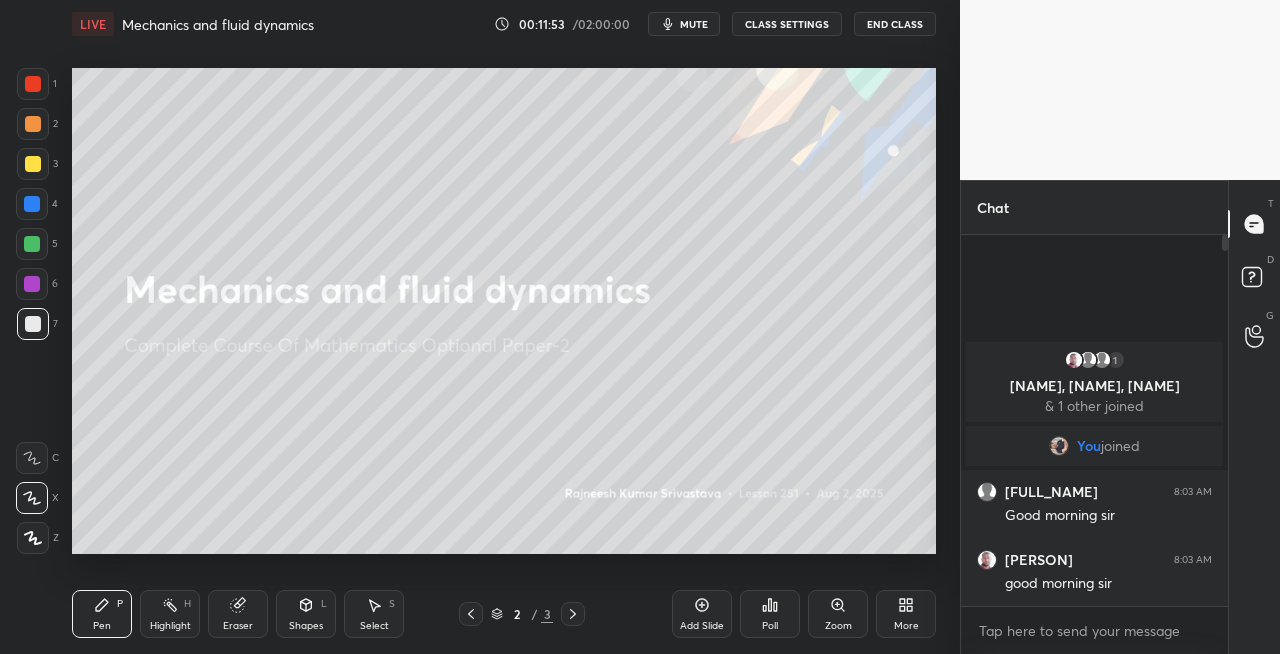 click at bounding box center (573, 614) 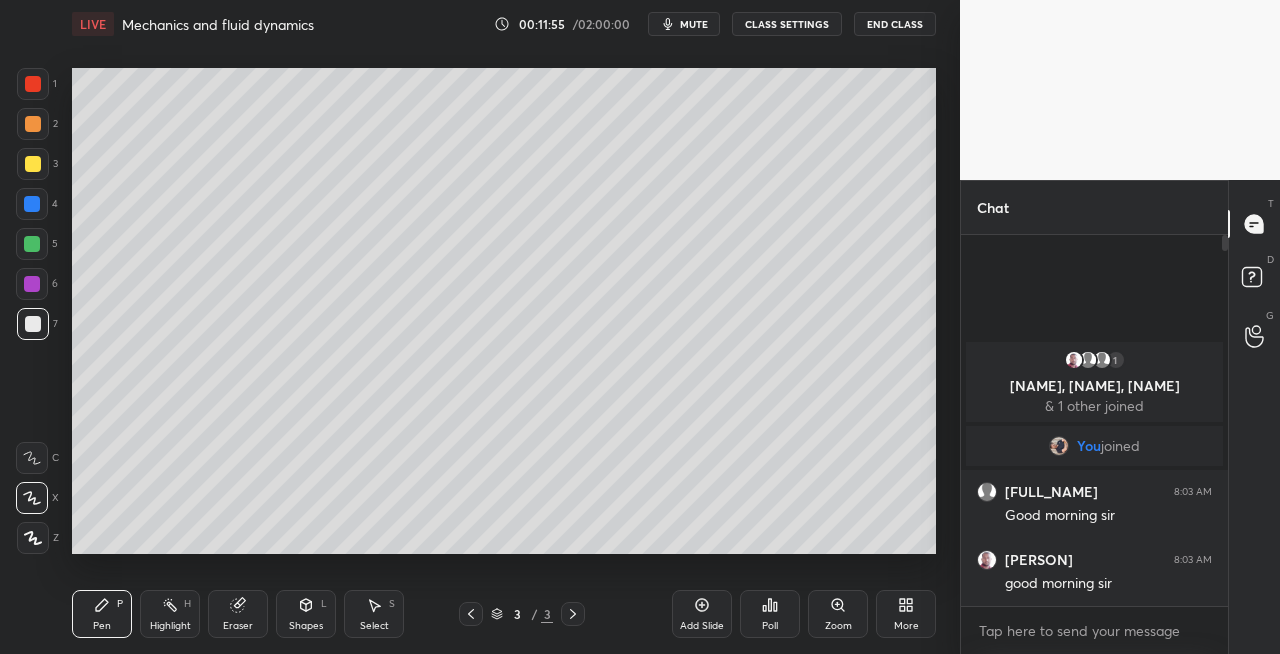 click 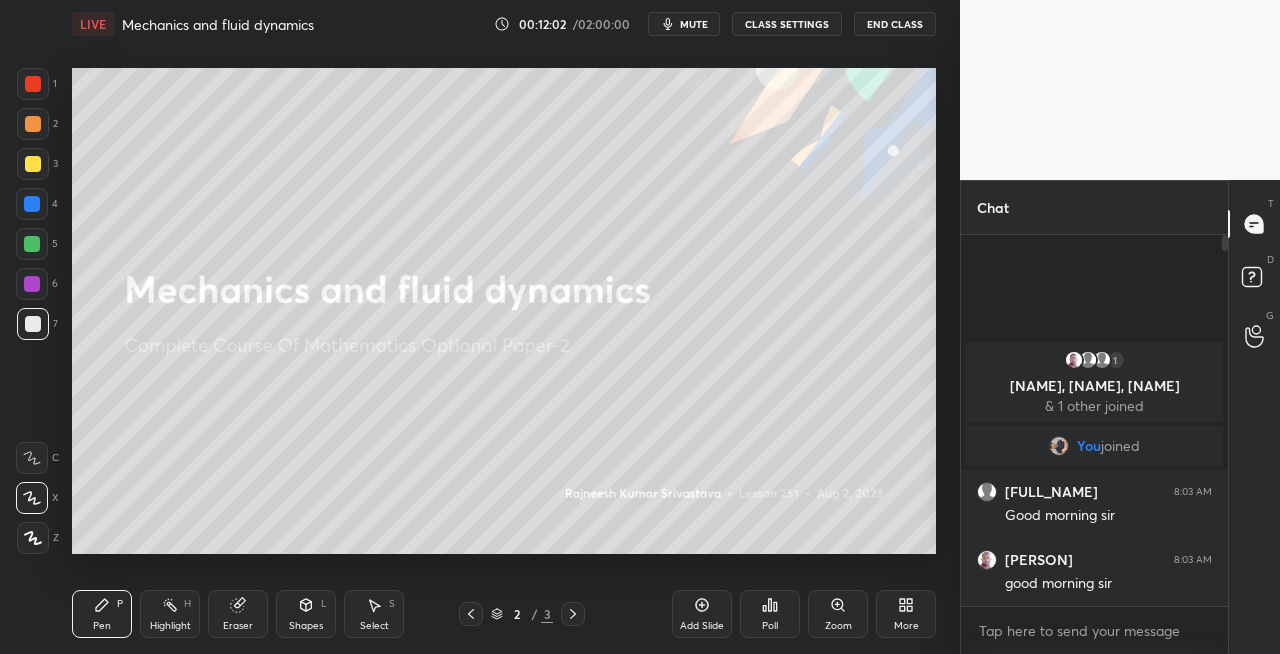 click 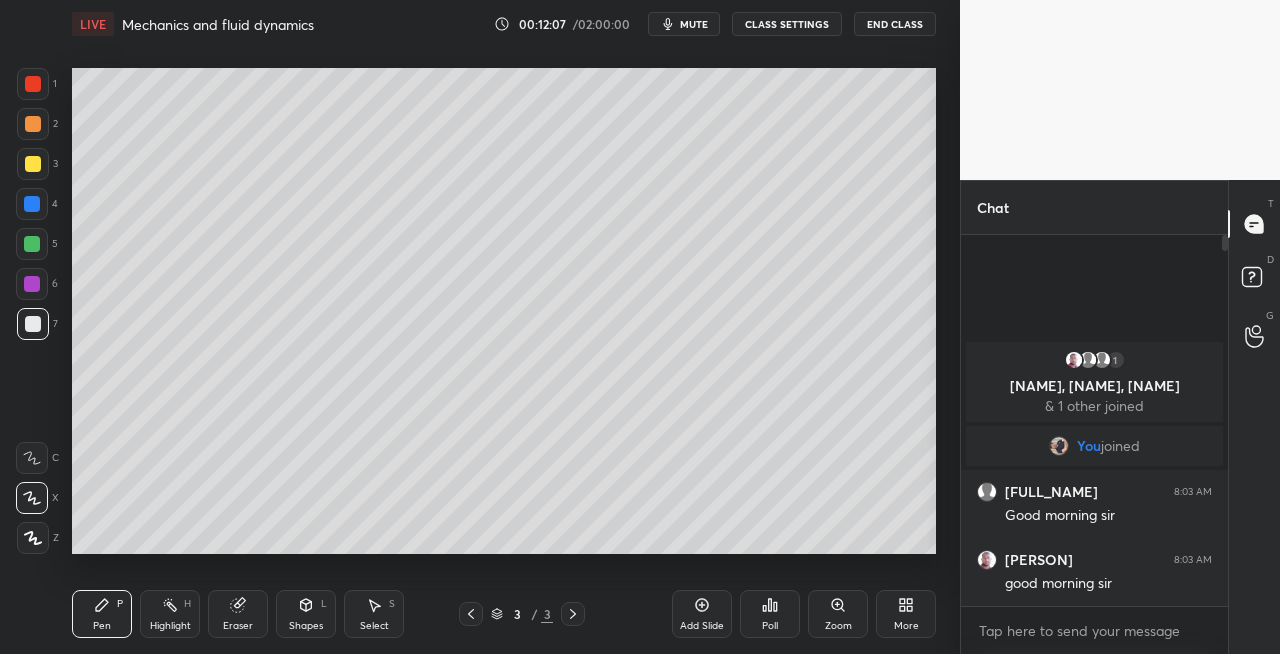 click 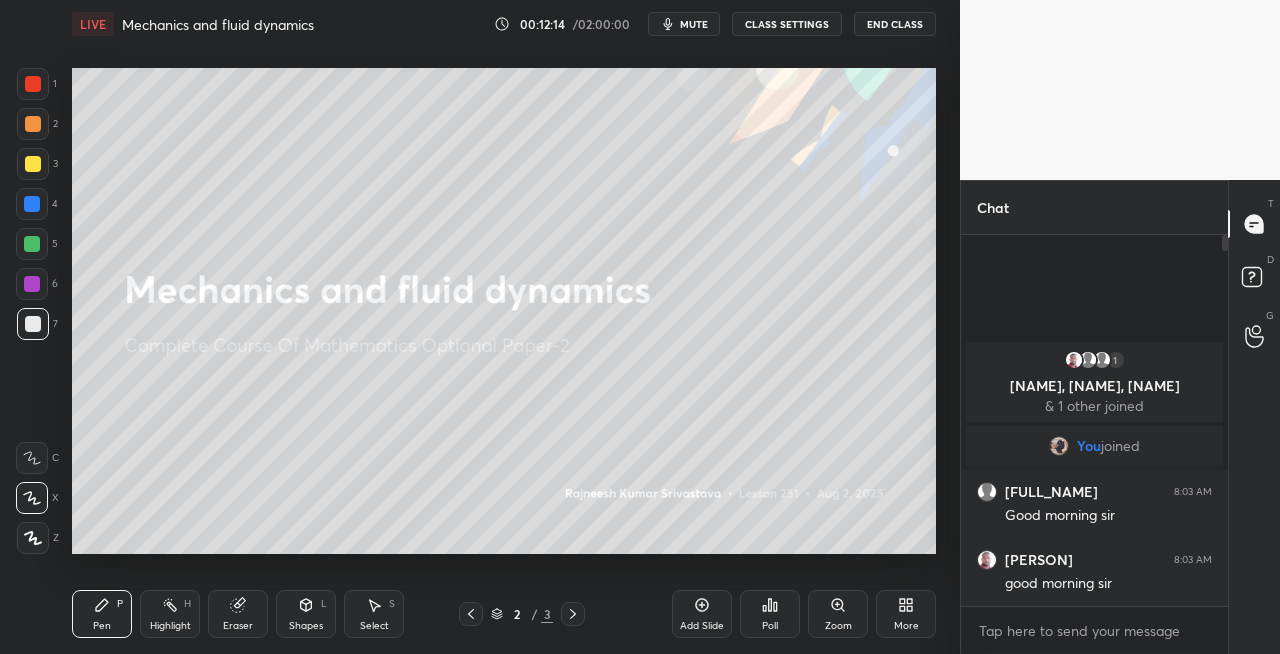 click 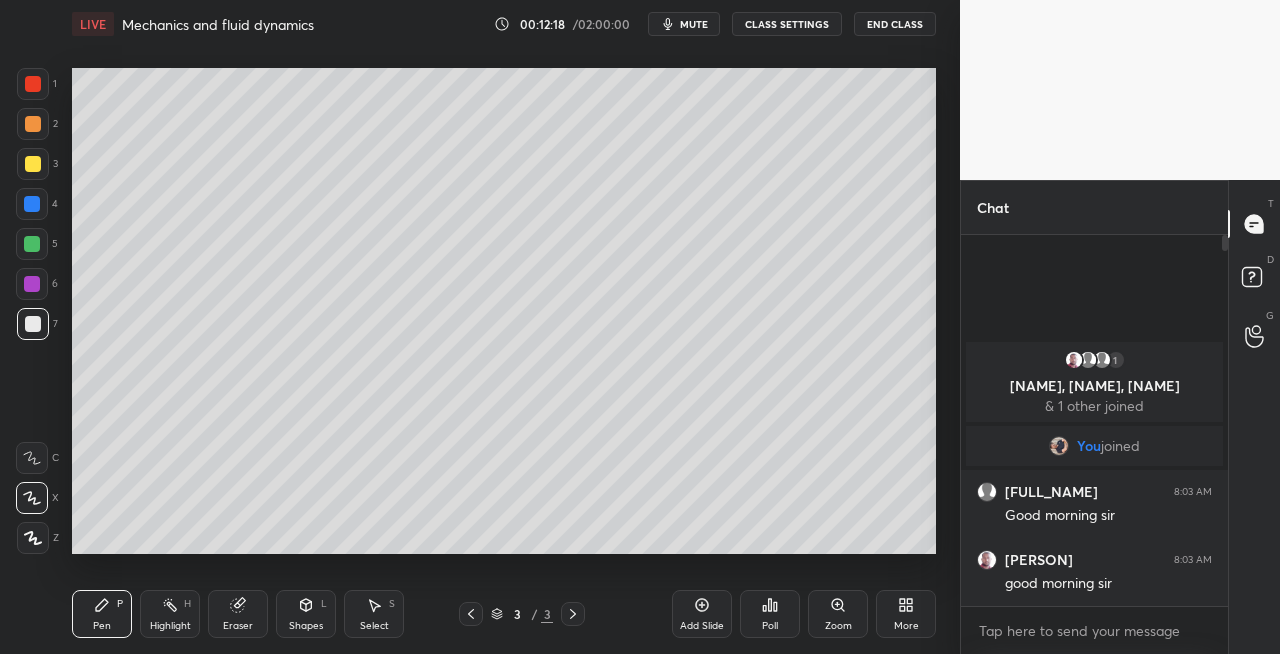 click 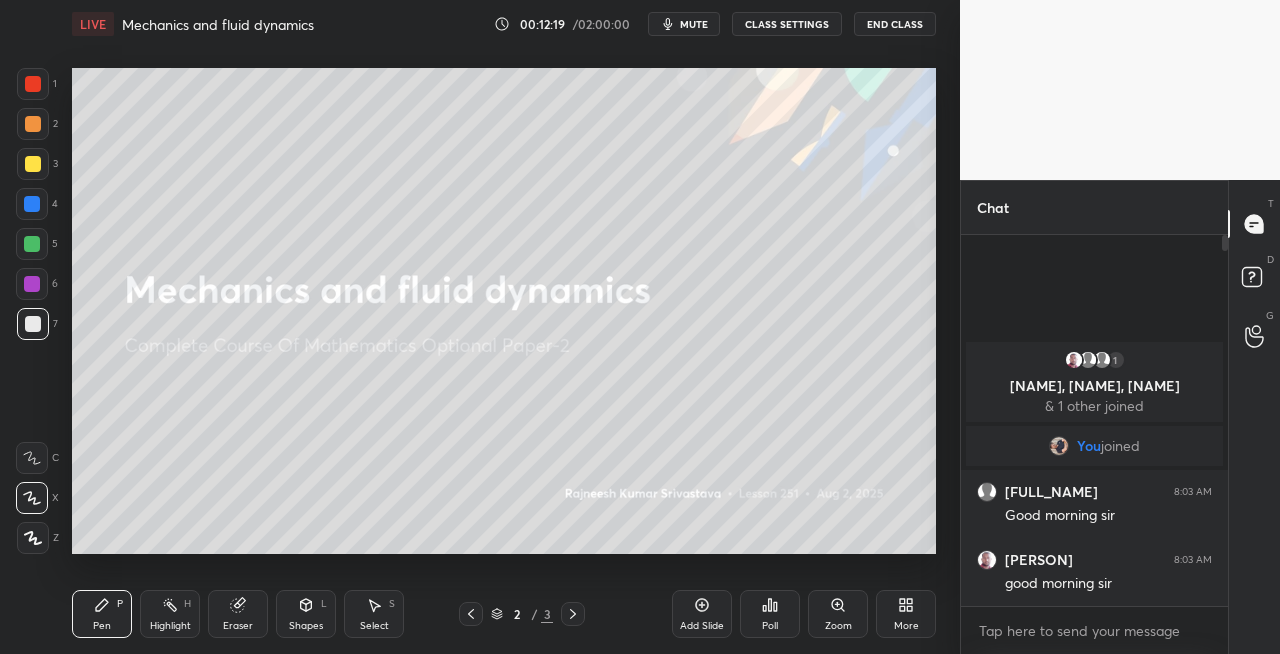 click 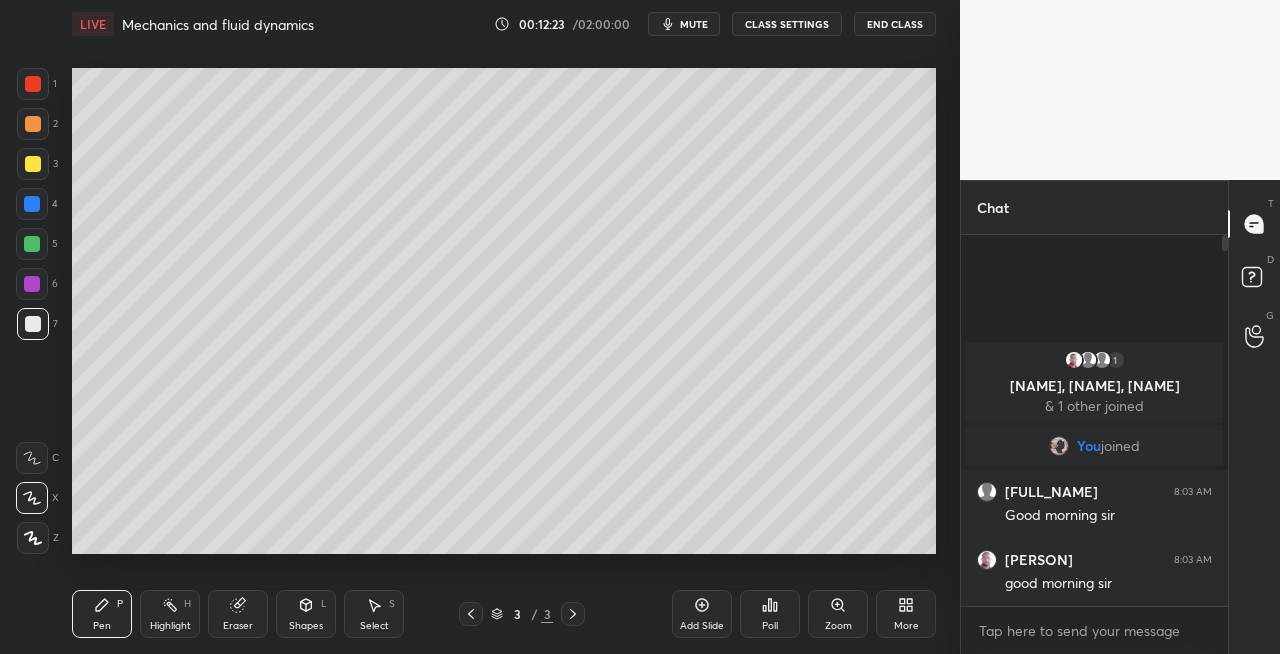 click 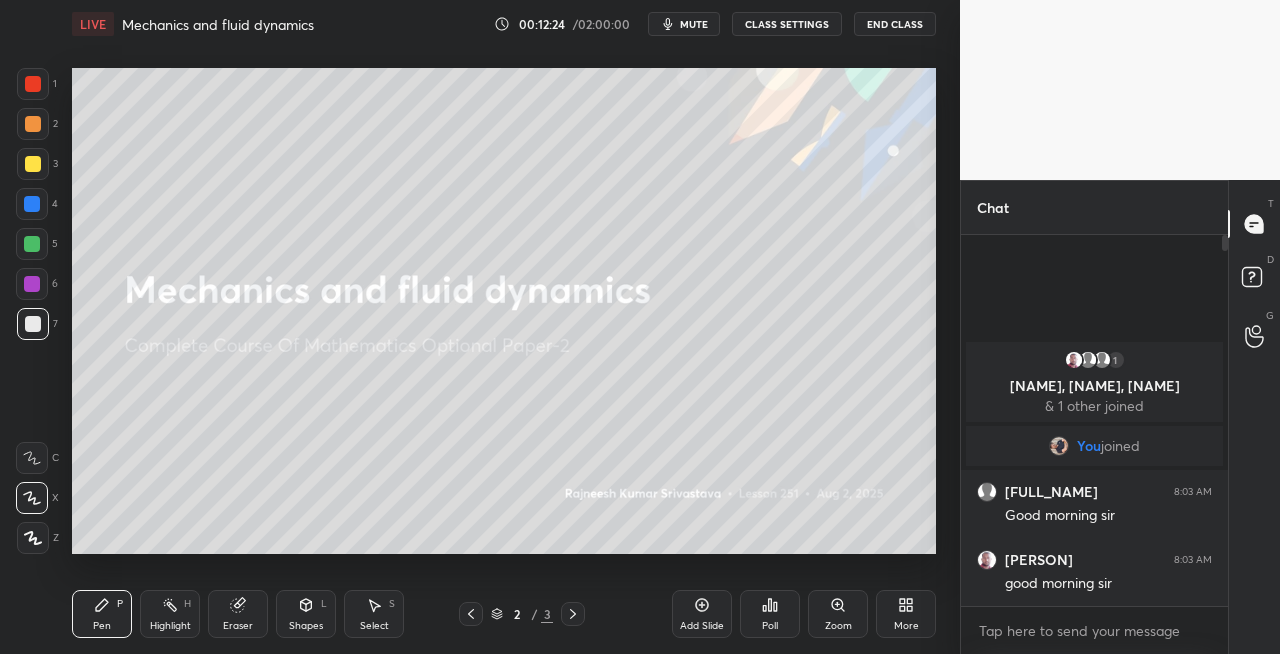 click 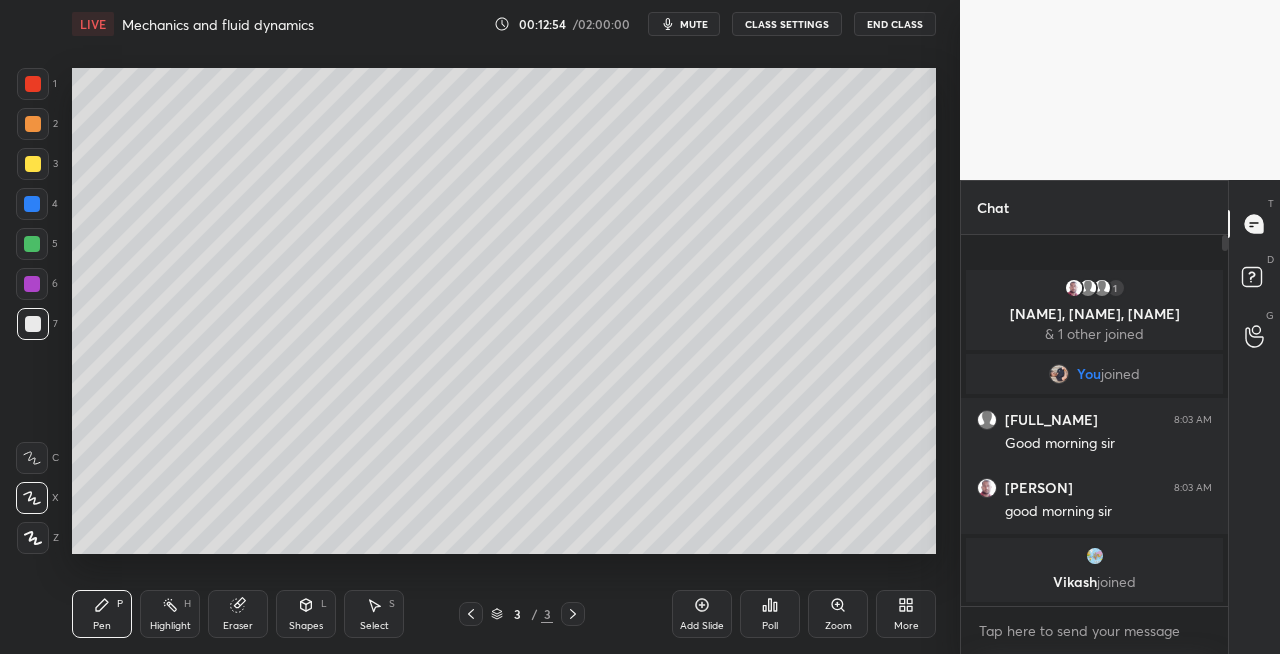 click on "Shapes L" at bounding box center (306, 614) 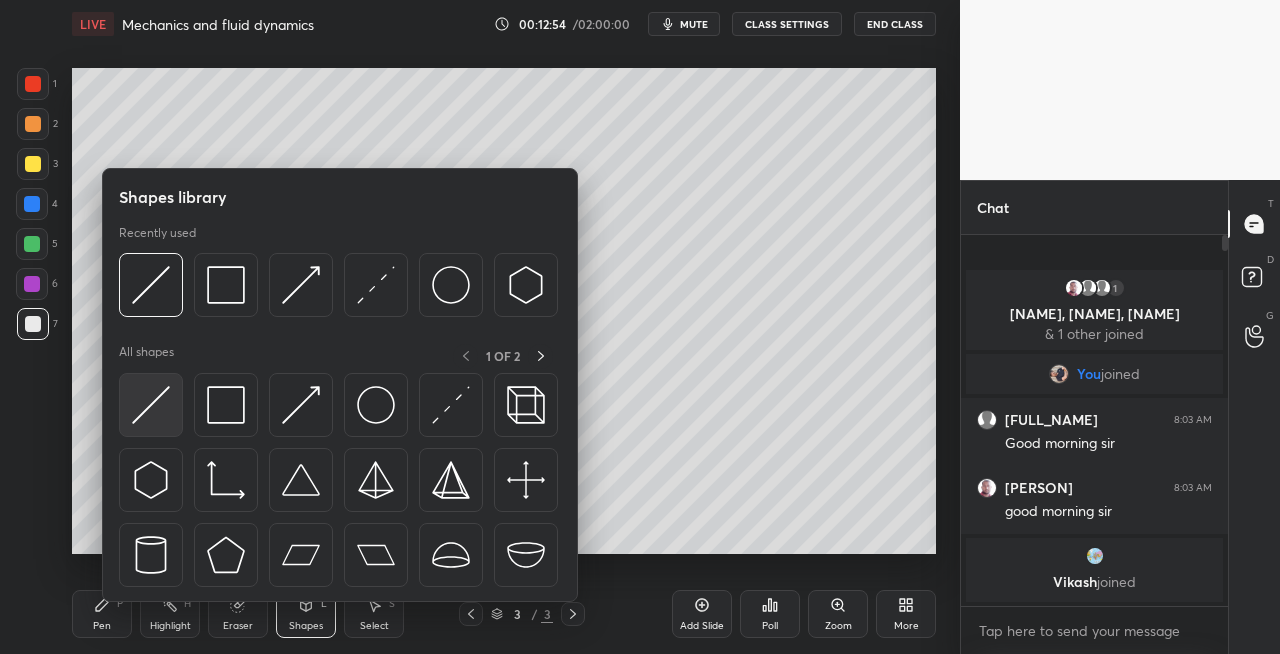 click at bounding box center [151, 405] 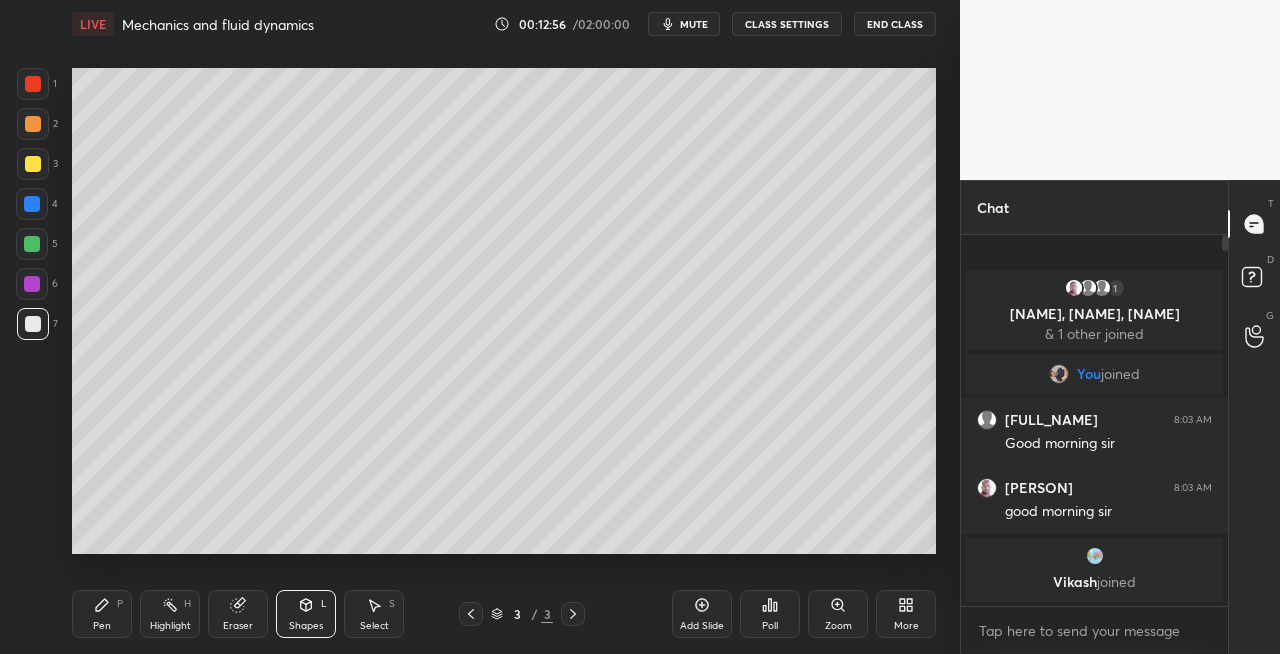click on "Pen P" at bounding box center [102, 614] 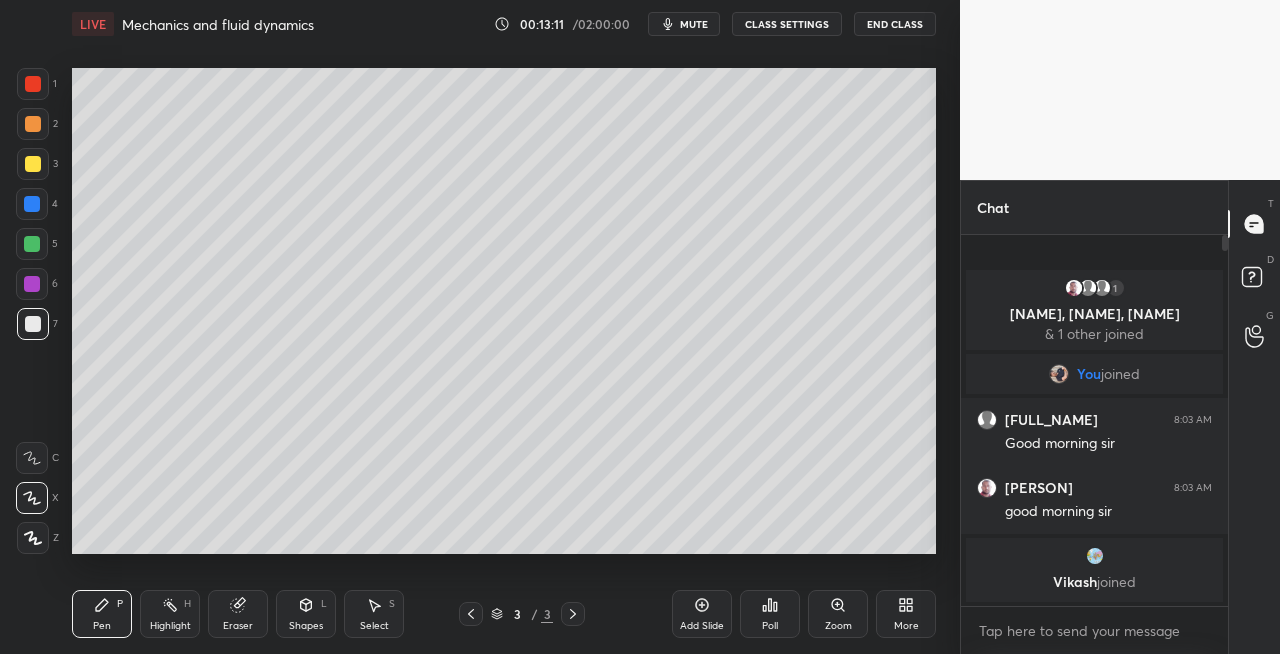click 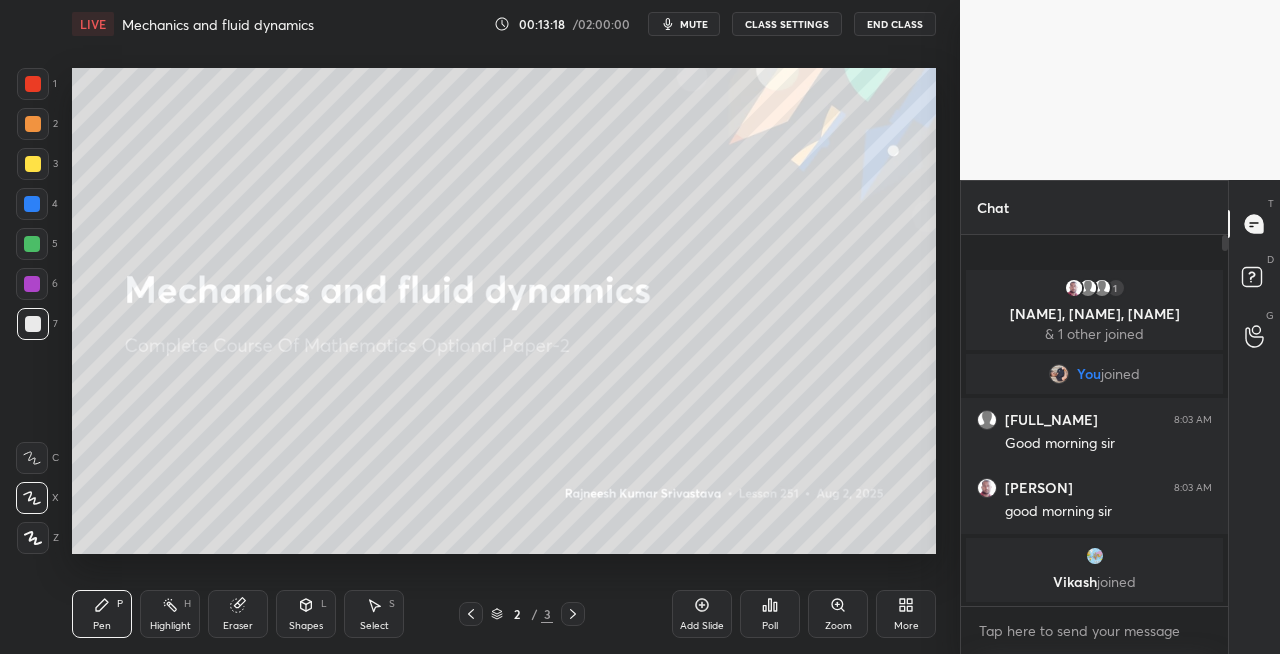 click 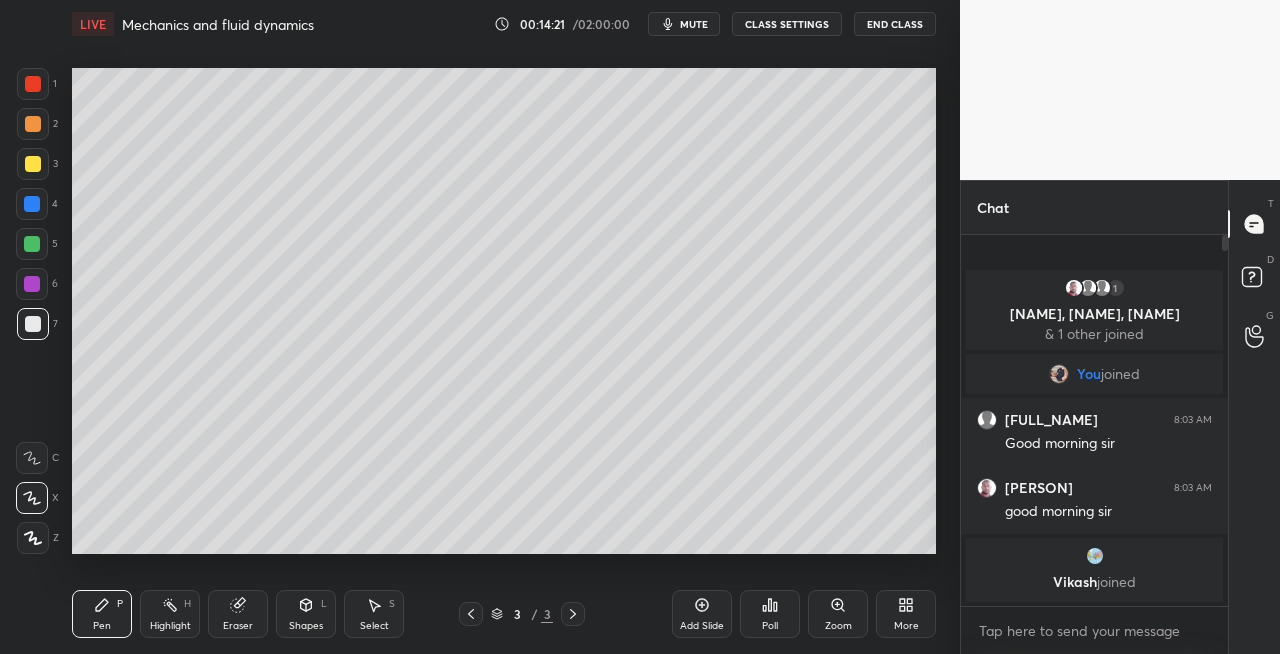 click on "Eraser" at bounding box center [238, 614] 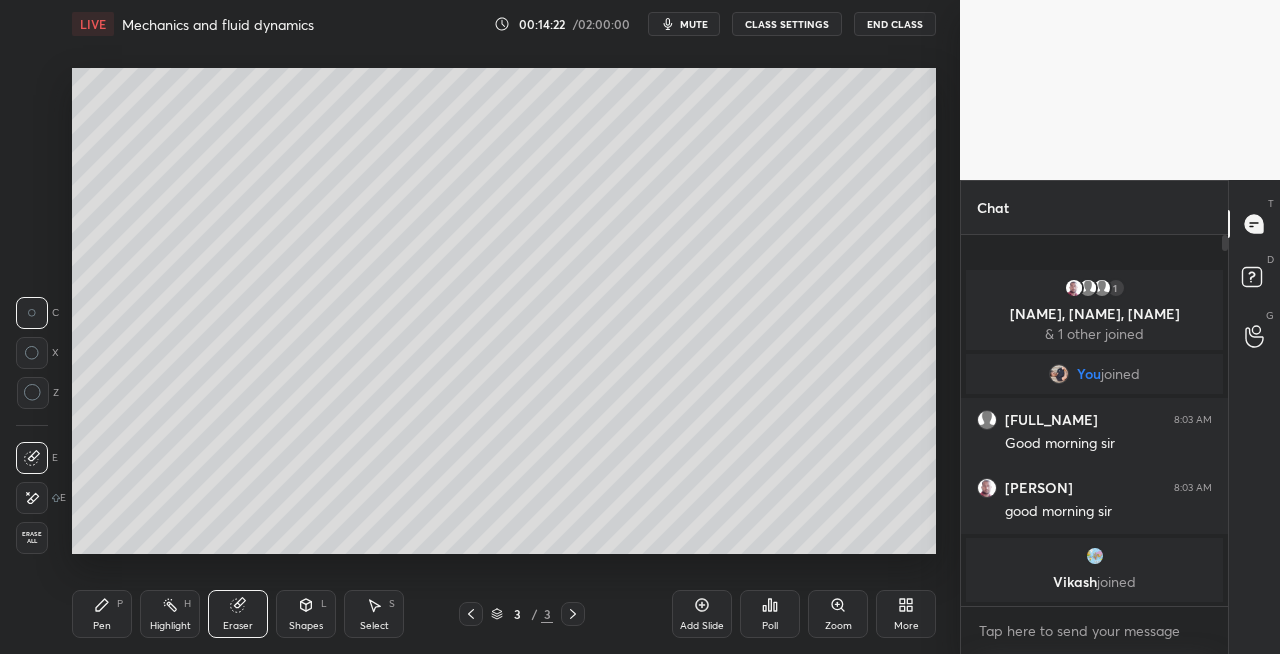 click on "Pen P" at bounding box center (102, 614) 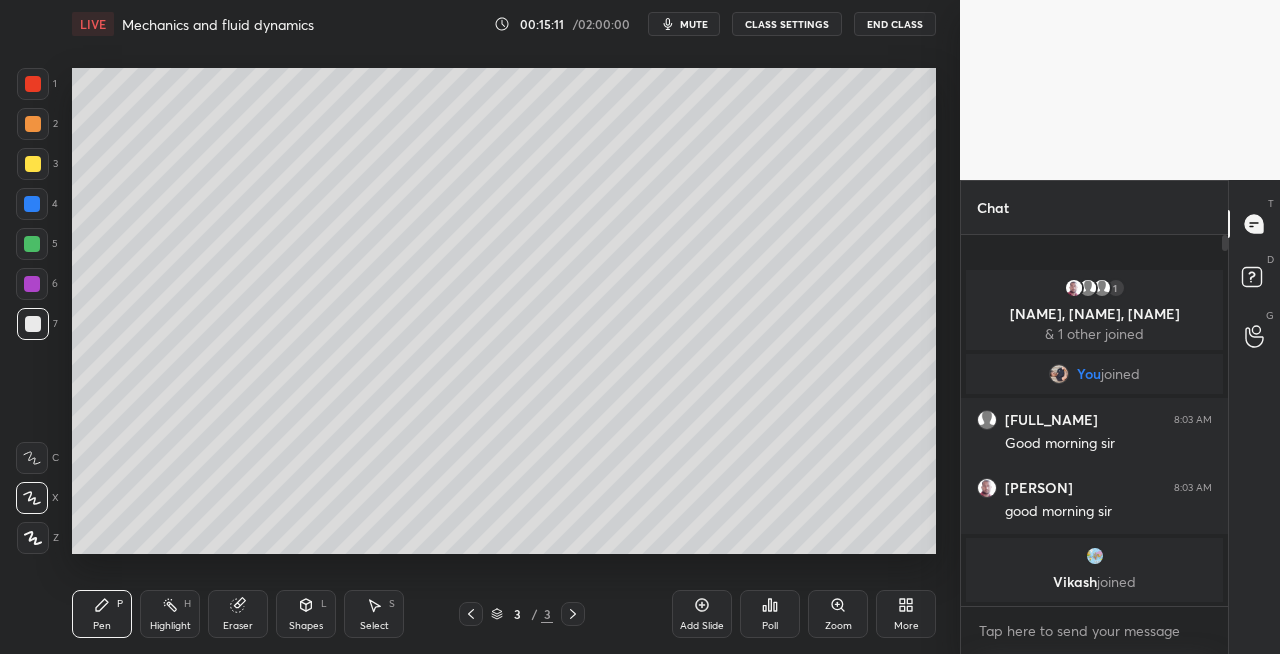 click 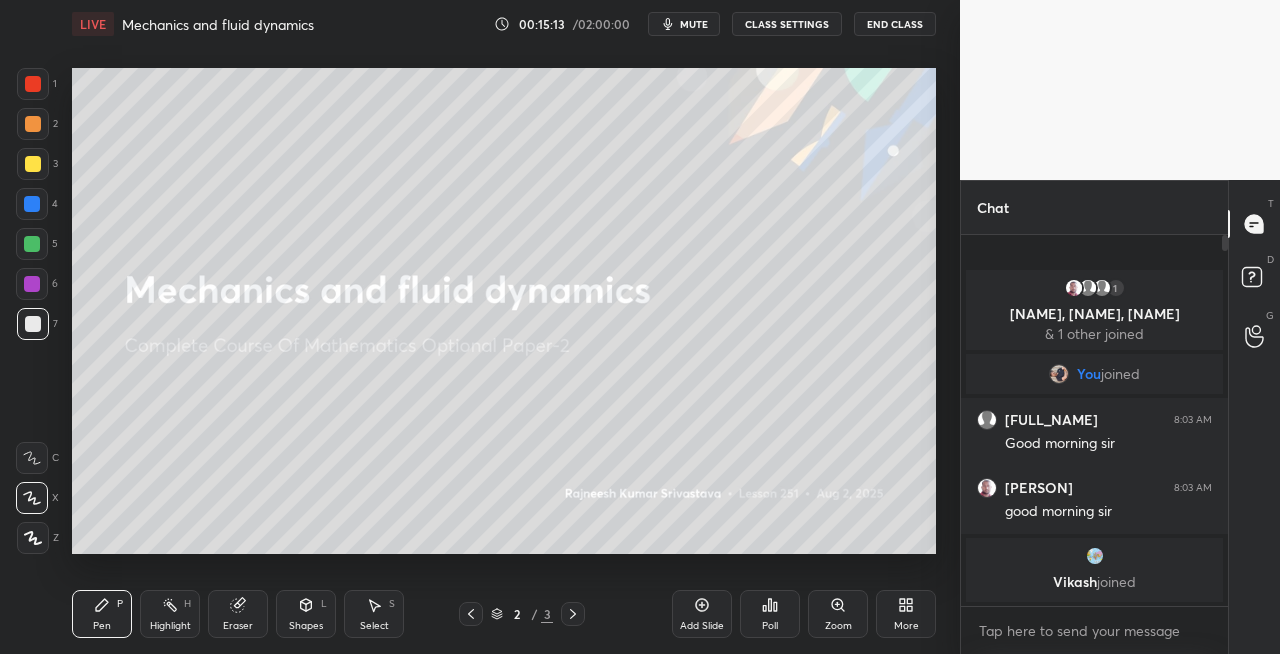 click 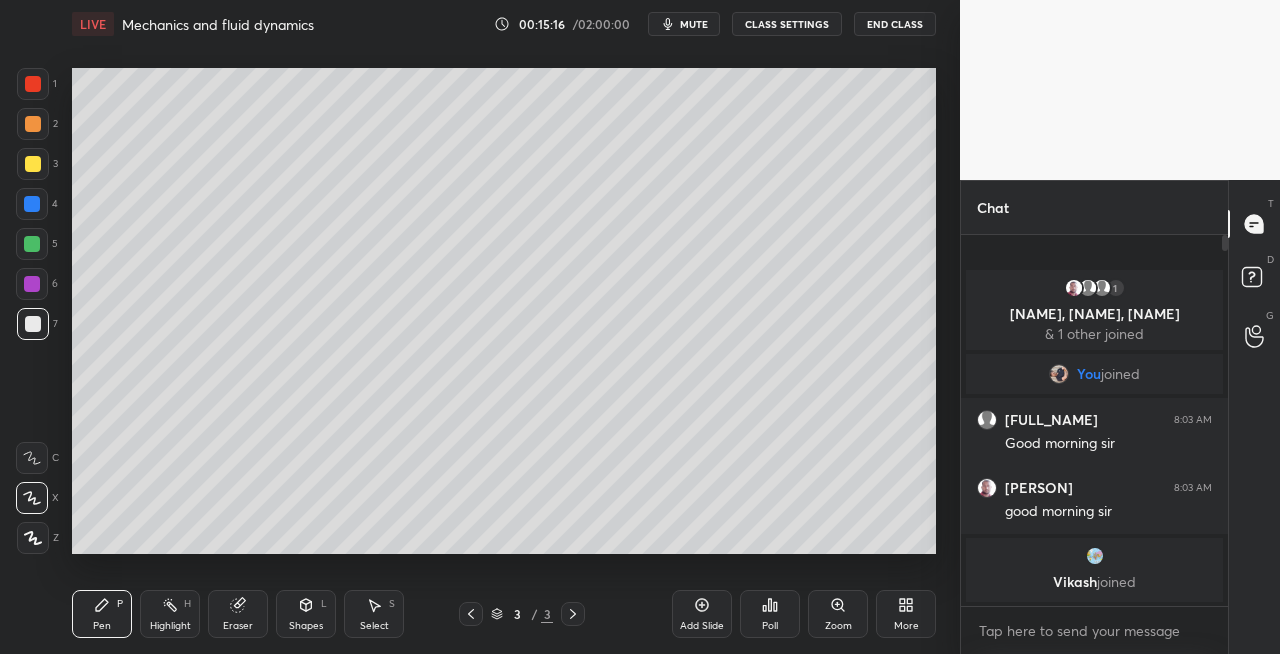 click 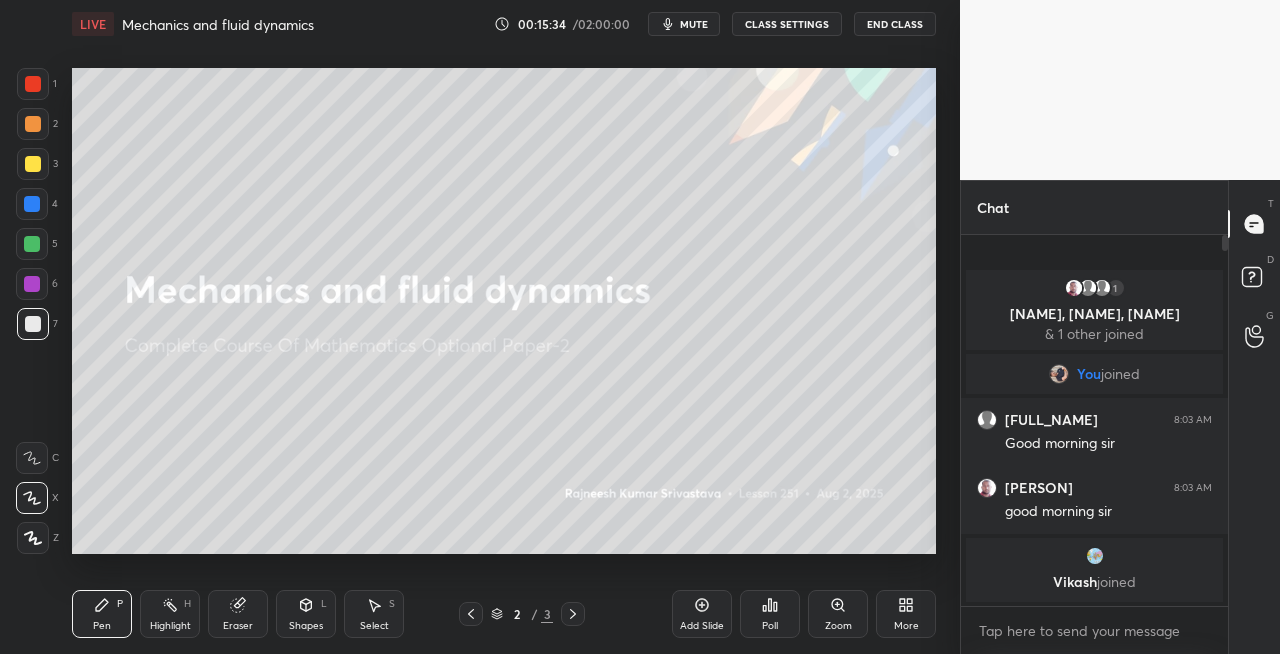 click 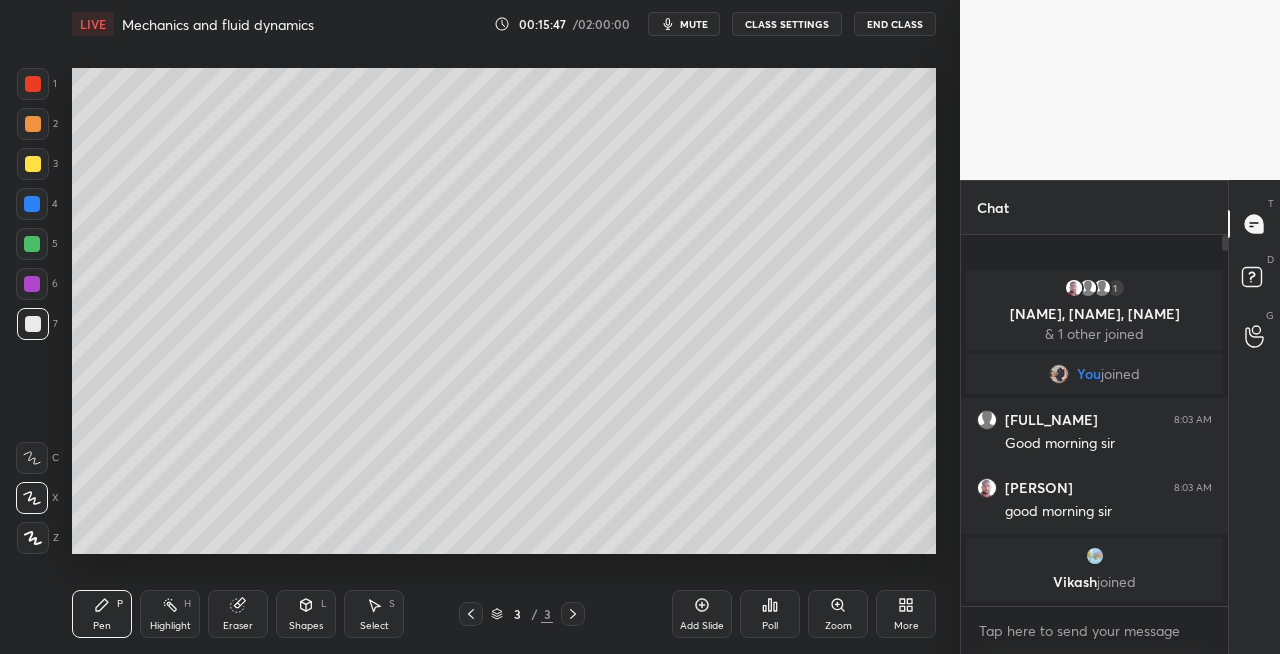 click at bounding box center [33, 164] 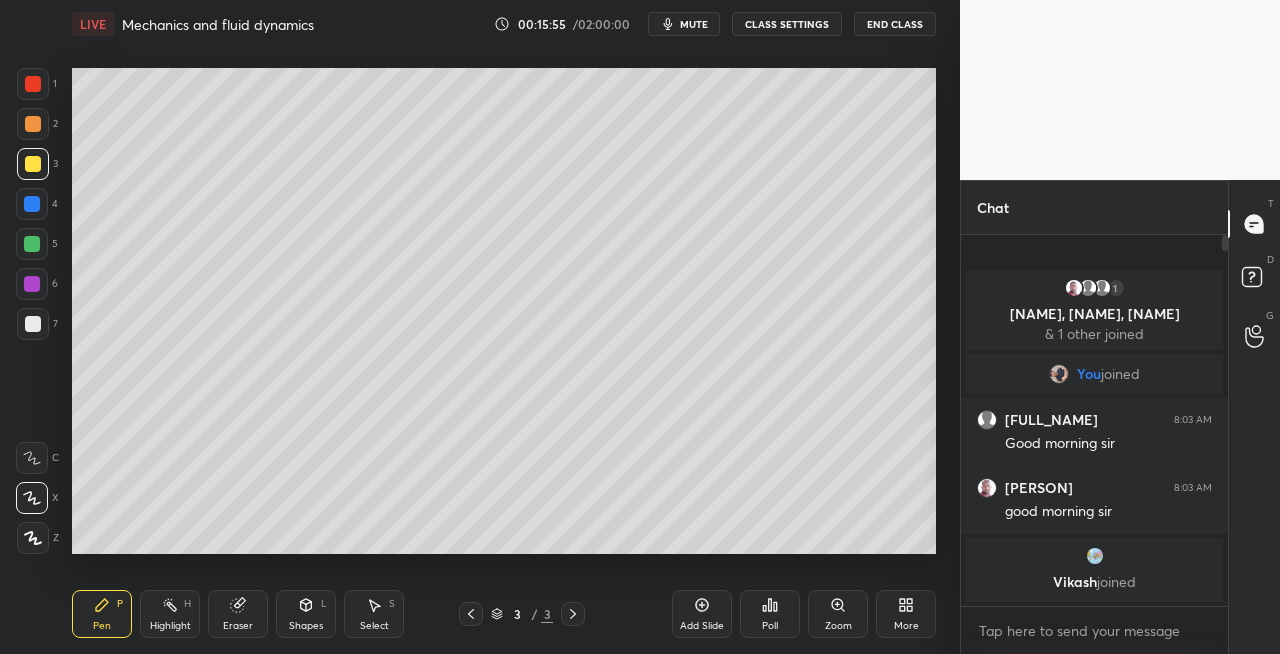 click on "Eraser" at bounding box center [238, 626] 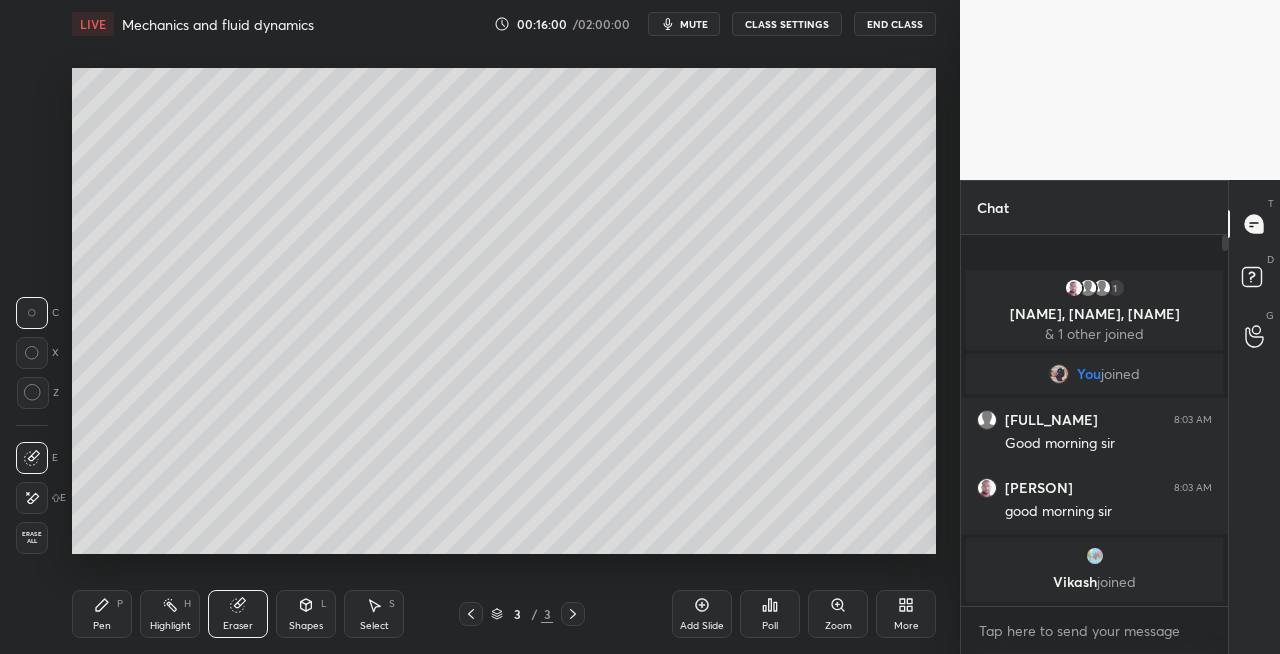 click on "Pen" at bounding box center (102, 626) 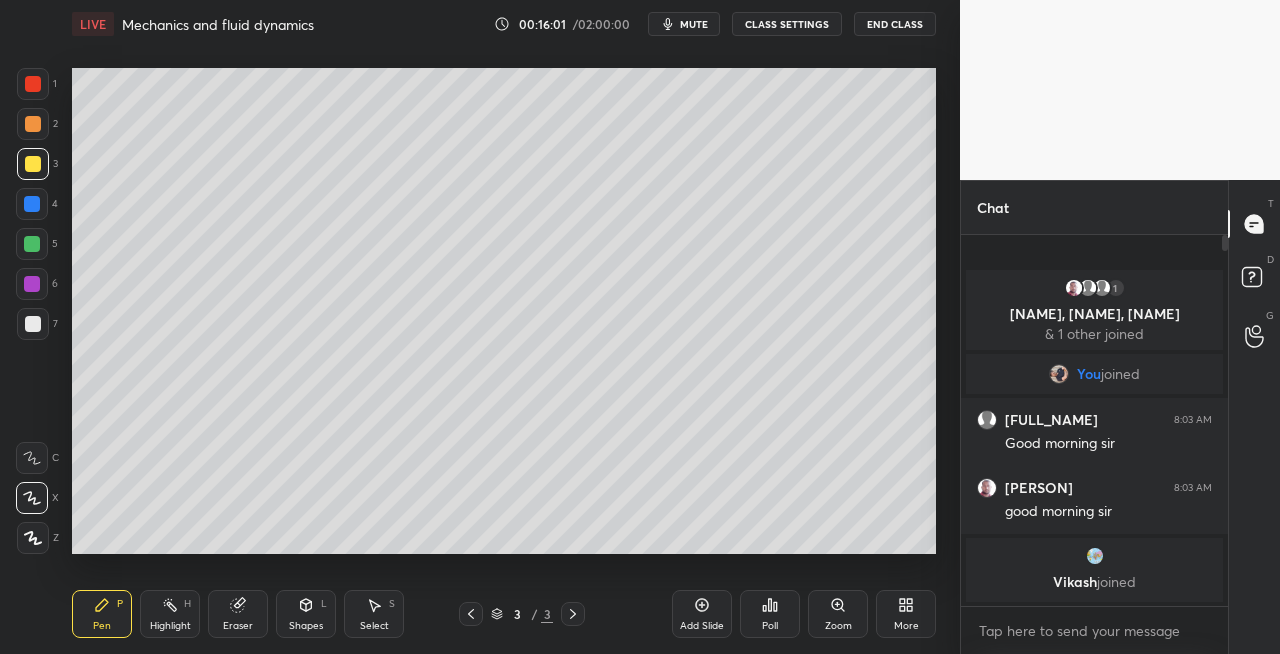 click at bounding box center (33, 324) 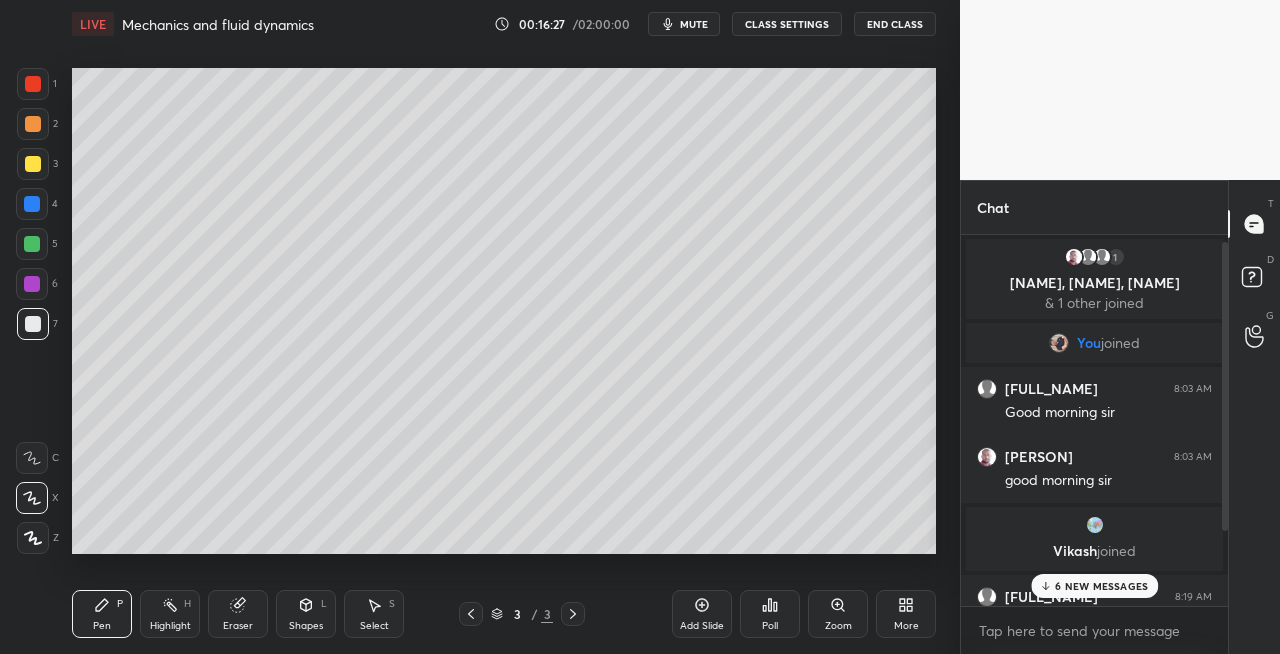 scroll, scrollTop: 104, scrollLeft: 0, axis: vertical 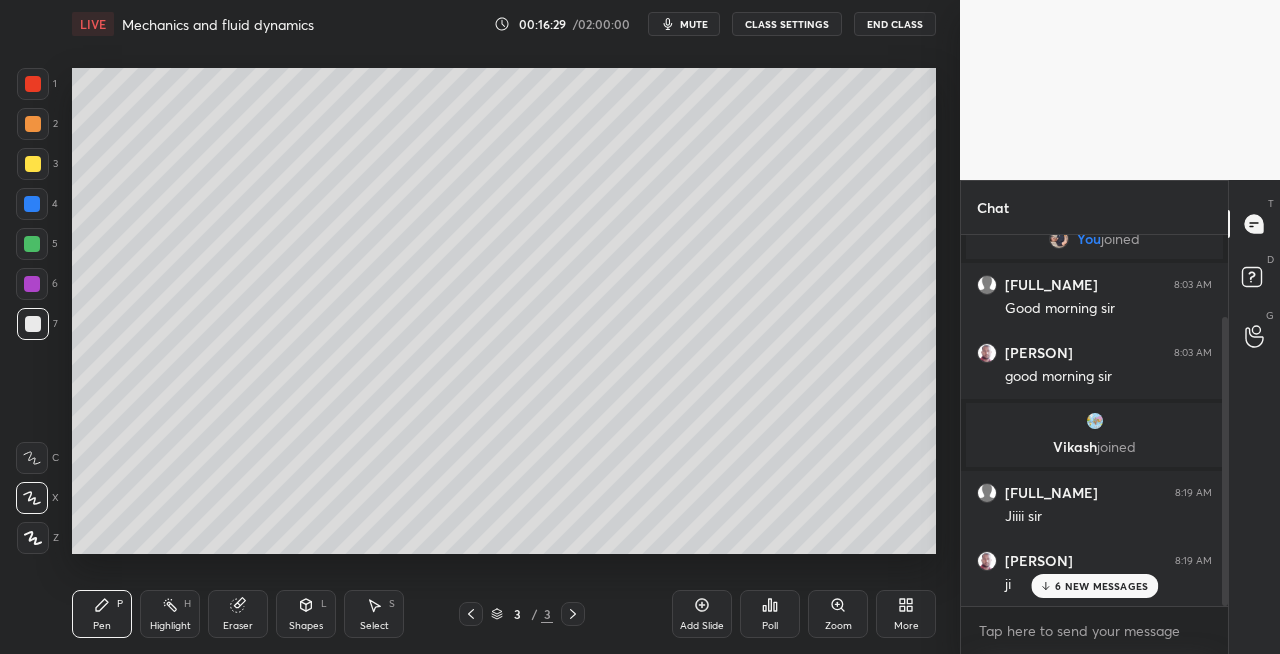 click at bounding box center [471, 614] 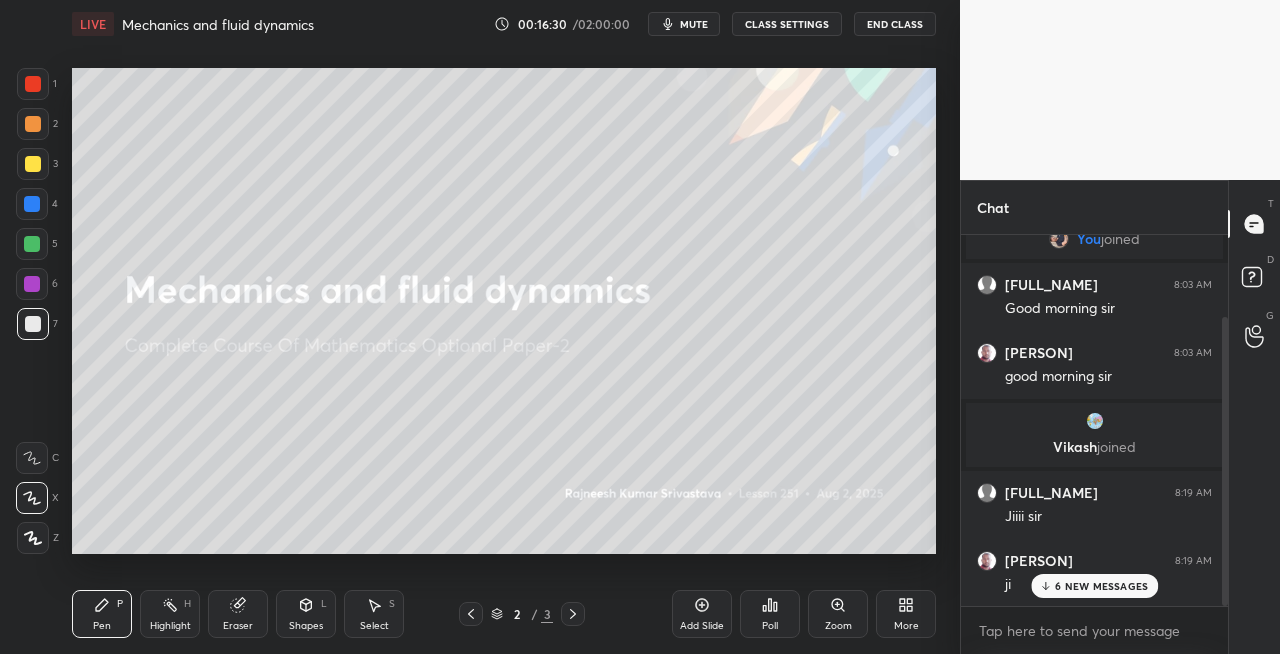 click 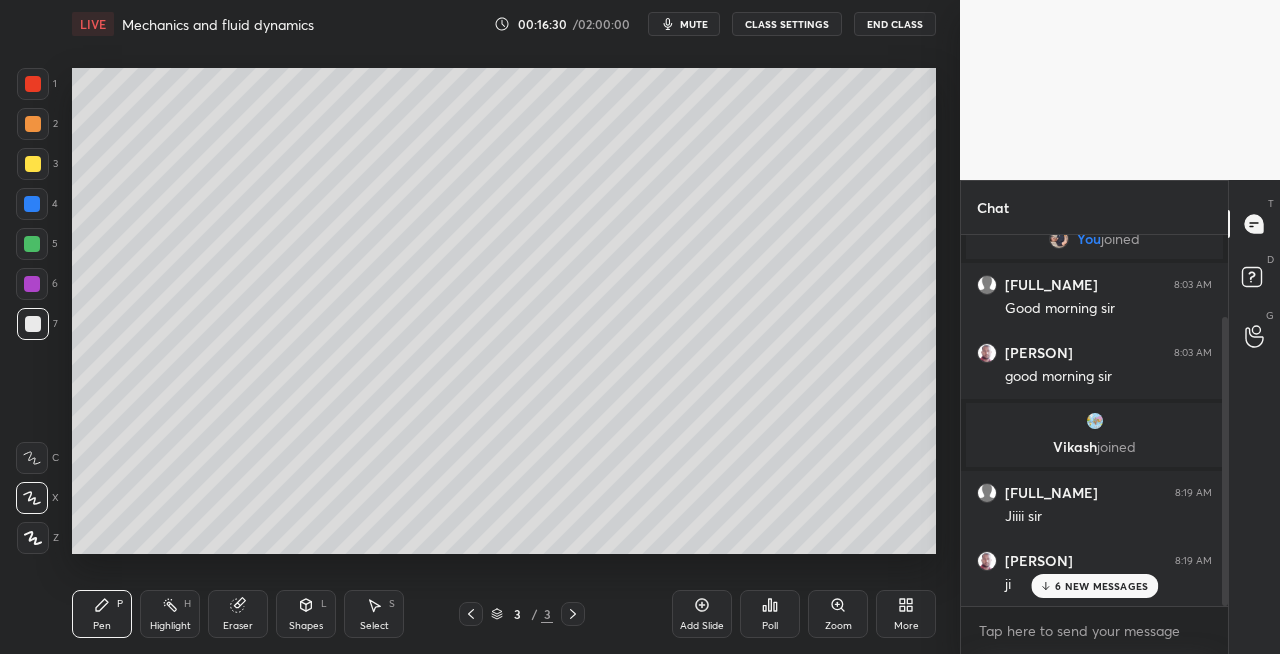 click at bounding box center (573, 614) 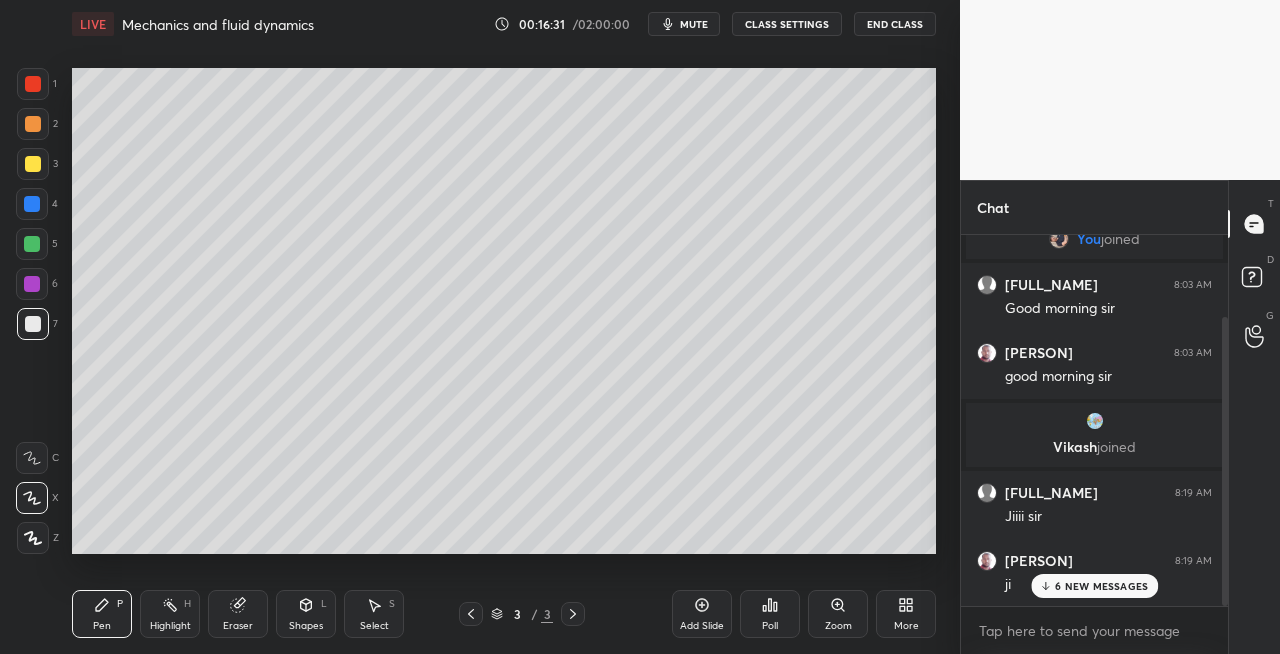 click 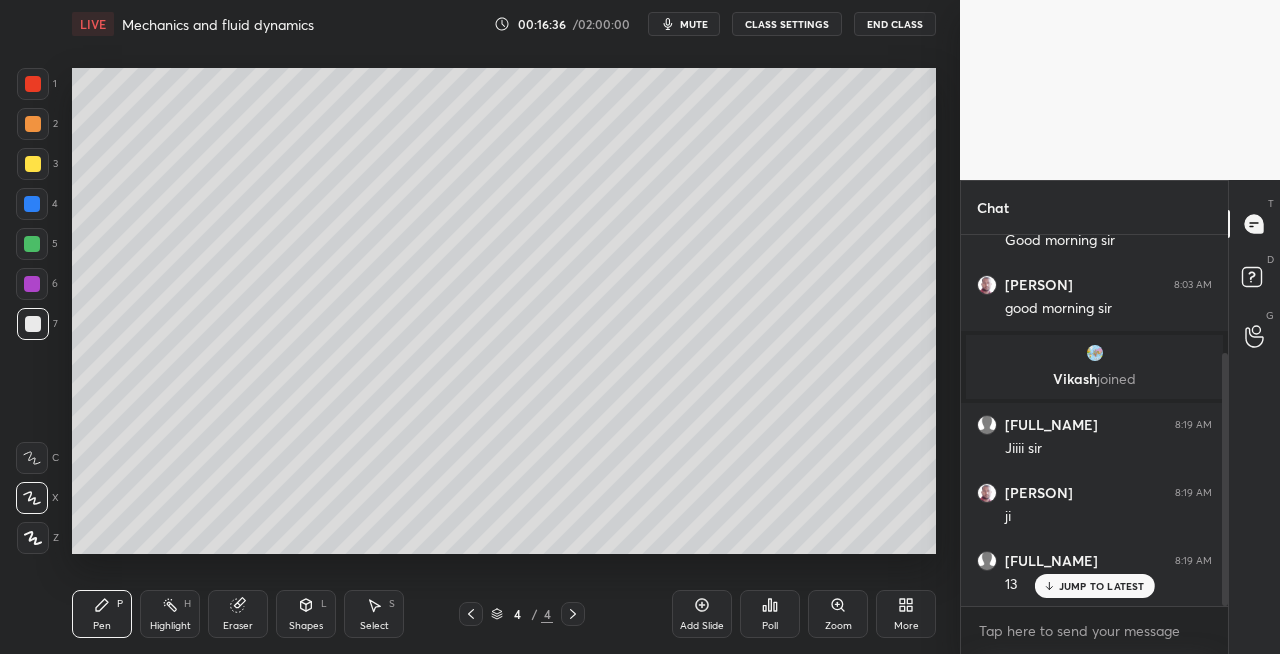 scroll, scrollTop: 240, scrollLeft: 0, axis: vertical 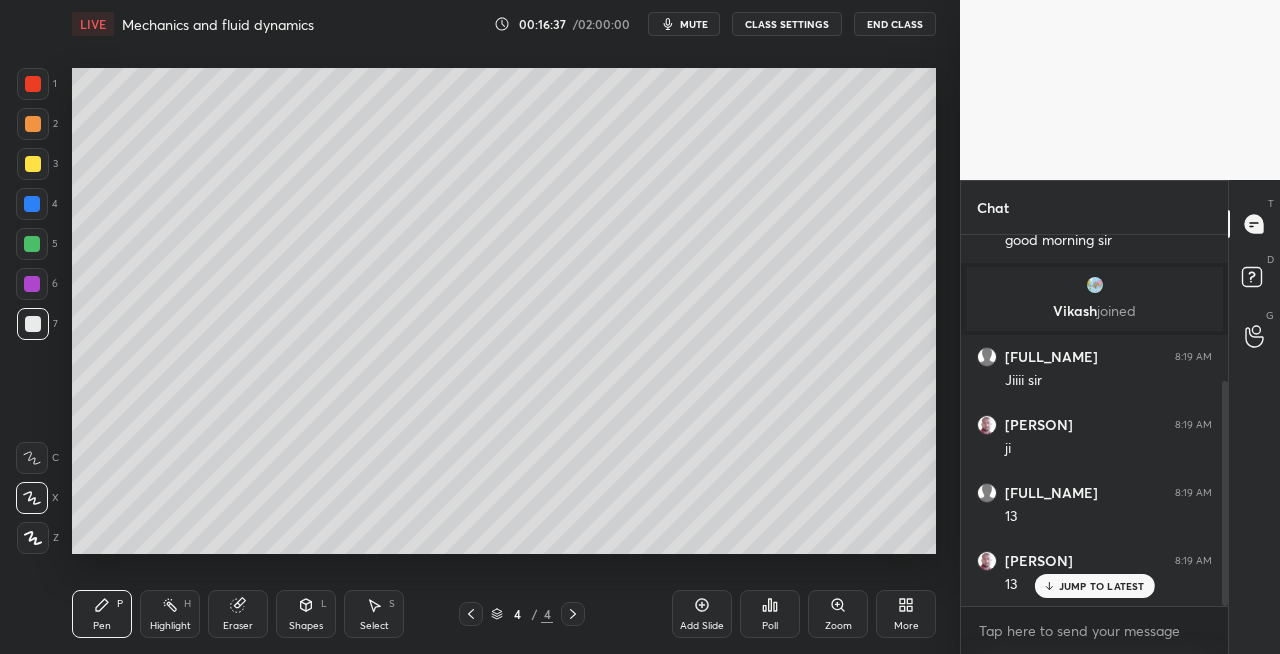 click at bounding box center (33, 164) 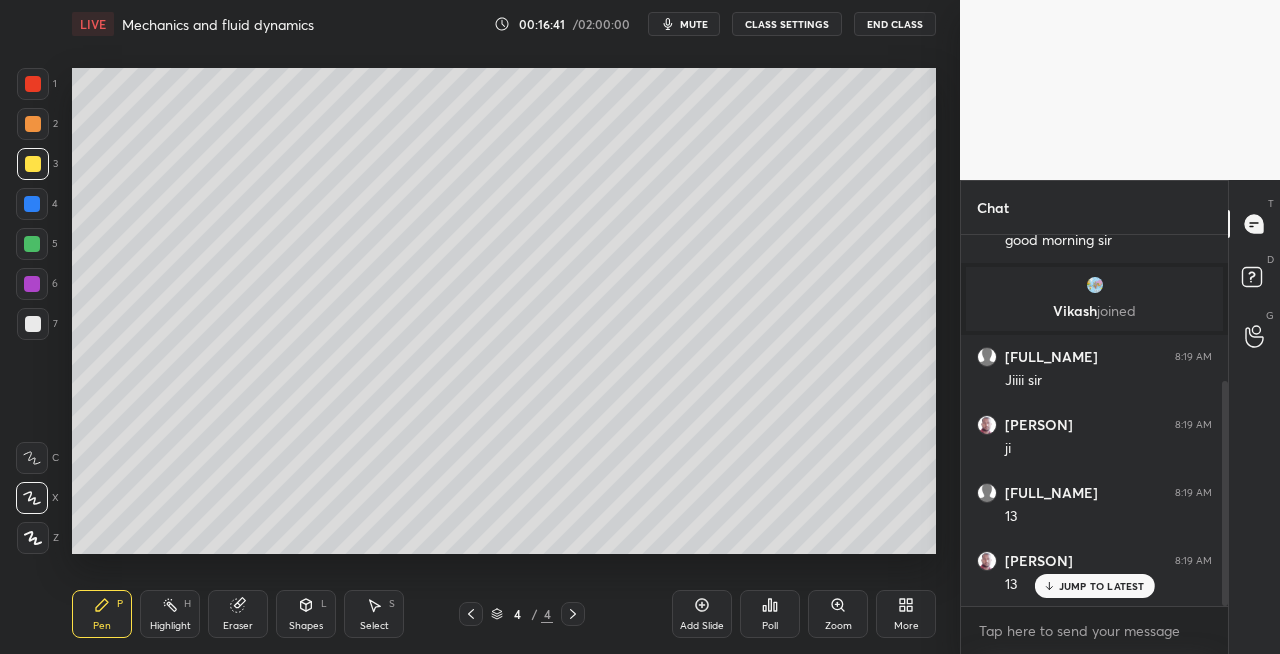 click 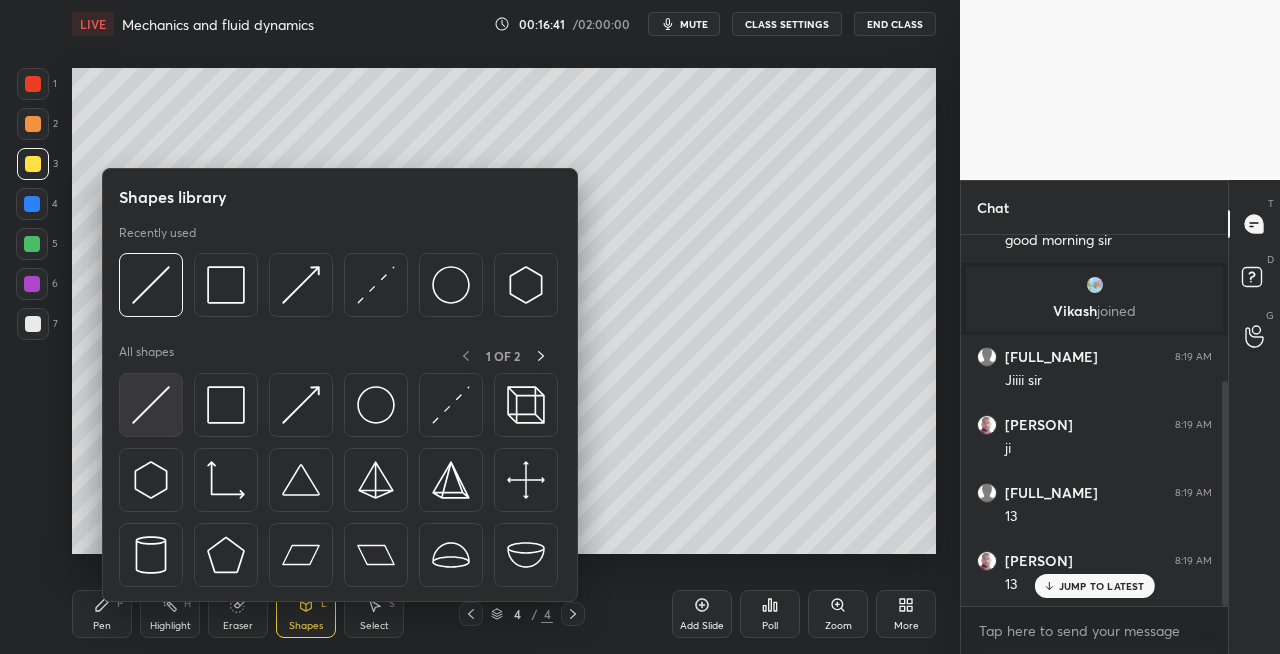 click at bounding box center (151, 405) 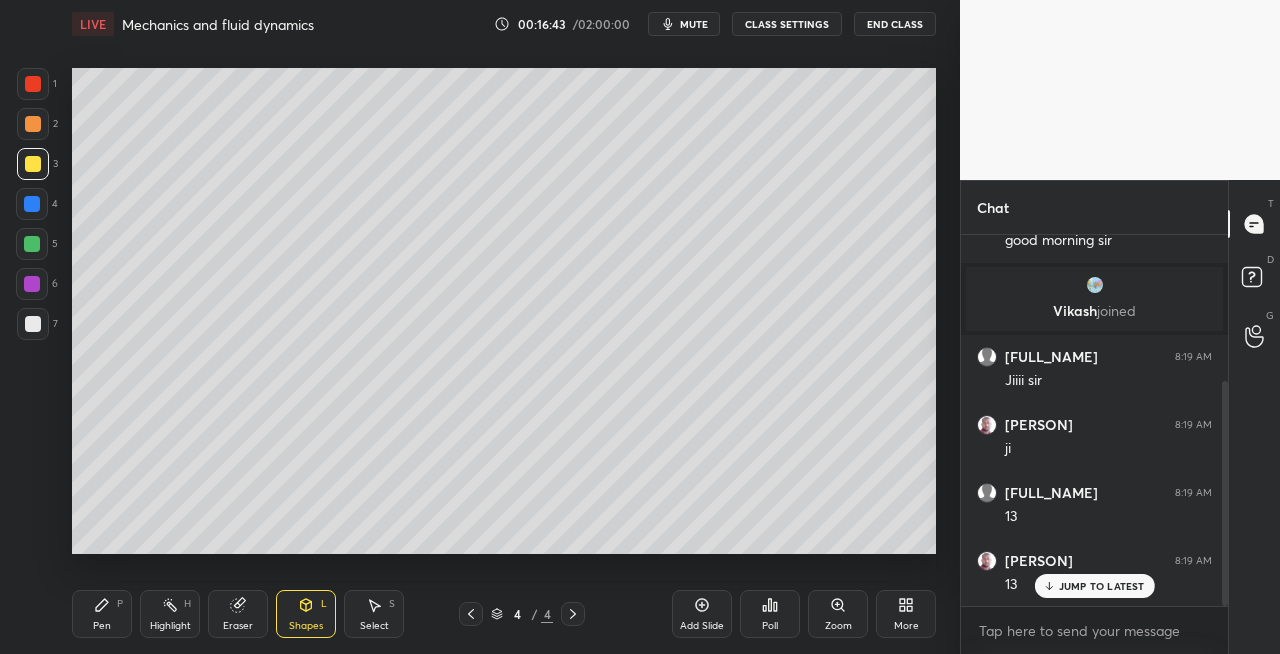 click on "Pen P" at bounding box center (102, 614) 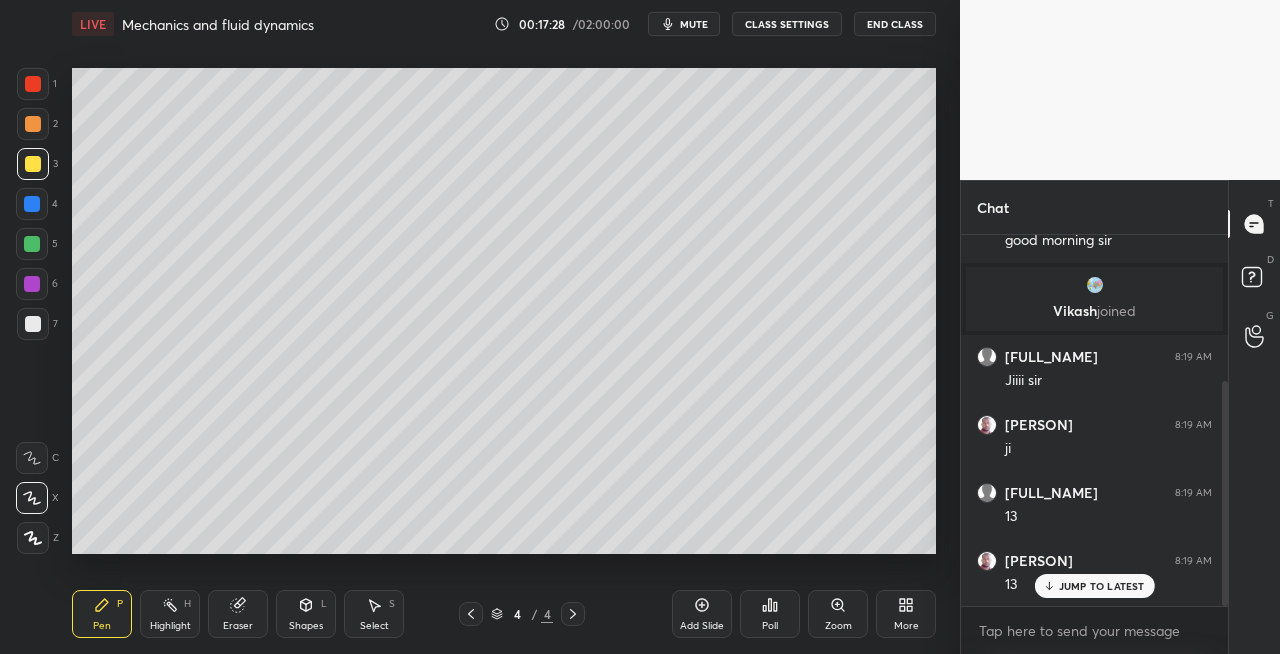 click 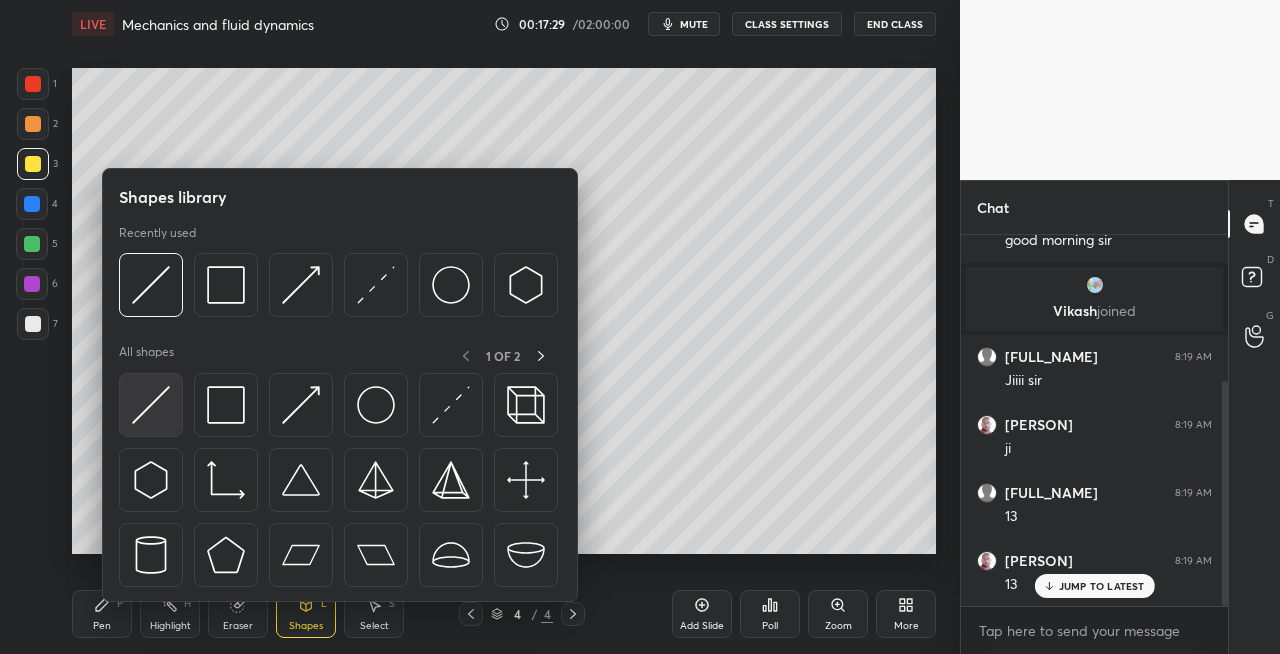 click at bounding box center [151, 405] 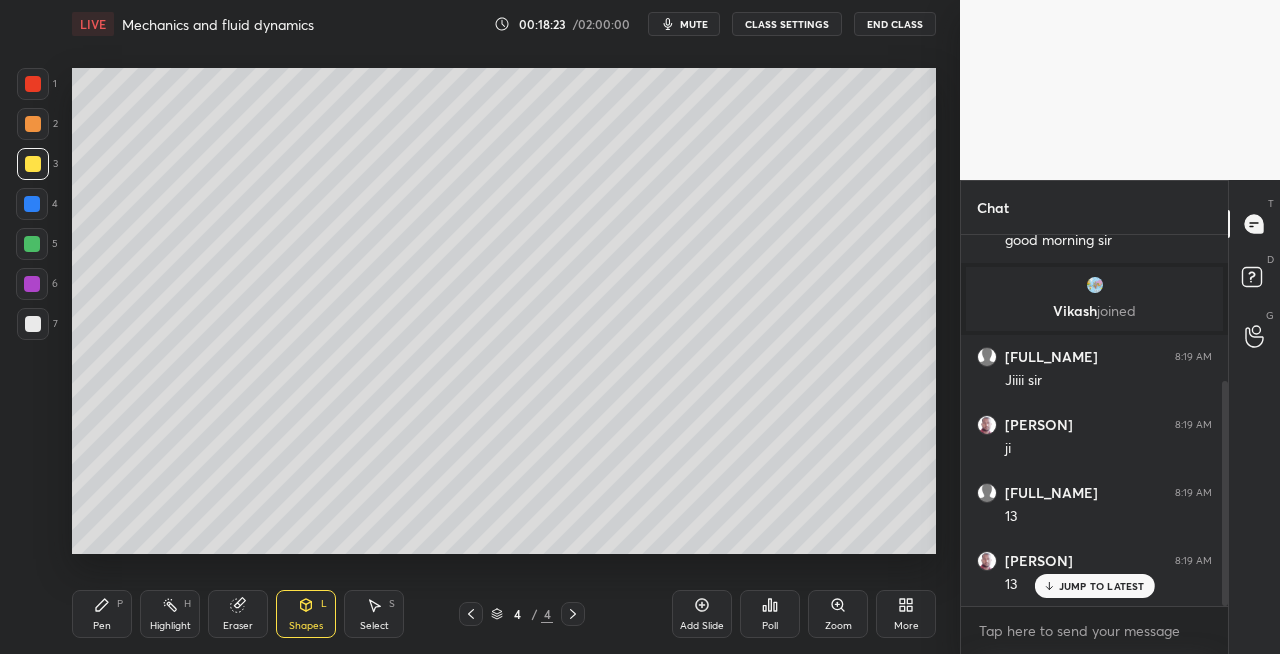 click on "Pen P" at bounding box center (102, 614) 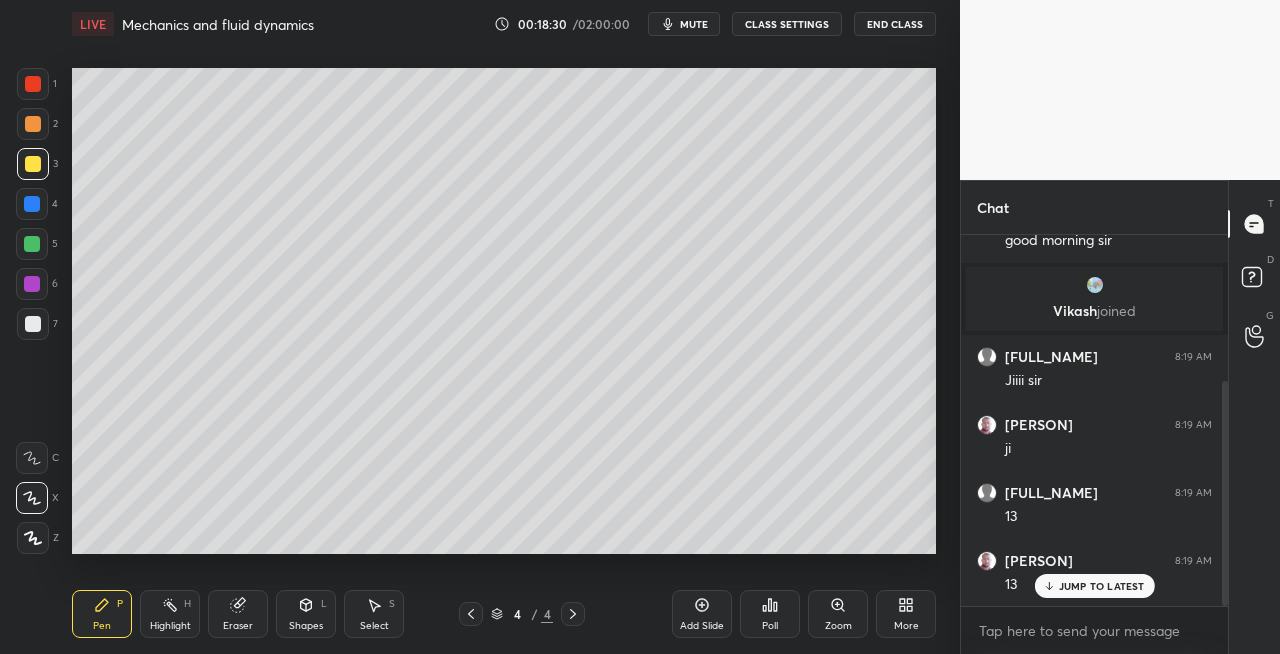 click on "Eraser" at bounding box center (238, 614) 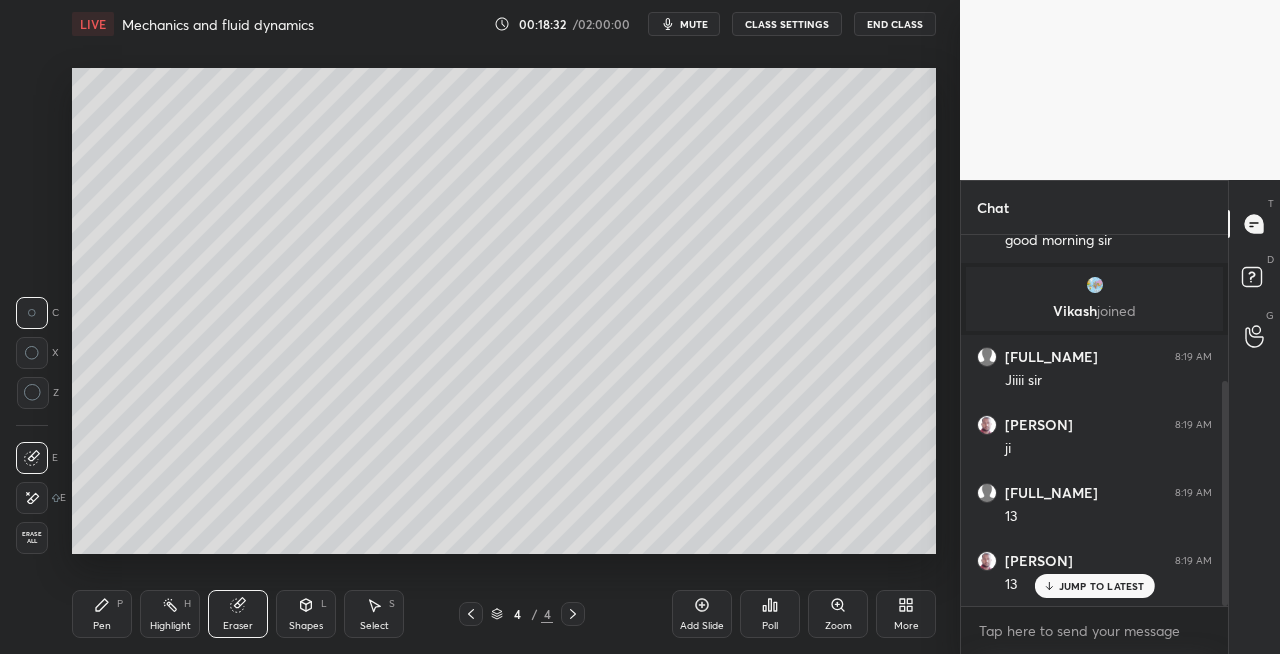 click 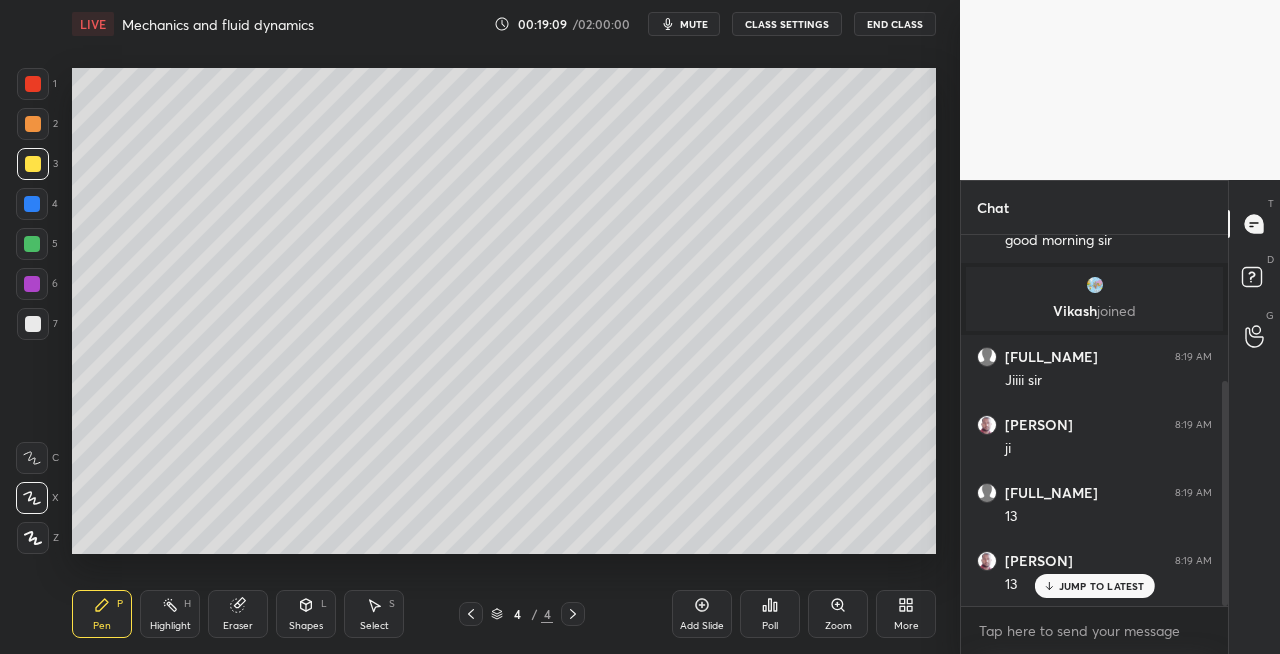 click on "Eraser" at bounding box center (238, 626) 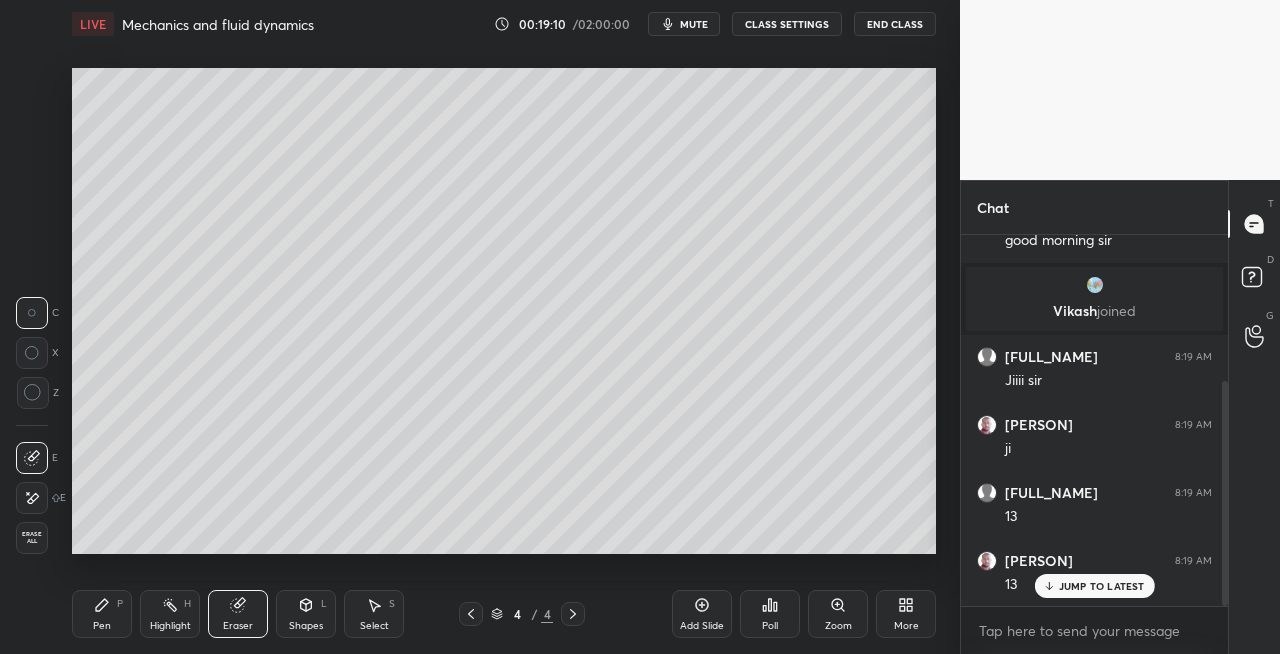 click on "Pen P" at bounding box center (102, 614) 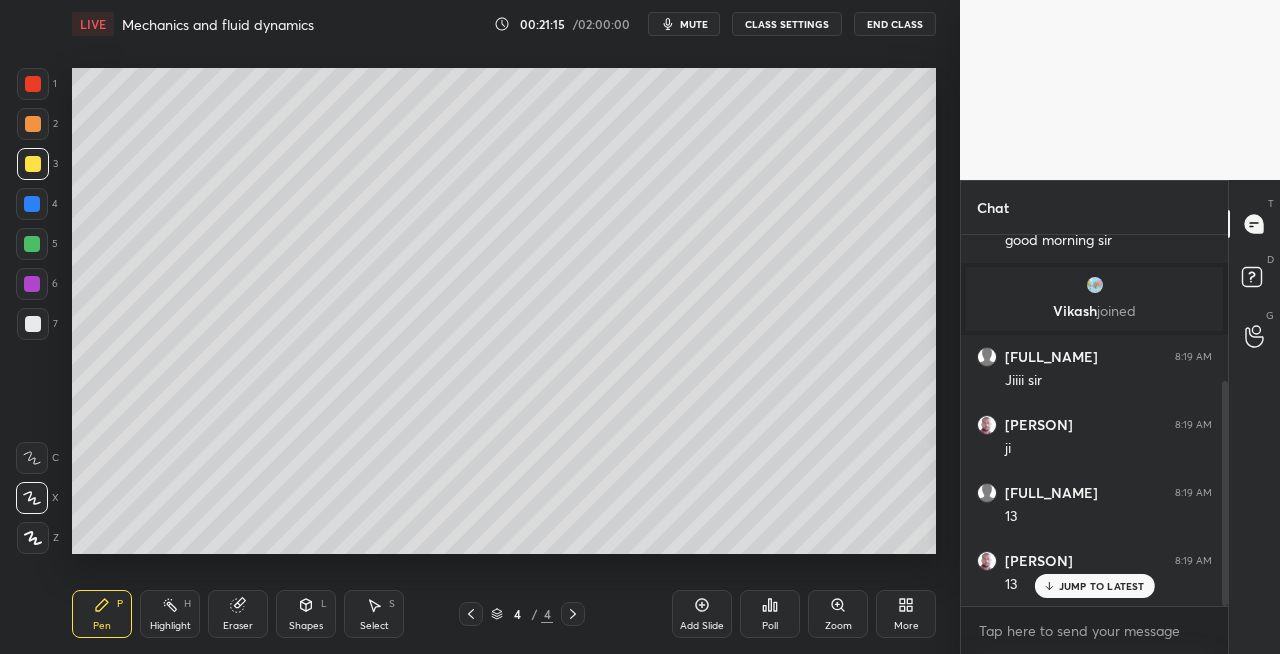 click at bounding box center [33, 324] 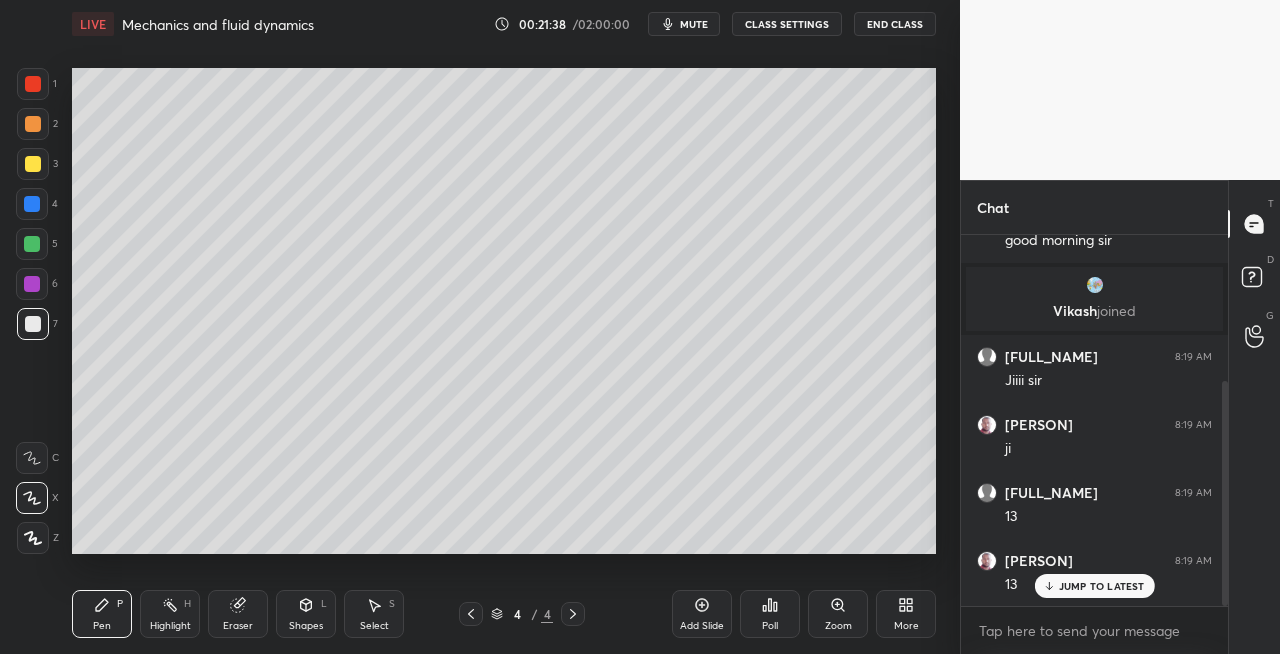 click on "7" at bounding box center (37, 324) 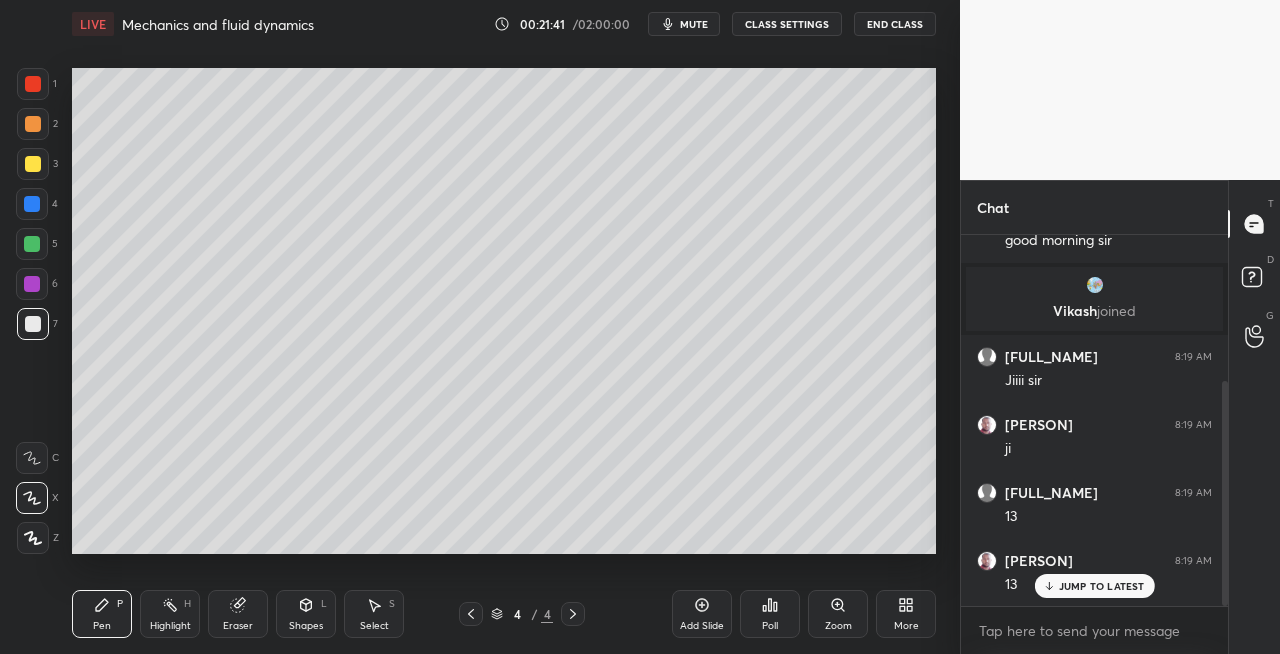 click 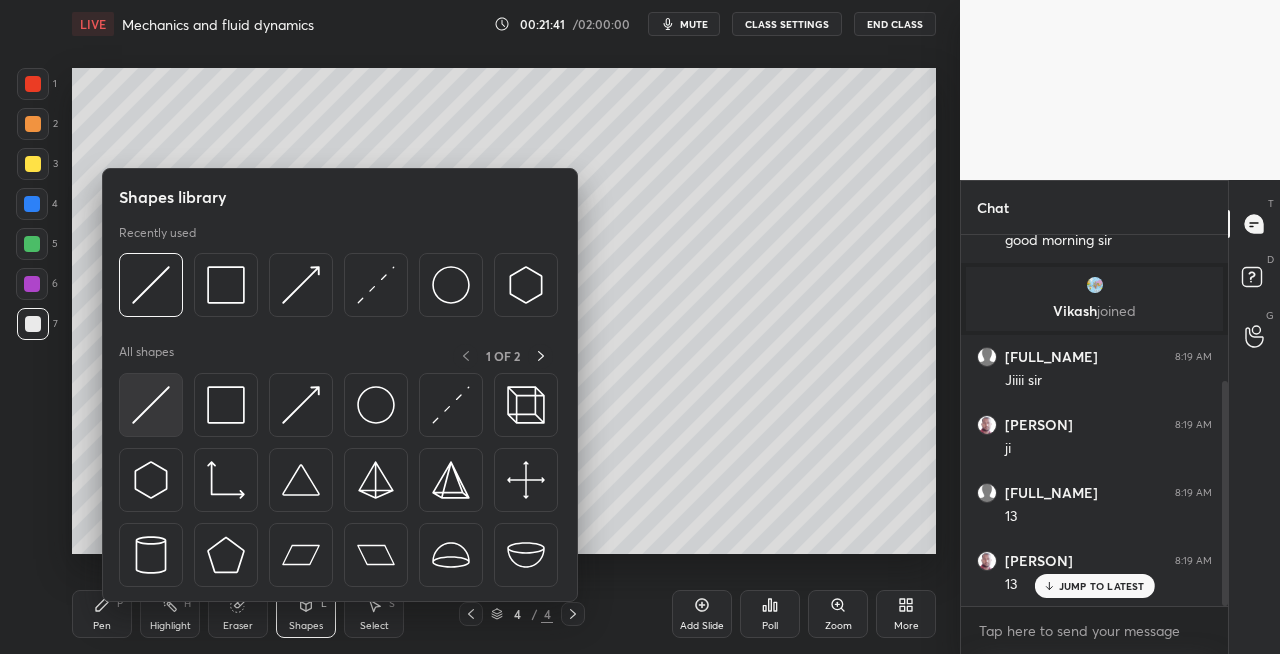 click at bounding box center [151, 405] 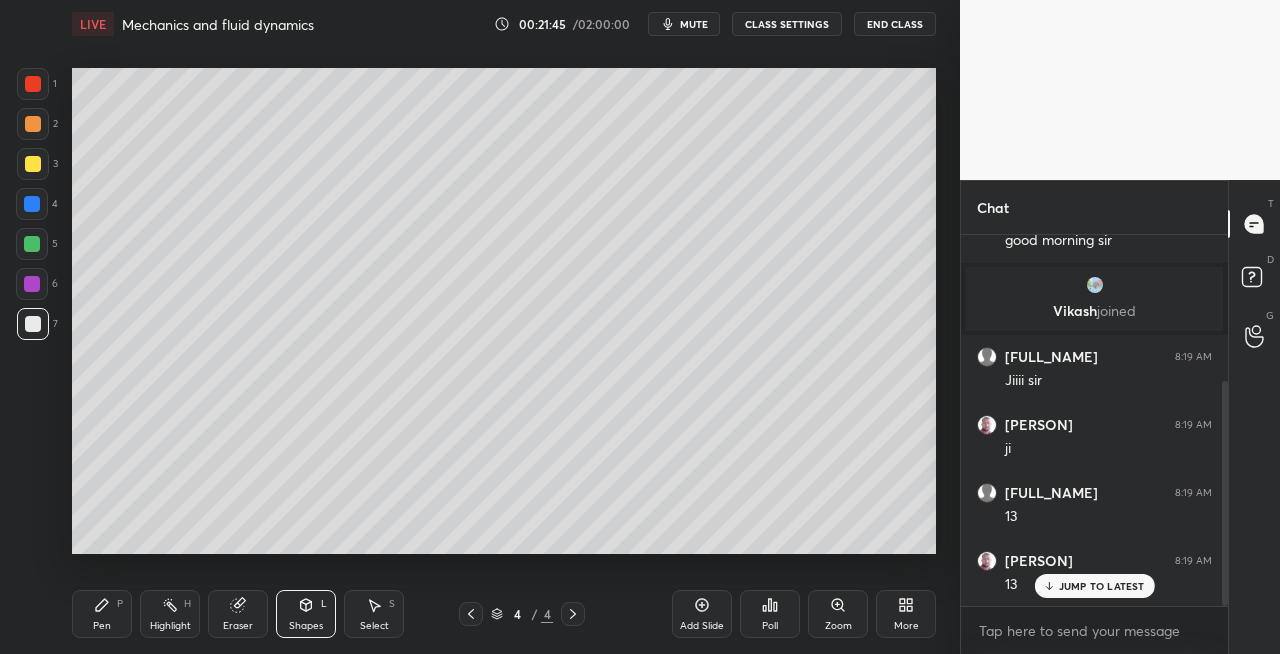 click on "Pen P" at bounding box center (102, 614) 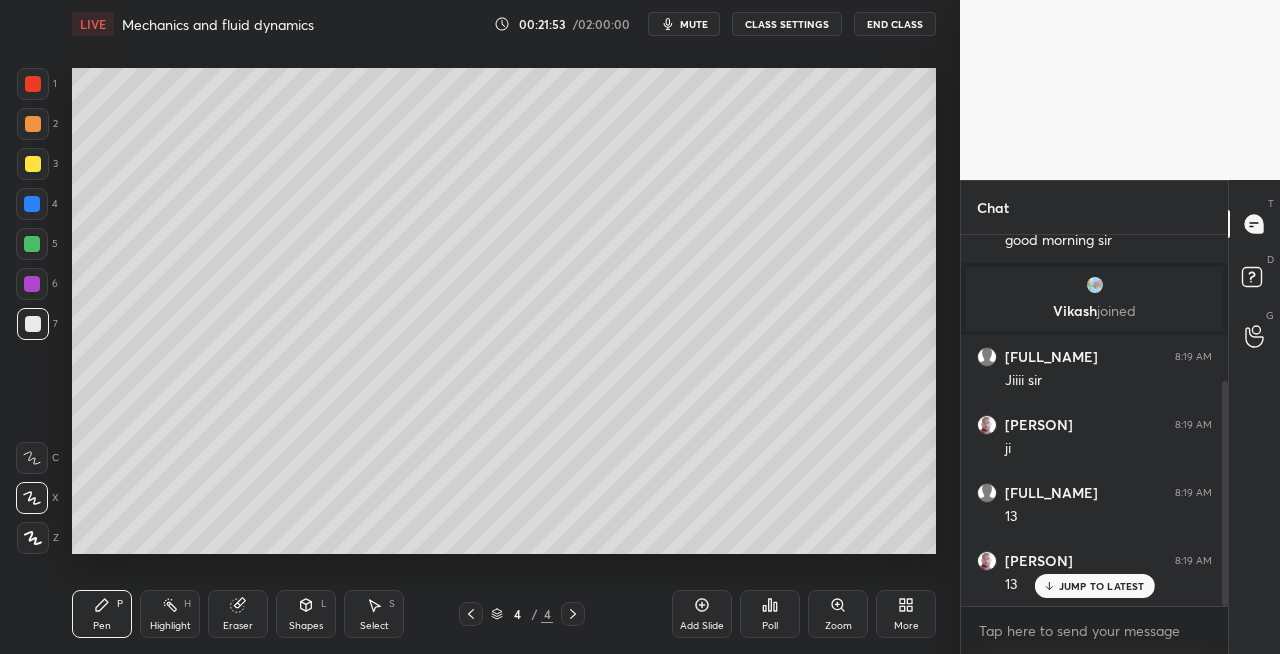 click on "Eraser" at bounding box center [238, 614] 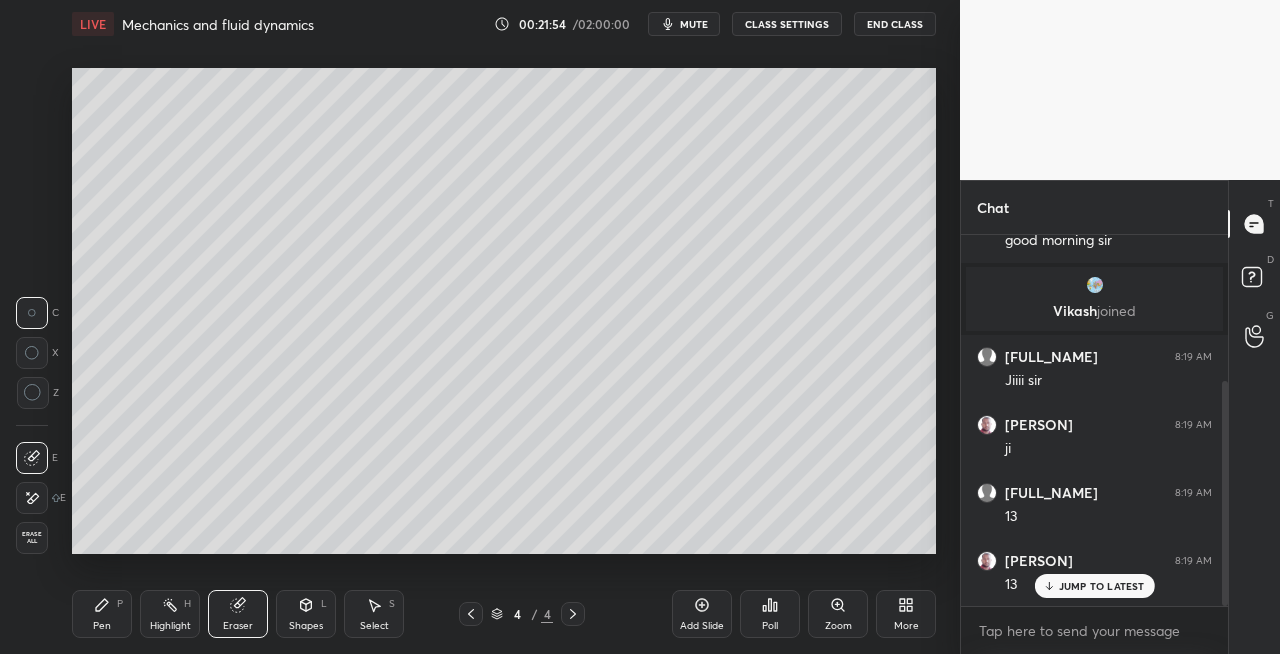 click on "Pen P" at bounding box center (102, 614) 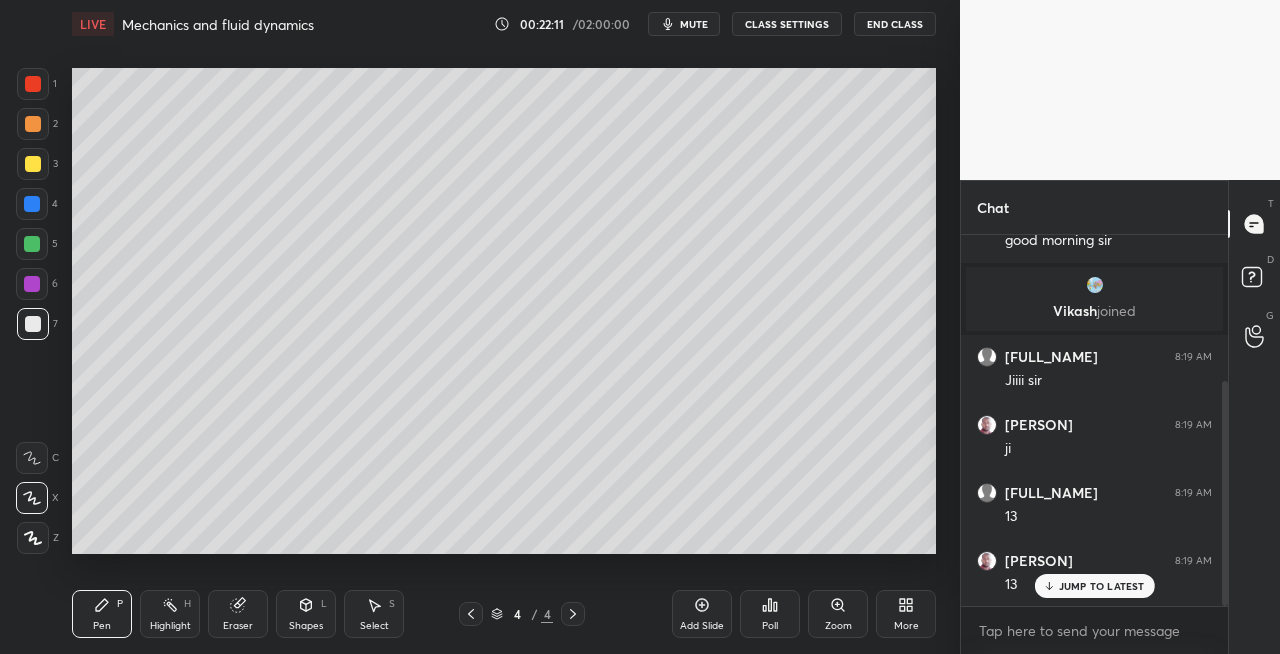 click on "Shapes" at bounding box center (306, 626) 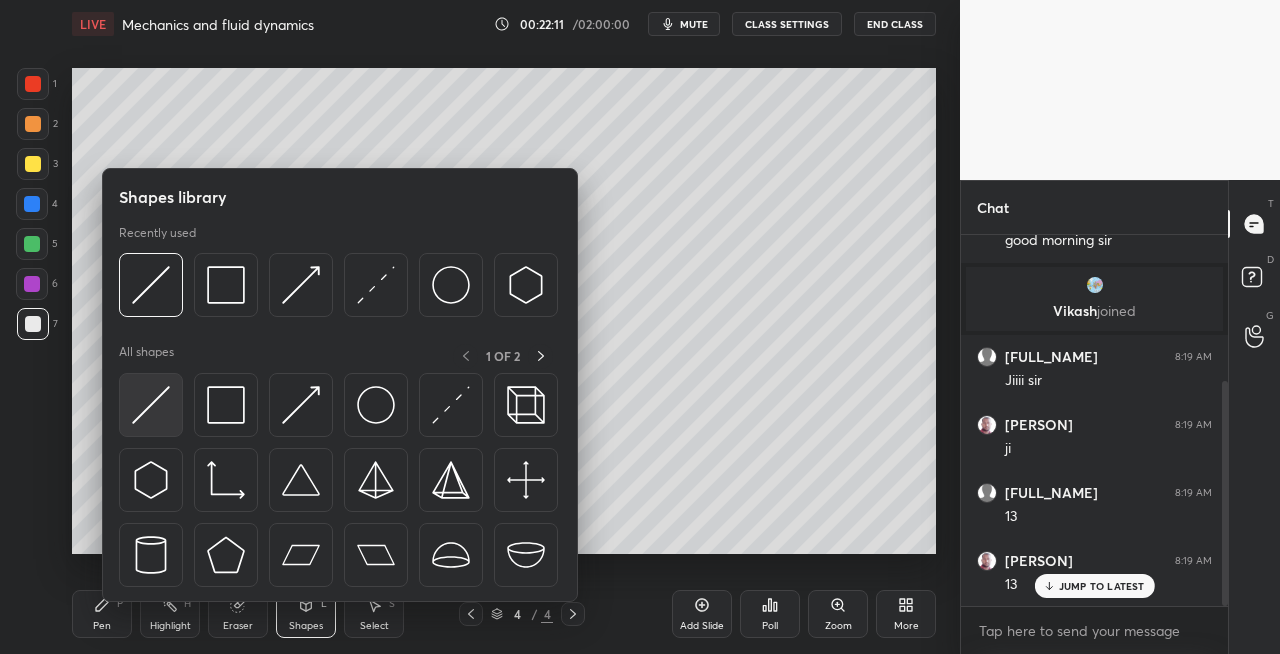 click at bounding box center (151, 405) 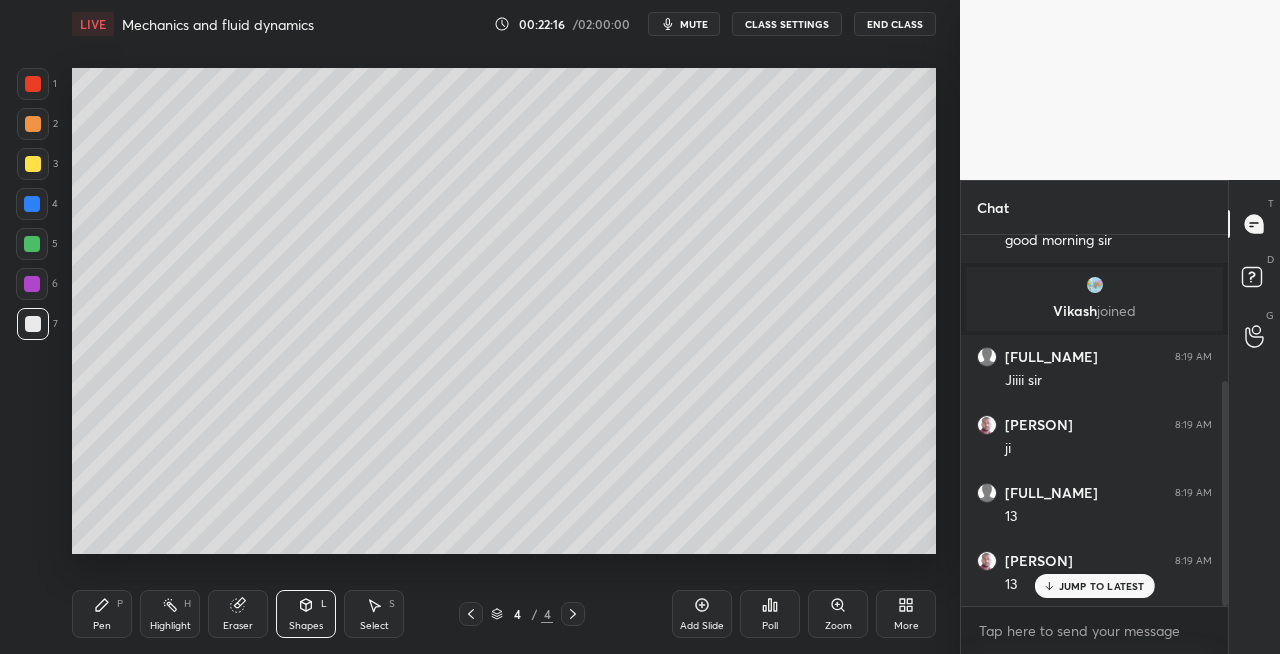 click on "Pen P" at bounding box center [102, 614] 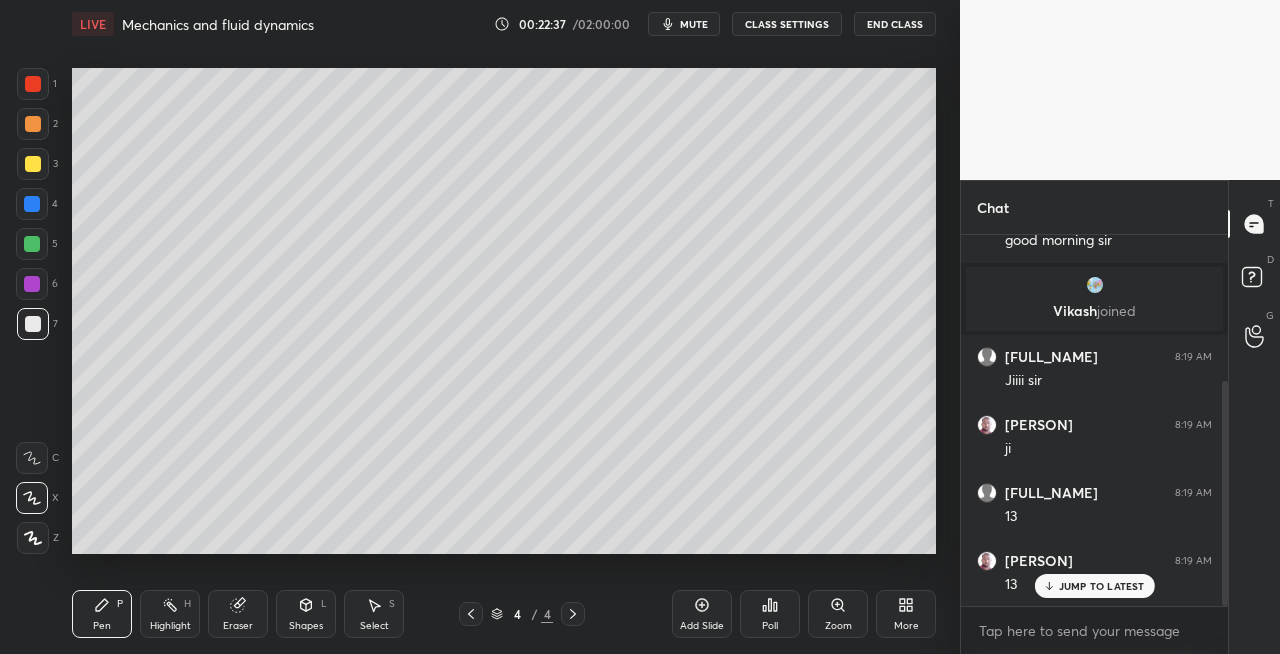 click on "Setting up your live class Poll for   secs No correct answer Start poll" at bounding box center (504, 311) 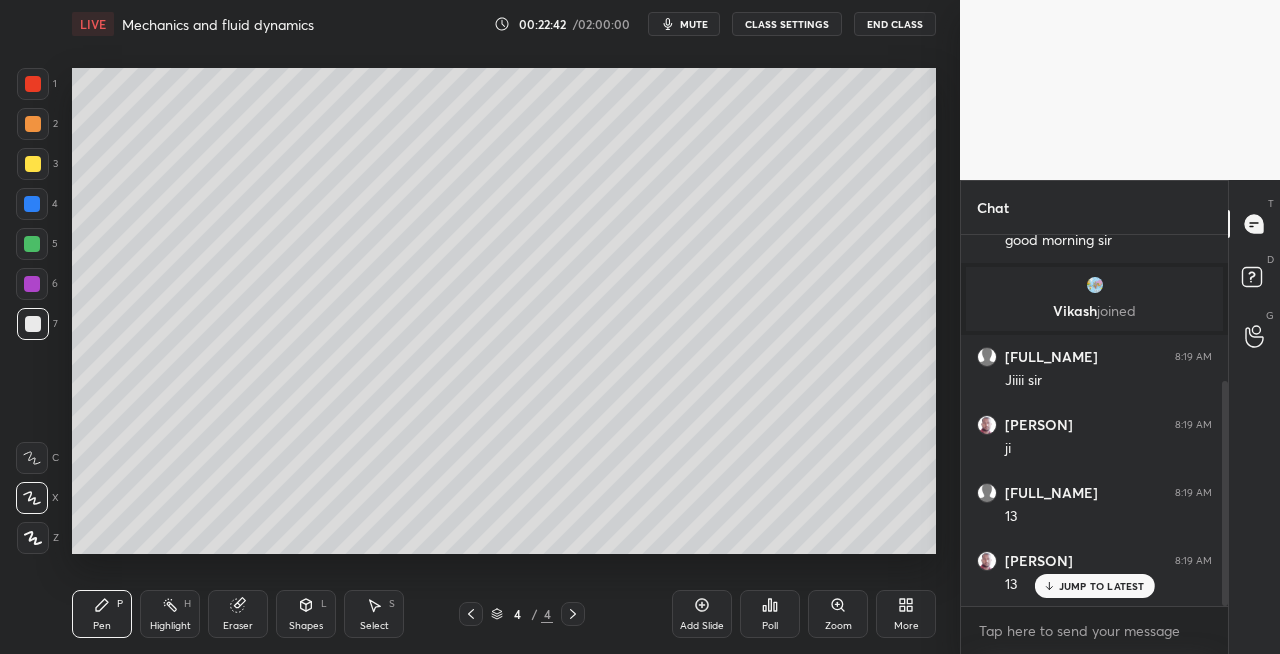 click 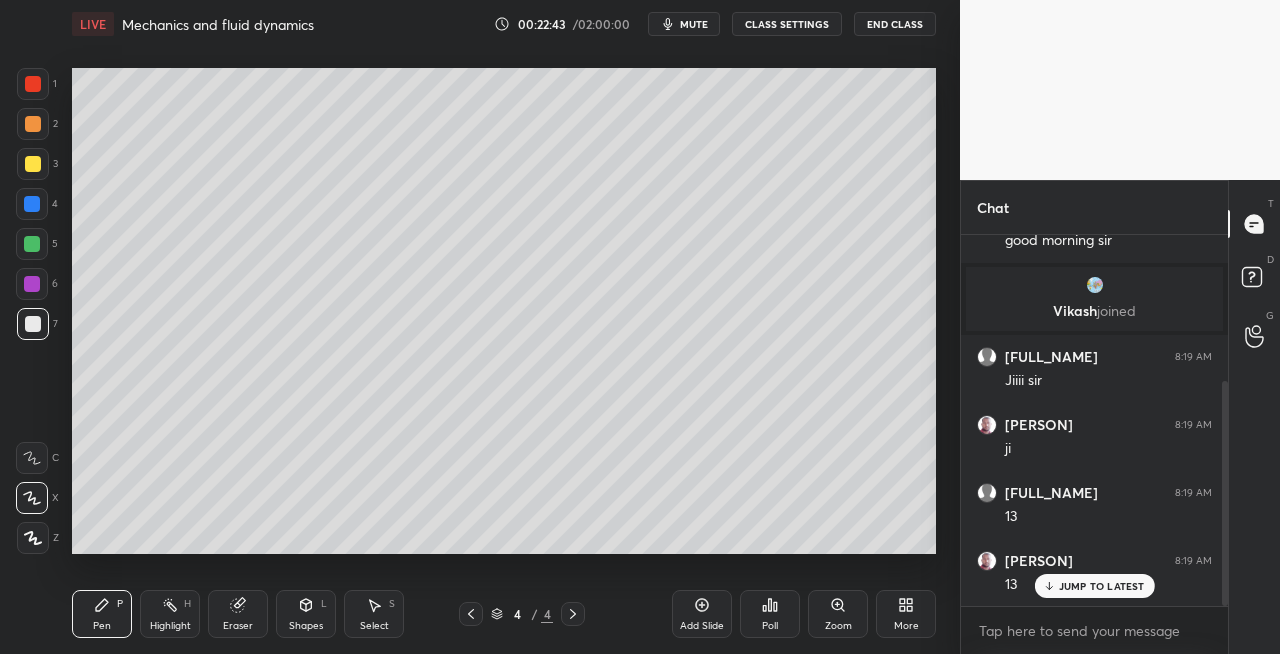 click on "Add Slide" at bounding box center (702, 626) 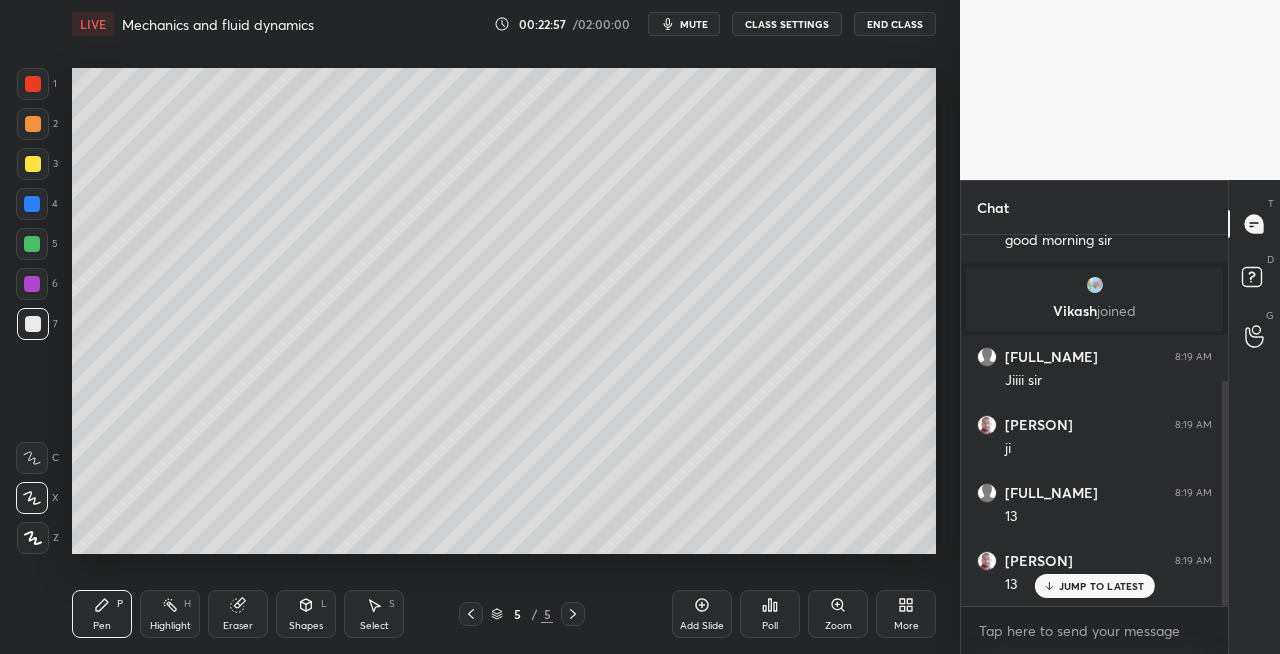 click 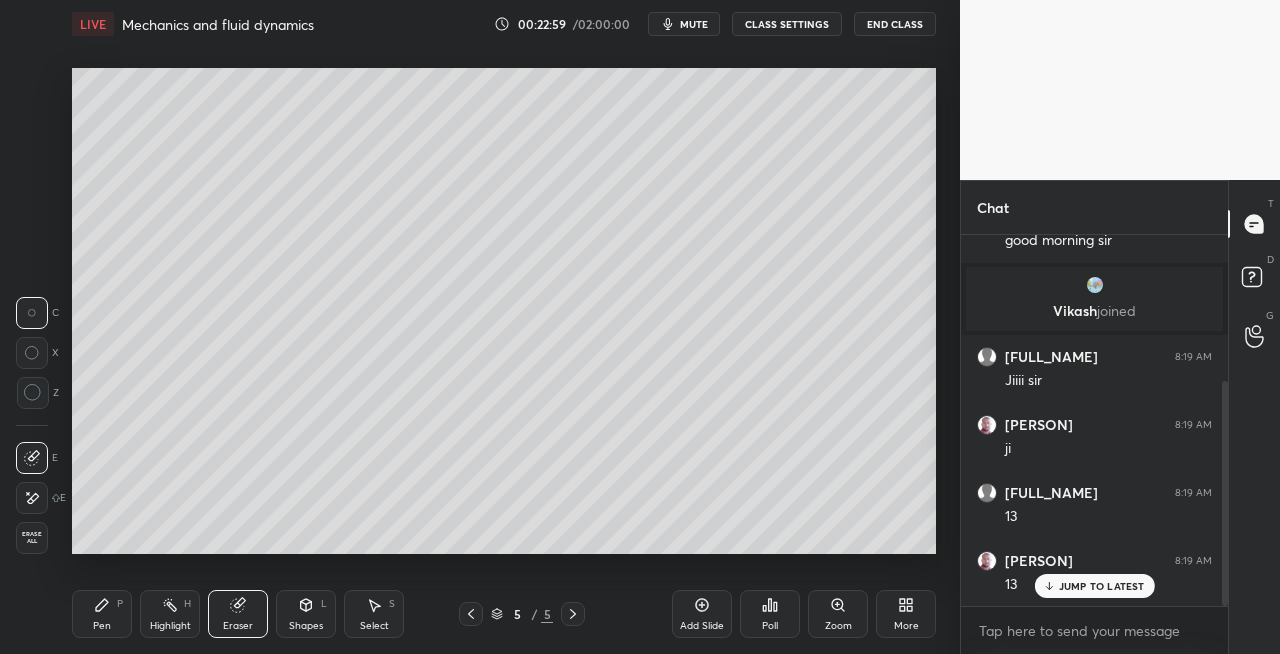 click on "Pen P" at bounding box center [102, 614] 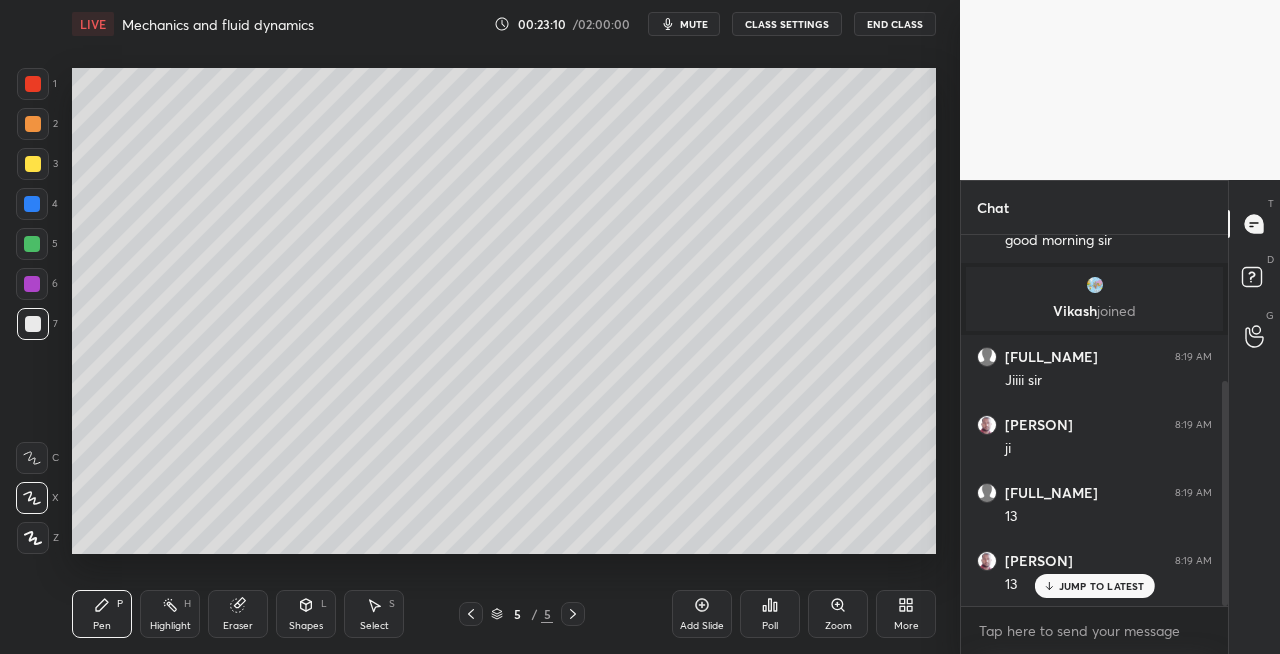 click on "Eraser" at bounding box center [238, 614] 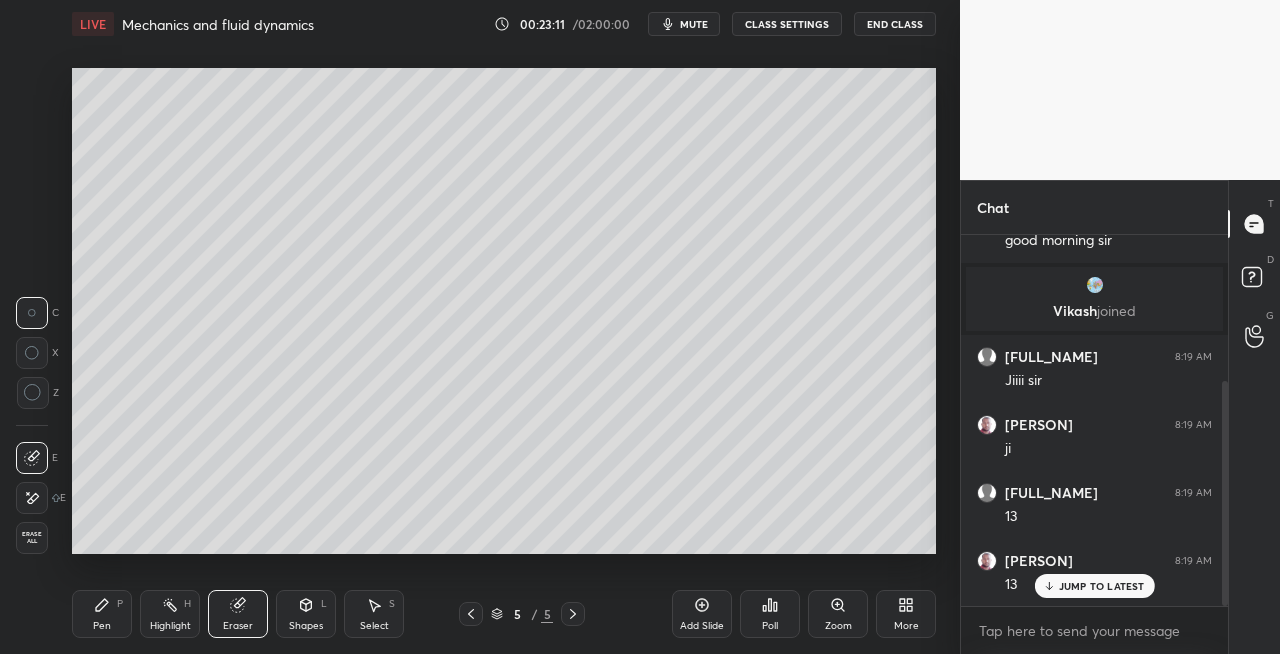 click on "Pen P" at bounding box center [102, 614] 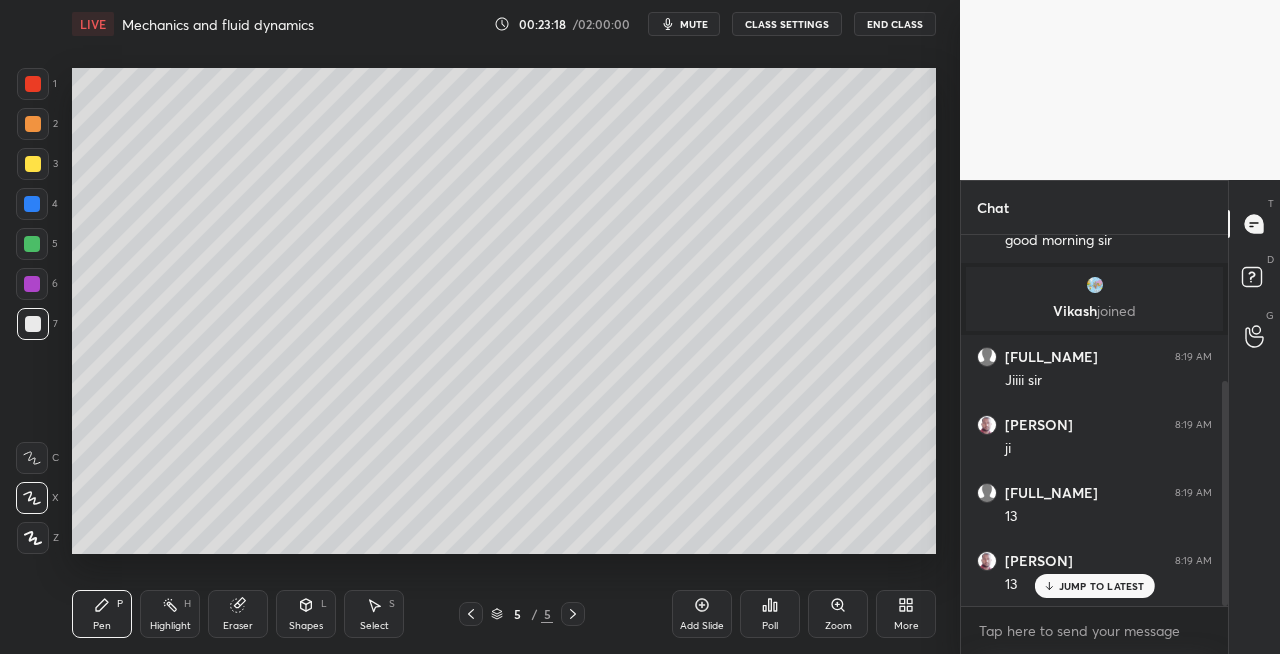 click 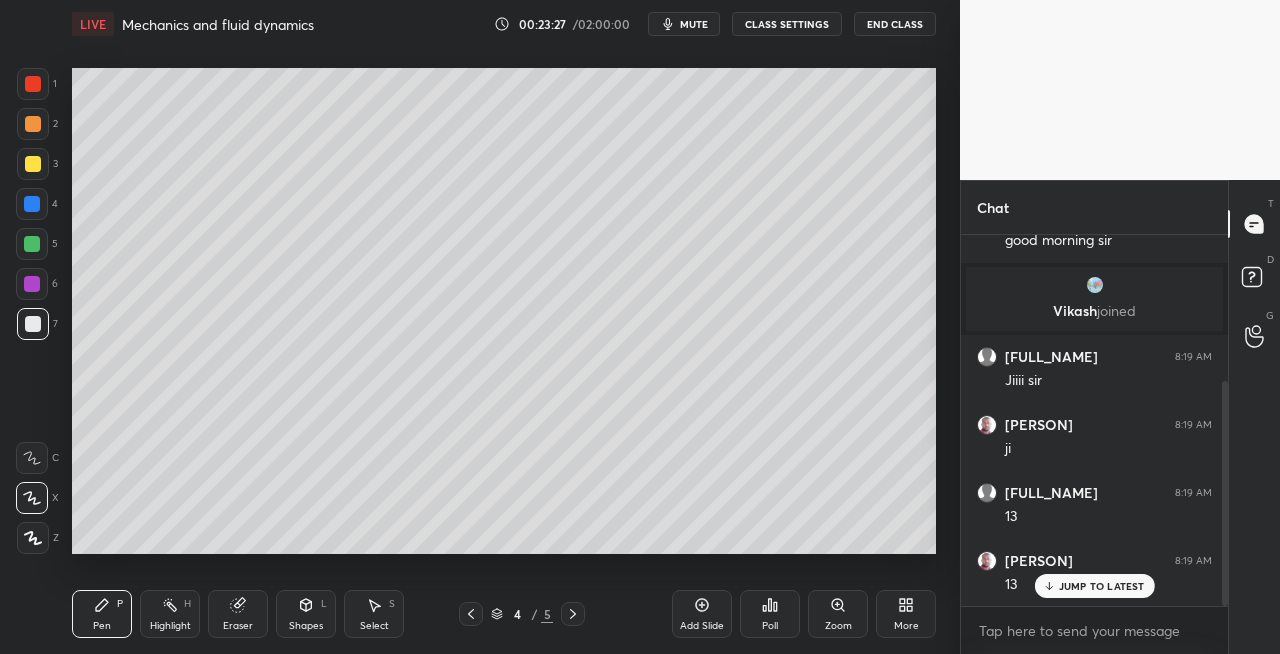 click 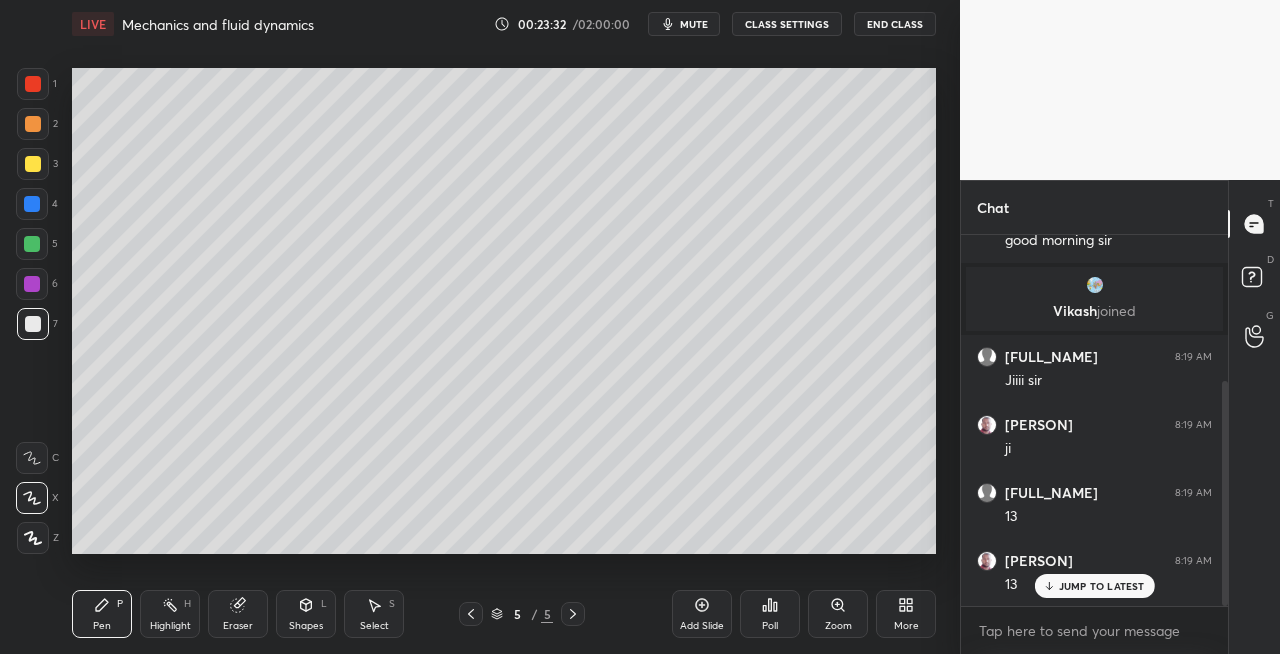 click 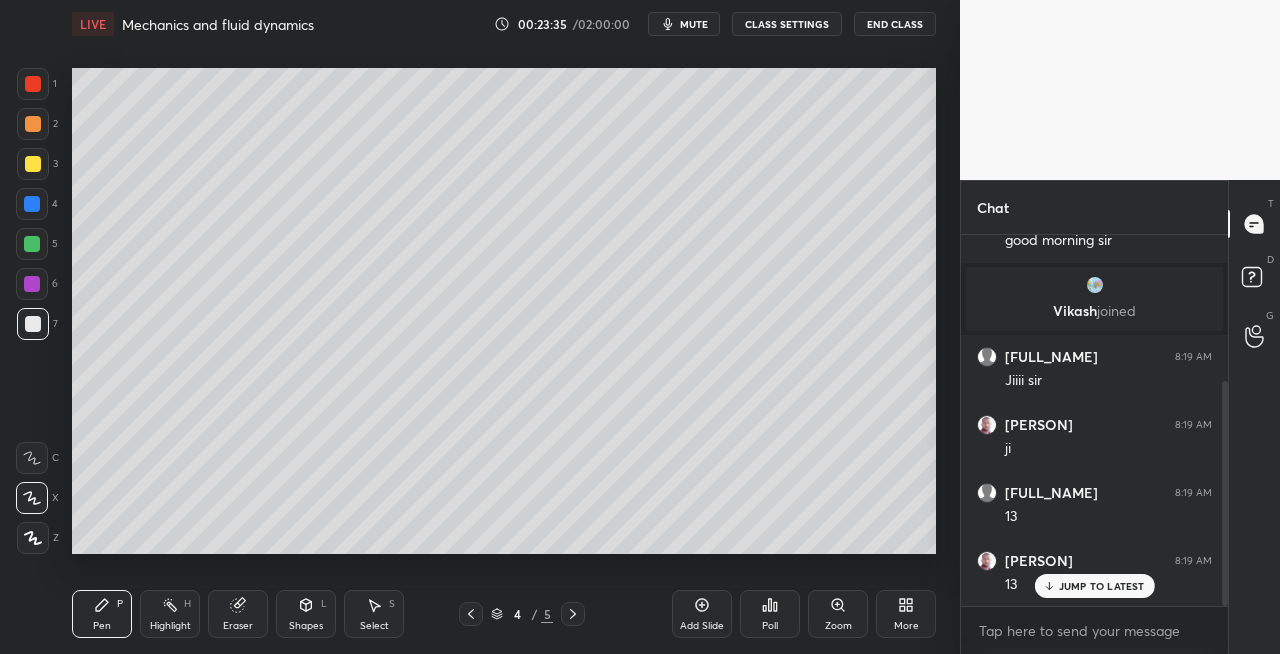 click 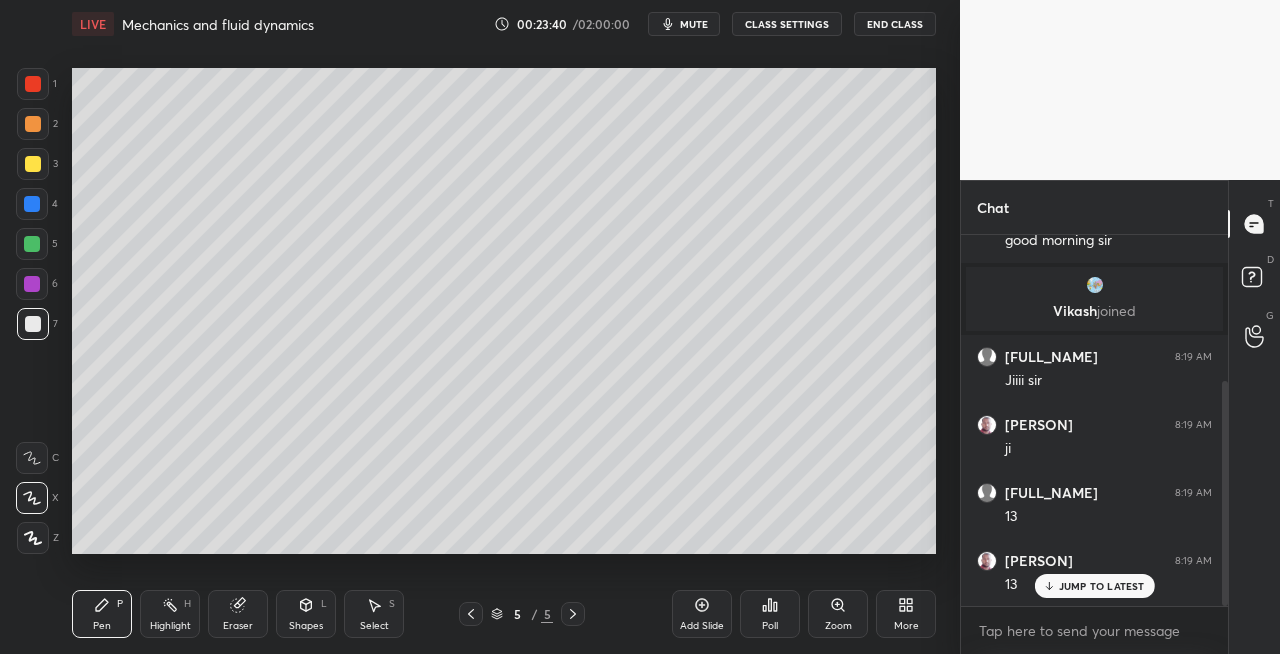 click 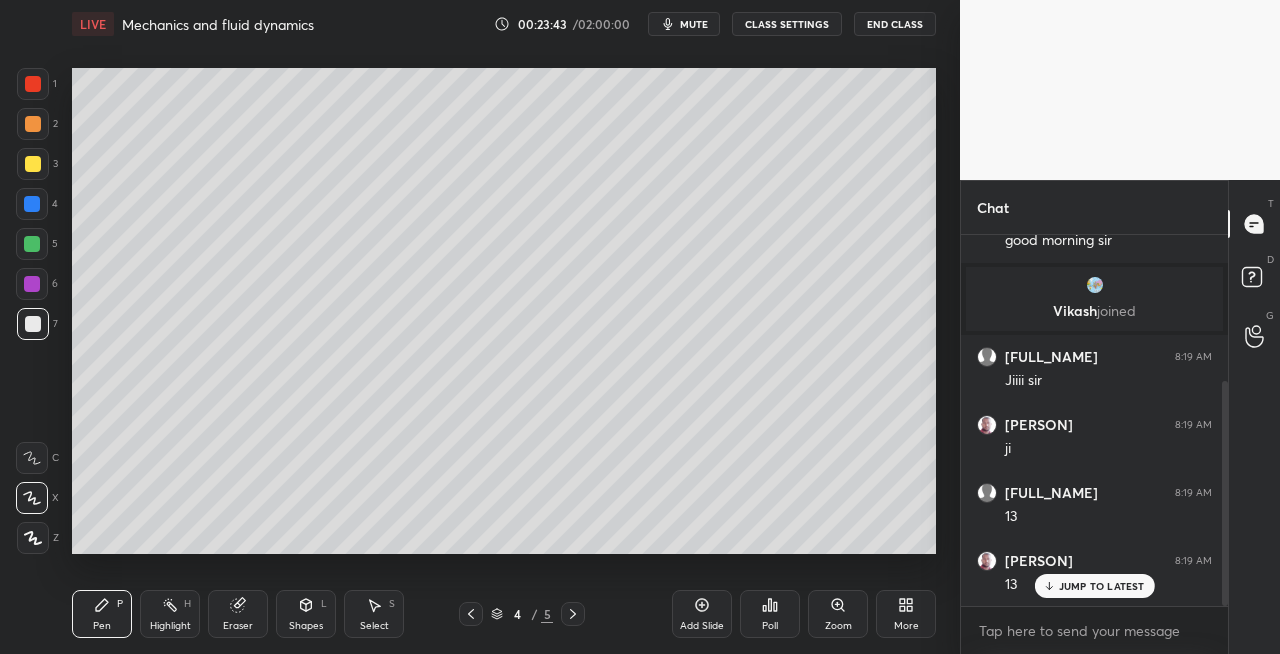 click 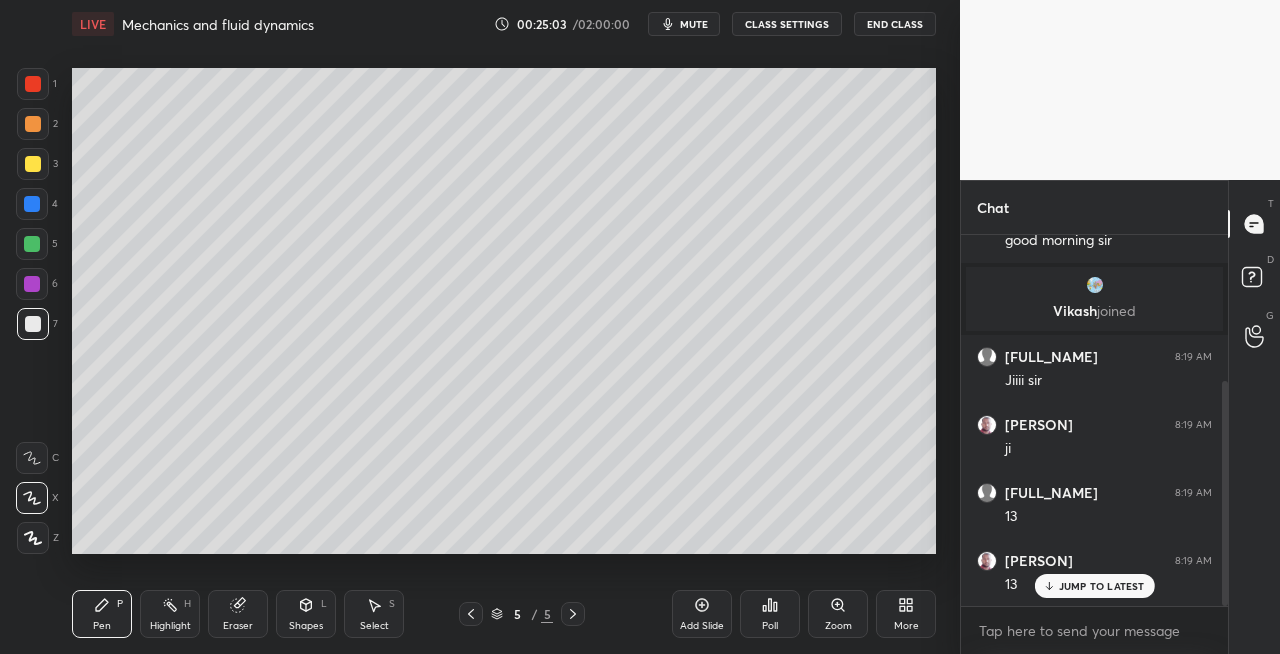 click on "Eraser" at bounding box center [238, 614] 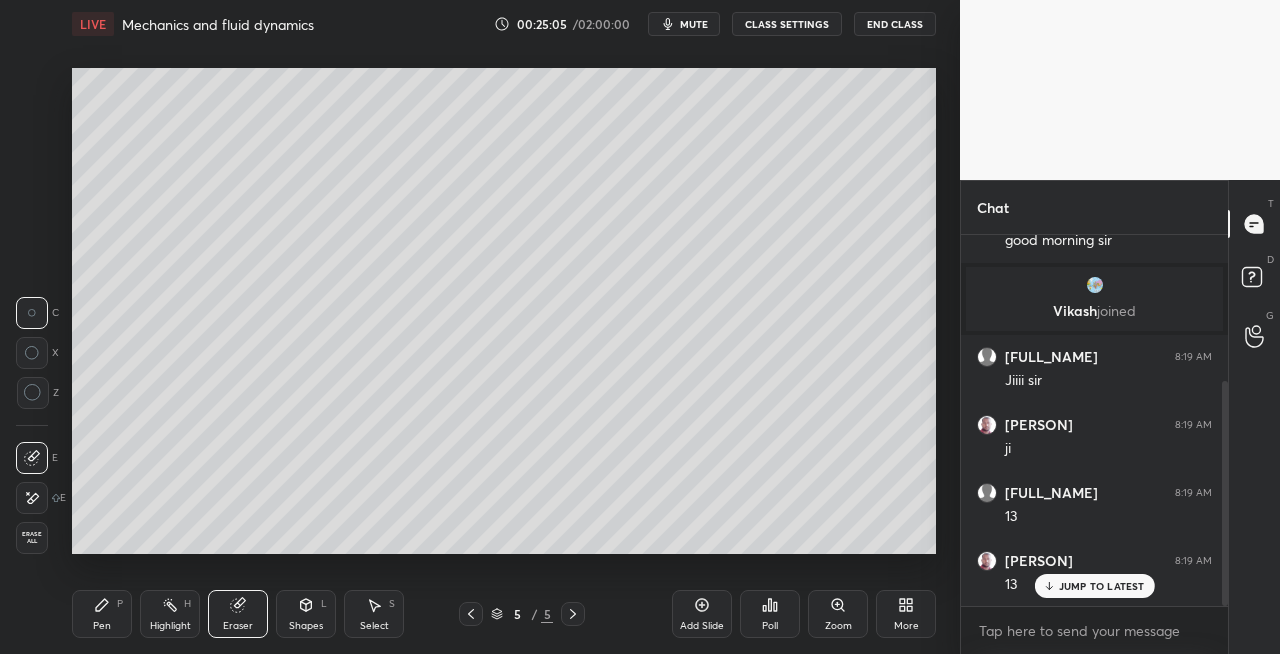 click on "Pen P" at bounding box center (102, 614) 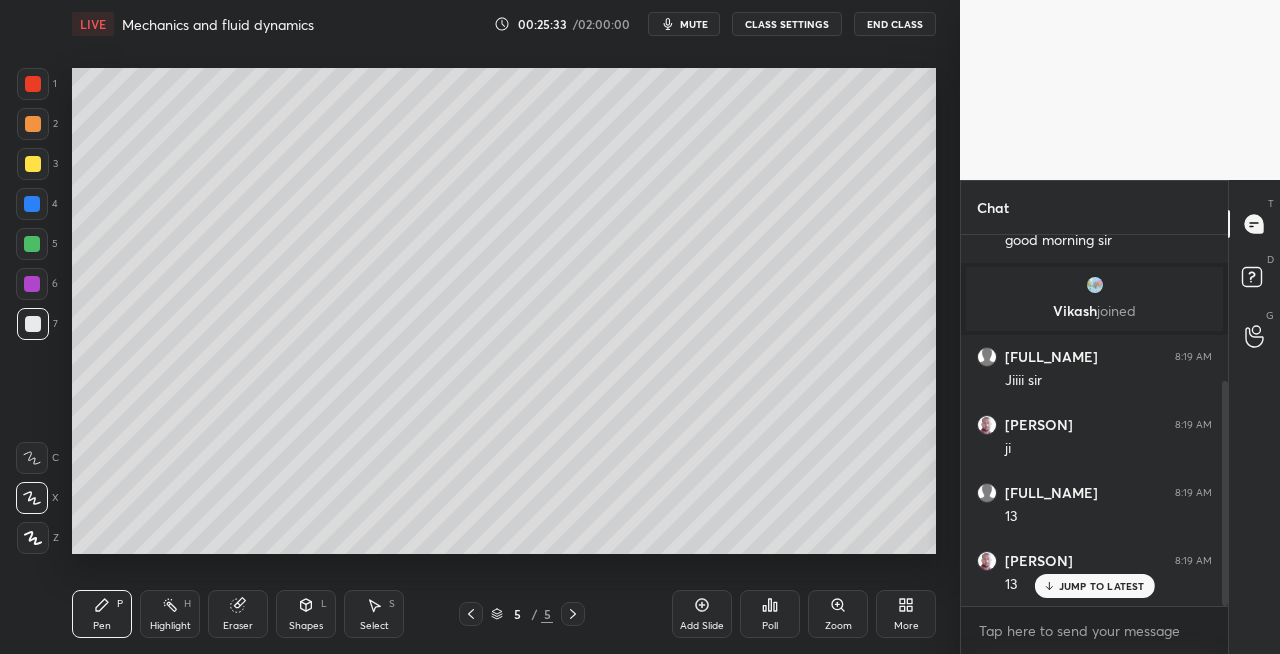 click on "Shapes" at bounding box center (306, 626) 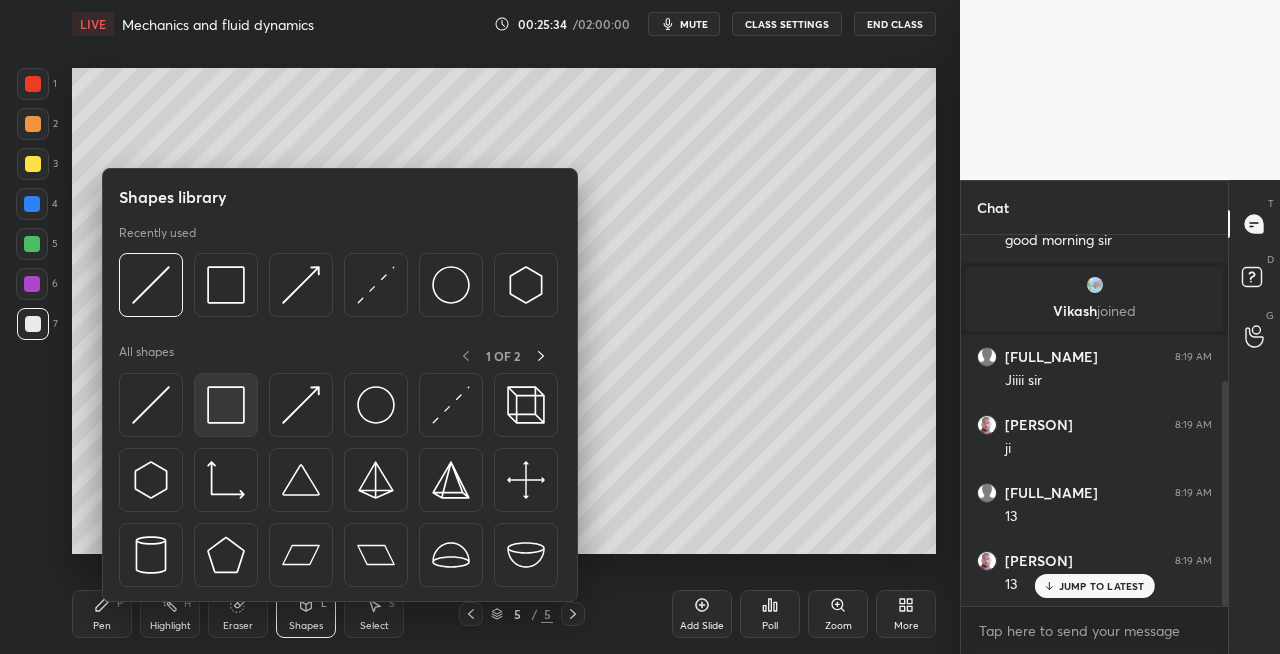 click at bounding box center (226, 405) 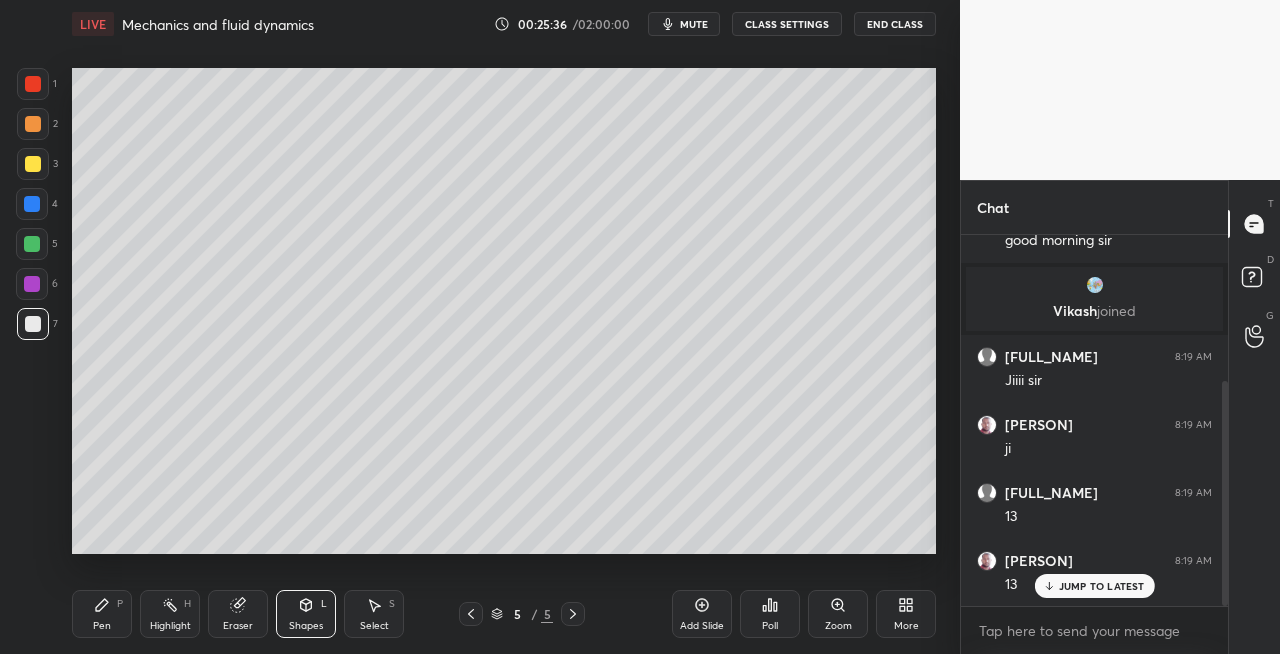 click 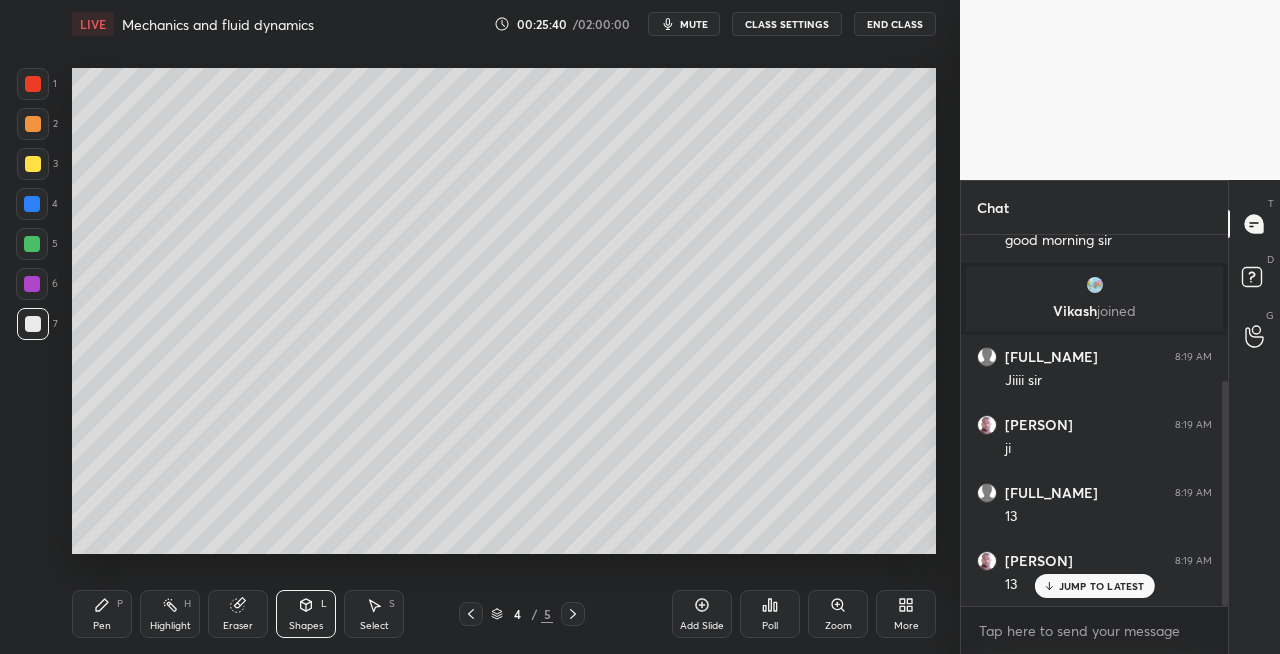 click 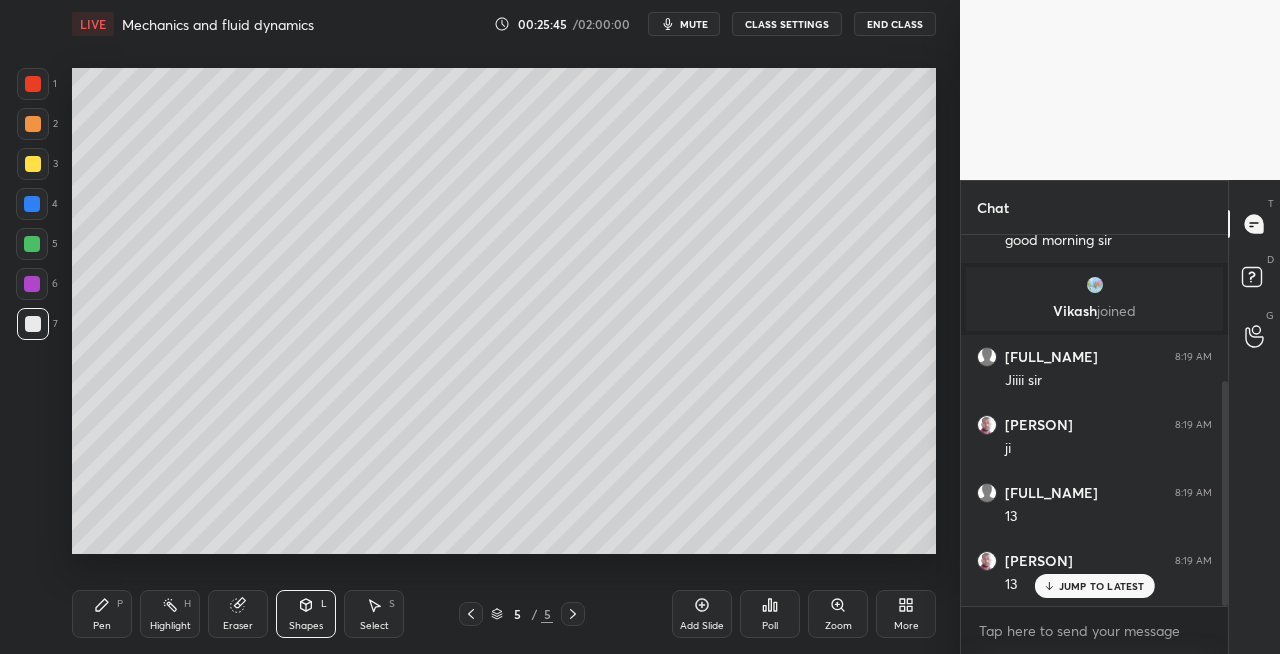 click on "Shapes L" at bounding box center (306, 614) 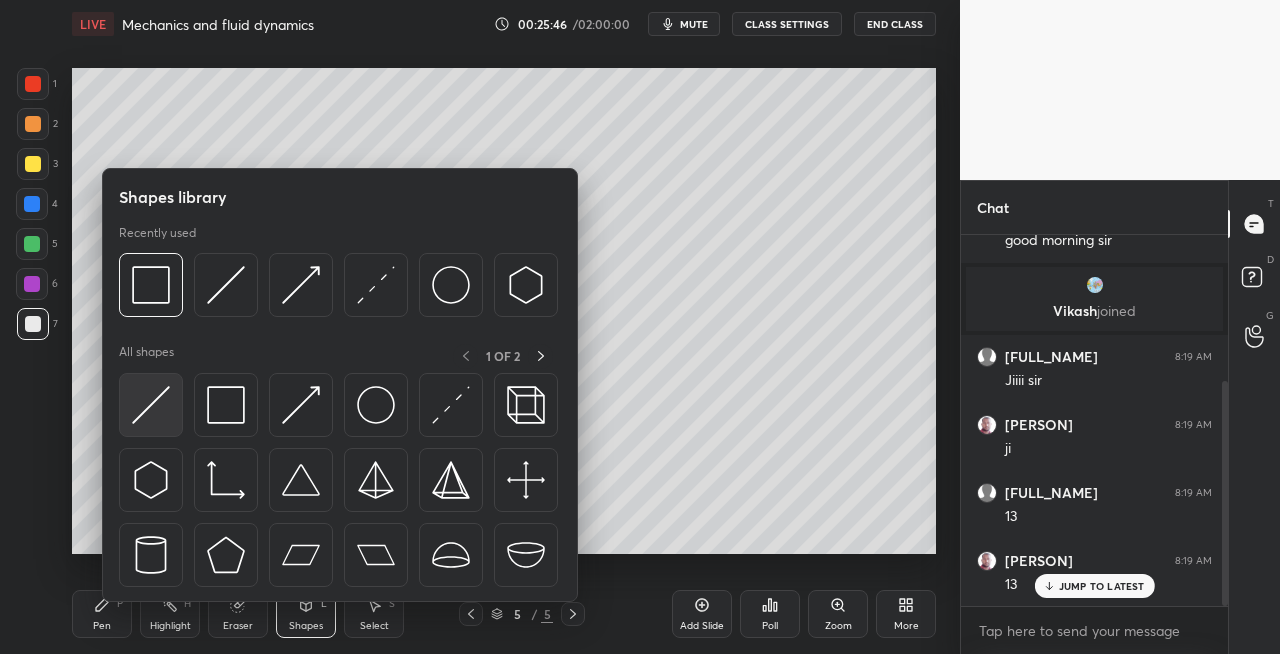 click at bounding box center (151, 405) 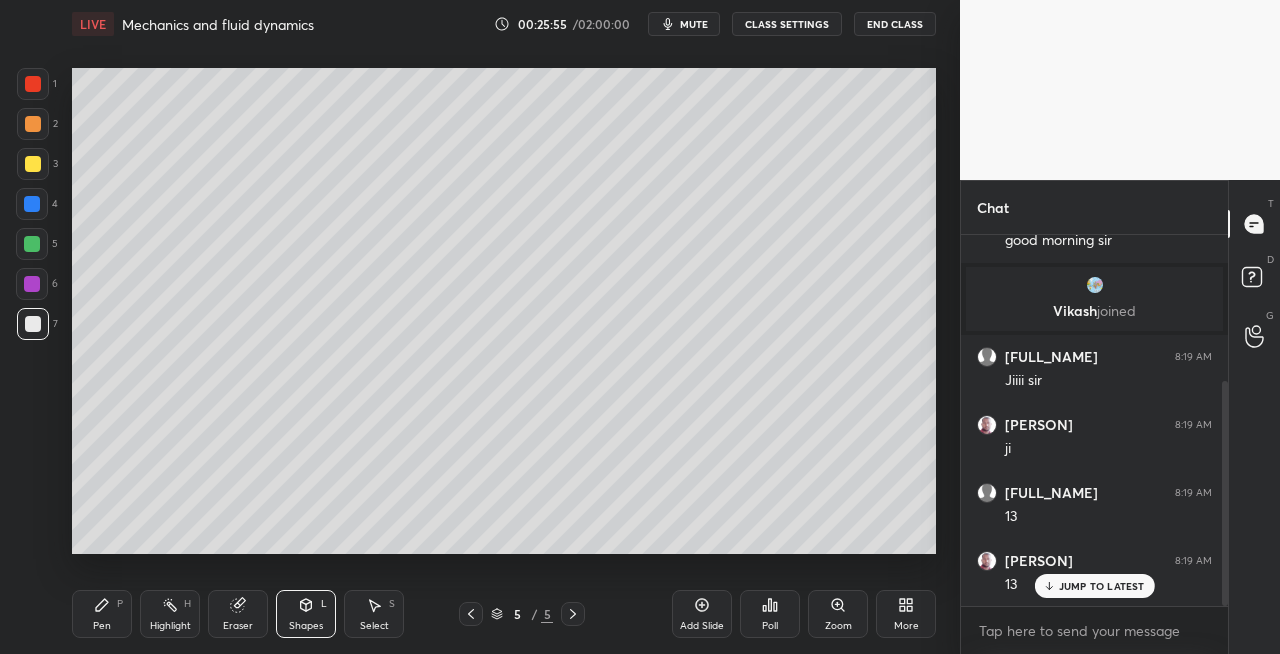 click on "Pen P Highlight H Eraser Shapes L Select S 5 / 5 Add Slide Poll Zoom More" at bounding box center [504, 614] 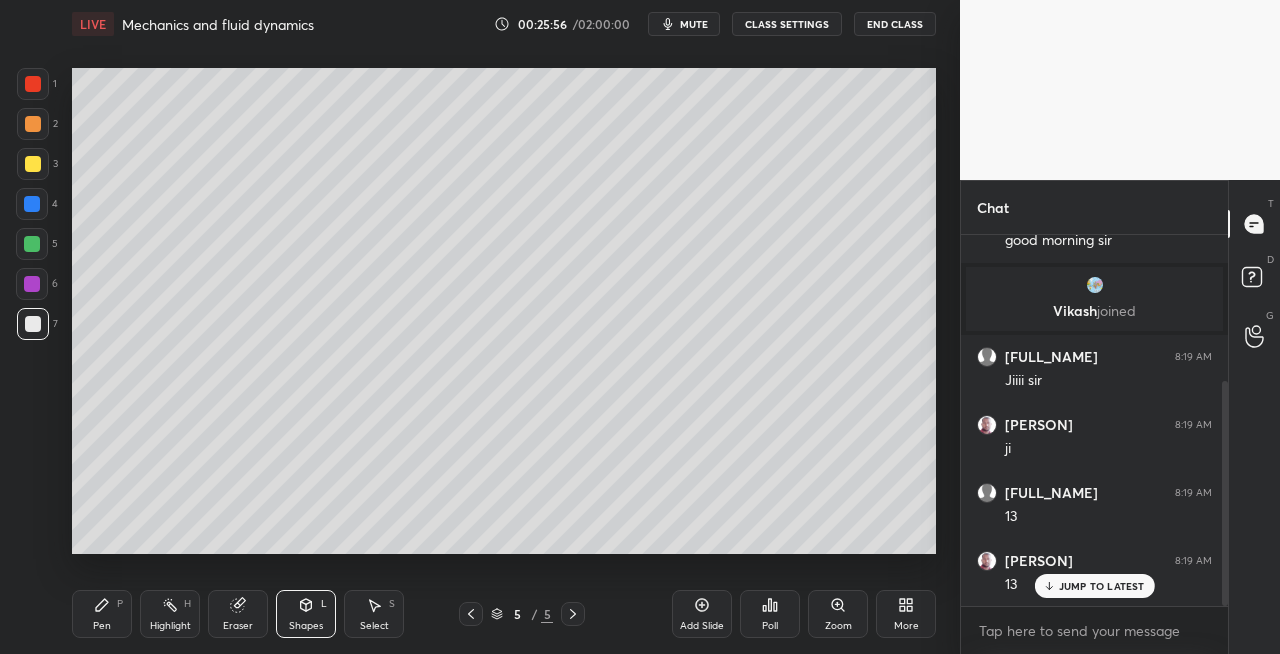 click 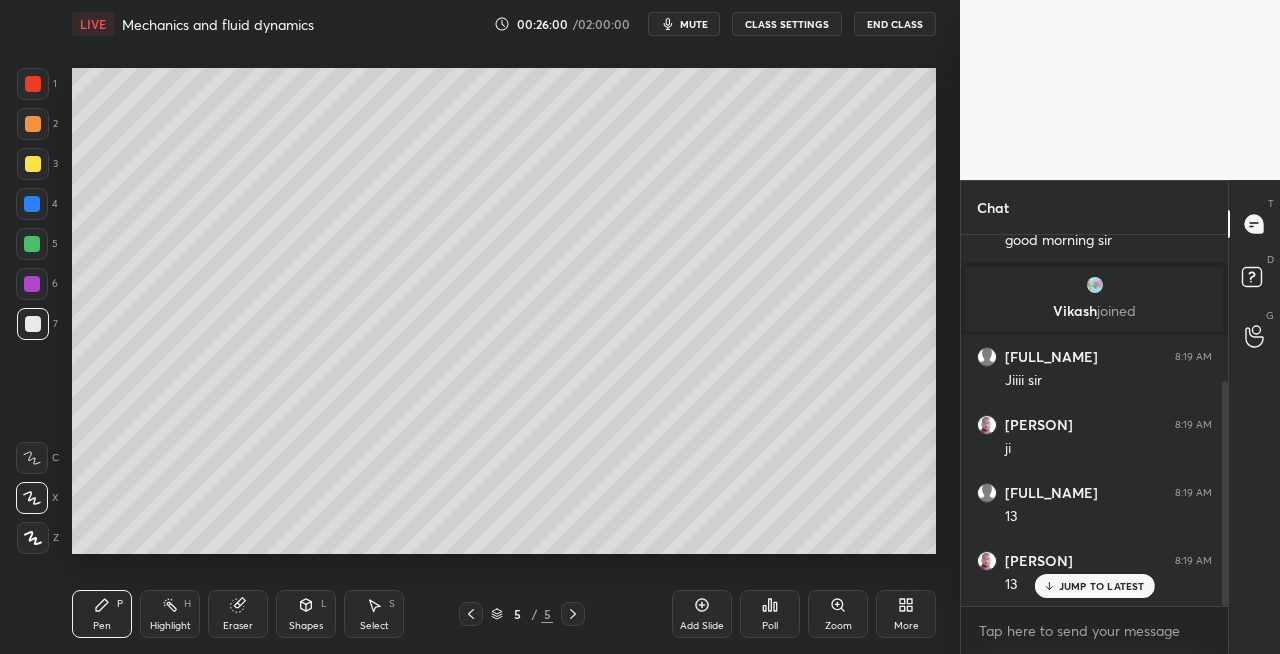 click 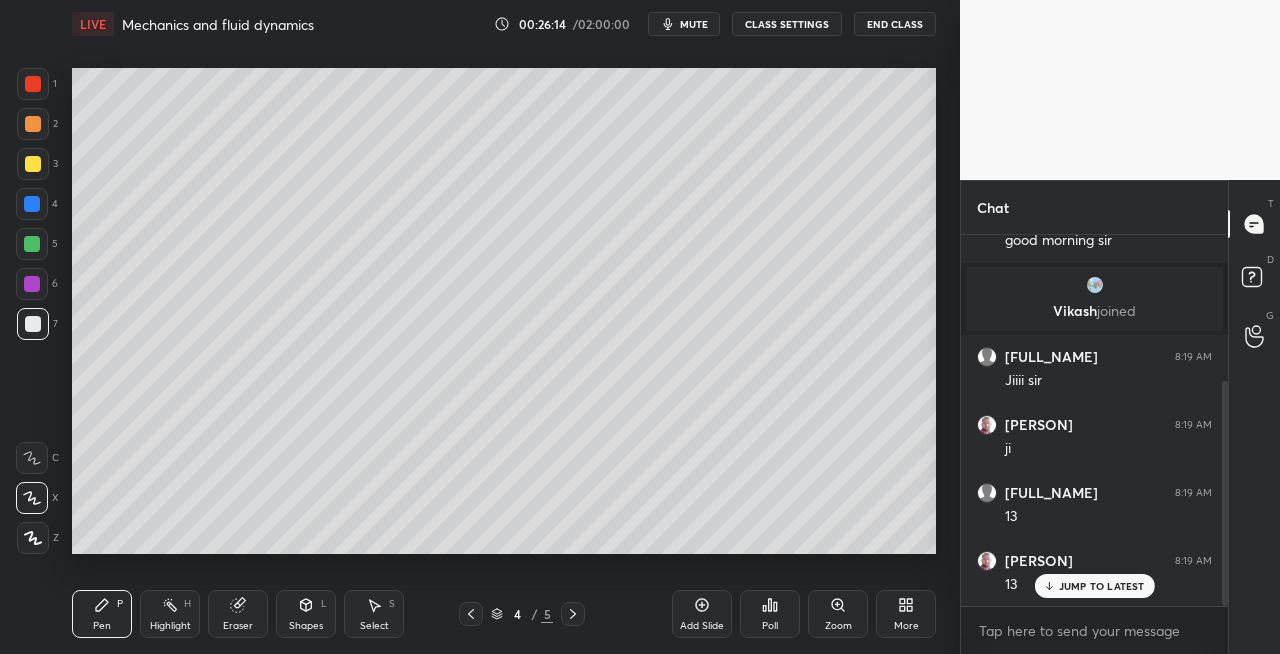 click 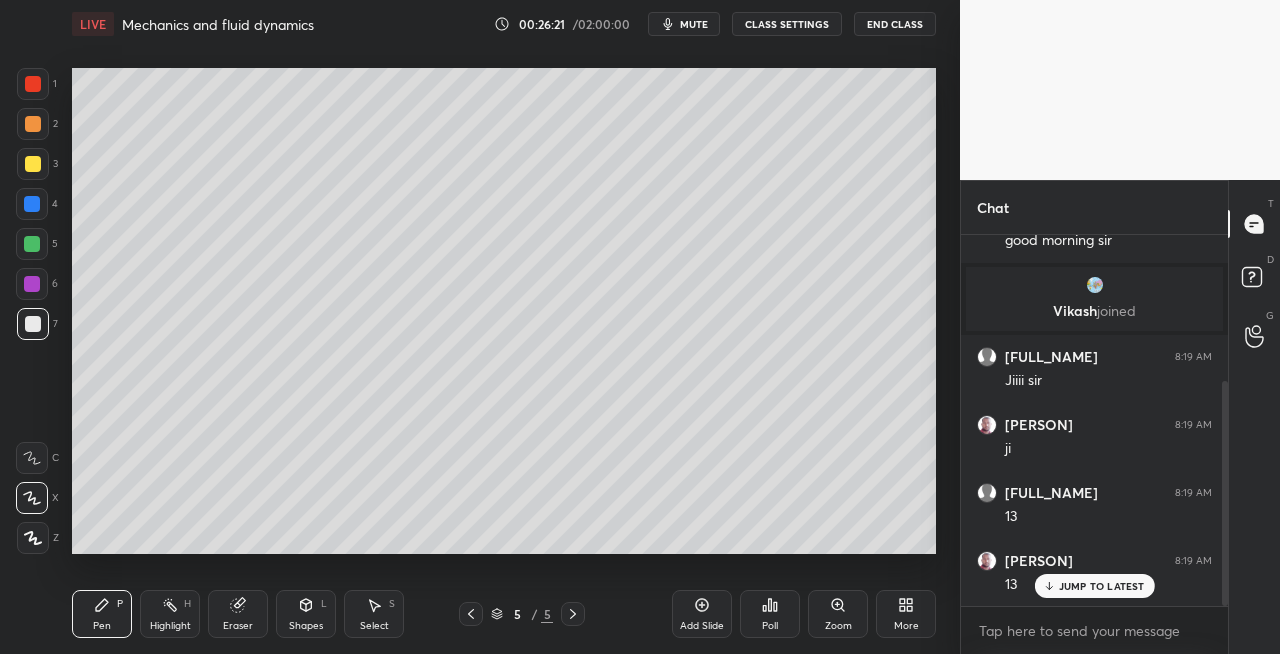 click 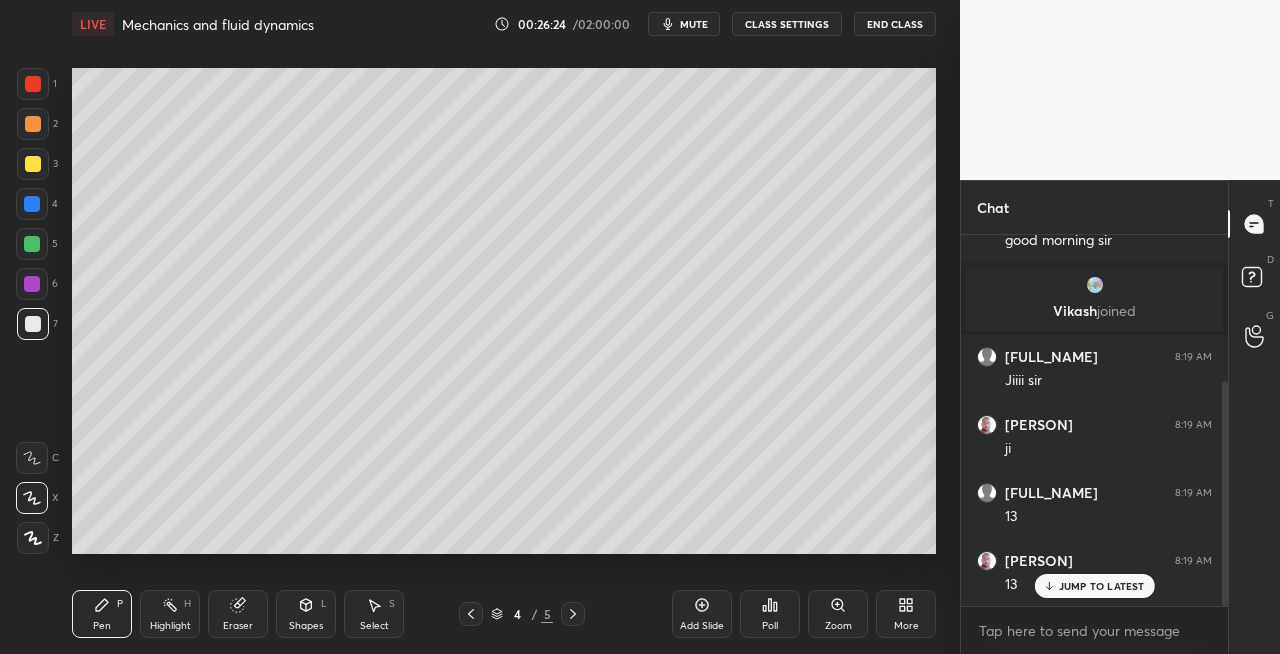 click 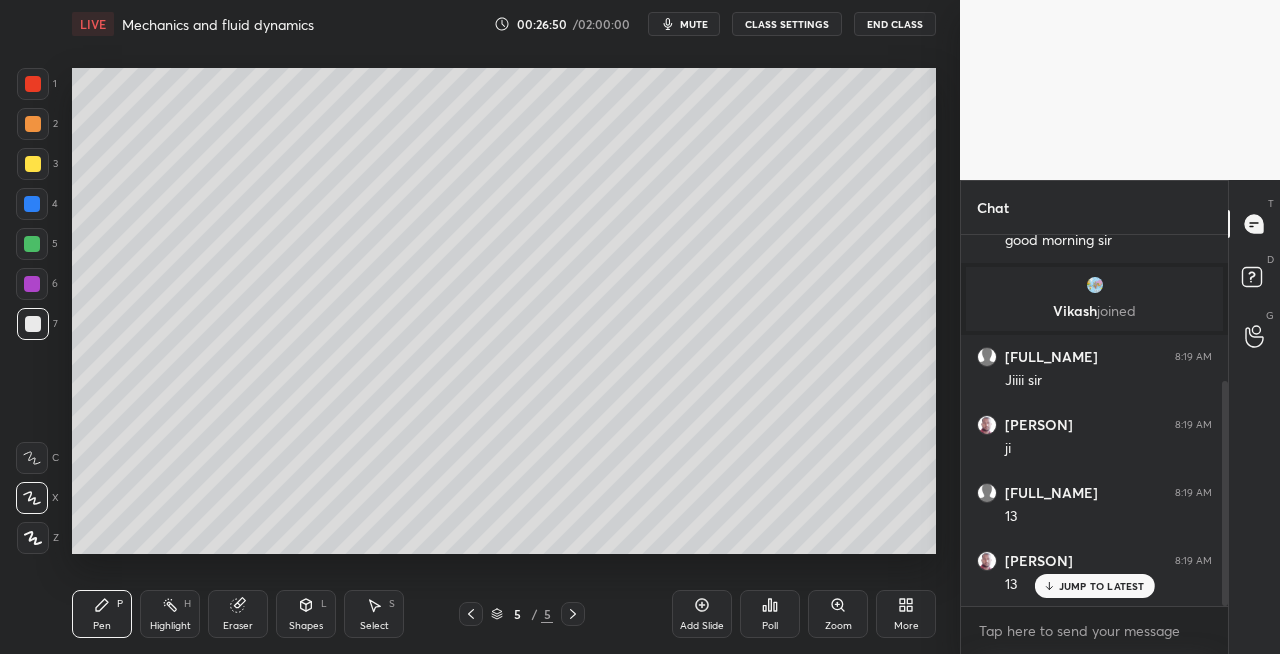 click on "Shapes" at bounding box center [306, 626] 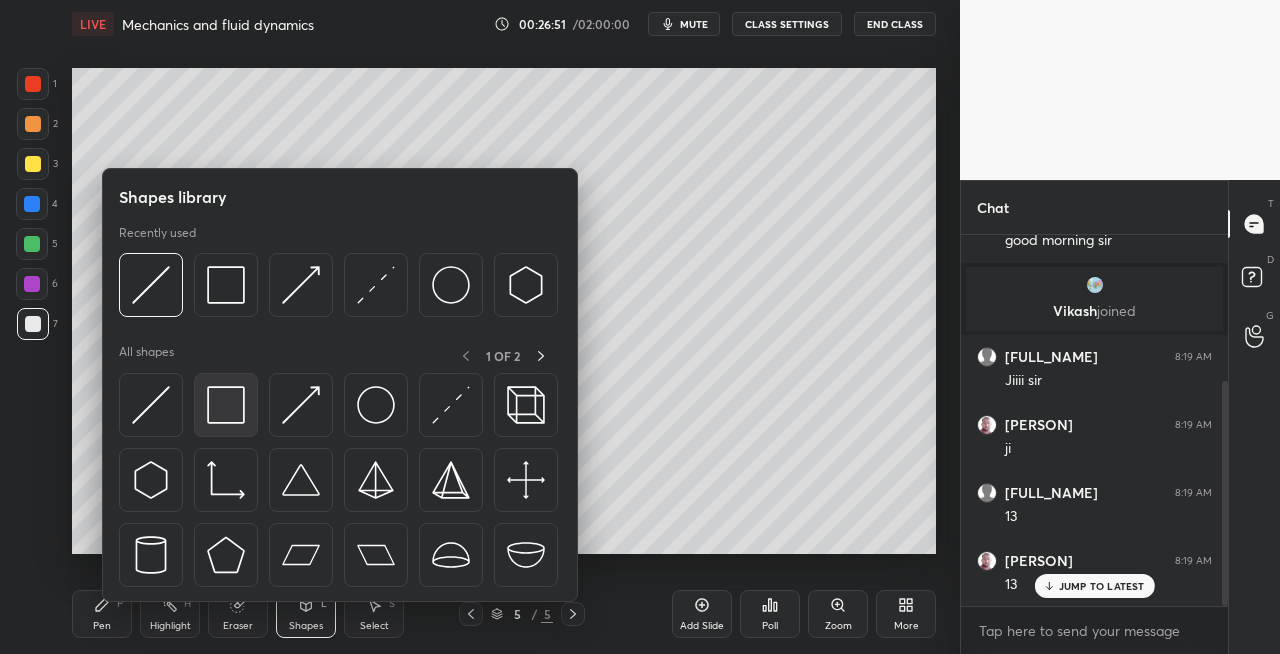 click at bounding box center [226, 405] 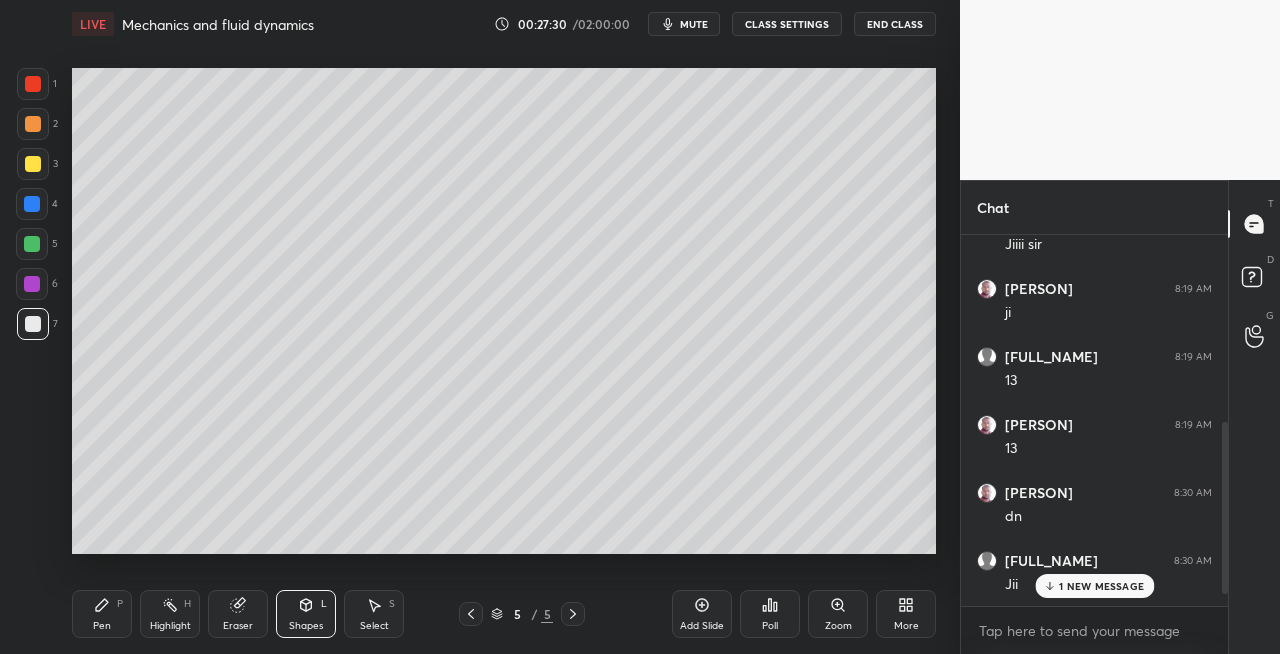 scroll, scrollTop: 444, scrollLeft: 0, axis: vertical 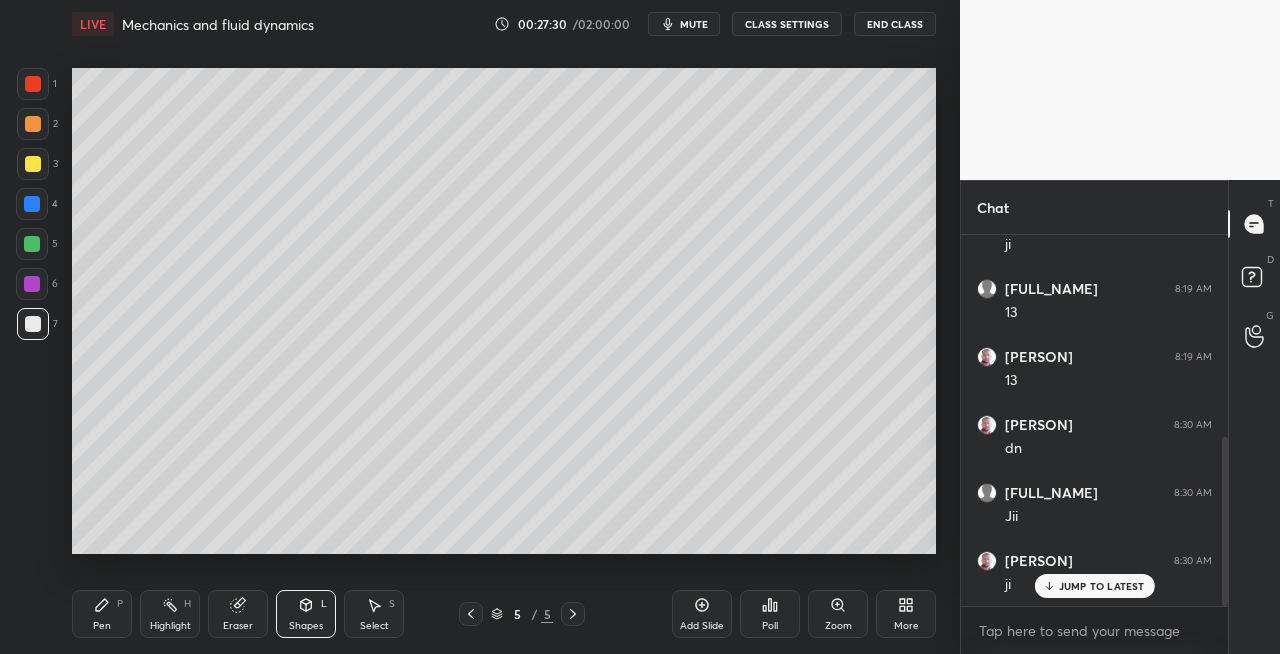 click at bounding box center (33, 164) 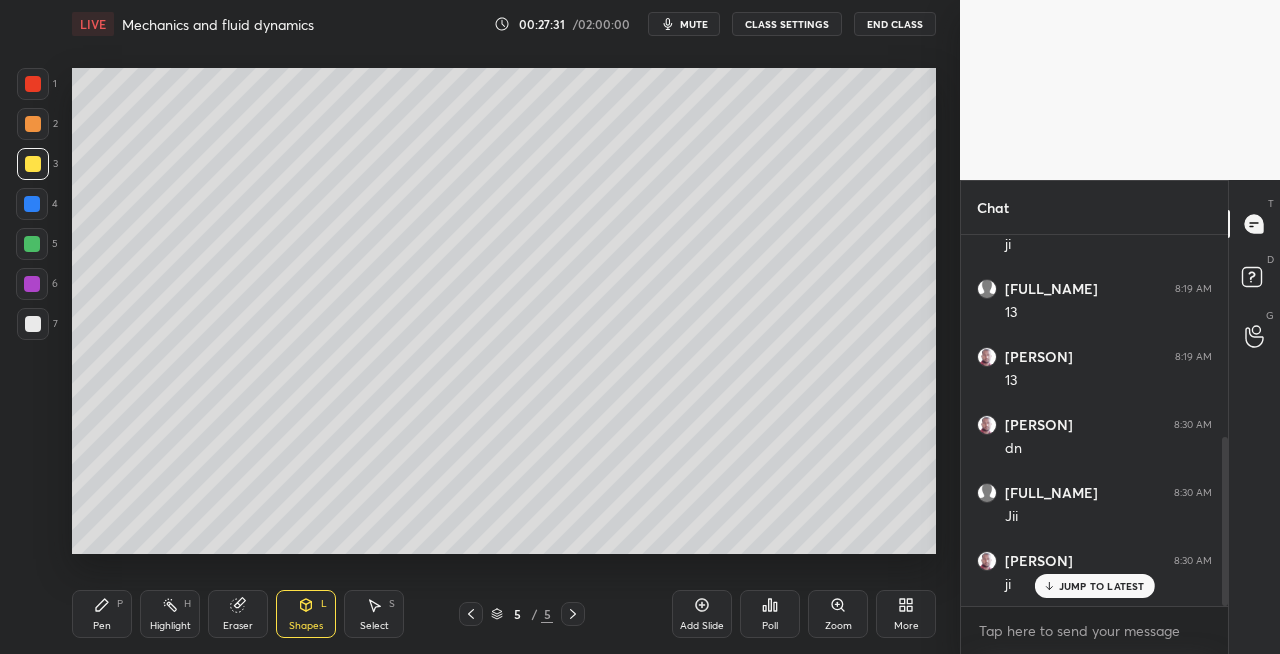click 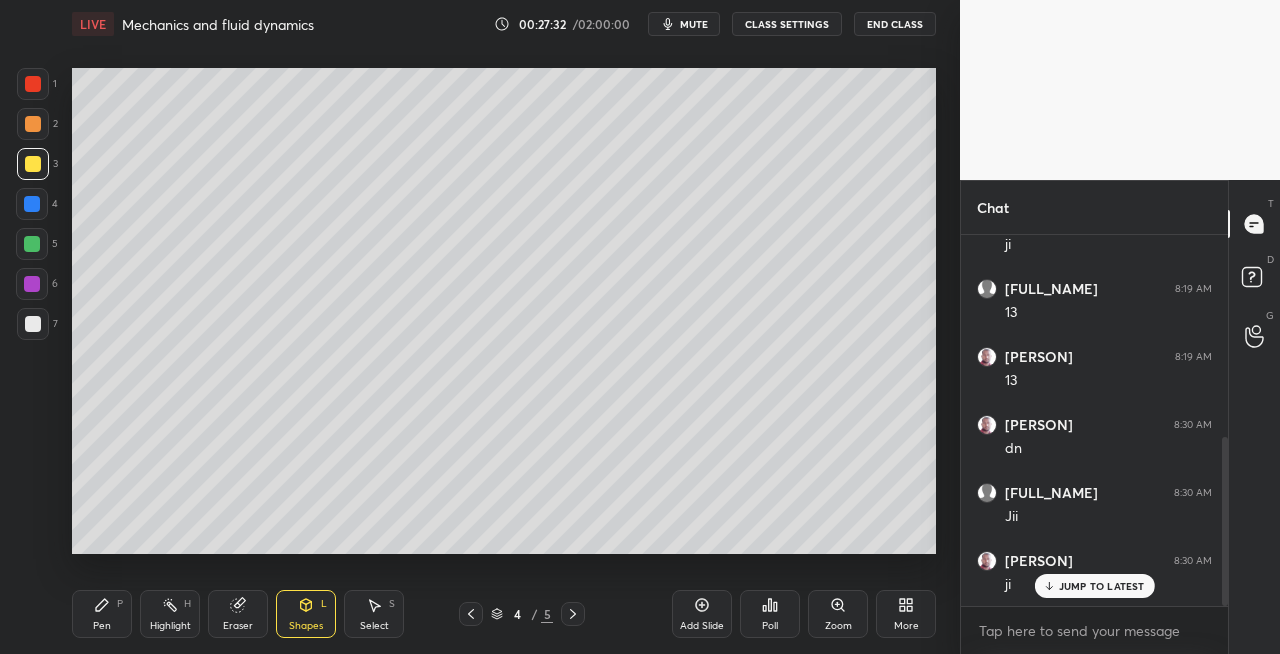 click 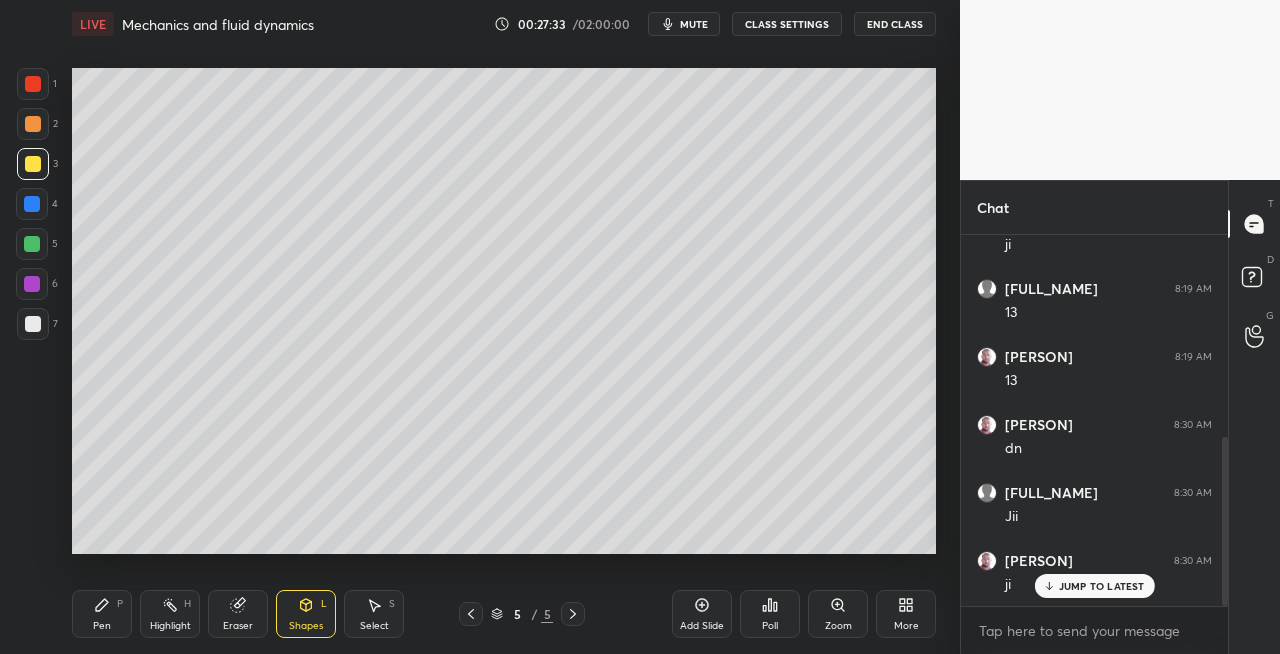 click 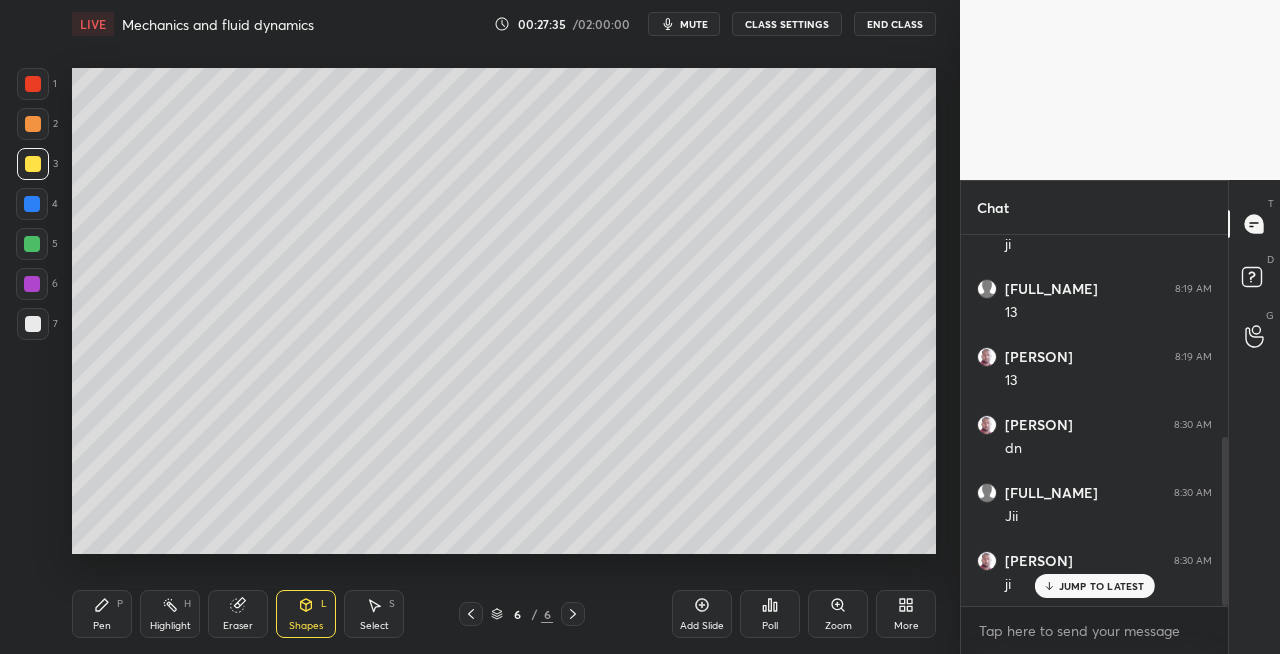 click on "Pen P" at bounding box center [102, 614] 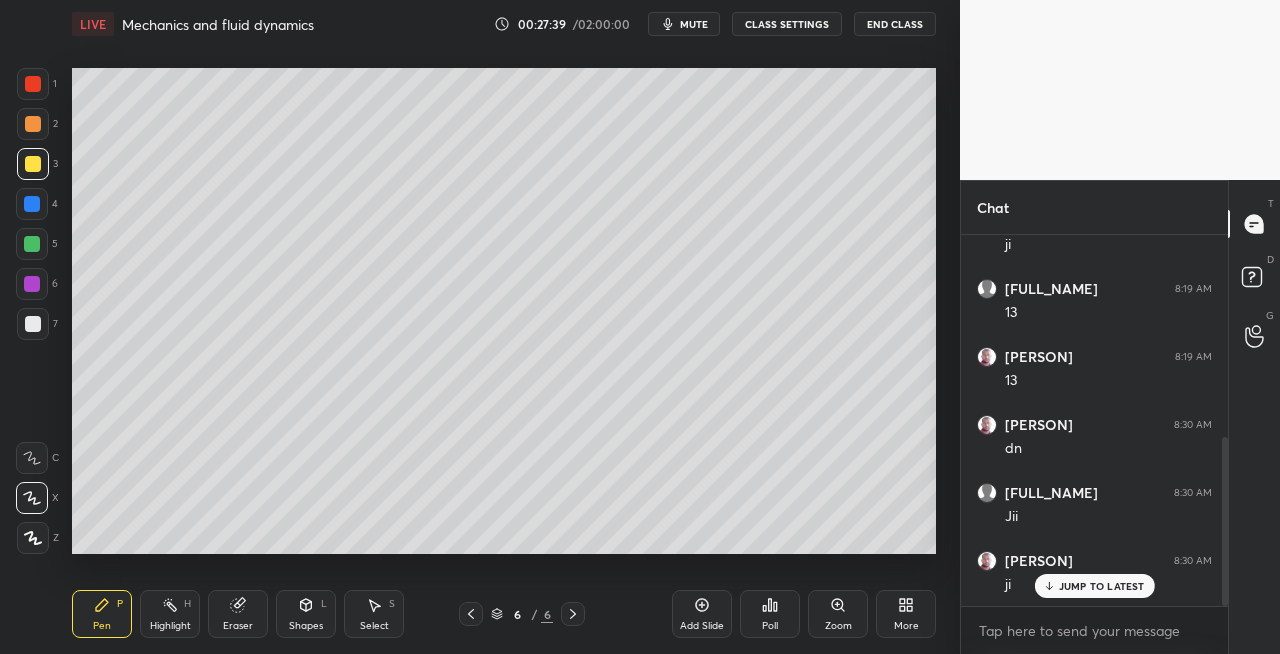 click on "Shapes L" at bounding box center [306, 614] 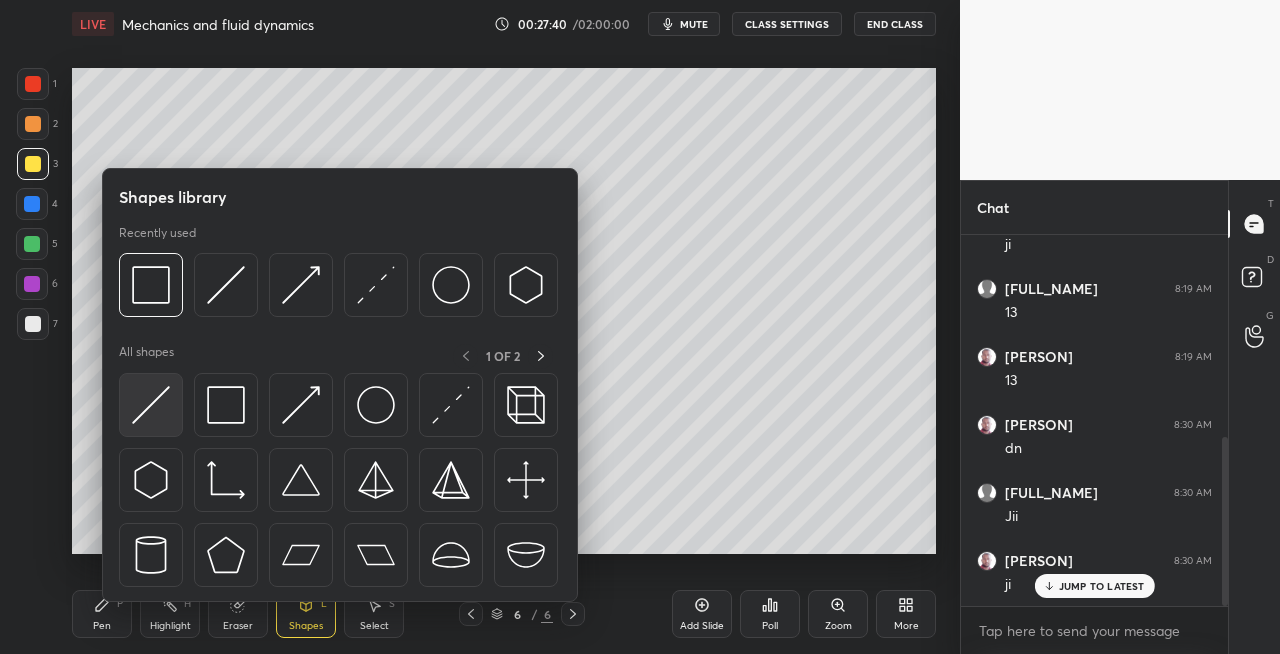 click at bounding box center [151, 405] 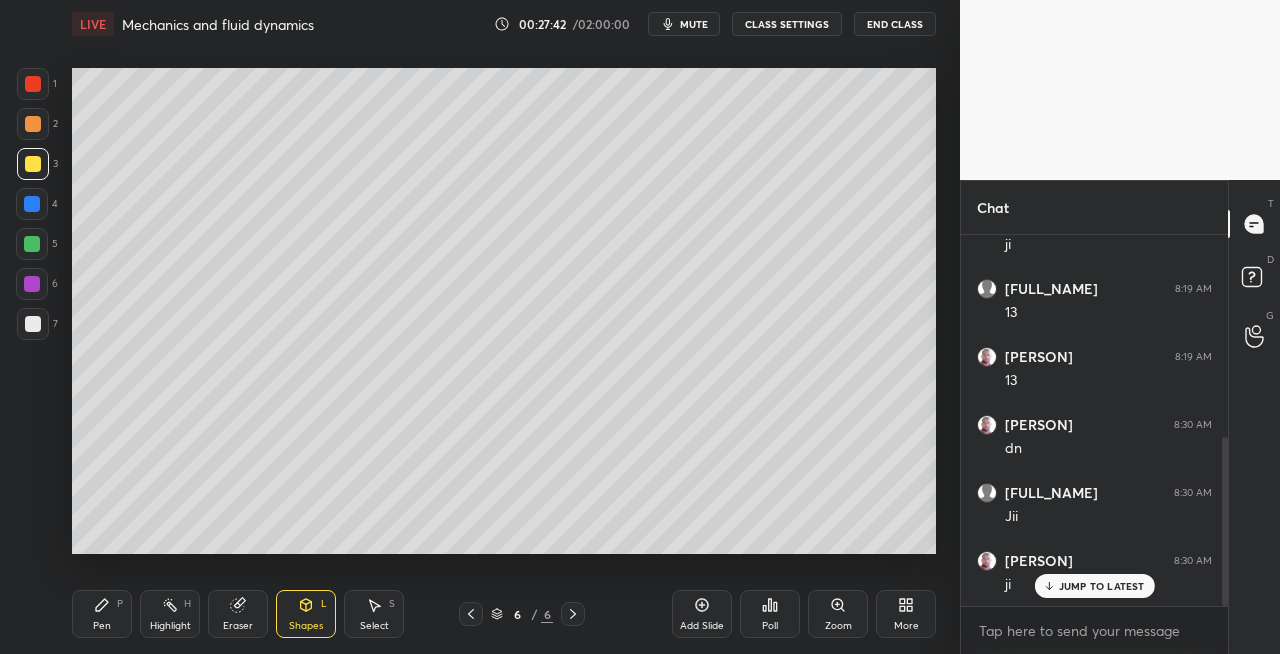 click on "Pen" at bounding box center [102, 626] 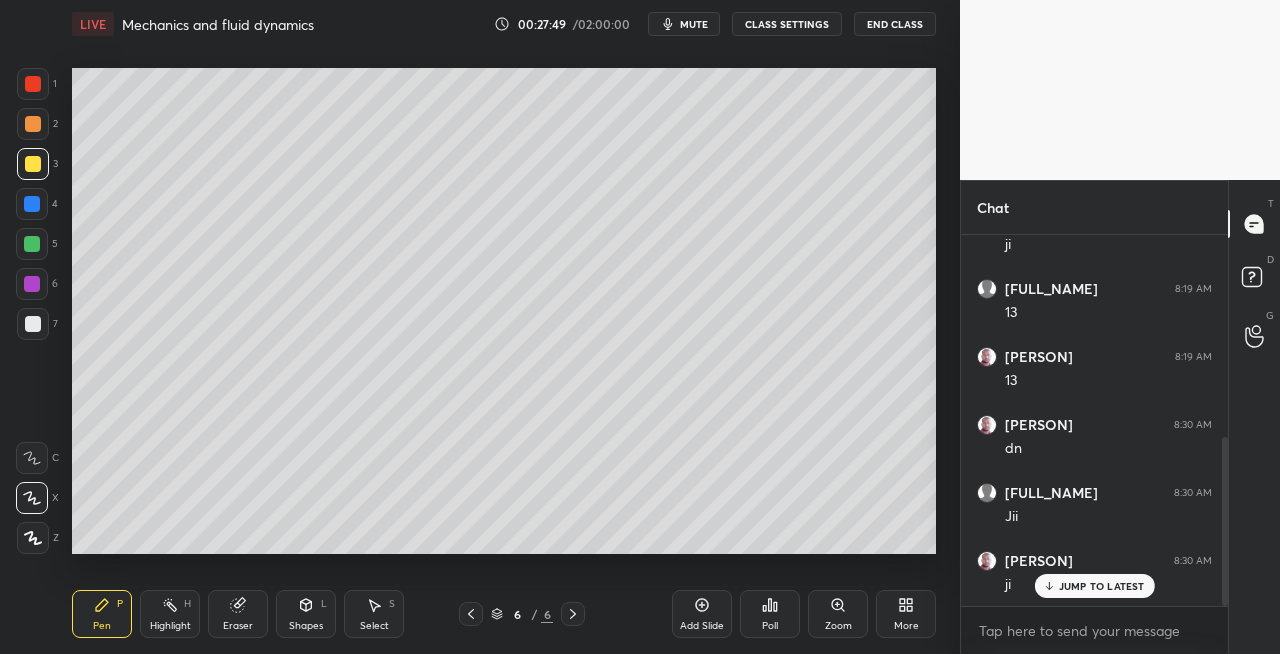 click 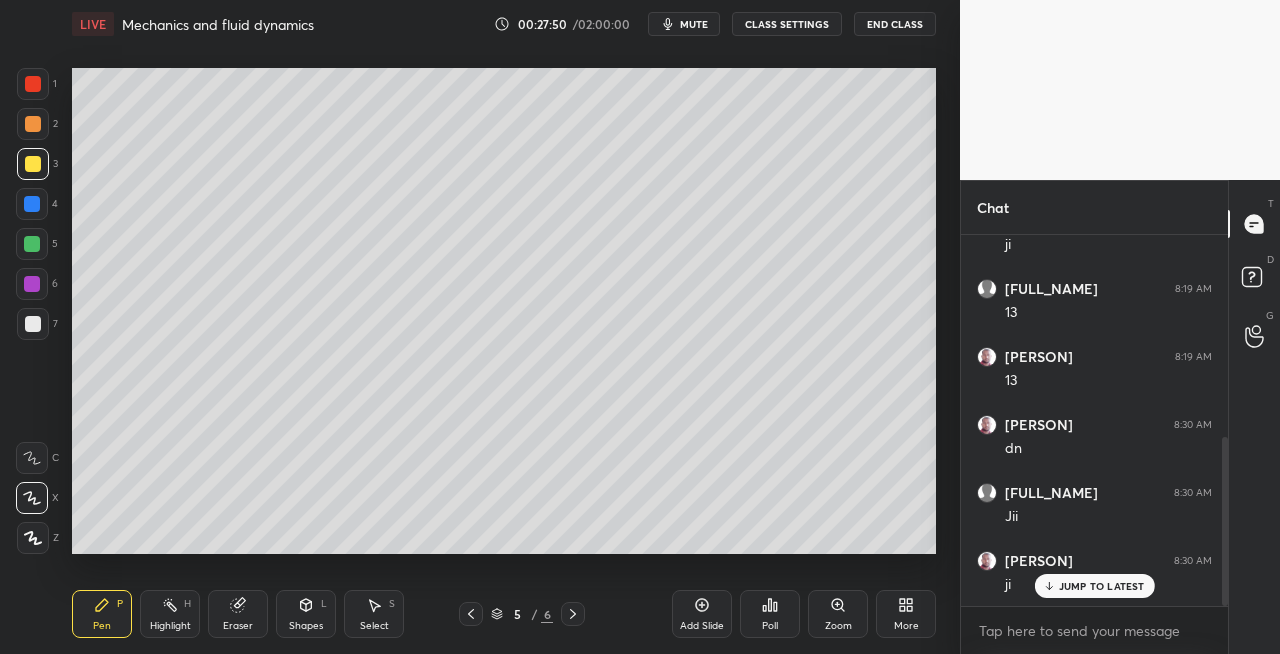 click 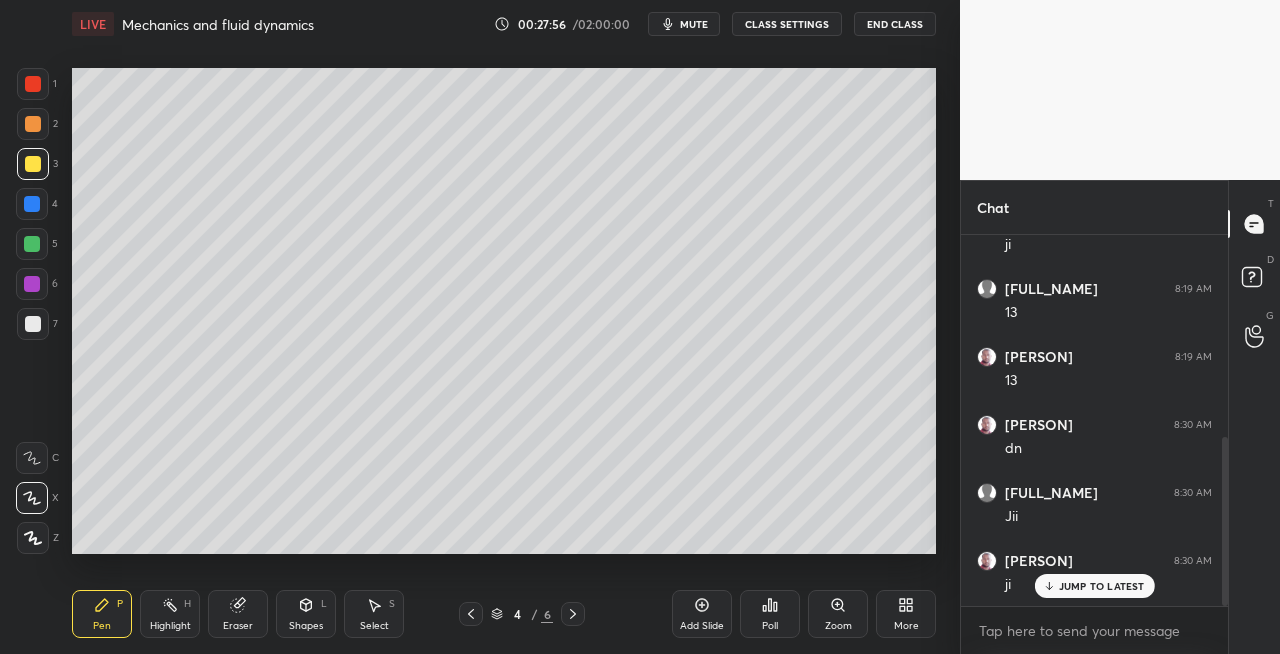 click 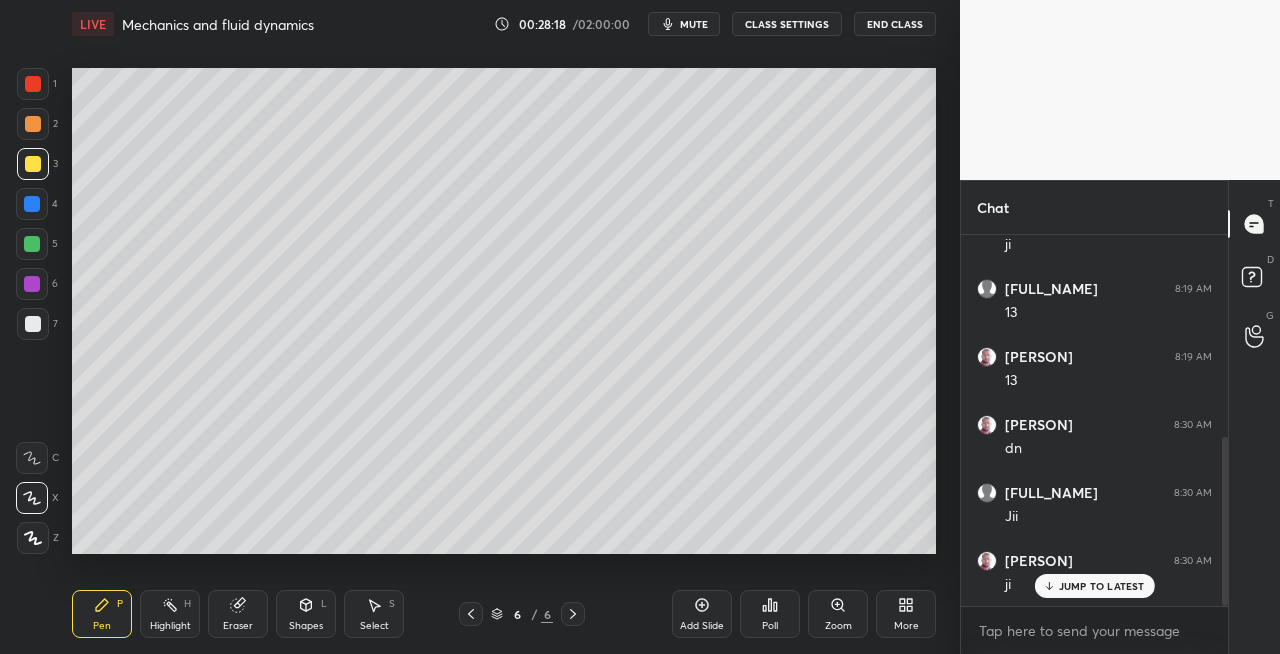click 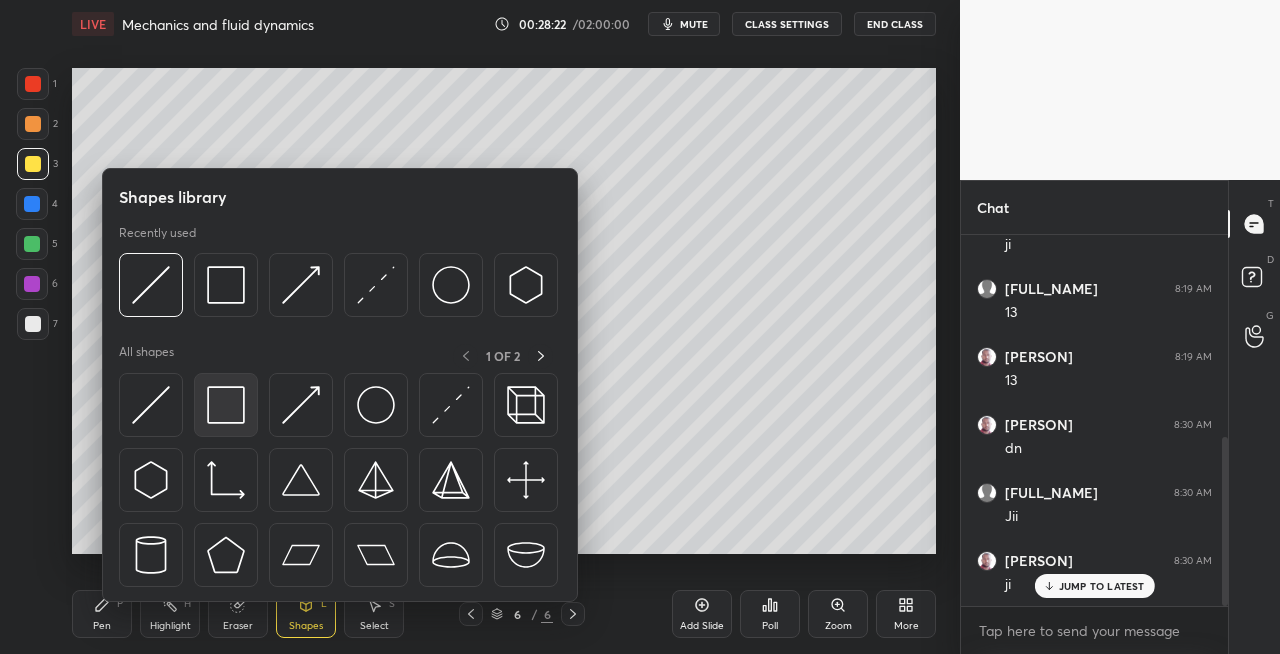 click at bounding box center [226, 405] 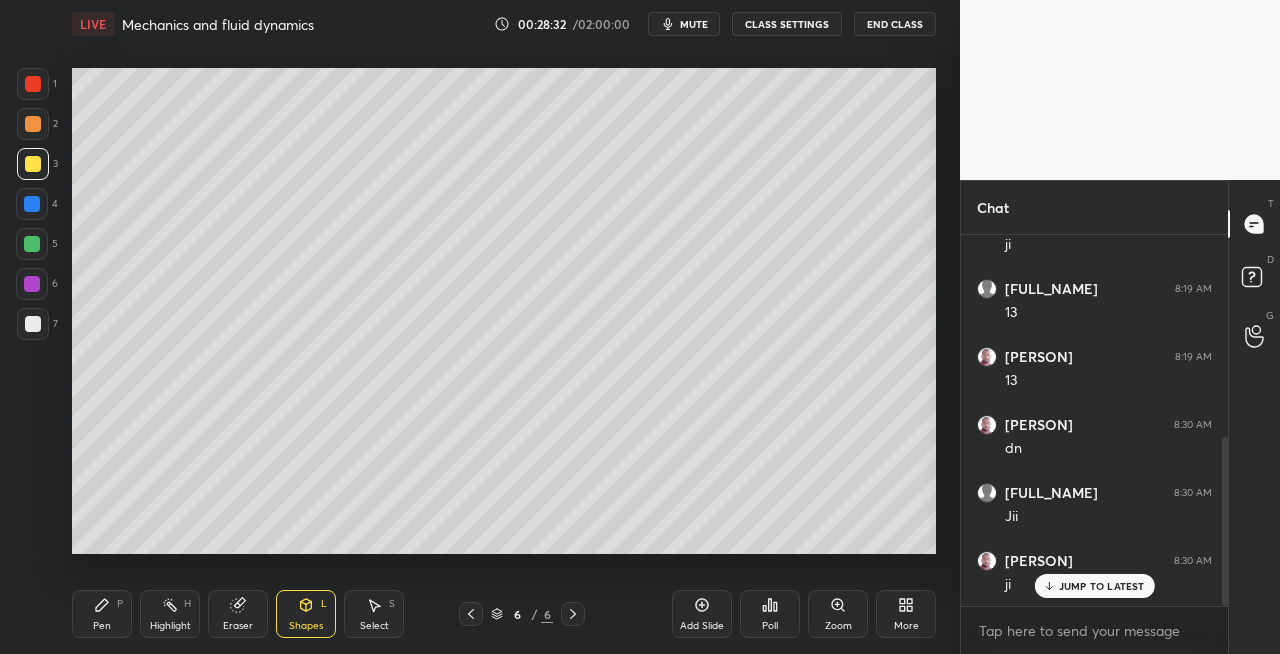 click on "Shapes L" at bounding box center [306, 614] 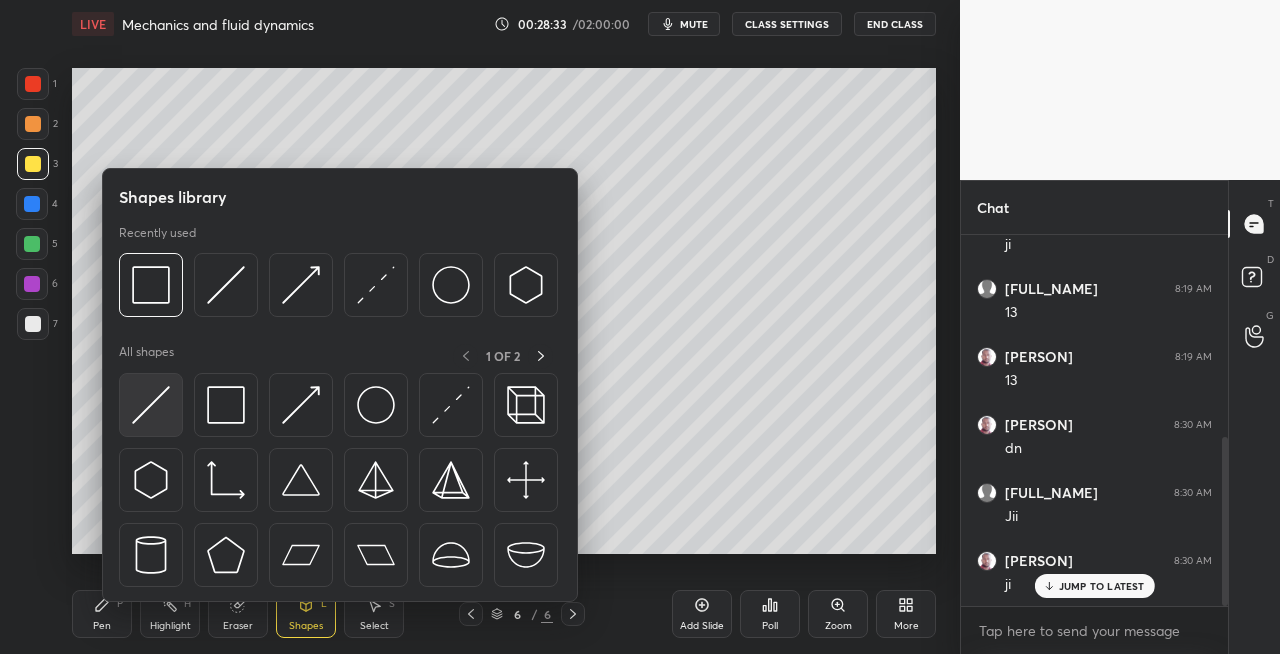 click at bounding box center [151, 405] 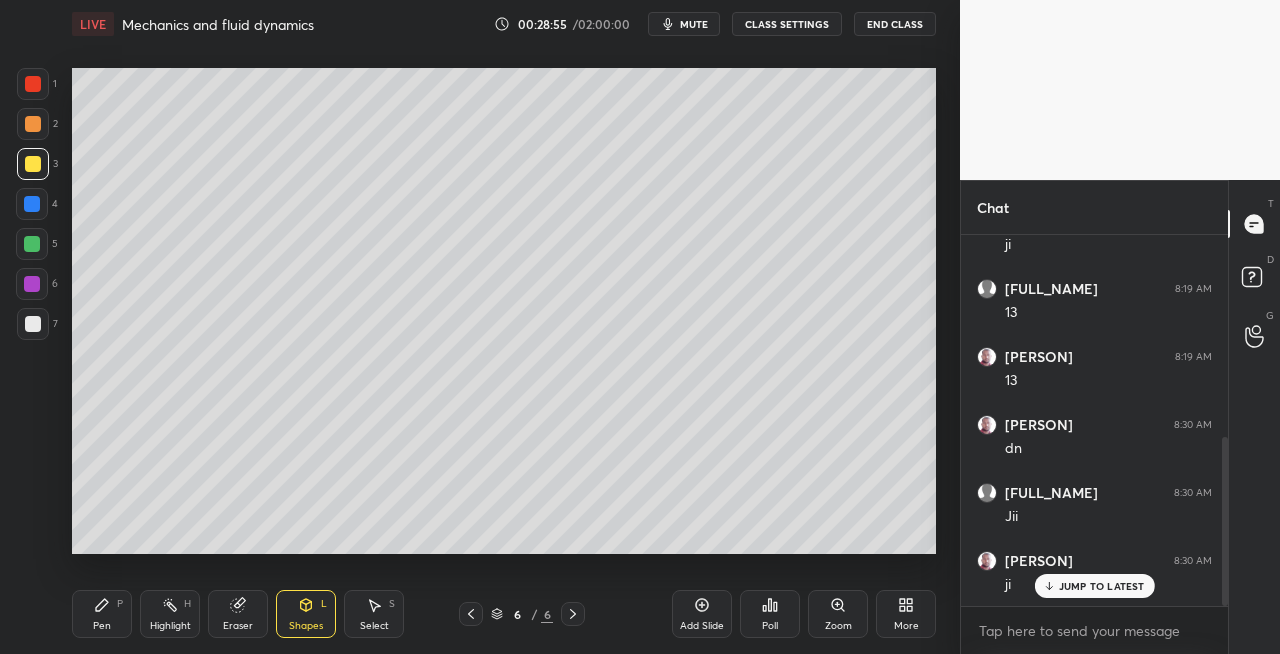 click on "Pen P Highlight H Eraser Shapes L Select S 6 / 6 Add Slide Poll Zoom More" at bounding box center (504, 614) 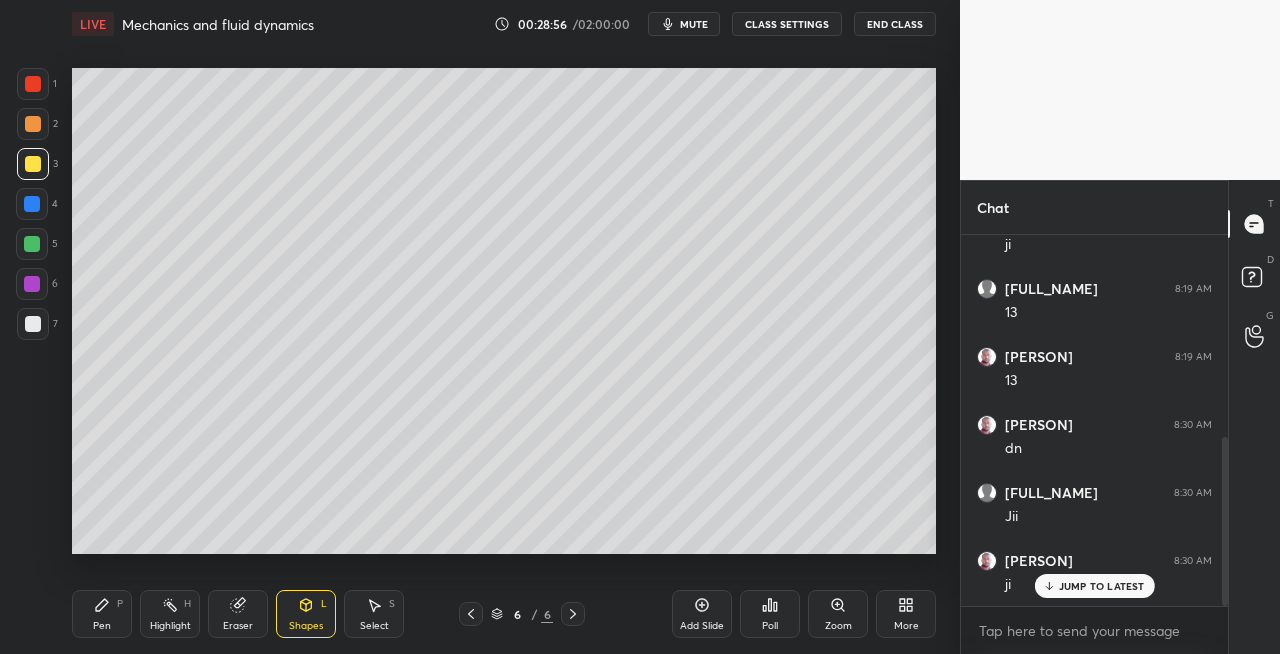 click 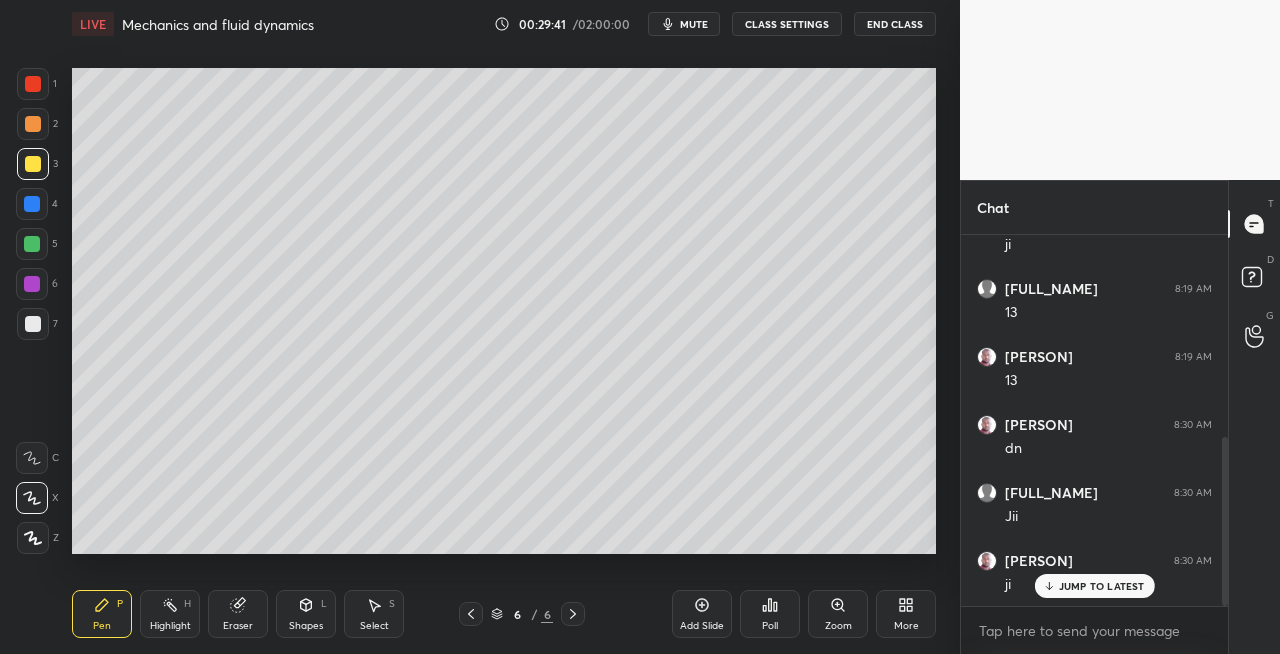 click on "Eraser" at bounding box center (238, 614) 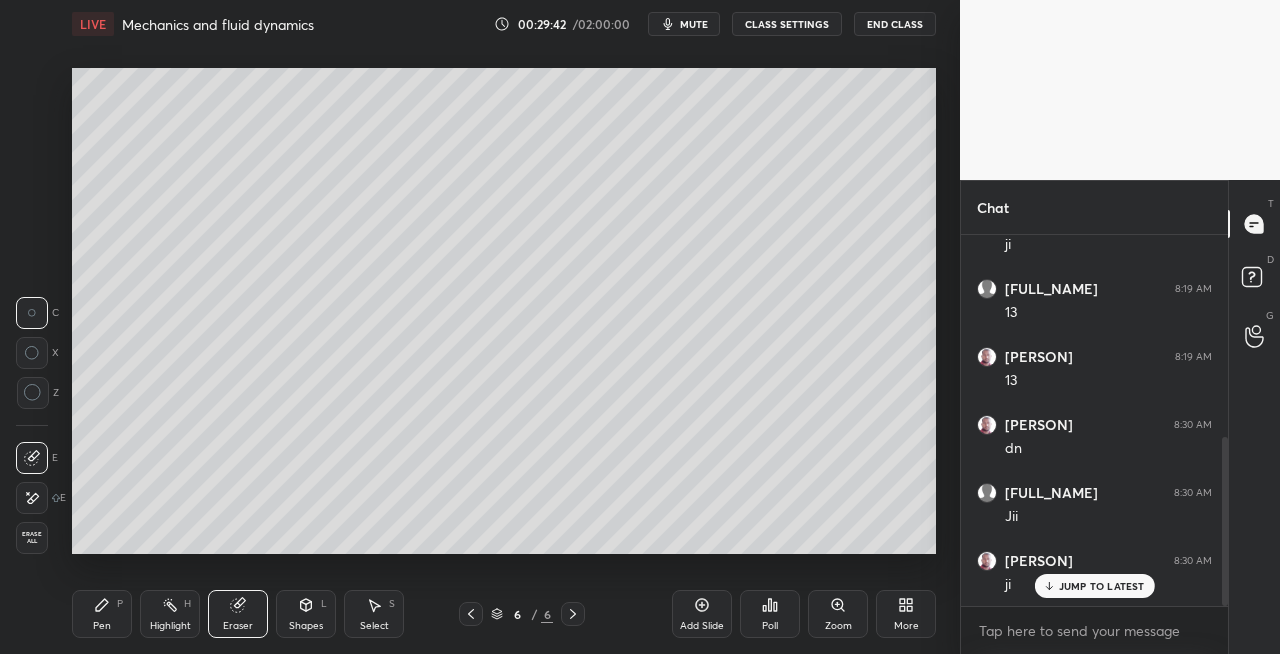 click on "Pen P" at bounding box center (102, 614) 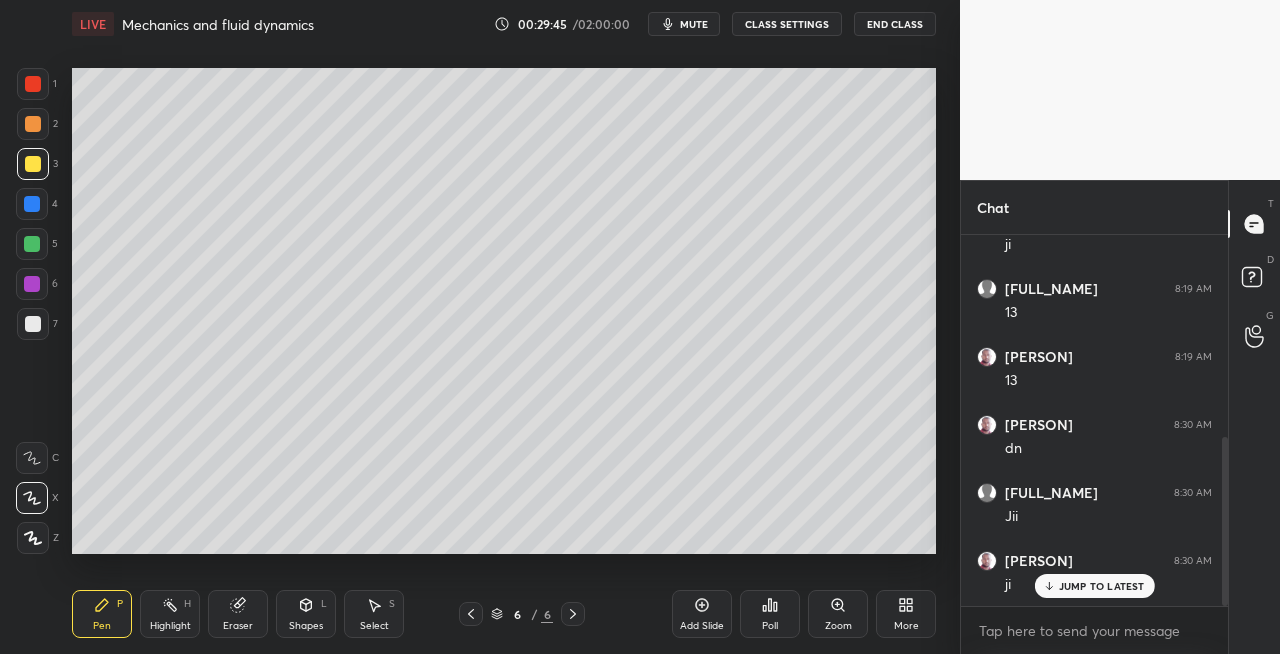 click on "Pen P Highlight H Eraser Shapes L Select S" at bounding box center [222, 614] 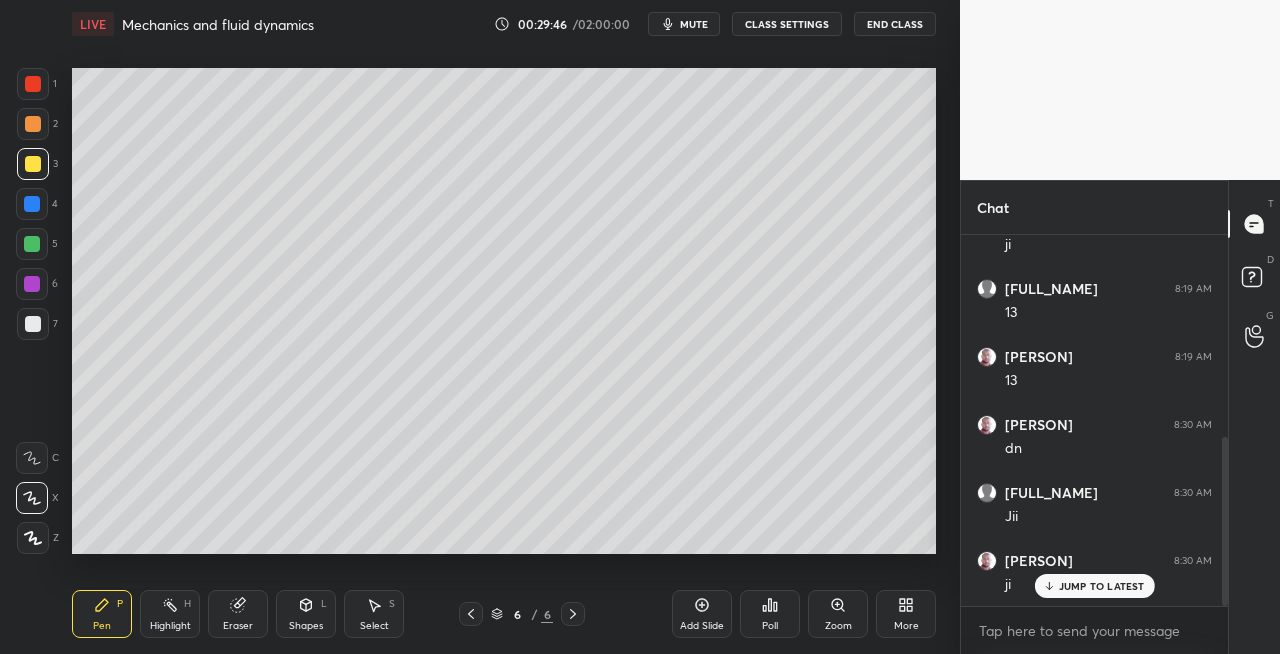 click on "Eraser" at bounding box center (238, 614) 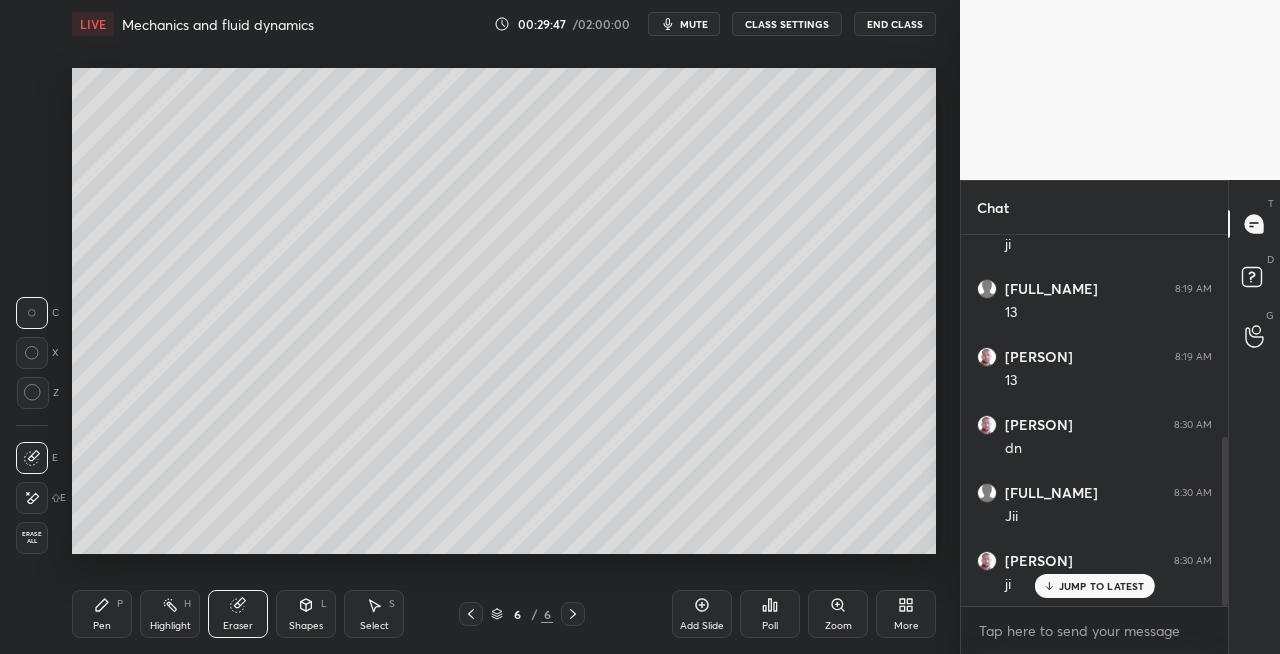 click 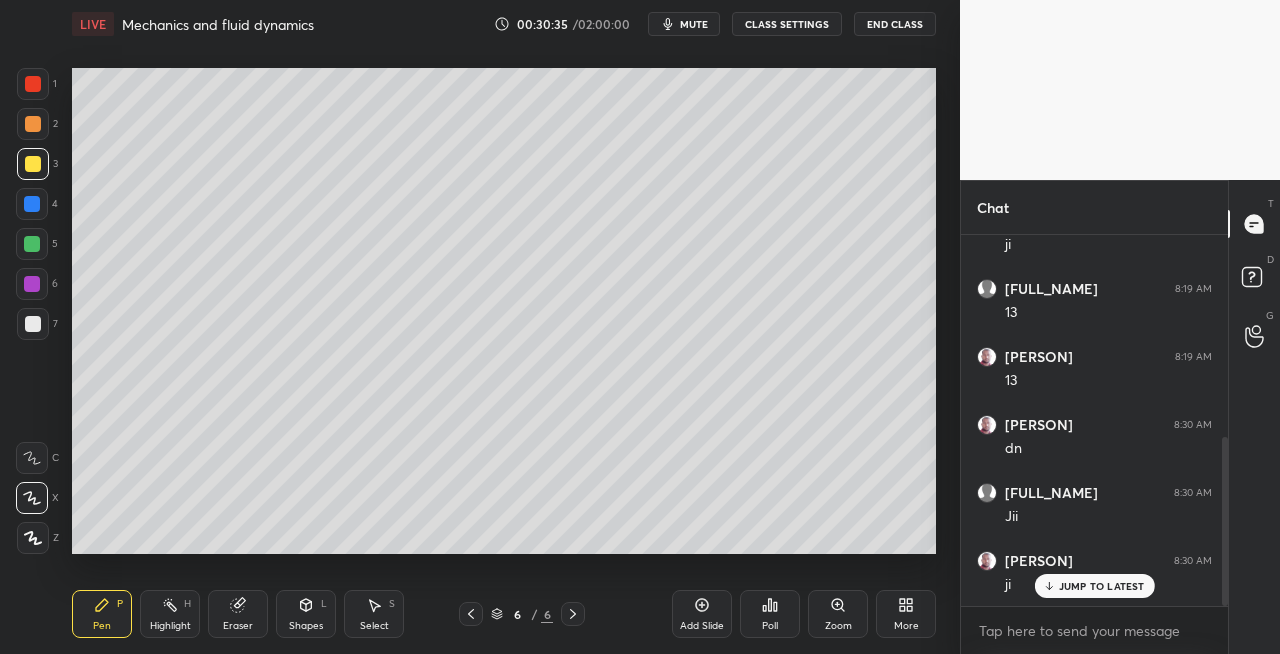 click on "Pen P Highlight H Eraser Shapes L Select S" at bounding box center [222, 614] 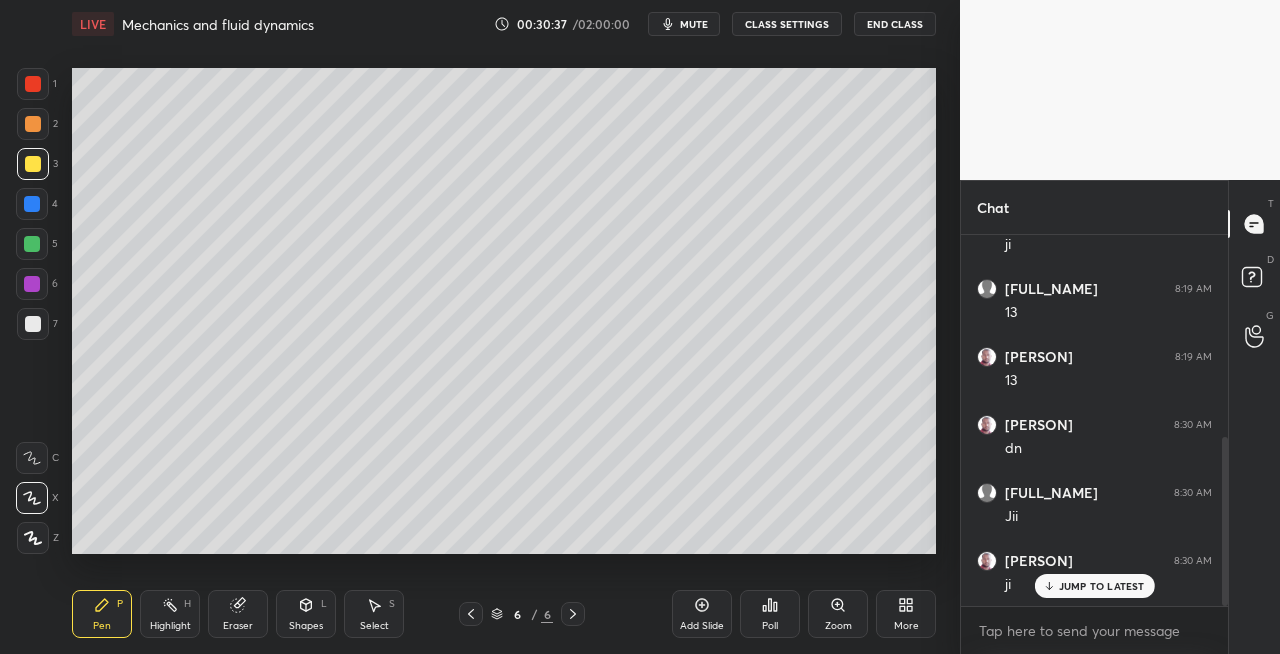 click 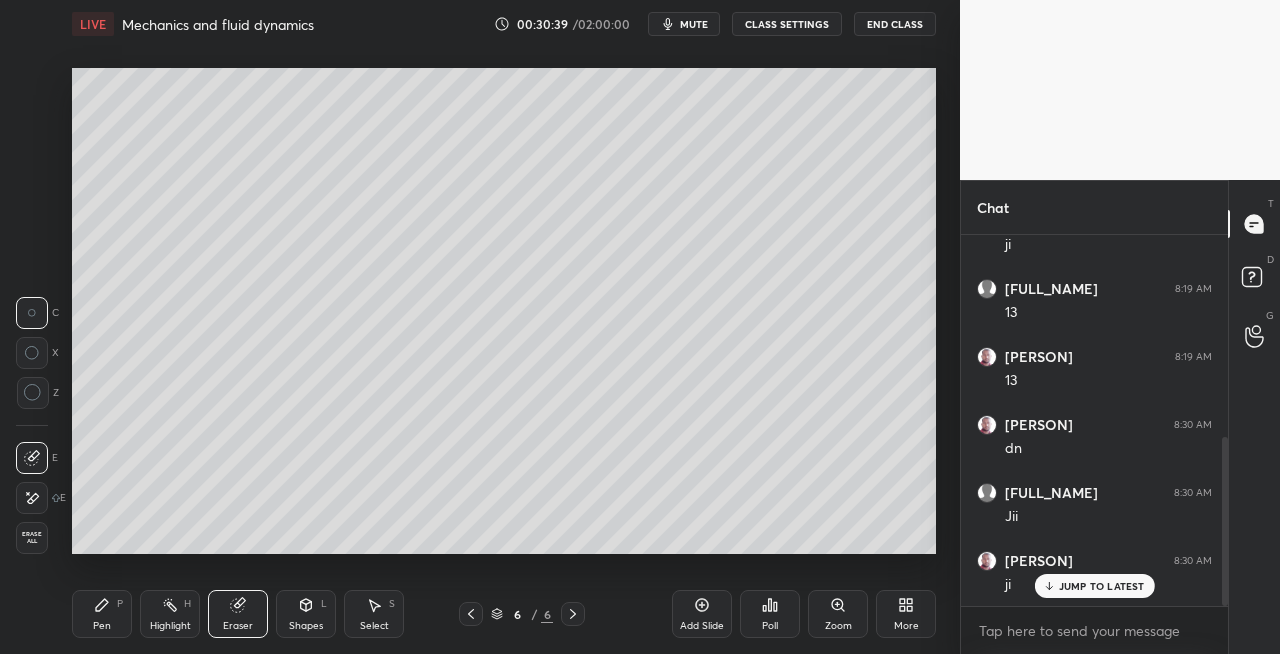 click on "Pen P" at bounding box center (102, 614) 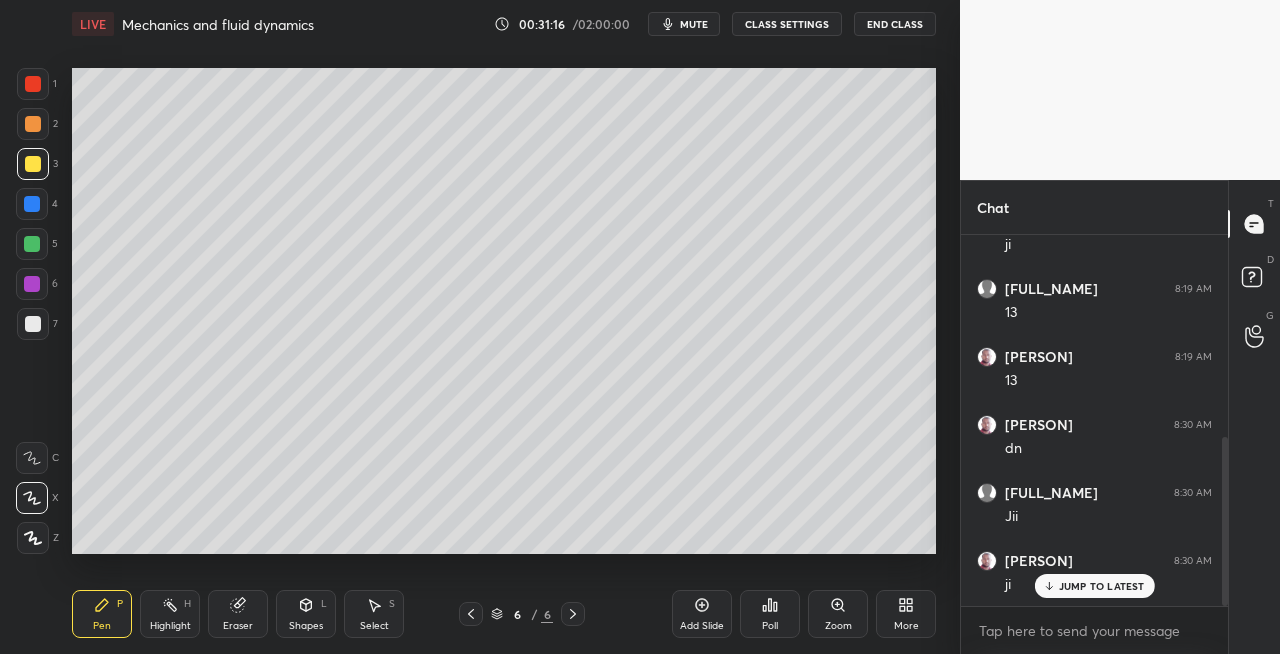 click on "Eraser" at bounding box center (238, 626) 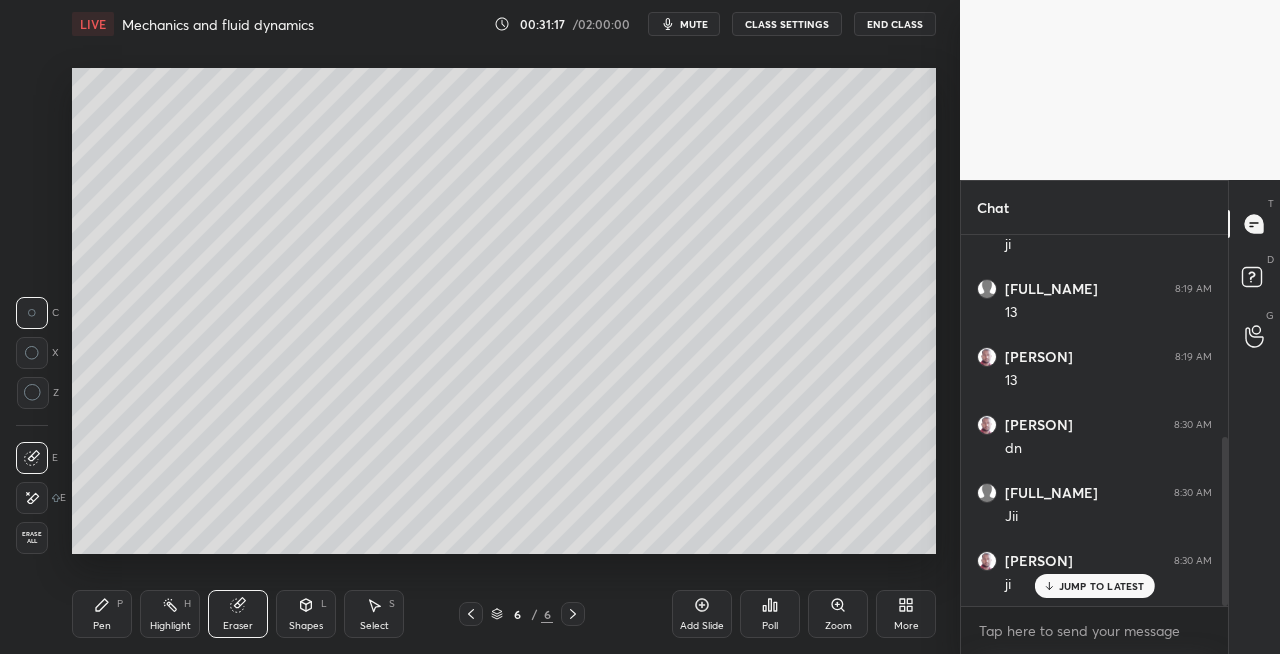 click on "Pen P" at bounding box center [102, 614] 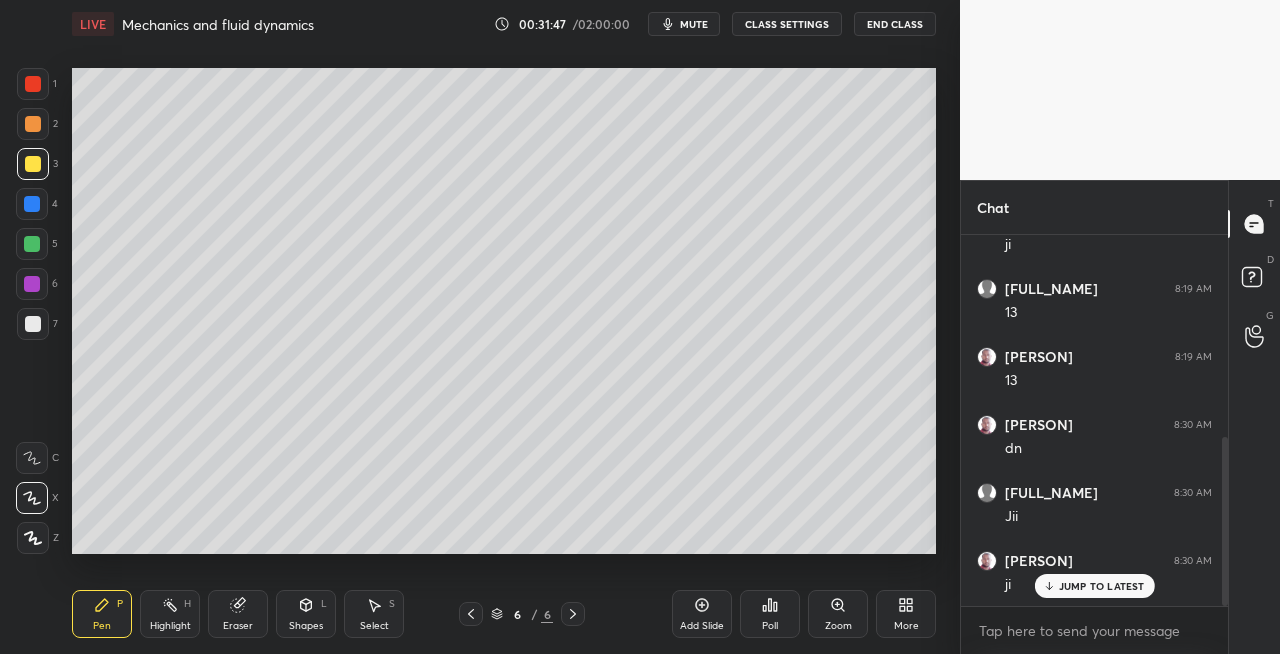 click 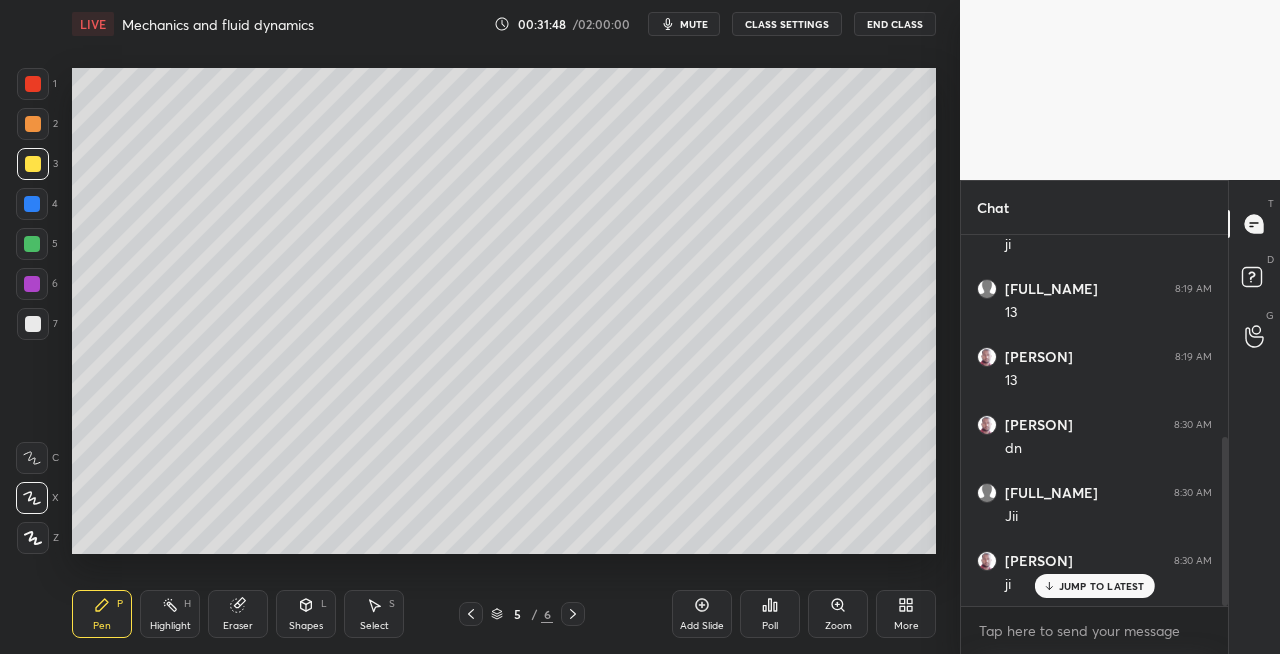 click at bounding box center [471, 614] 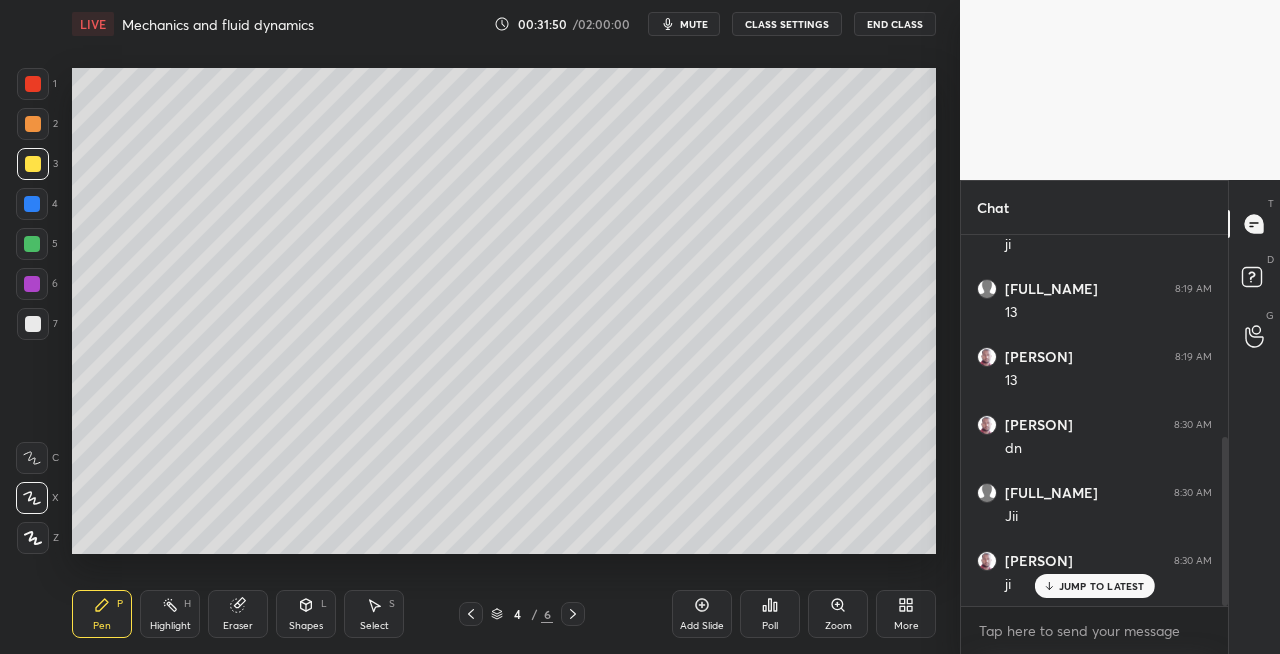 scroll, scrollTop: 516, scrollLeft: 0, axis: vertical 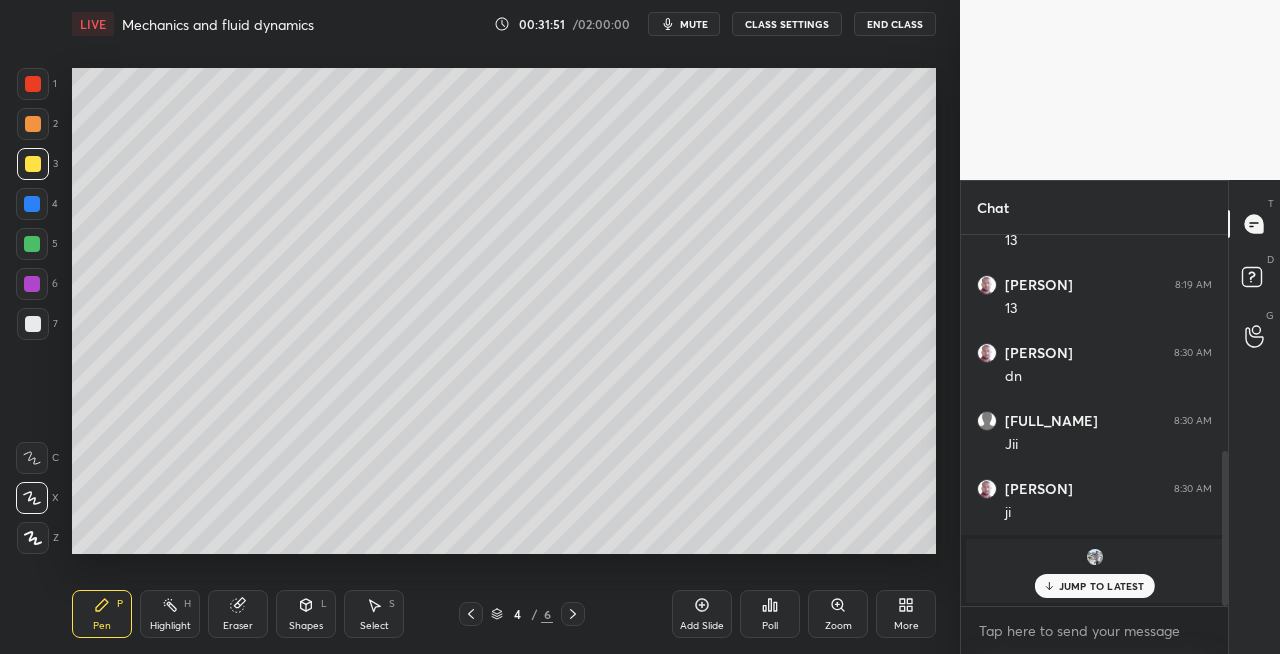 click 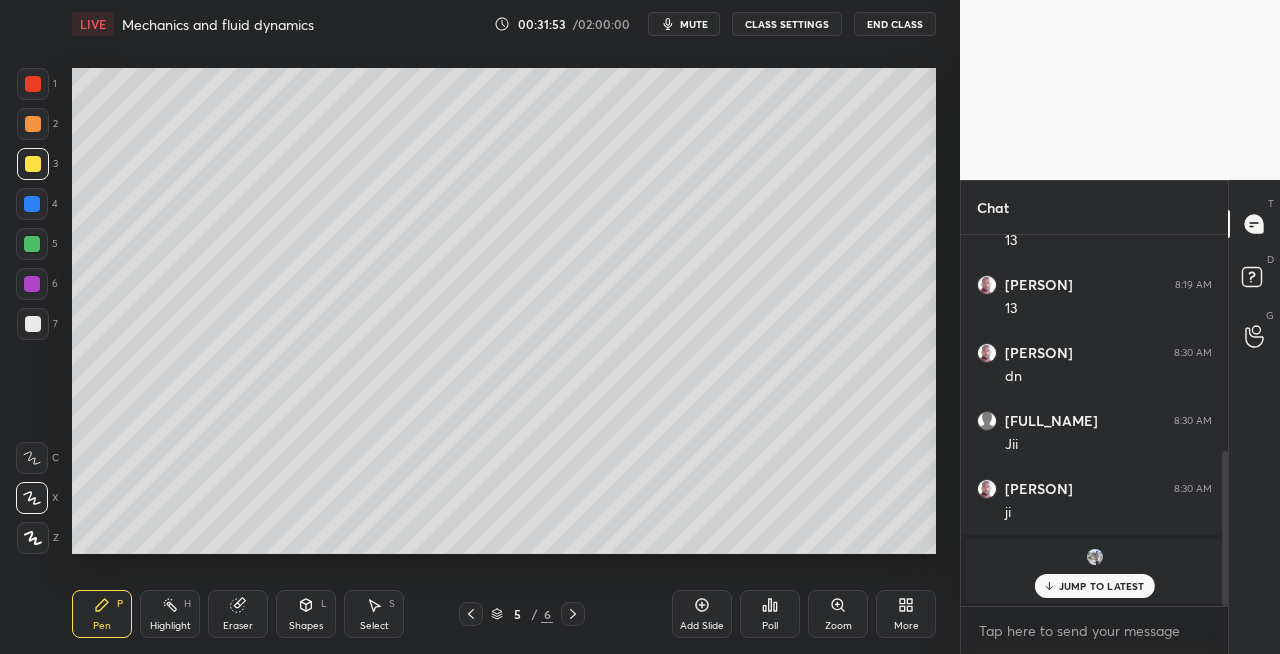 click 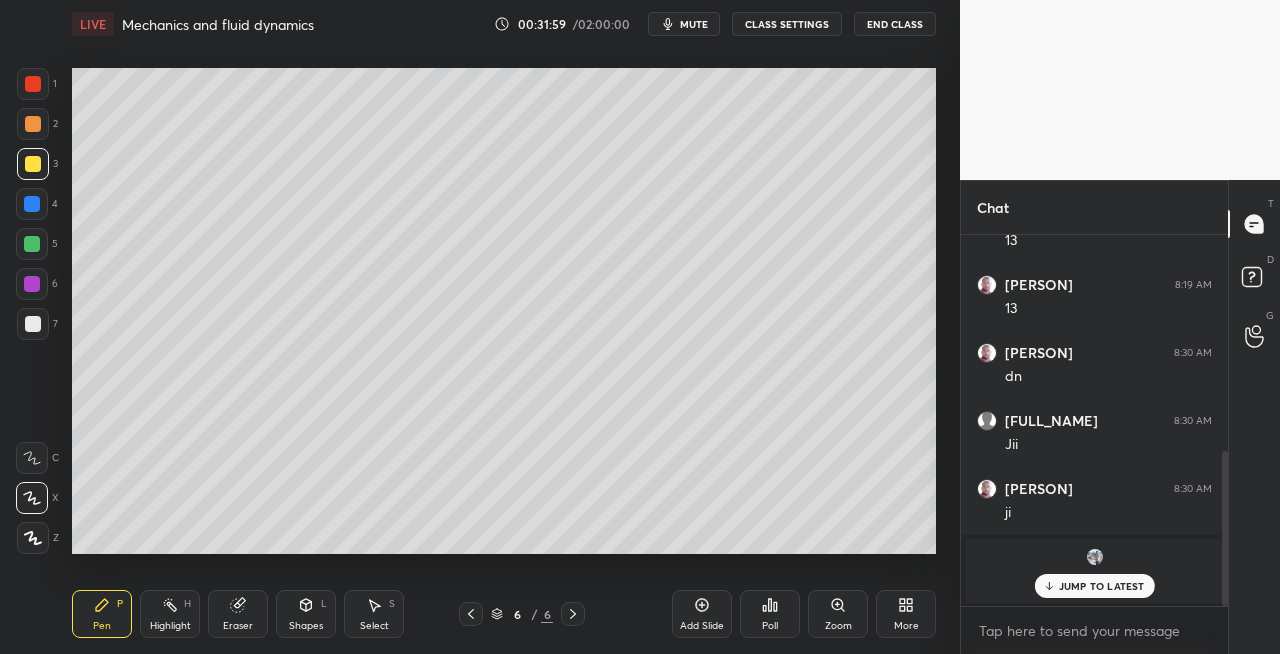 click 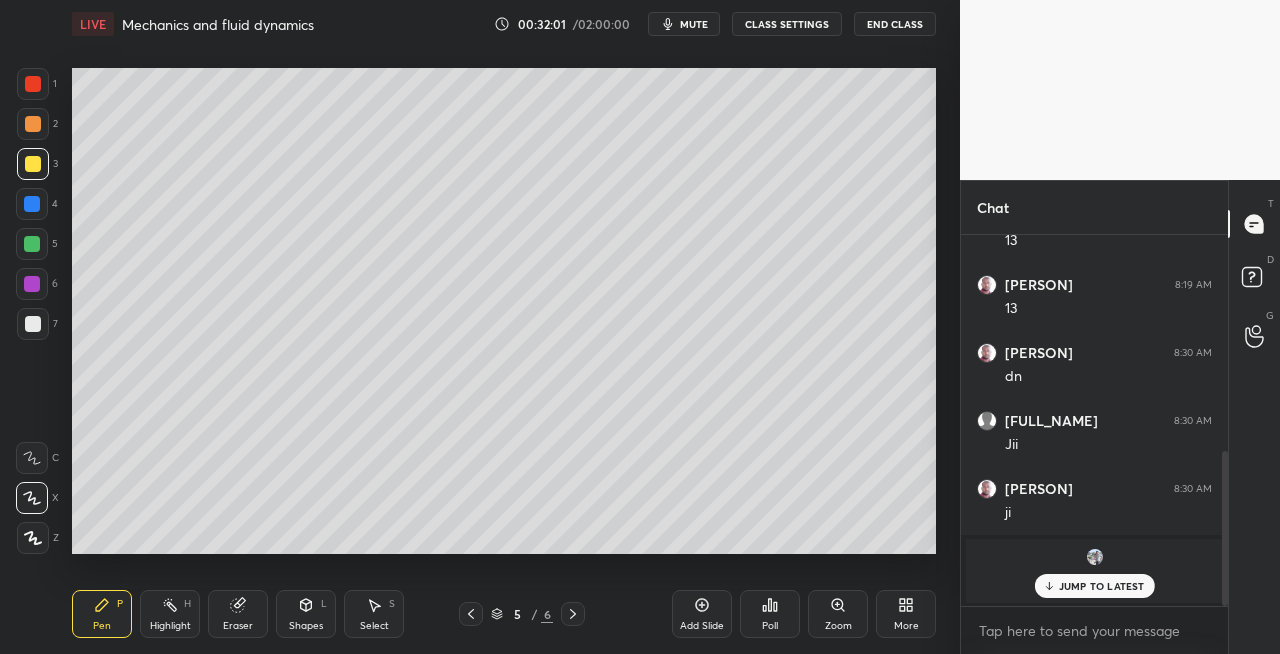 click 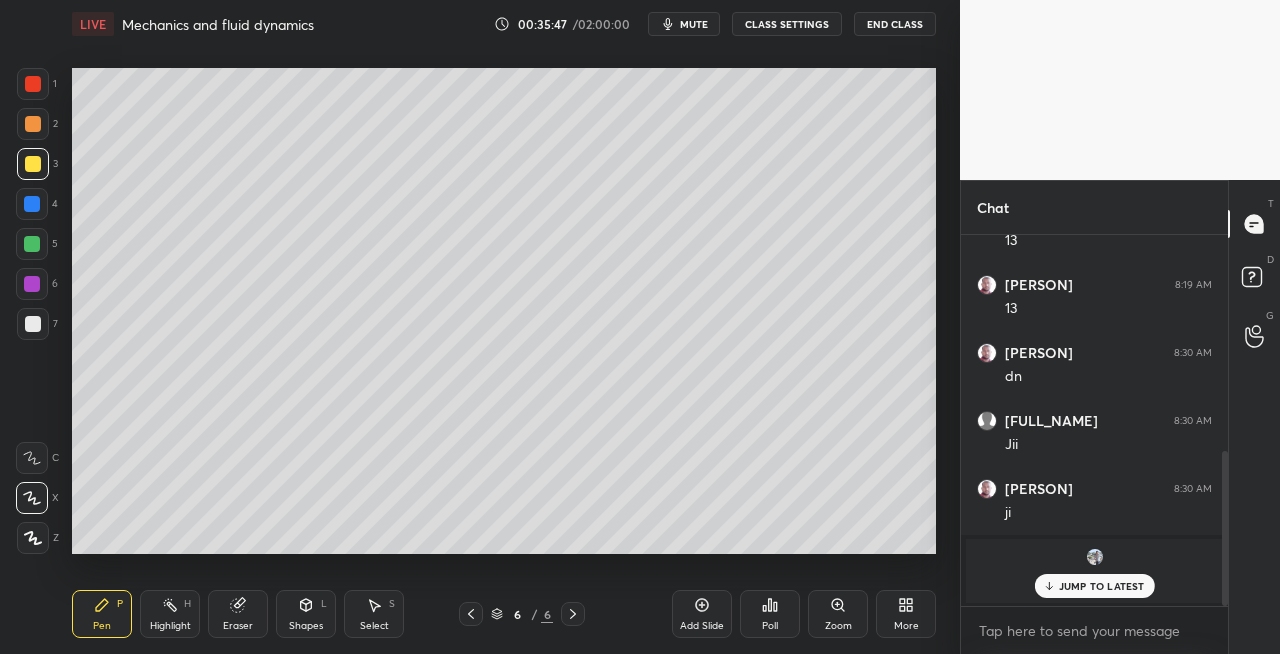 click 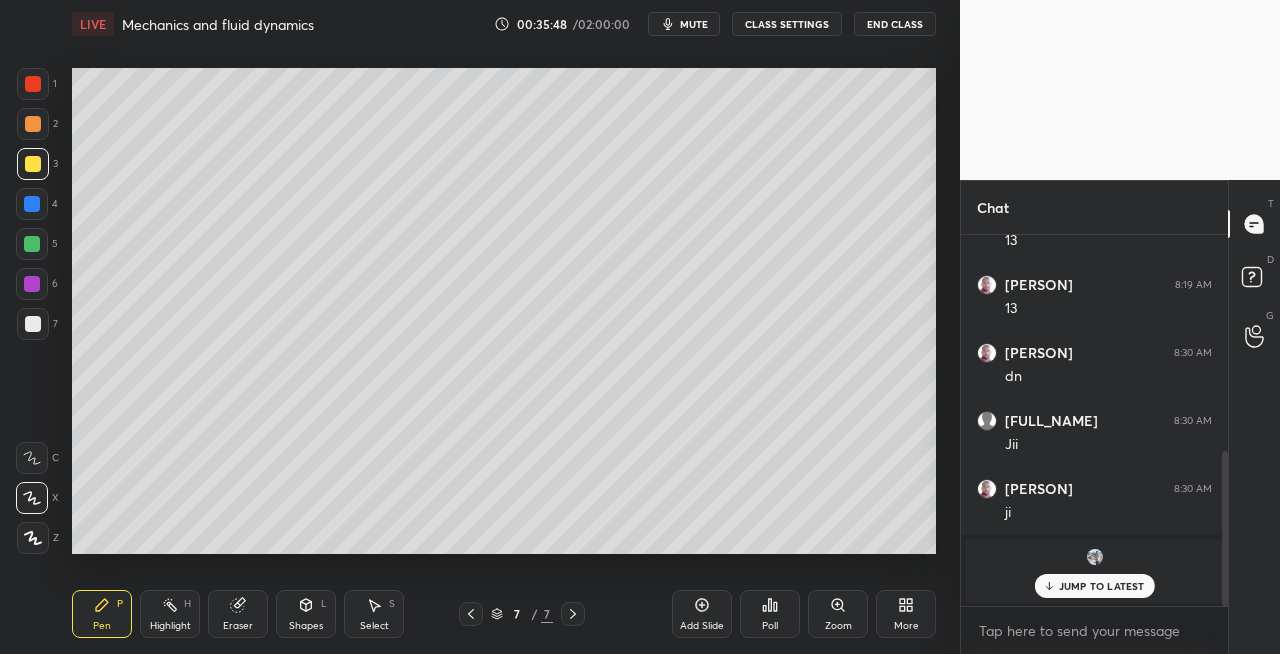 click at bounding box center [33, 324] 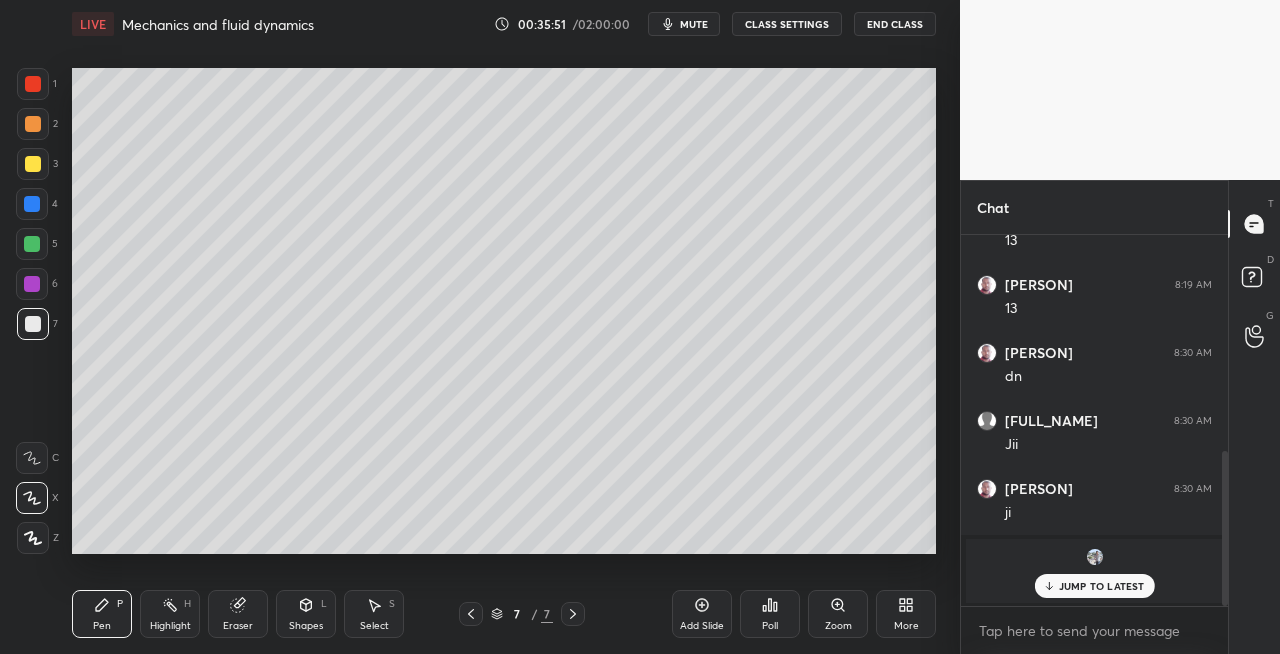 click on "Shapes L" at bounding box center [306, 614] 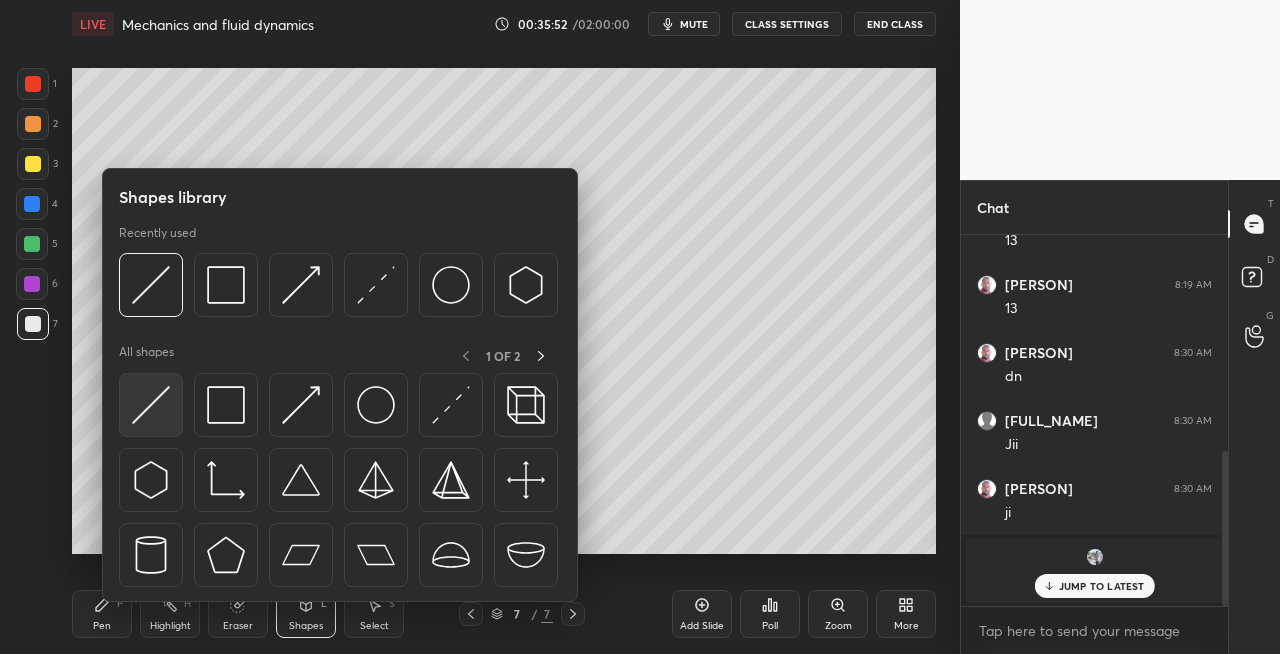 click at bounding box center (151, 405) 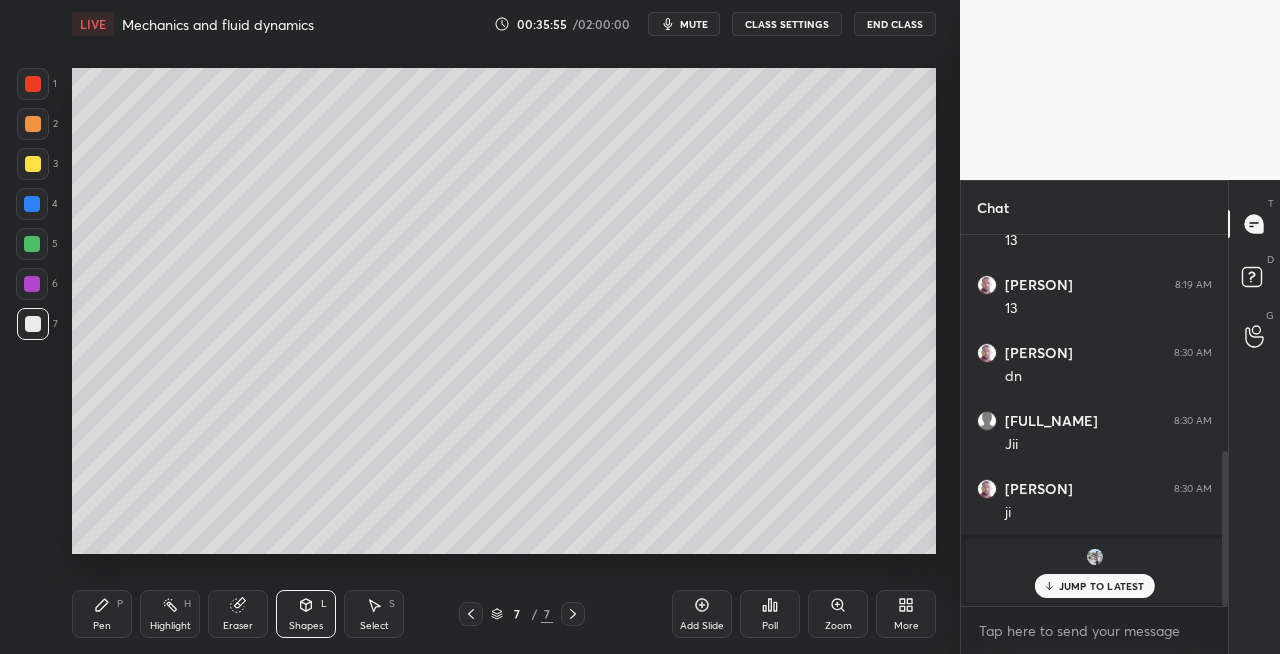 click on "Pen" at bounding box center (102, 626) 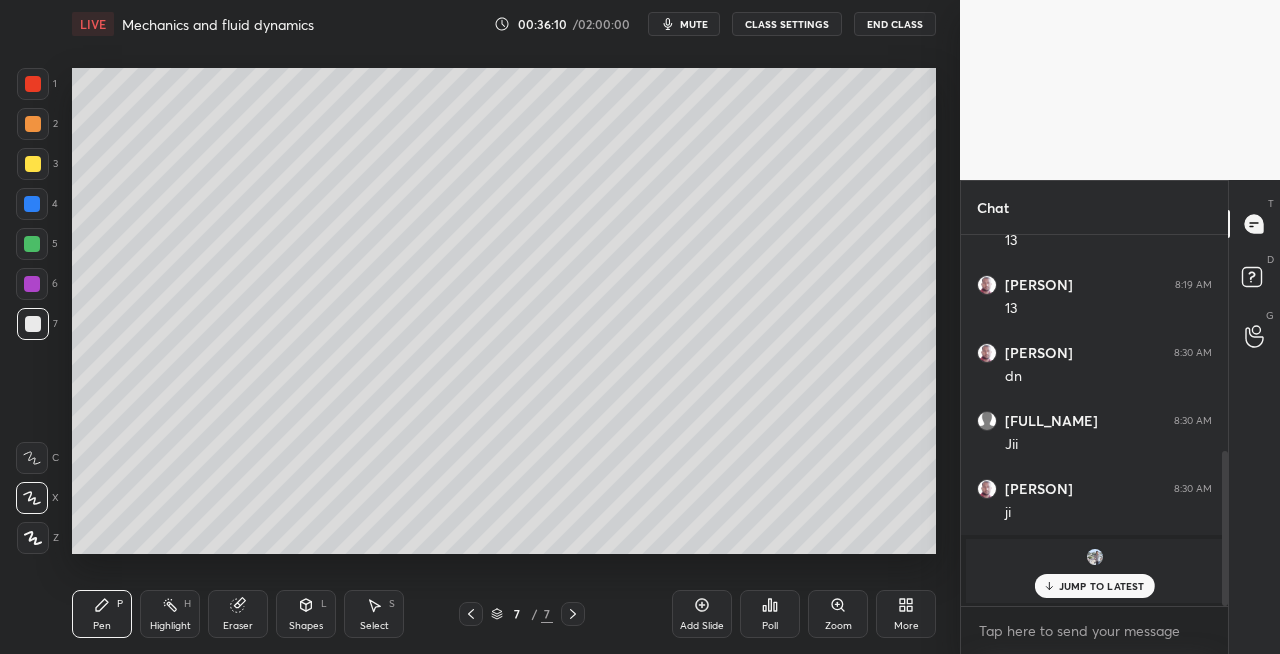 click on "Eraser" at bounding box center (238, 614) 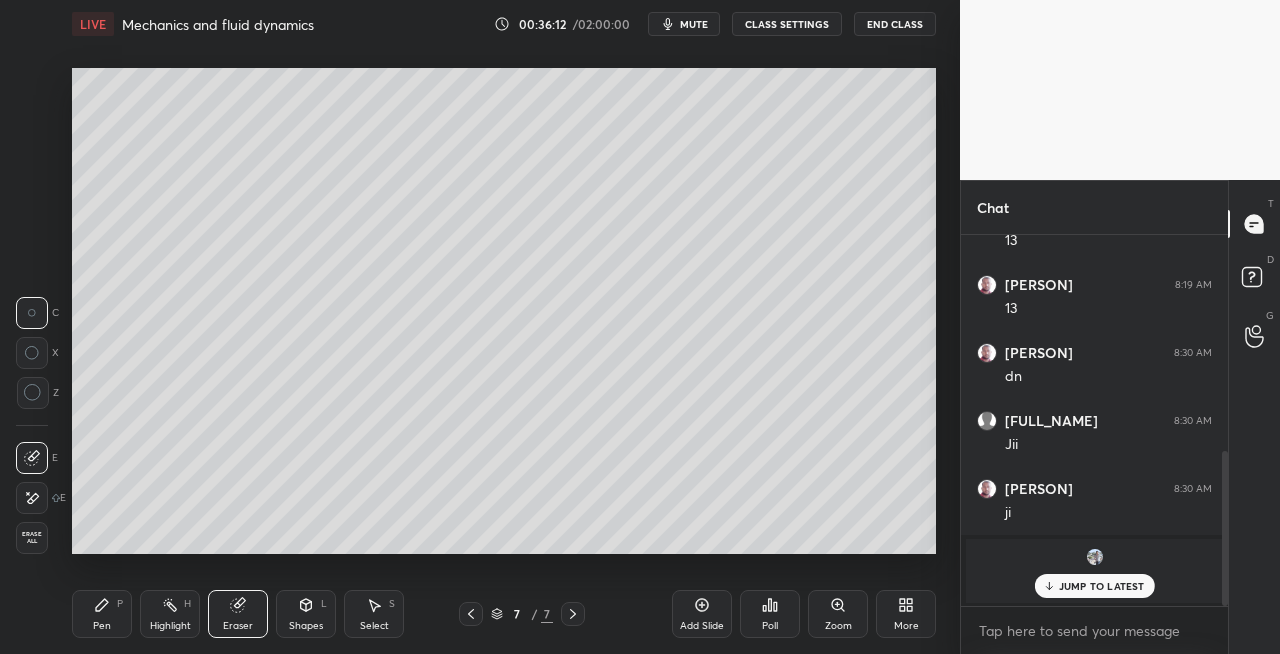 click on "Pen" at bounding box center [102, 626] 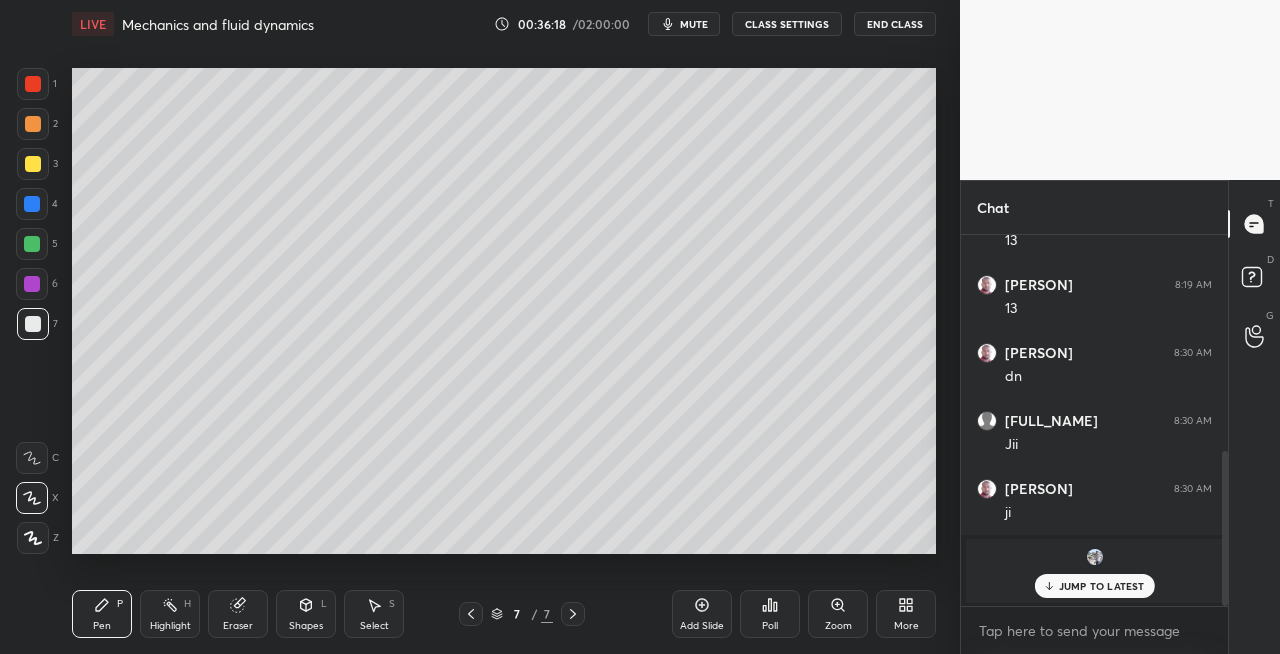 click 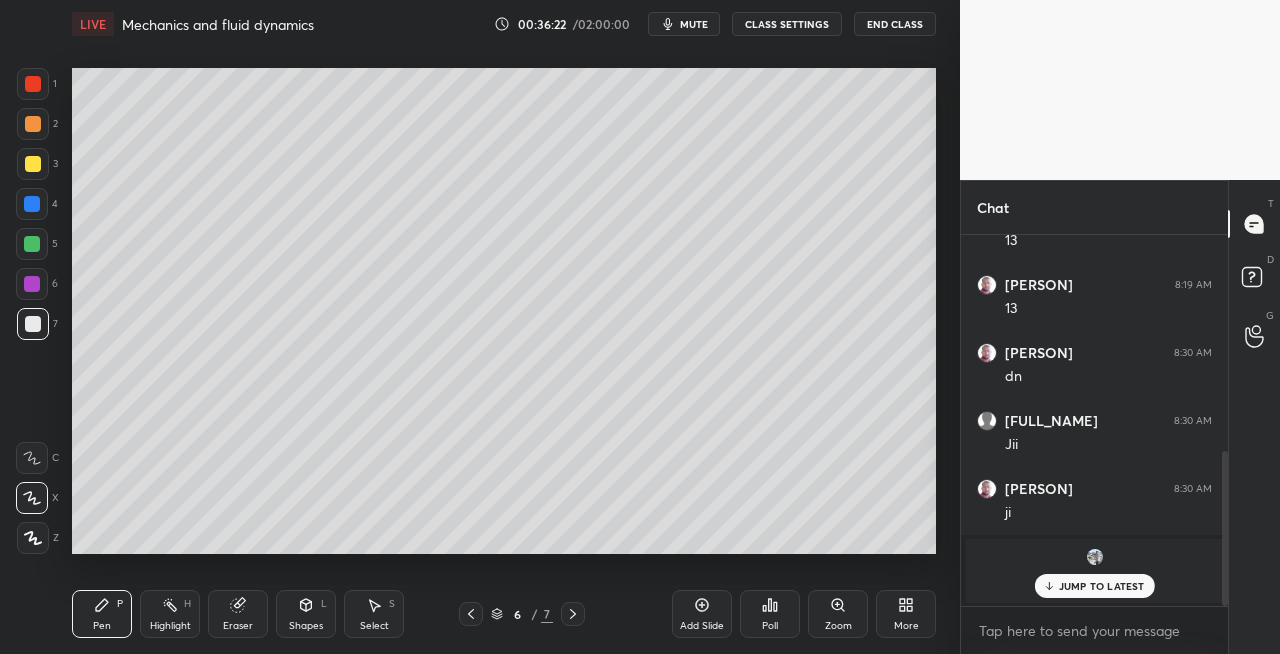 click 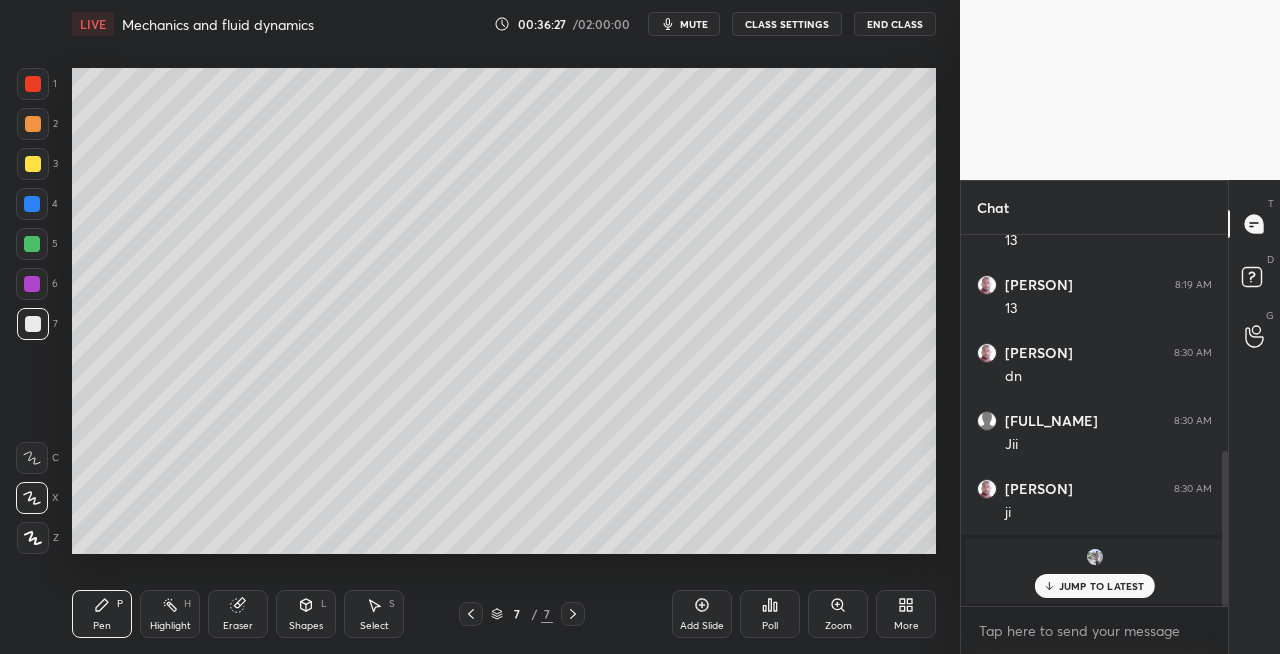 click 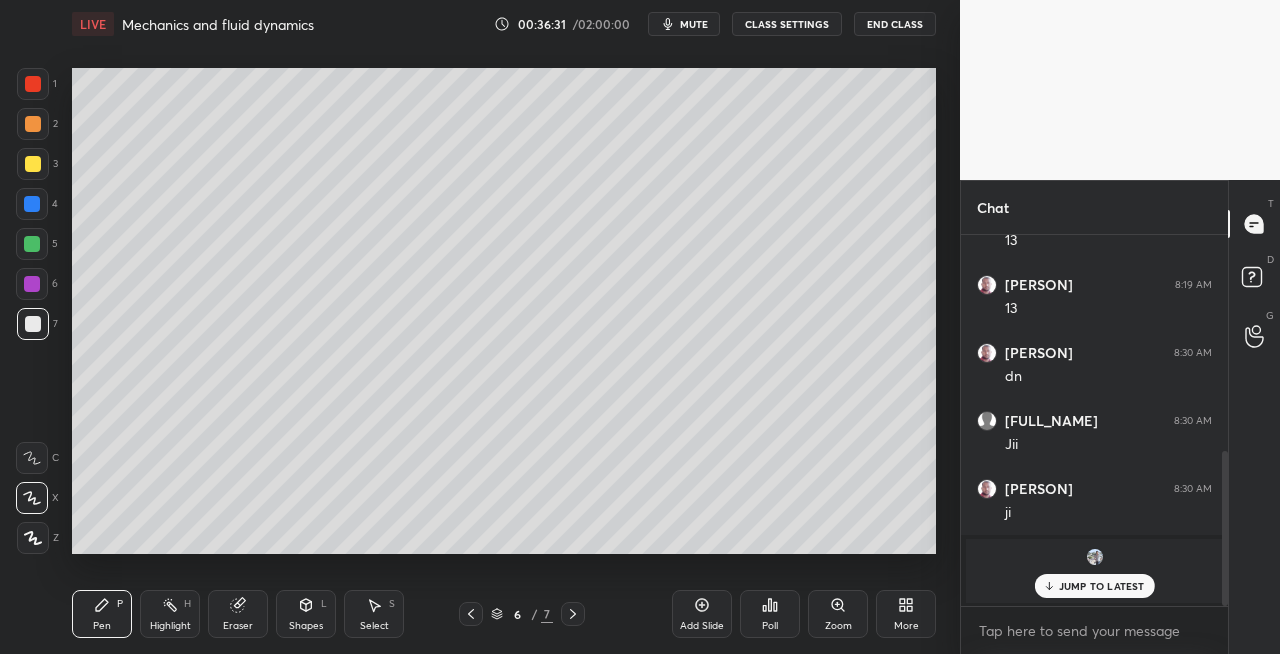 click 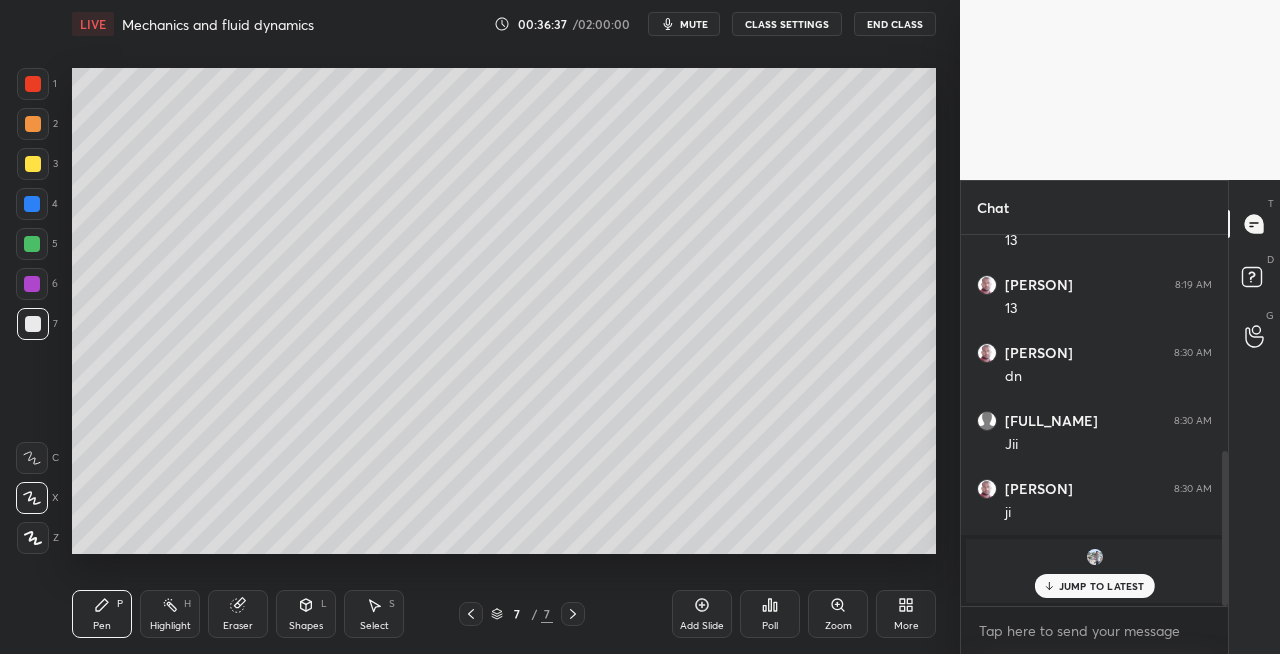 click 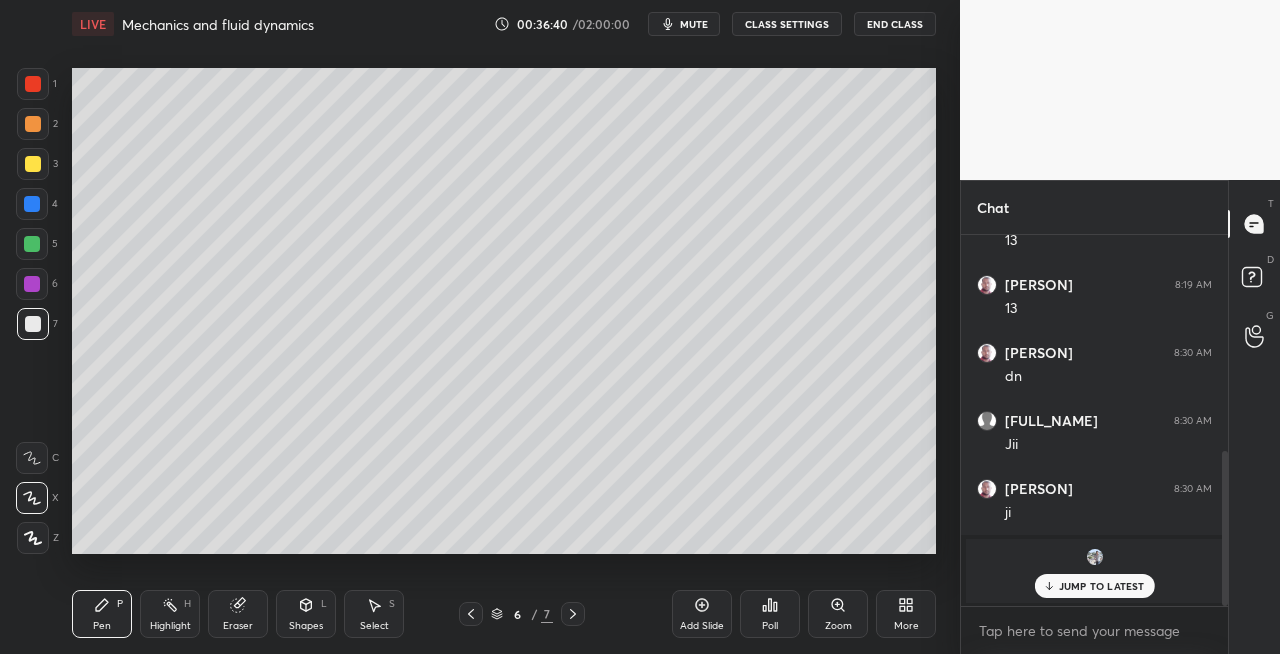 click 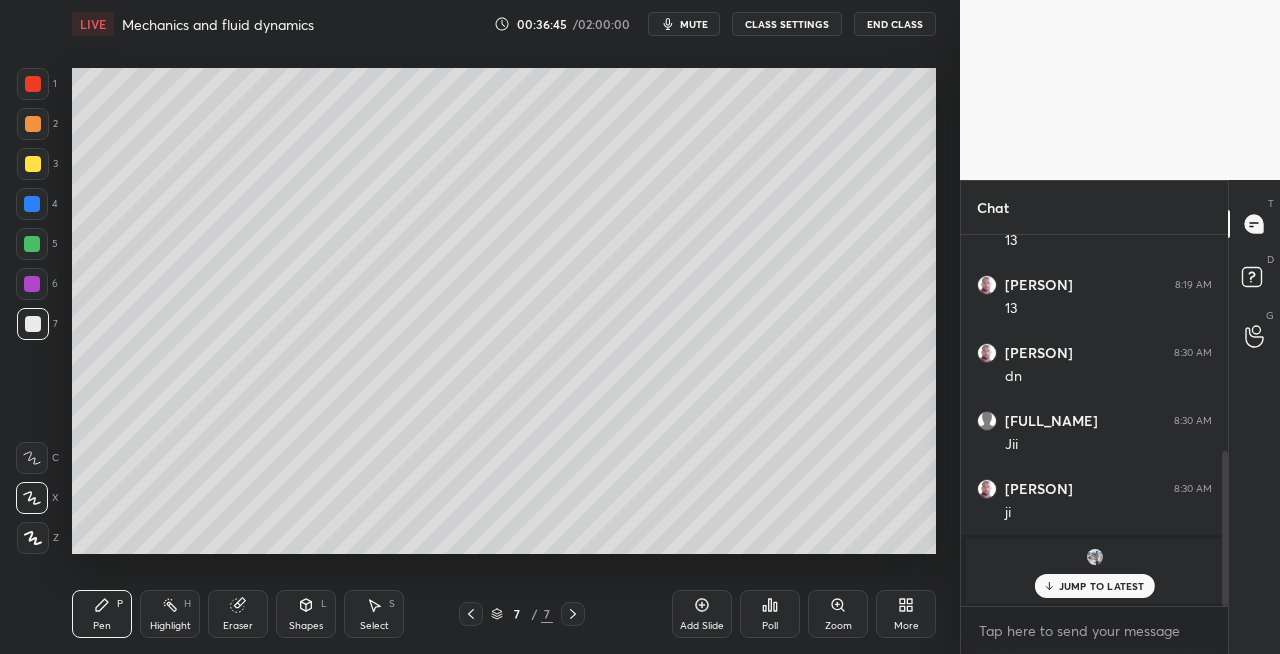 click 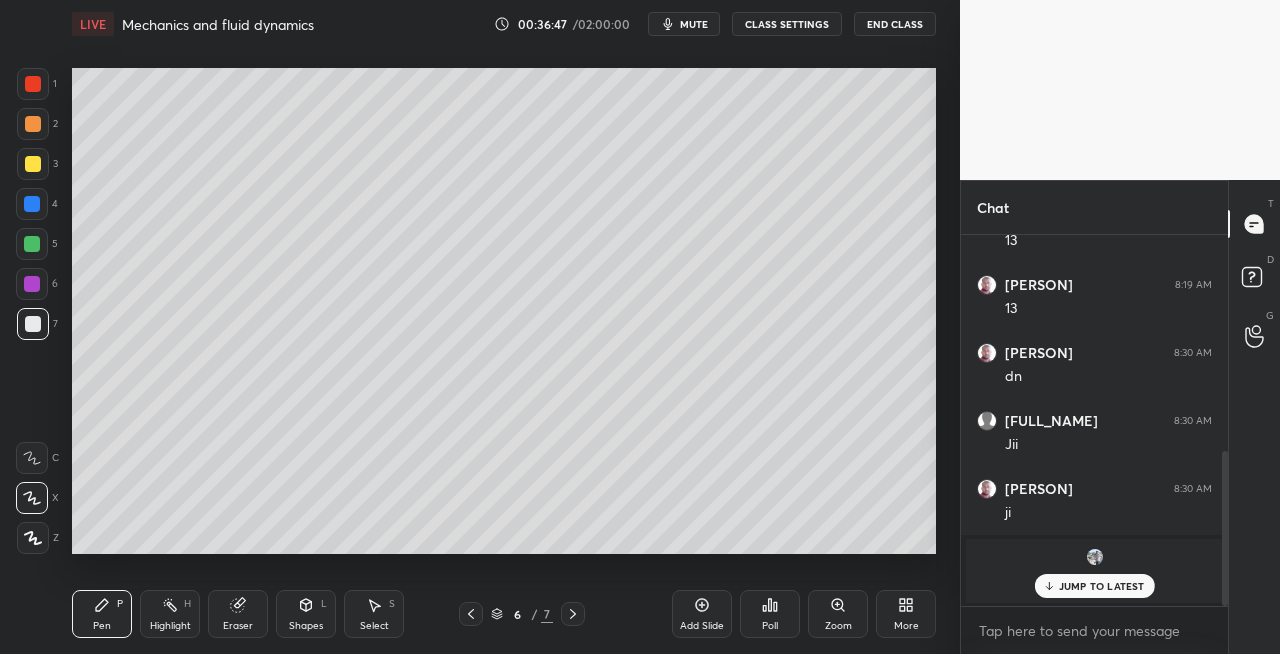 click 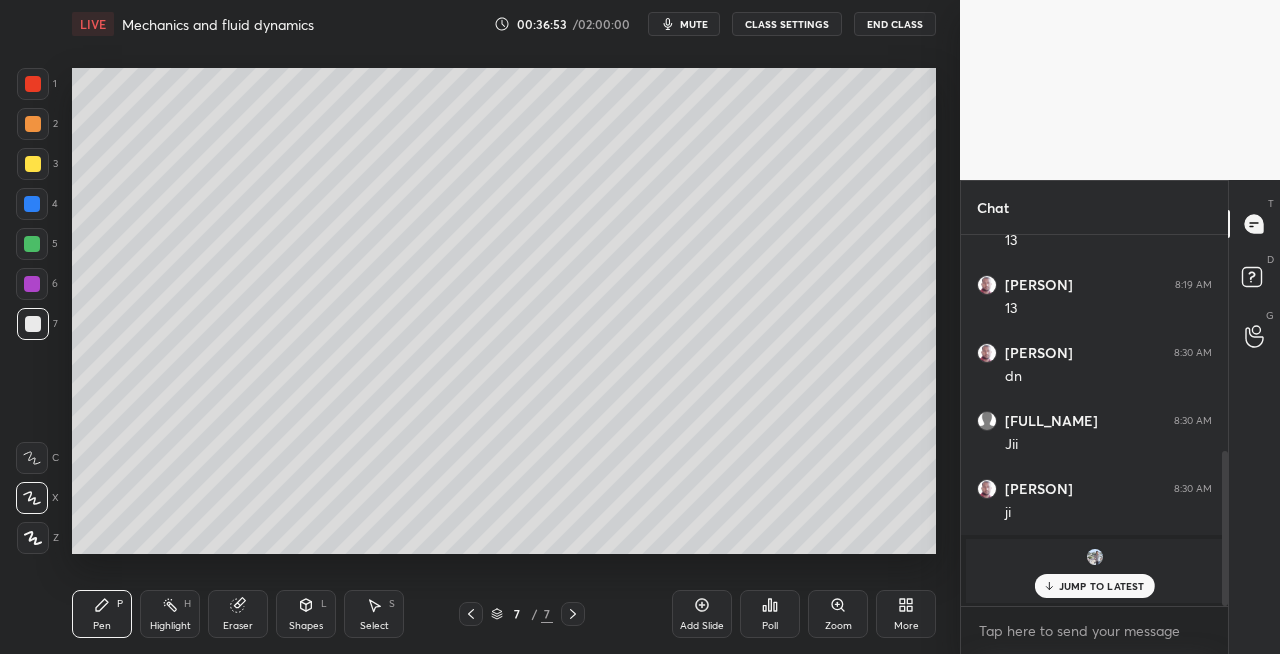 scroll, scrollTop: 584, scrollLeft: 0, axis: vertical 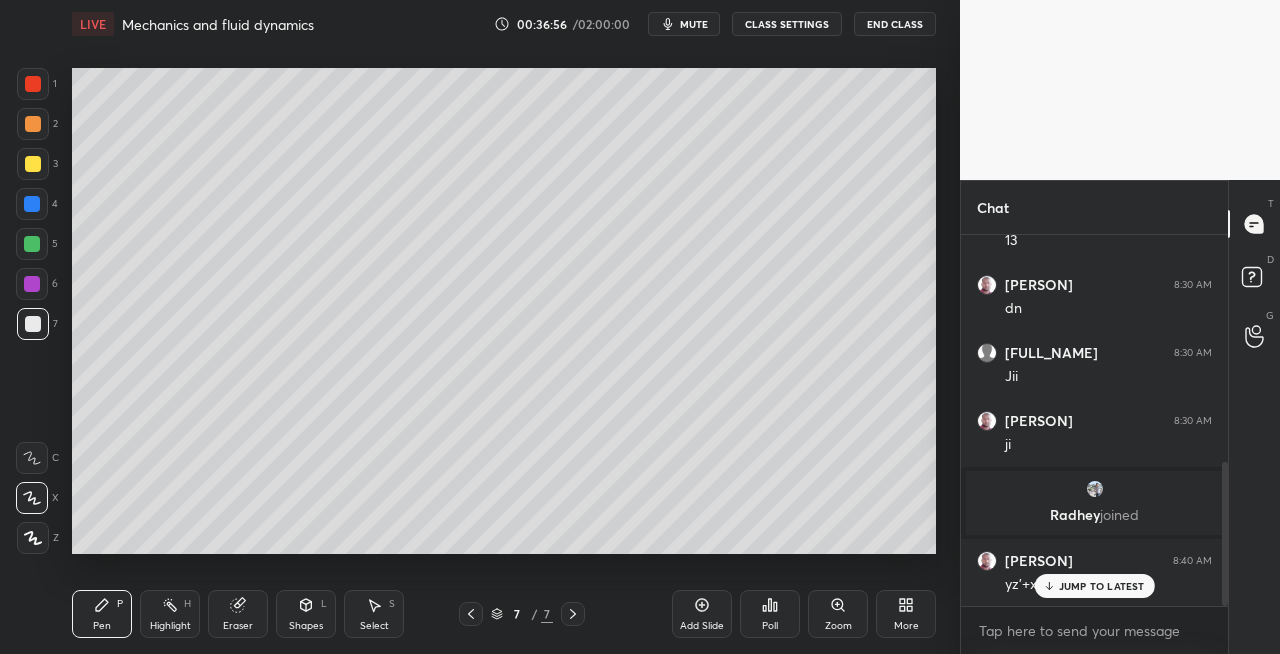 click on "Eraser" at bounding box center (238, 626) 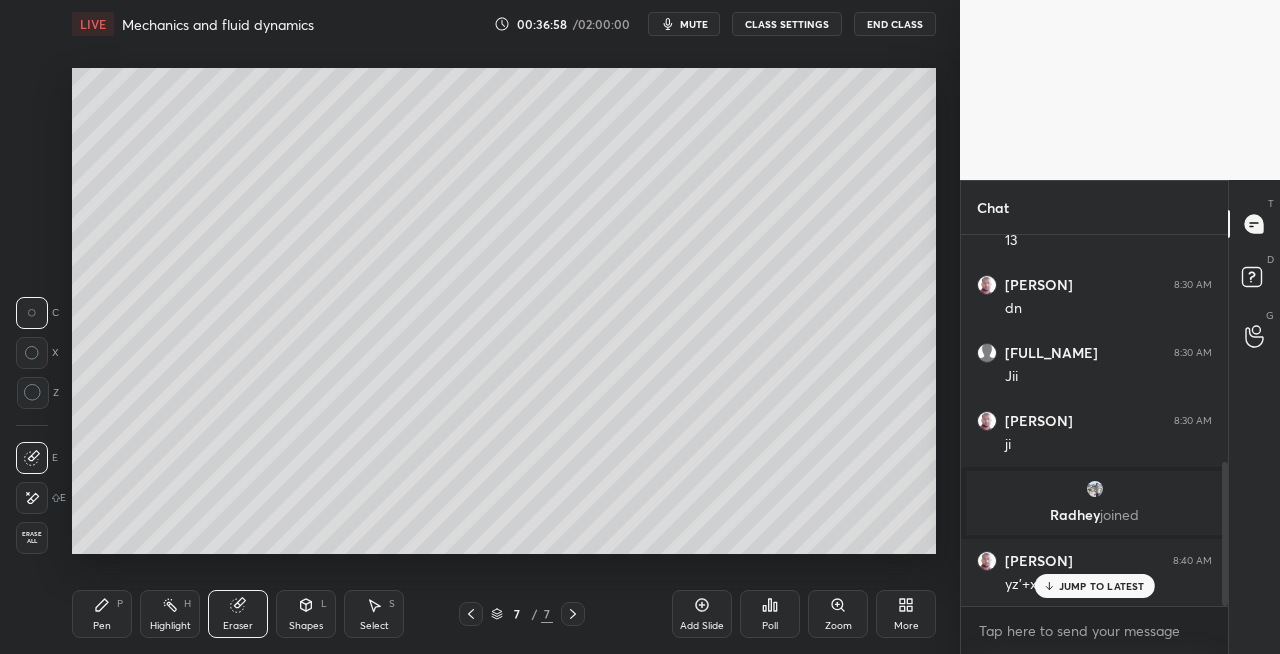 click on "Pen P" at bounding box center (102, 614) 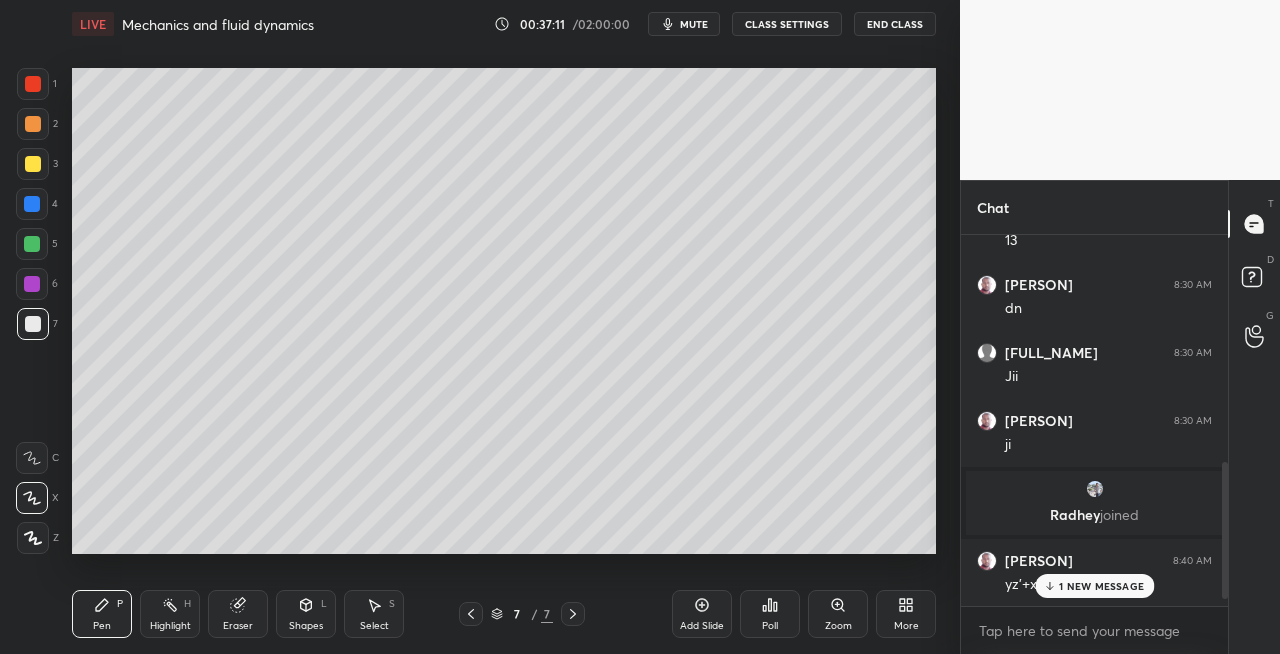 scroll, scrollTop: 652, scrollLeft: 0, axis: vertical 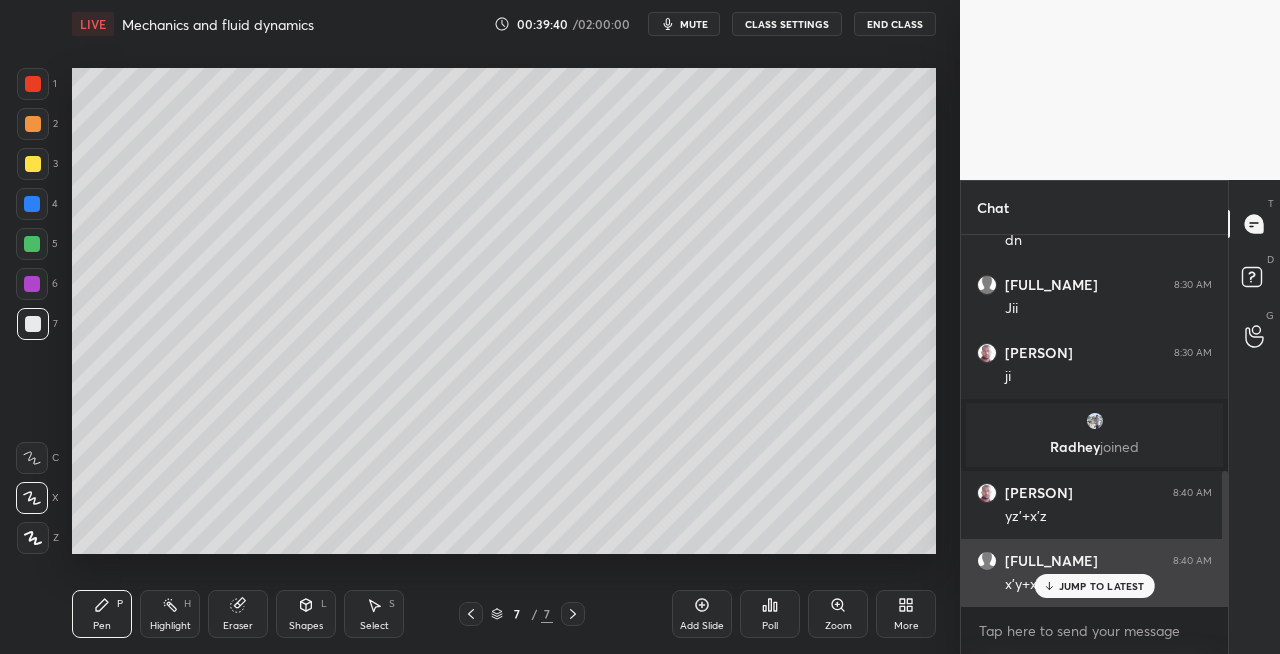 click 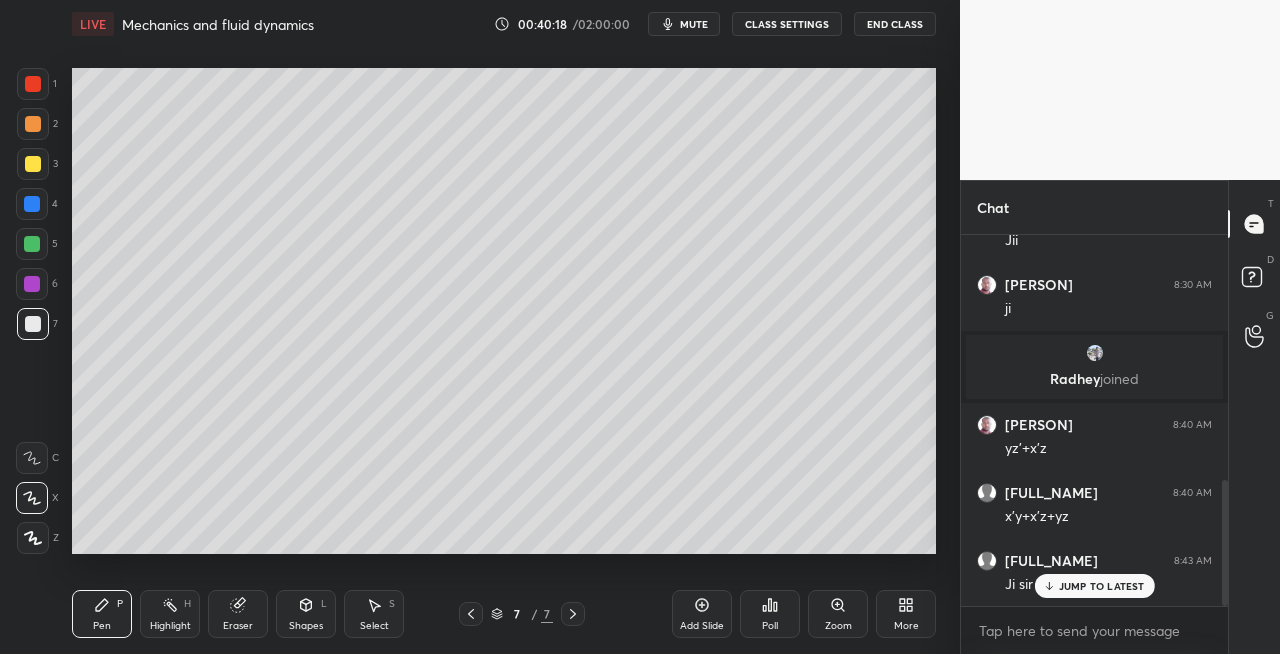 scroll, scrollTop: 788, scrollLeft: 0, axis: vertical 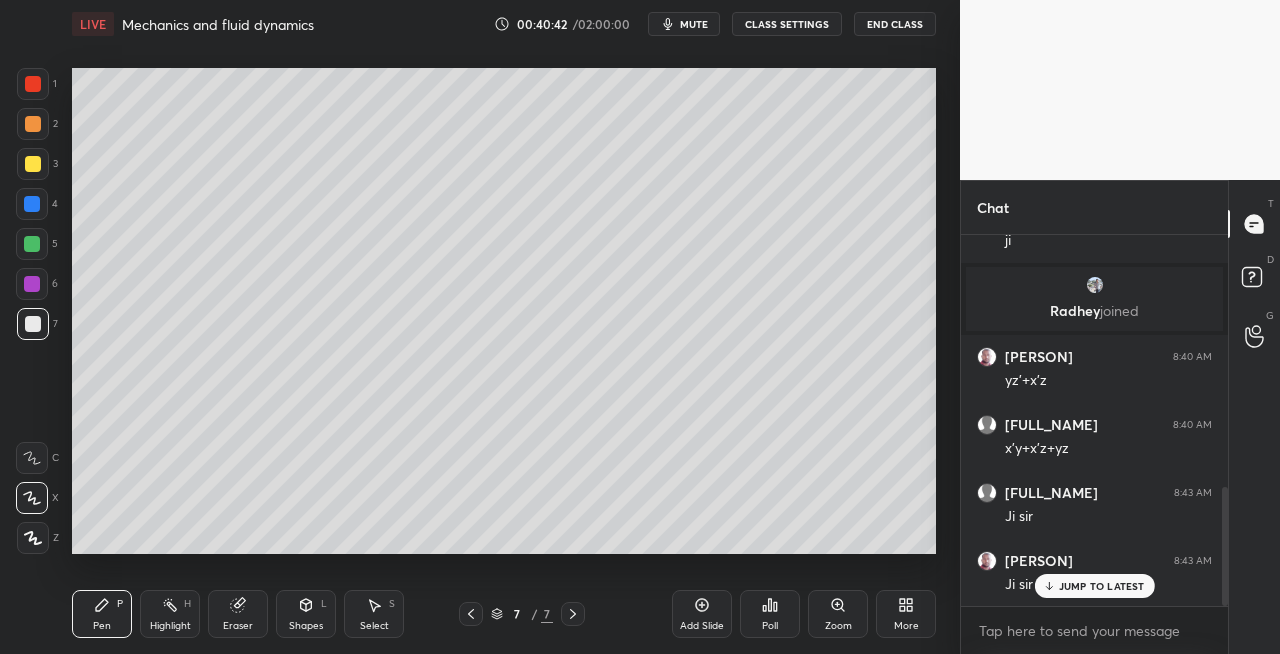 click 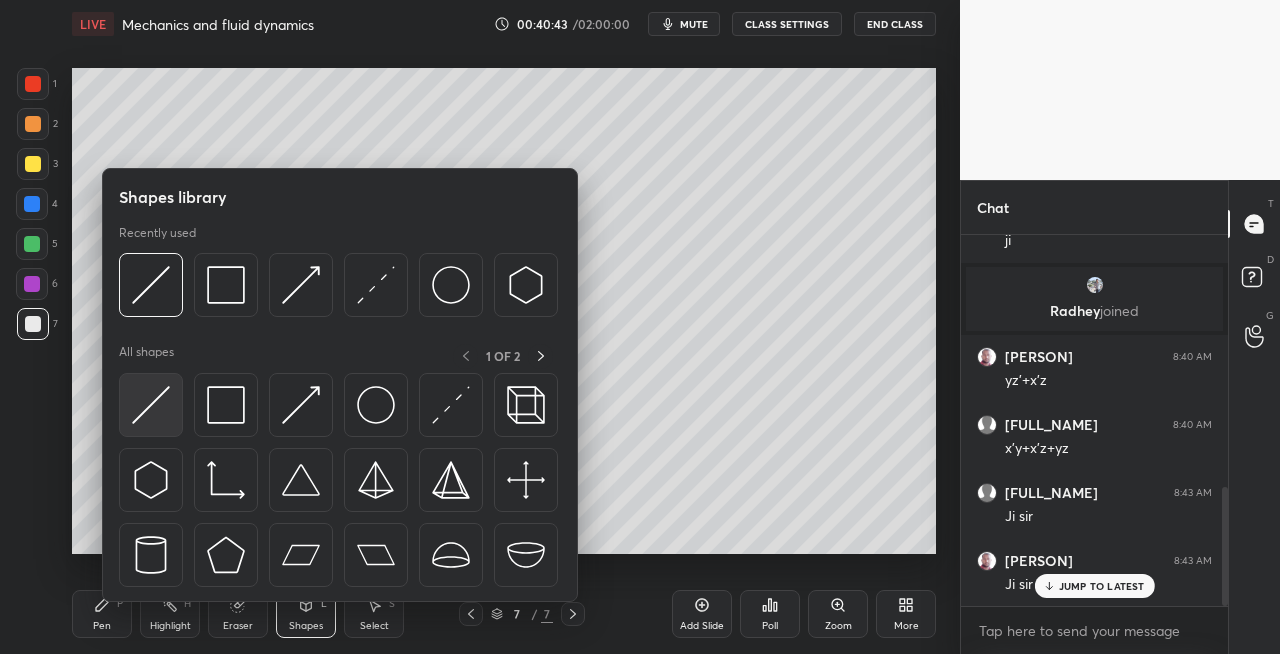 click at bounding box center (151, 405) 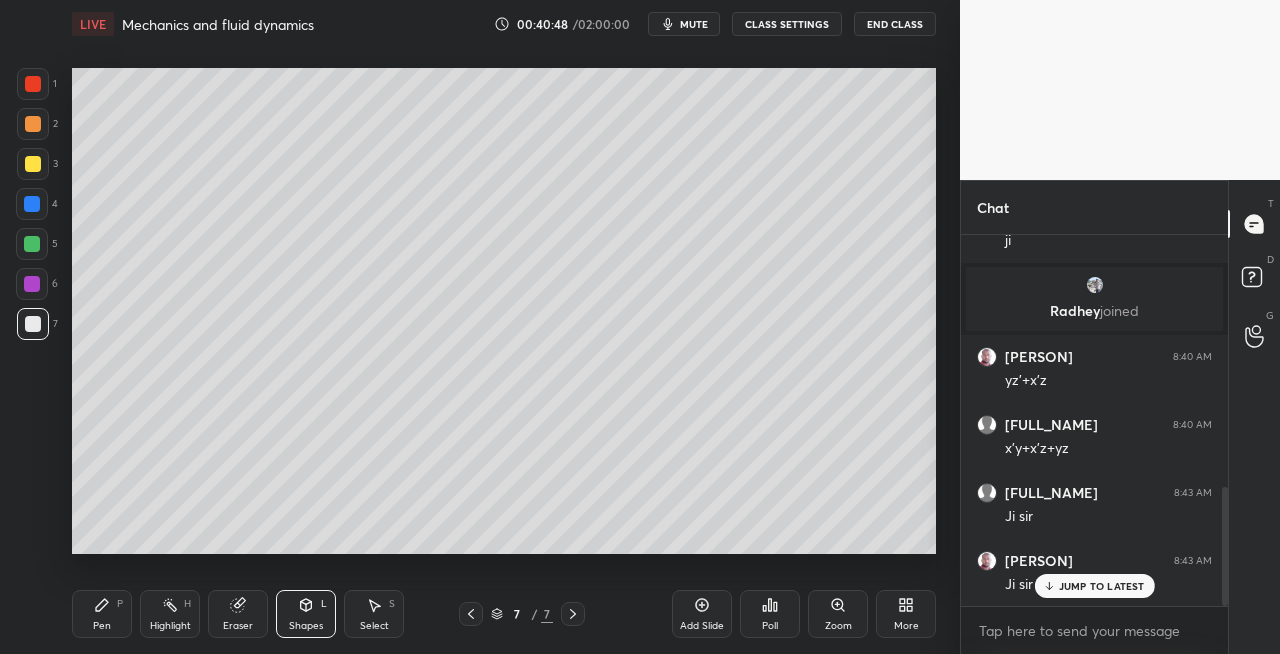 click 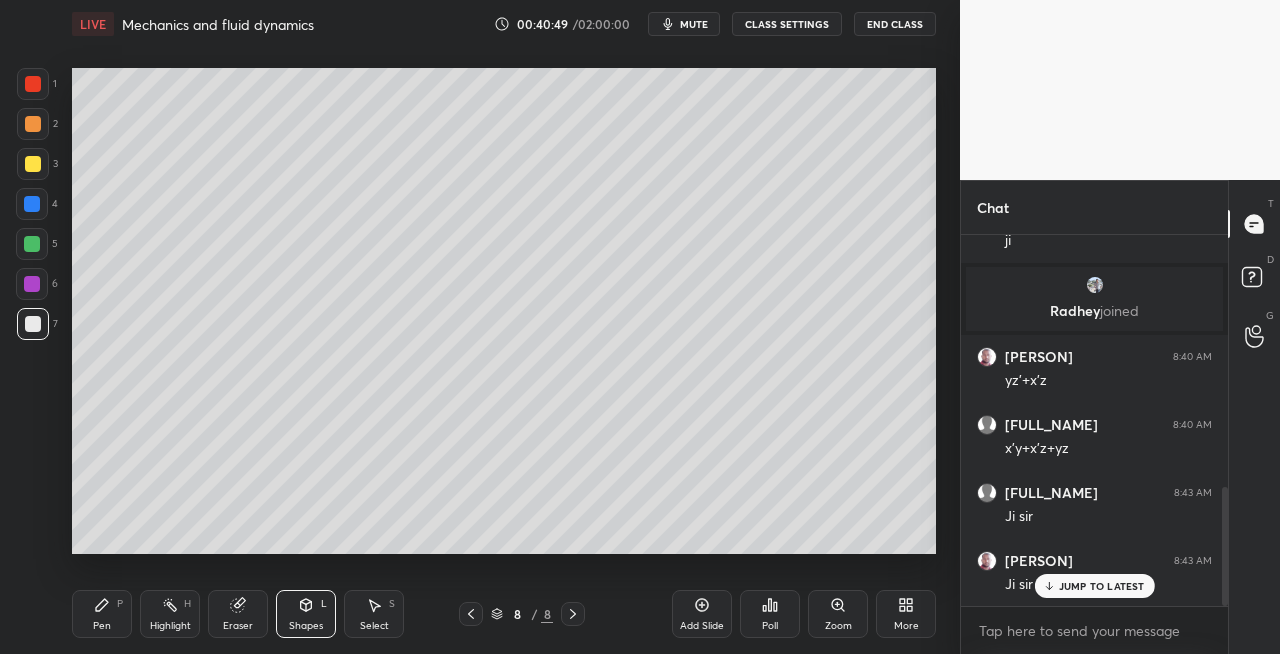 click on "Pen P" at bounding box center (102, 614) 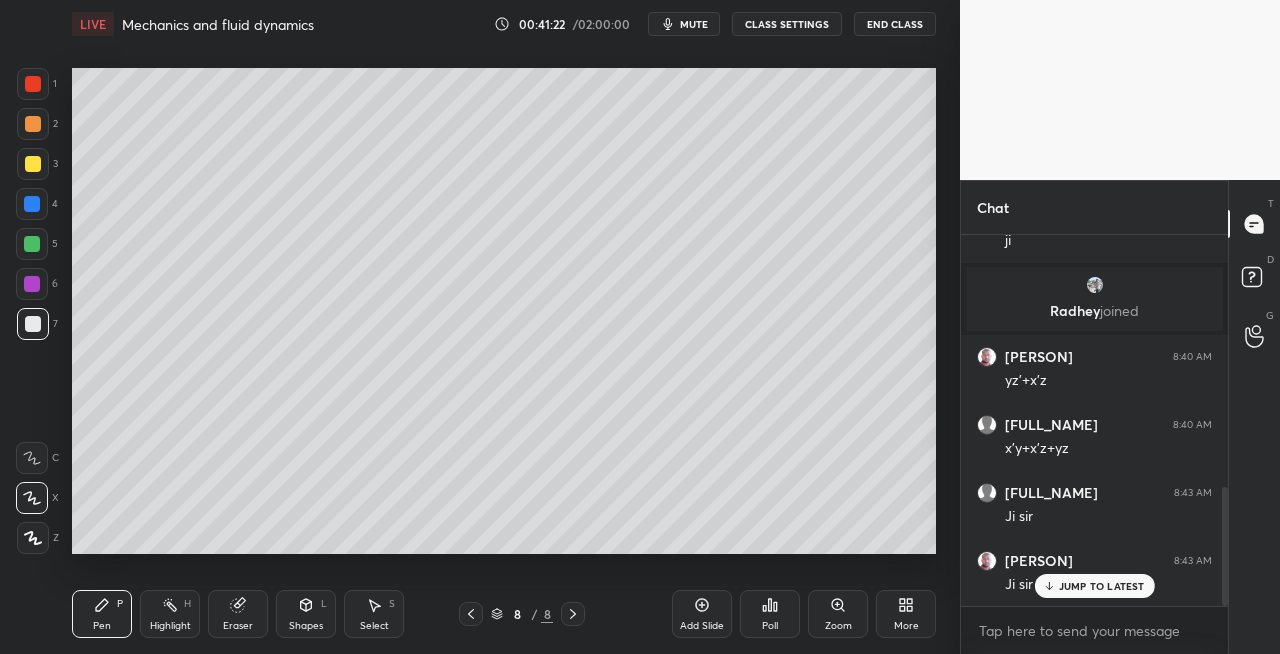 click at bounding box center (33, 164) 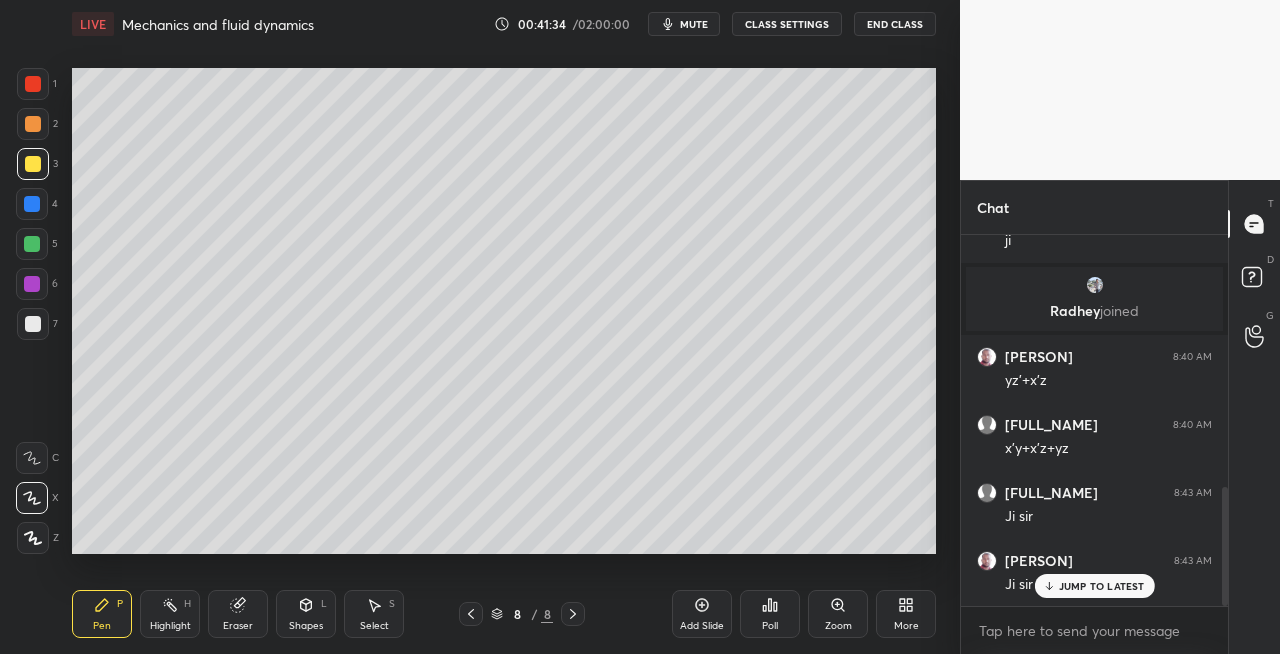 click on "Eraser" at bounding box center [238, 626] 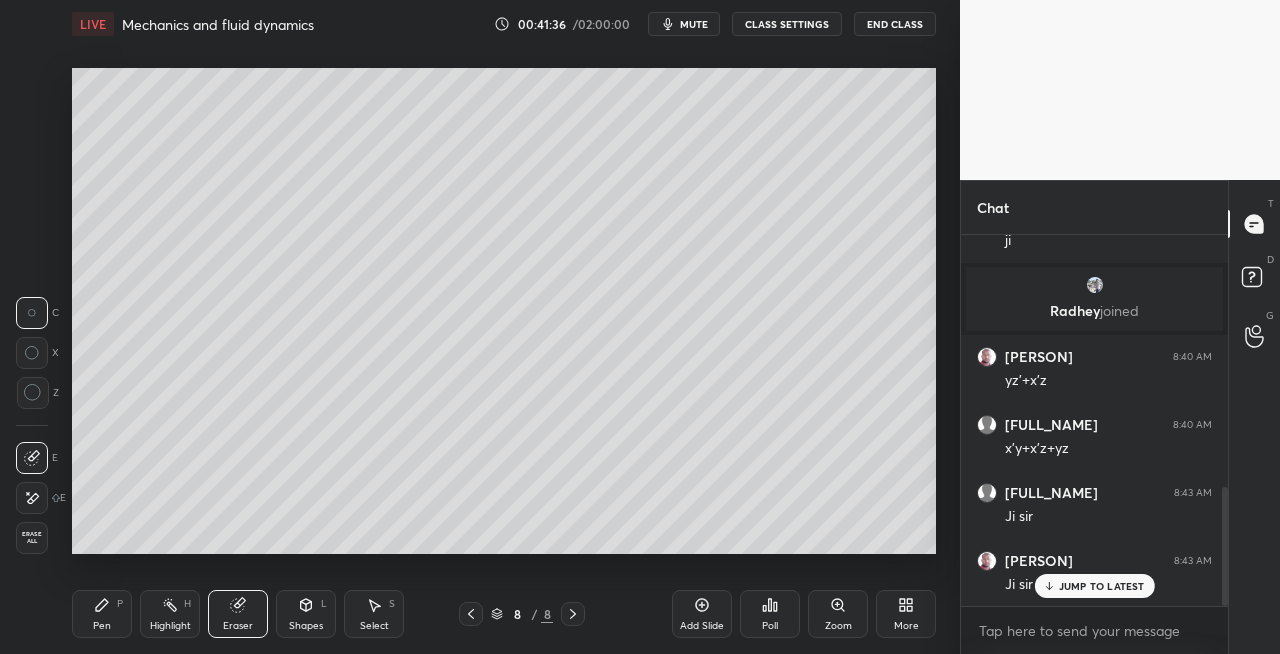 click on "Pen P" at bounding box center (102, 614) 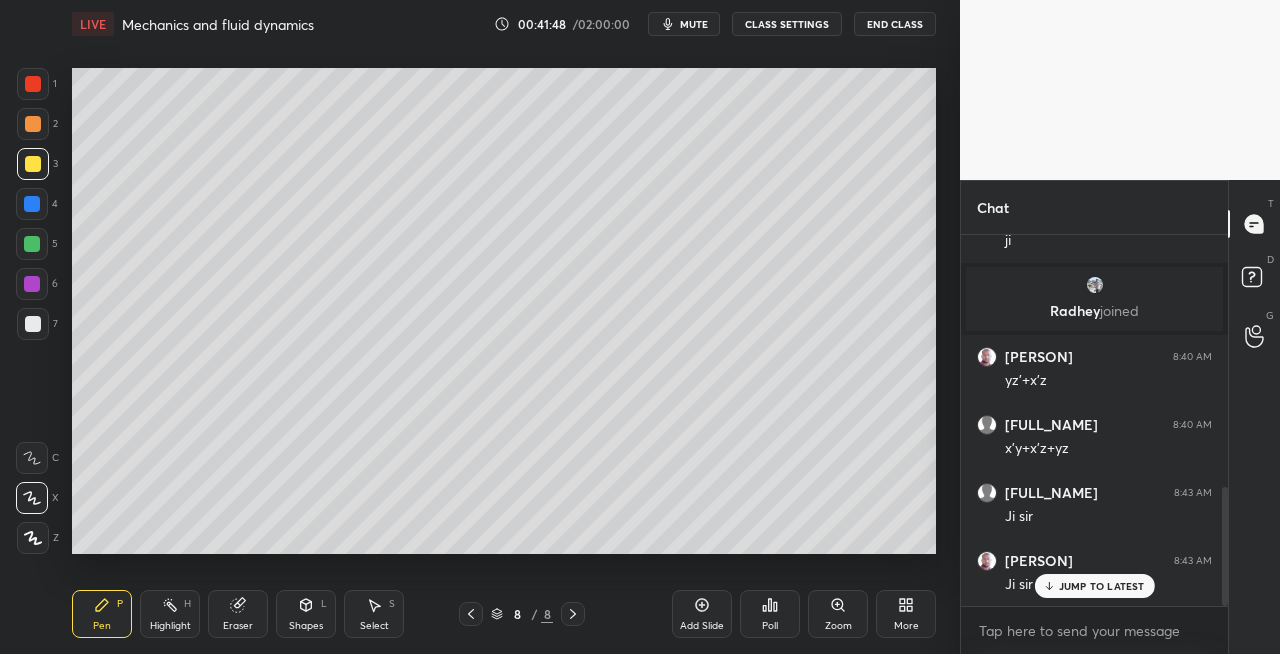 click 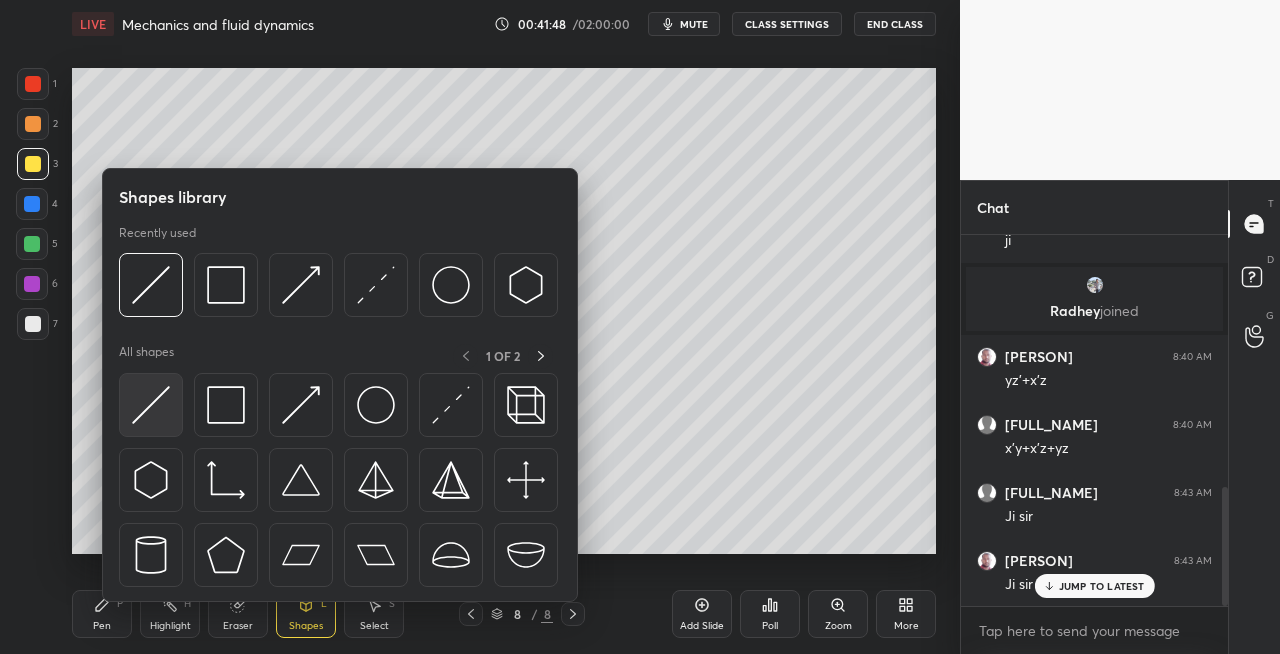 click at bounding box center (151, 405) 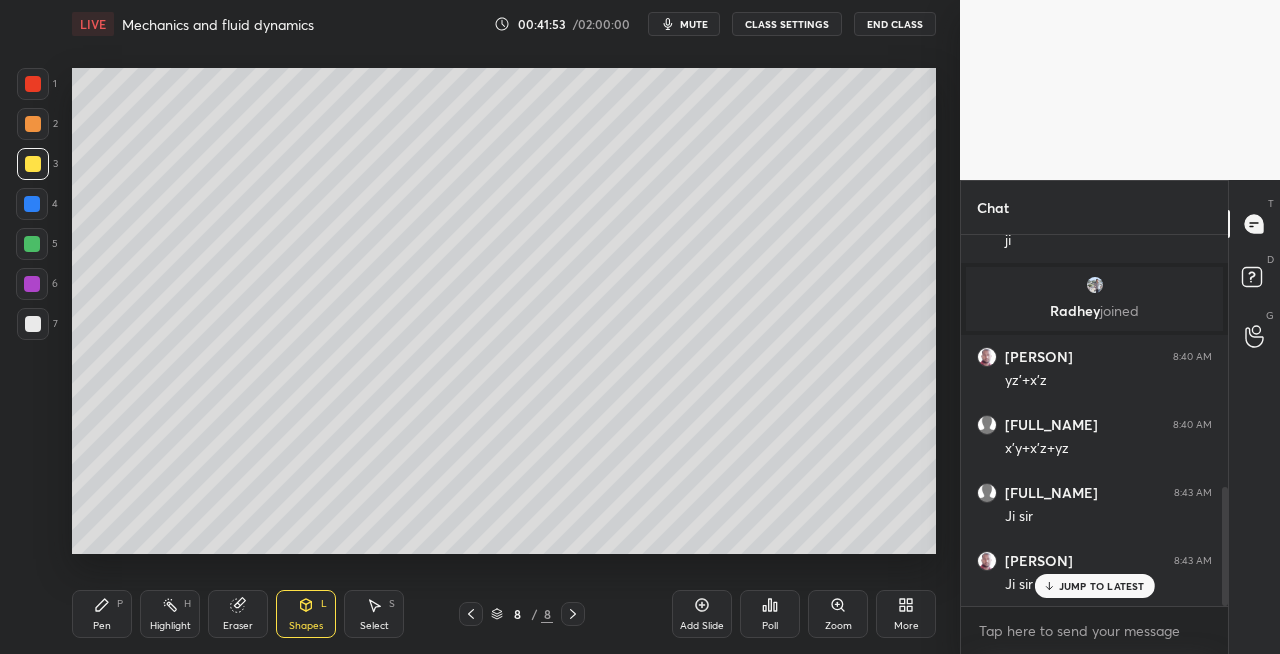 click on "Pen P" at bounding box center (102, 614) 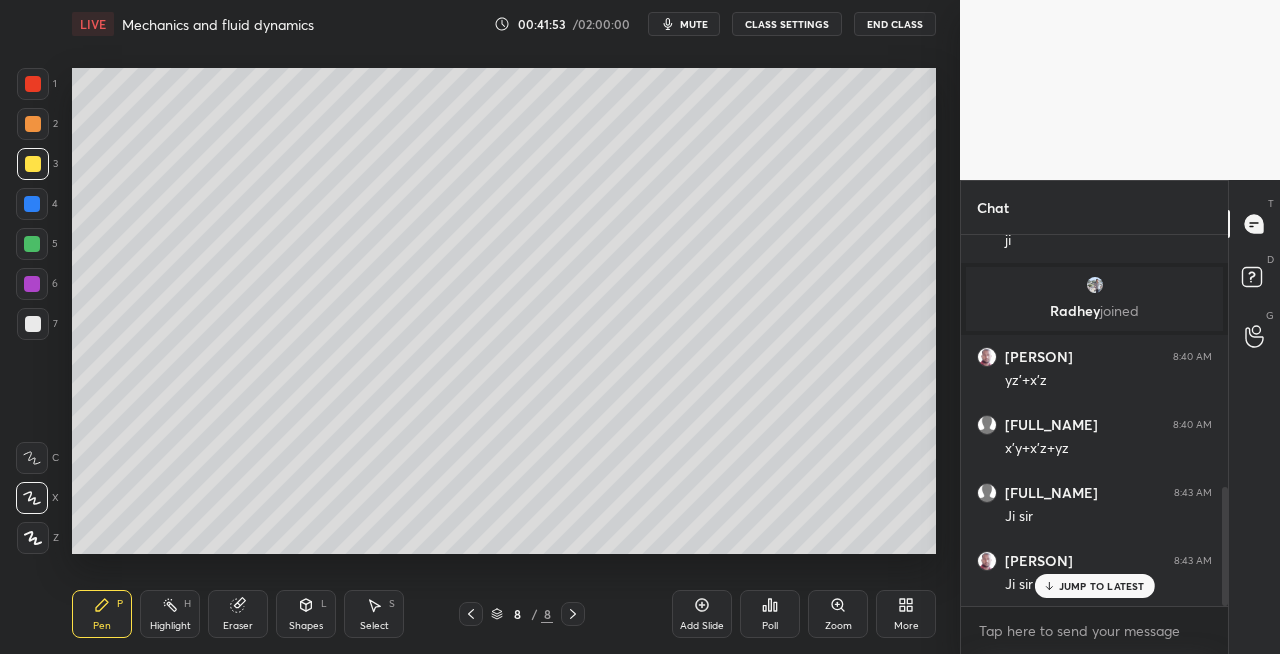 click at bounding box center [33, 324] 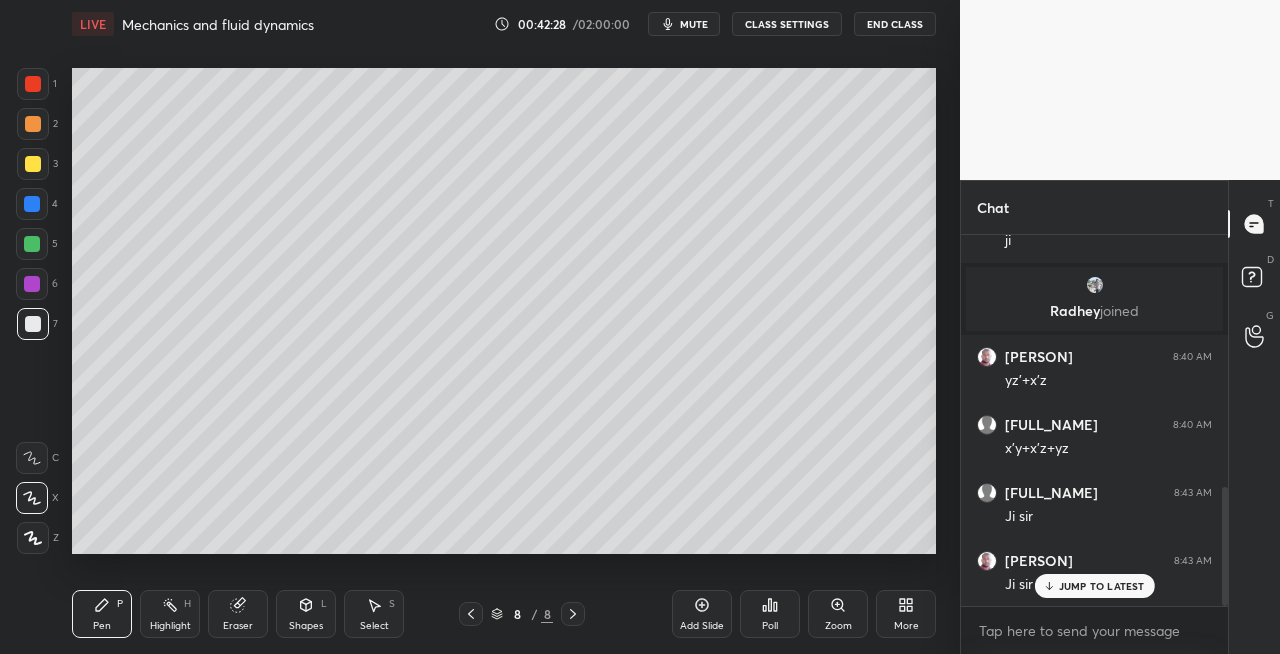 click 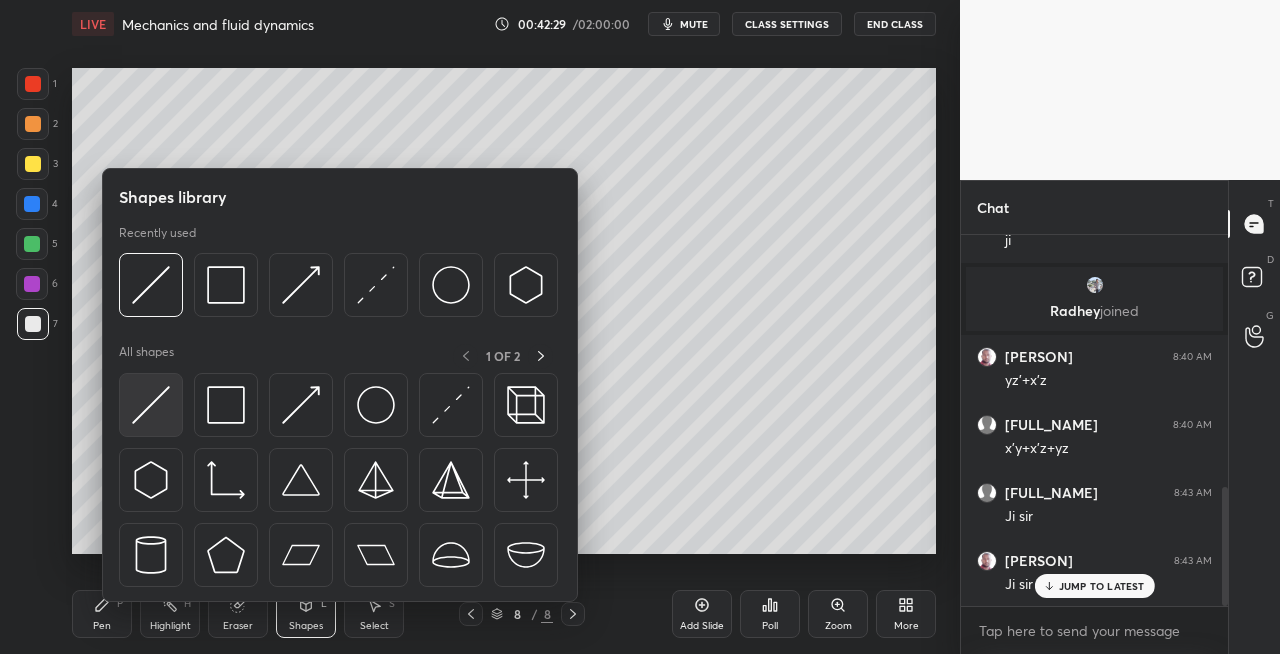 click at bounding box center [151, 405] 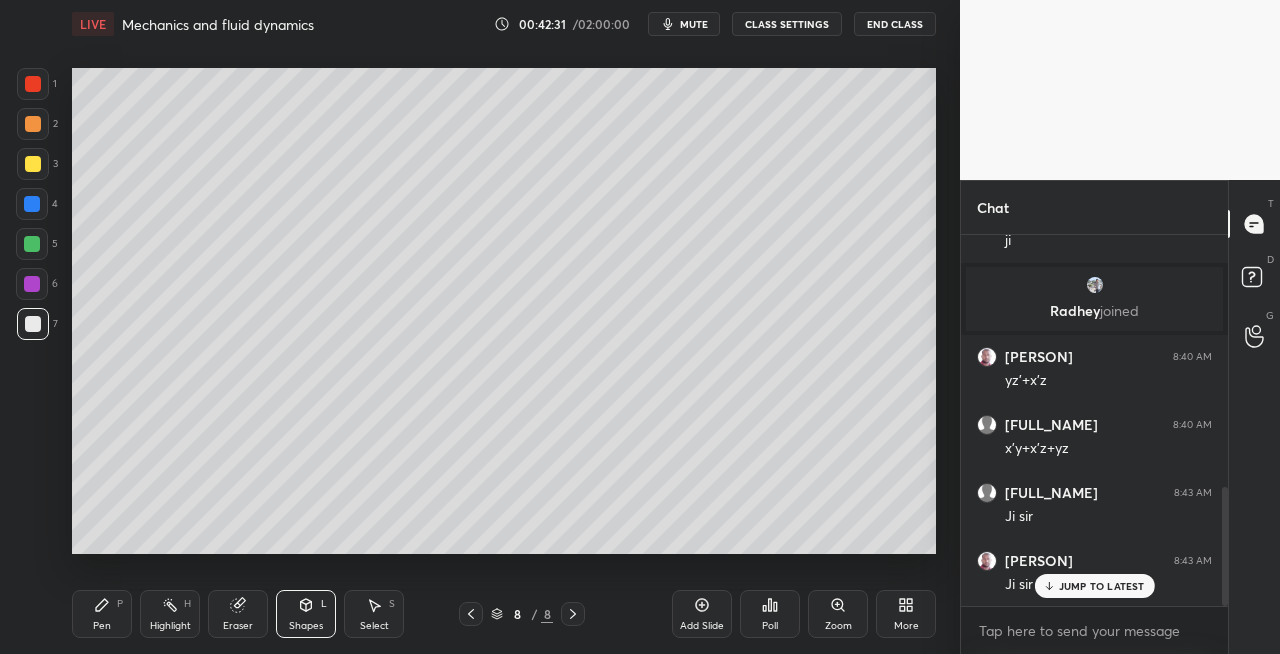 click on "Pen P" at bounding box center (102, 614) 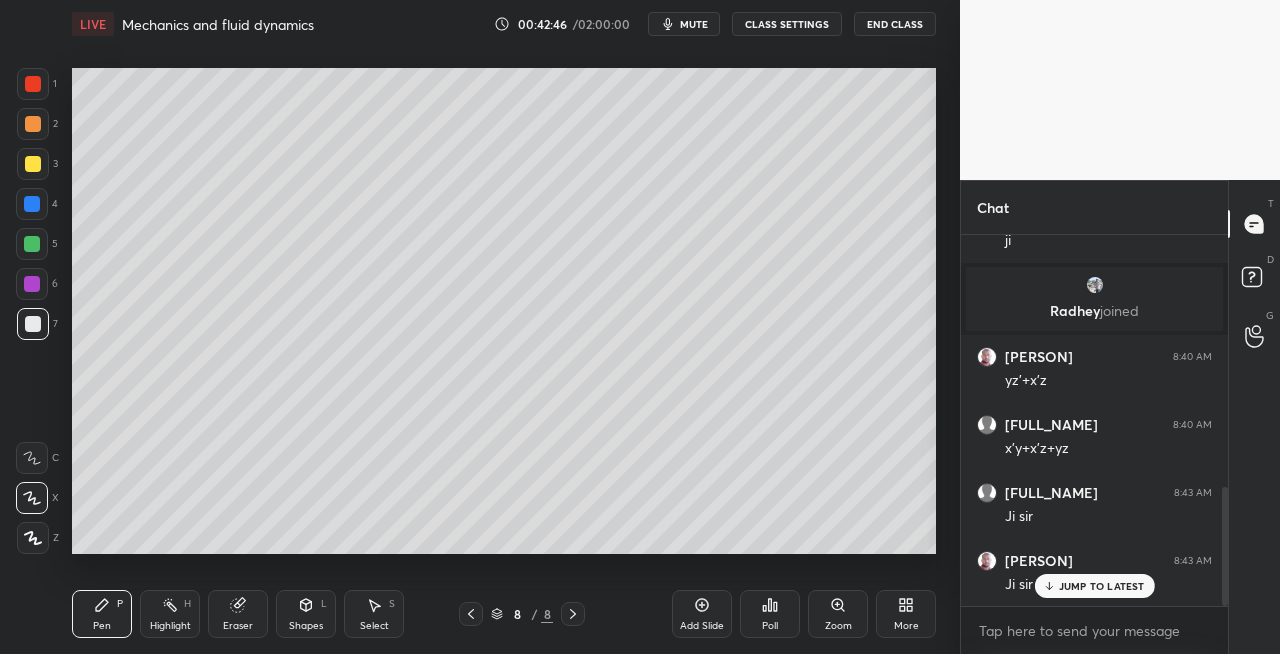 click on "Pen P" at bounding box center [102, 614] 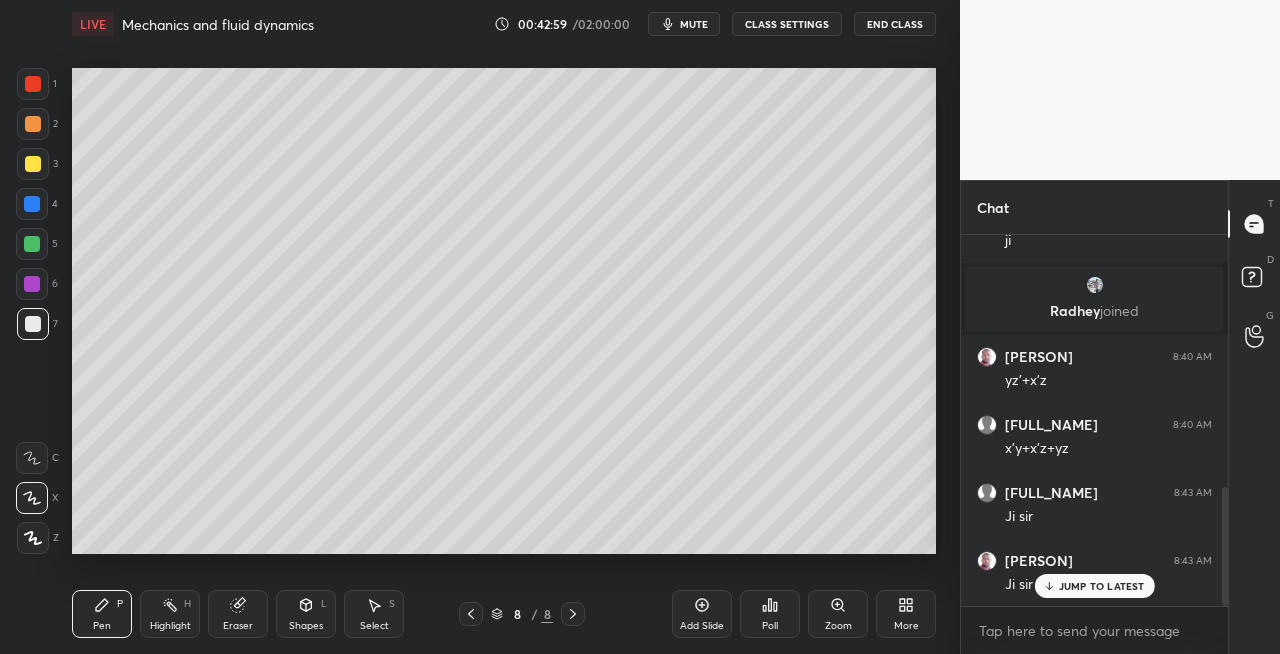 click 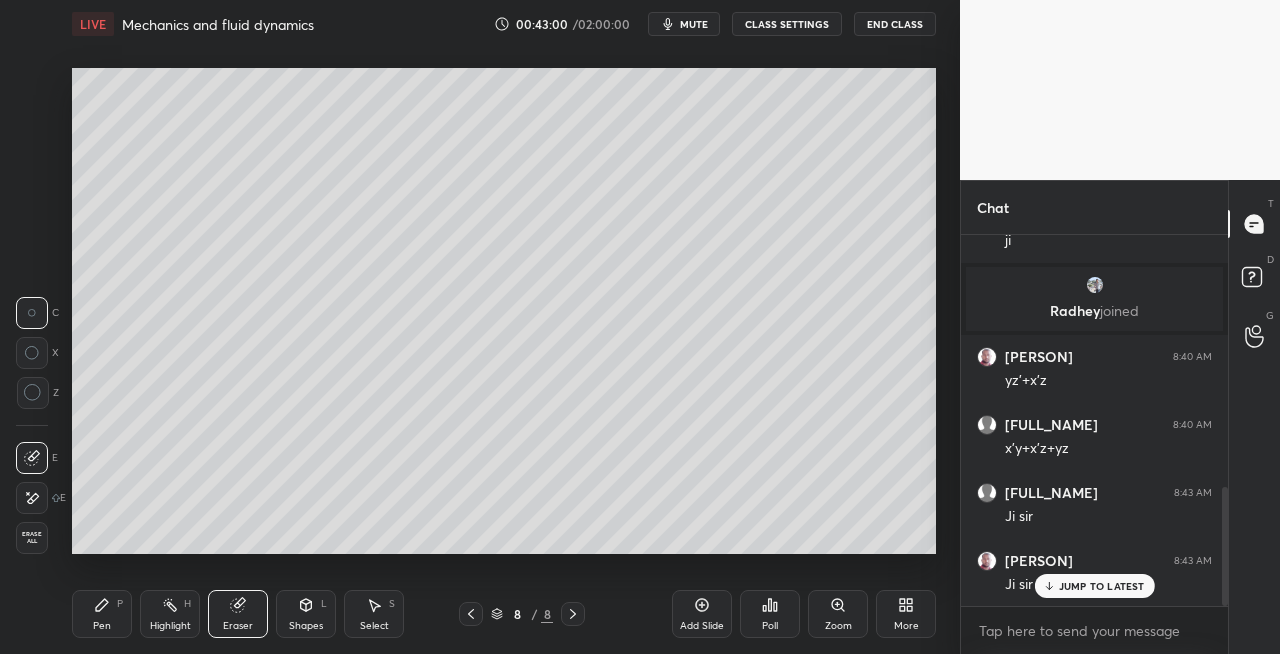 click on "Pen P" at bounding box center (102, 614) 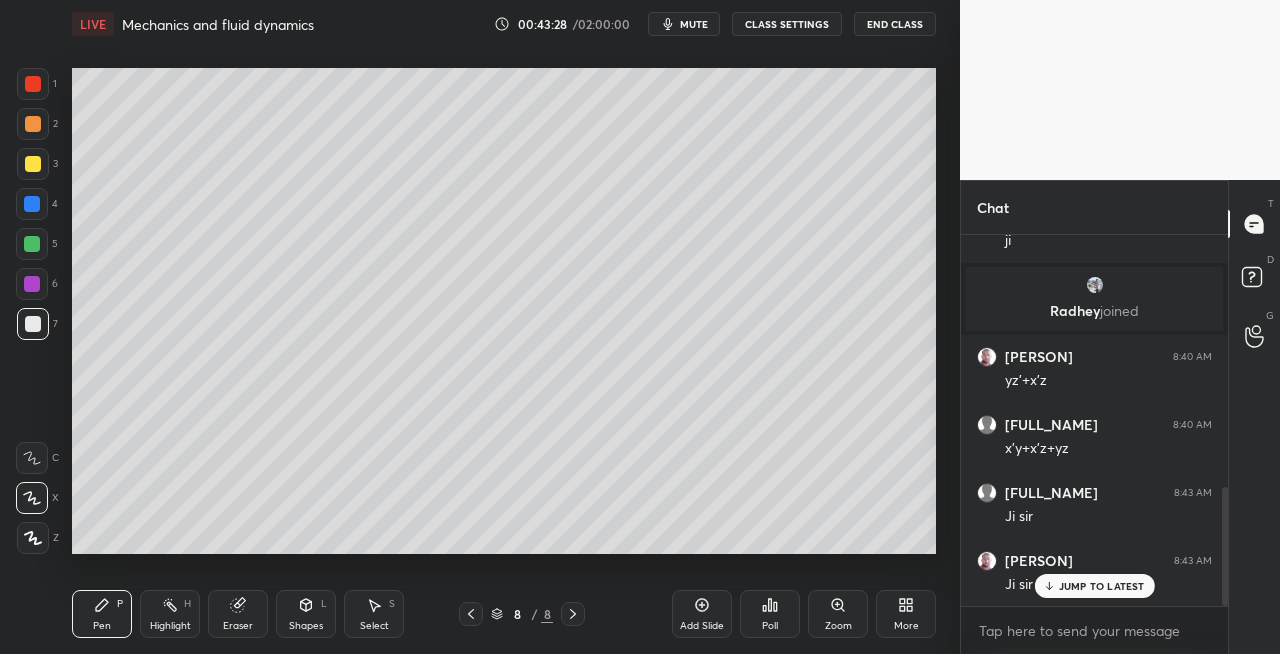 click on "Eraser" at bounding box center [238, 614] 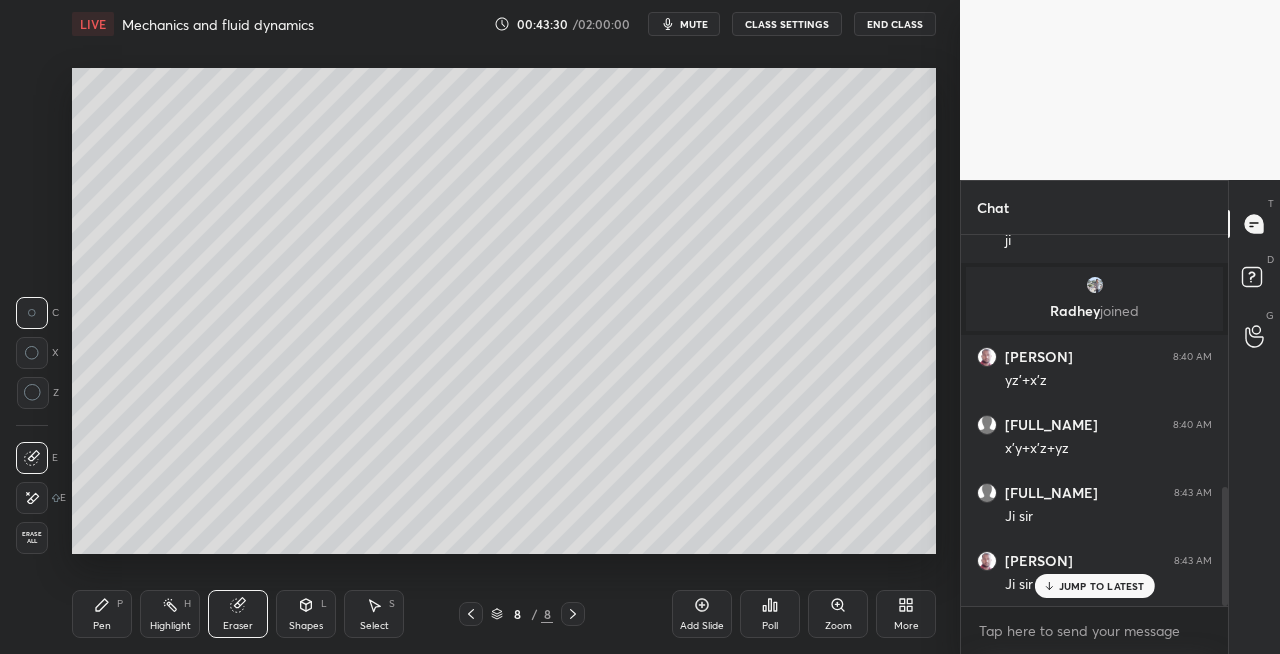 click on "Pen P" at bounding box center (102, 614) 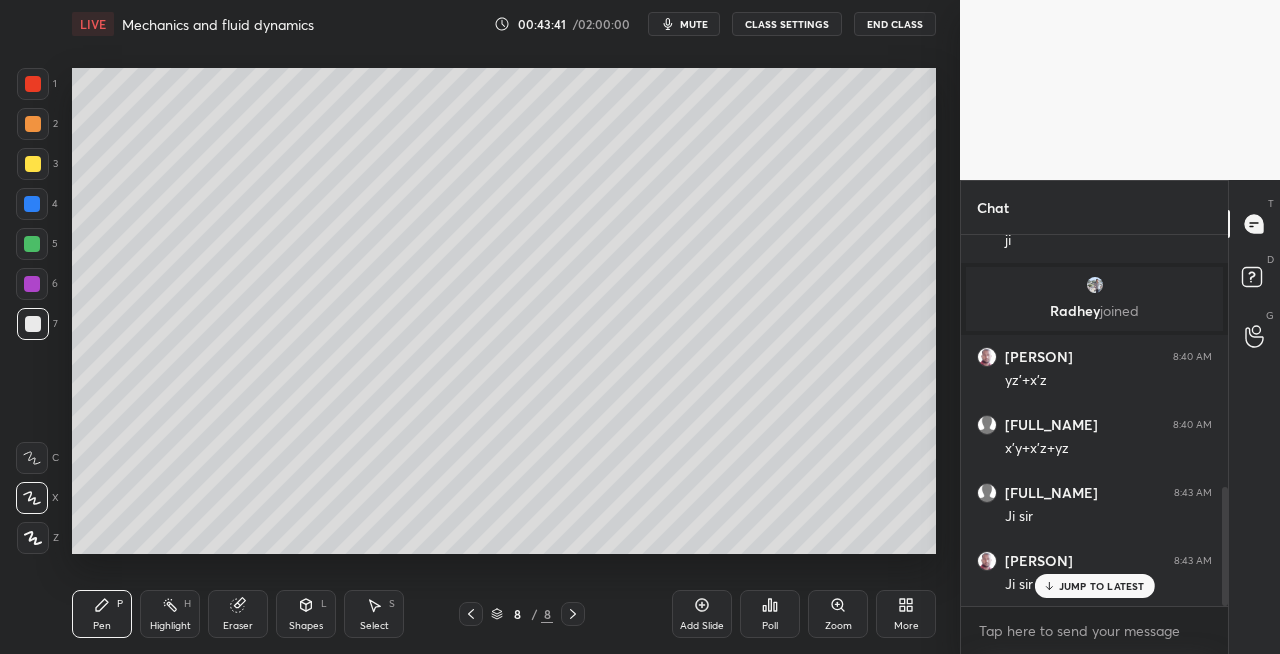 click on "Eraser" at bounding box center (238, 614) 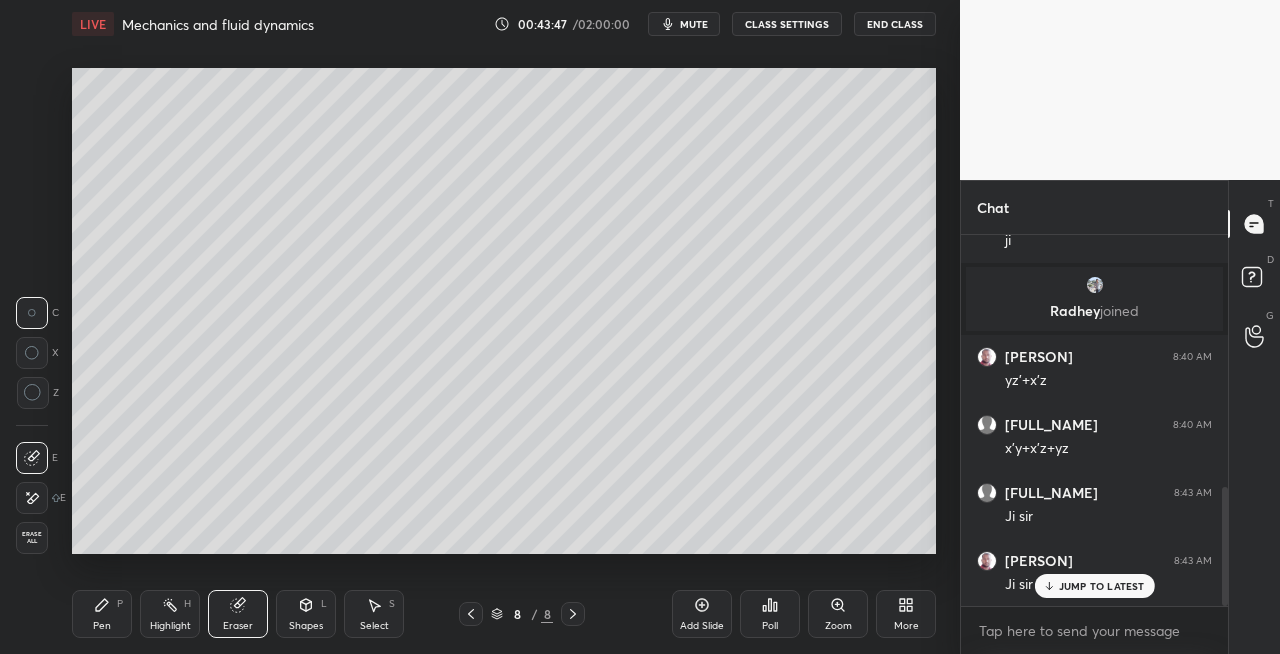 click on "Pen" at bounding box center [102, 626] 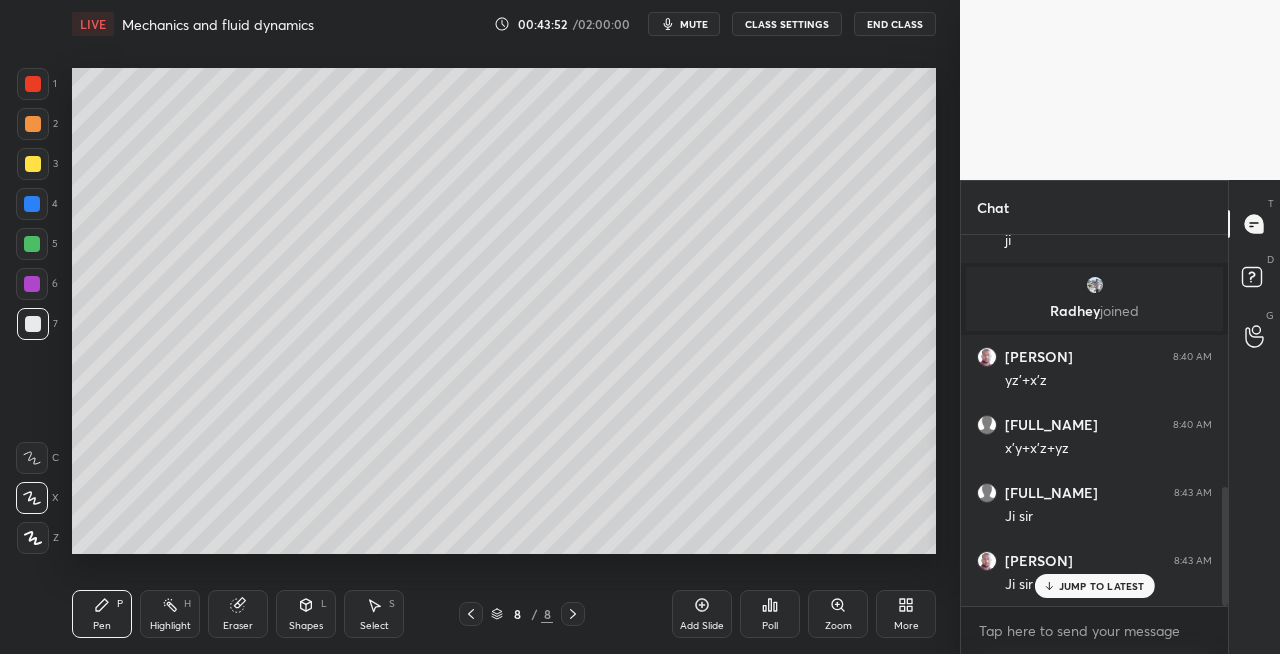 click 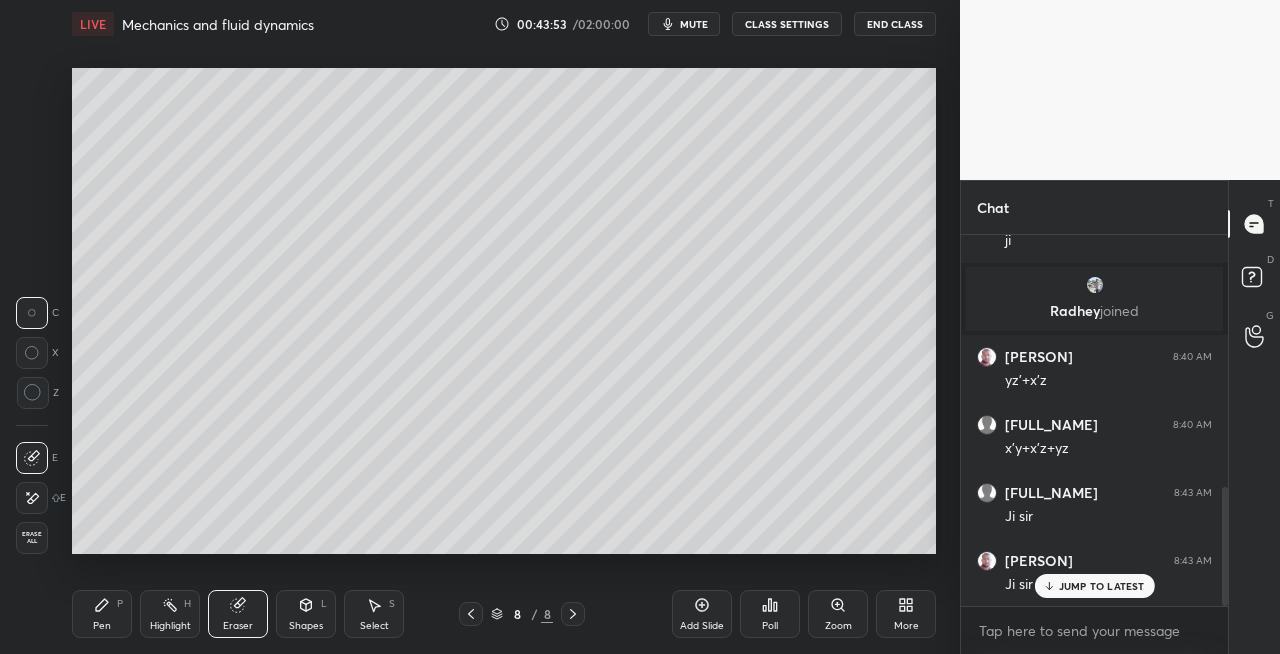click on "Pen P" at bounding box center [102, 614] 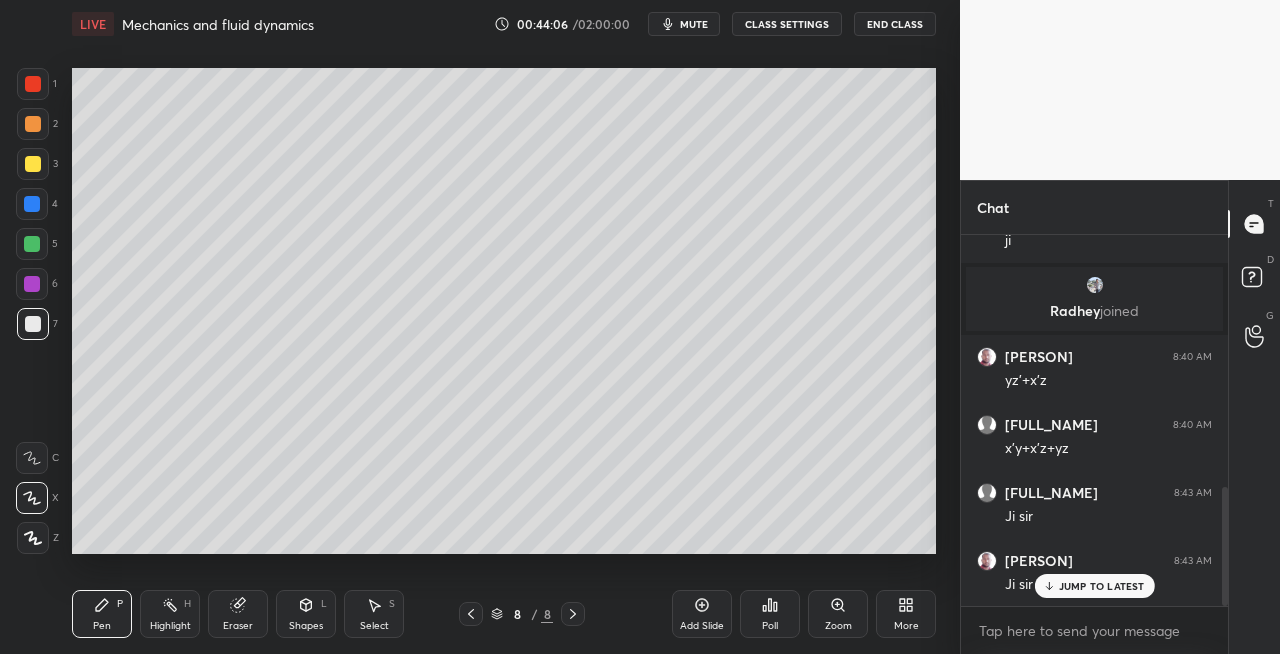 click 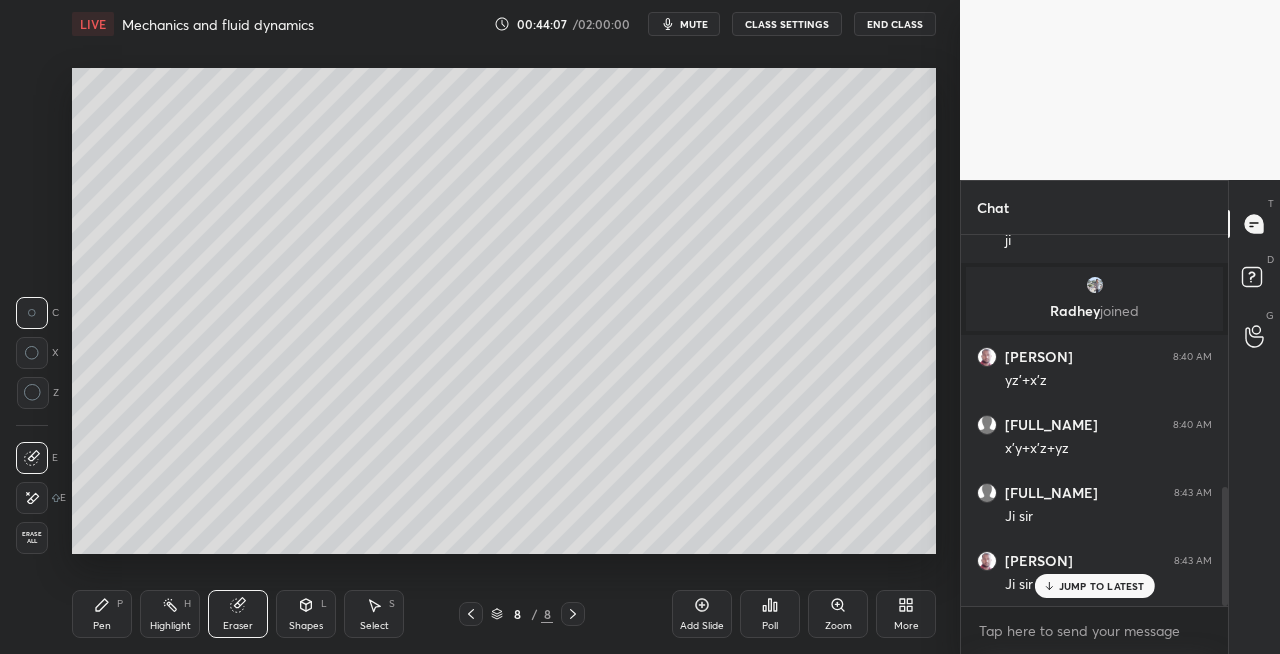 click 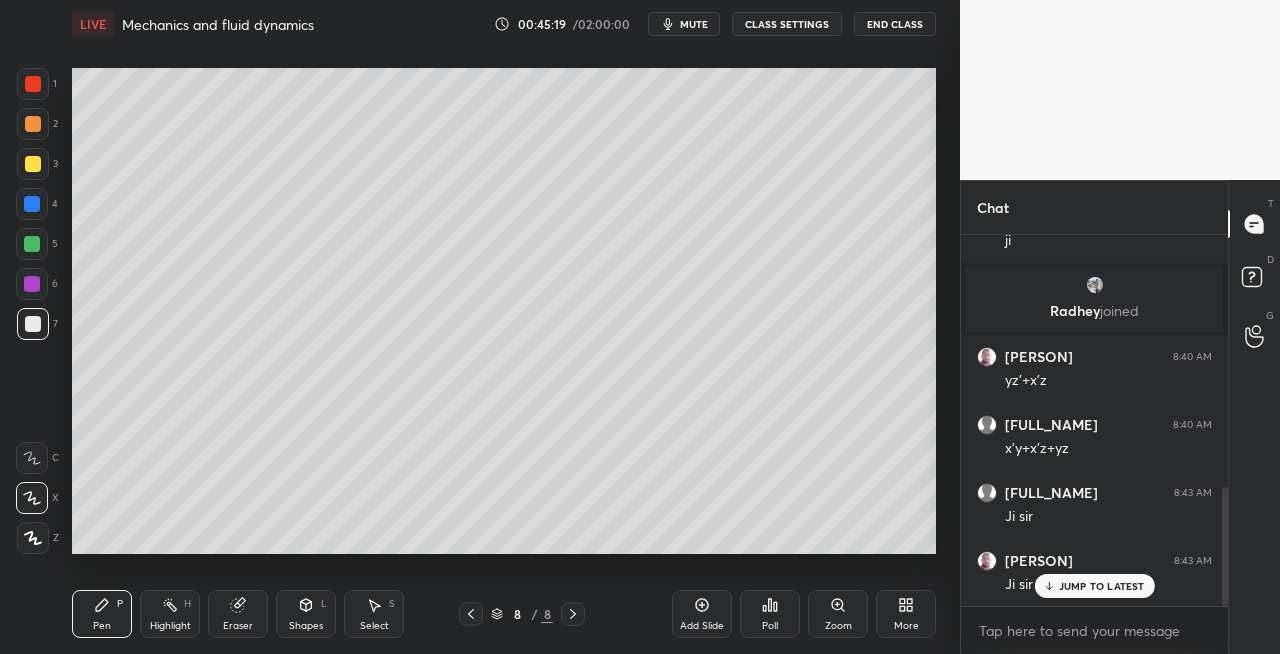click on "Eraser" at bounding box center [238, 626] 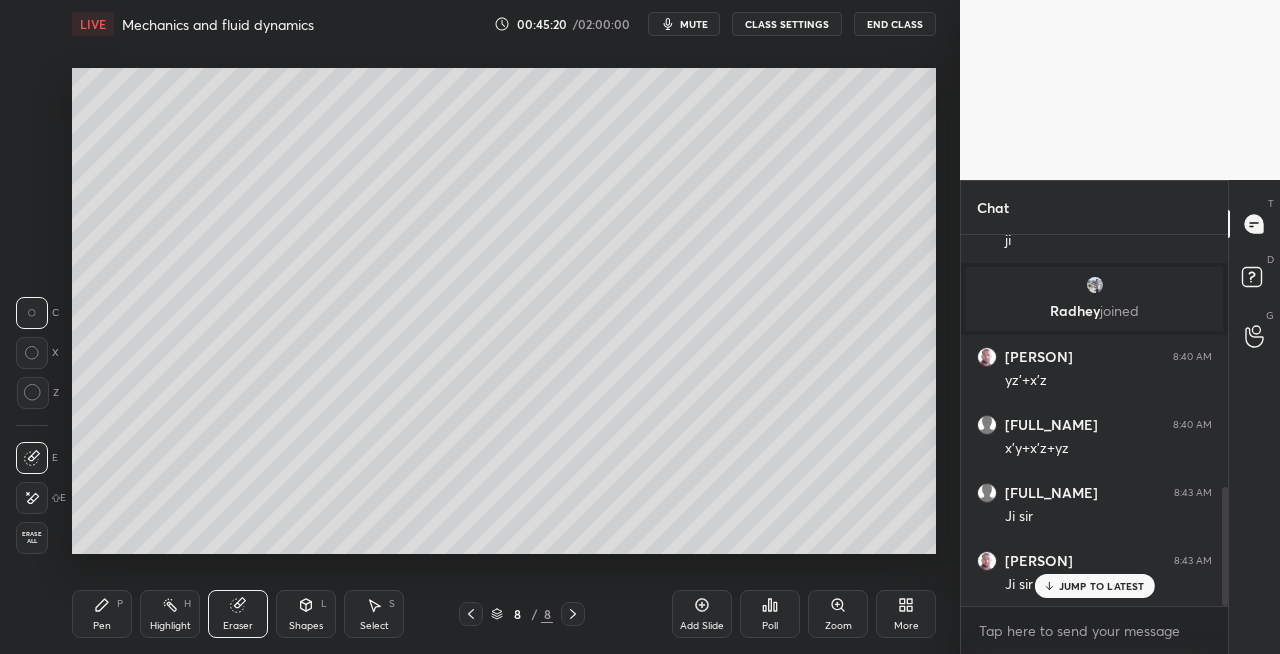 click 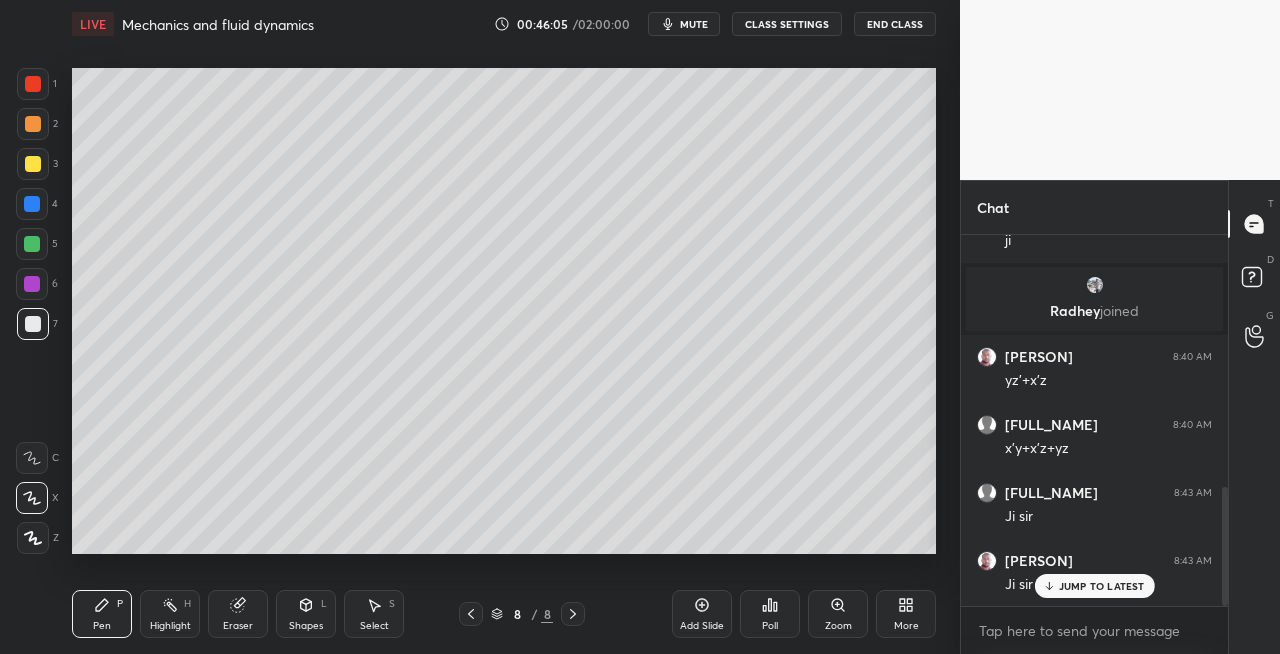 click on "Eraser" at bounding box center [238, 626] 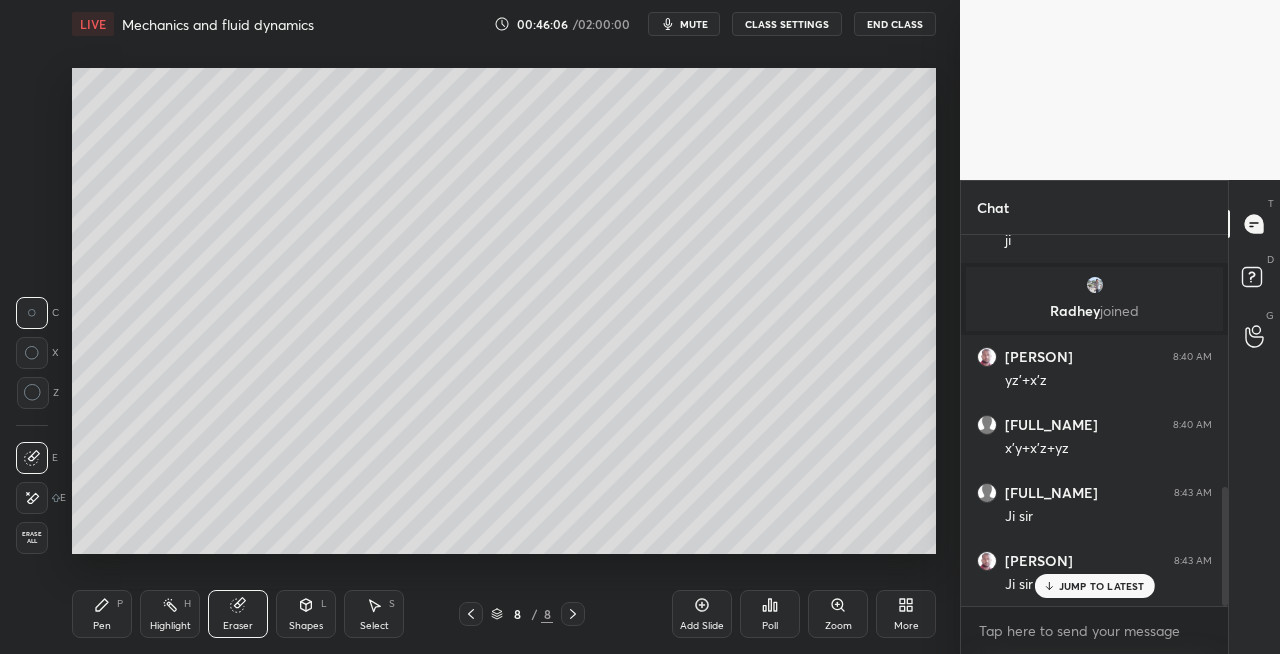 click on "Pen P" at bounding box center [102, 614] 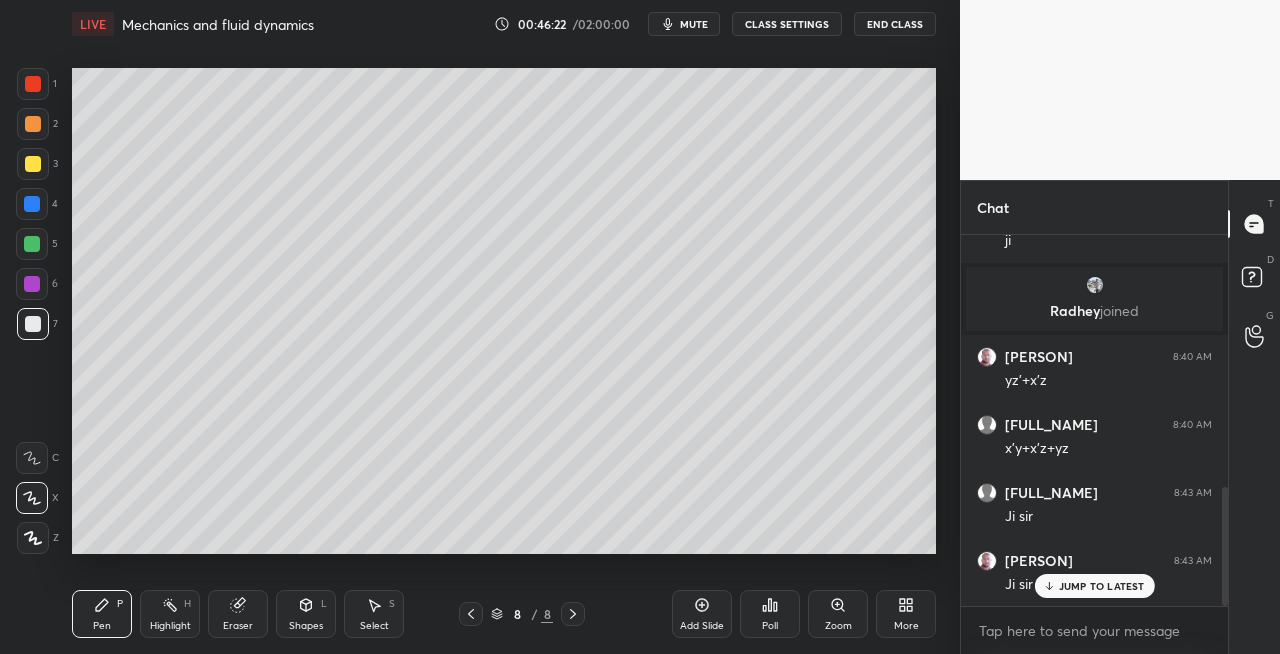 click 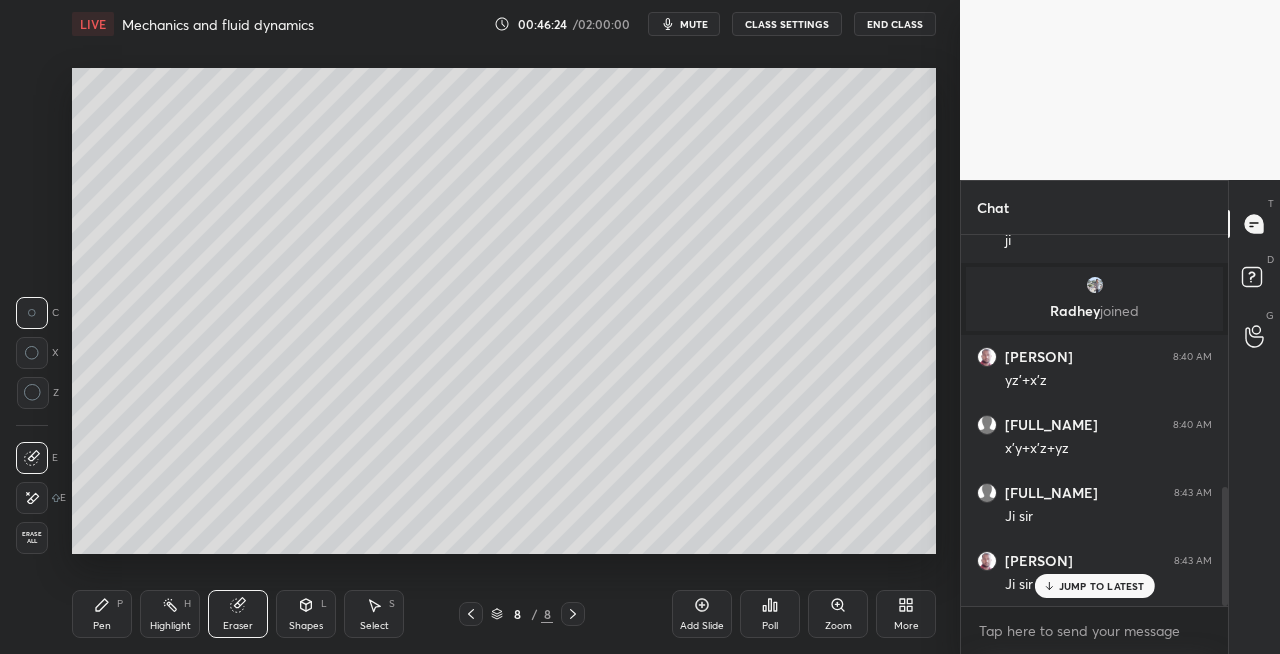 click 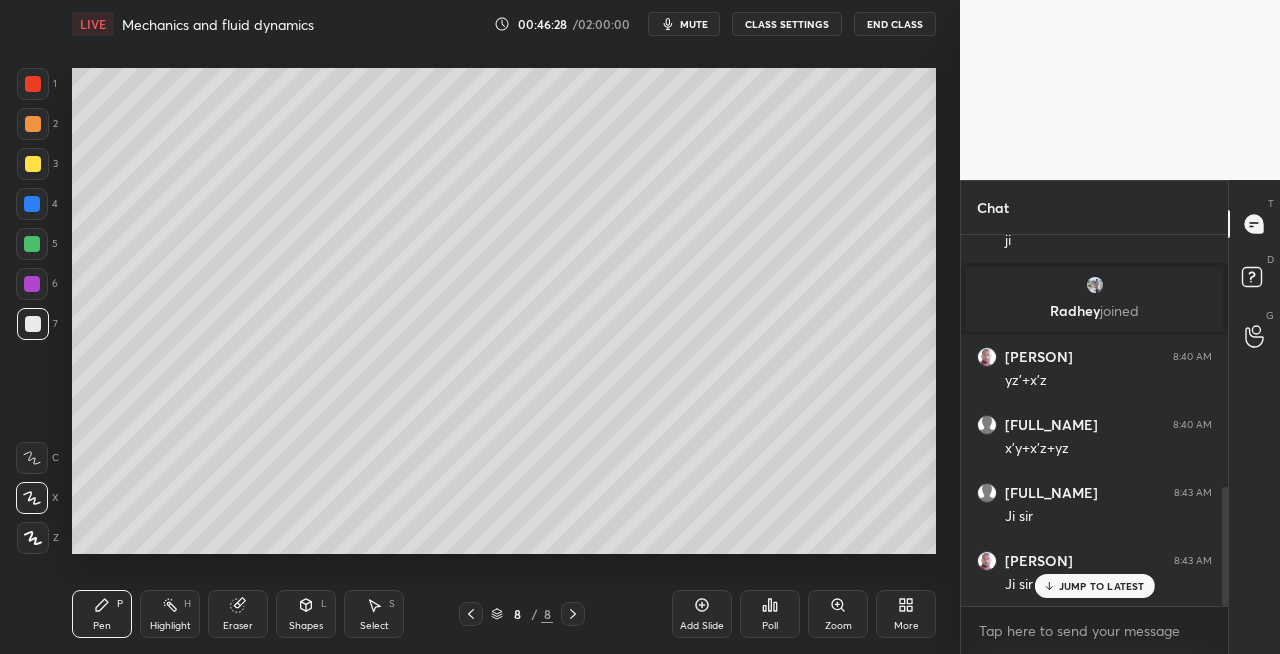 click 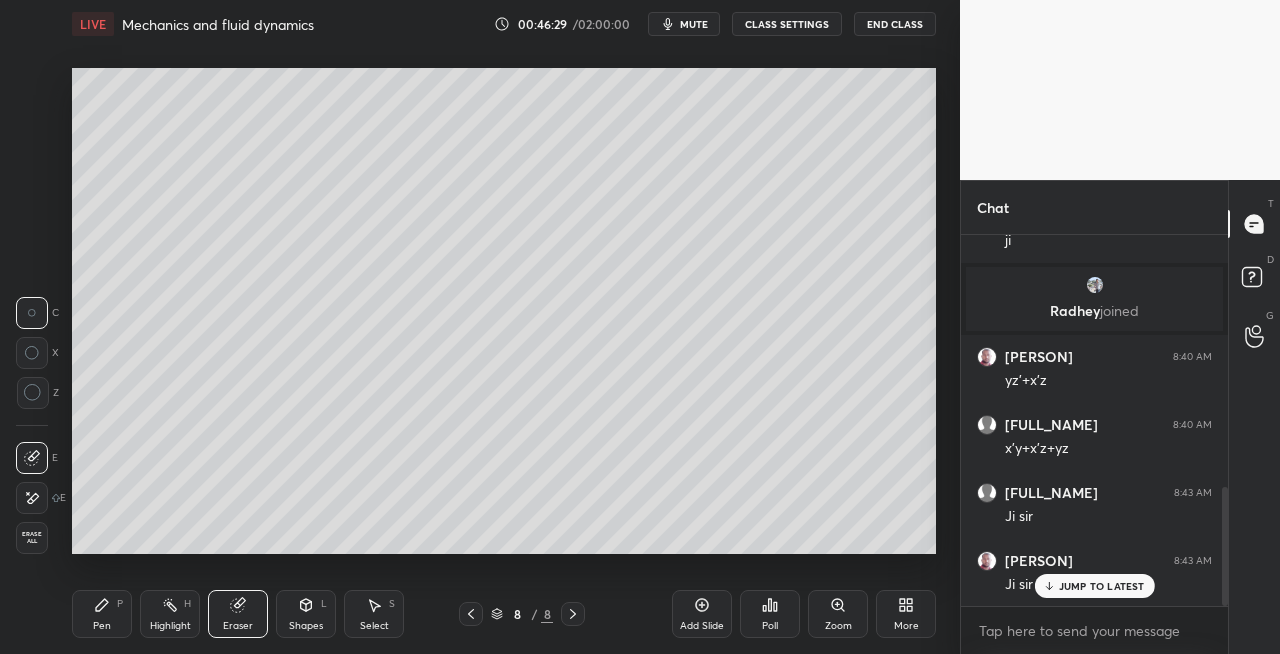 click on "Pen P" at bounding box center (102, 614) 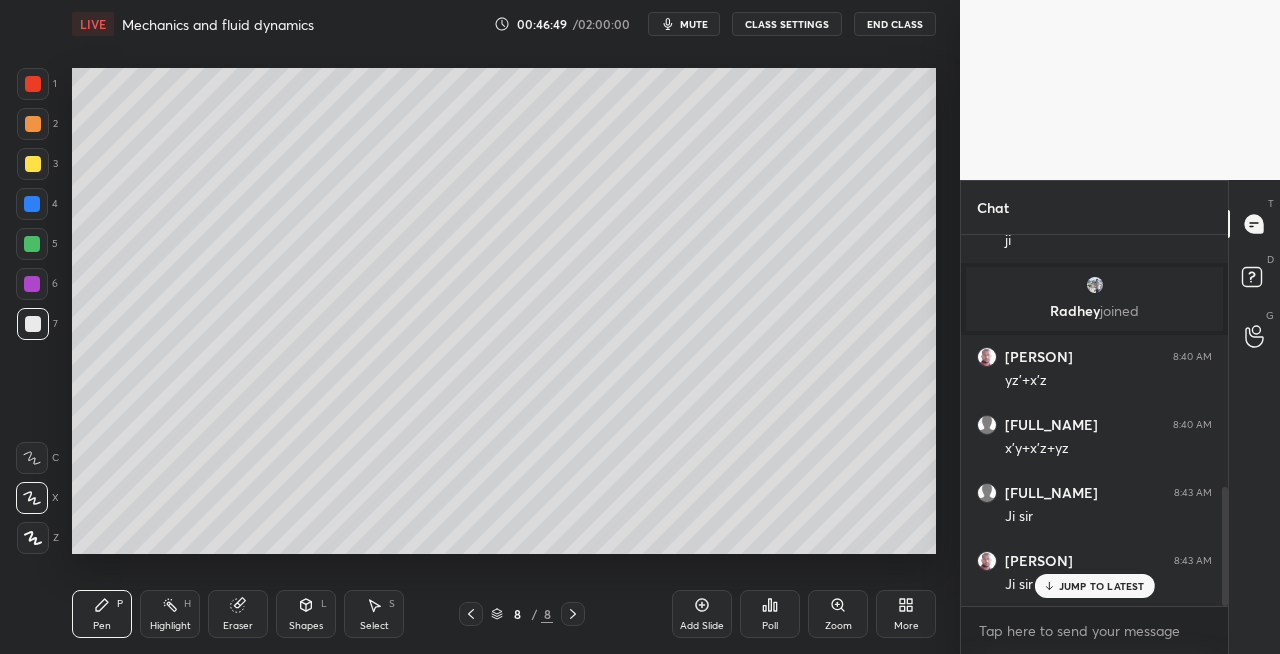 click on "Eraser" at bounding box center [238, 614] 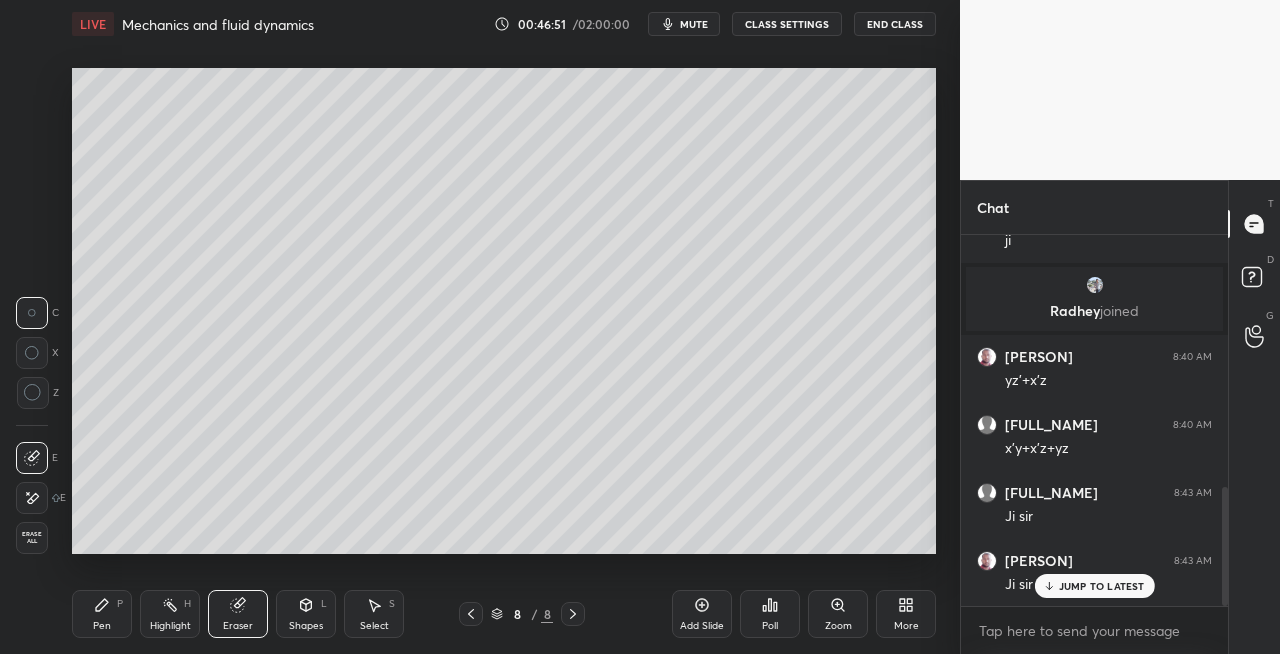 click on "Pen P" at bounding box center (102, 614) 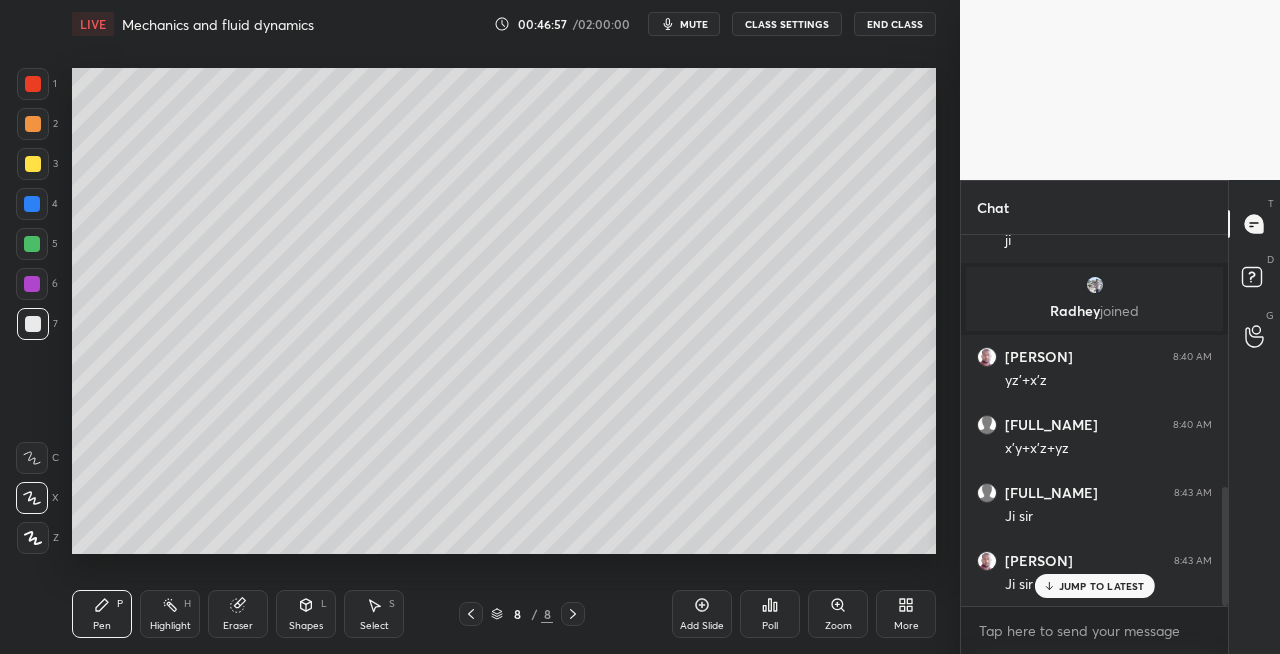 click 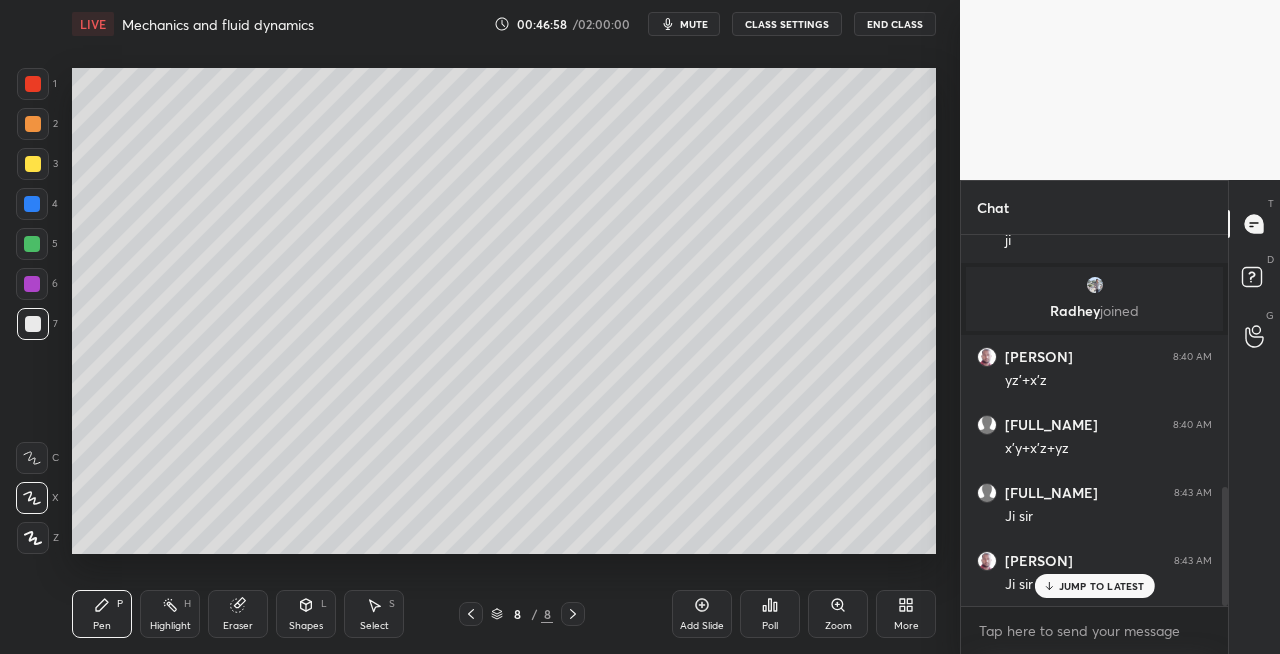 click on "Add Slide" at bounding box center (702, 614) 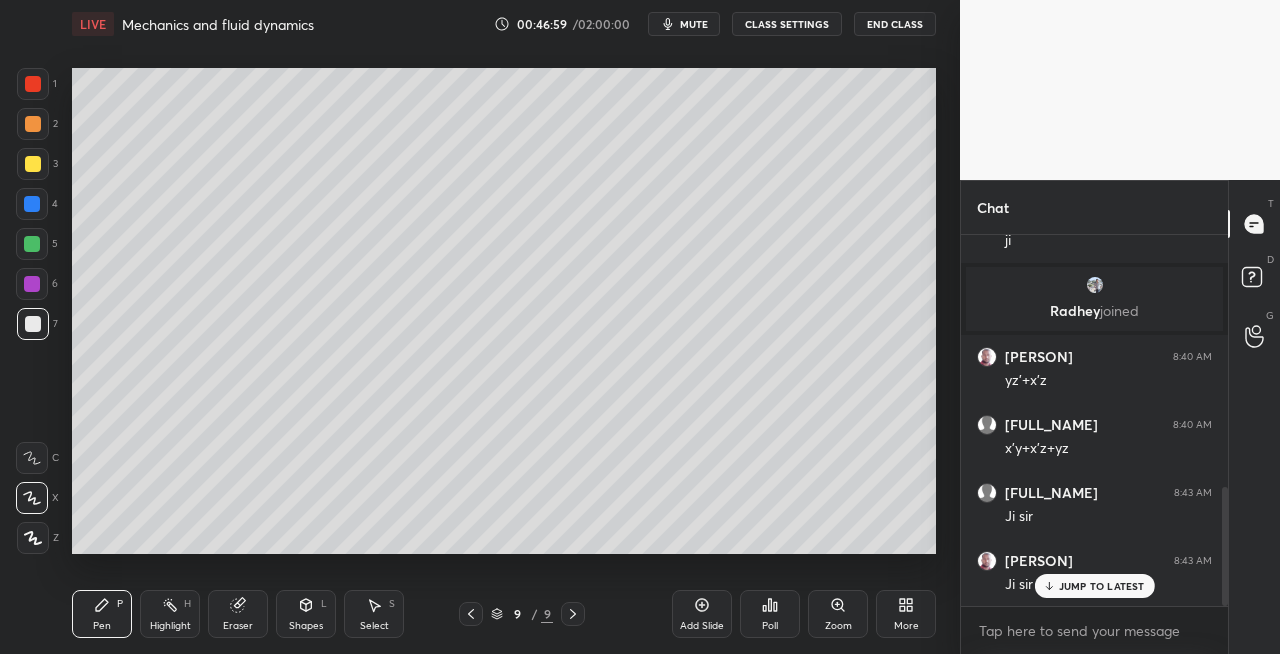 click 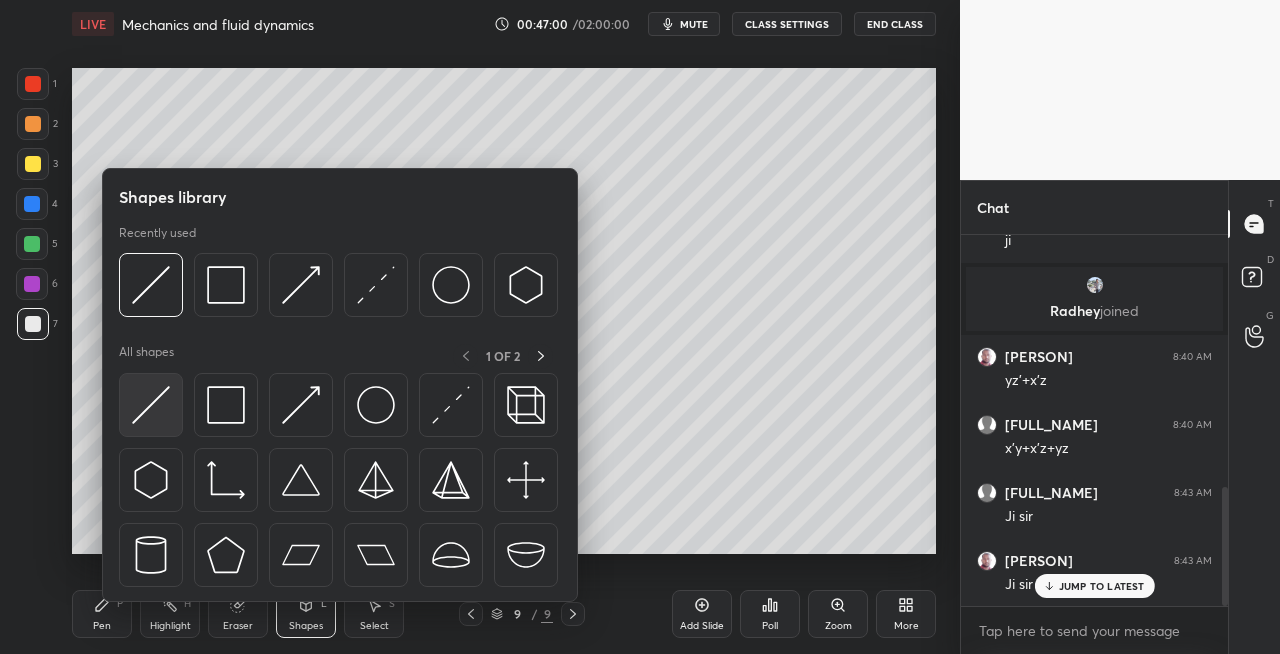 click at bounding box center (151, 405) 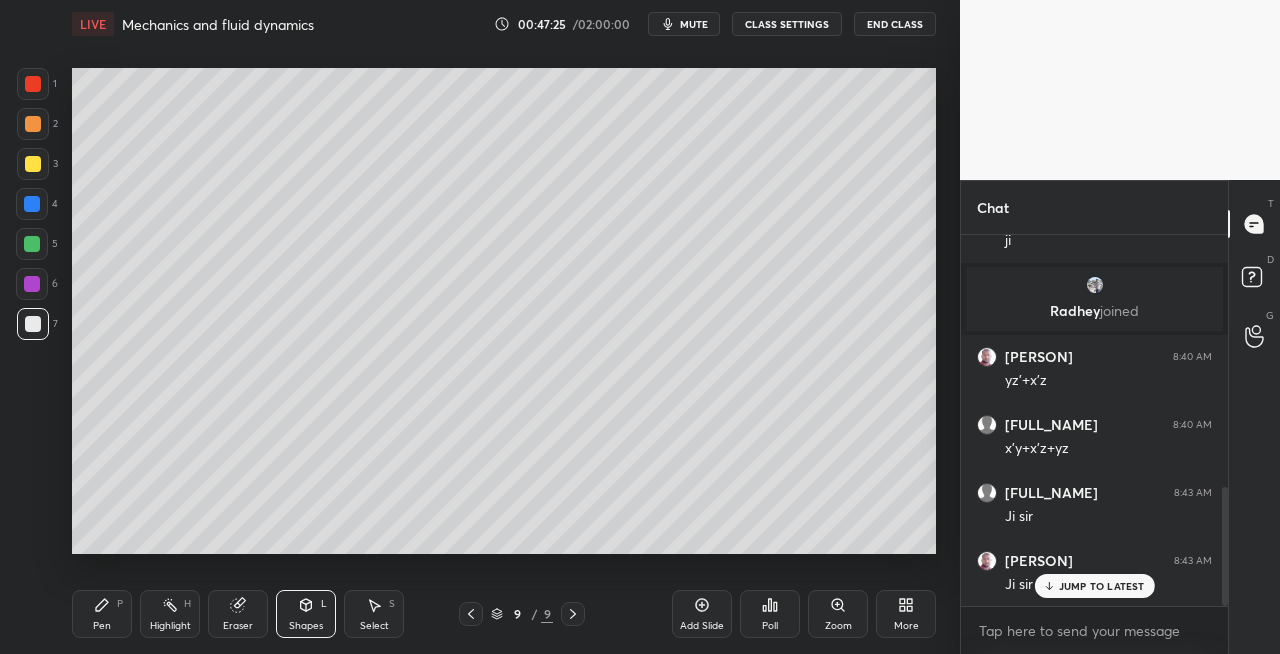 click on "Pen P" at bounding box center (102, 614) 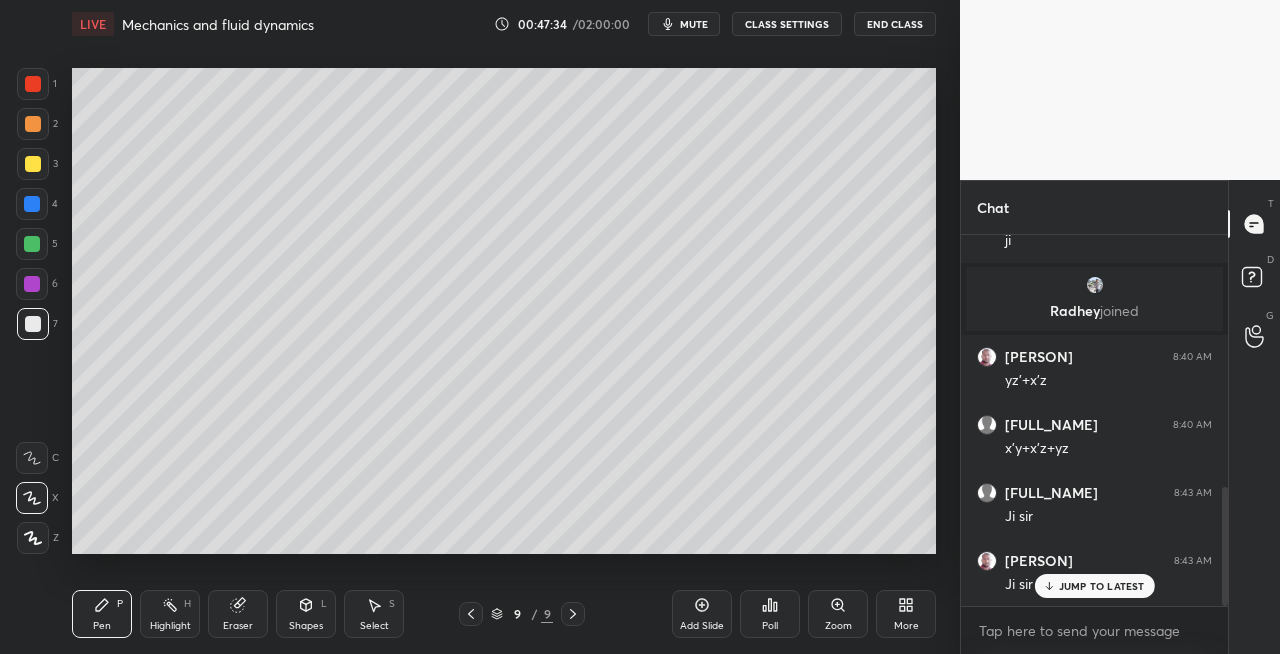 click on "Eraser" at bounding box center [238, 626] 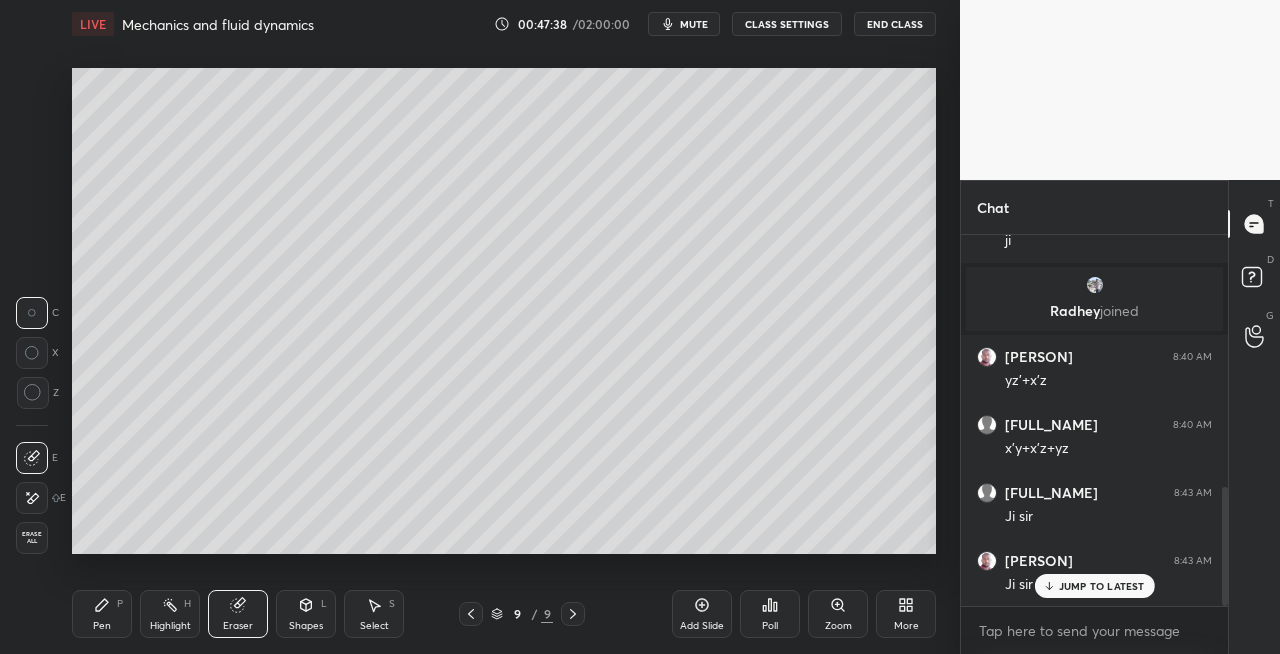 click 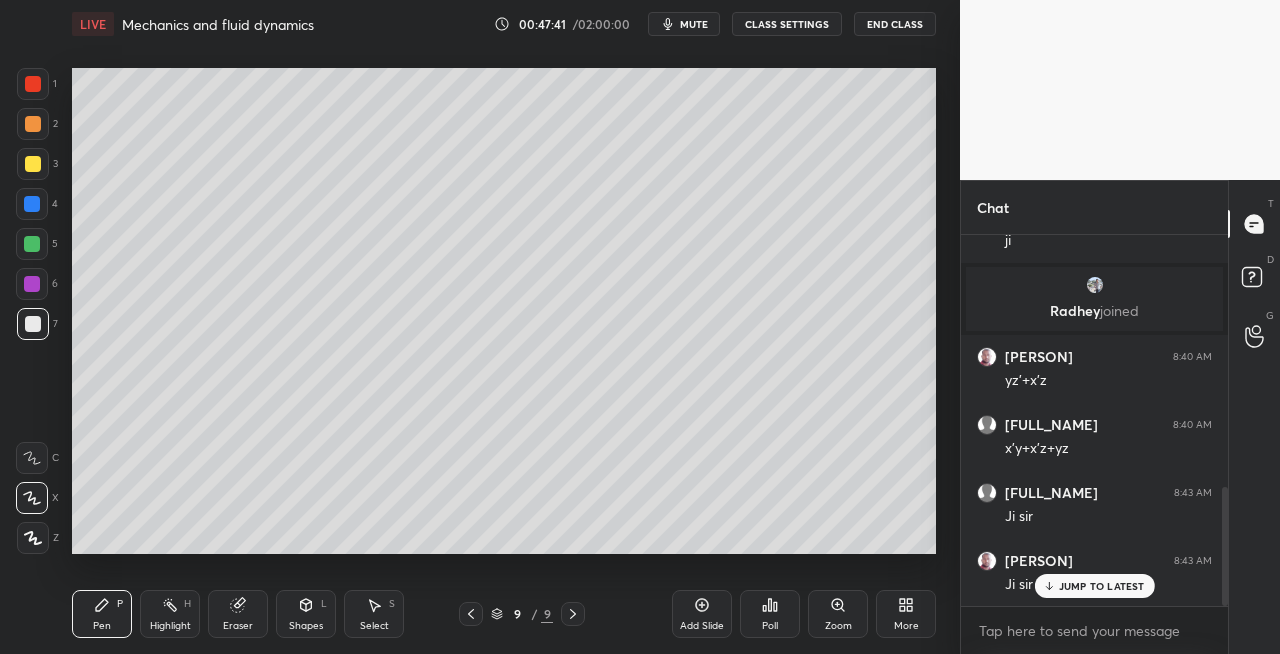 click on "Eraser" at bounding box center (238, 614) 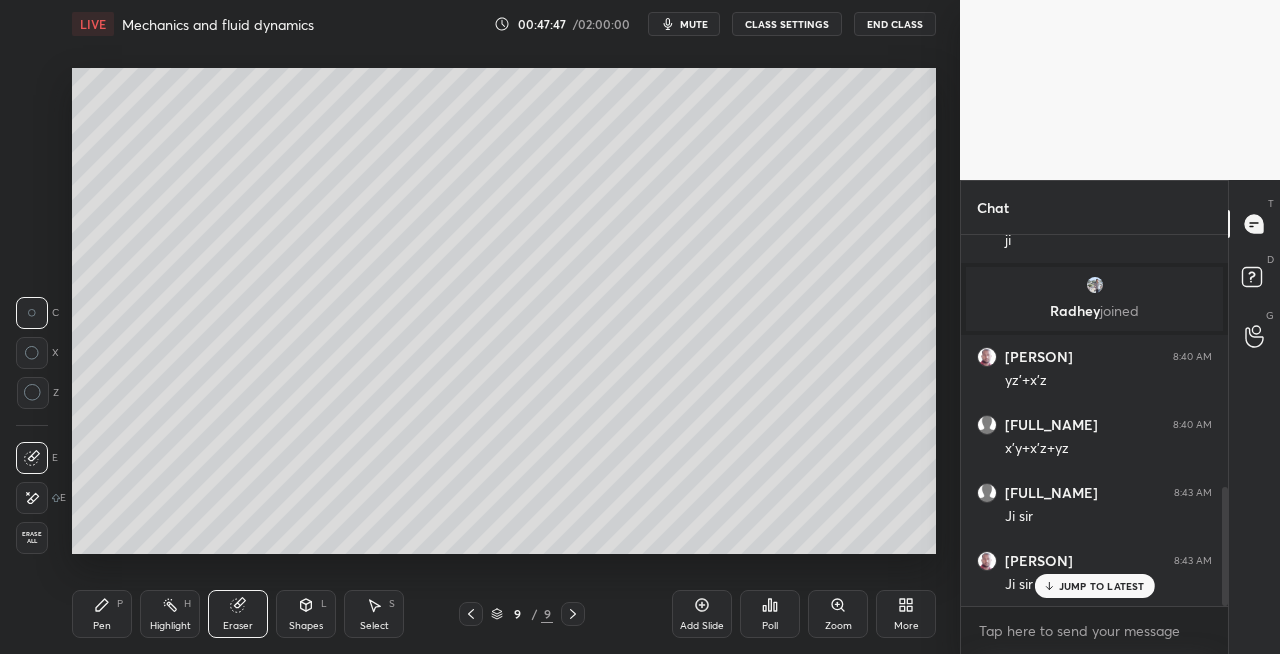 click on "Pen P" at bounding box center (102, 614) 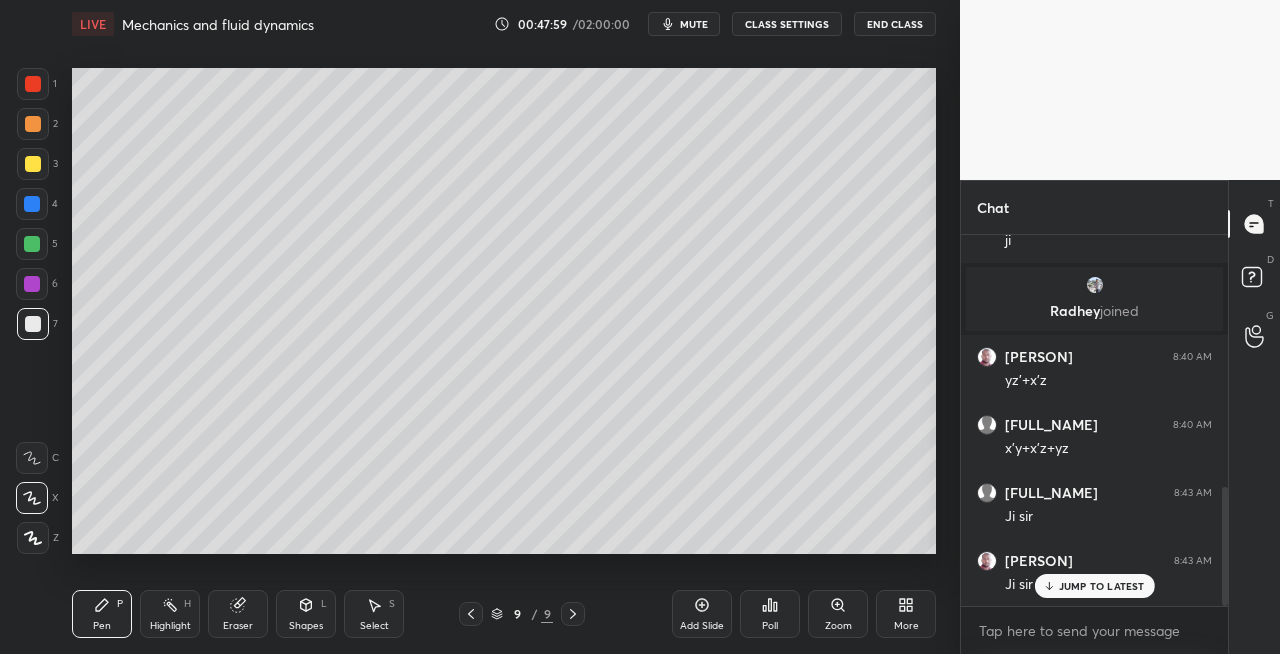 click 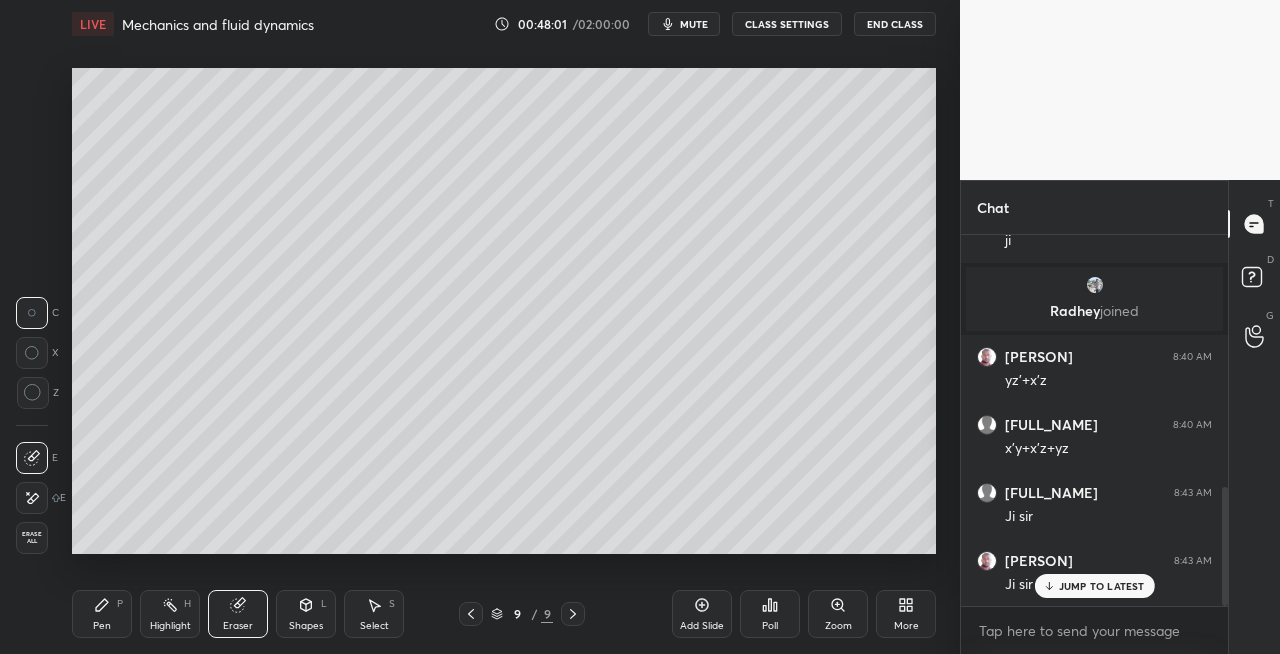 click 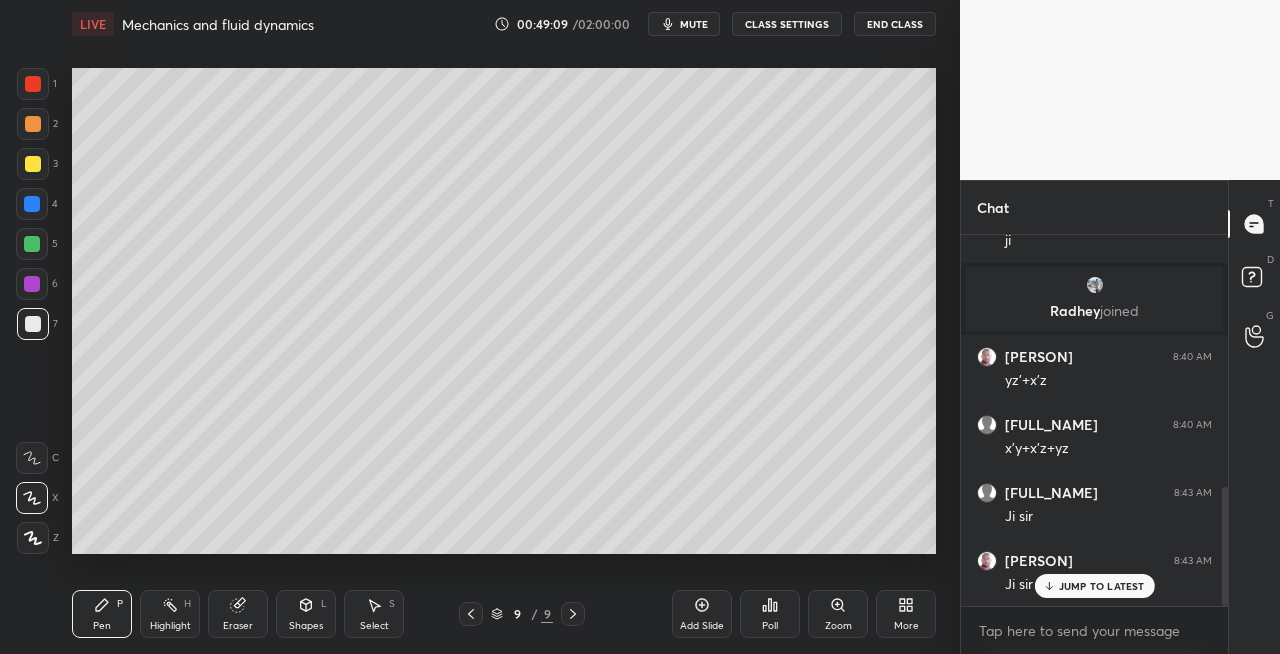 click on "Pen P" at bounding box center [102, 614] 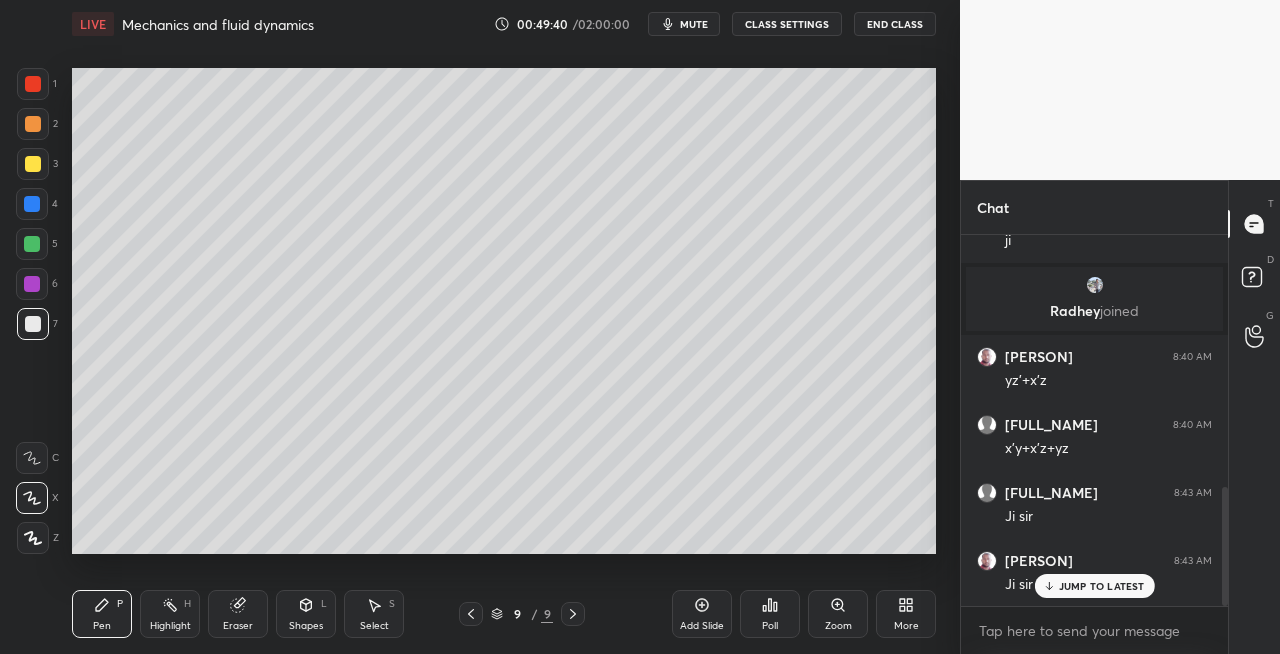click on "Eraser" at bounding box center [238, 614] 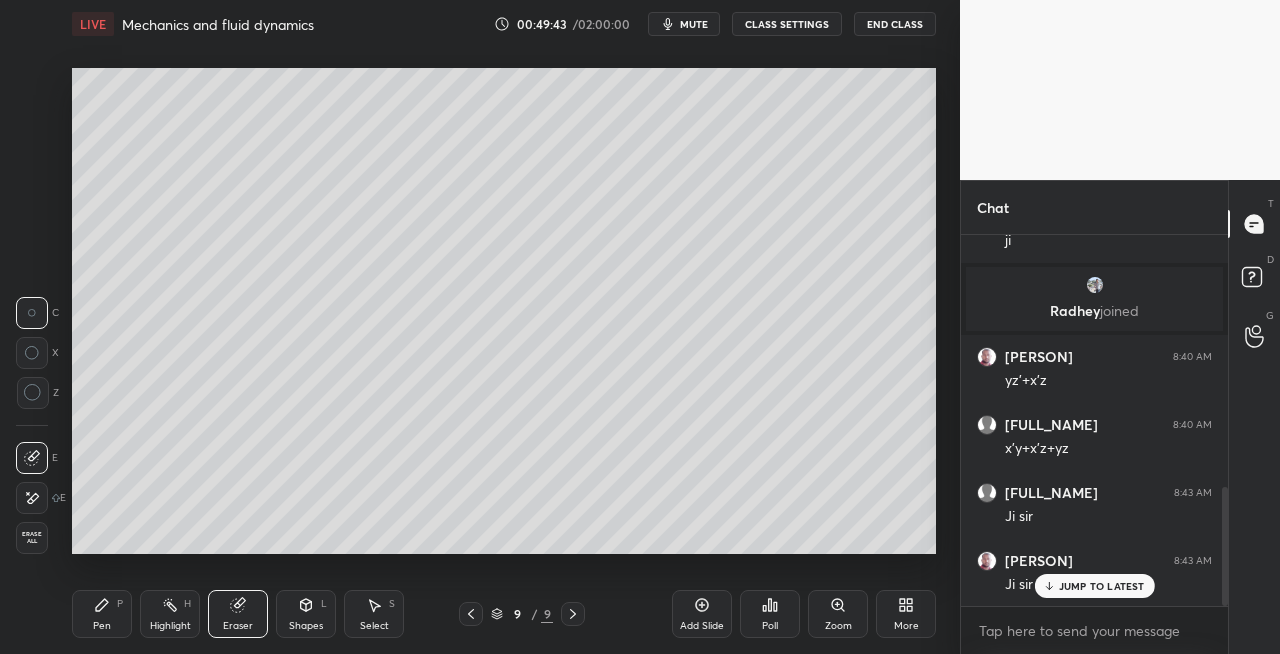 click on "Pen P" at bounding box center [102, 614] 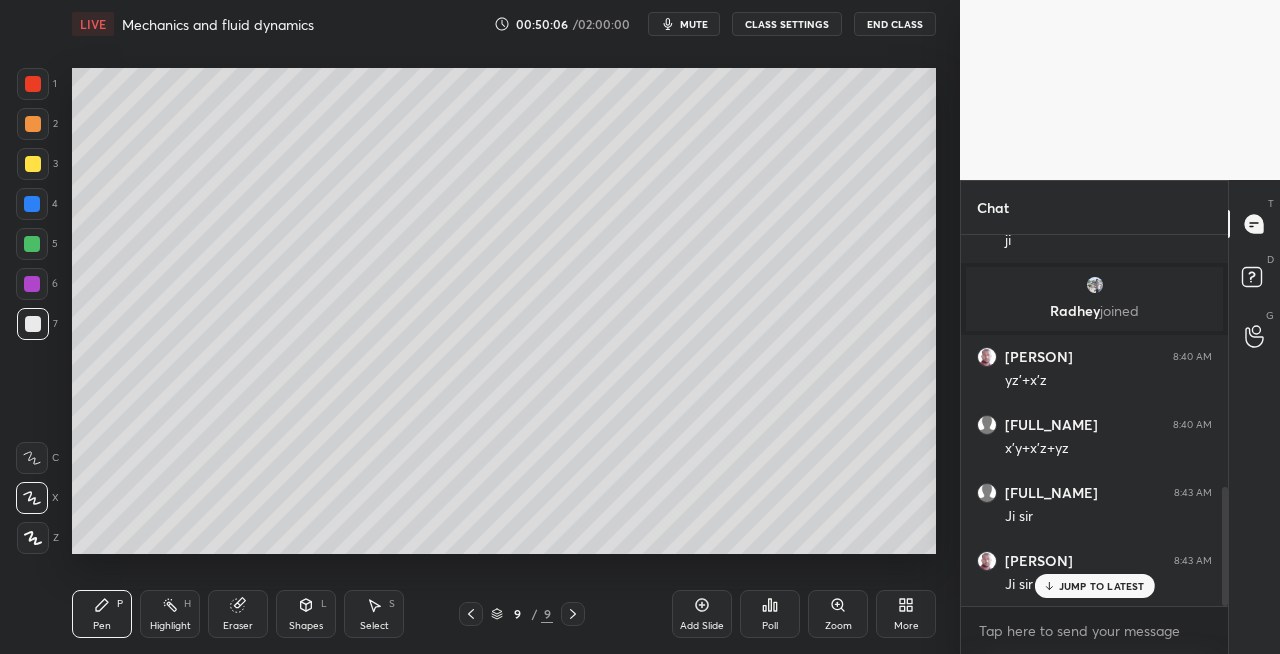 click on "Eraser" at bounding box center (238, 626) 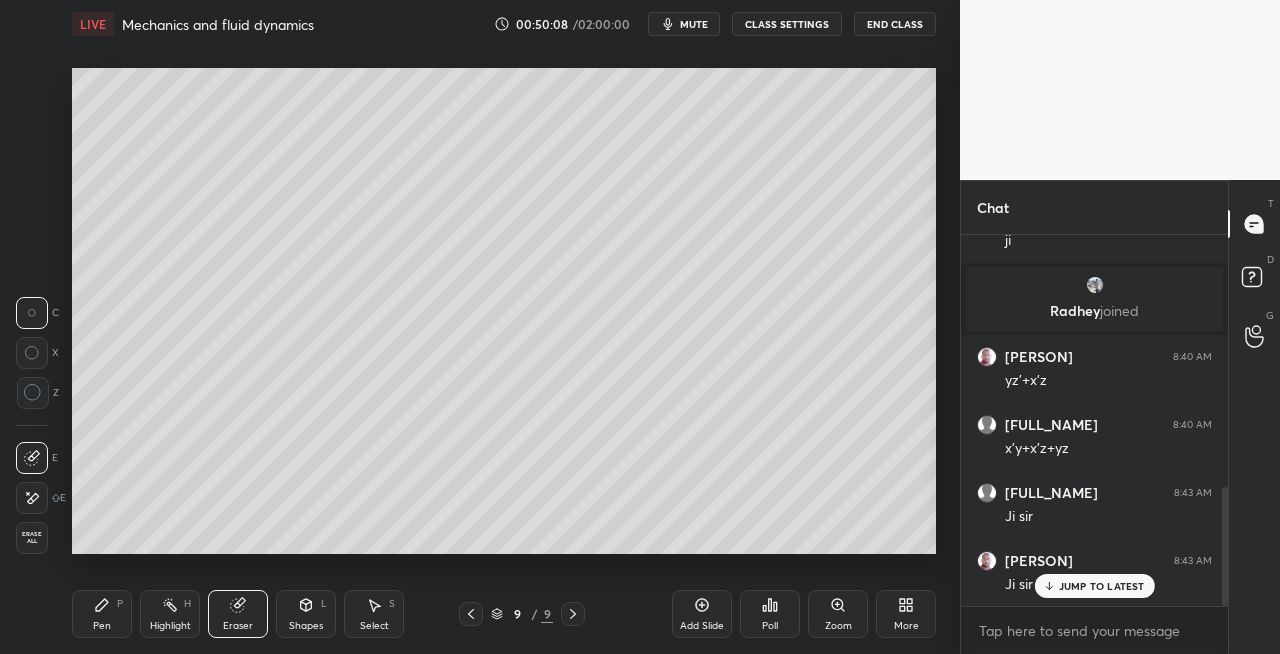 click on "Pen P" at bounding box center (102, 614) 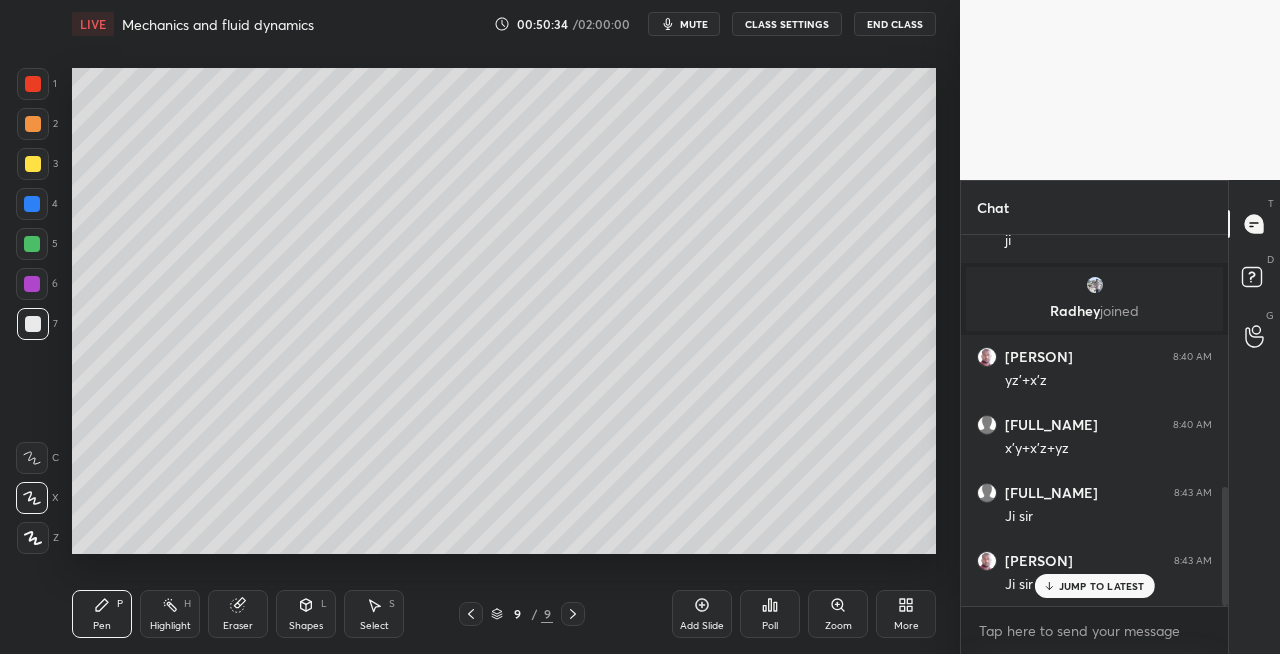 click on "Eraser" at bounding box center [238, 614] 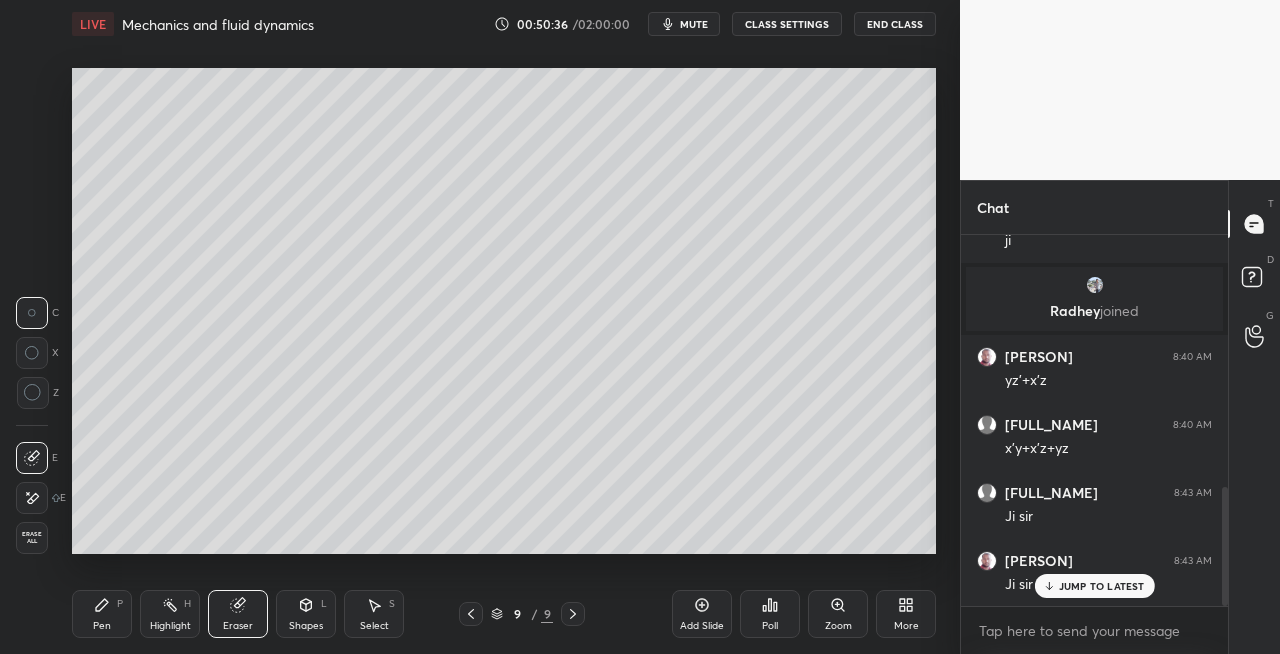 click on "Pen P" at bounding box center [102, 614] 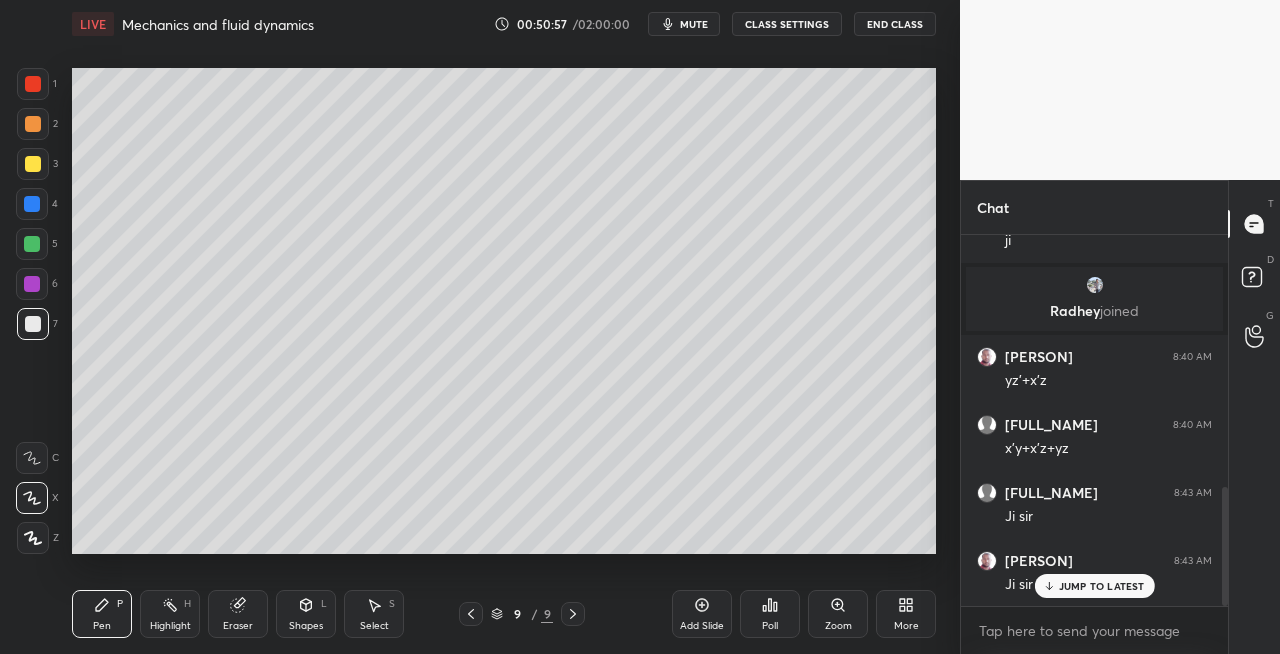 click on "Eraser" at bounding box center [238, 614] 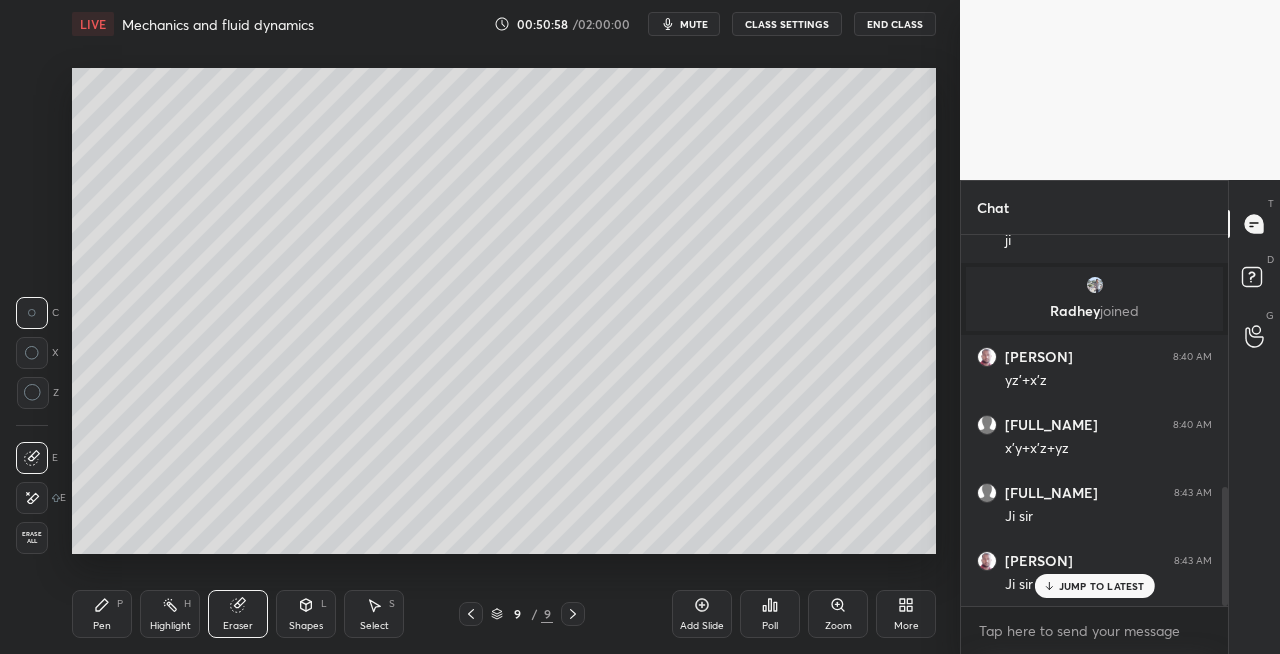 click on "Pen" at bounding box center [102, 626] 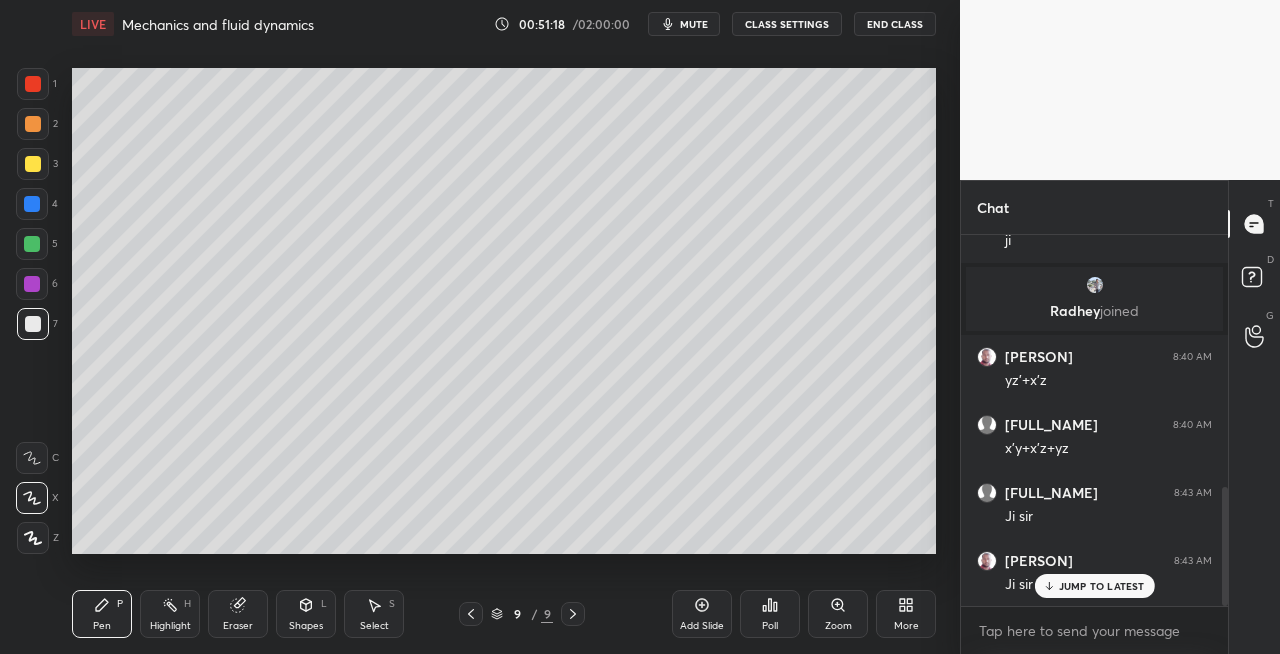 click on "Shapes L" at bounding box center [306, 614] 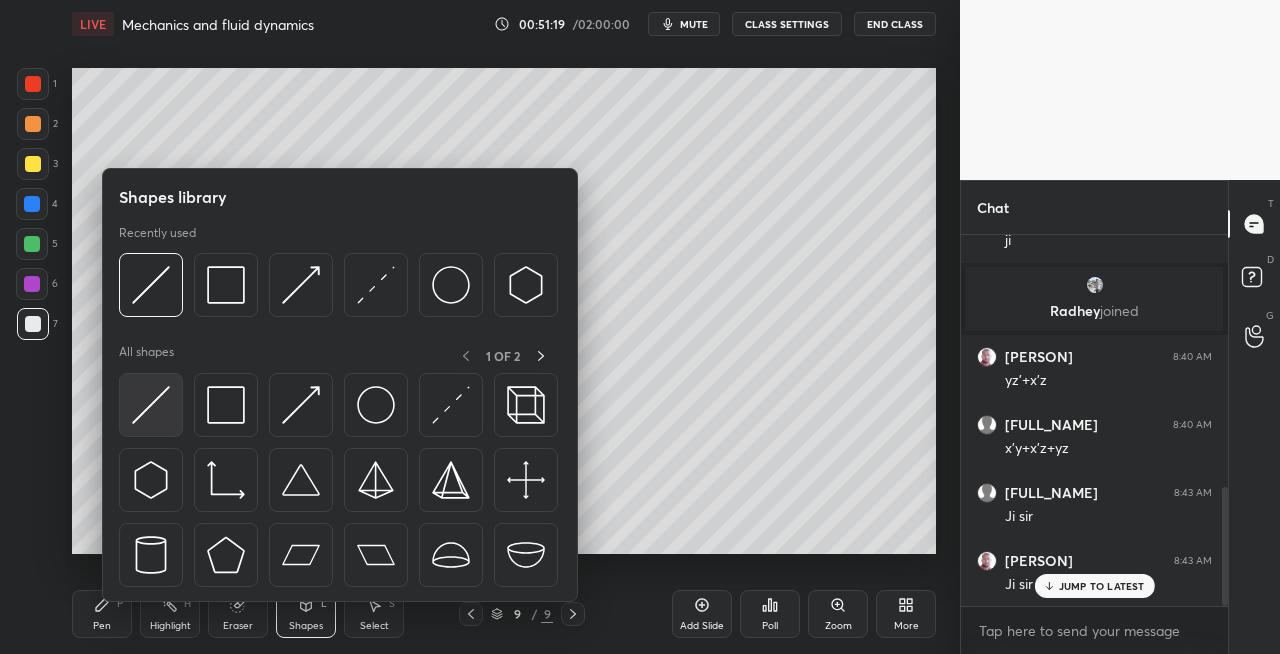 click at bounding box center [151, 405] 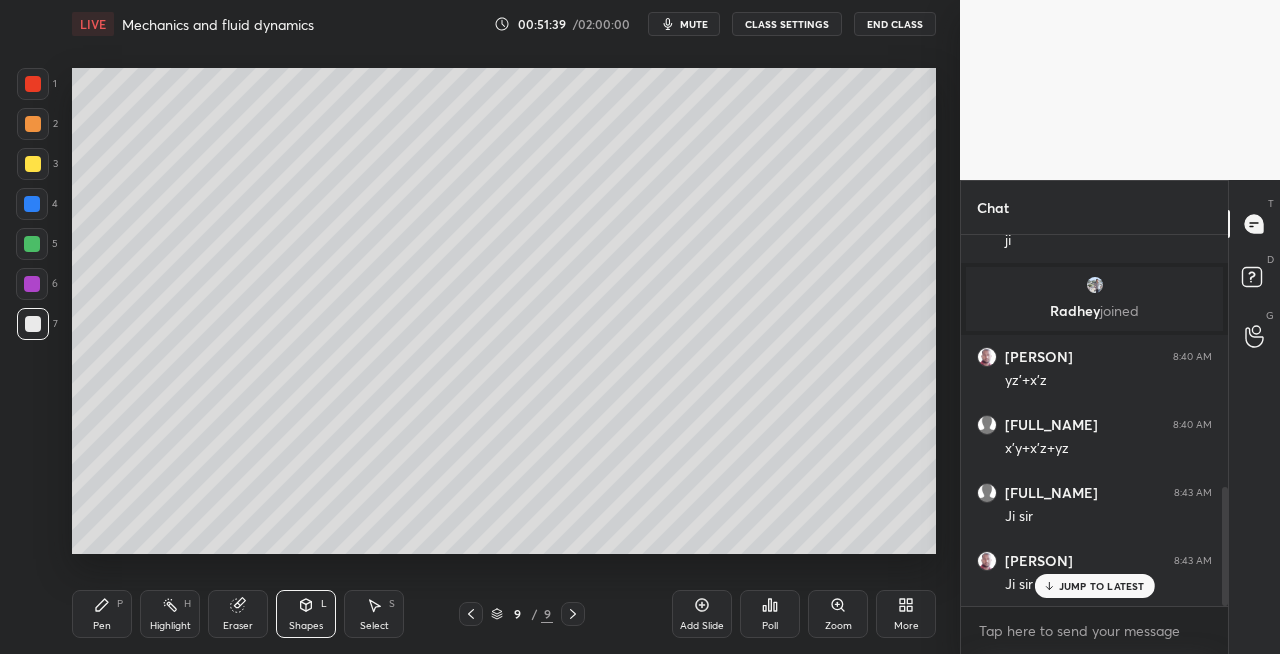 click on "Pen" at bounding box center [102, 626] 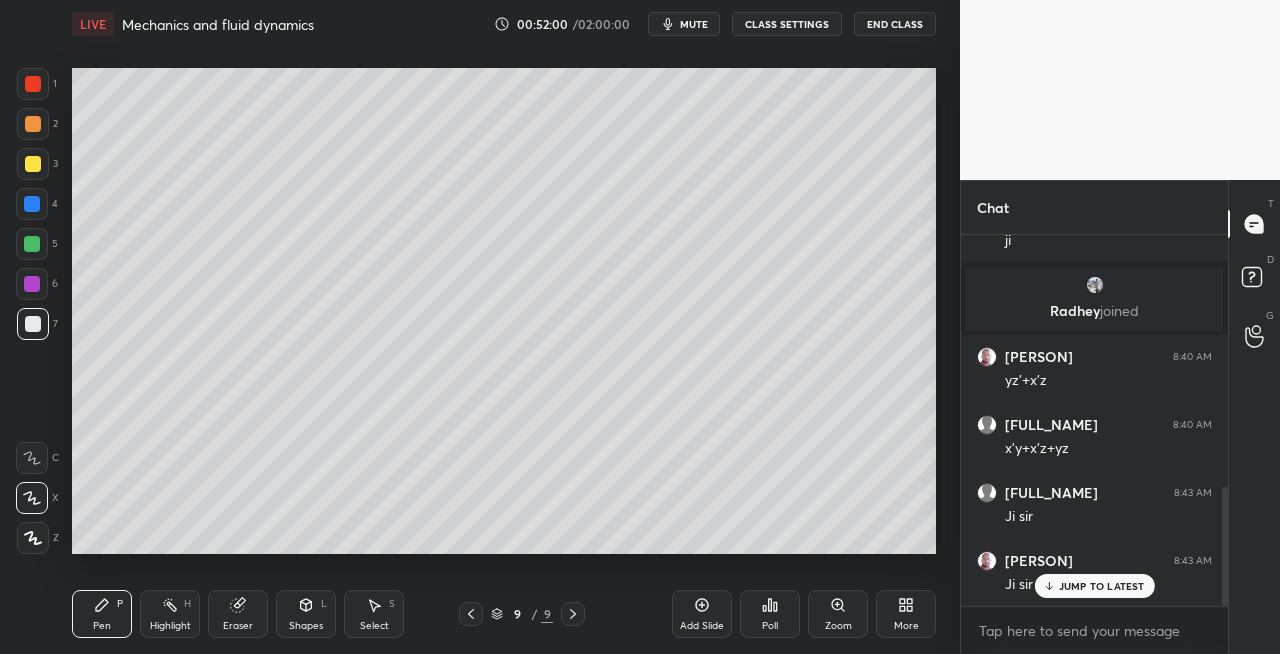 click 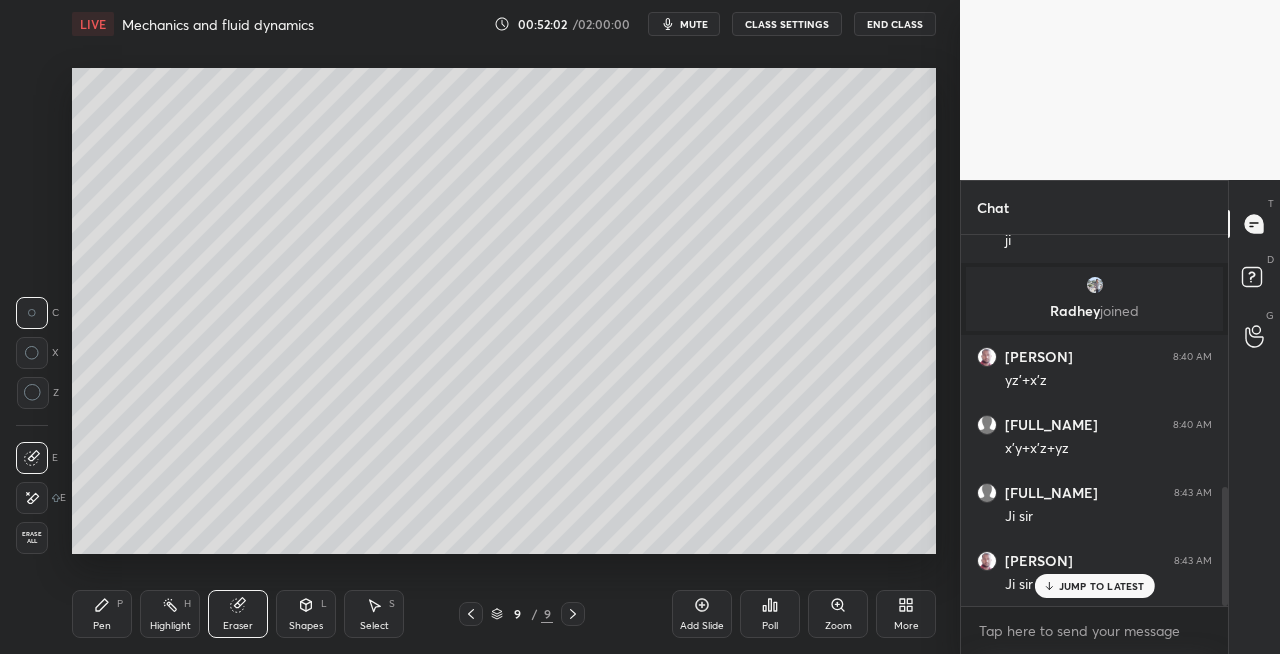click on "Pen P" at bounding box center (102, 614) 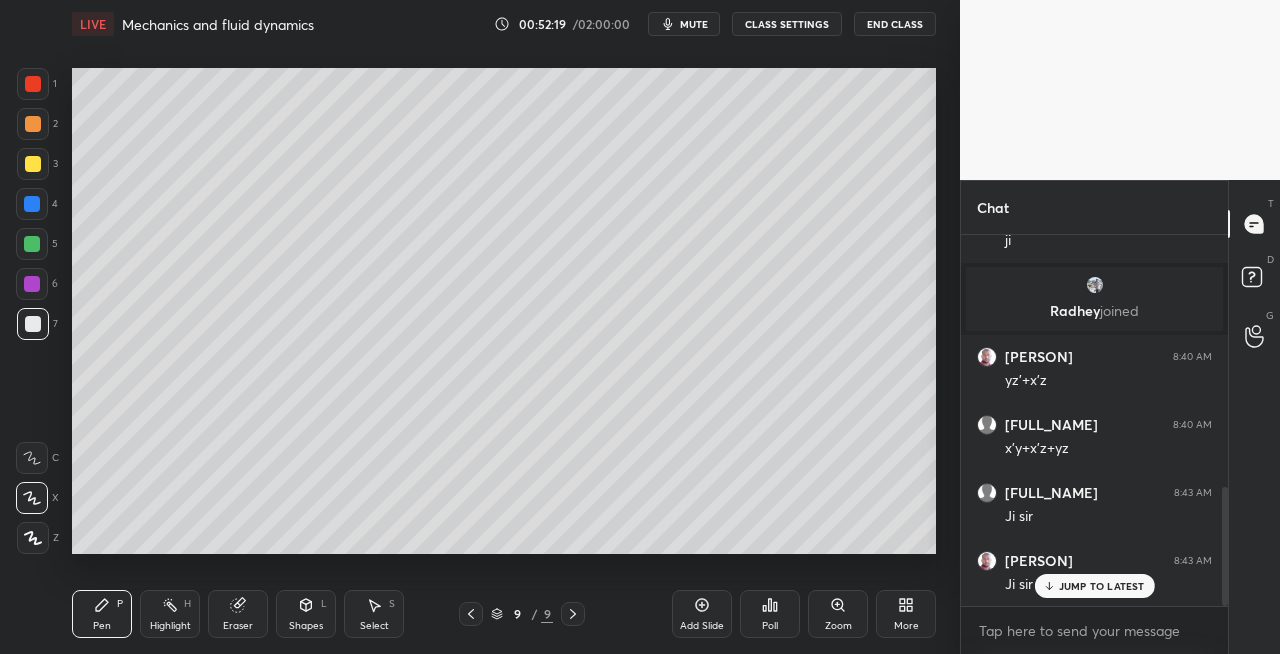 click 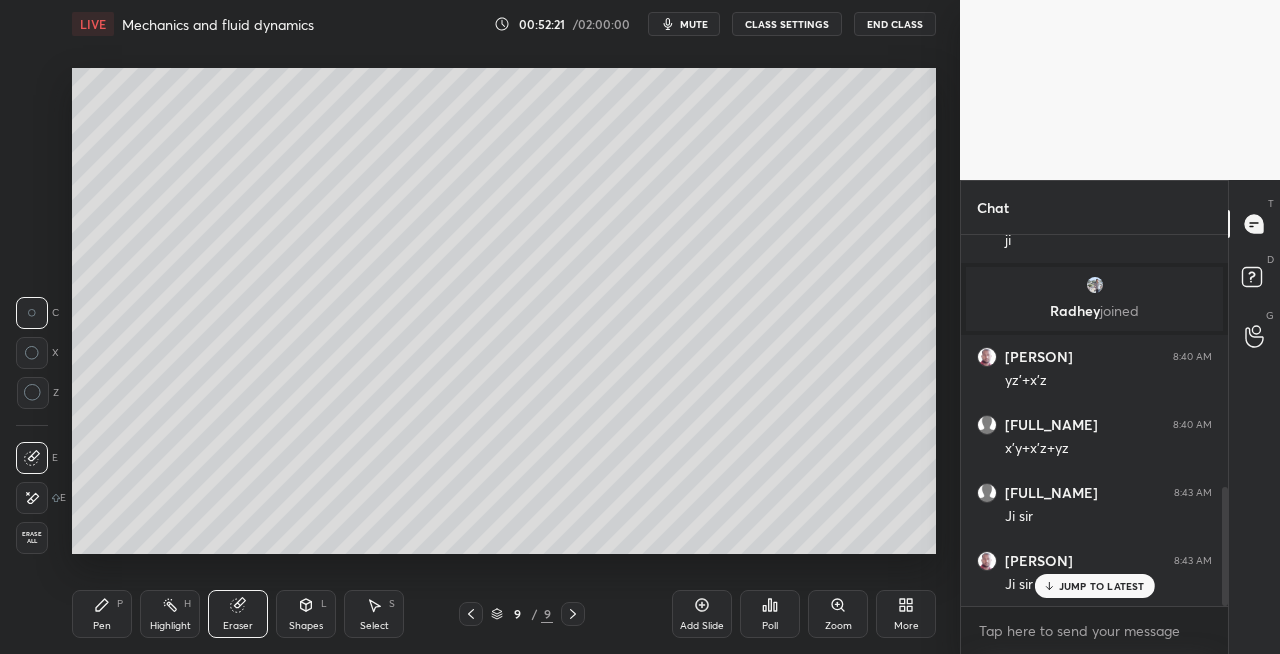 click on "Pen P" at bounding box center [102, 614] 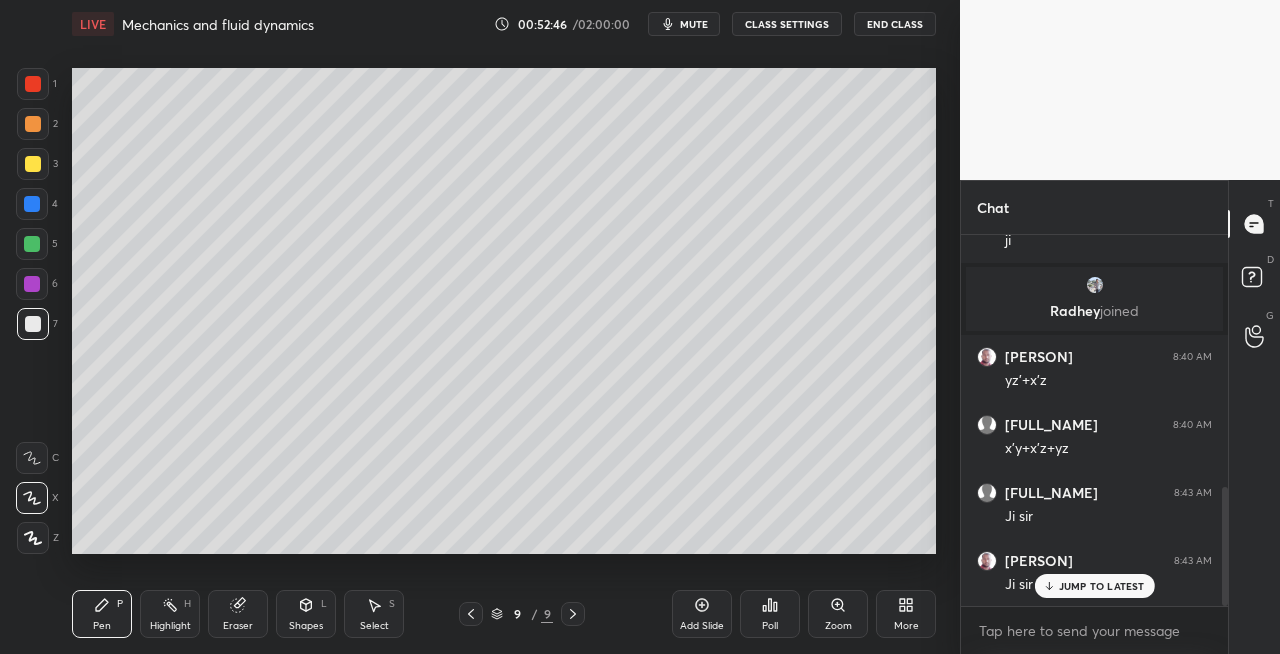 click on "Eraser" at bounding box center [238, 626] 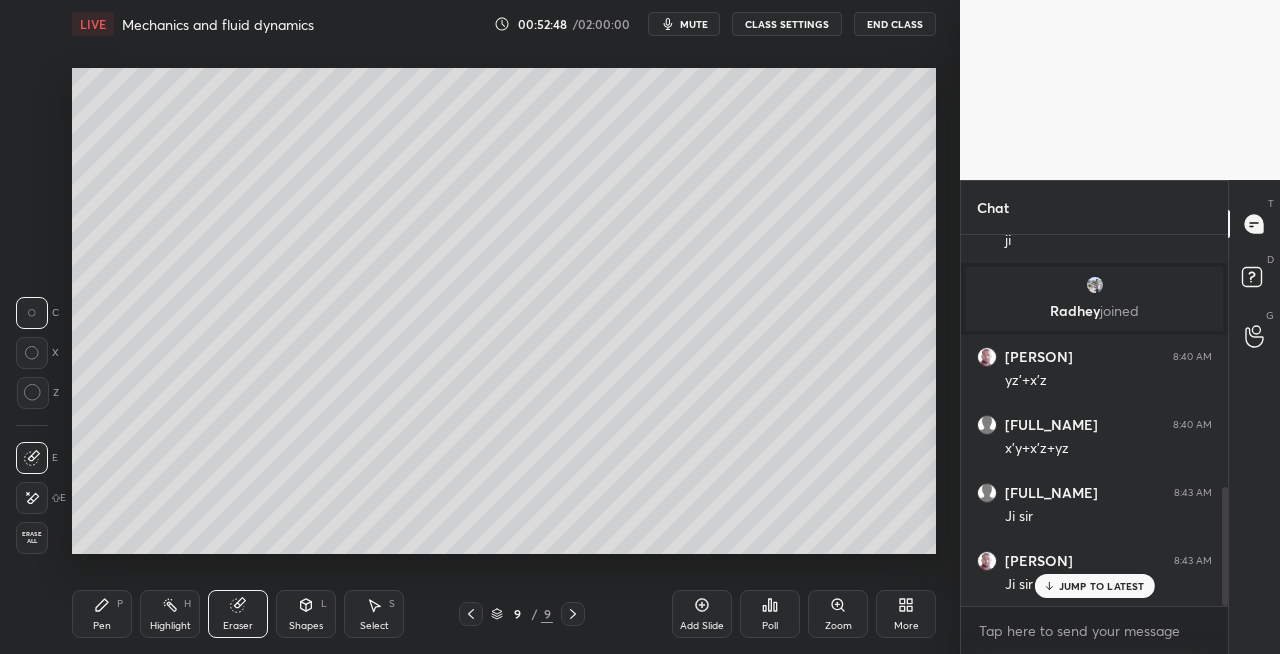 click on "Pen P" at bounding box center [102, 614] 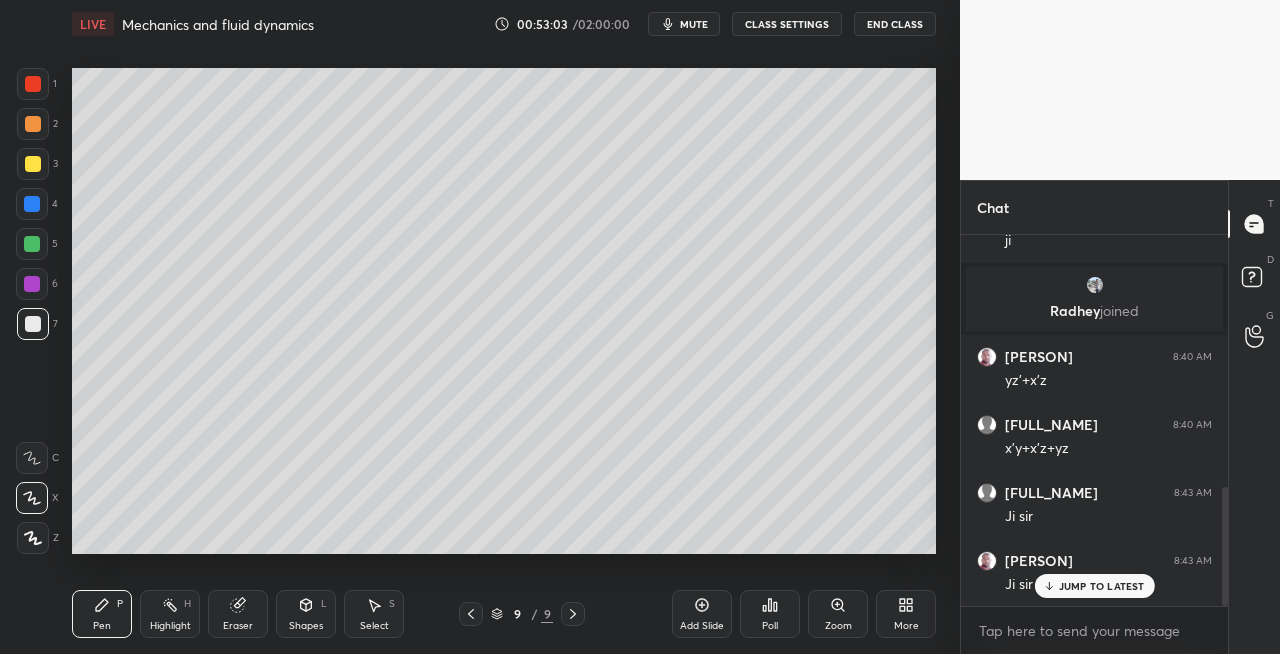 click on "Shapes L" at bounding box center [306, 614] 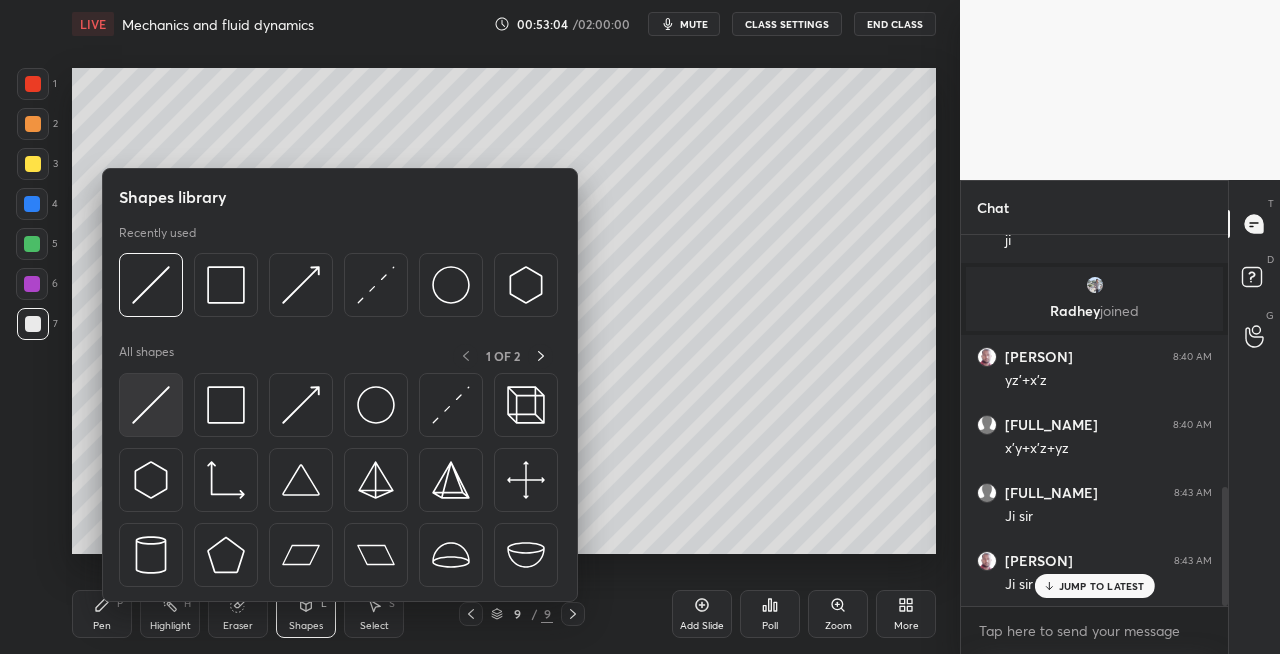 click at bounding box center (151, 405) 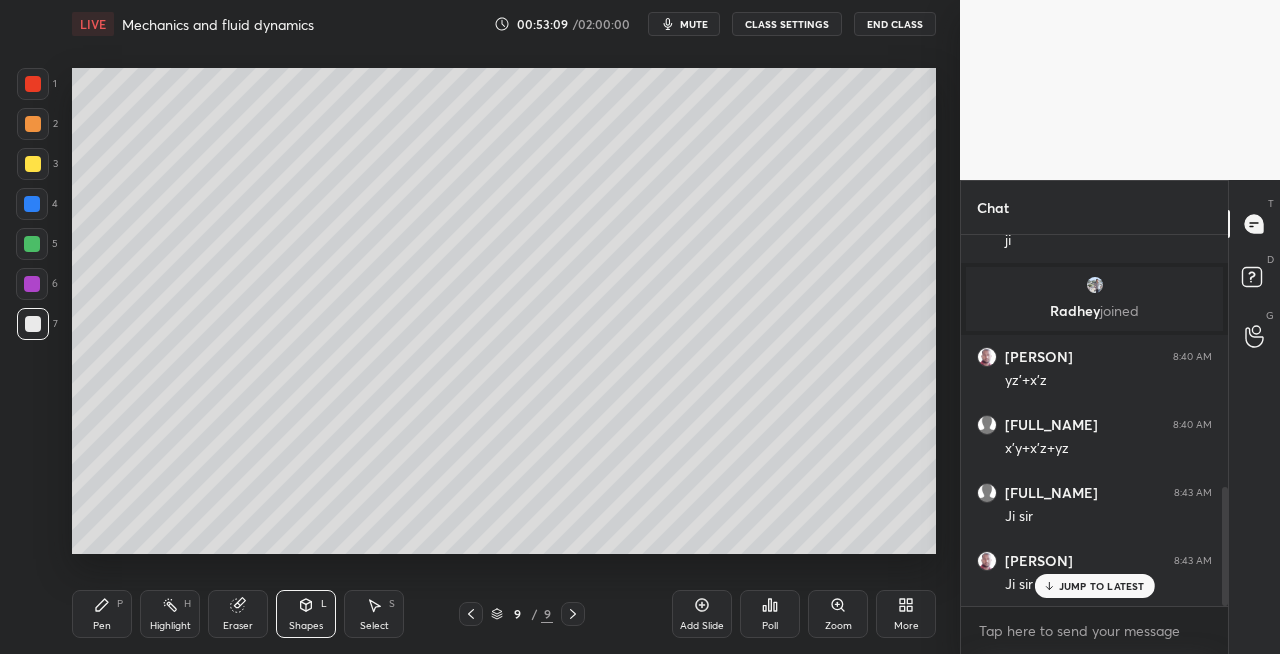 click on "Pen P" at bounding box center (102, 614) 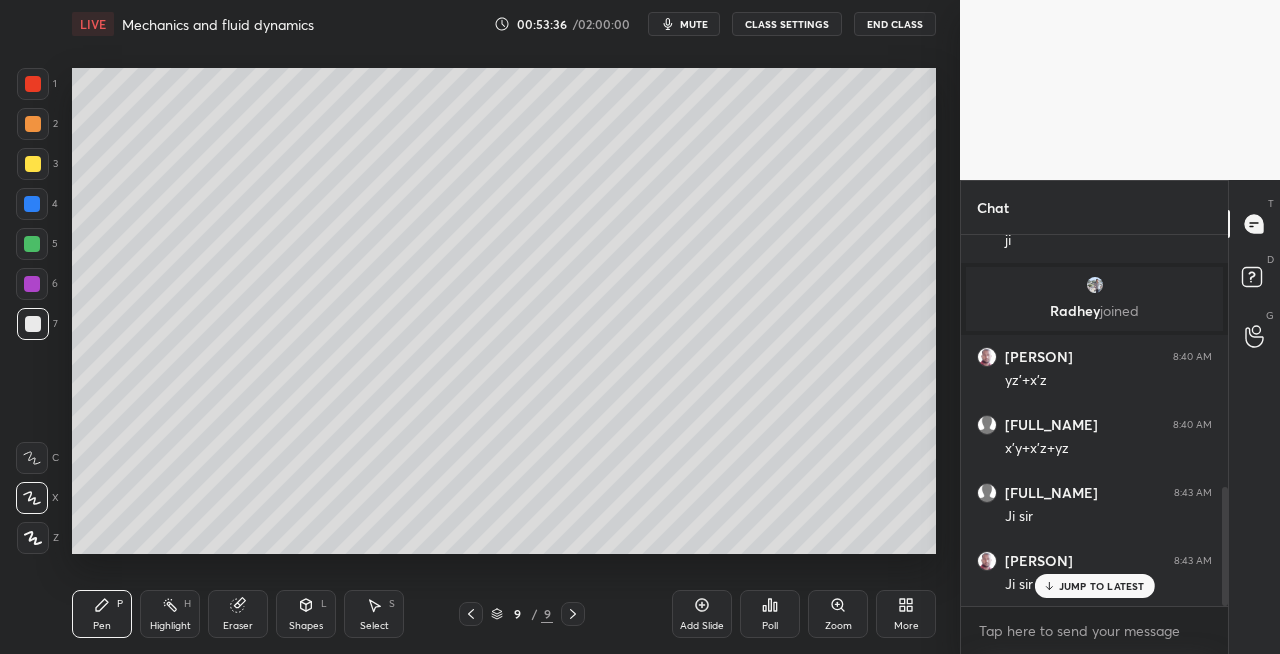 click 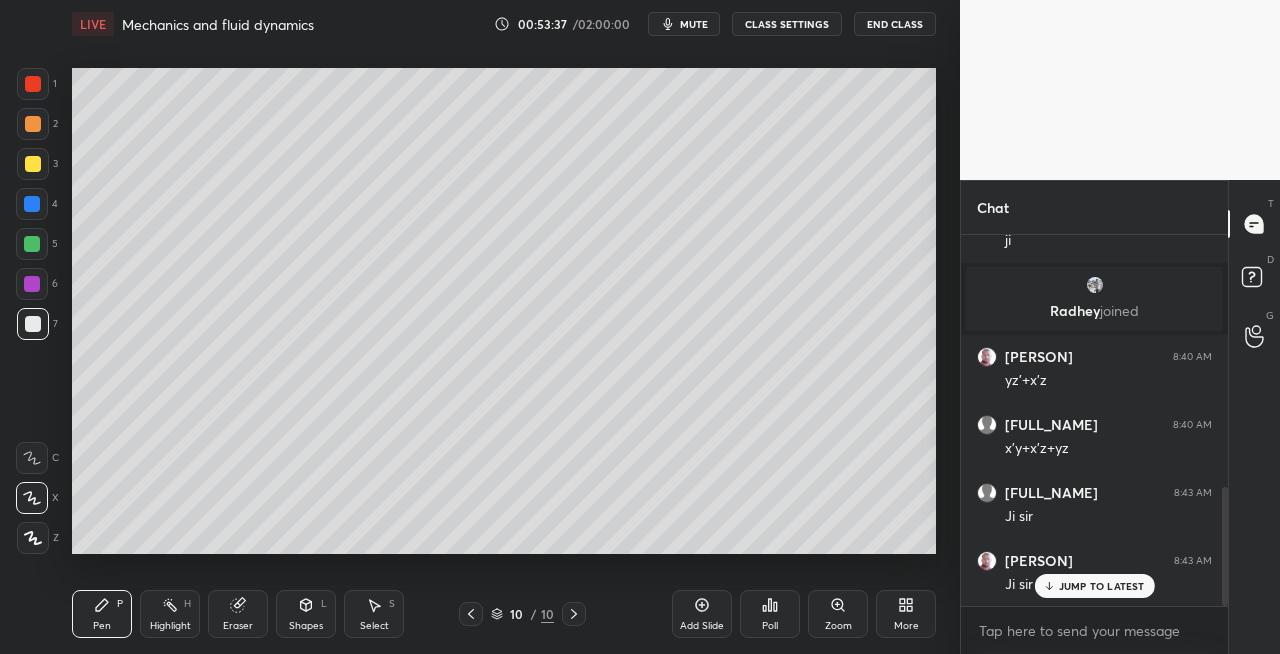 click at bounding box center (33, 164) 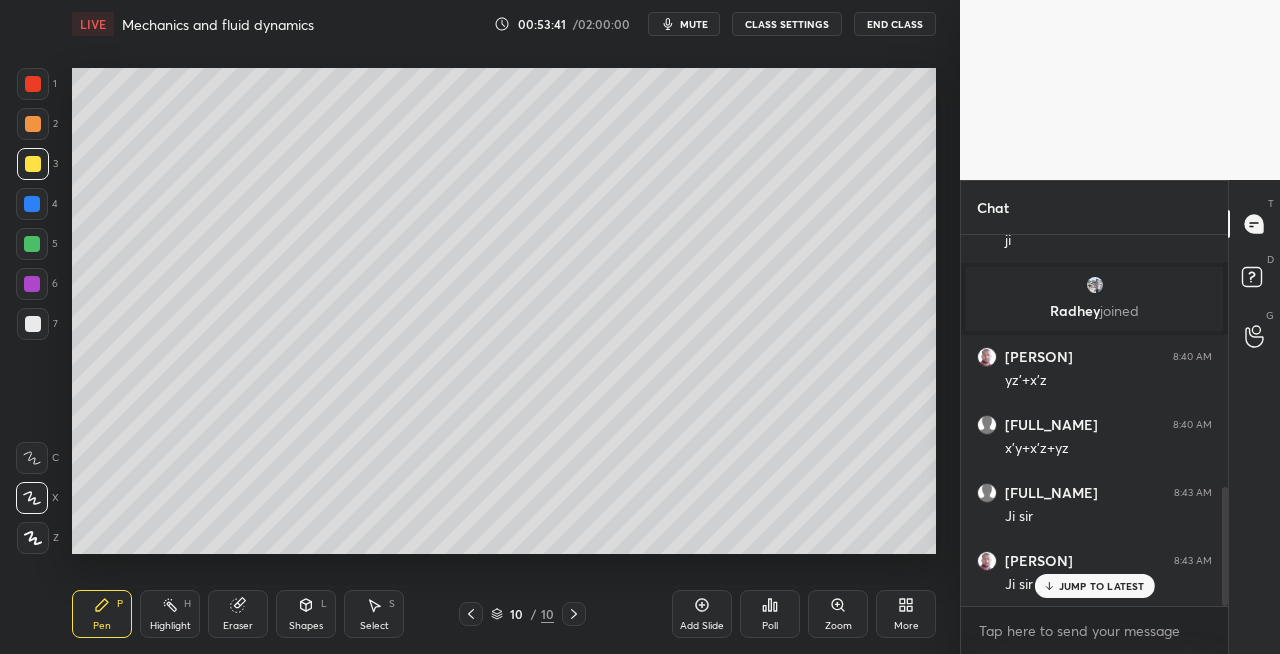 click 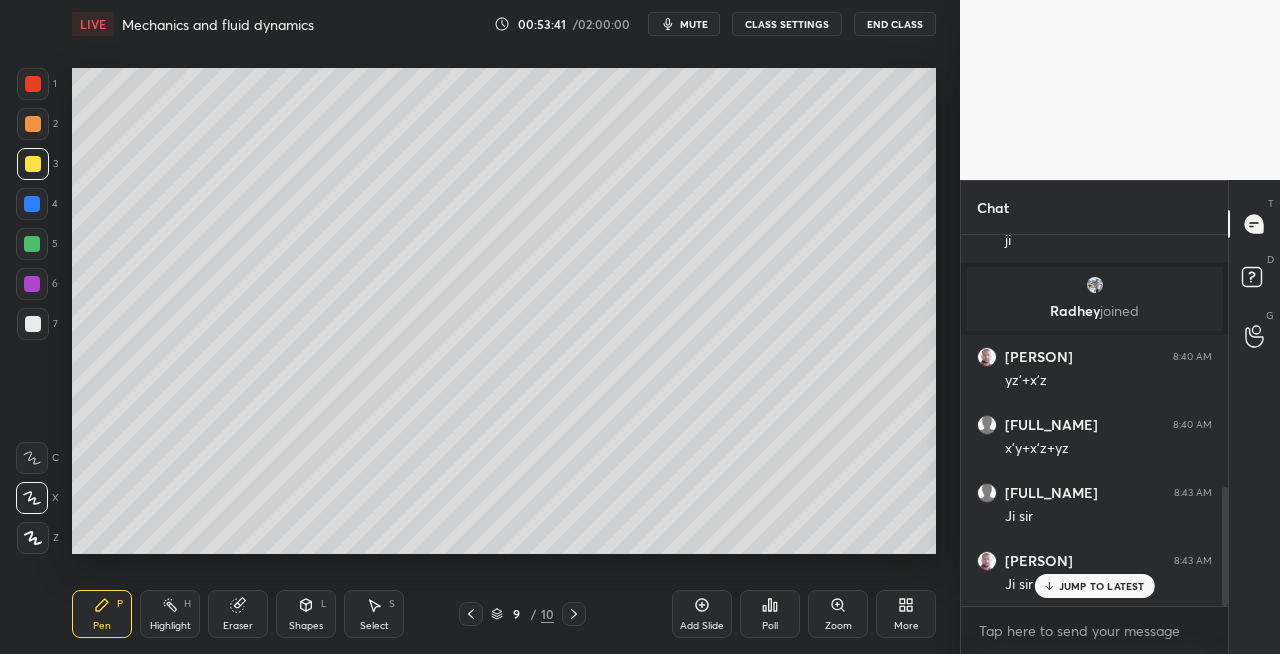 click 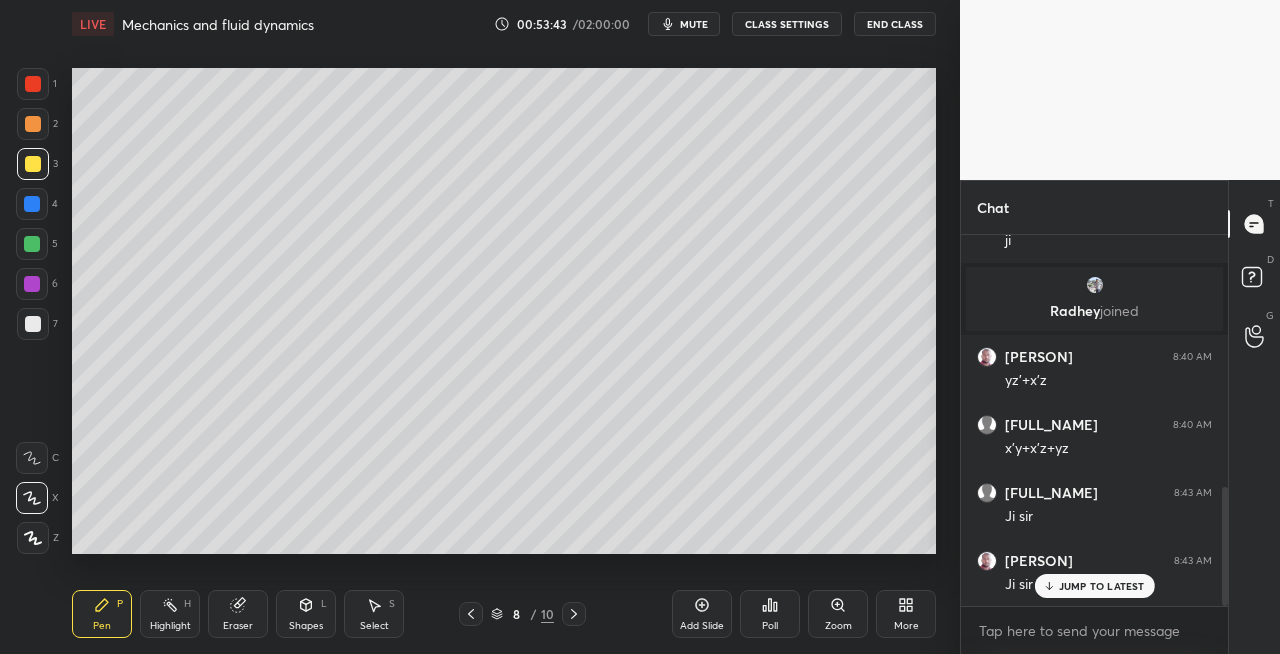 click 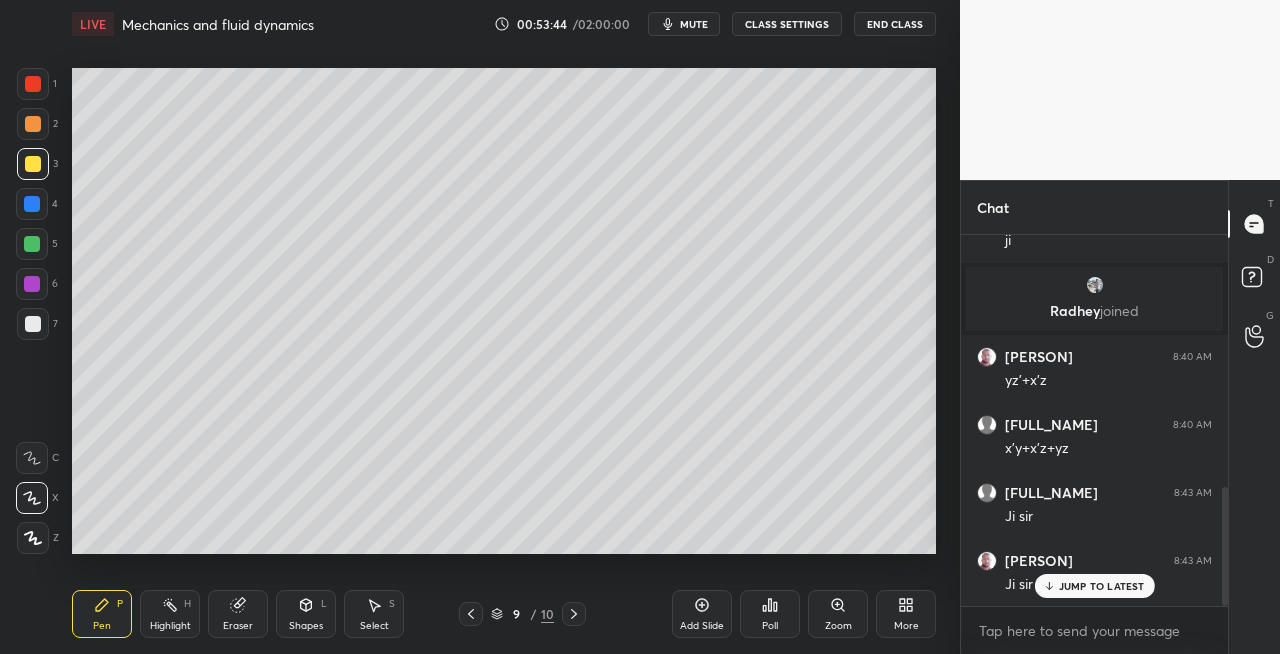 click 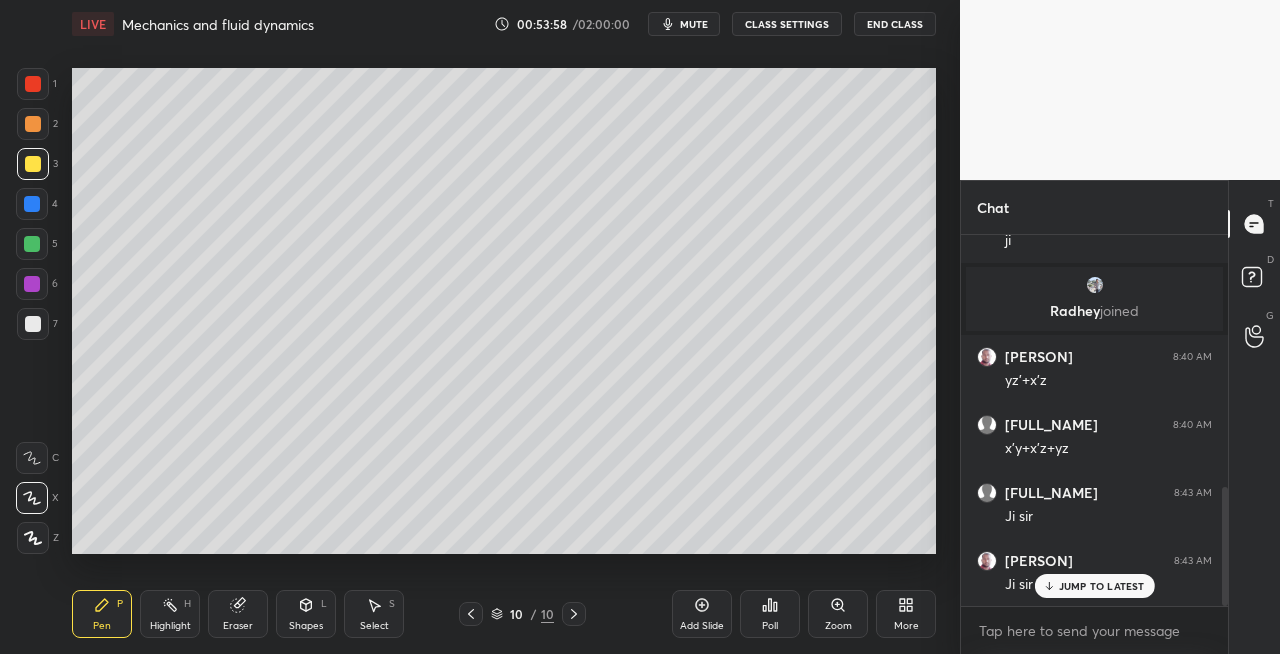 click 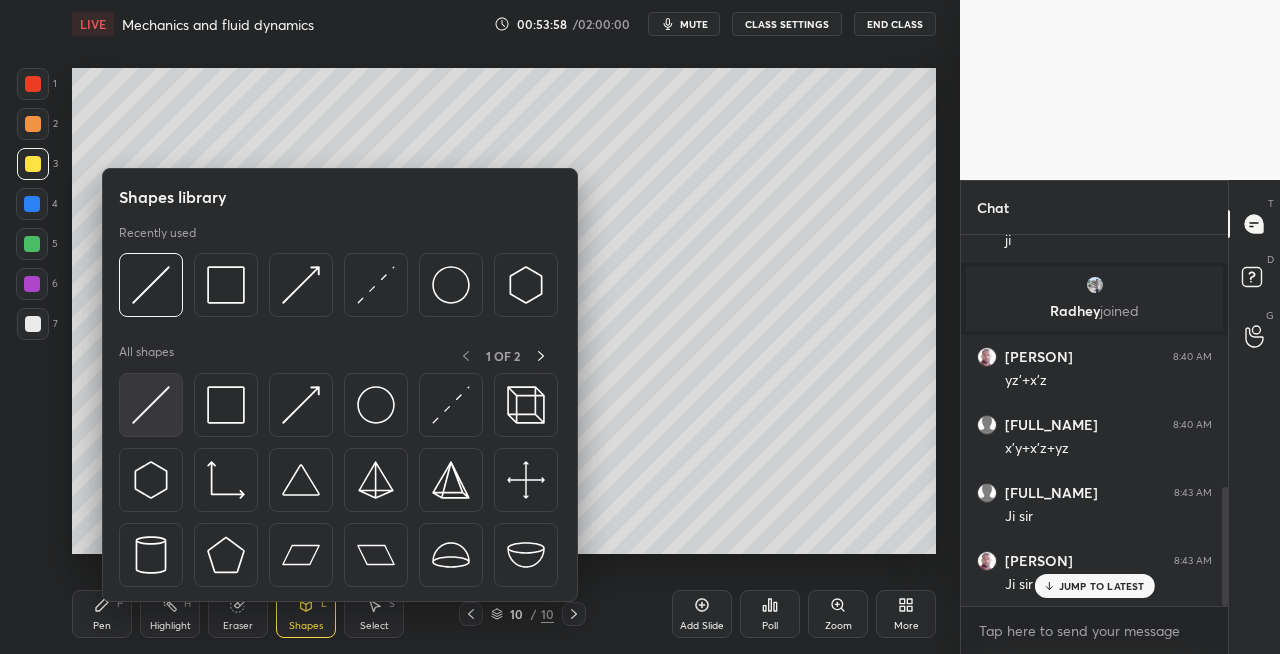 click at bounding box center (151, 405) 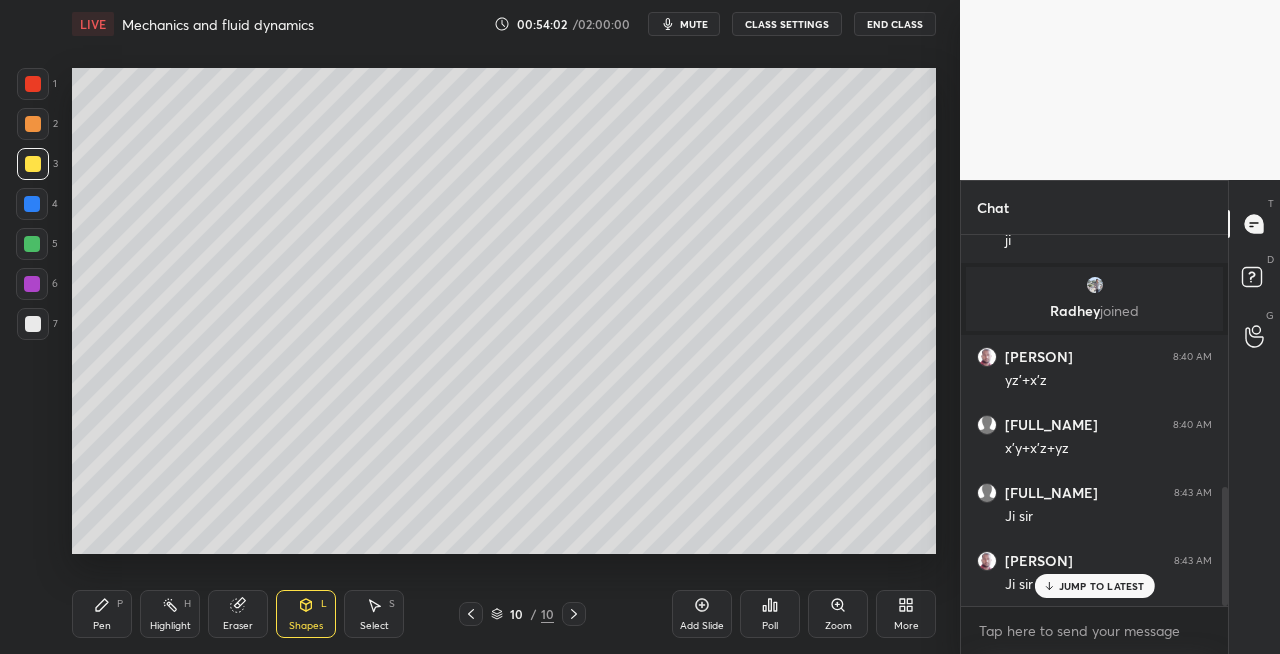 click on "Pen P" at bounding box center (102, 614) 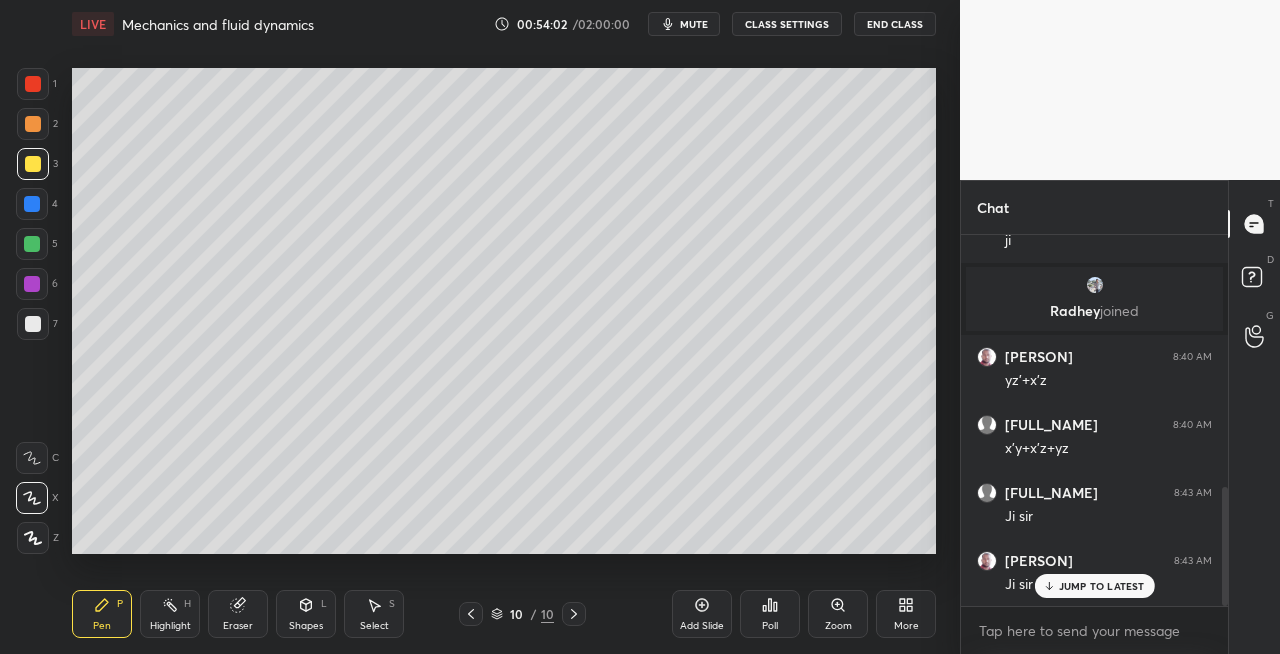 click at bounding box center (33, 324) 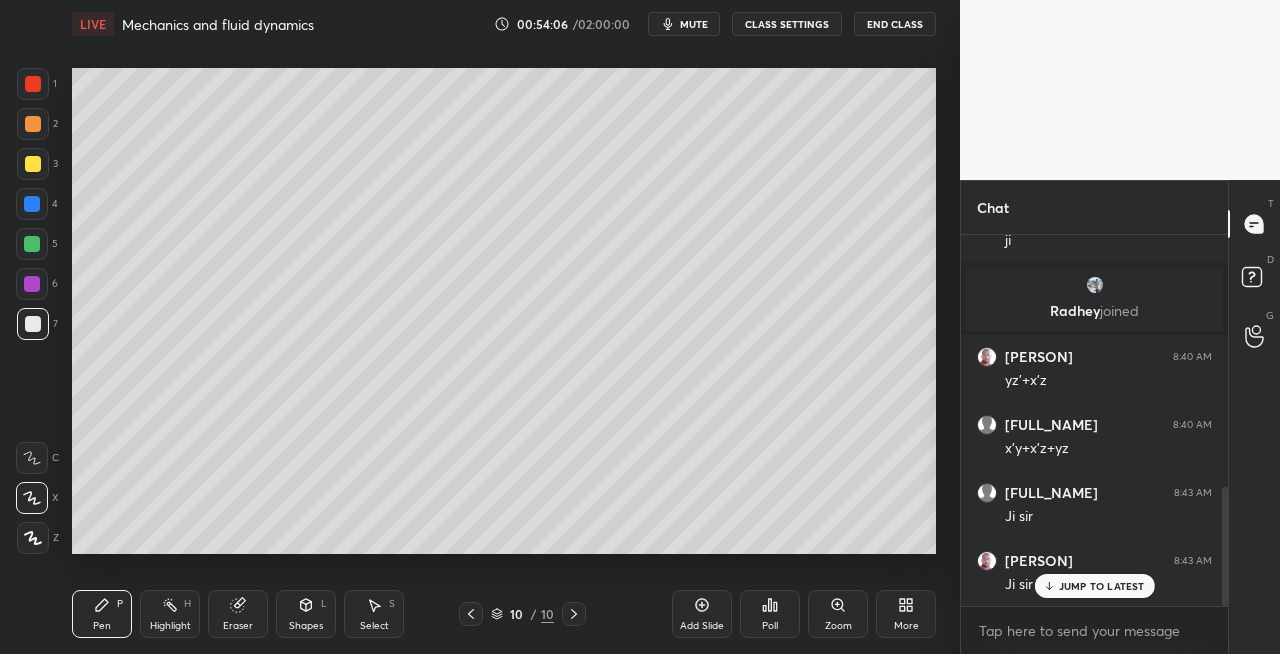 click at bounding box center [33, 324] 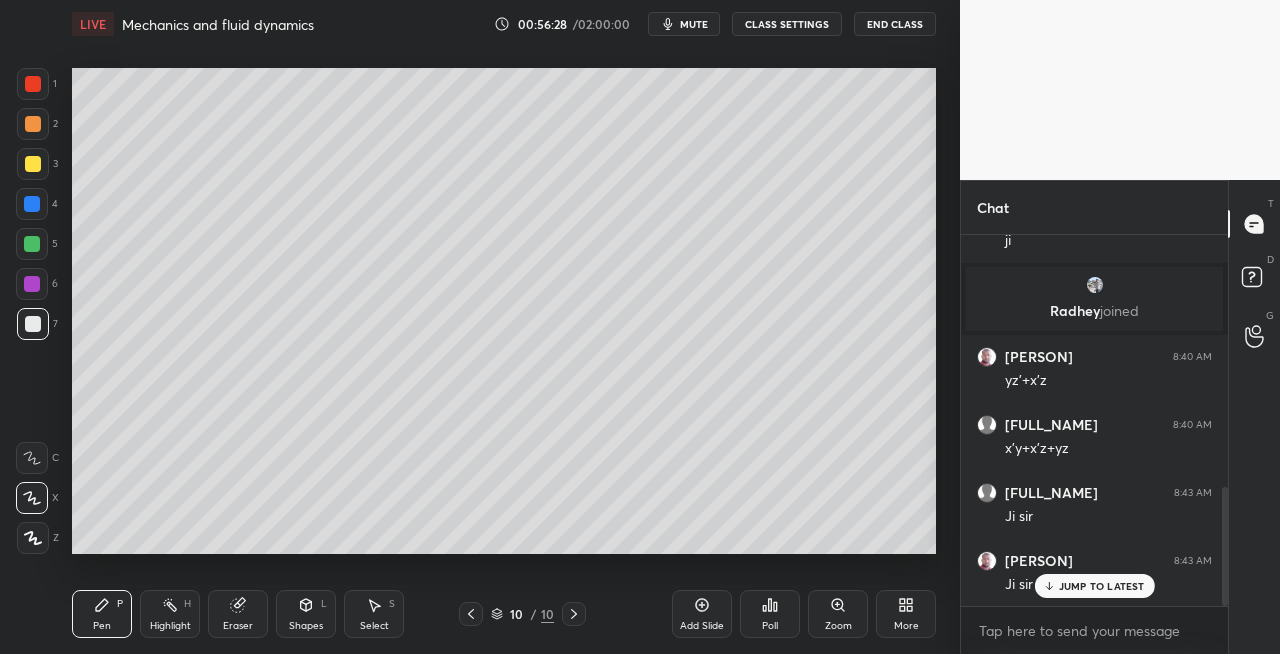 click 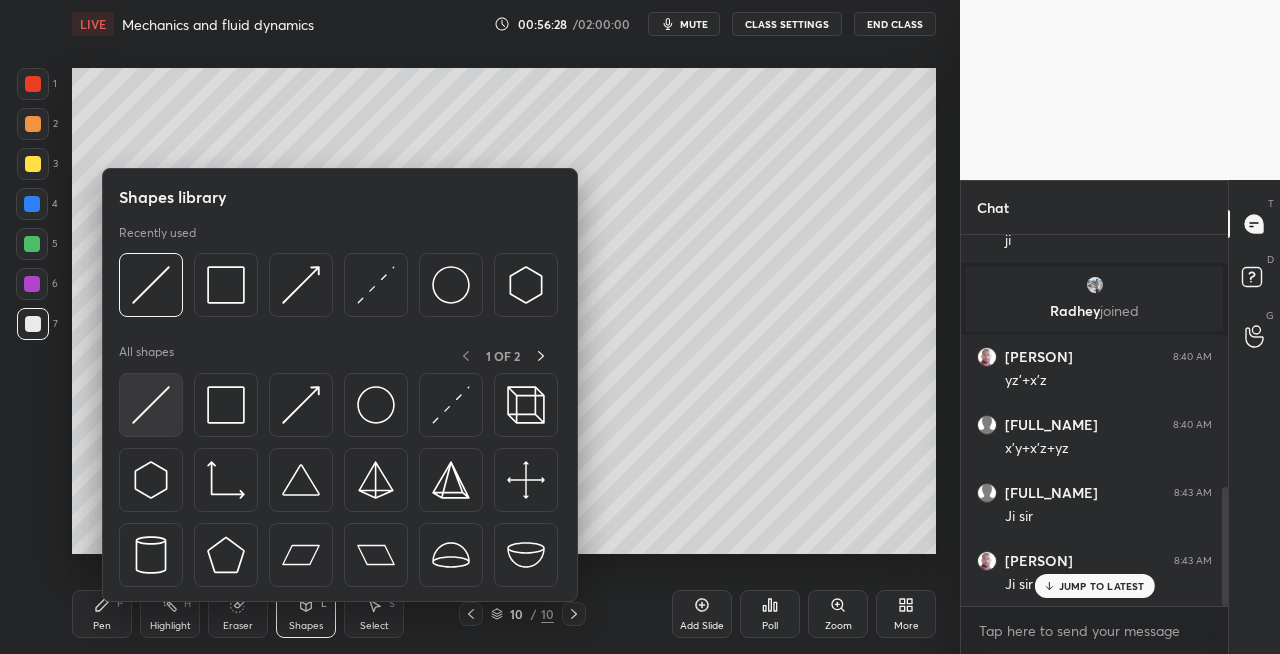 click at bounding box center [151, 405] 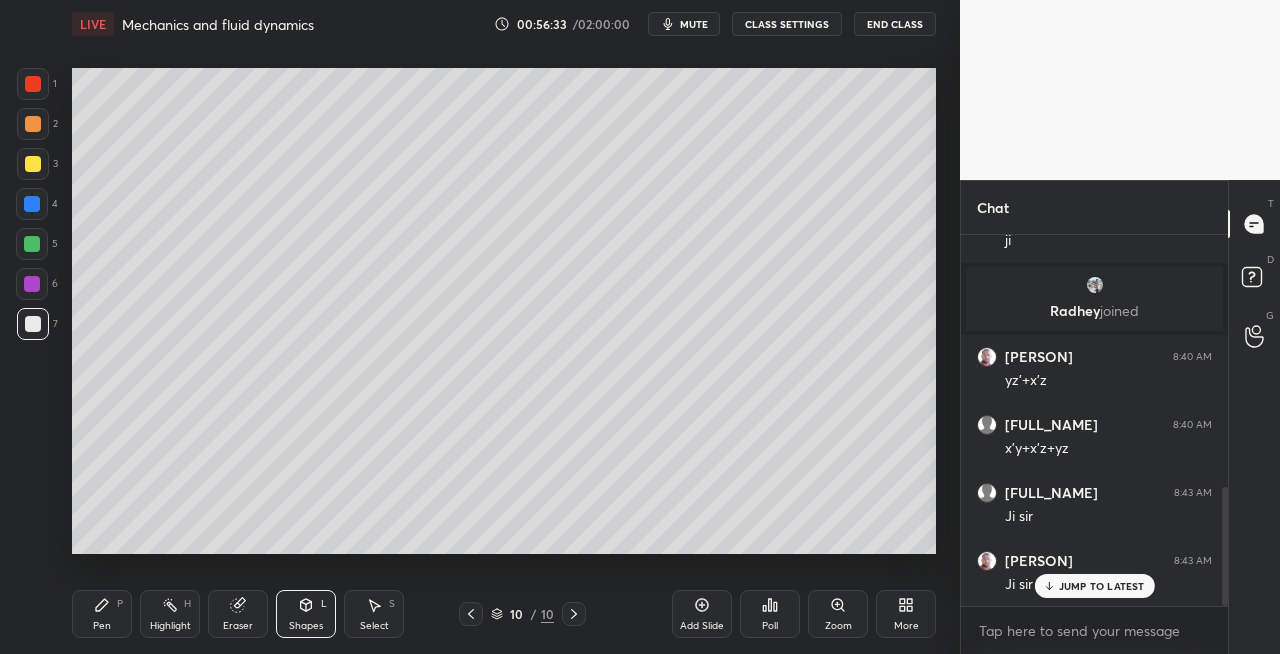 click on "Pen P" at bounding box center [102, 614] 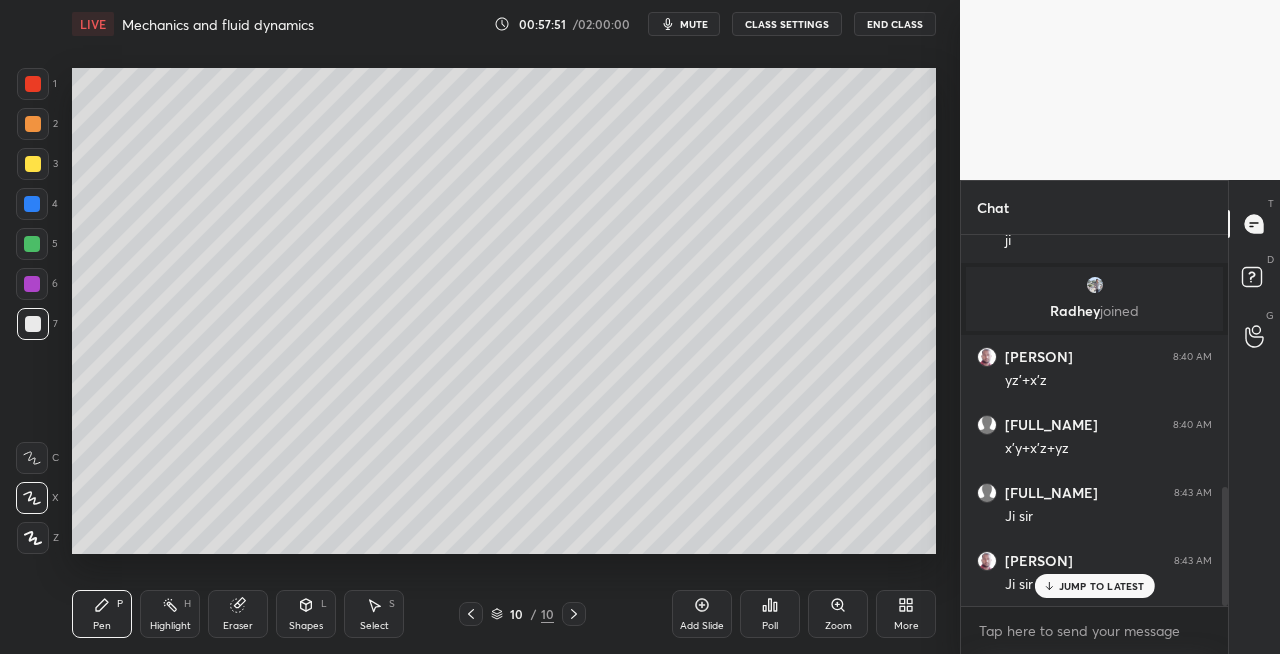 click 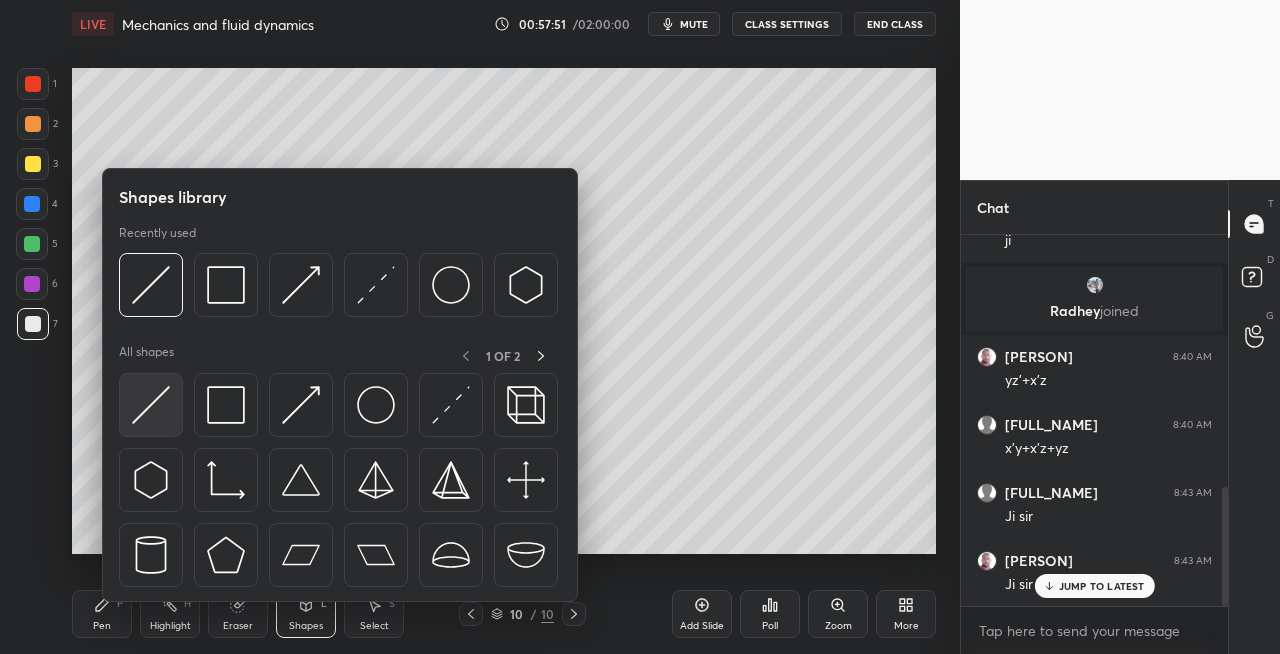 click at bounding box center [151, 405] 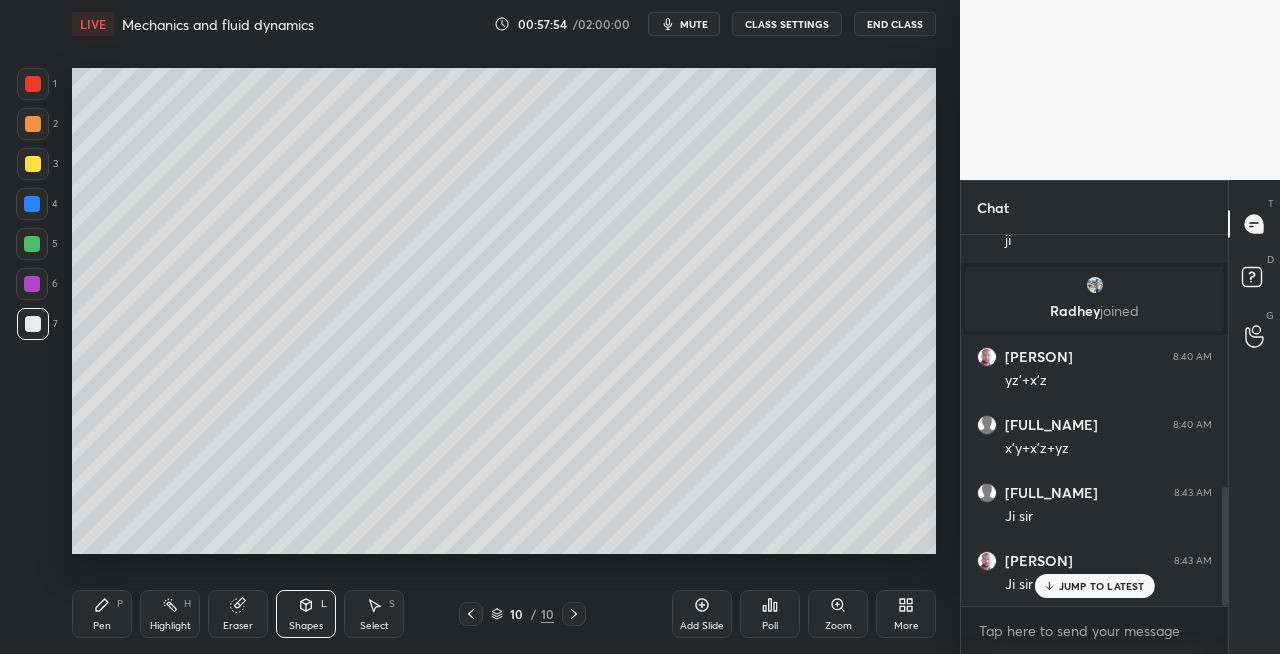 click on "Pen P" at bounding box center (102, 614) 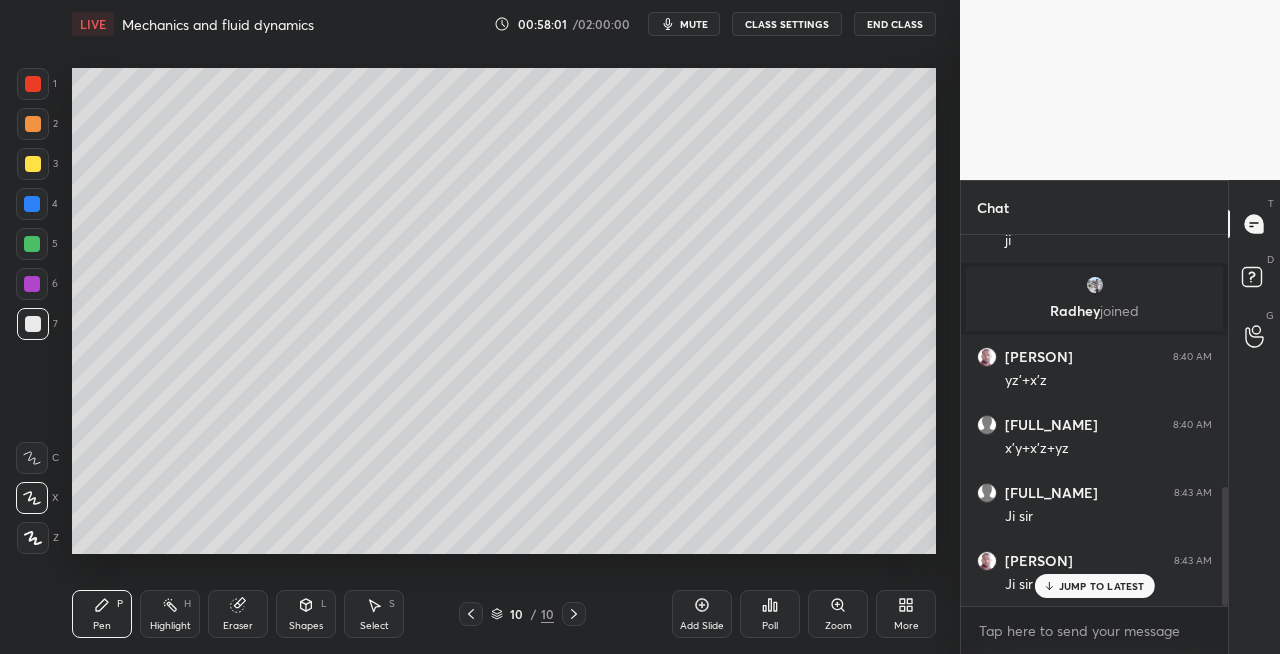 click on "Shapes L" at bounding box center [306, 614] 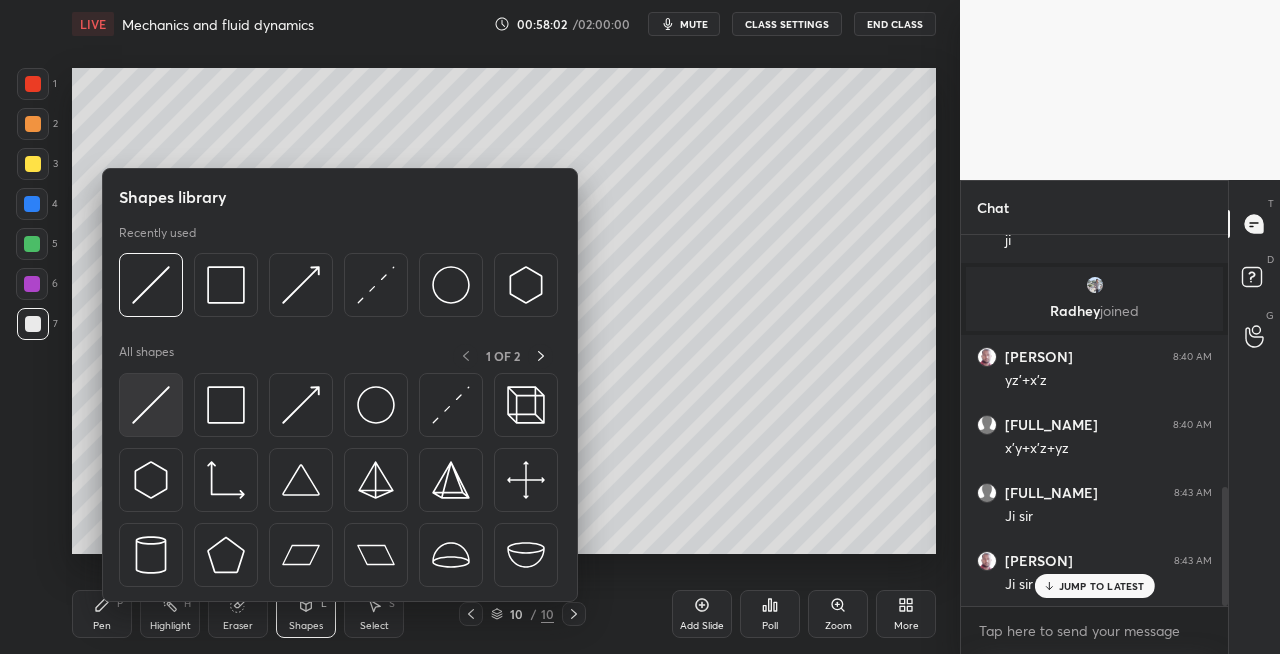click at bounding box center [151, 405] 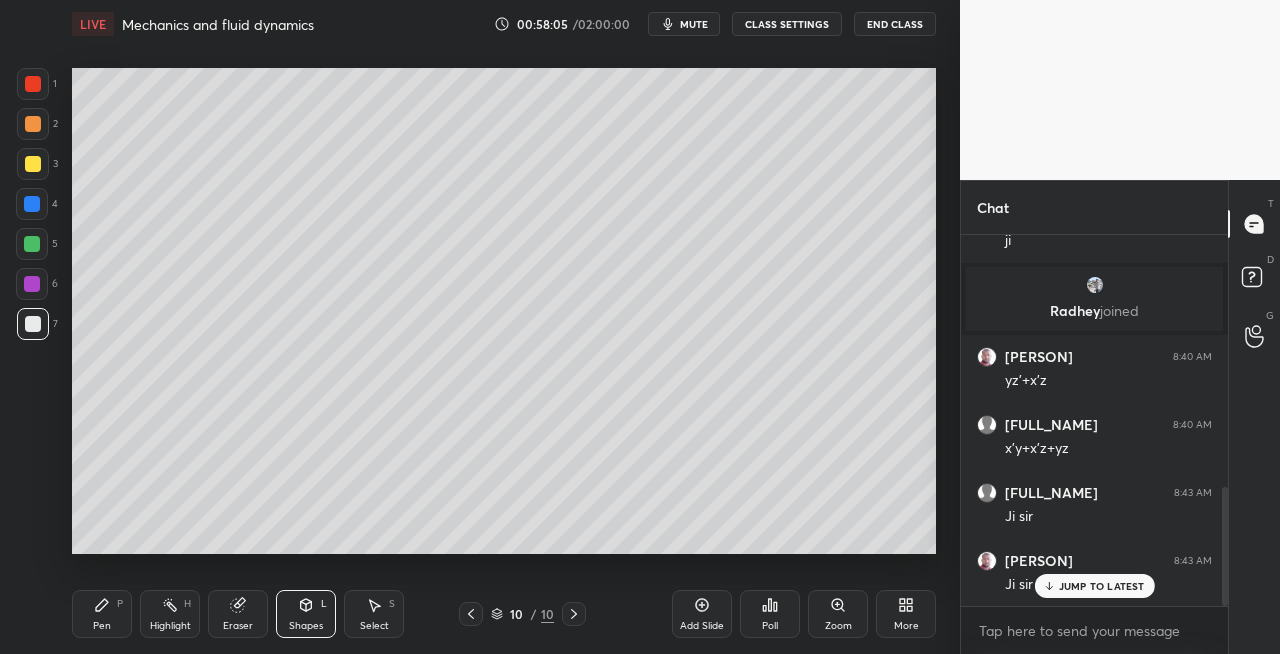click 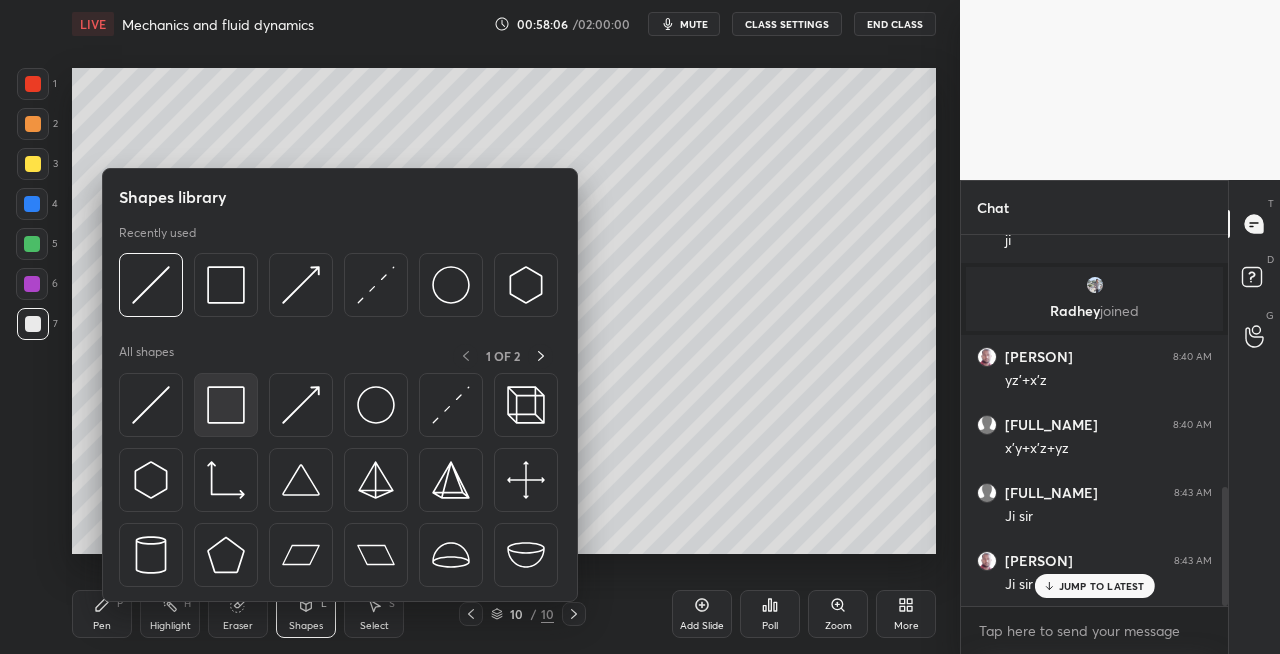 click at bounding box center (226, 405) 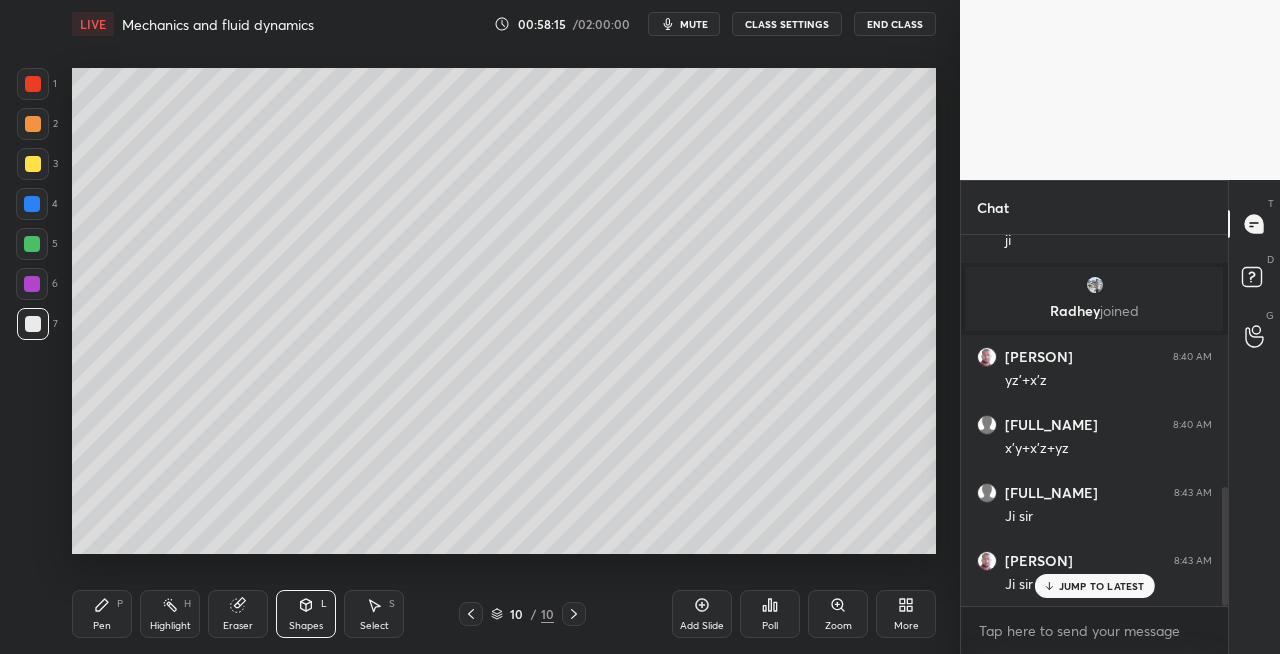 click on "Shapes L" at bounding box center [306, 614] 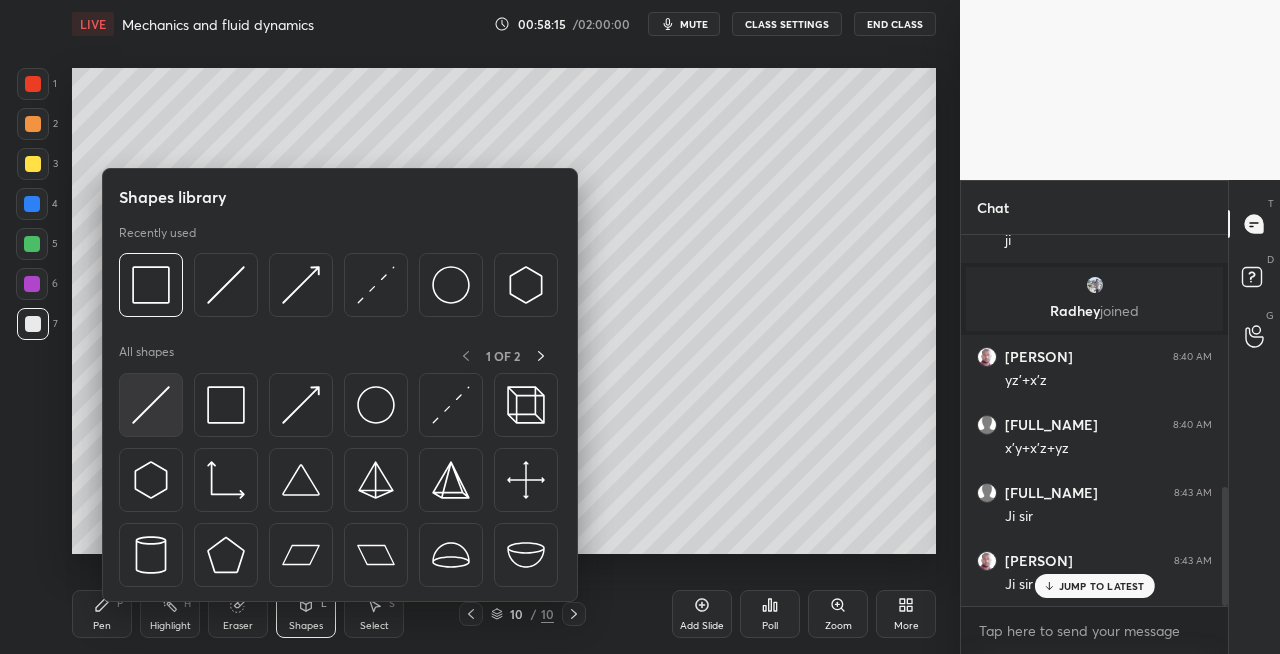 click at bounding box center (151, 405) 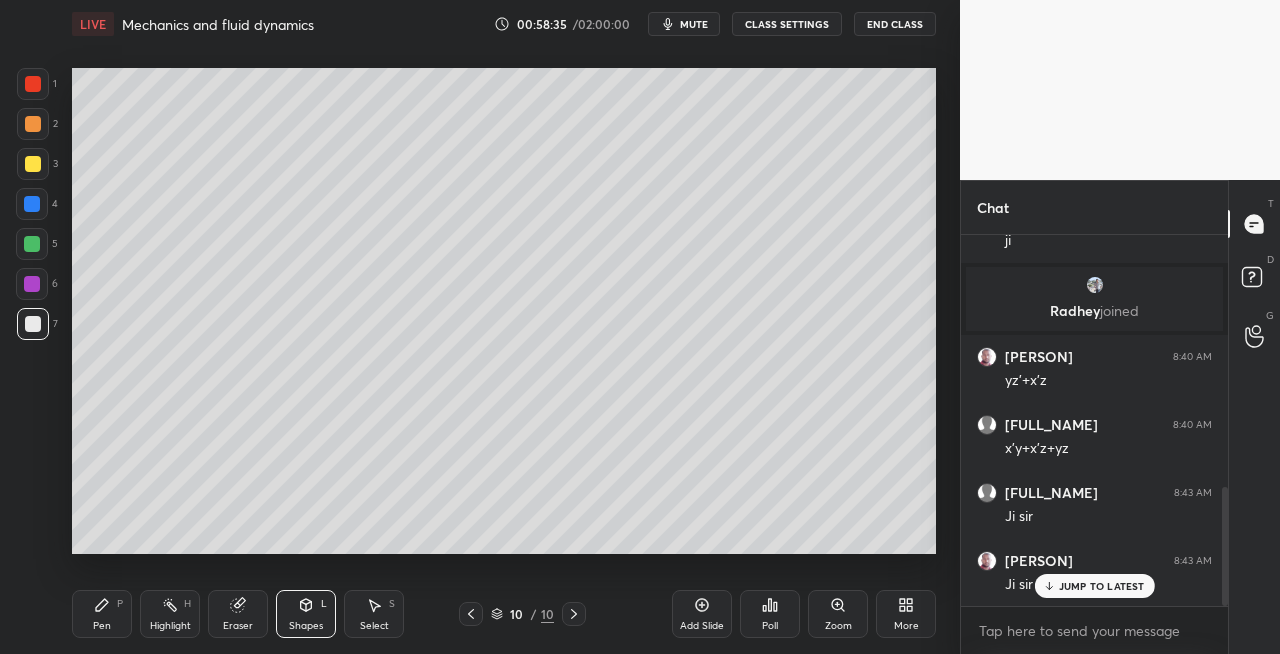 click on "Pen P" at bounding box center [102, 614] 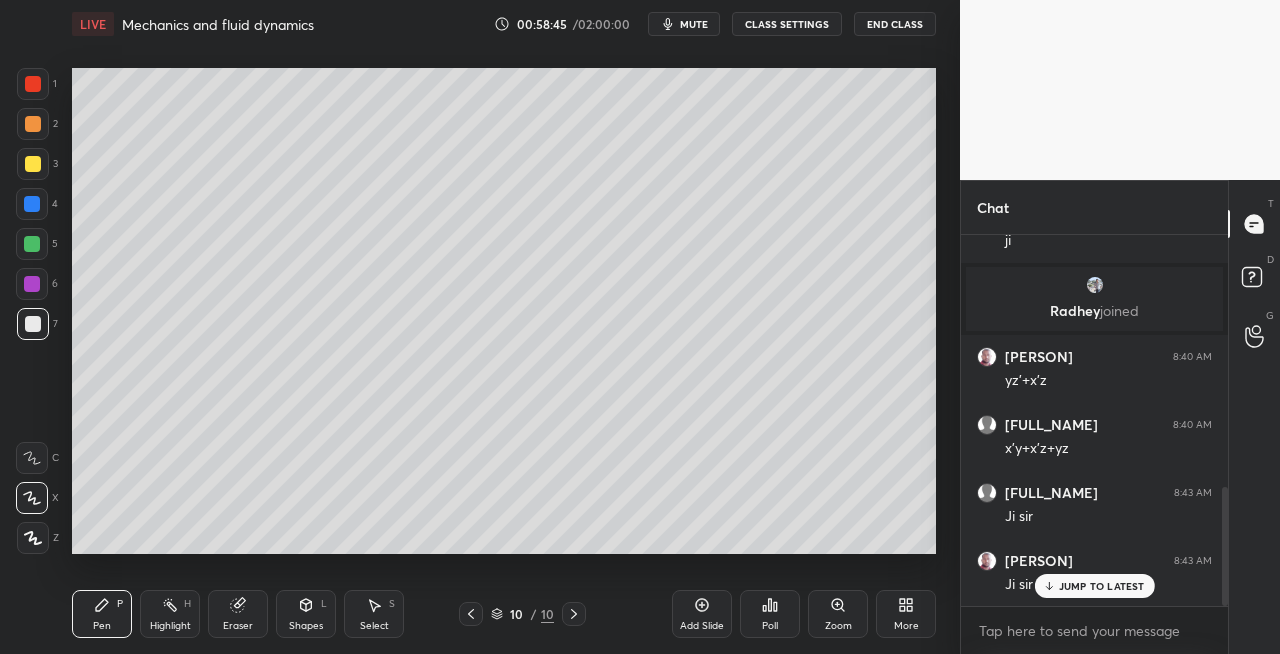click on "Eraser" at bounding box center [238, 614] 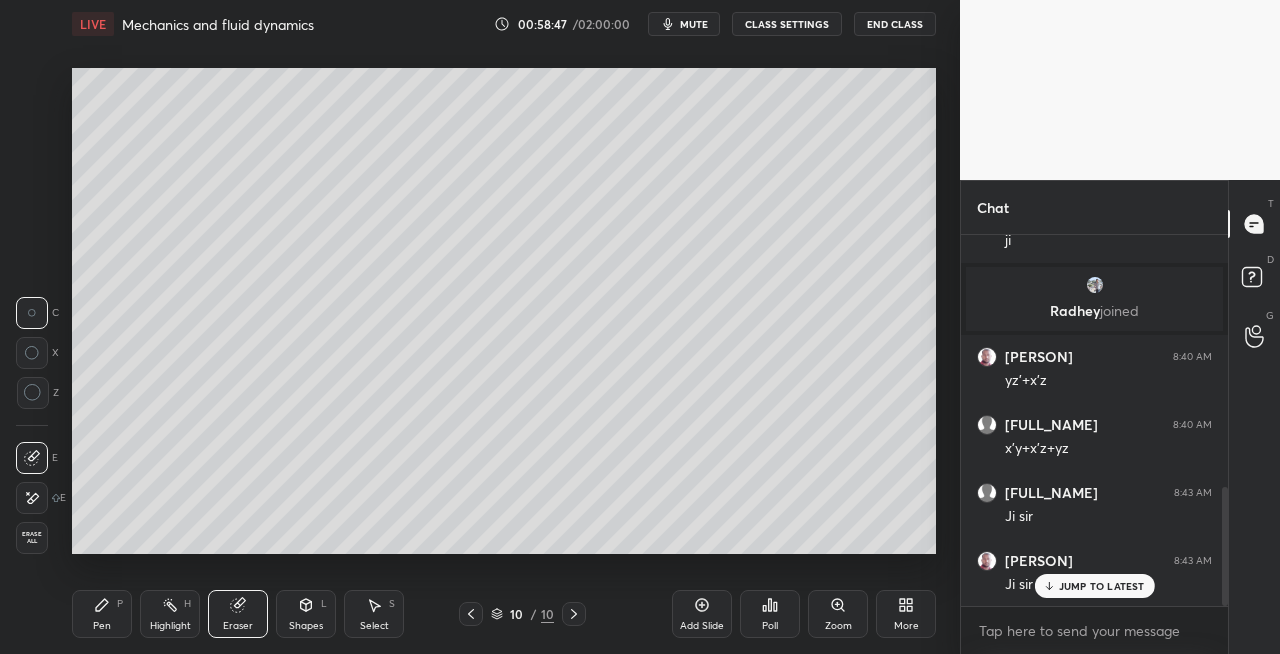click on "Pen" at bounding box center [102, 626] 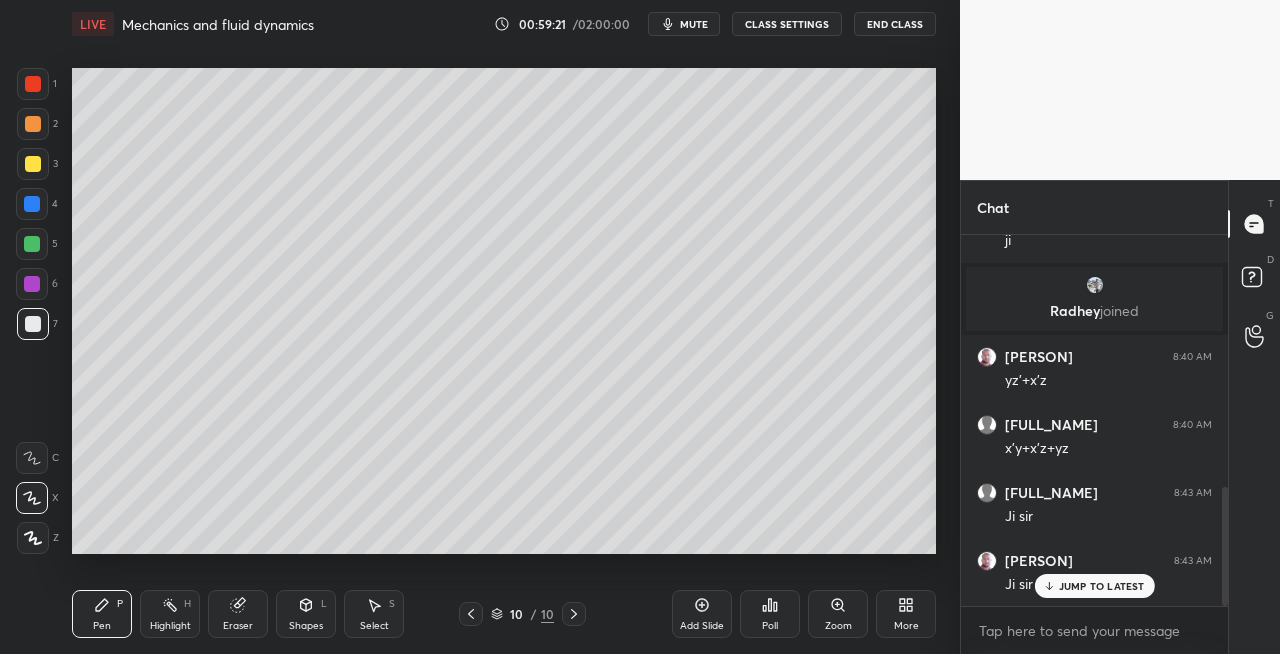click 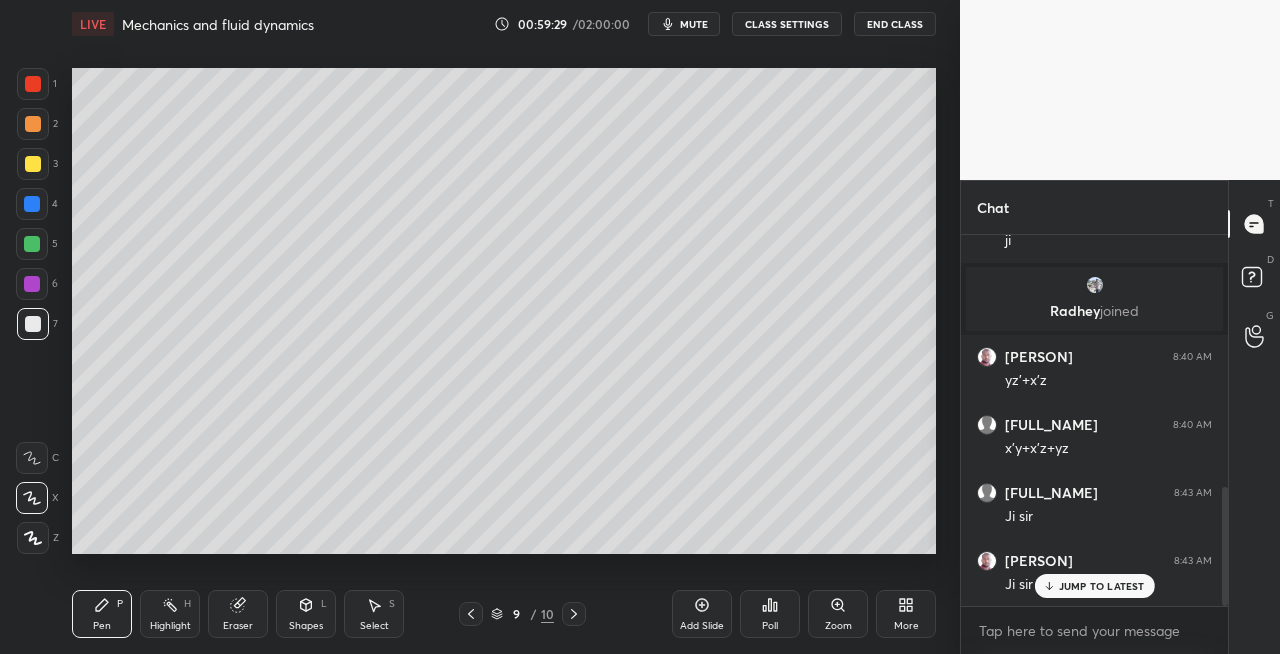 click 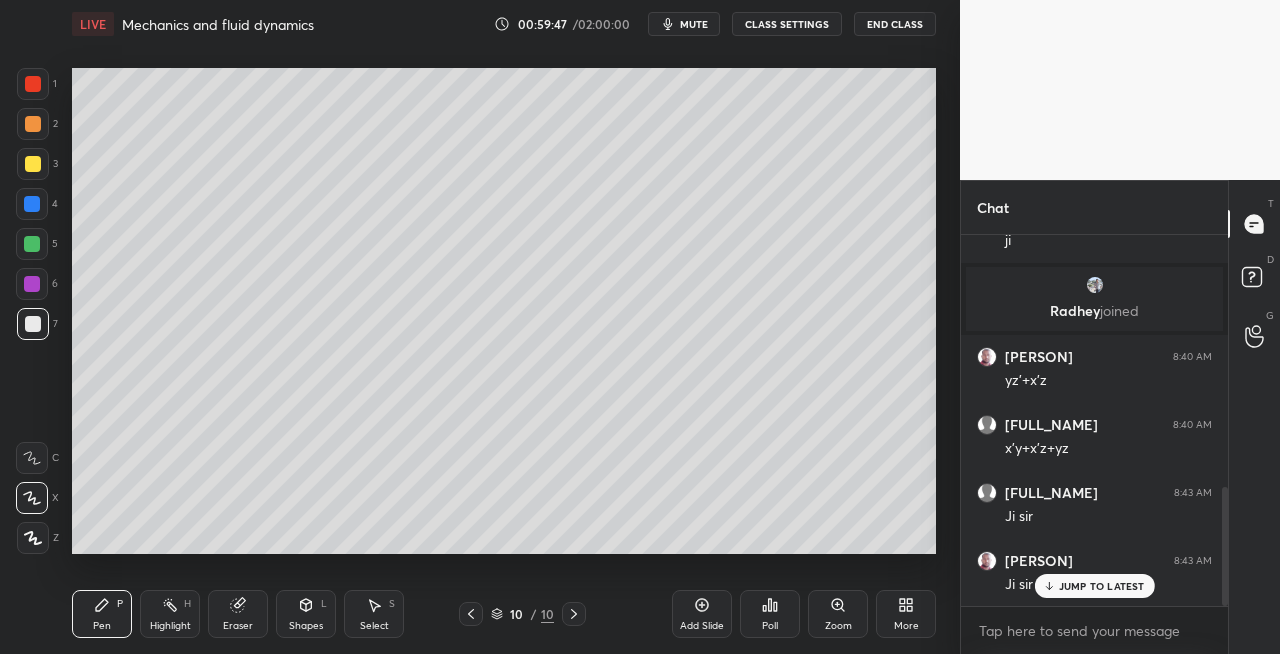click 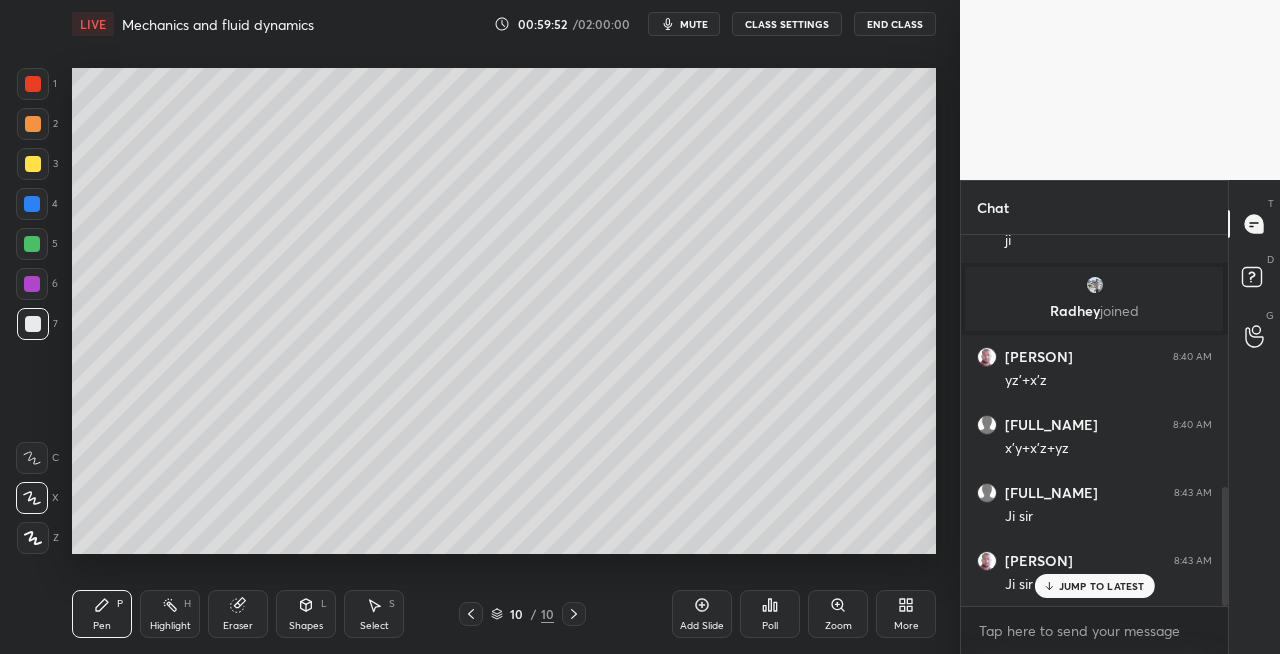 click 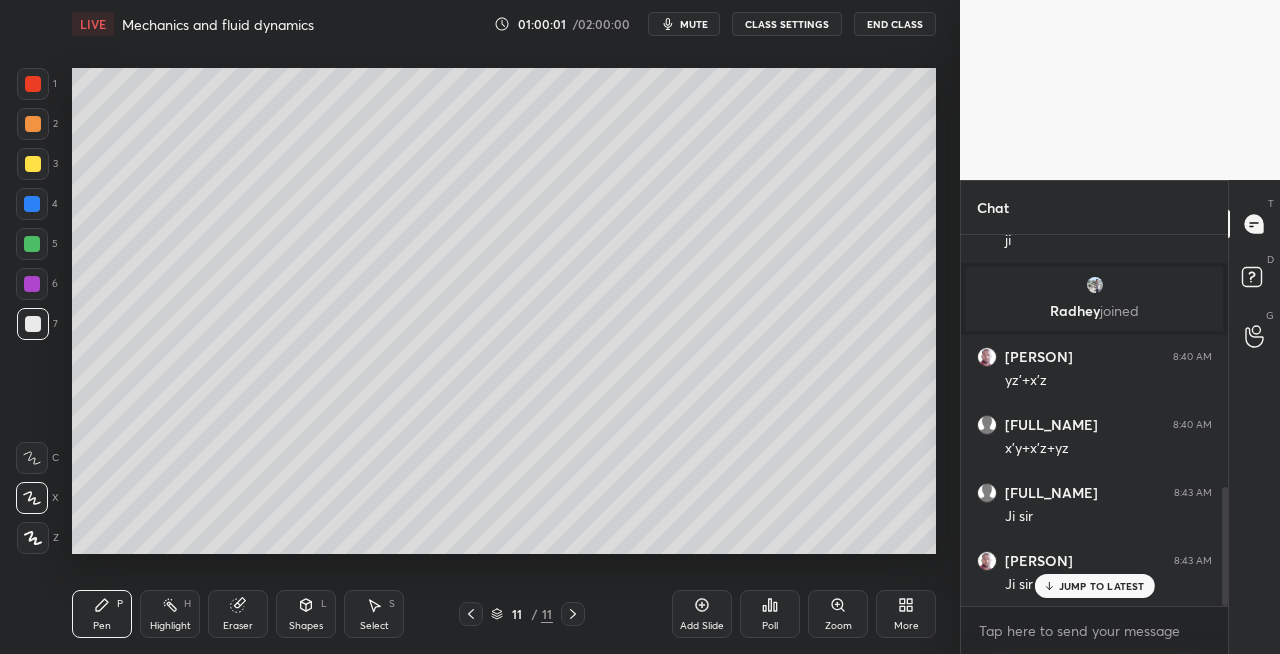 click on "Shapes L" at bounding box center (306, 614) 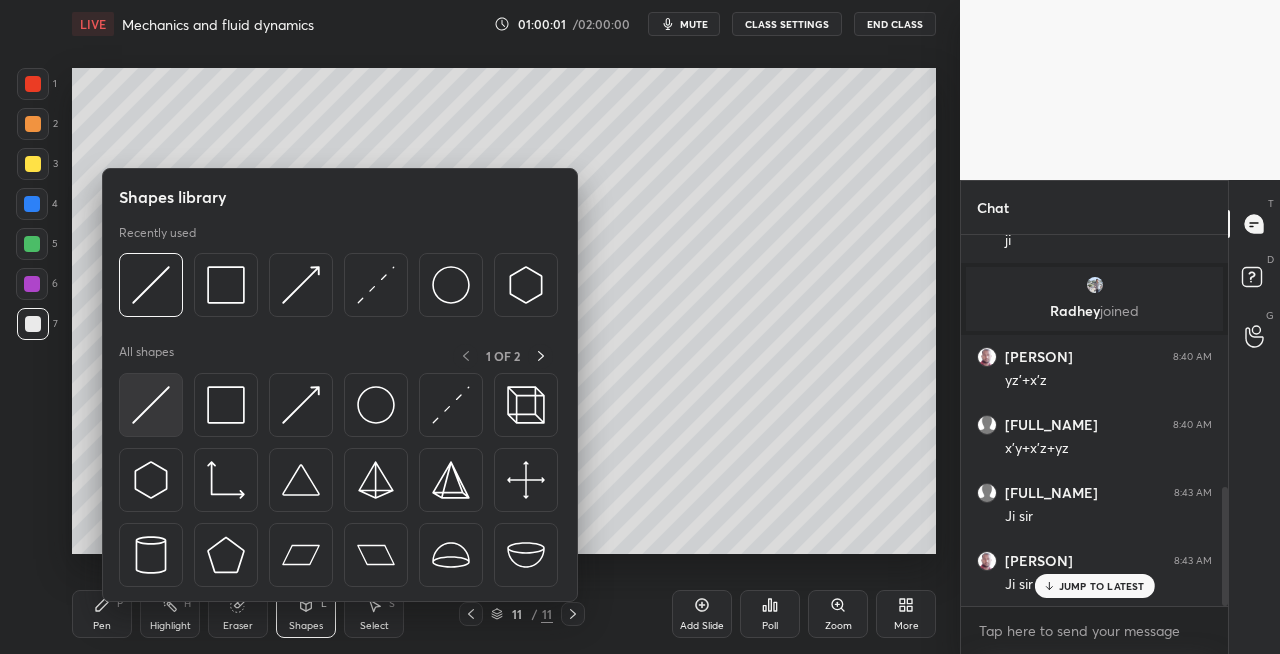click at bounding box center (151, 405) 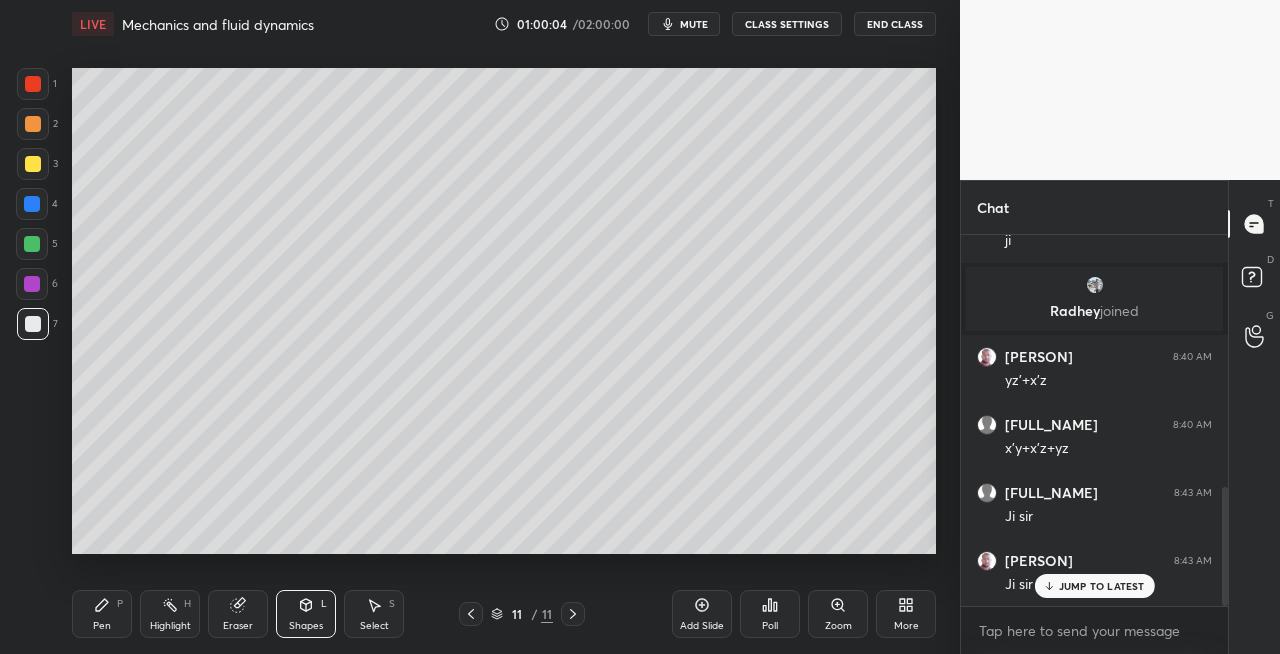 click 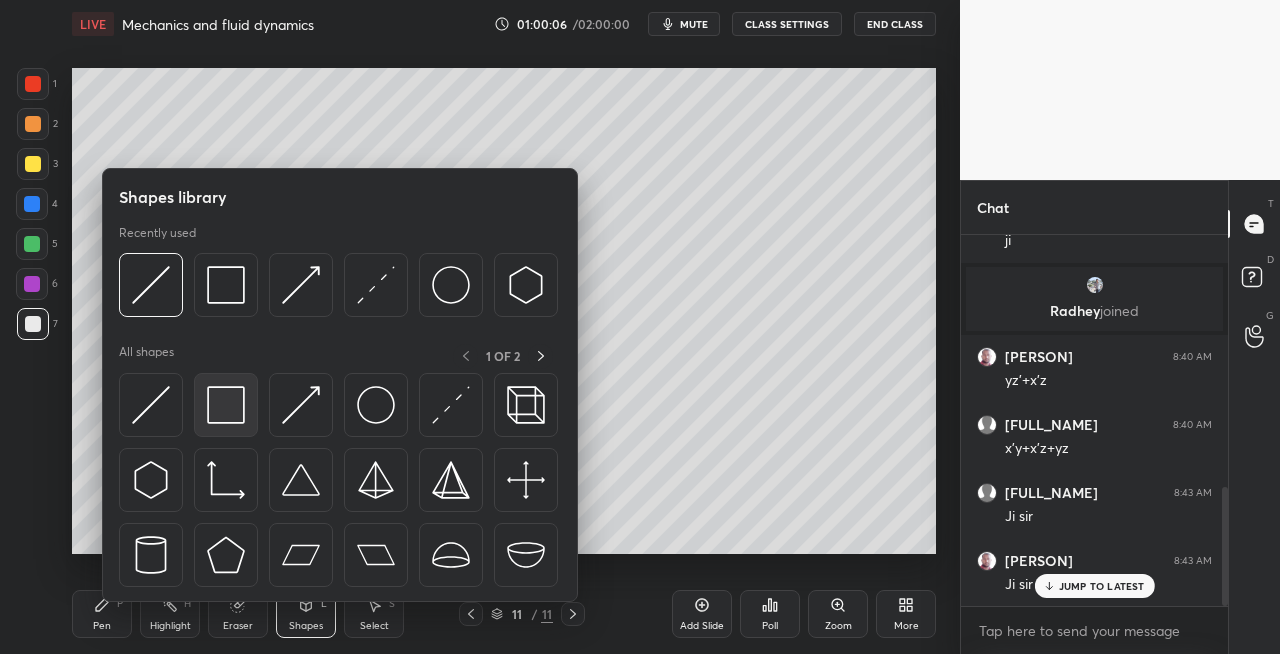 click at bounding box center (226, 405) 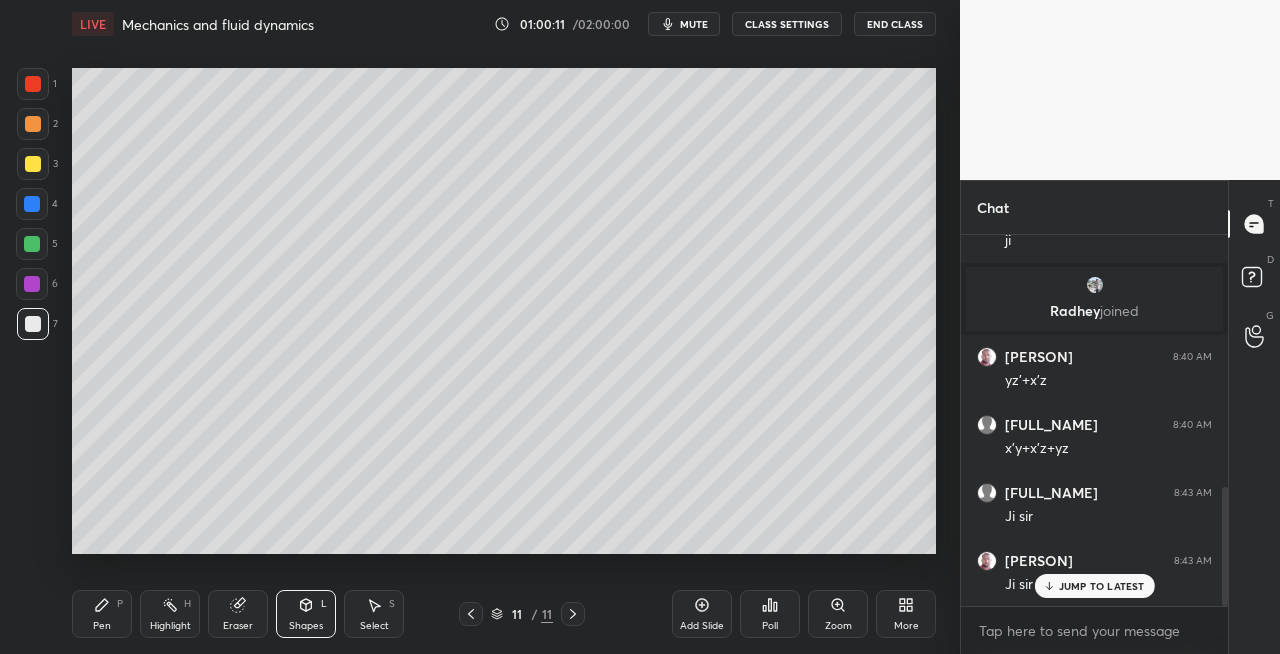 click on "Shapes L" at bounding box center [306, 614] 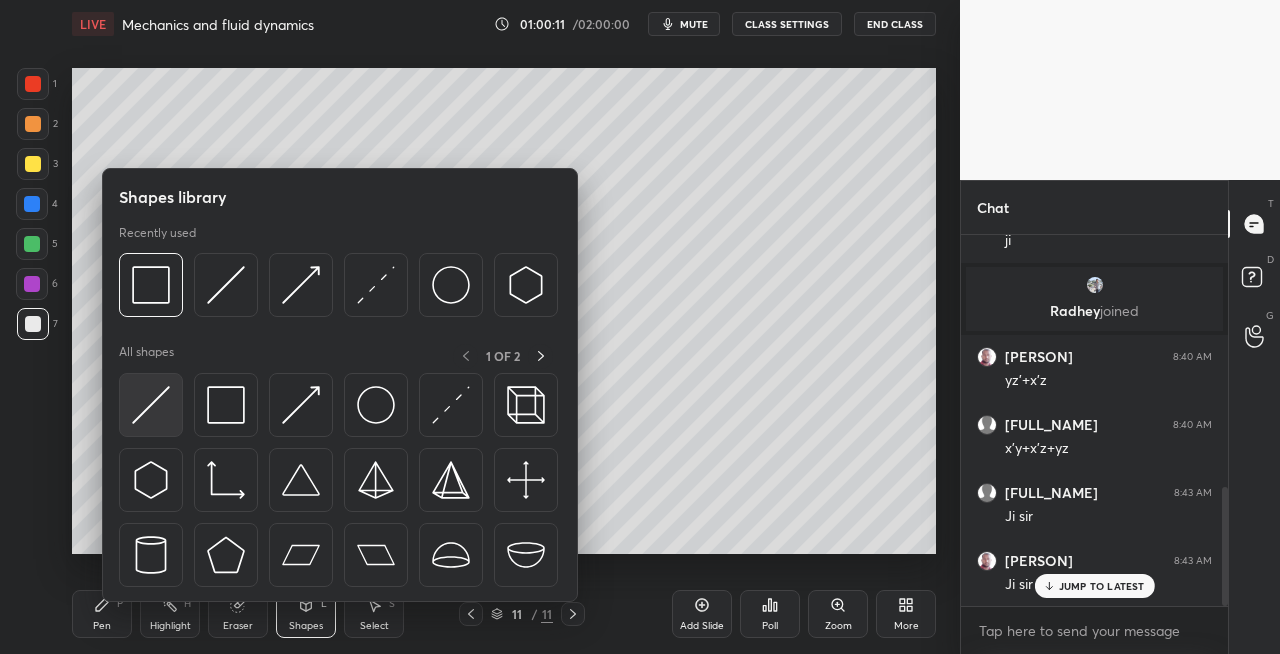click at bounding box center (151, 405) 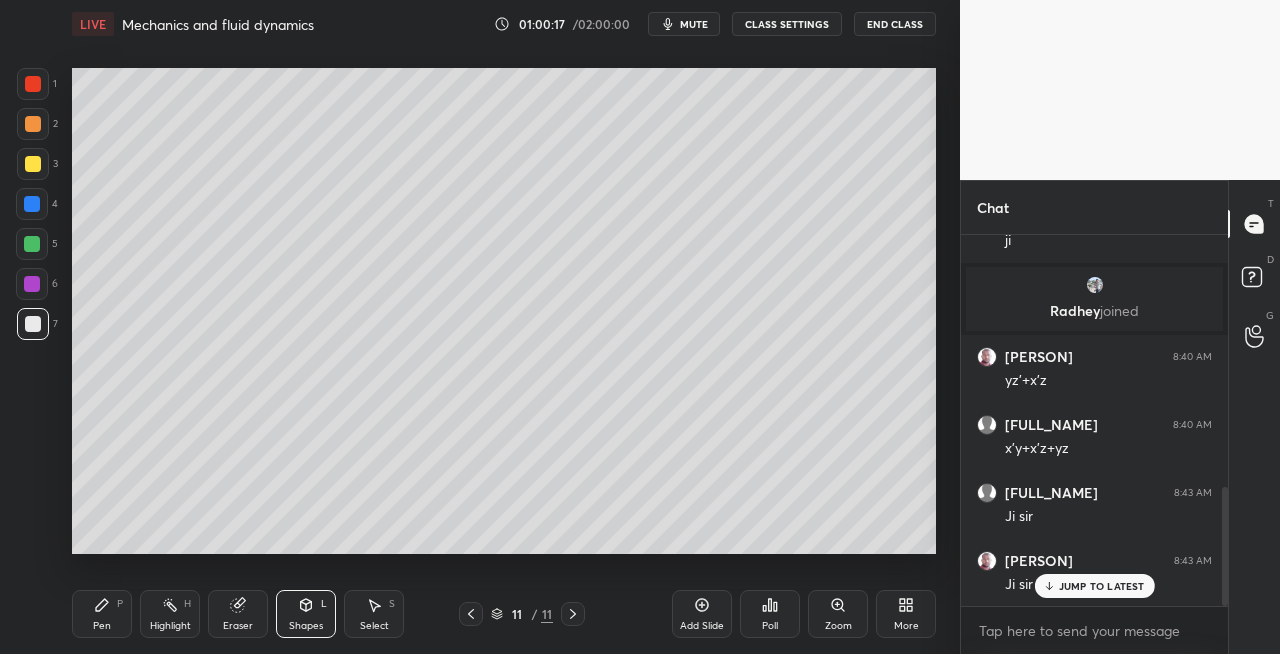 click on "Pen" at bounding box center [102, 626] 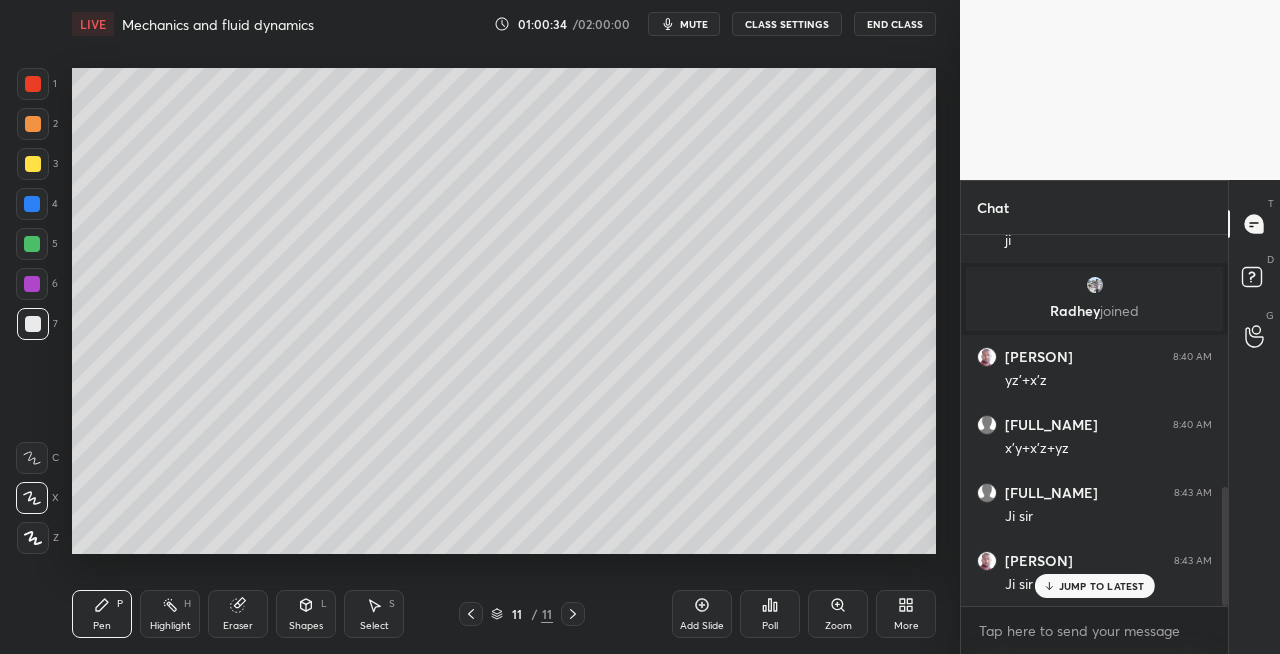 click 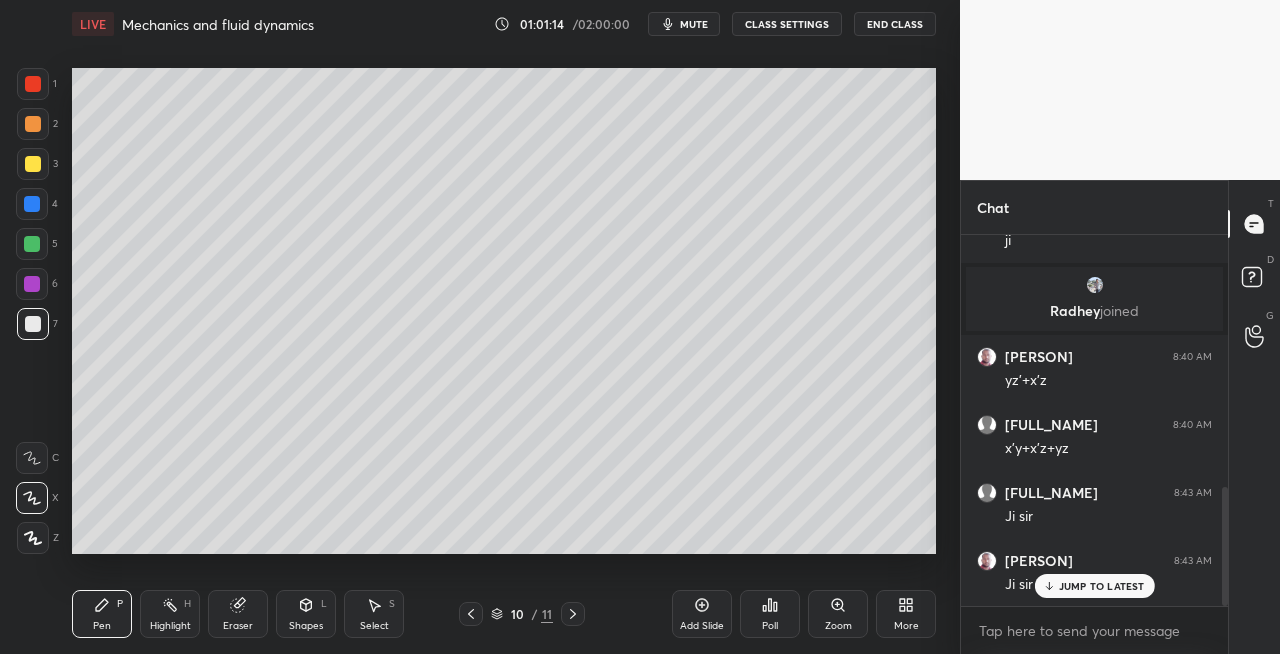 click at bounding box center (33, 164) 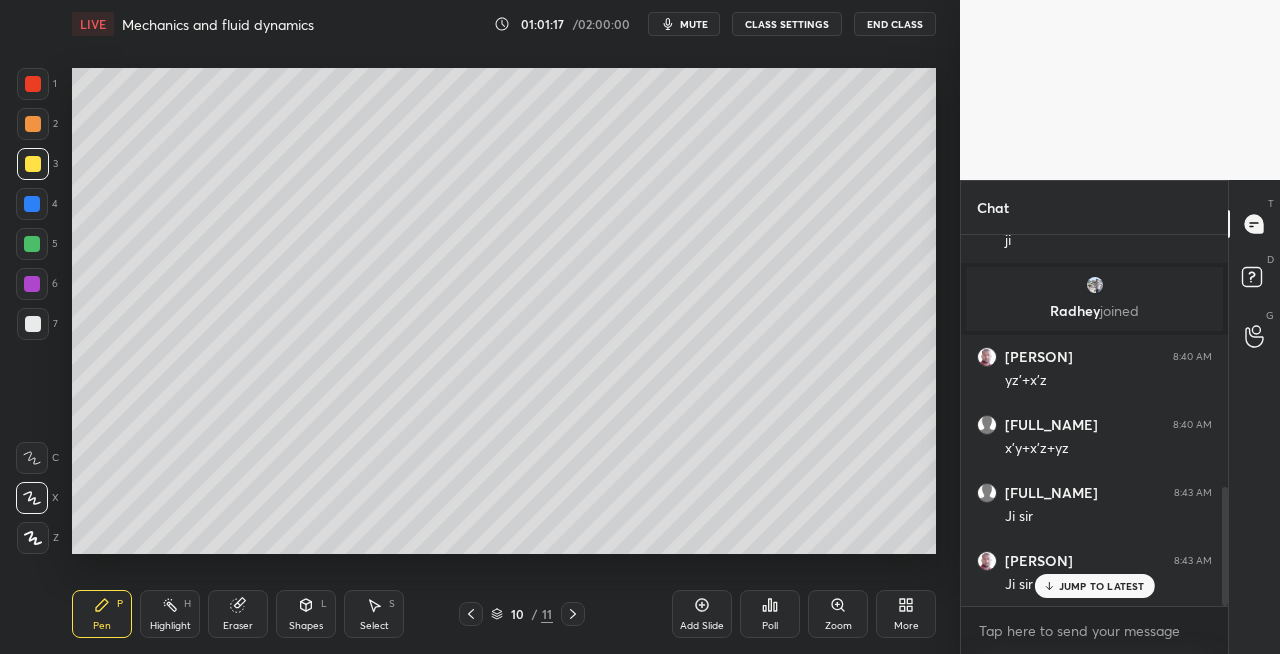 scroll, scrollTop: 856, scrollLeft: 0, axis: vertical 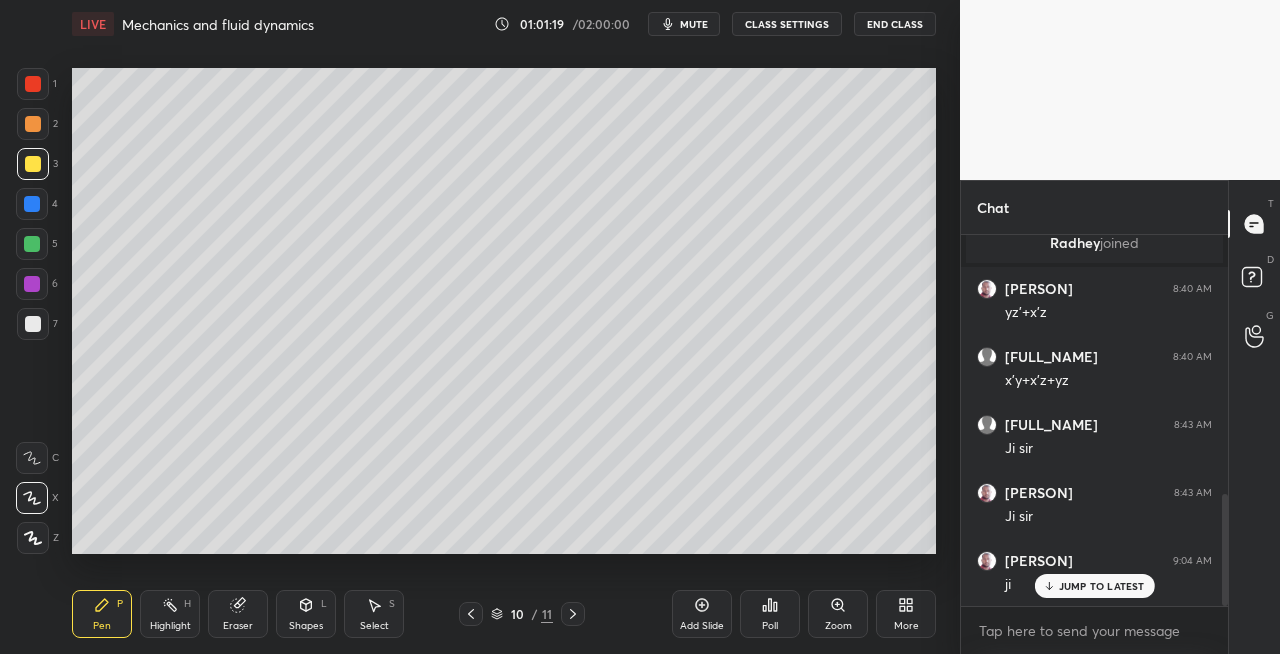click 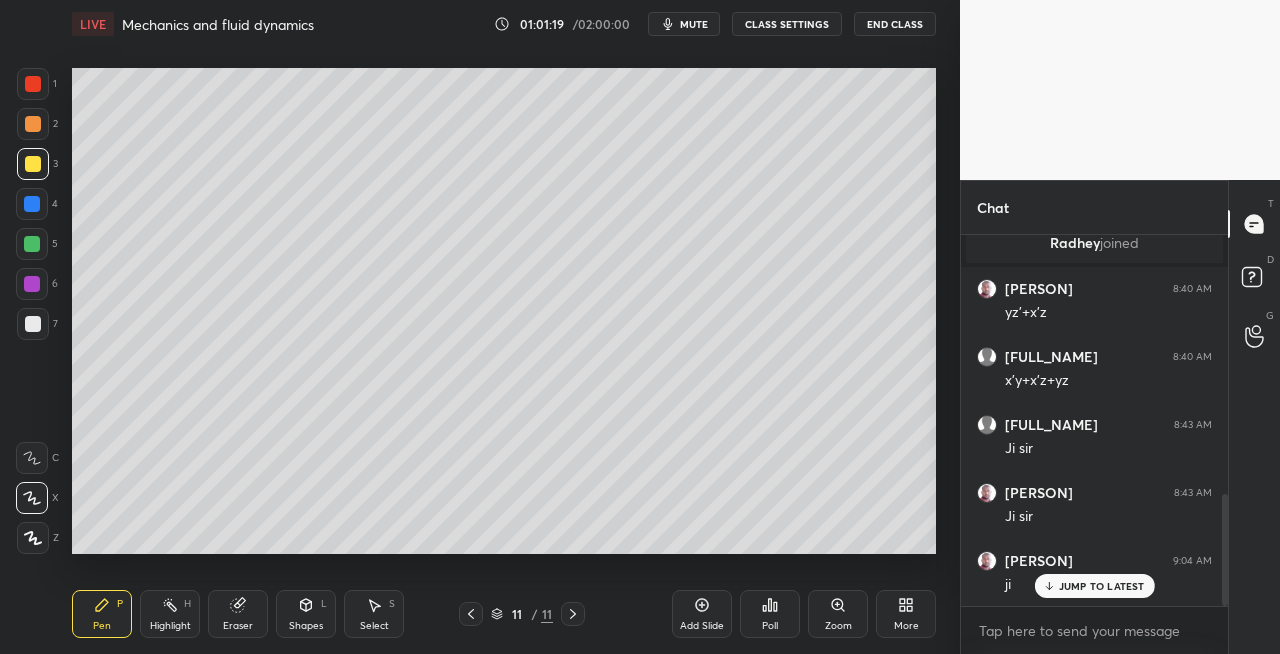 click 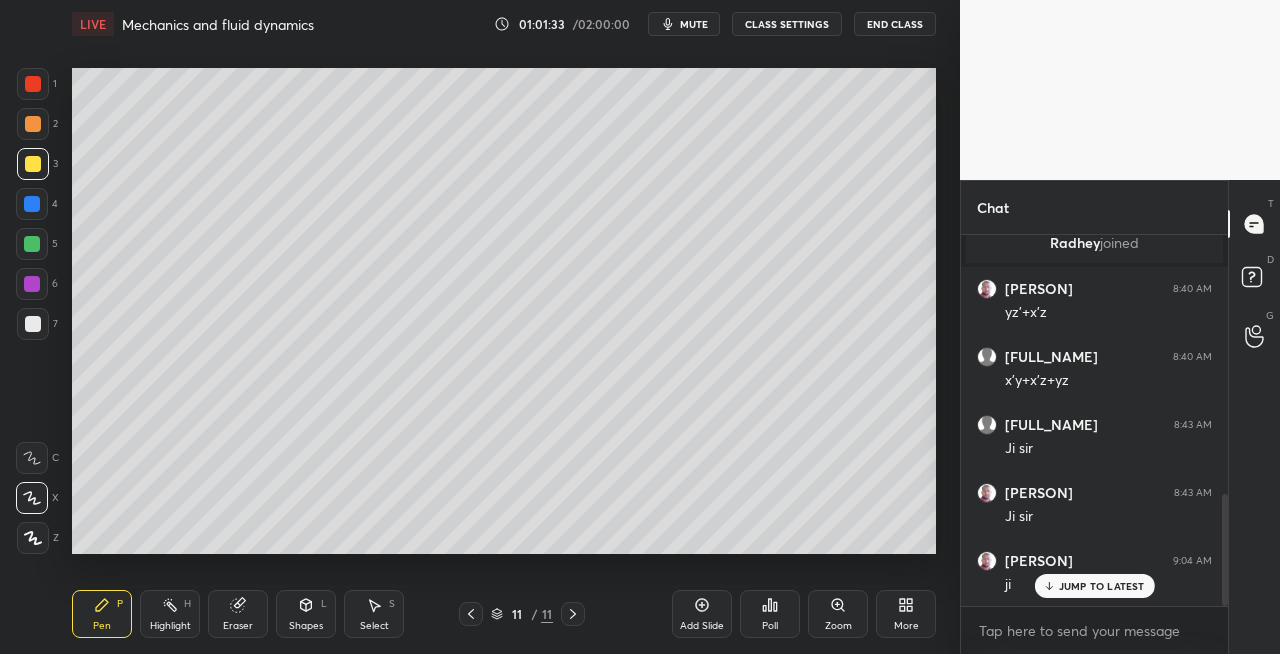 click 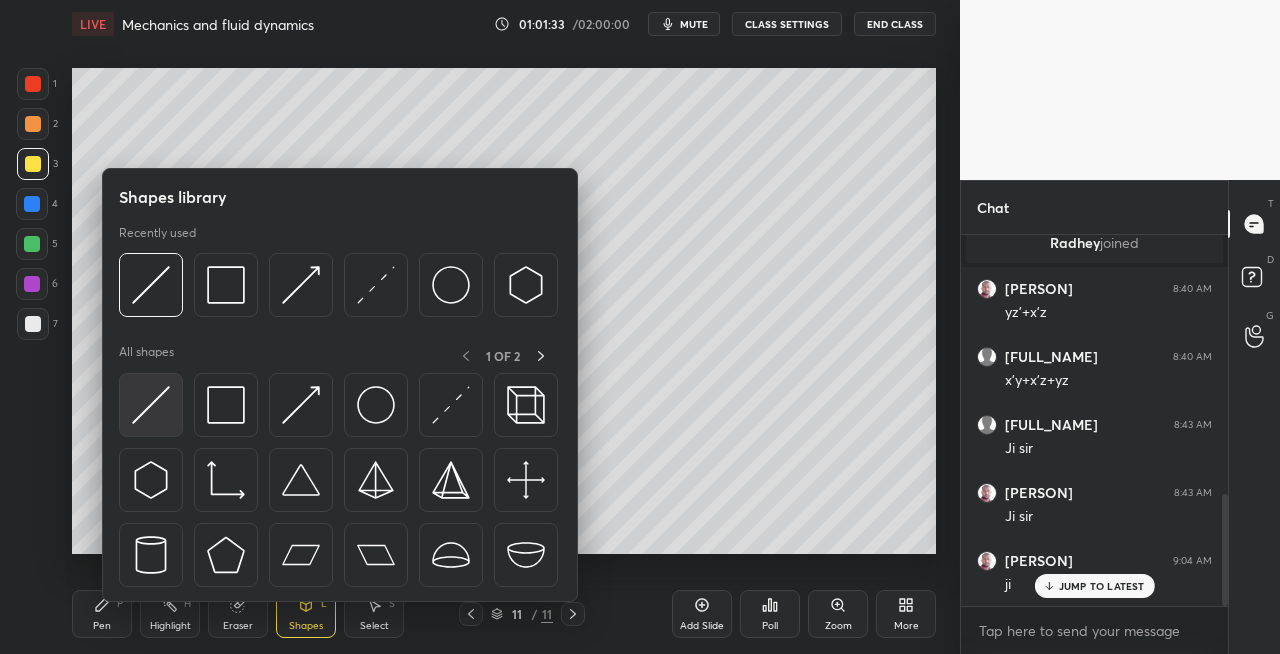click at bounding box center [151, 405] 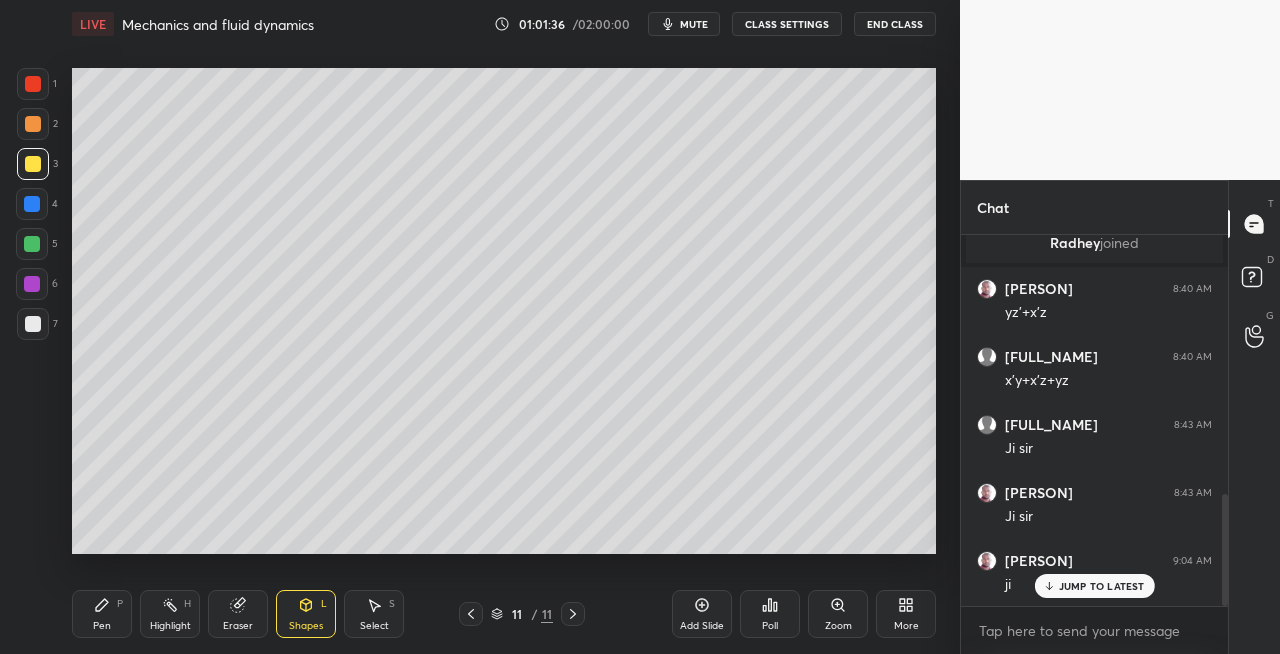 click on "Pen P Highlight H Eraser Shapes L Select S 11 / 11 Add Slide Poll Zoom More" at bounding box center (504, 614) 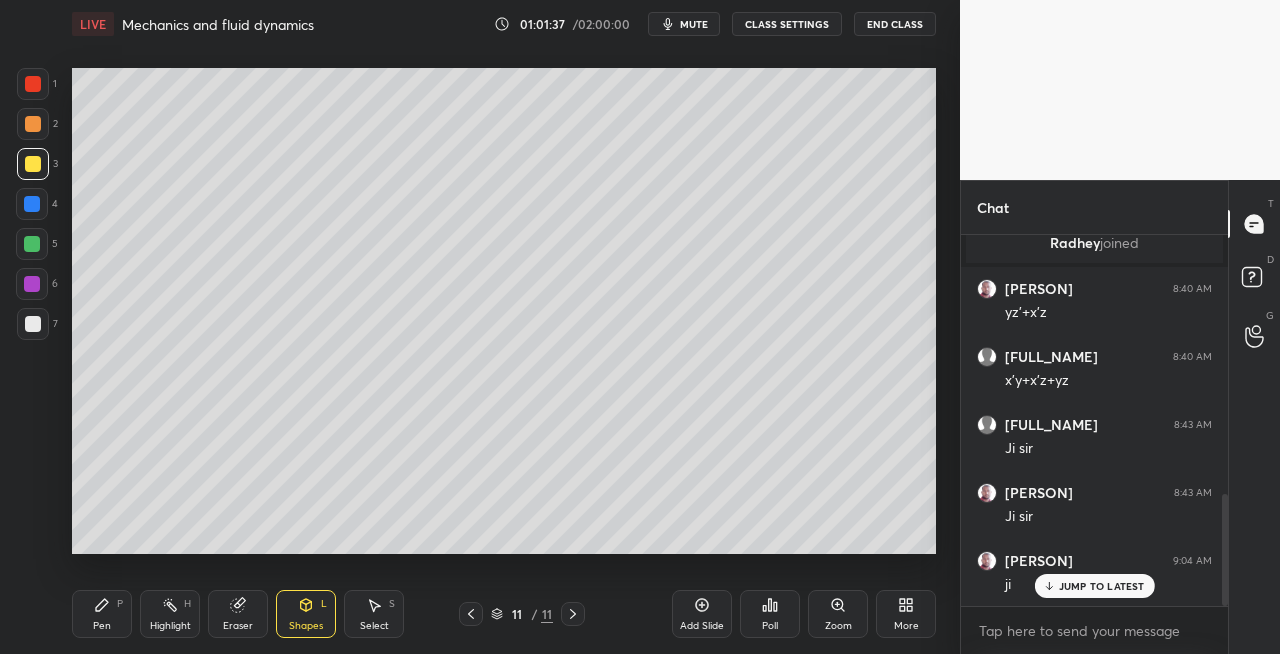 click on "Pen P" at bounding box center (102, 614) 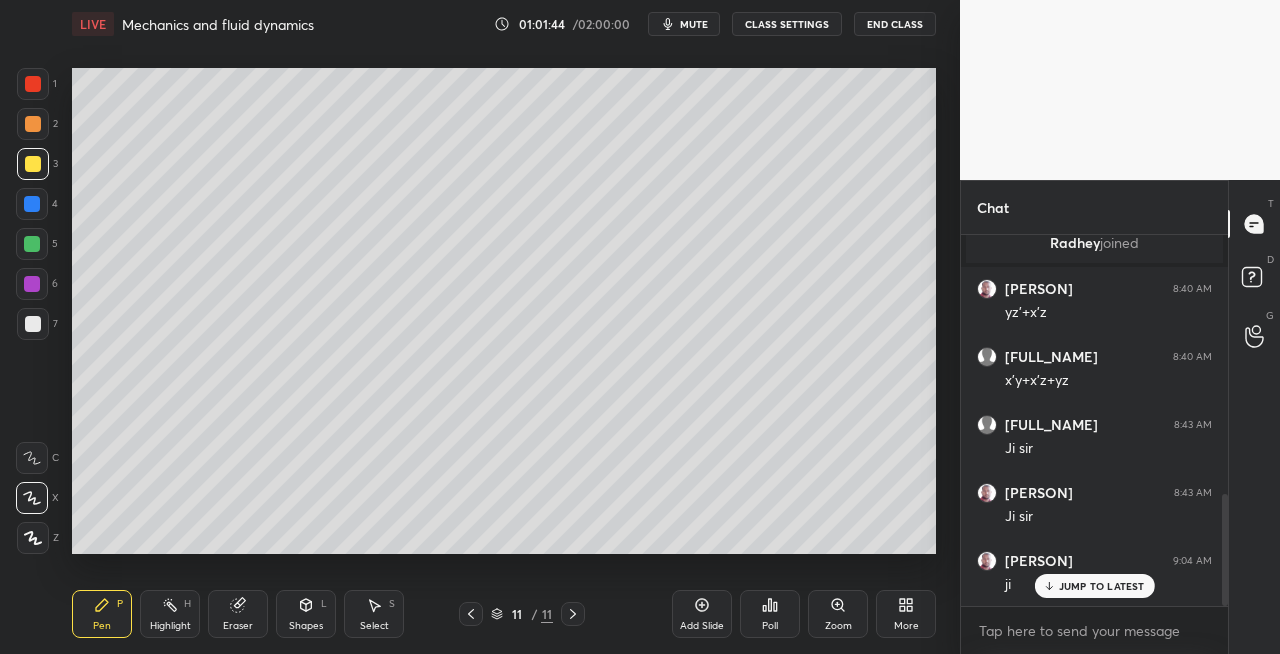 click at bounding box center (33, 324) 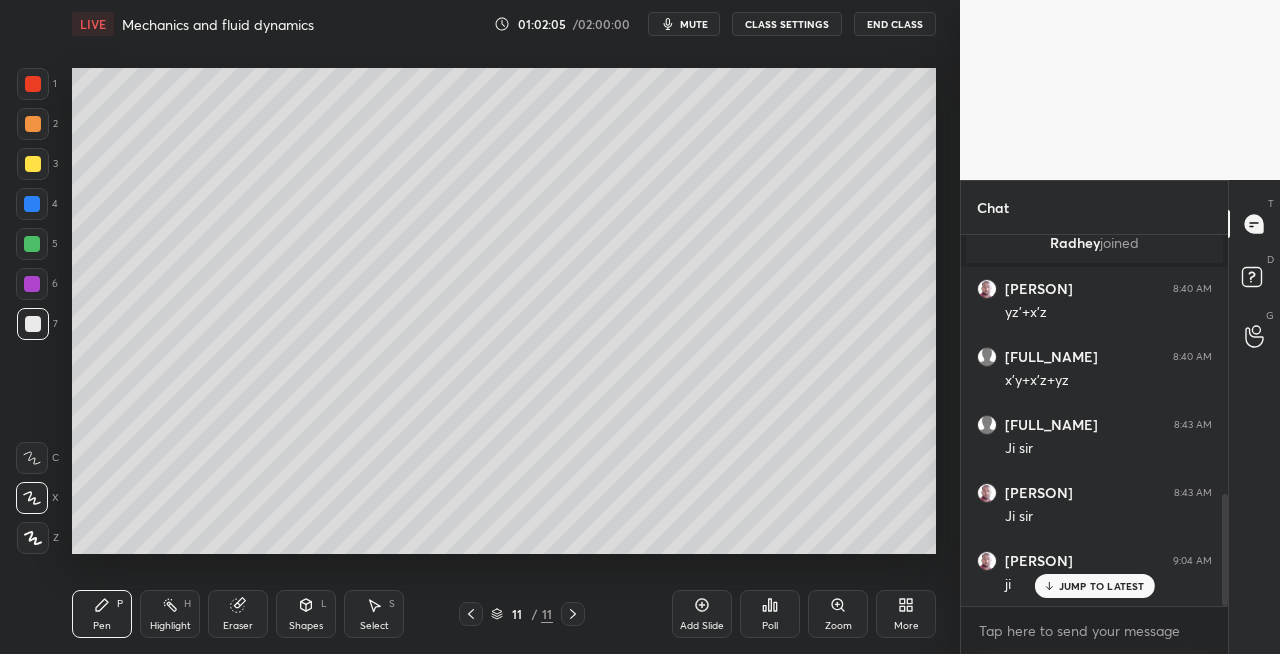 click on "Eraser" at bounding box center [238, 614] 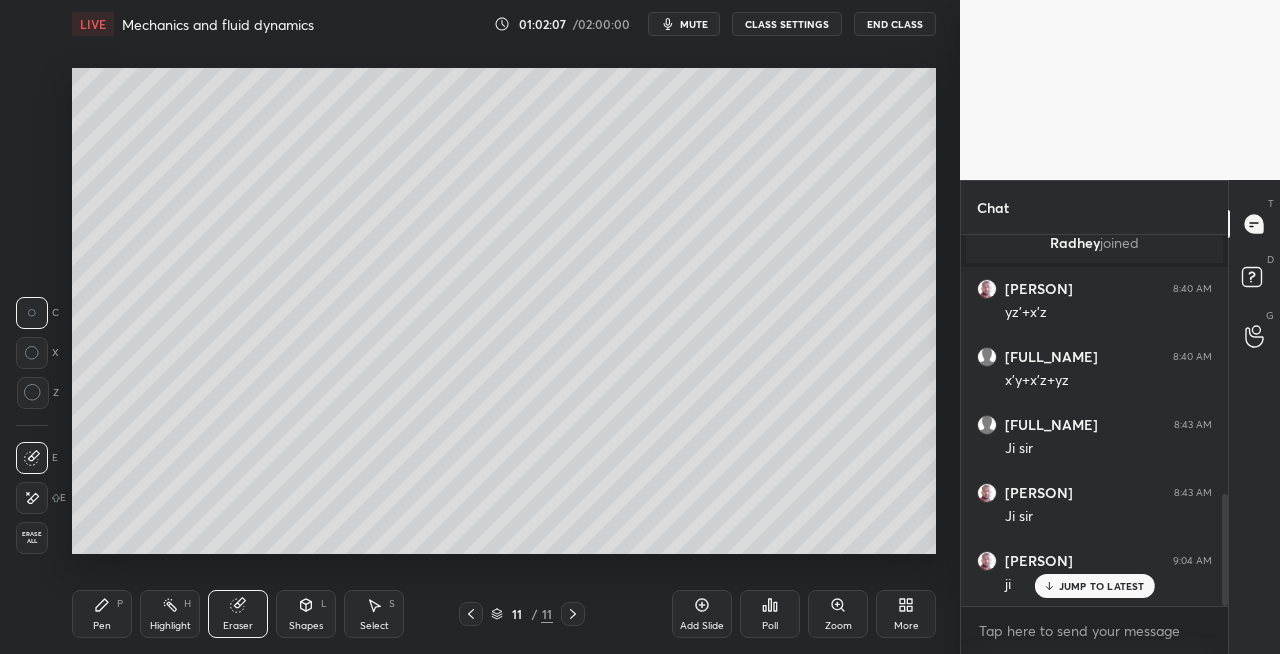 click 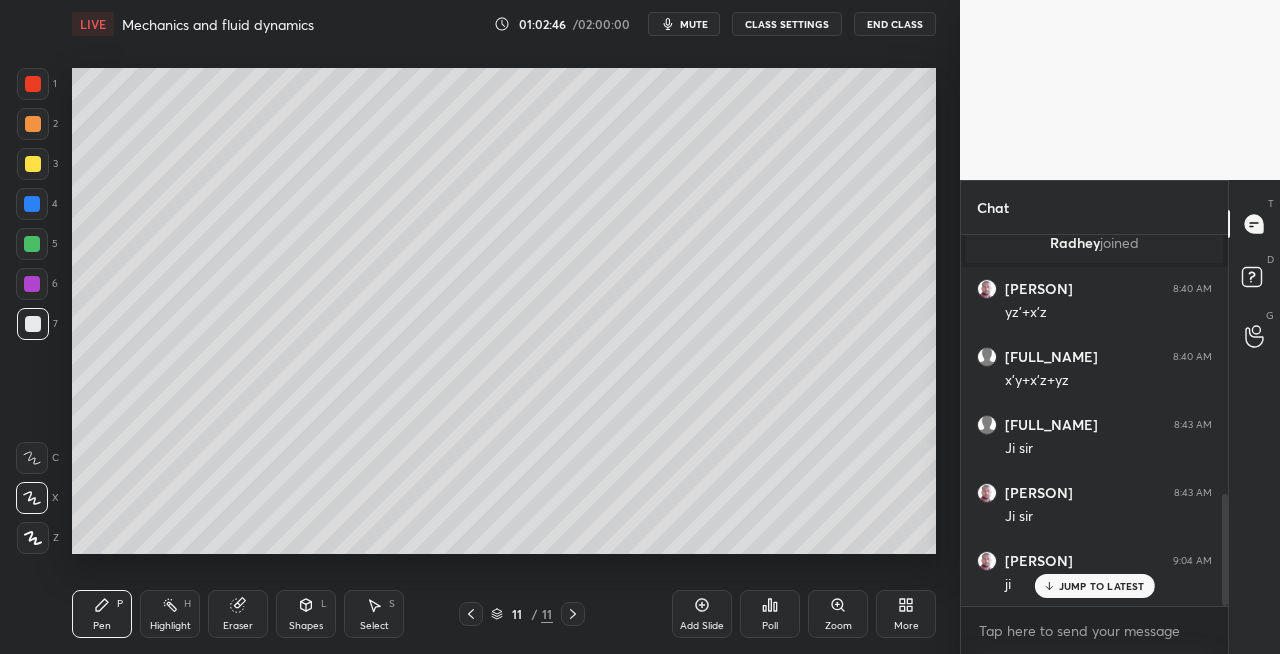 click on "Shapes L" at bounding box center [306, 614] 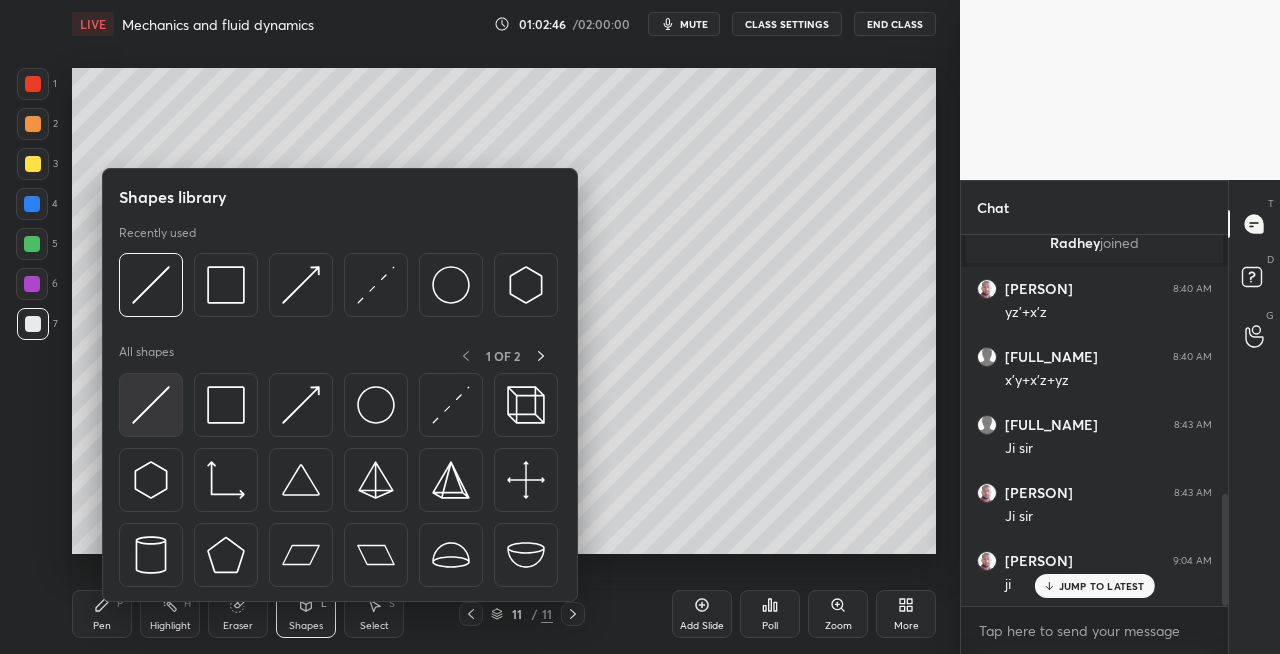 click at bounding box center [151, 405] 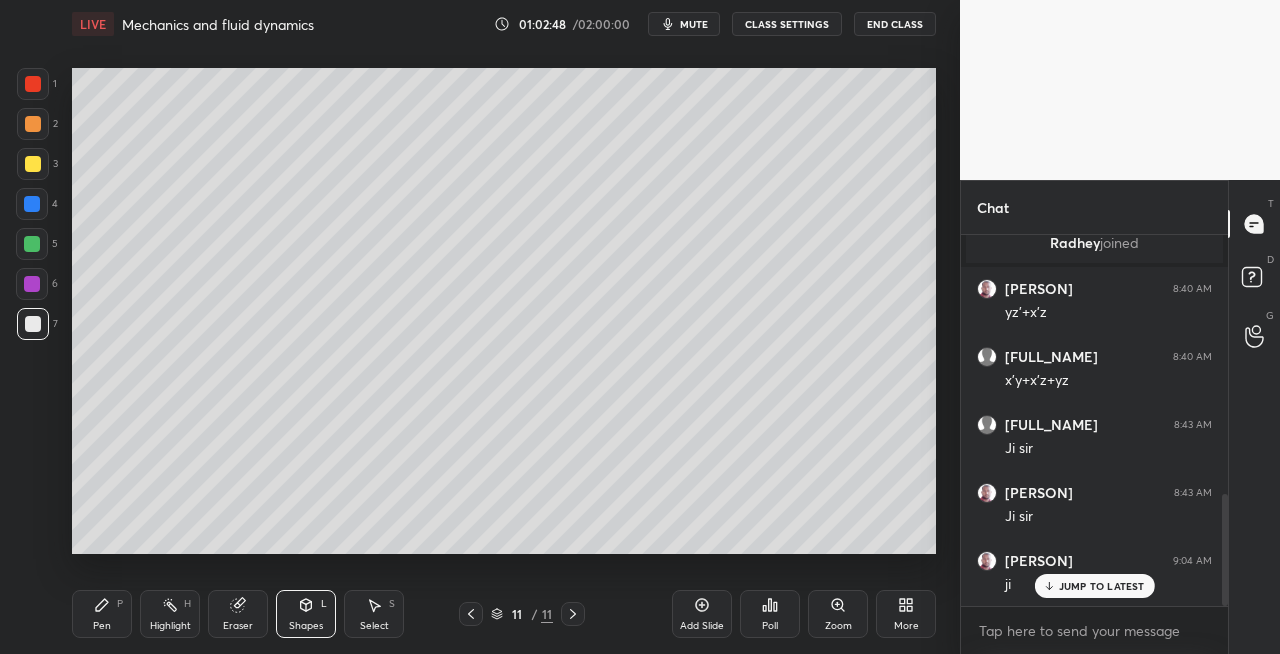 click on "Pen P" at bounding box center [102, 614] 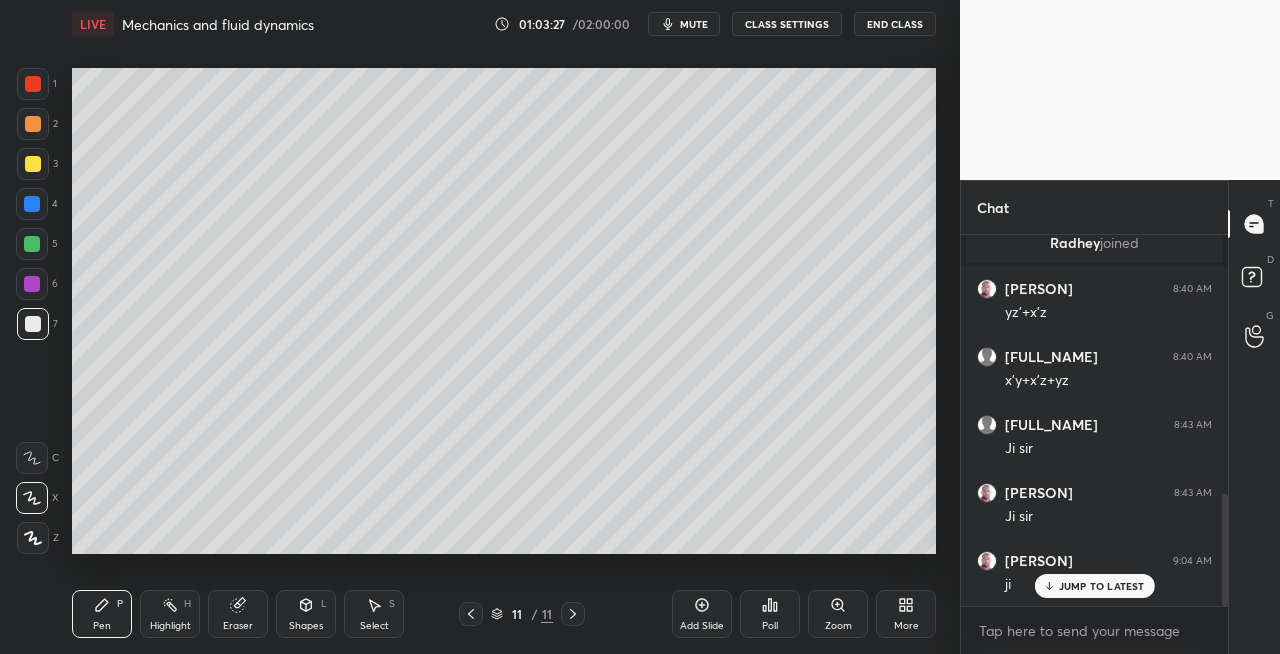 click on "Pen P Highlight H Eraser Shapes L Select S" at bounding box center [222, 614] 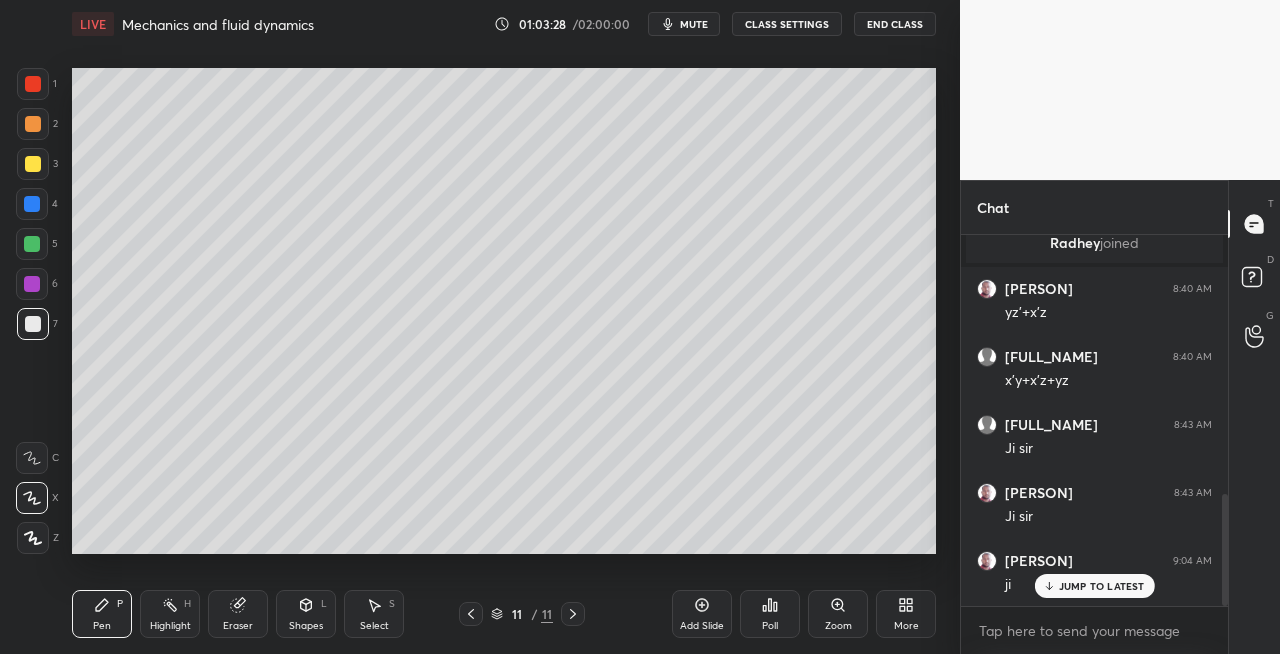 click on "Shapes L" at bounding box center (306, 614) 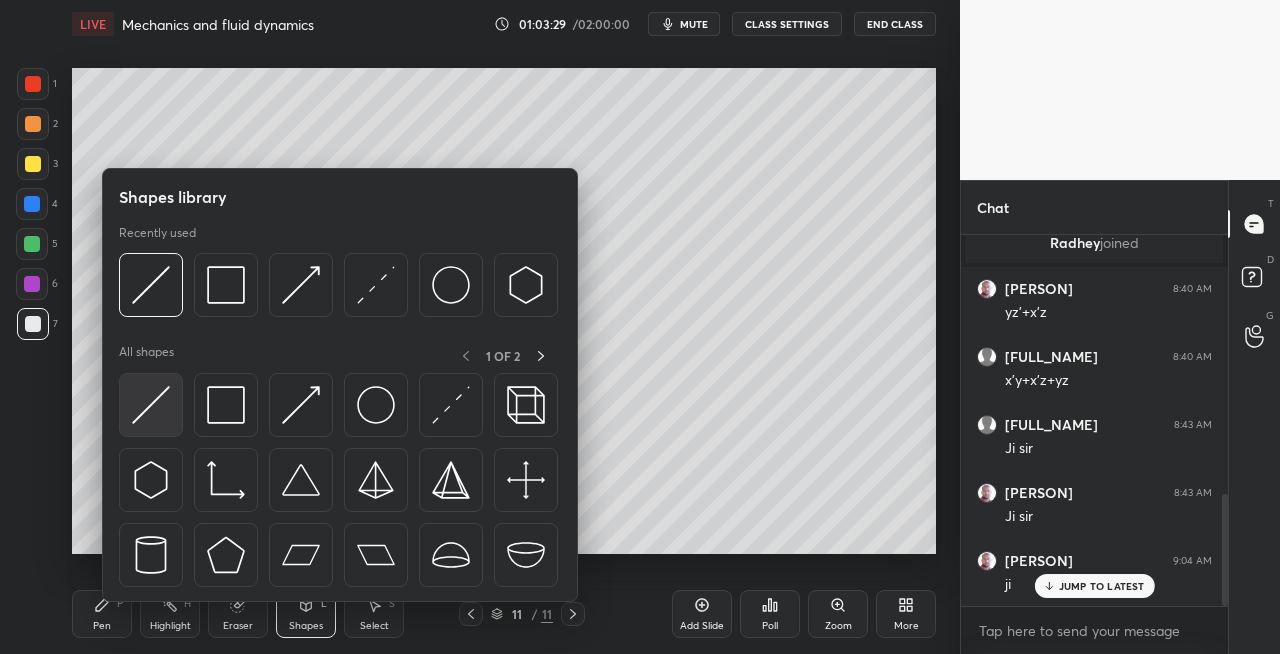 click at bounding box center [151, 405] 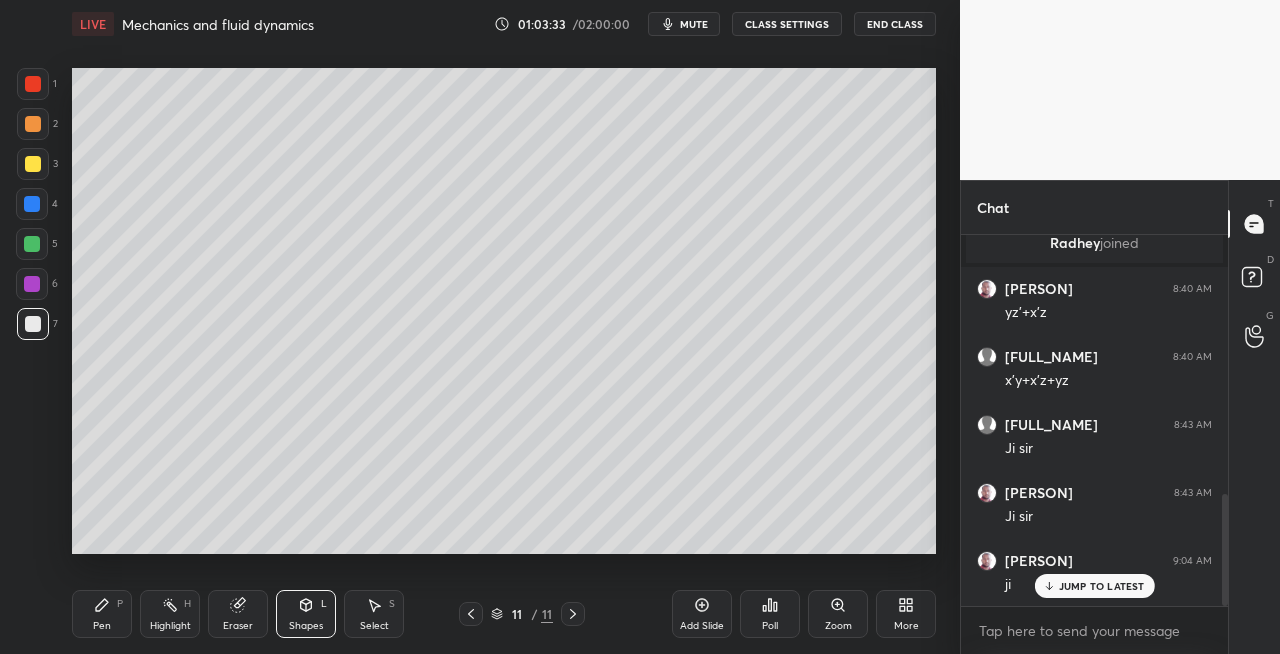 click 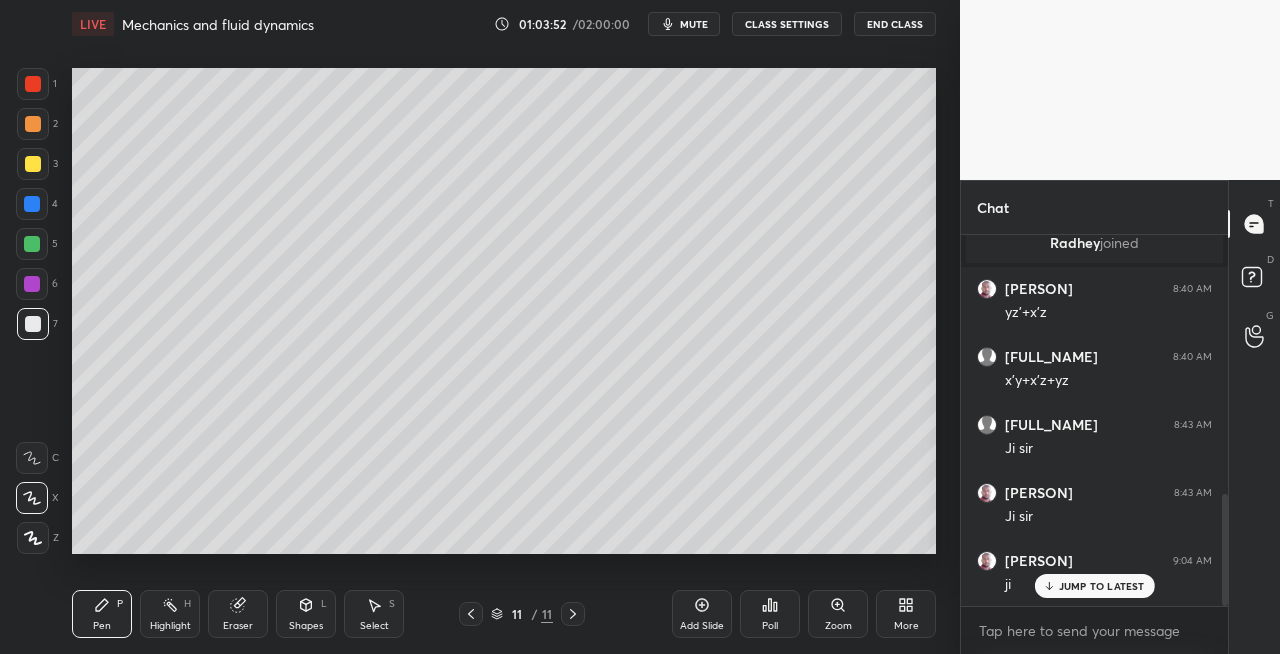 click at bounding box center (33, 164) 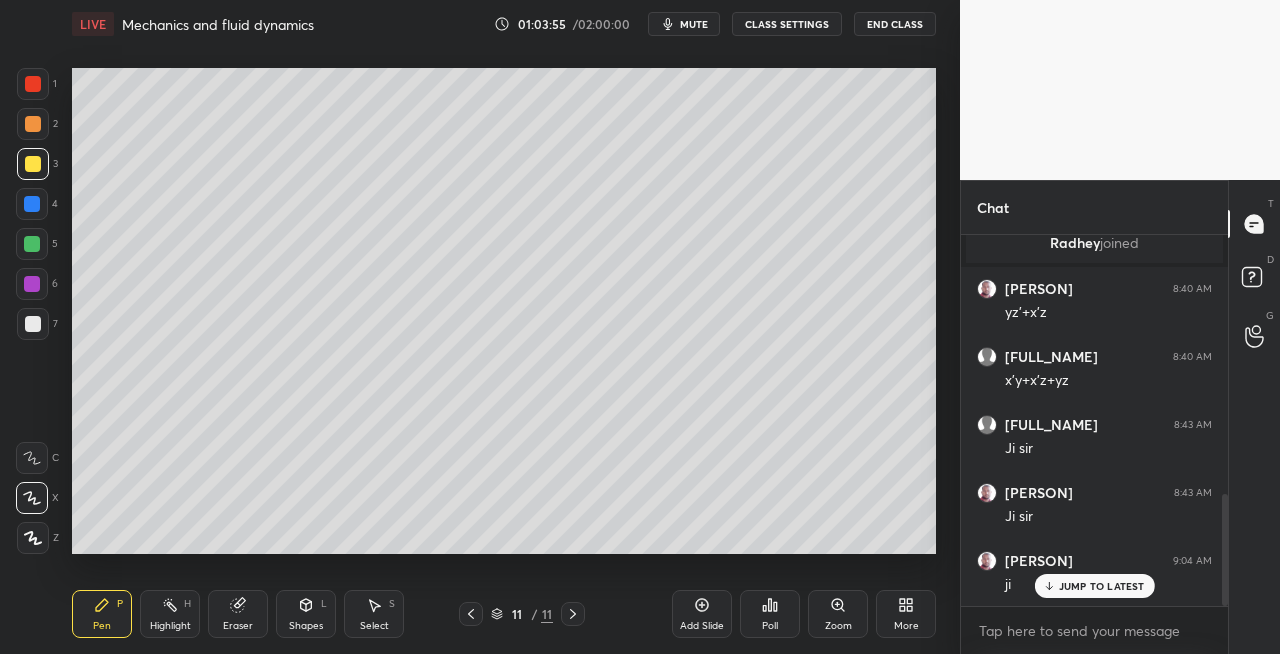 click 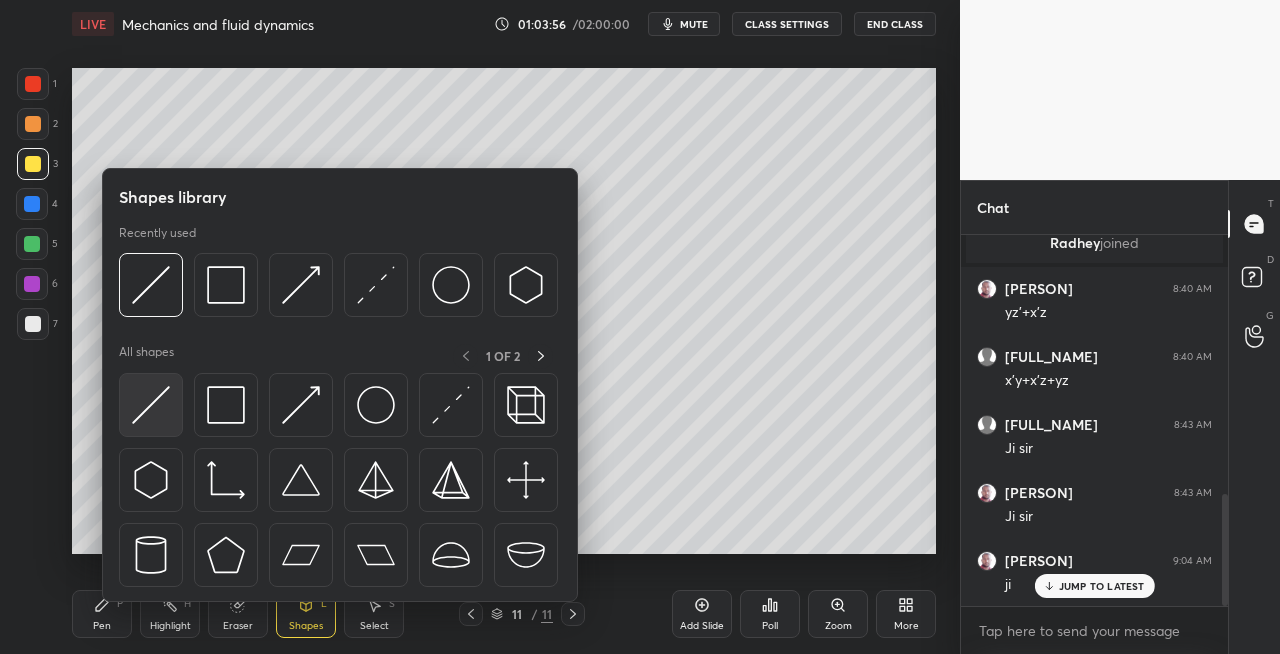 click at bounding box center [151, 405] 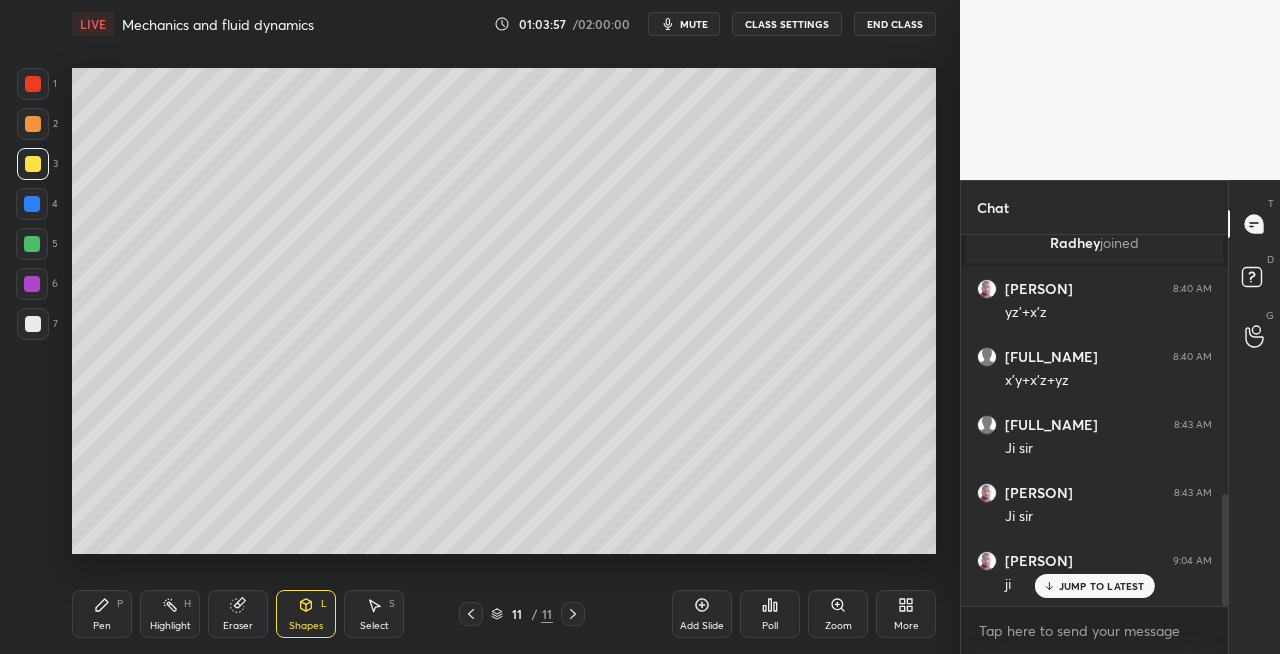click on "Pen P" at bounding box center [102, 614] 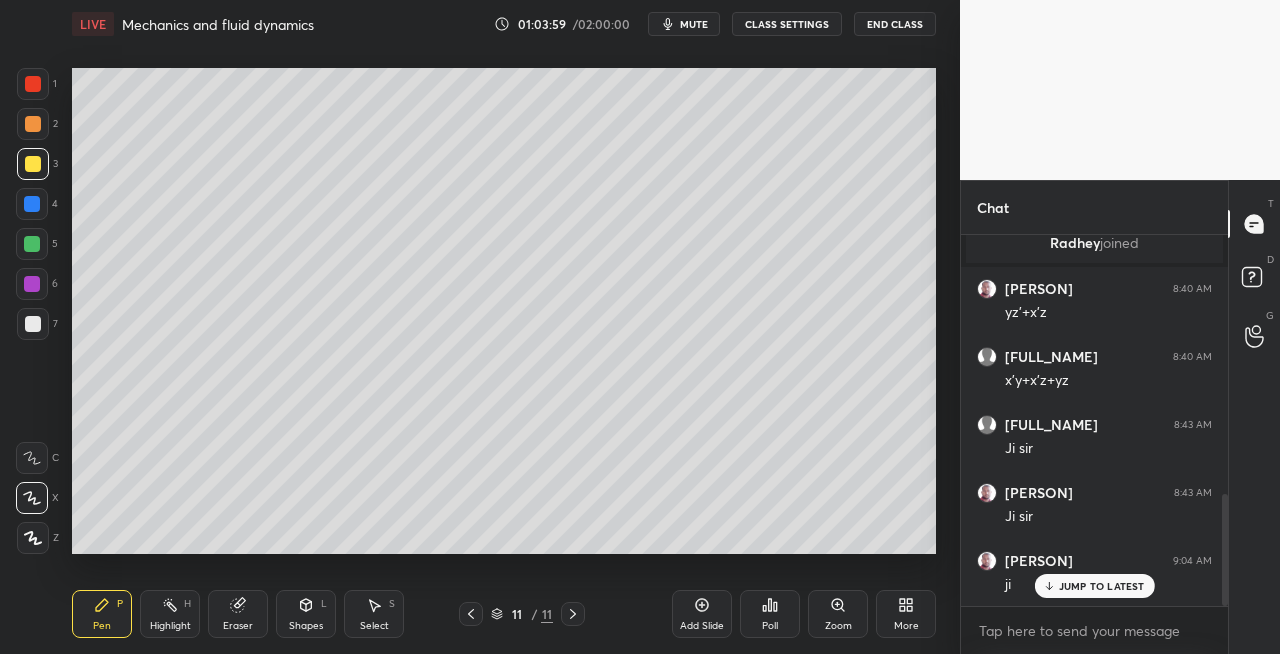 click on "Eraser" at bounding box center (238, 614) 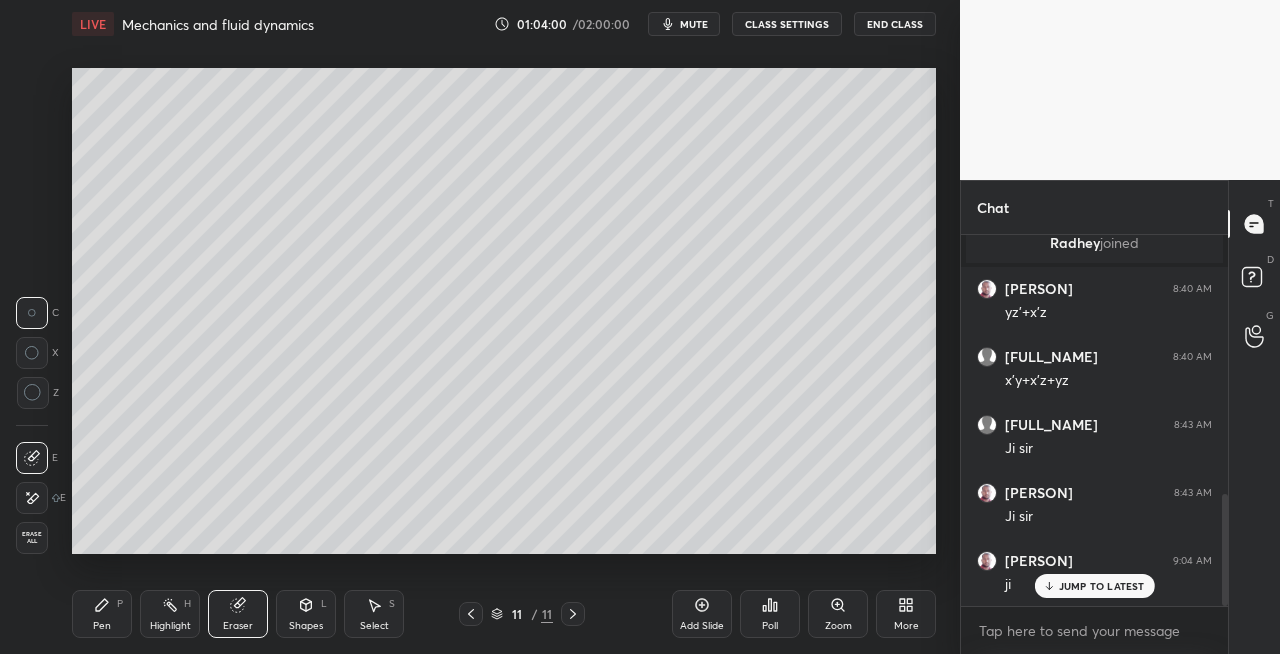 click on "Pen P" at bounding box center [102, 614] 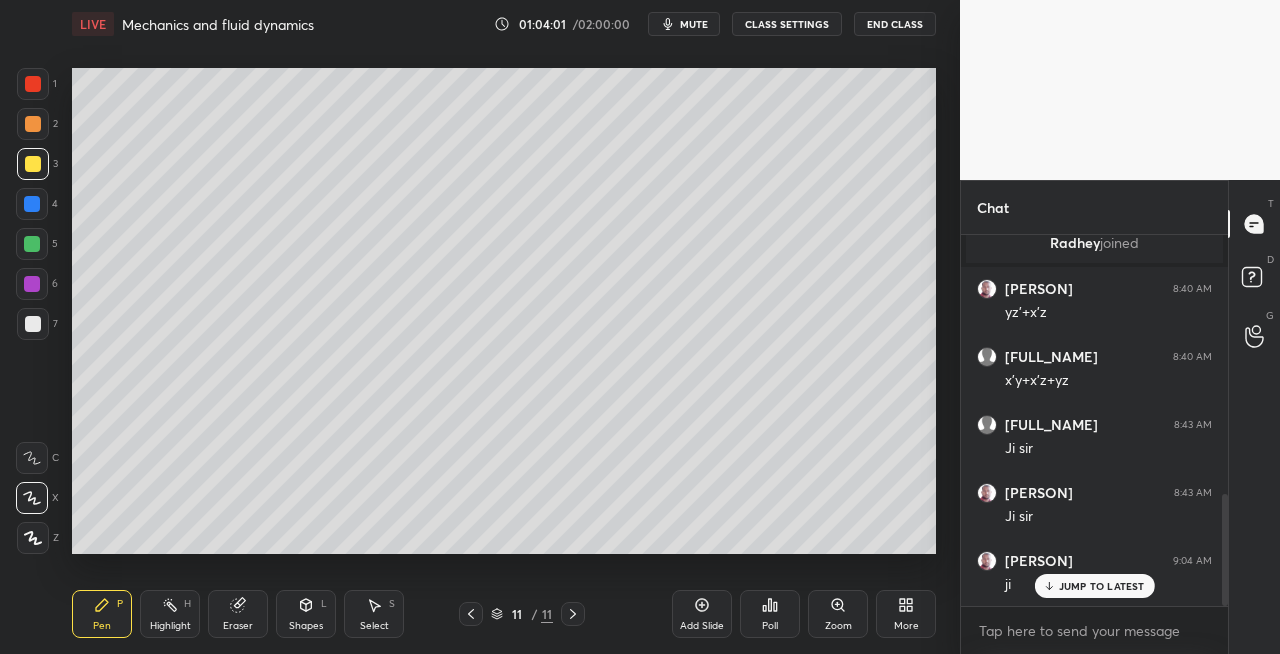 click at bounding box center [33, 324] 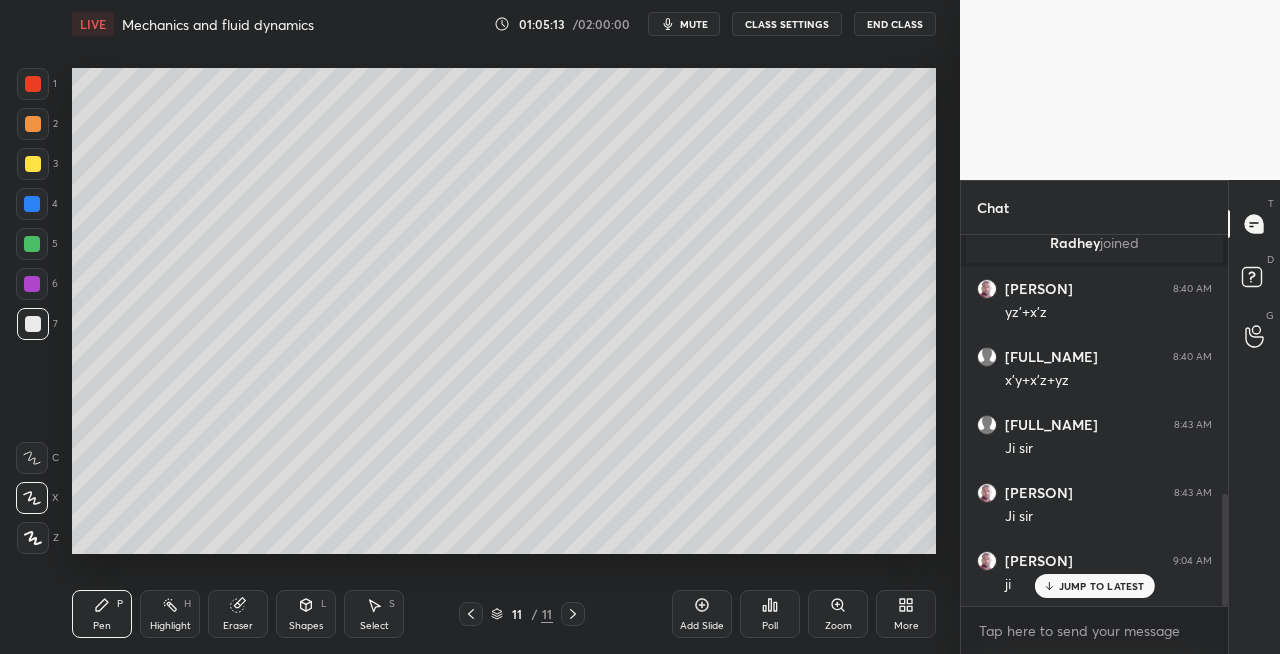 click 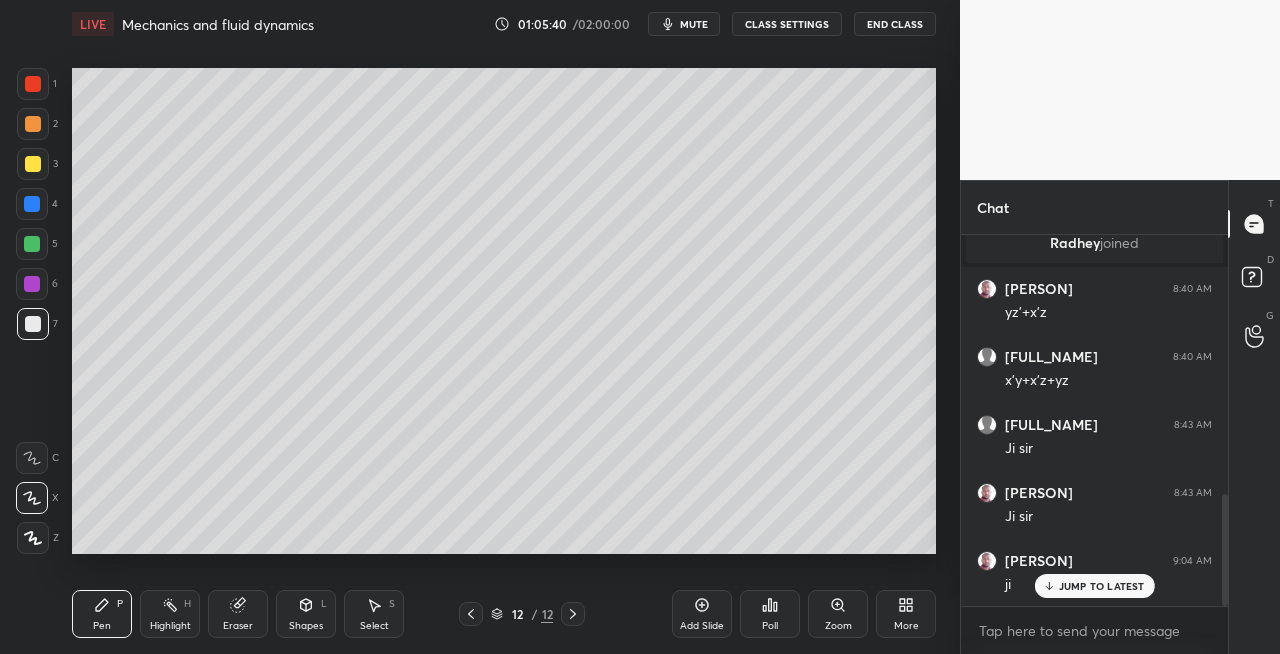 click 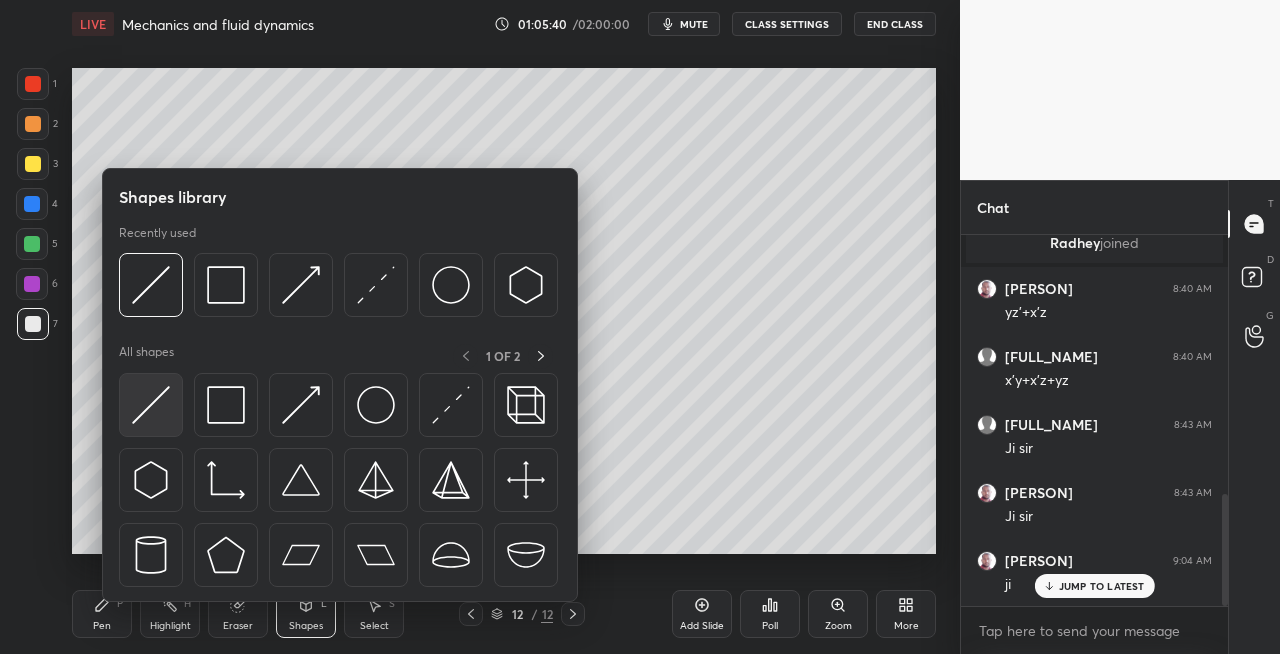 click at bounding box center [151, 405] 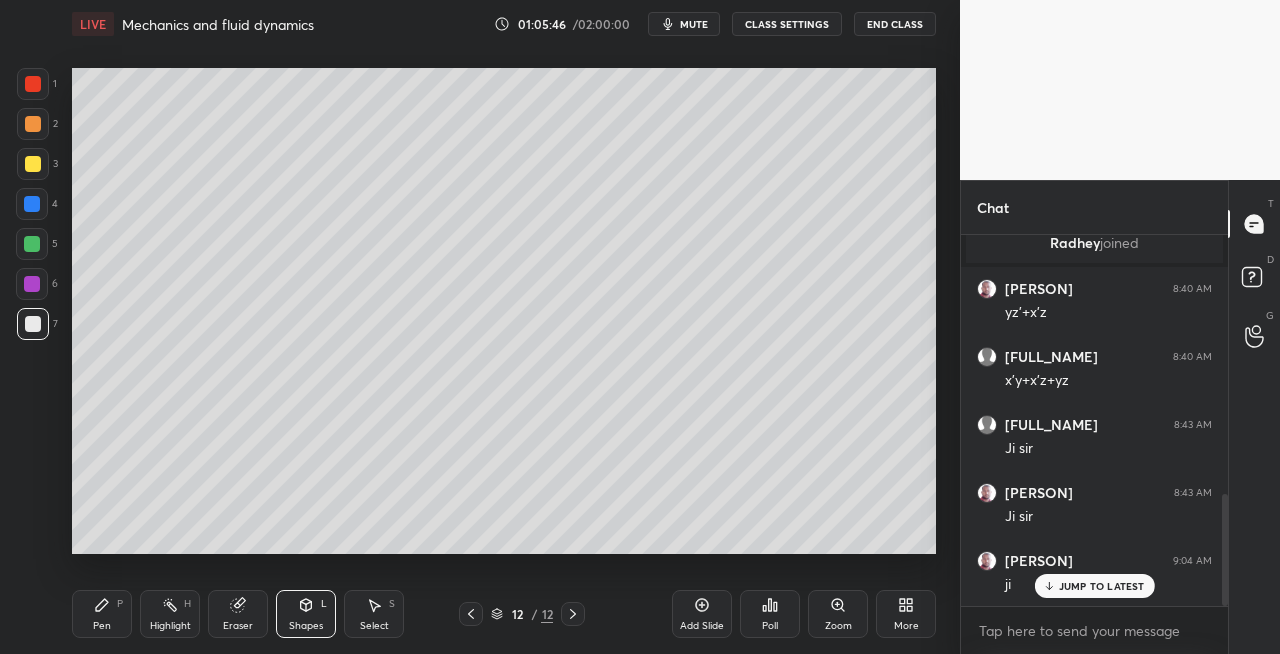 click 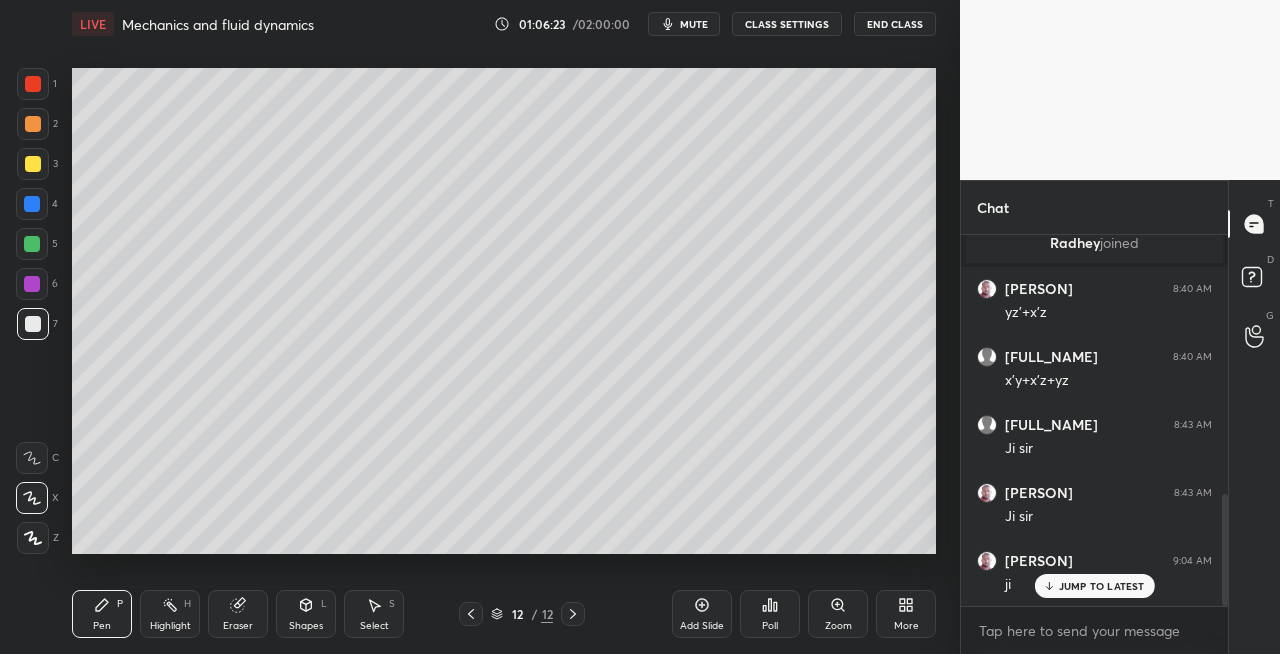 click on "Eraser" at bounding box center [238, 614] 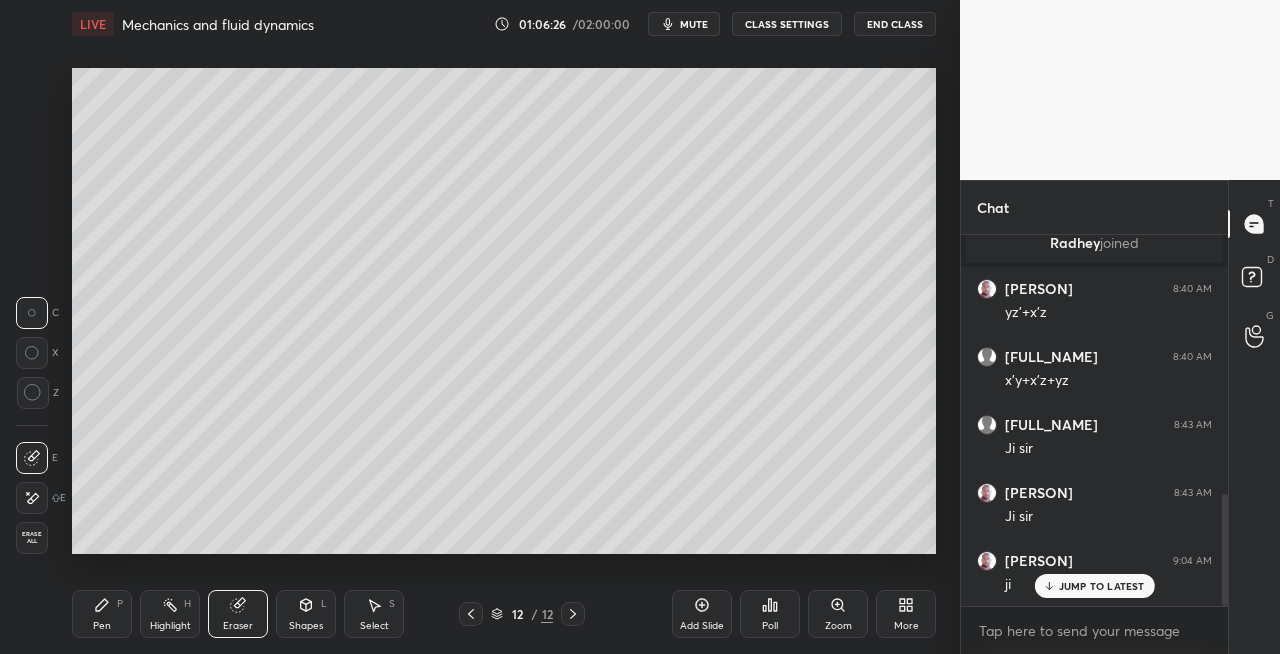 click on "Pen P" at bounding box center (102, 614) 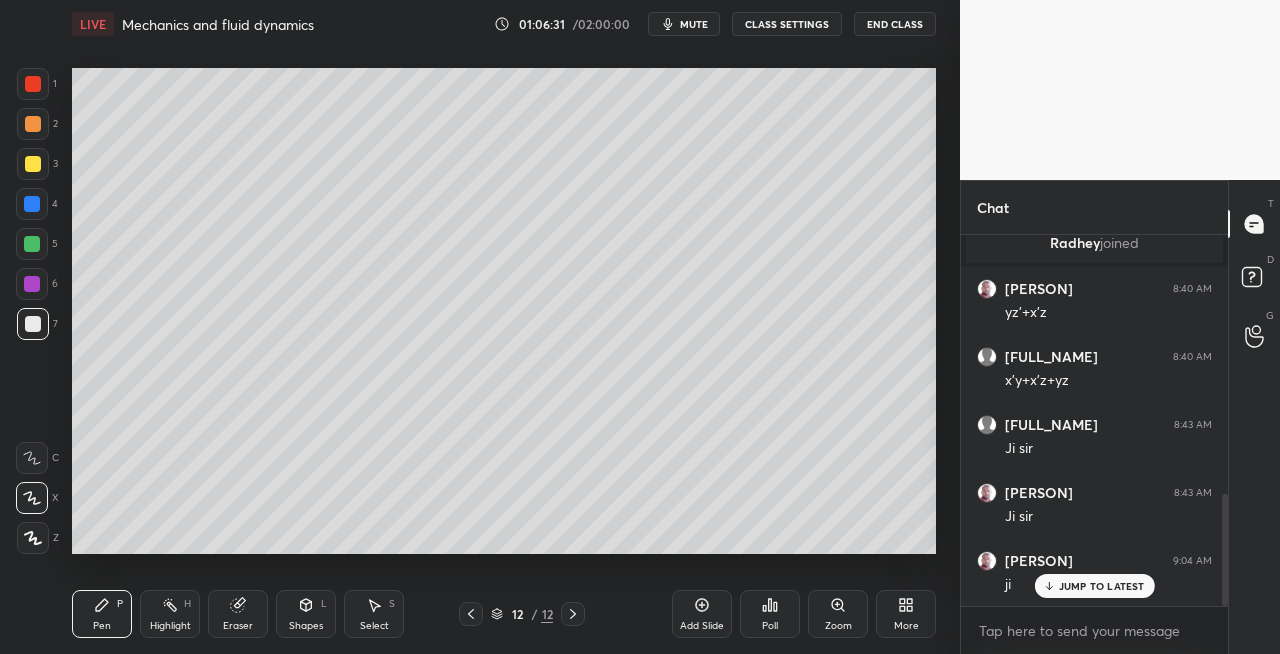 click 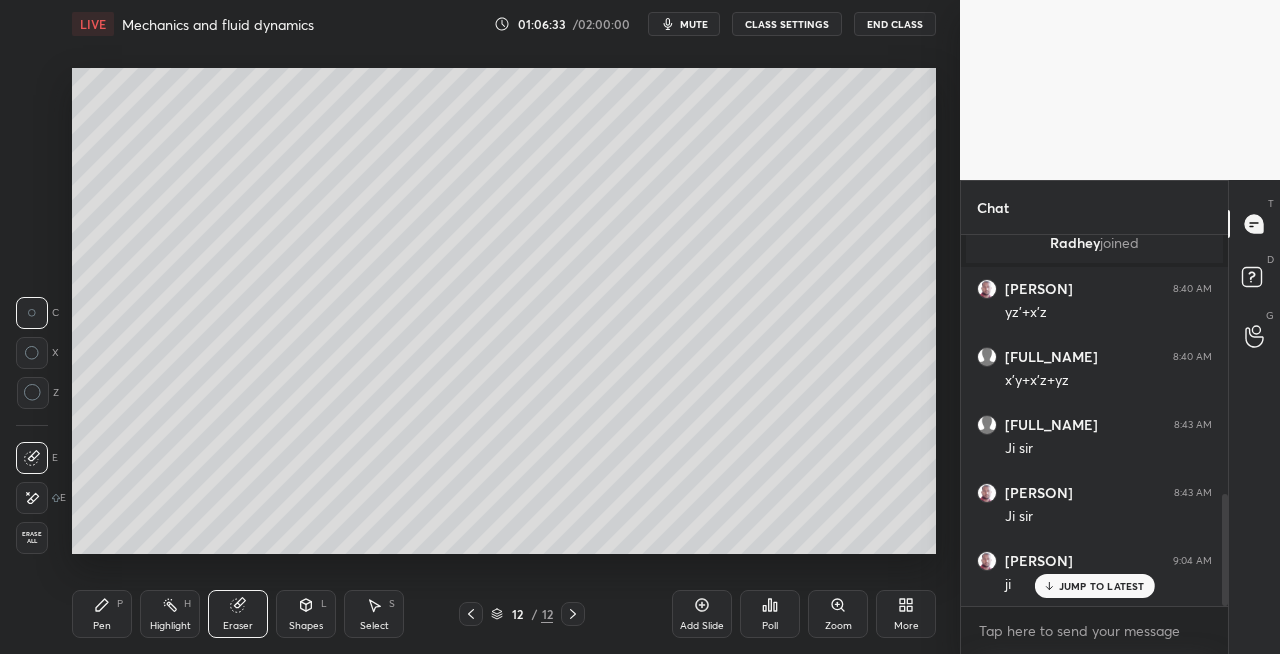 click on "Pen P" at bounding box center (102, 614) 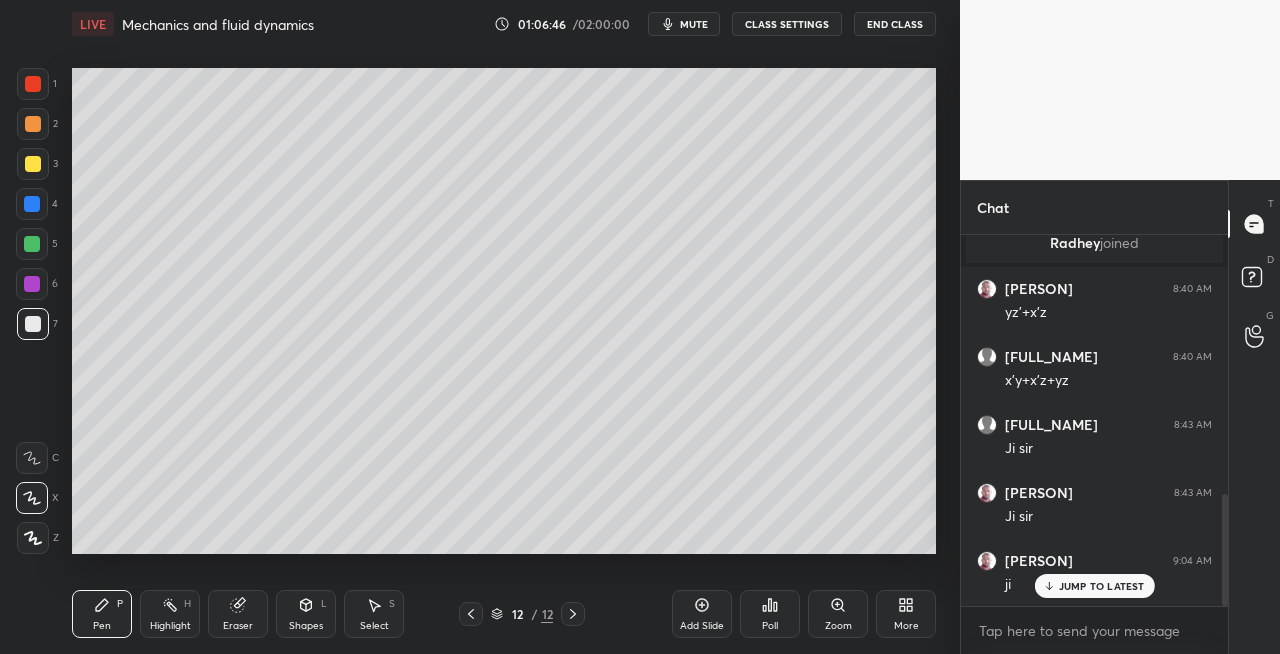 click on "Shapes L" at bounding box center (306, 614) 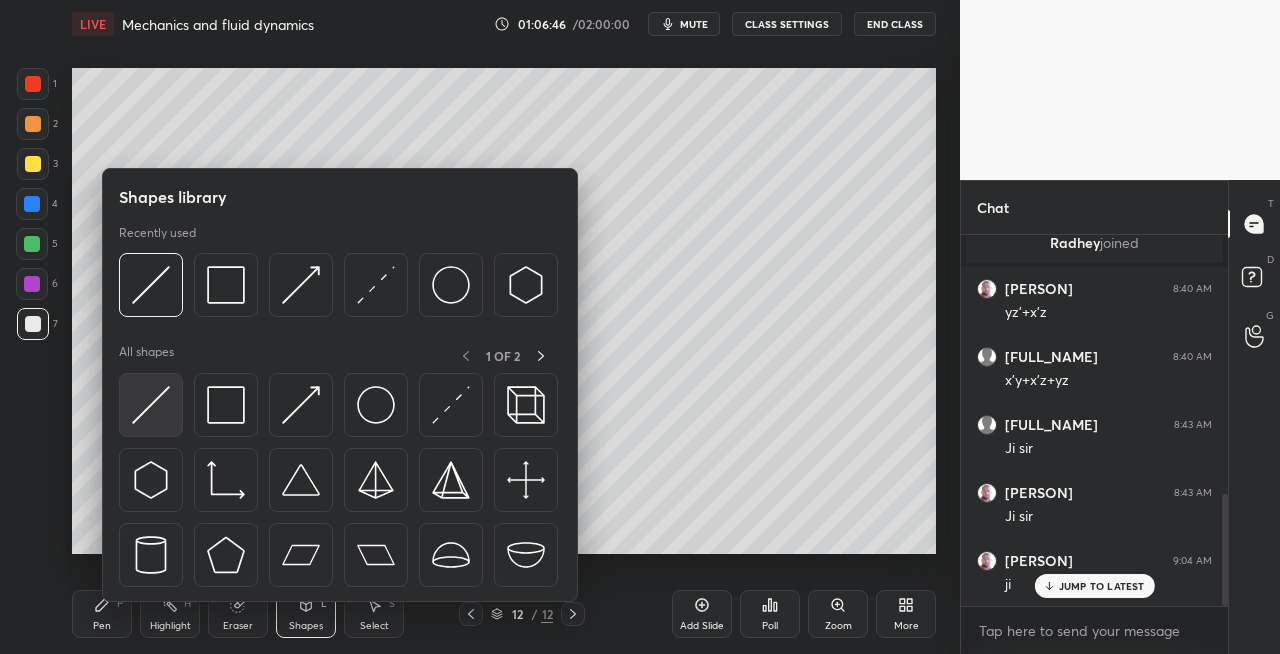 click at bounding box center [151, 405] 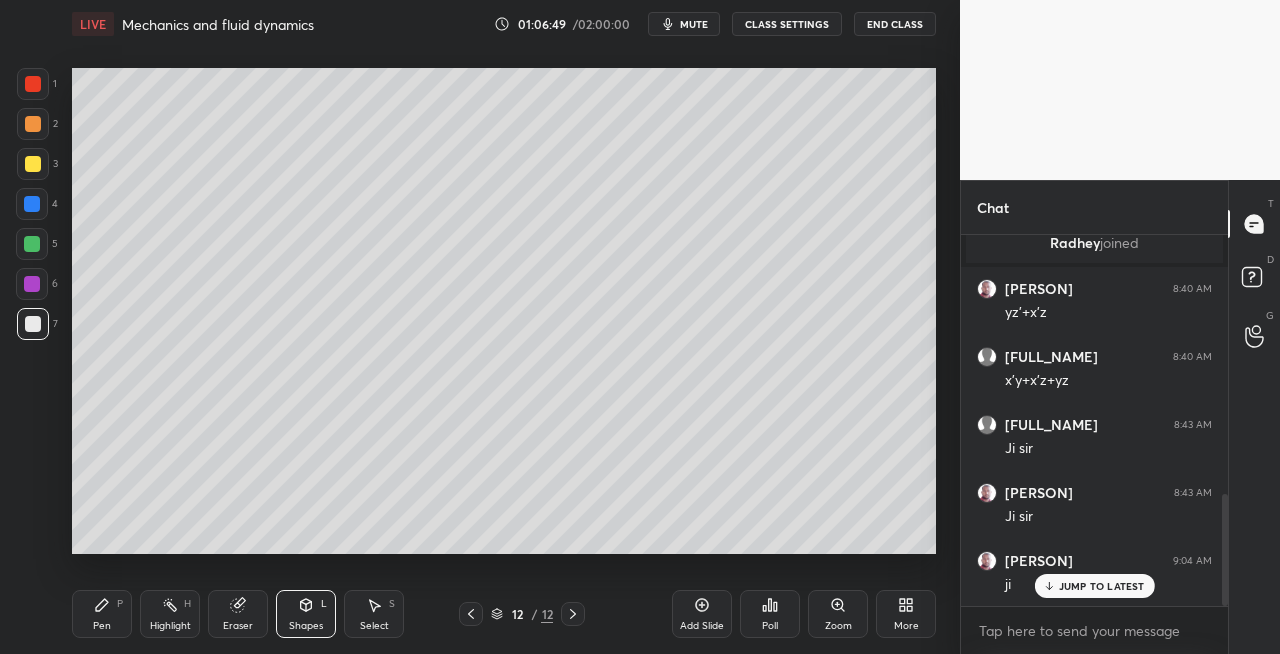click on "Pen P" at bounding box center [102, 614] 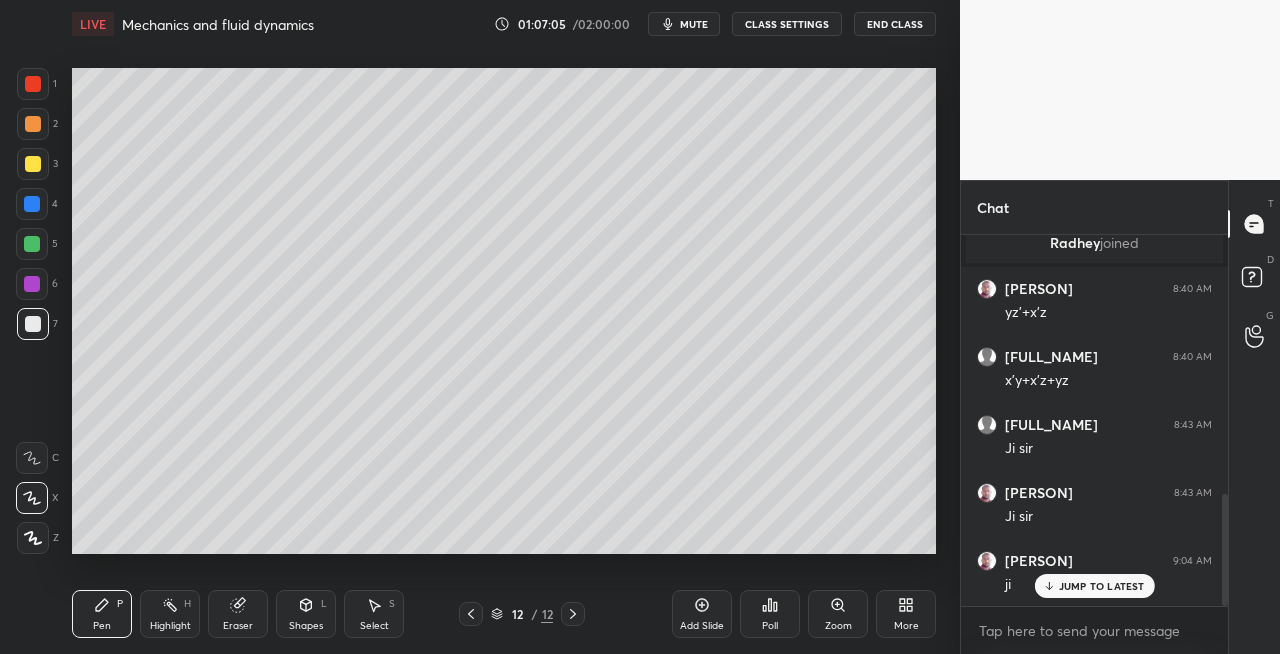 click on "Shapes L" at bounding box center (306, 614) 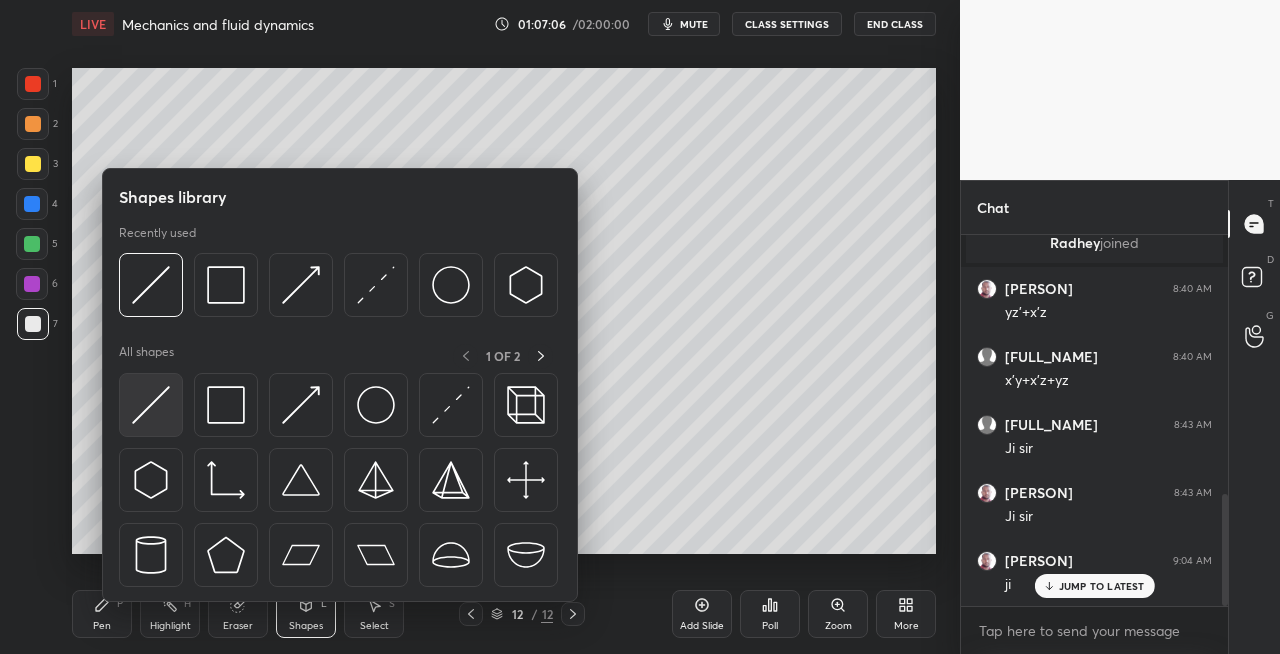 click at bounding box center (151, 405) 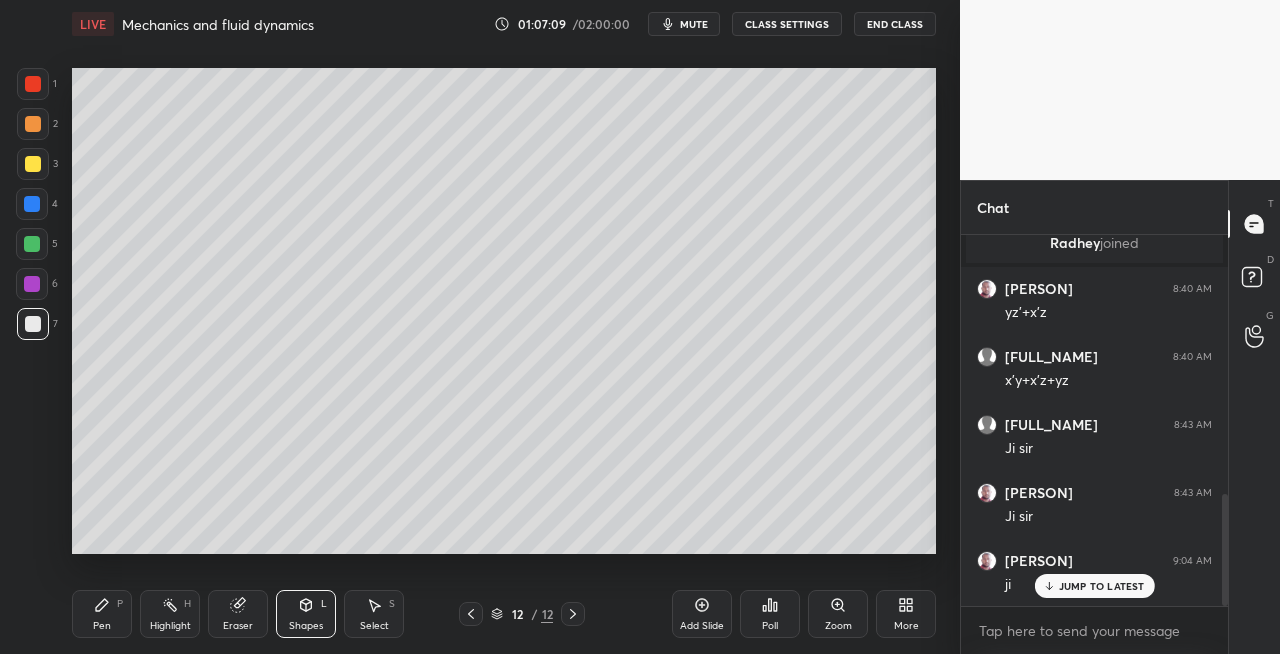 click on "Pen P" at bounding box center (102, 614) 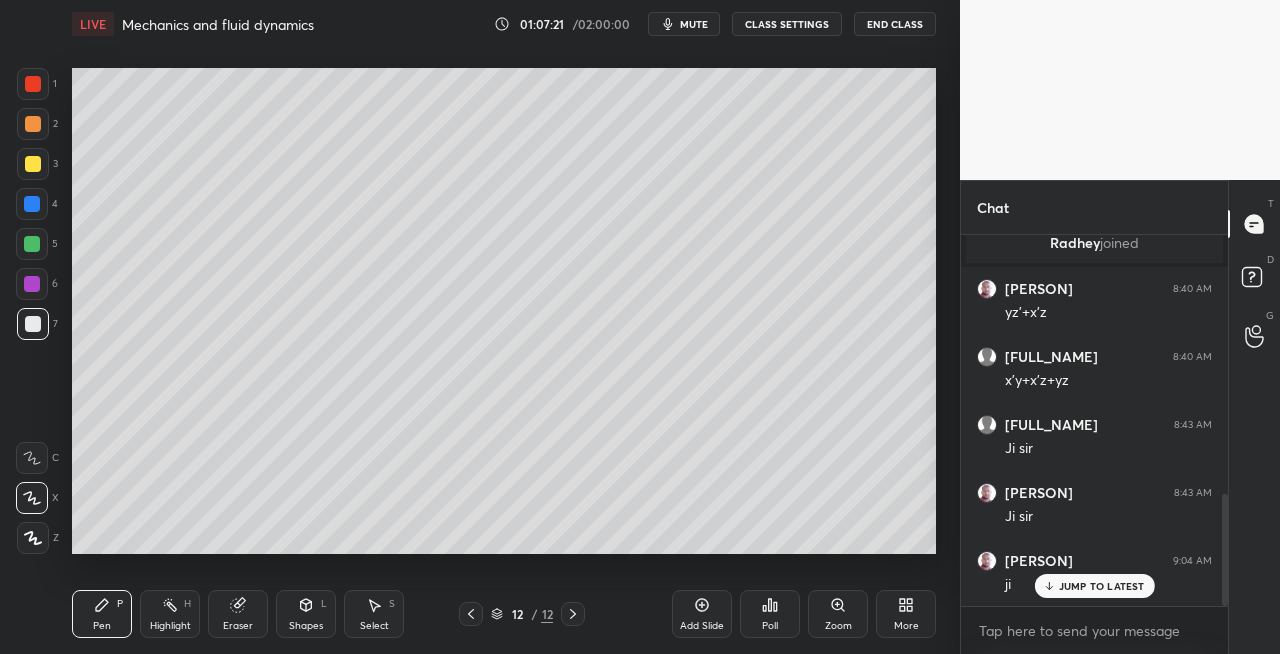 click on "Shapes L" at bounding box center [306, 614] 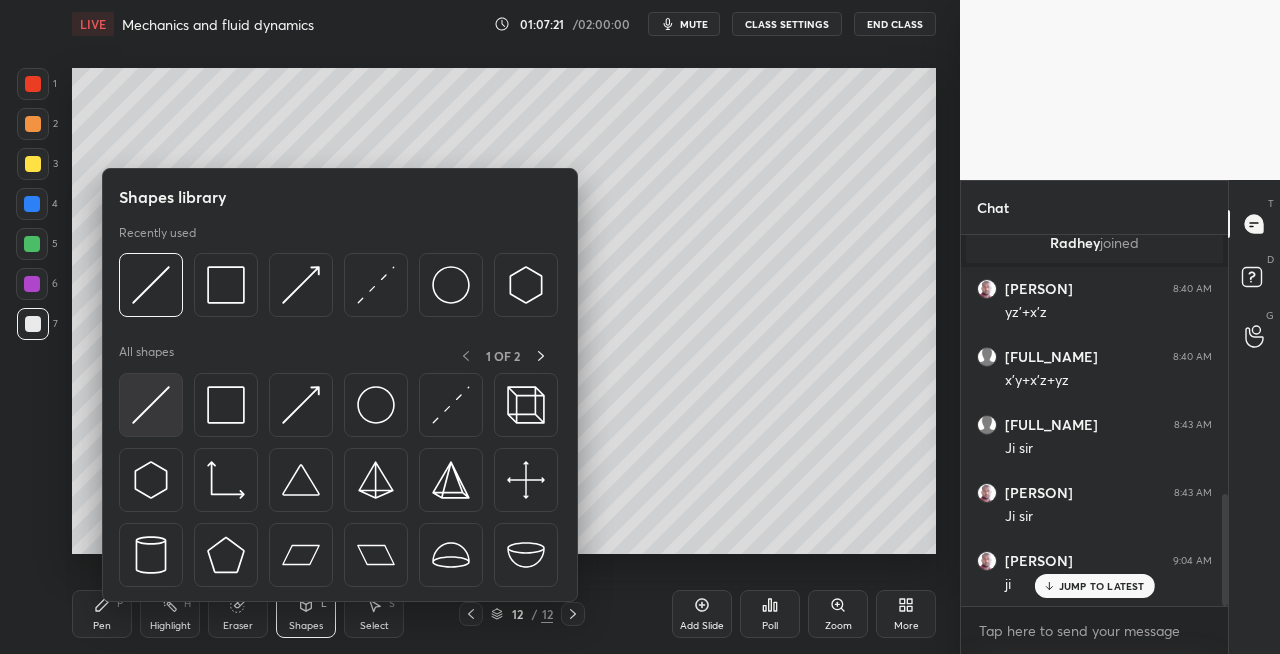 click at bounding box center [151, 405] 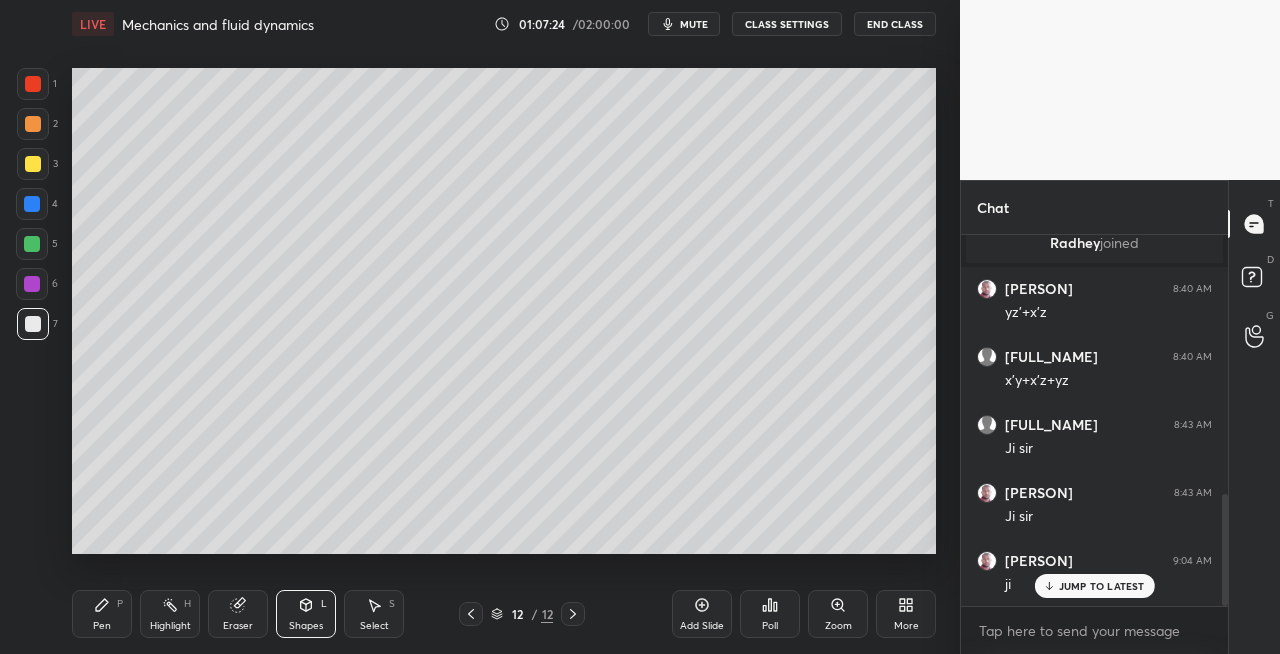 click on "Shapes" at bounding box center [306, 626] 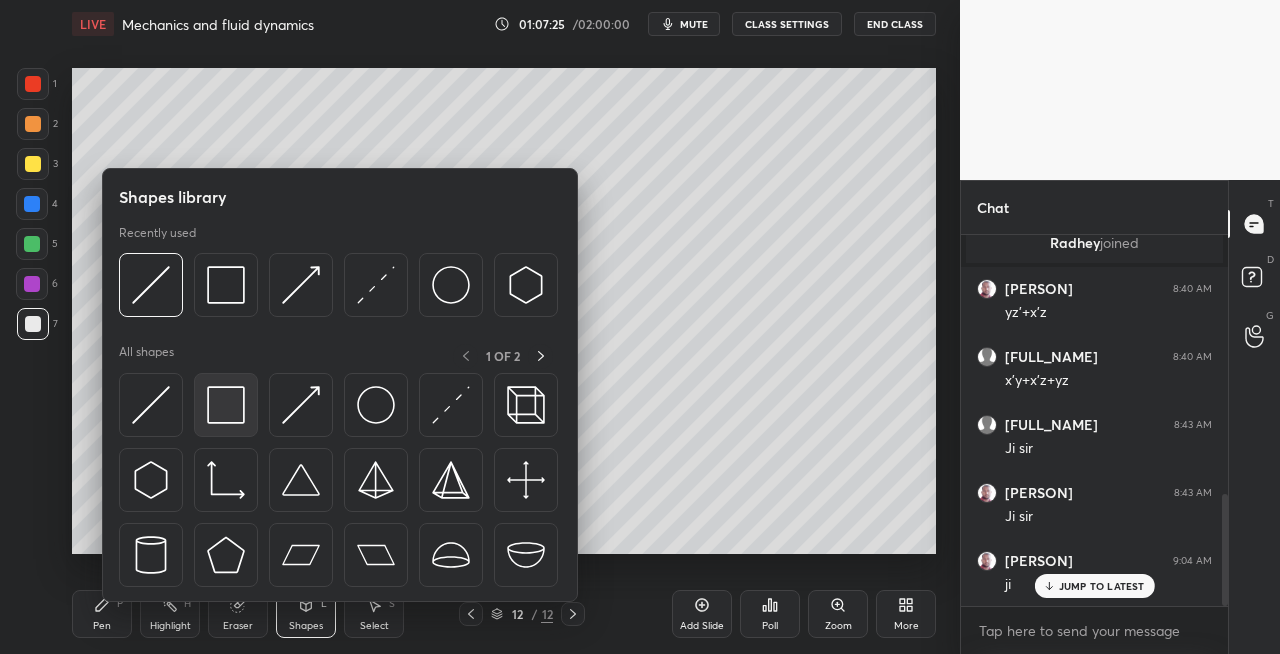 click at bounding box center [226, 405] 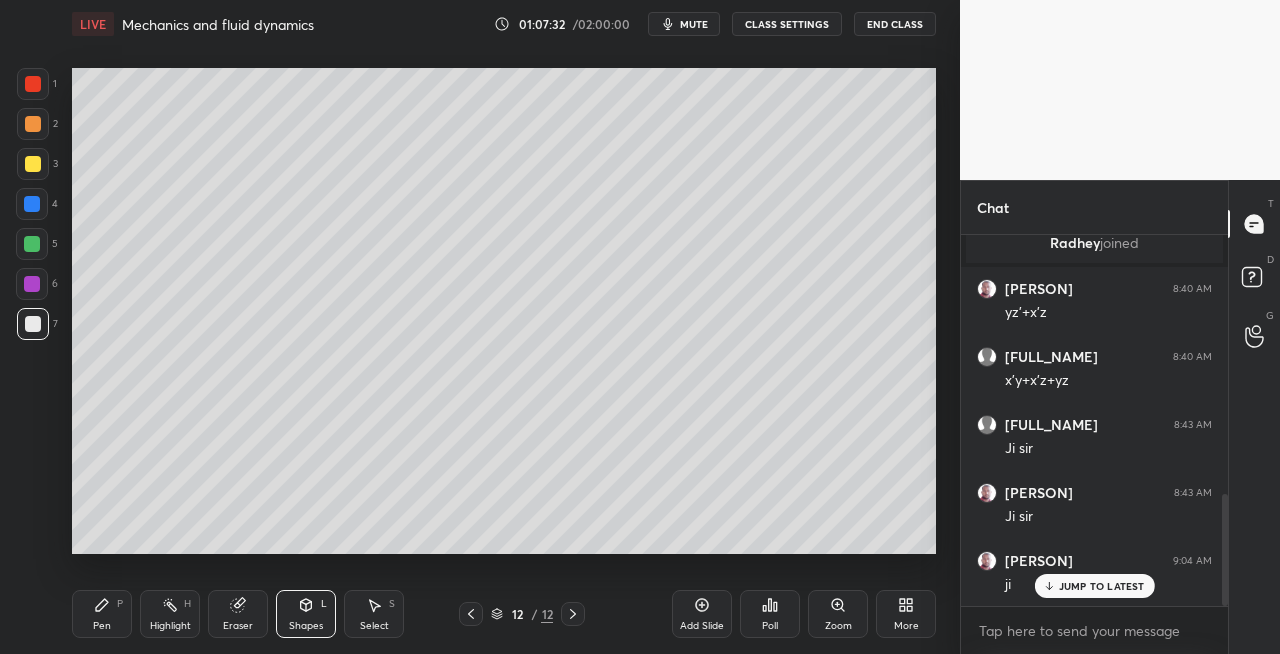 click on "Pen P Highlight H Eraser Shapes L Select S 12 / 12 Add Slide Poll Zoom More" at bounding box center [504, 614] 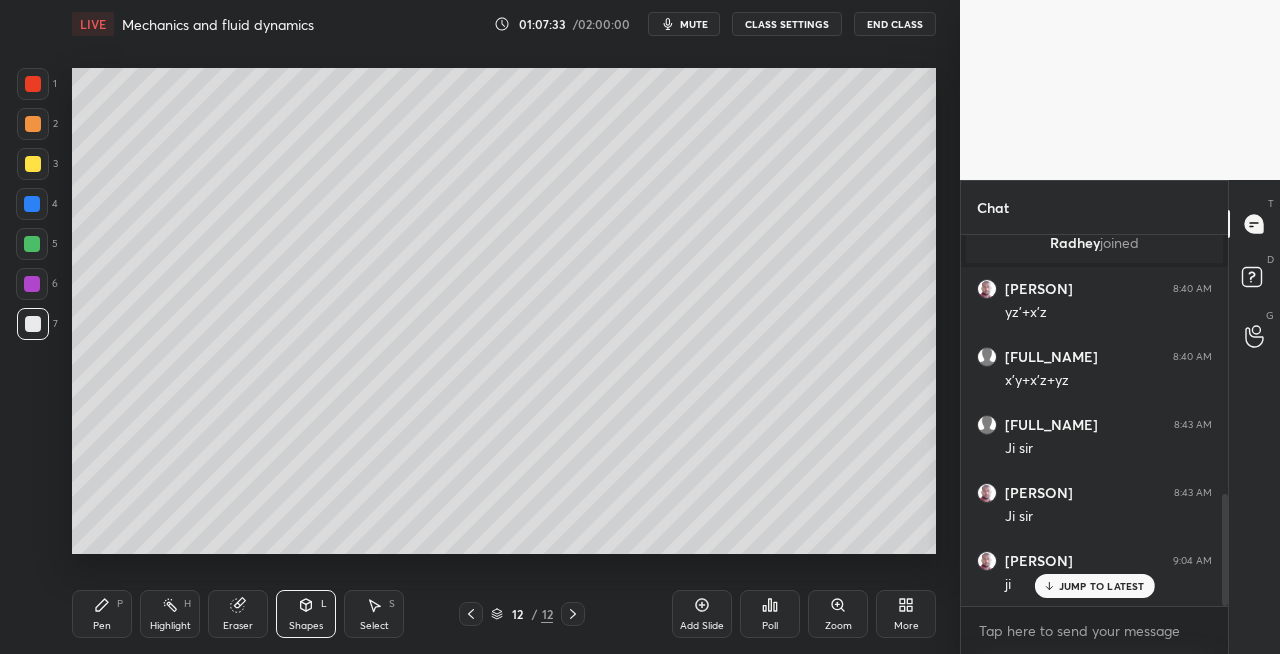 click on "Shapes L" at bounding box center [306, 614] 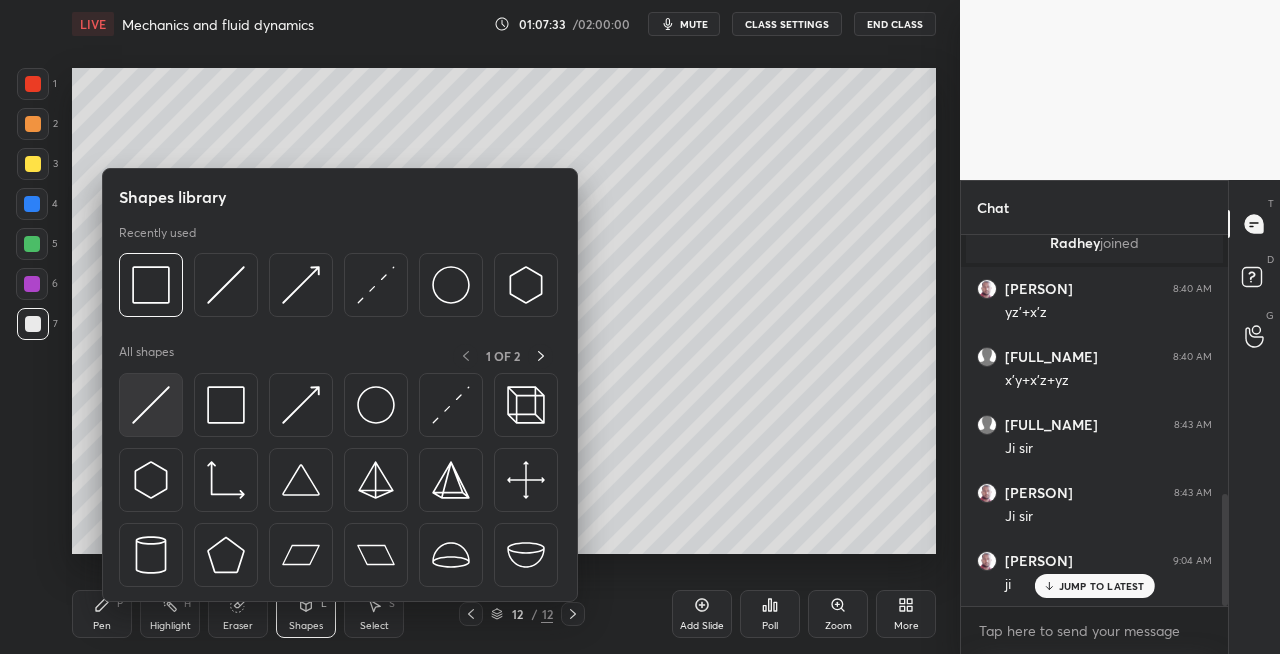 click at bounding box center (151, 405) 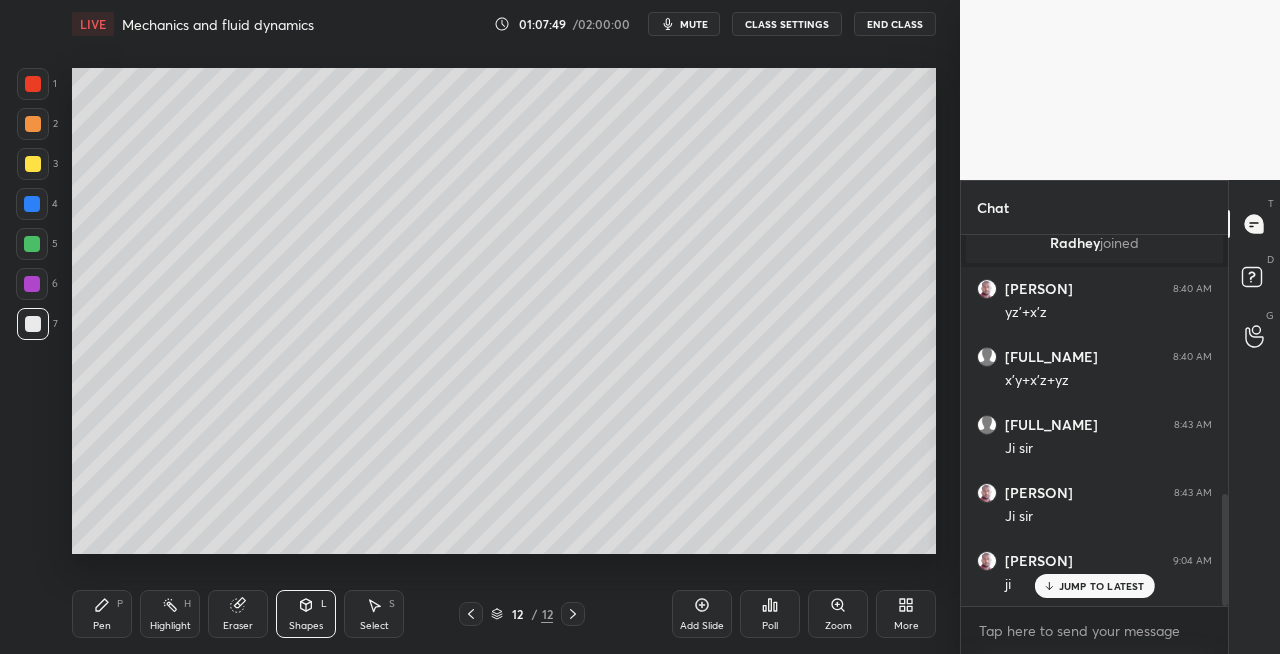 click on "Pen P" at bounding box center (102, 614) 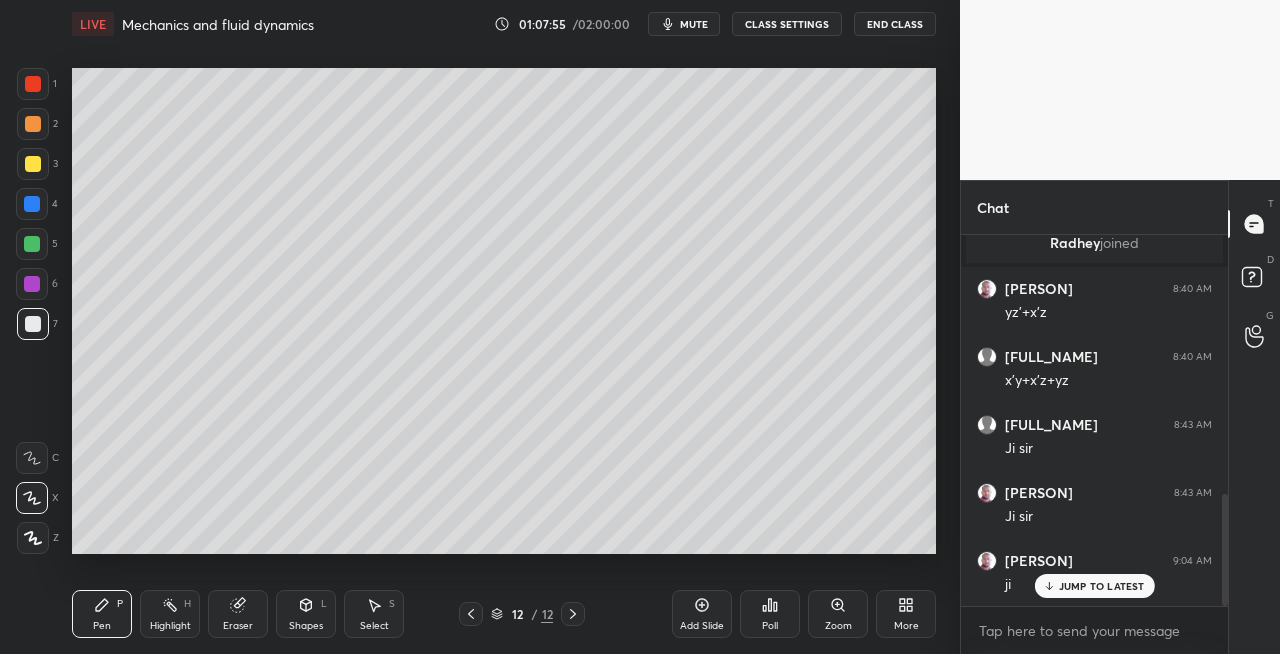 click 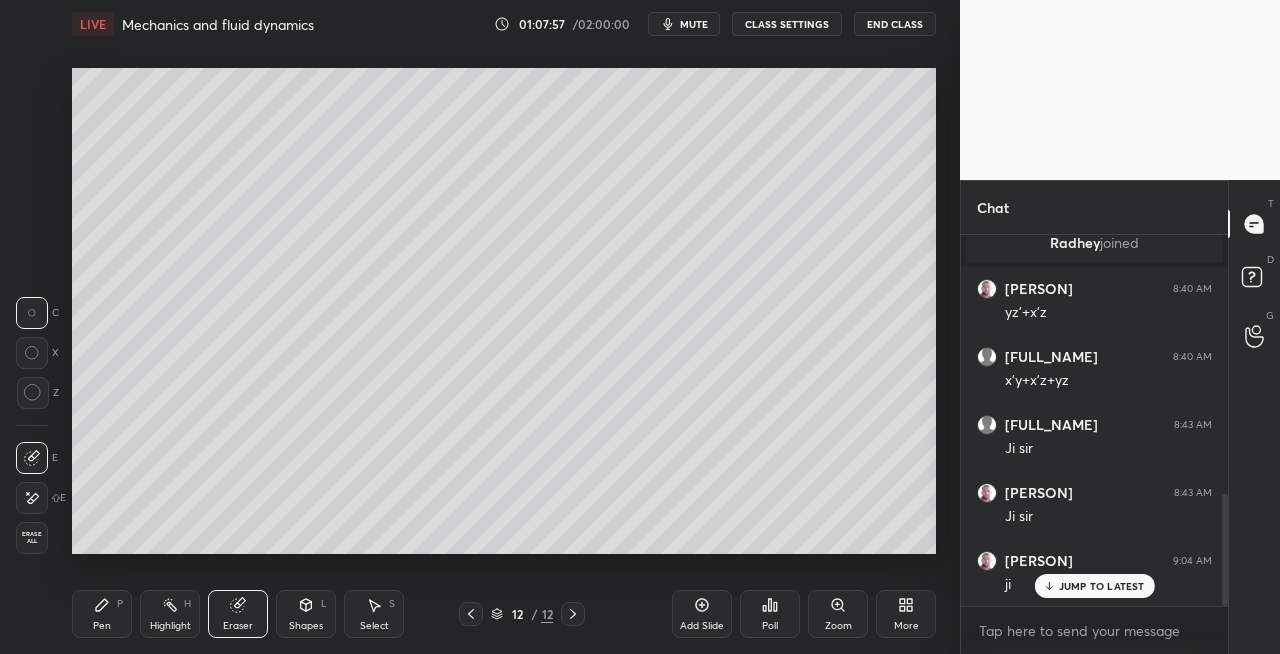 click on "Pen P" at bounding box center [102, 614] 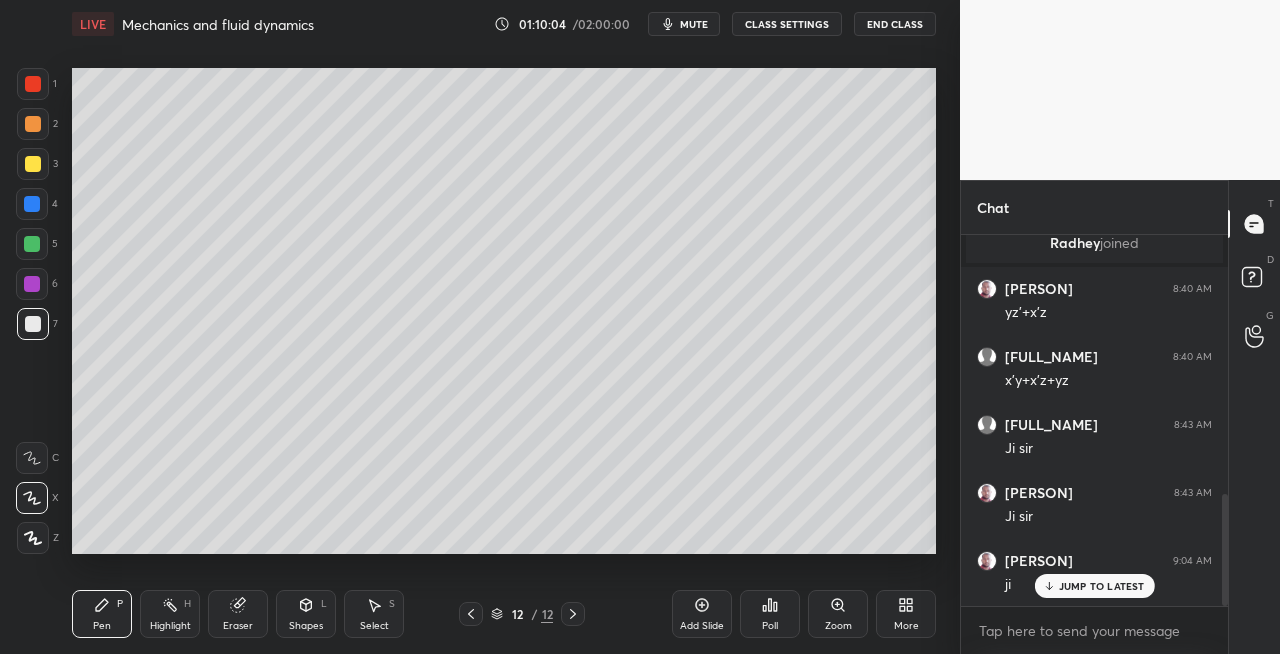 scroll, scrollTop: 924, scrollLeft: 0, axis: vertical 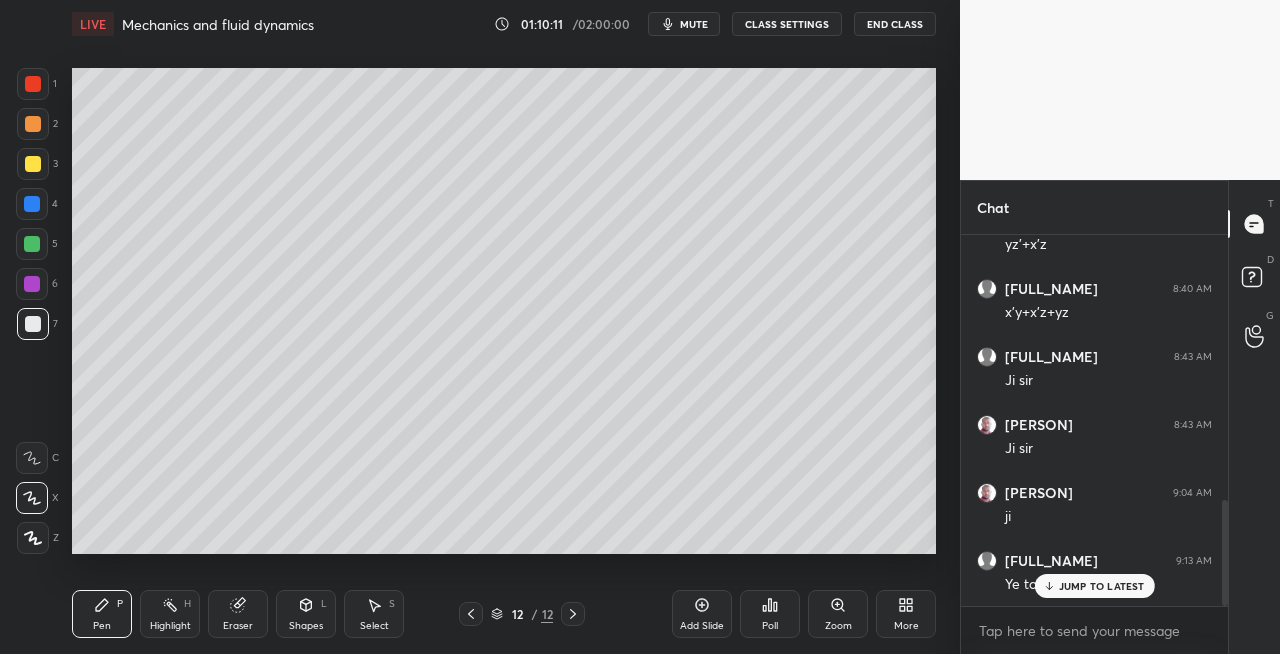 click at bounding box center [33, 164] 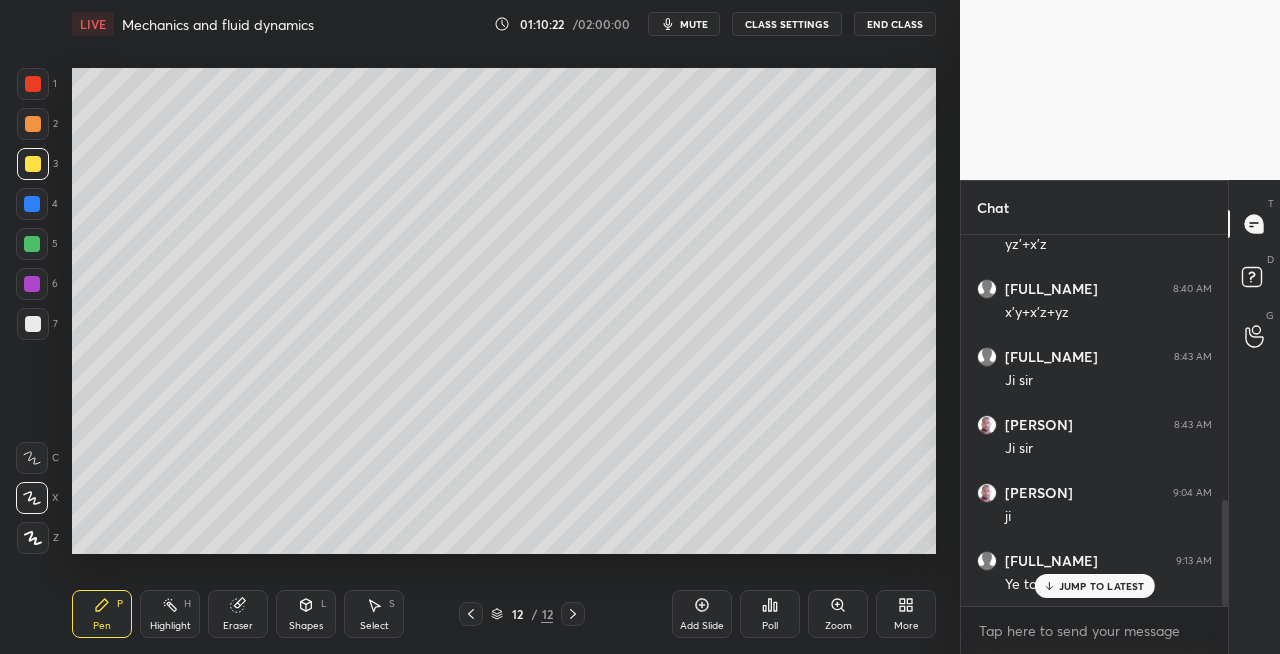click 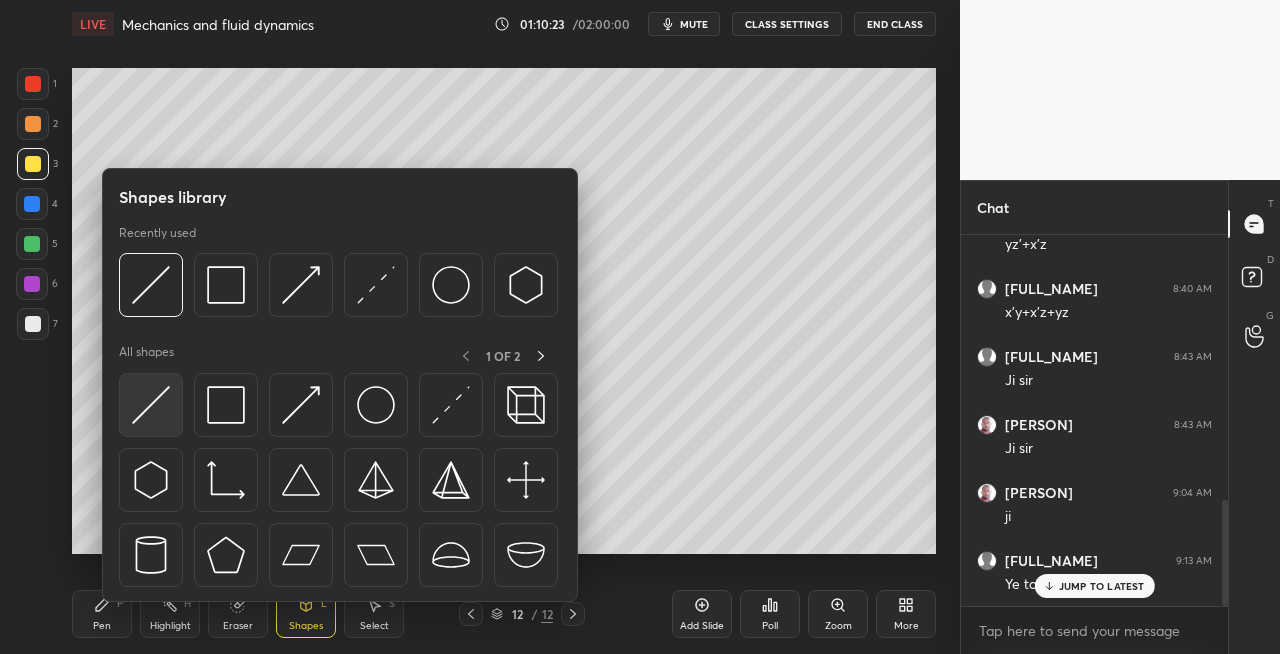click at bounding box center [151, 405] 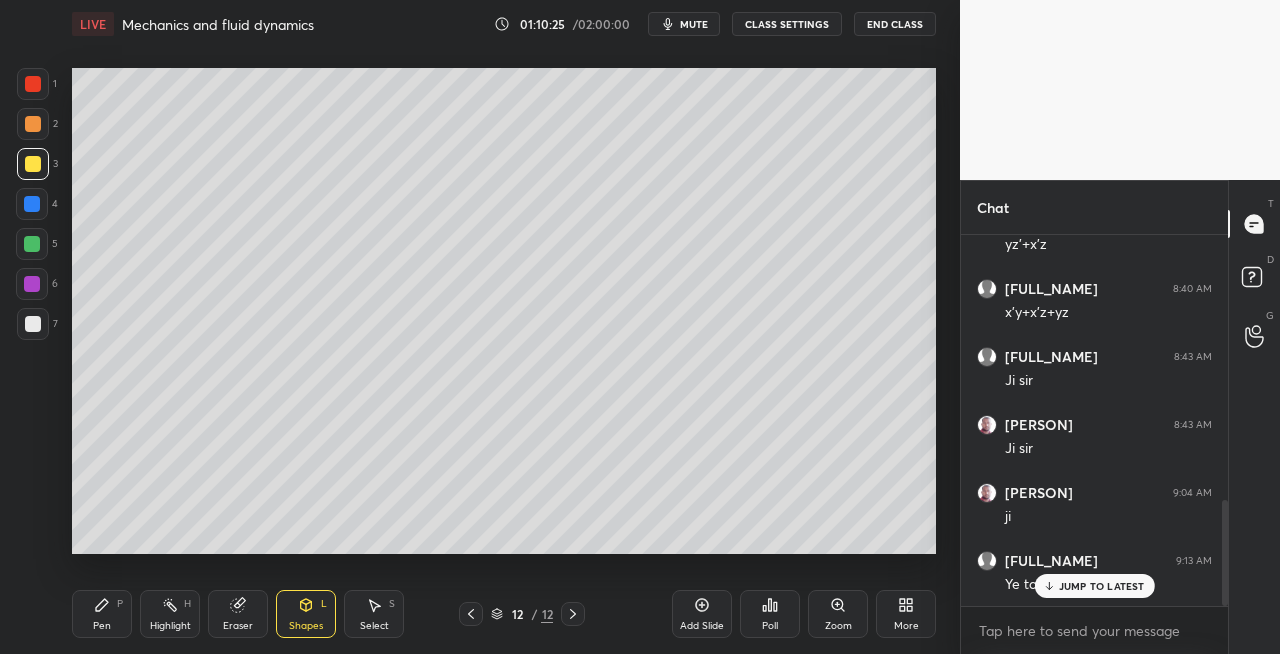 click 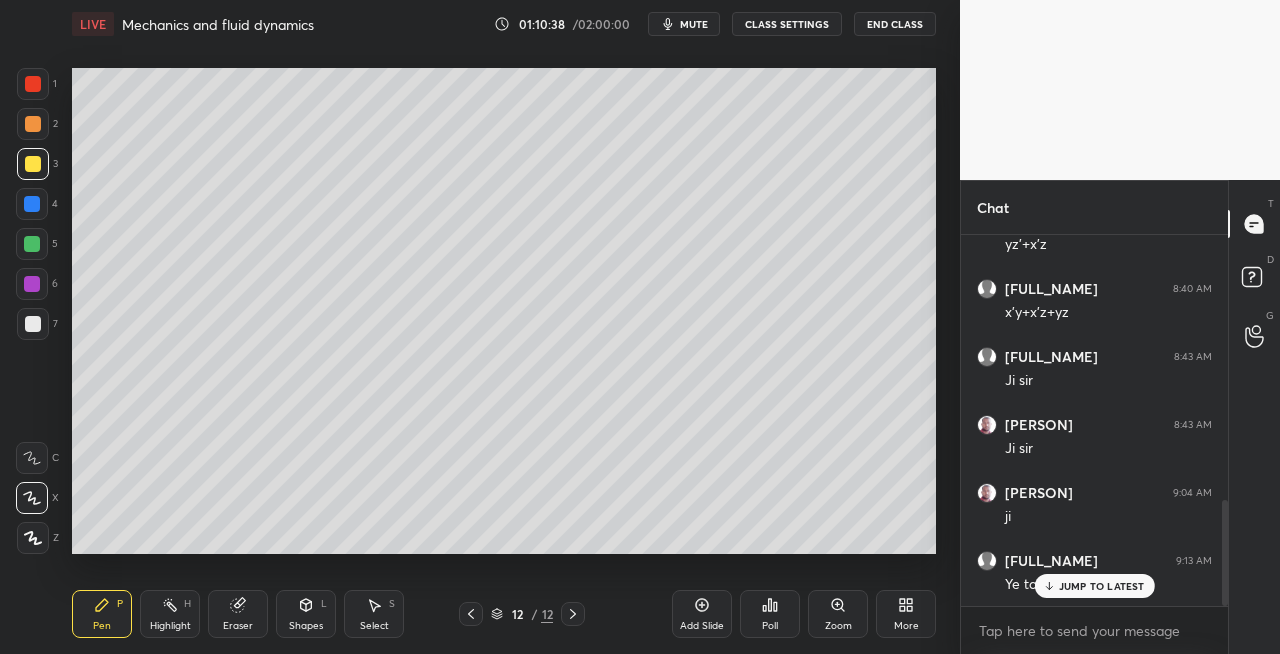 click at bounding box center (33, 324) 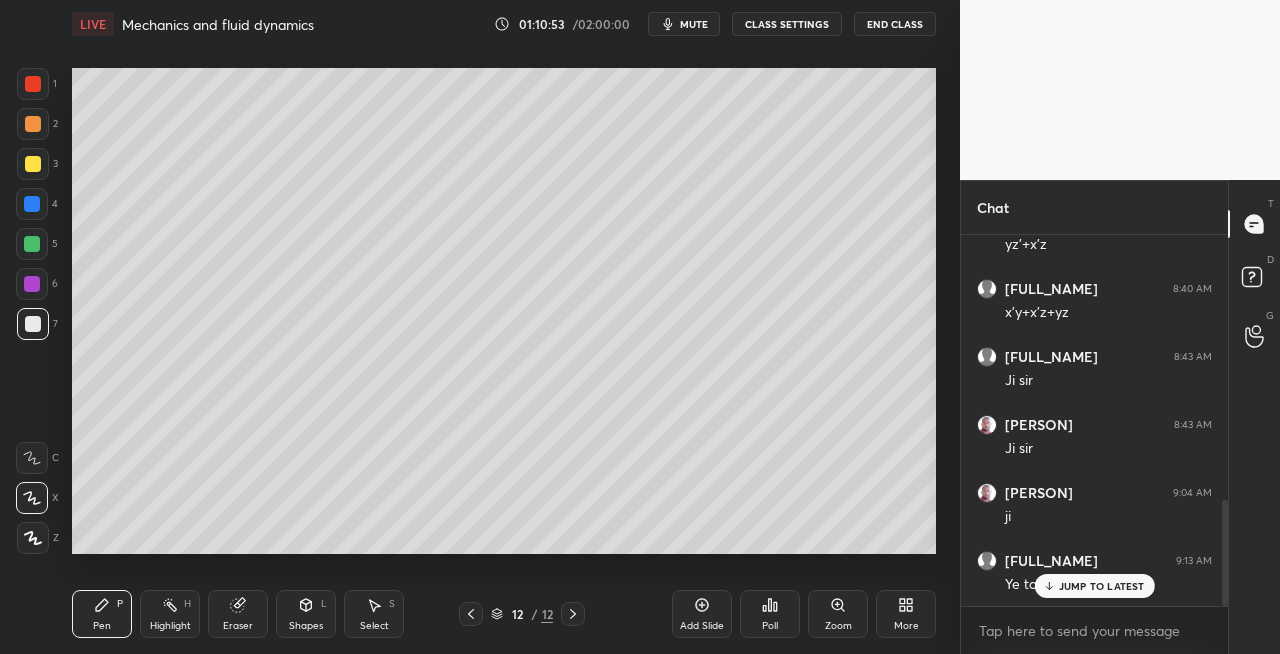 click on "Eraser" at bounding box center (238, 614) 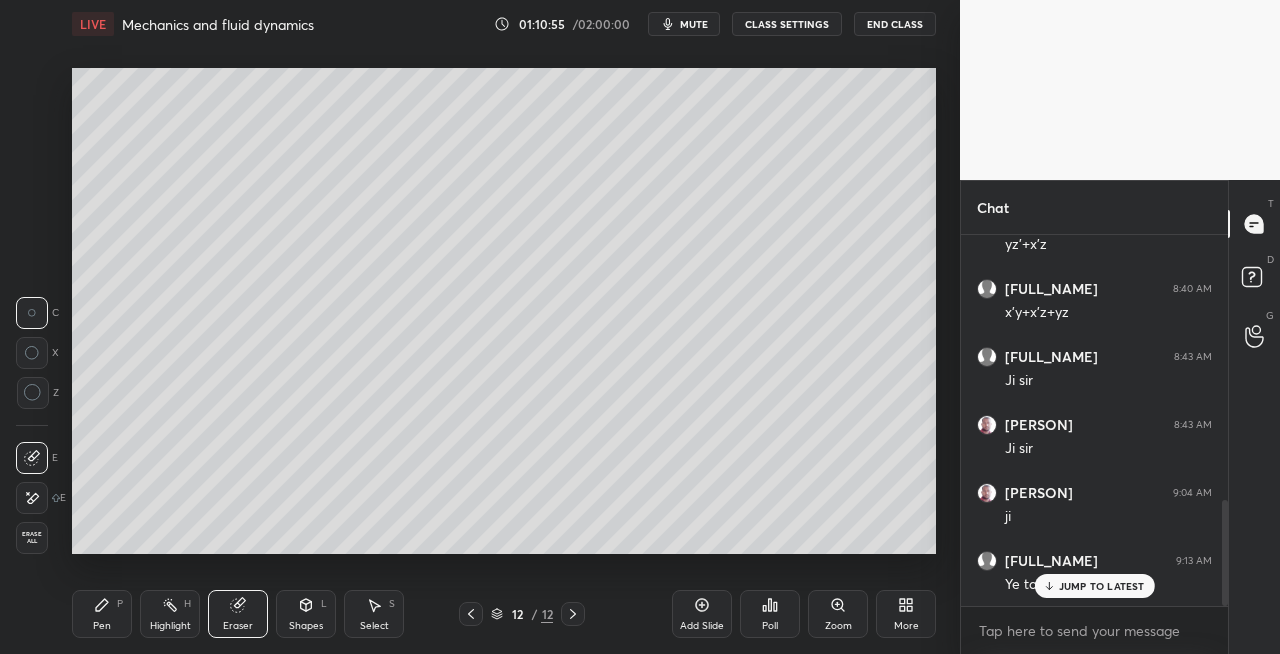 click on "Pen P" at bounding box center (102, 614) 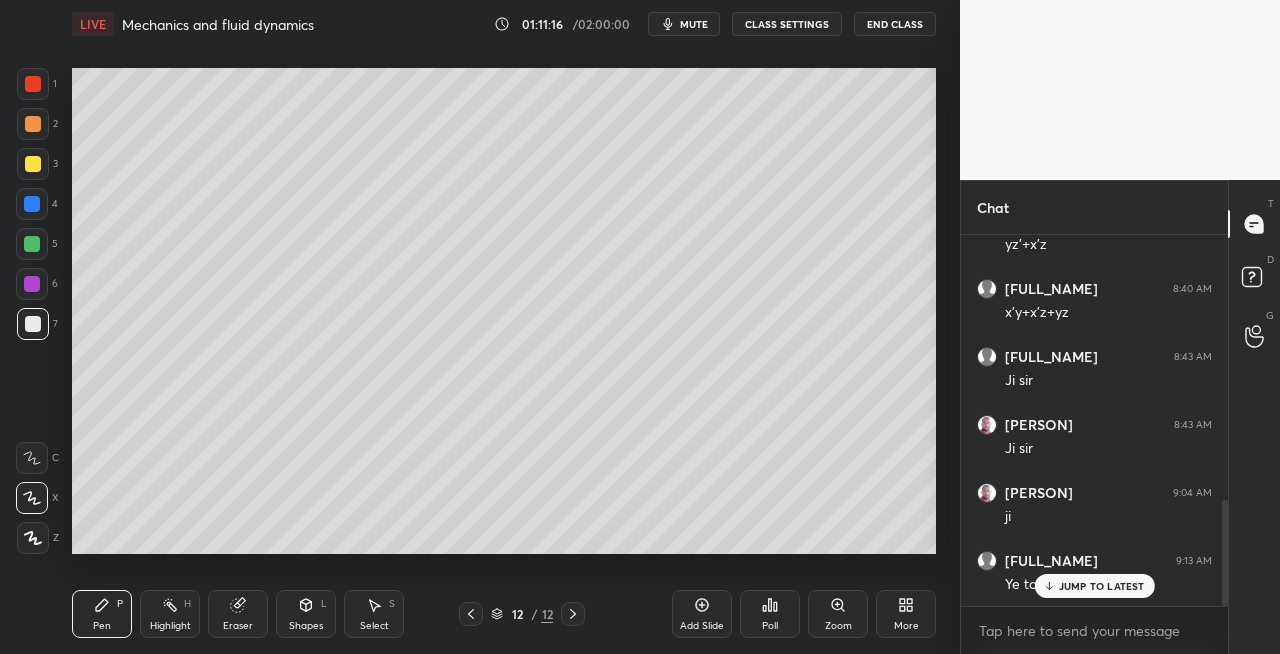 click on "Eraser" at bounding box center [238, 626] 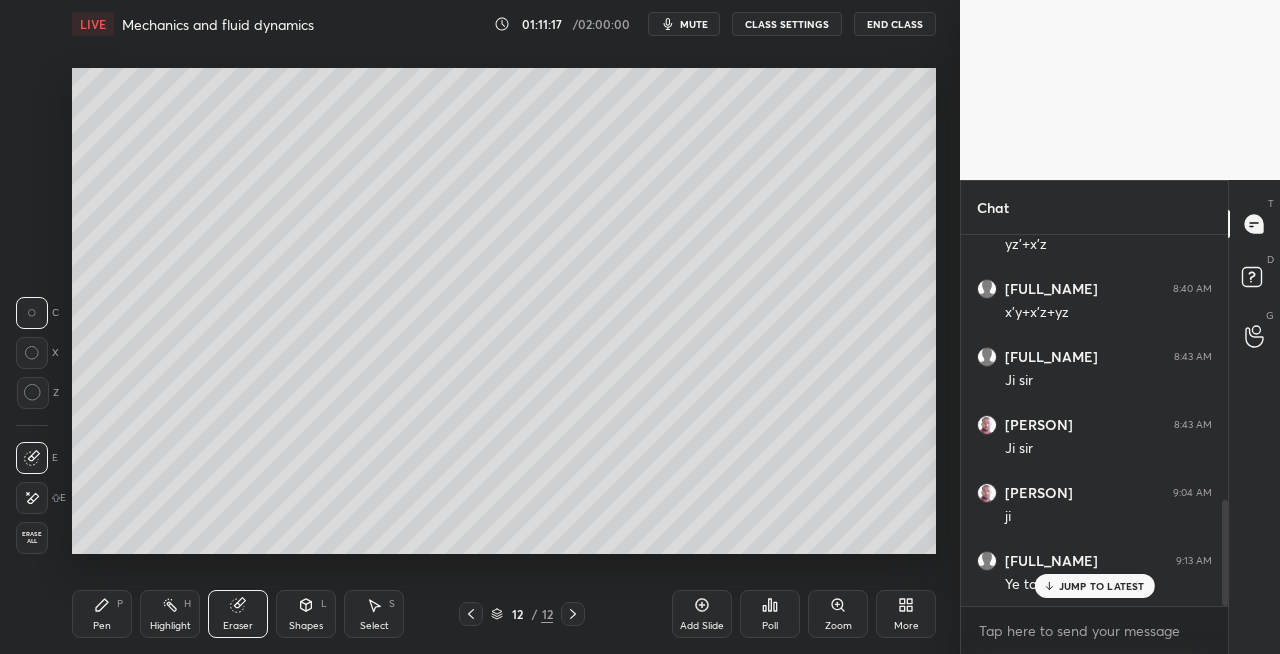 click on "Pen P" at bounding box center [102, 614] 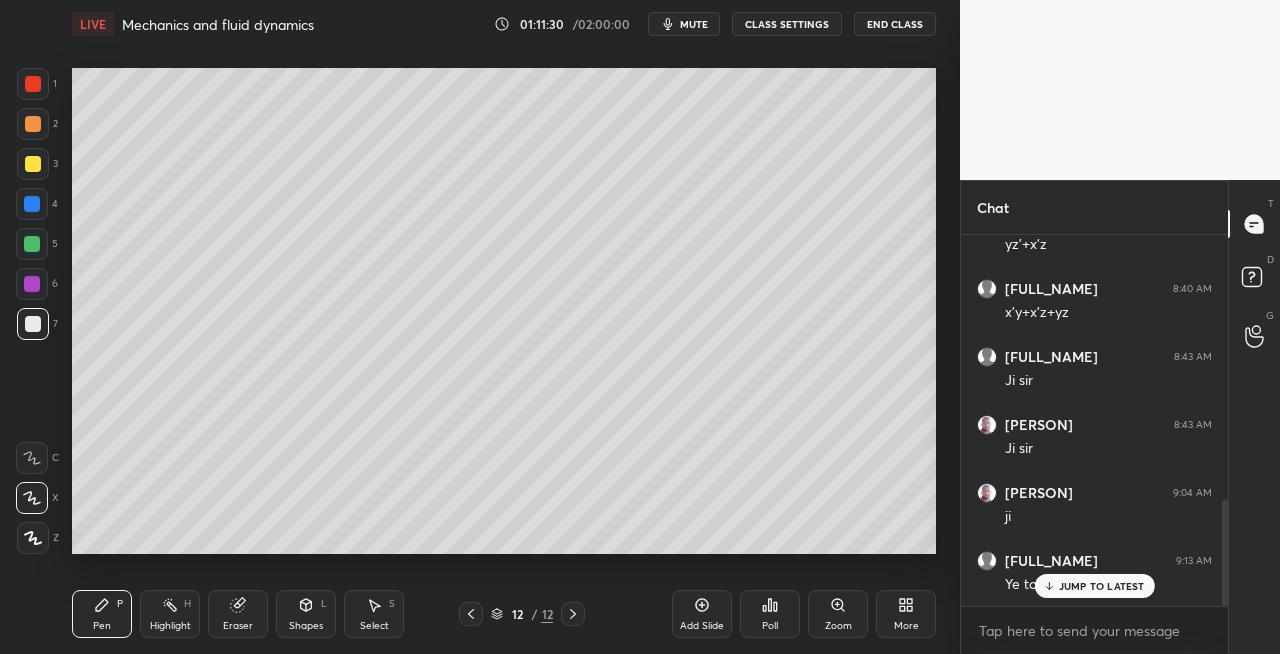 click at bounding box center (573, 614) 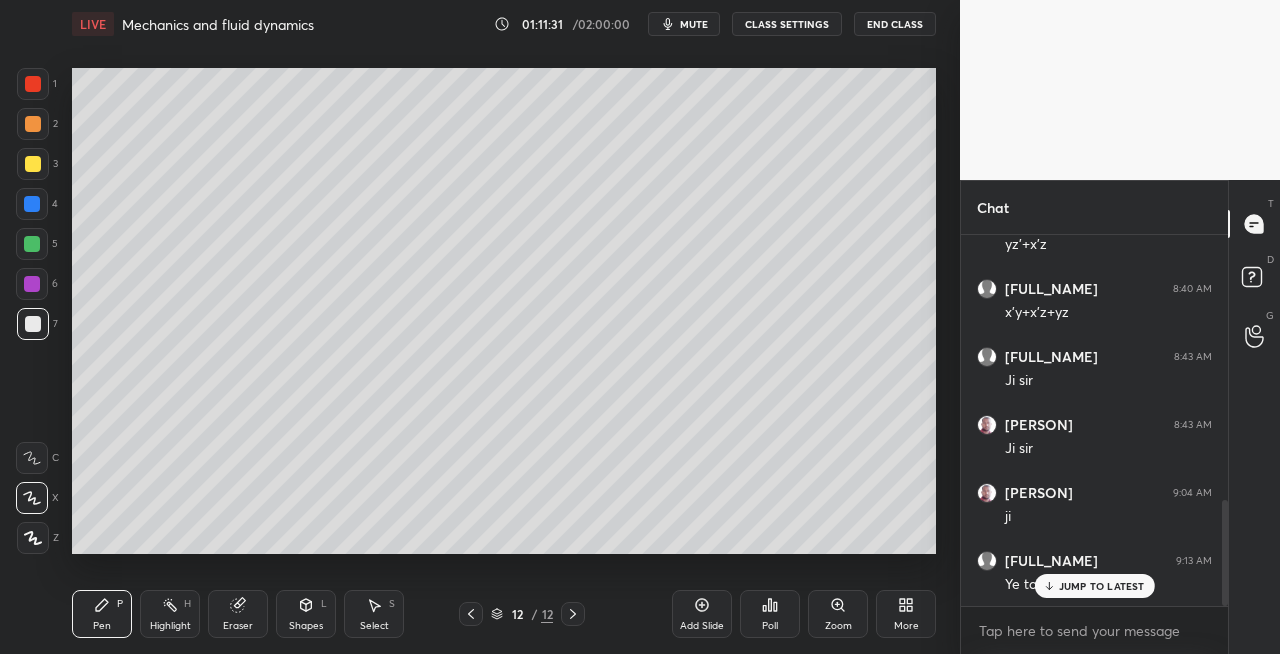 click on "Add Slide" at bounding box center [702, 626] 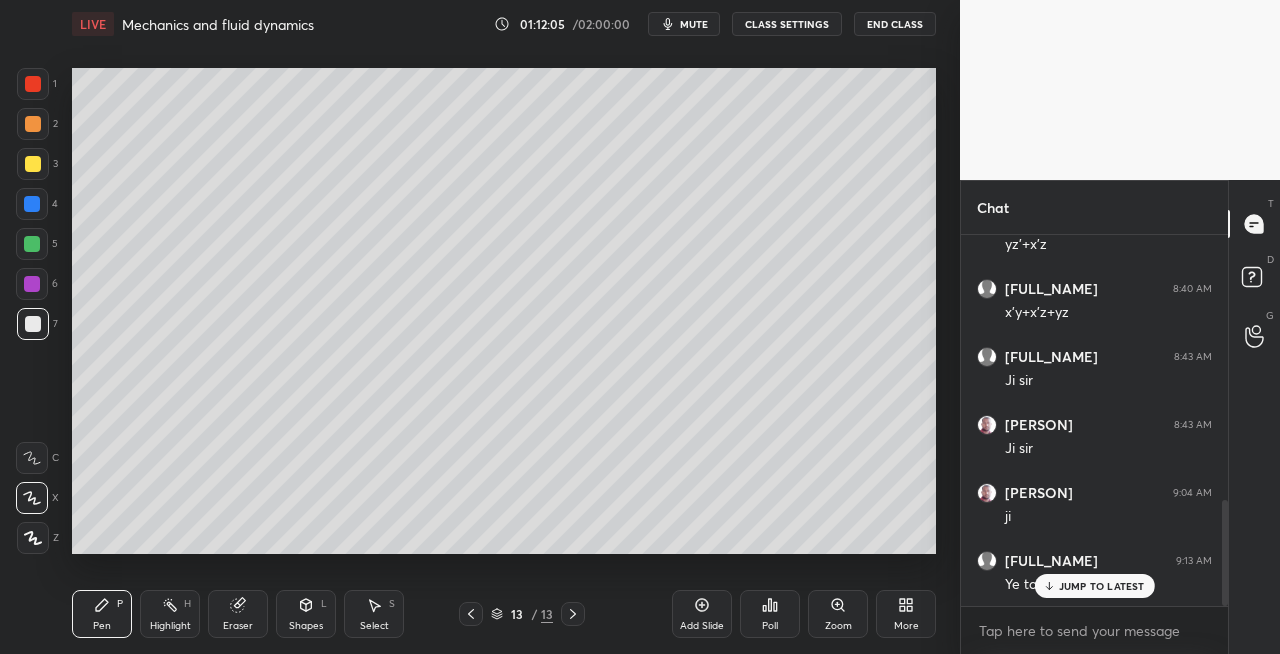 click on "Shapes" at bounding box center [306, 626] 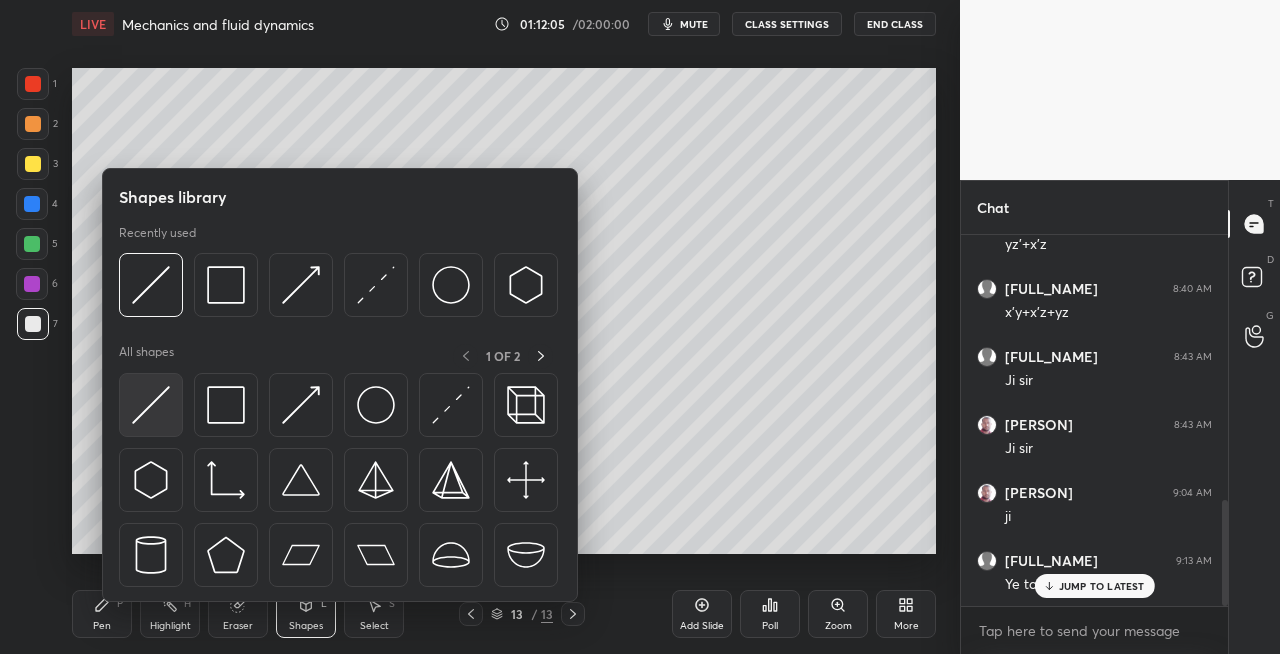 click at bounding box center (151, 405) 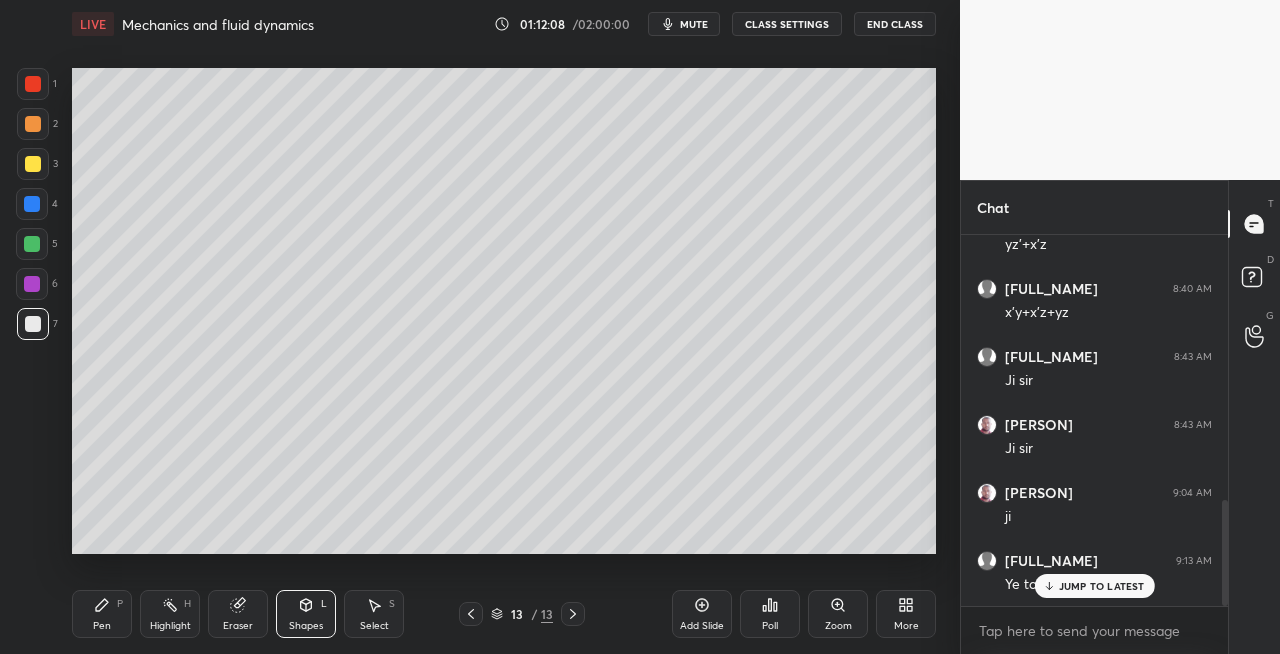 click on "Pen P" at bounding box center [102, 614] 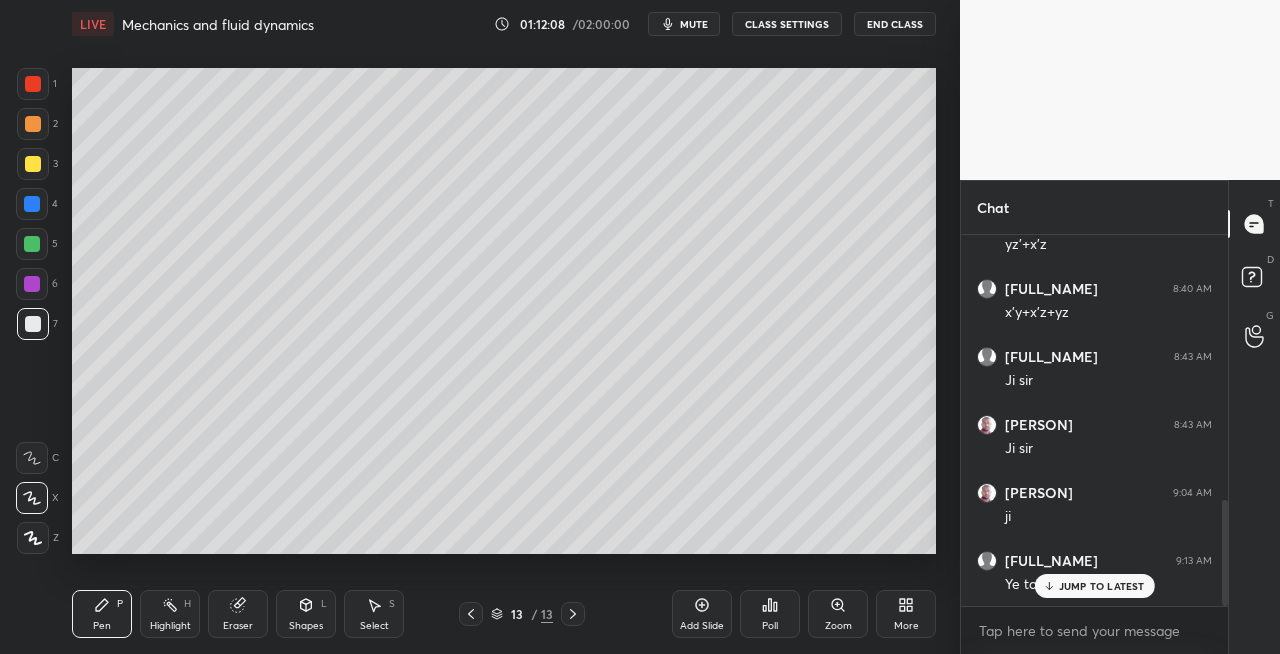 click 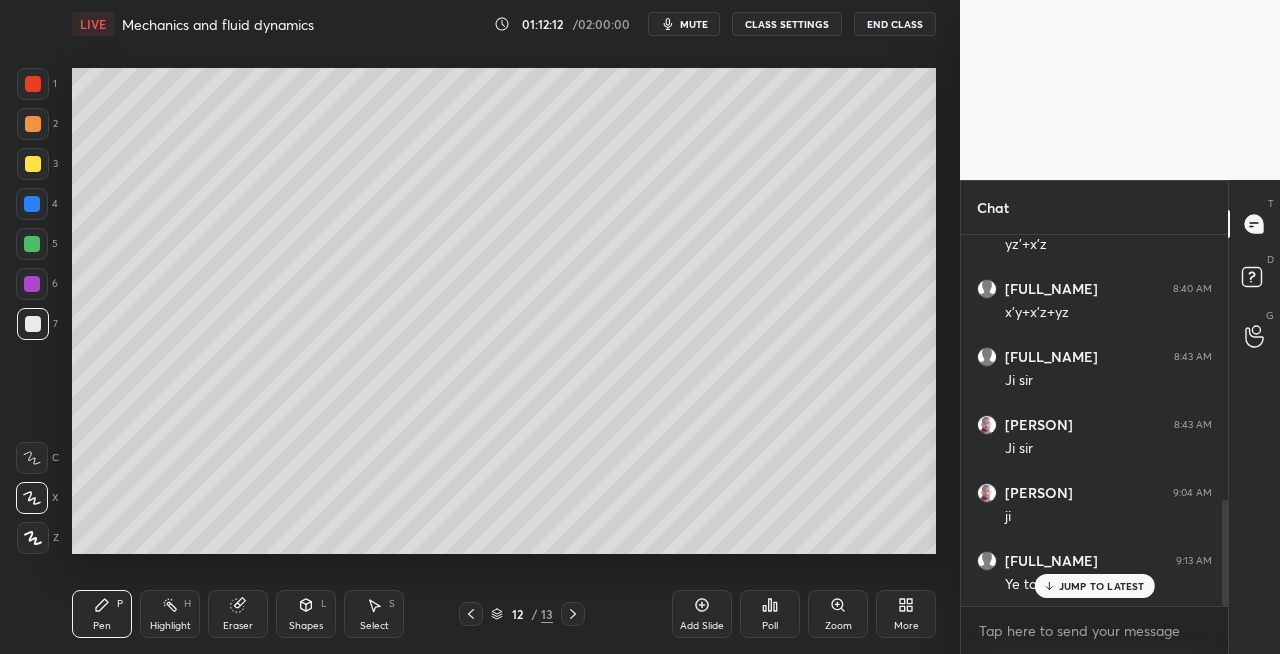 click 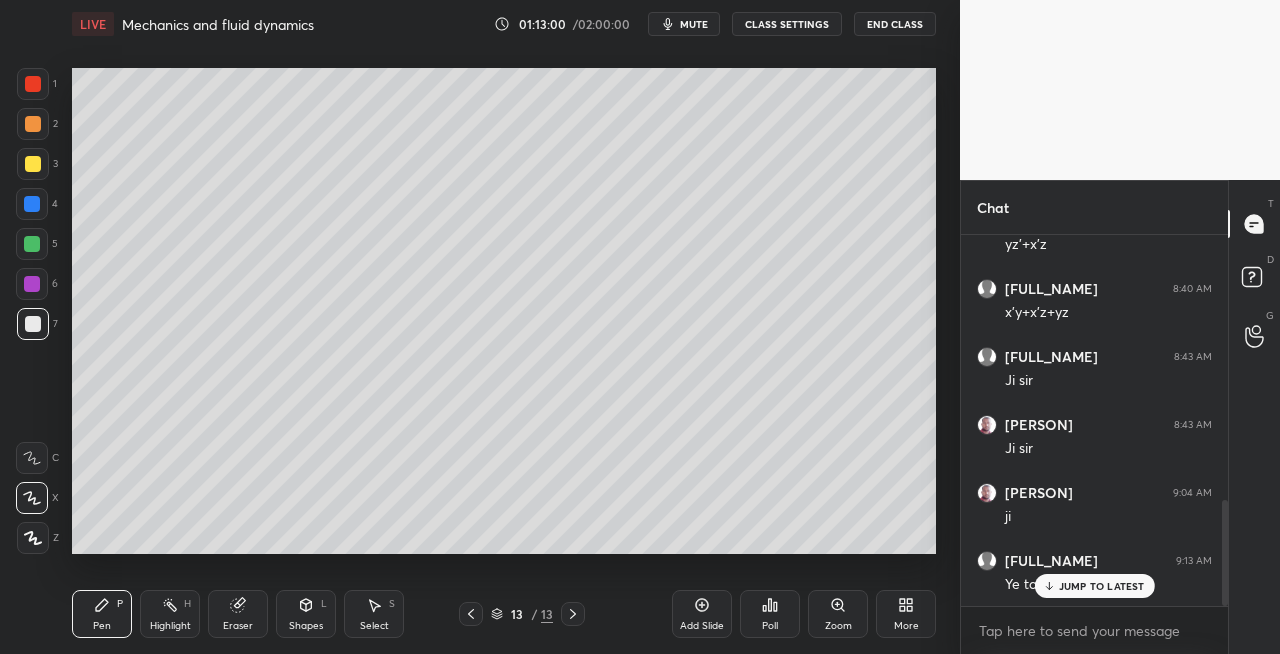 click at bounding box center (33, 164) 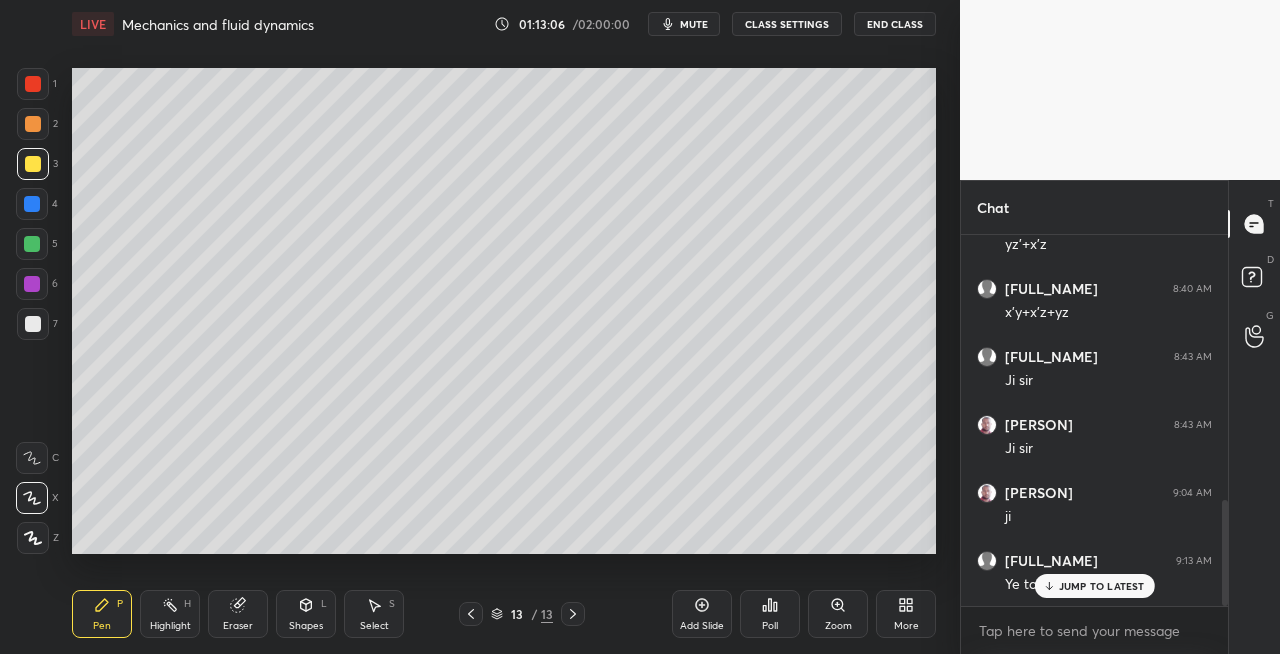 scroll, scrollTop: 992, scrollLeft: 0, axis: vertical 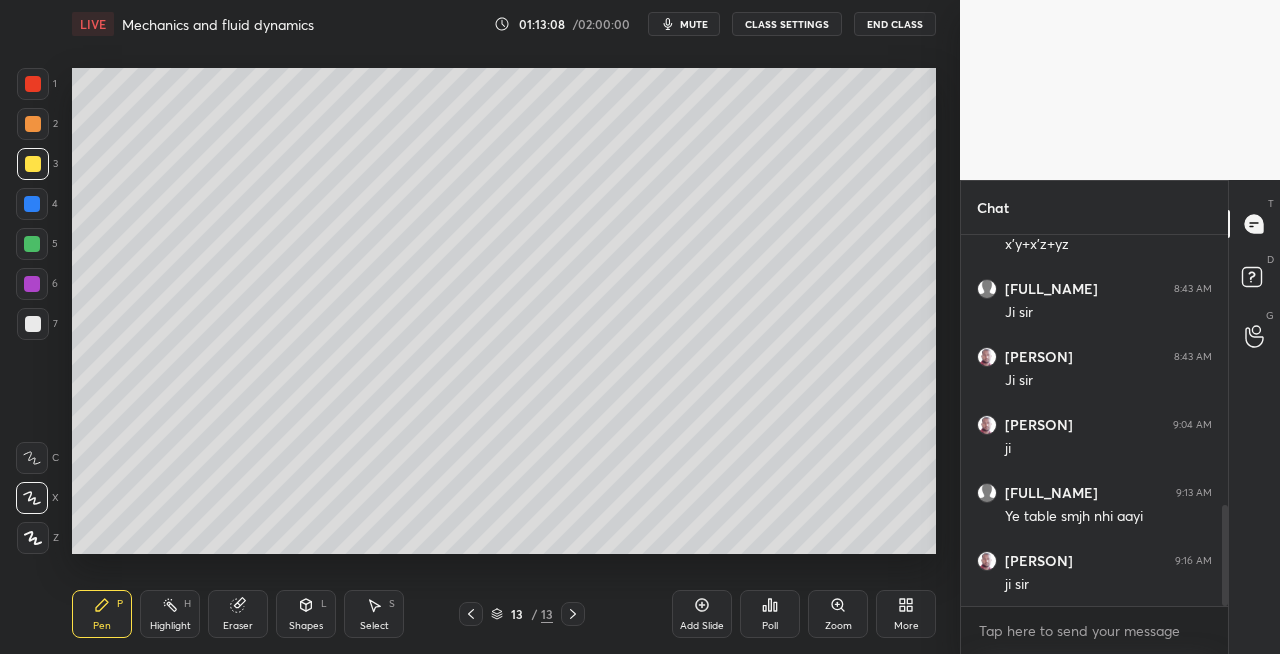 click on "Shapes L" at bounding box center (306, 614) 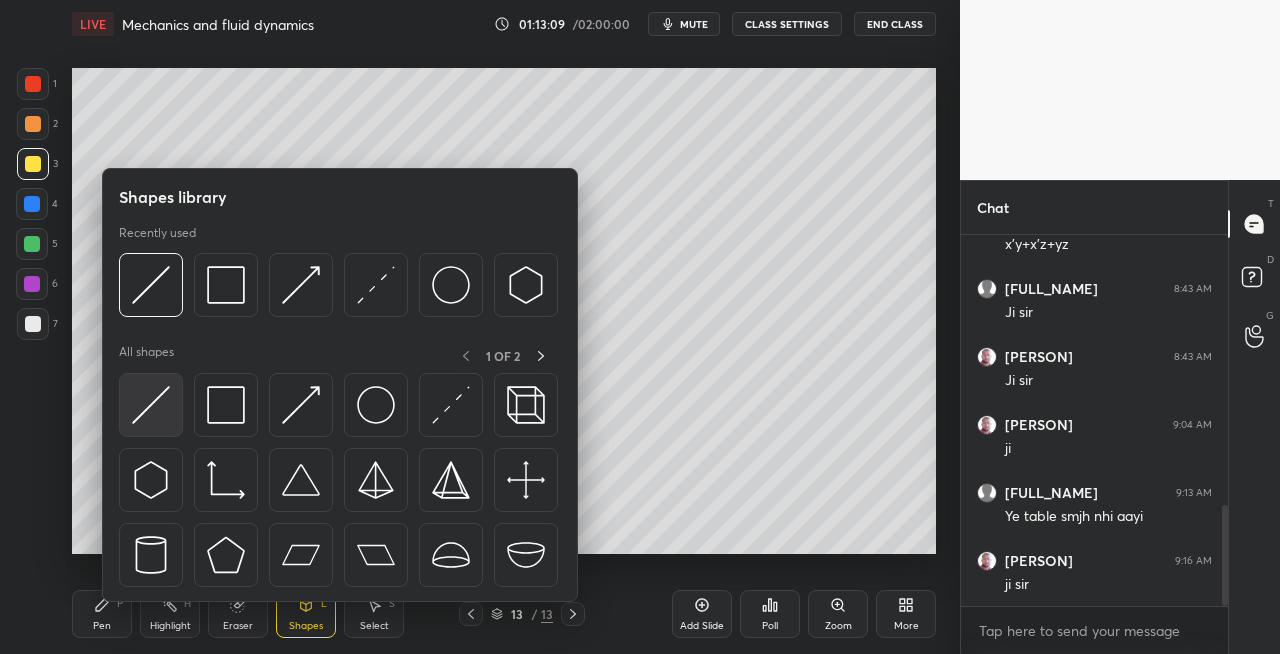 click at bounding box center (151, 405) 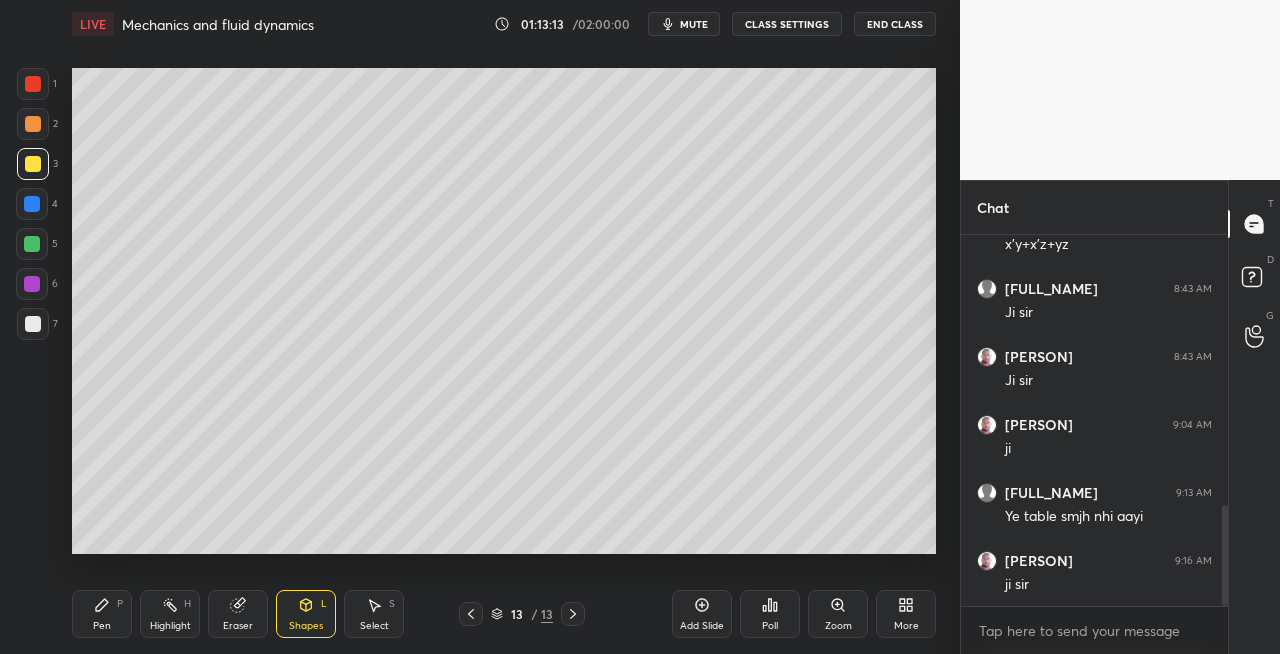click at bounding box center (33, 324) 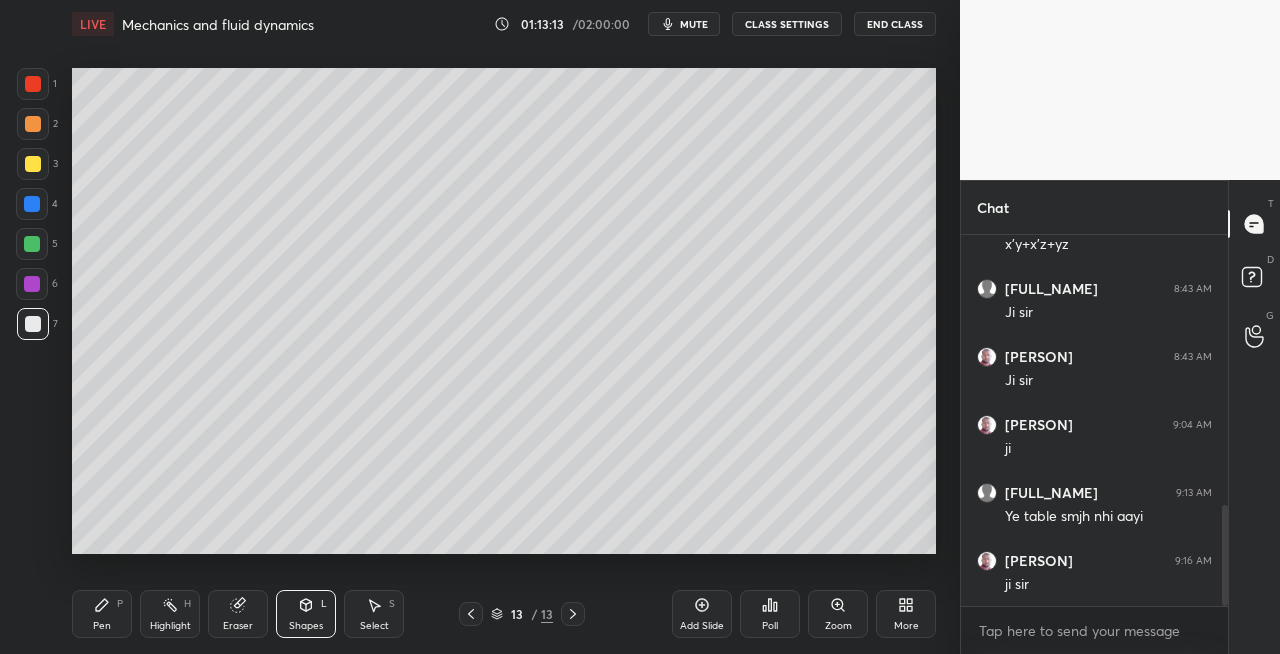 click on "Pen P Highlight H Eraser Shapes L Select S 13 / 13 Add Slide Poll Zoom More" at bounding box center (504, 614) 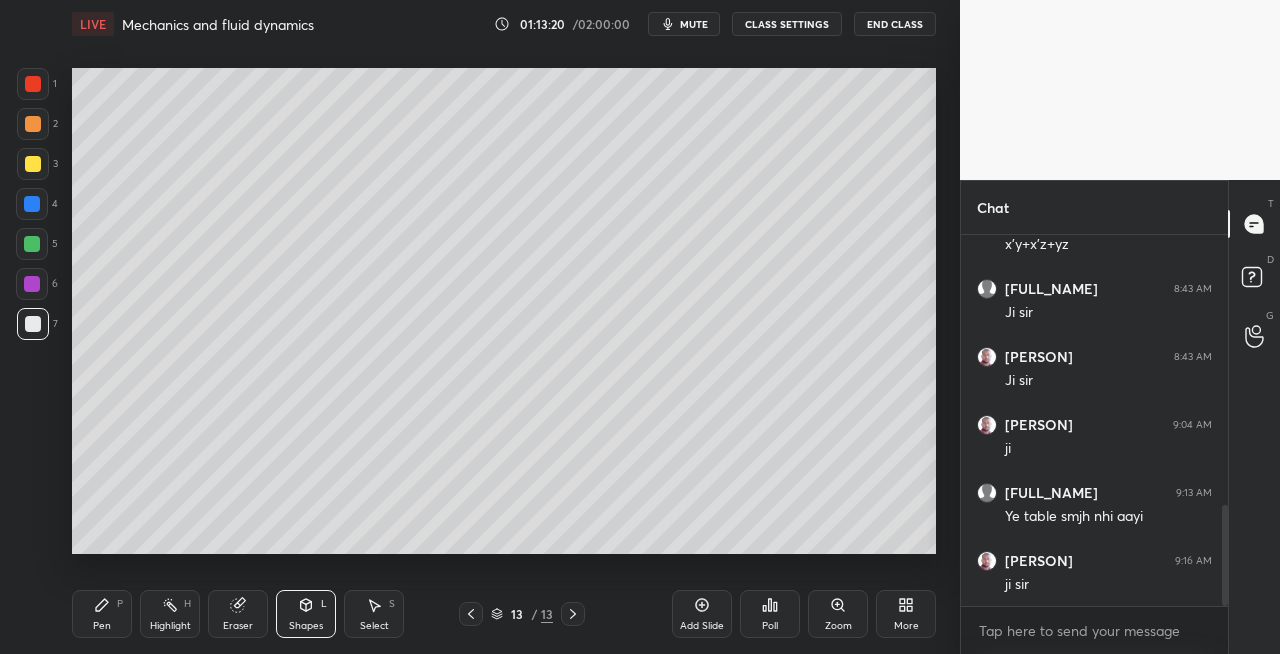 click 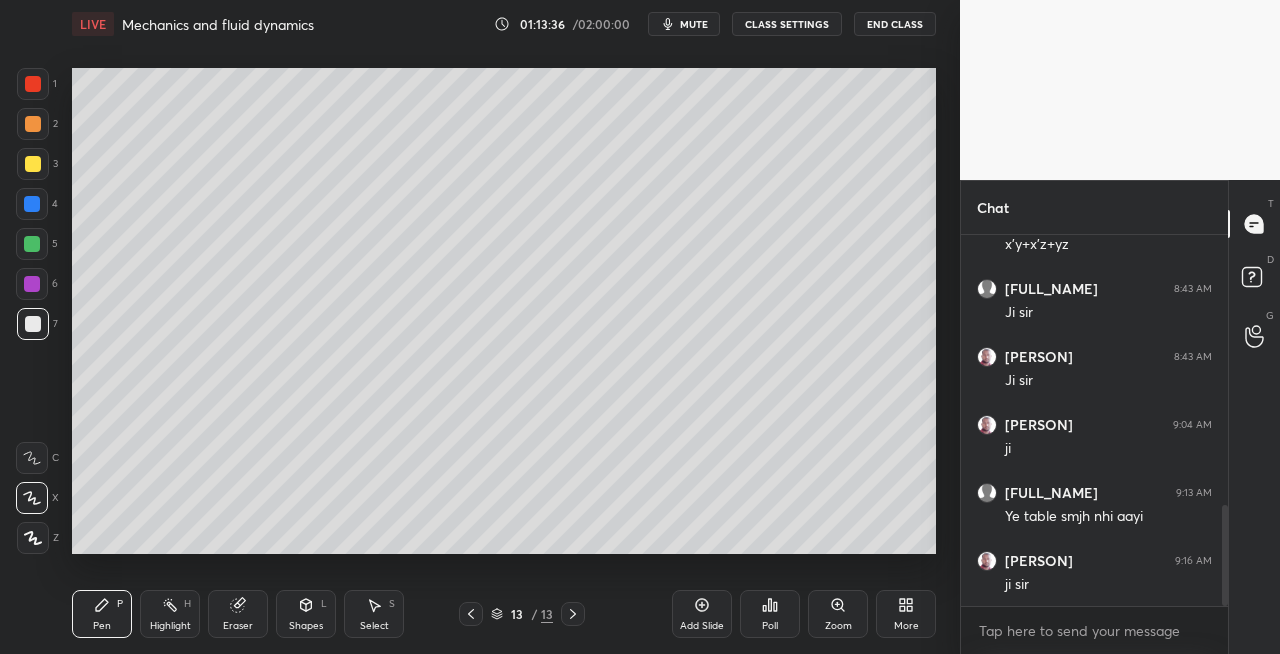 click at bounding box center [471, 614] 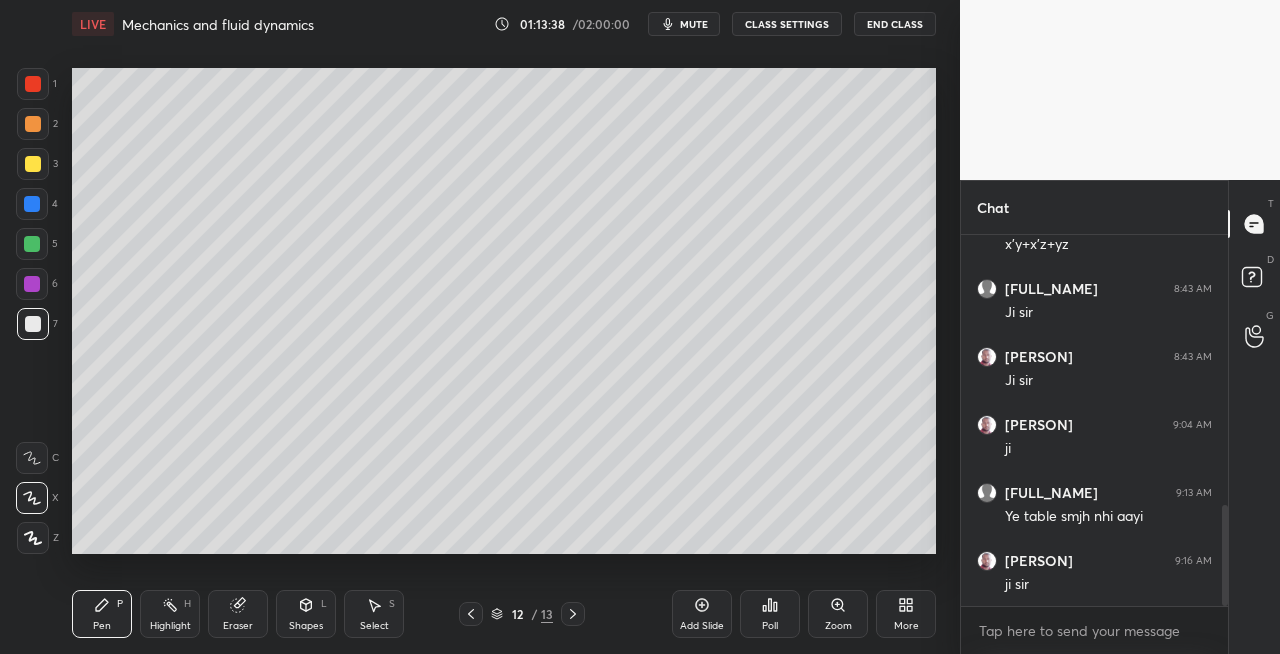 click 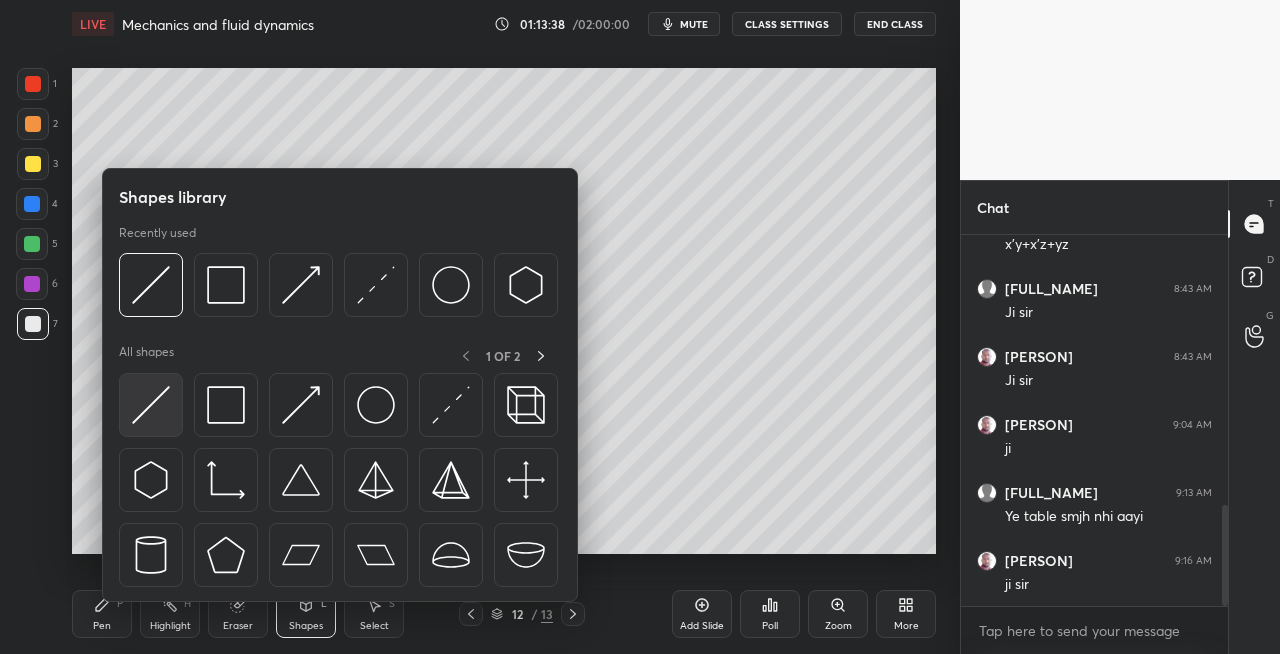 click at bounding box center [151, 405] 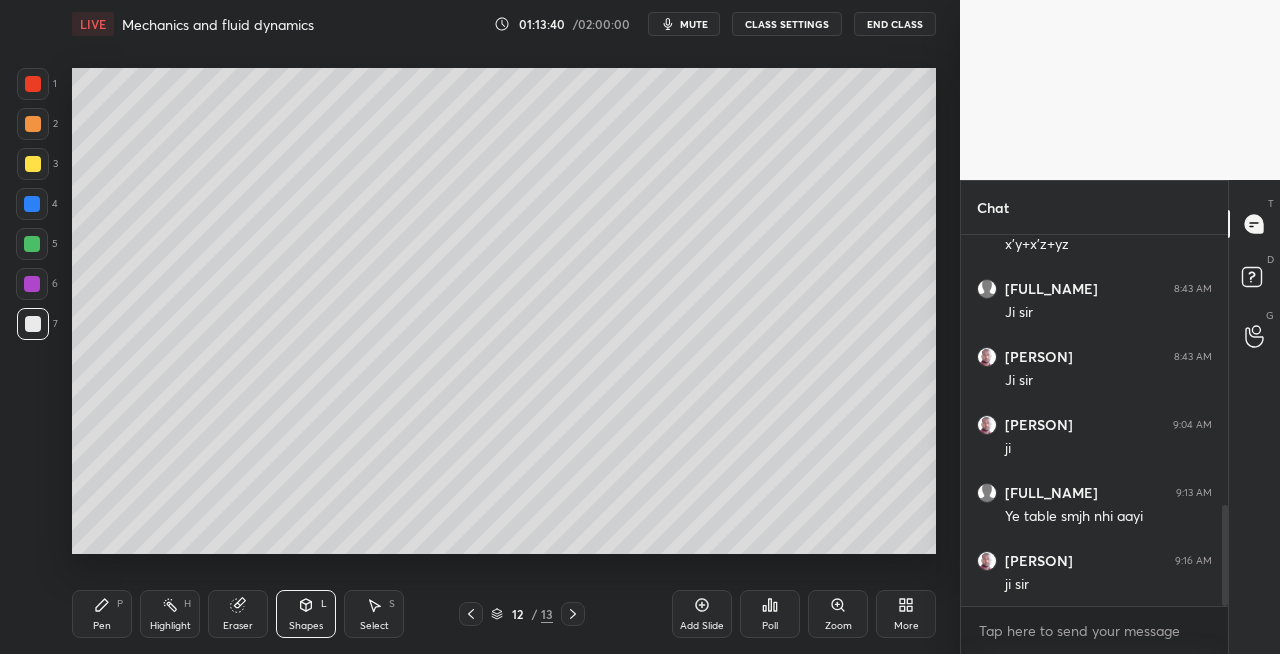 click 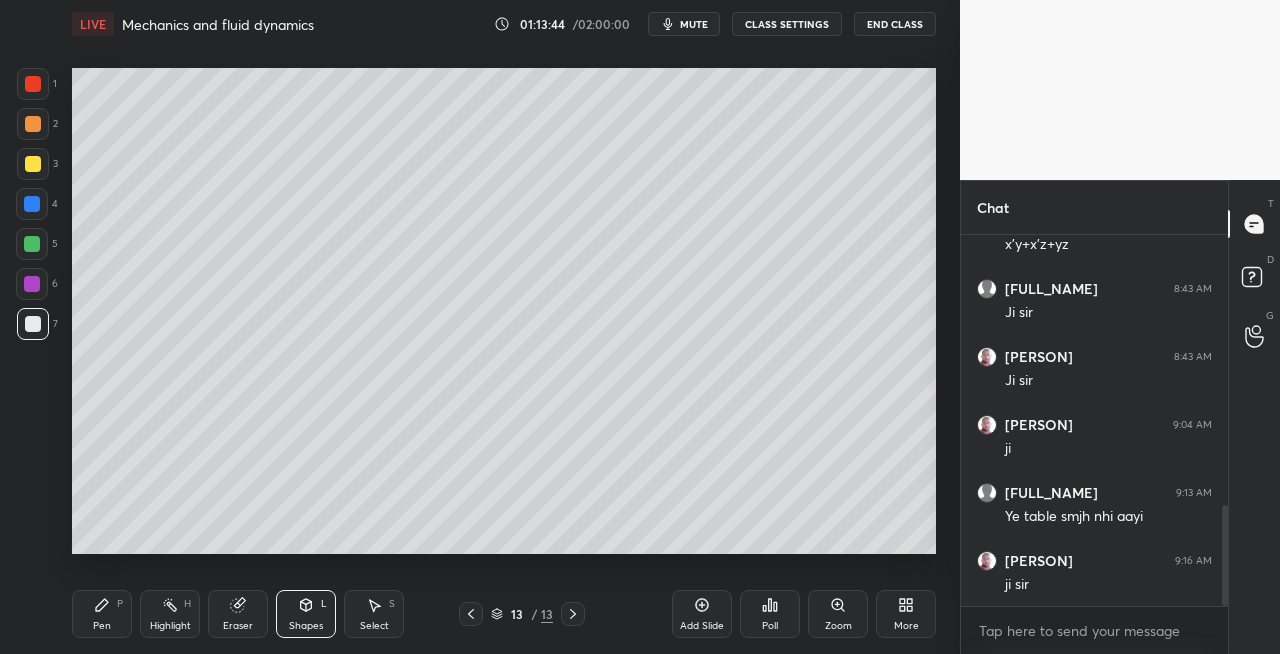 click 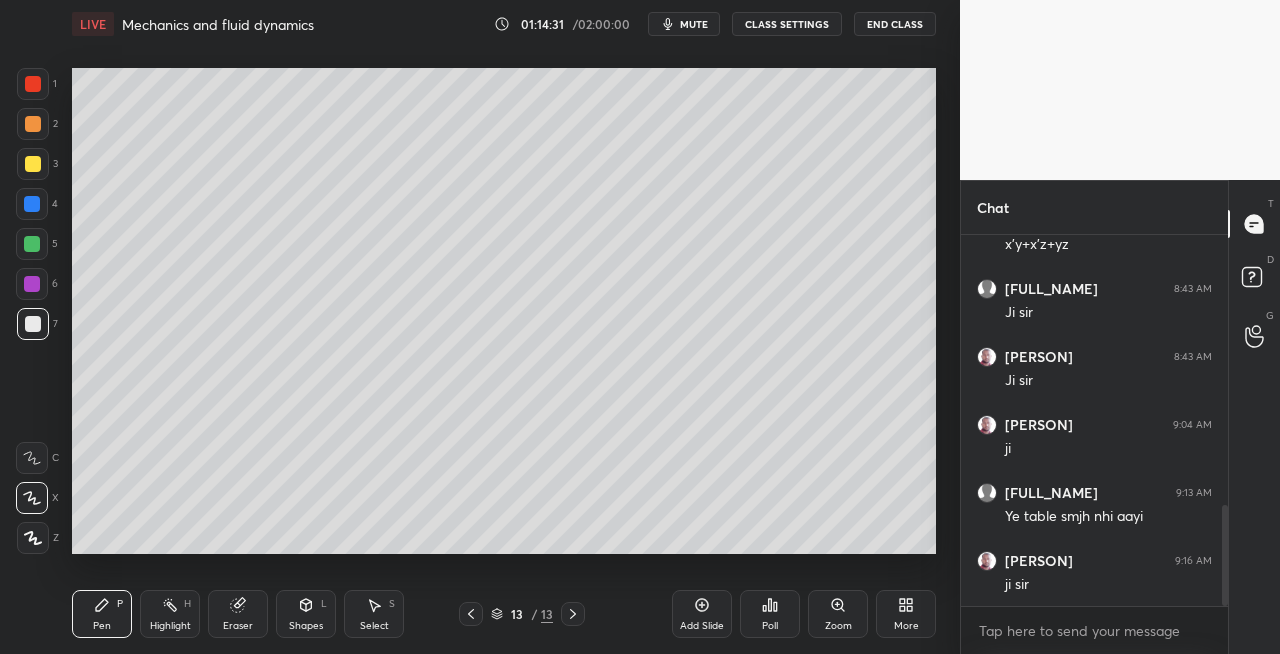 click on "Shapes L" at bounding box center (306, 614) 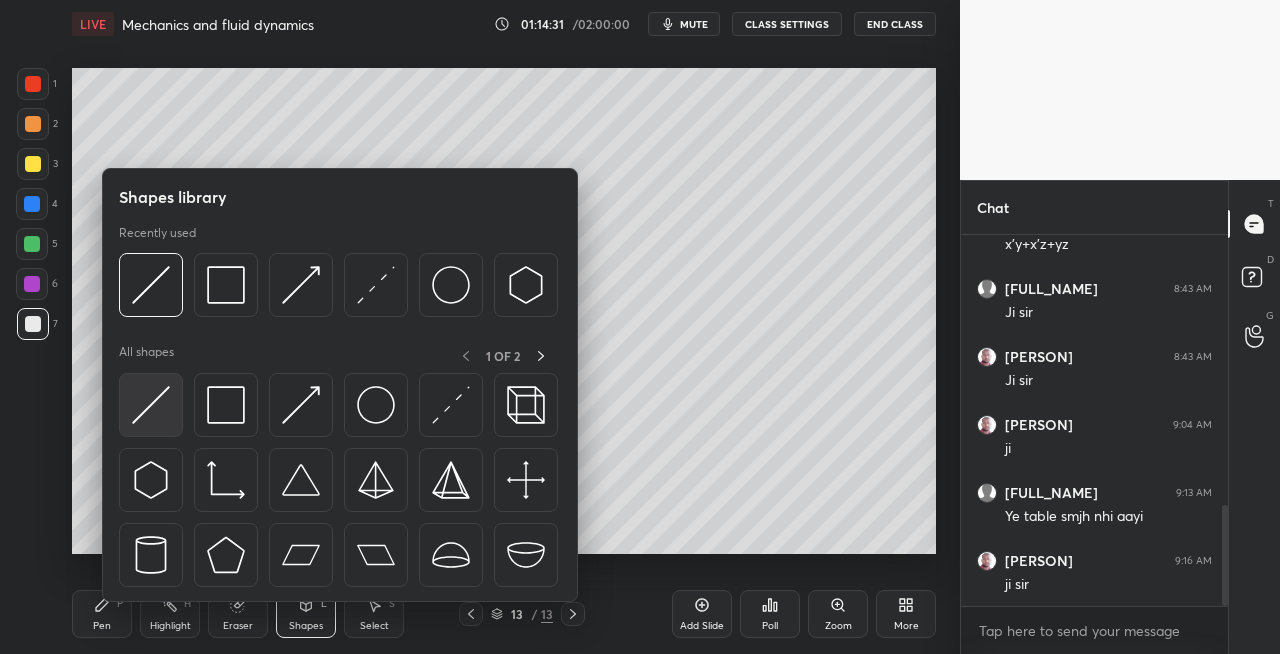 click at bounding box center (151, 405) 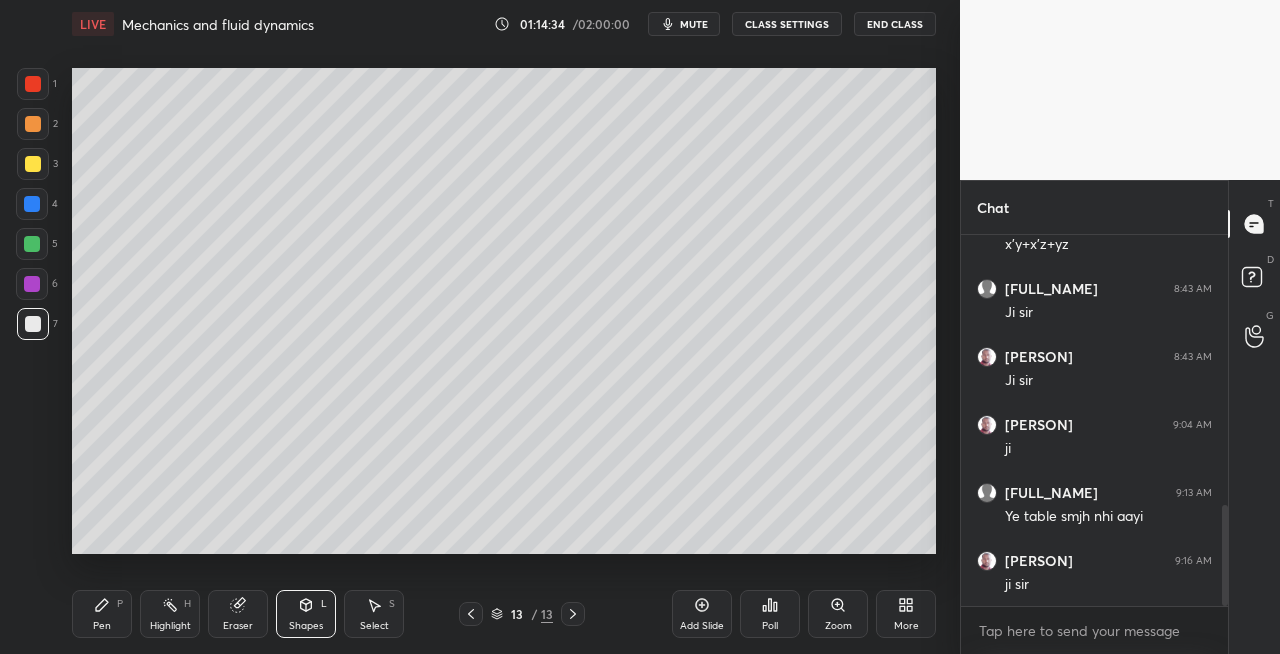 click 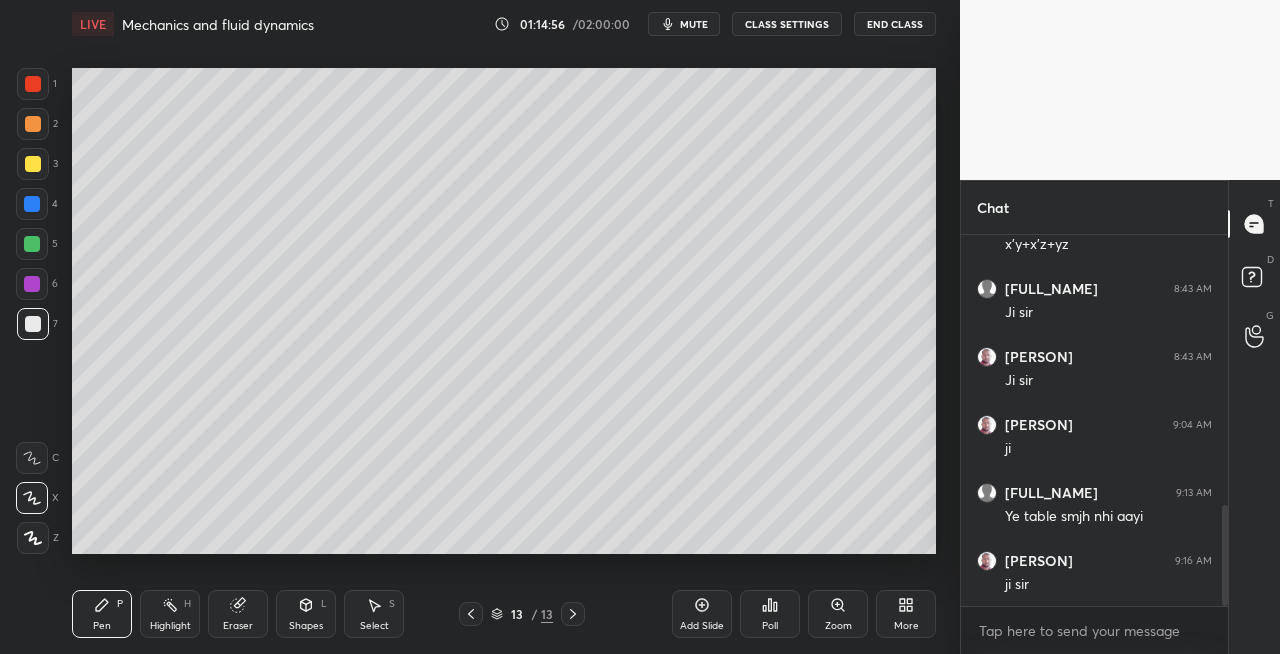 click on "Eraser" at bounding box center [238, 614] 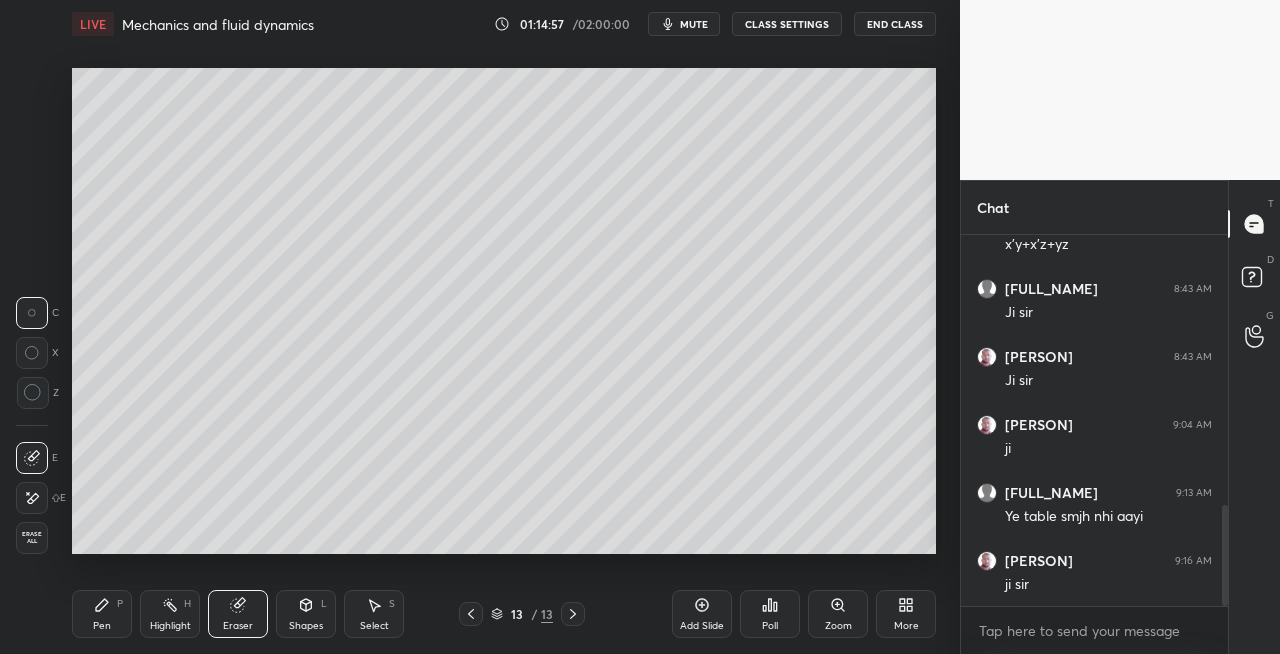 click 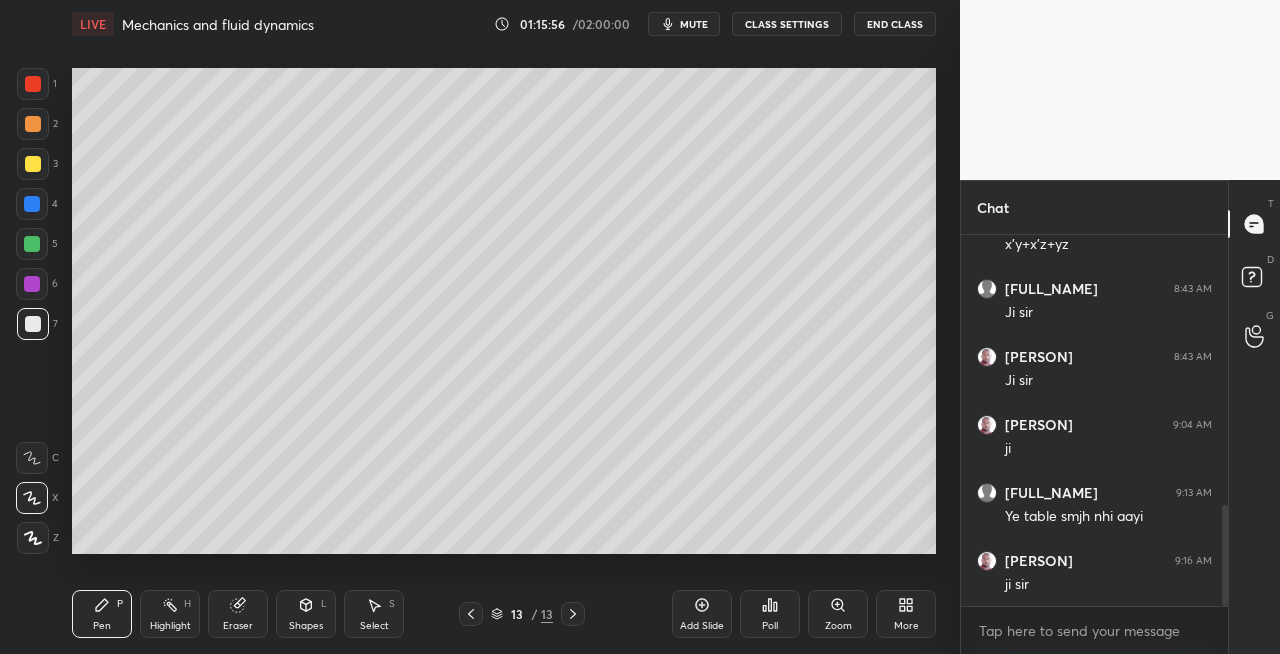 click on "Shapes L" at bounding box center (306, 614) 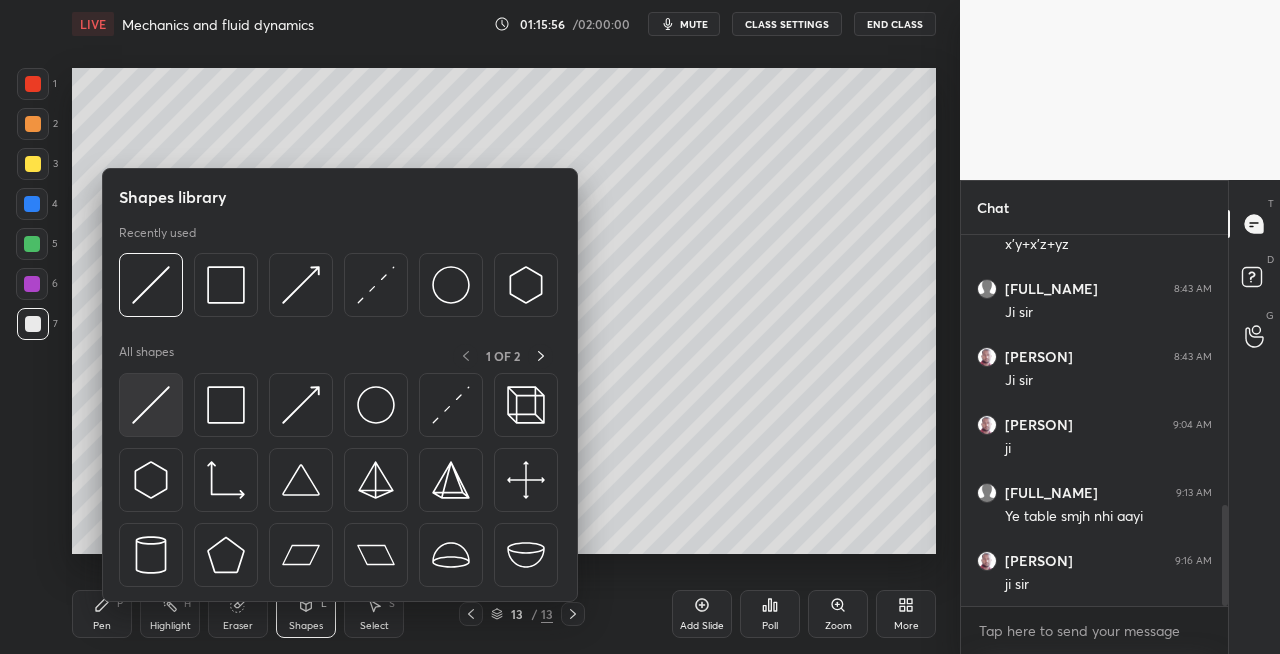 click at bounding box center [151, 405] 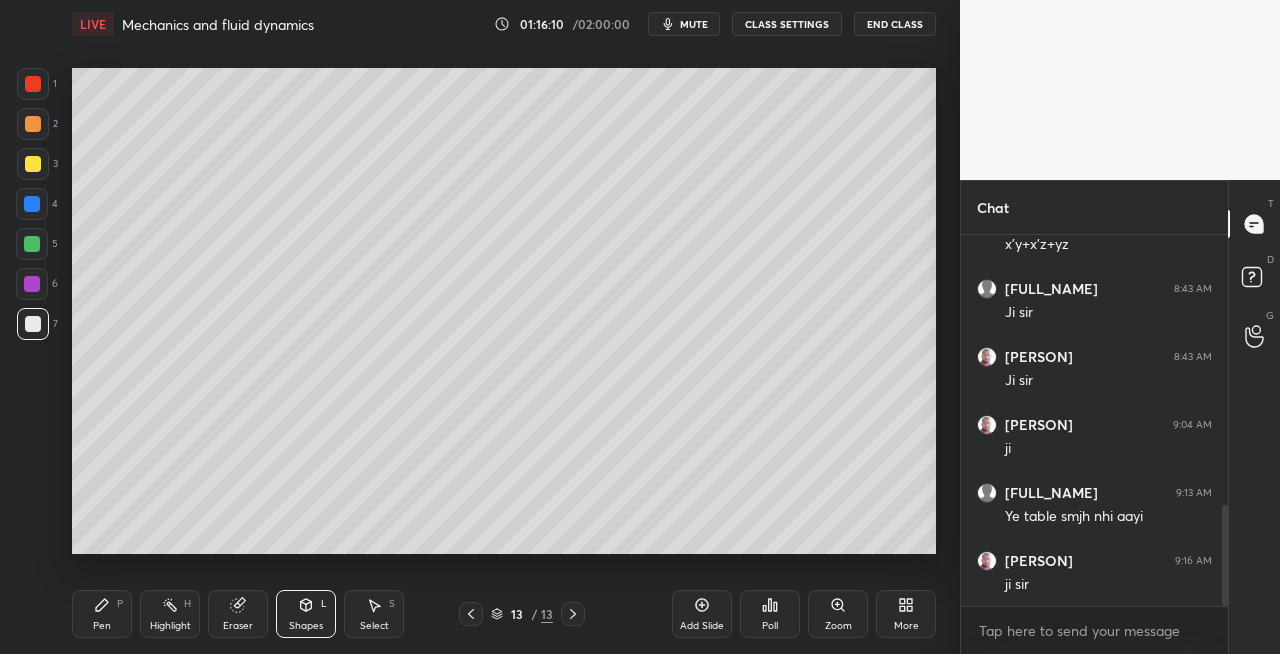 click 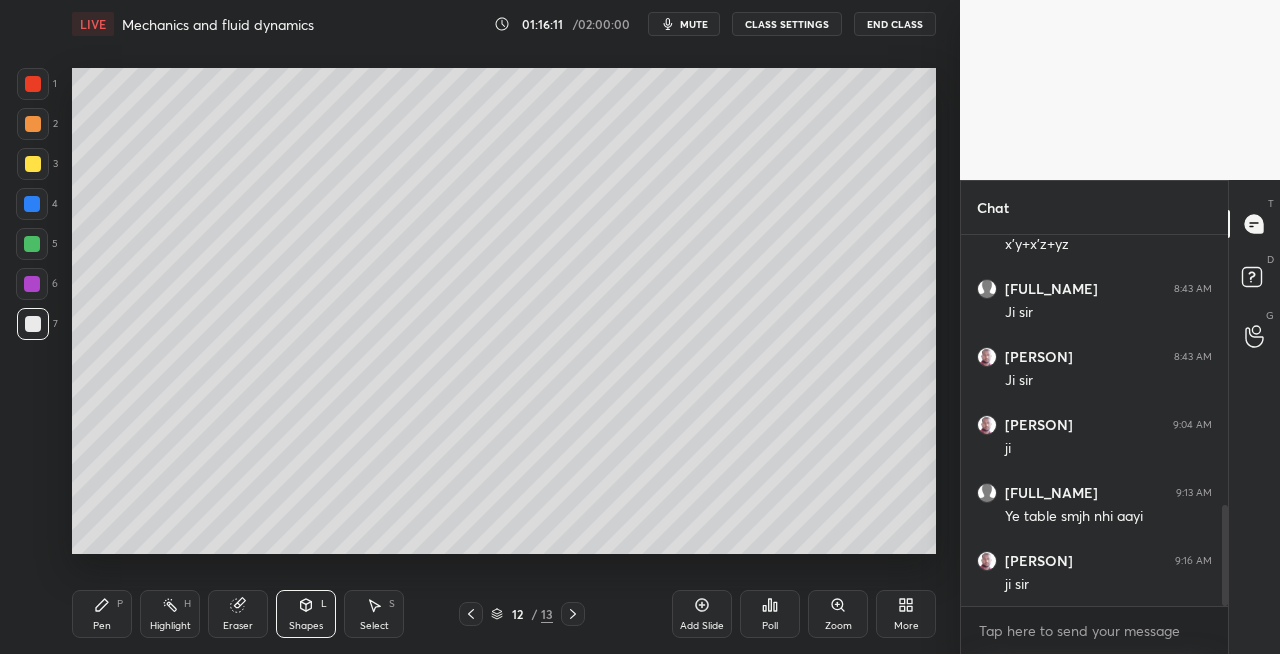 click 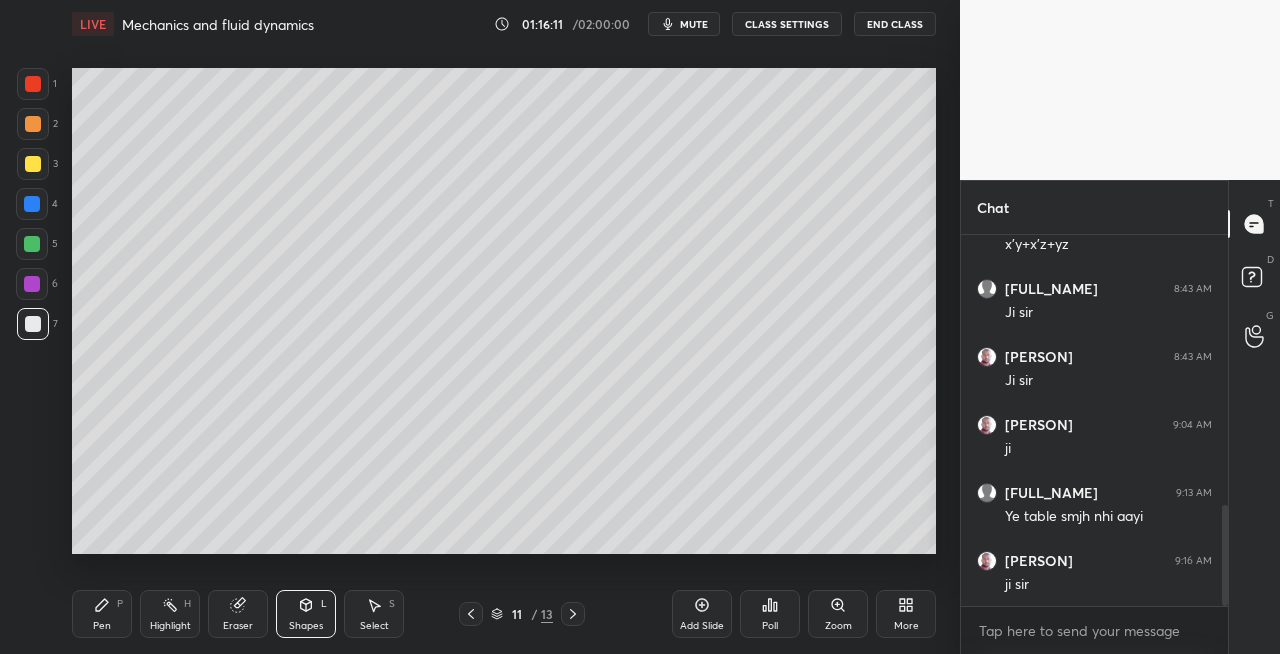 click 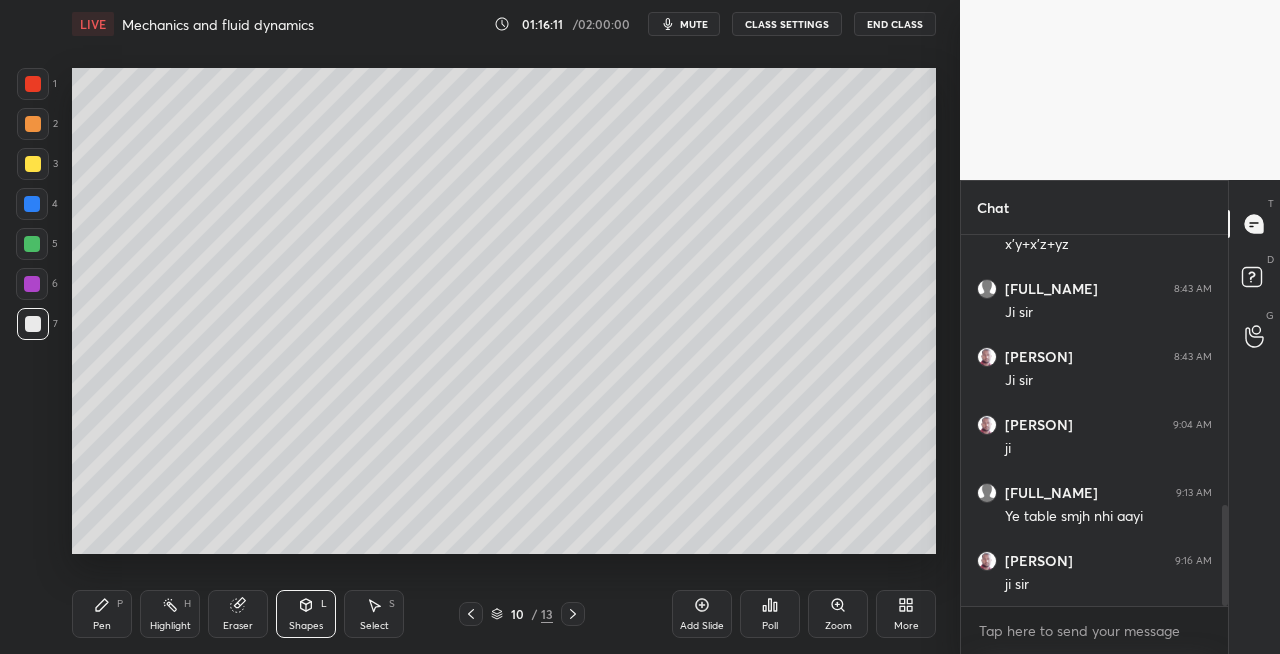 click 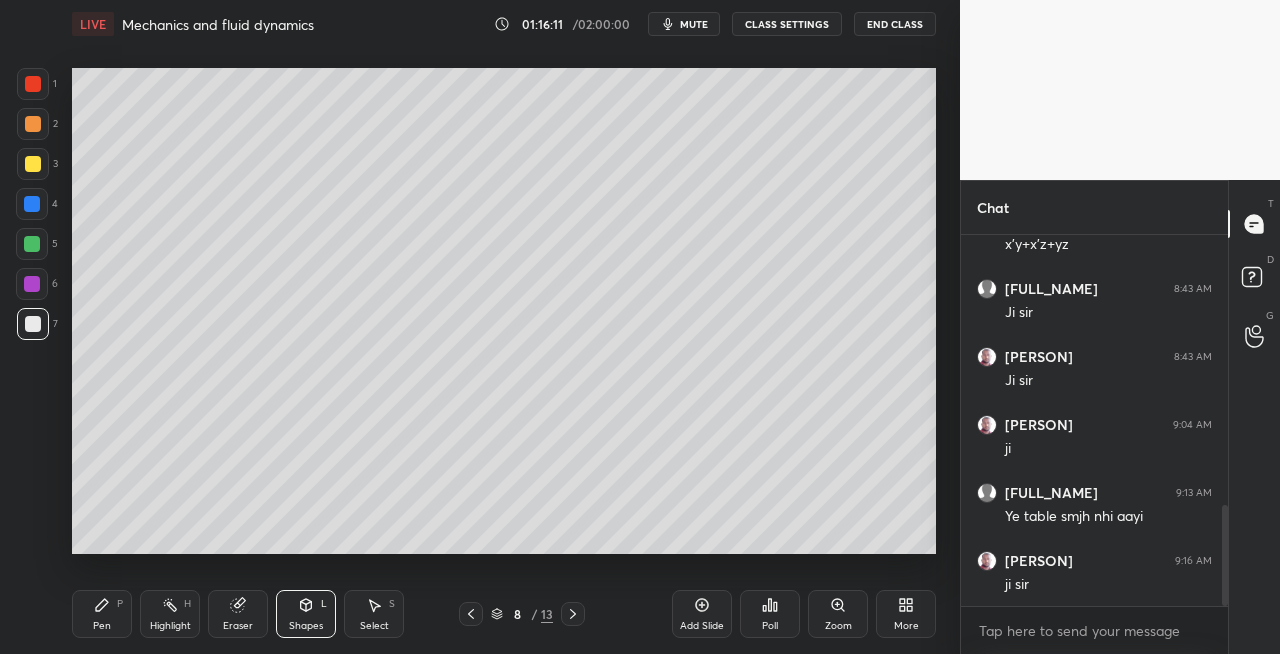 click 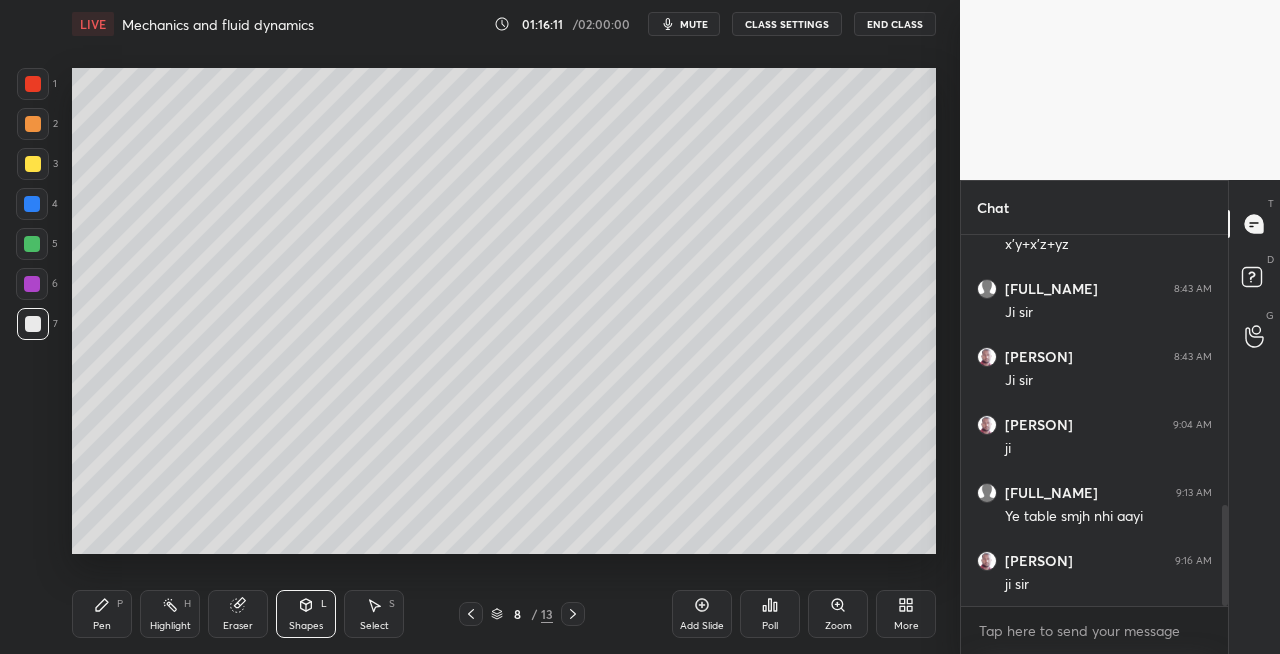 click 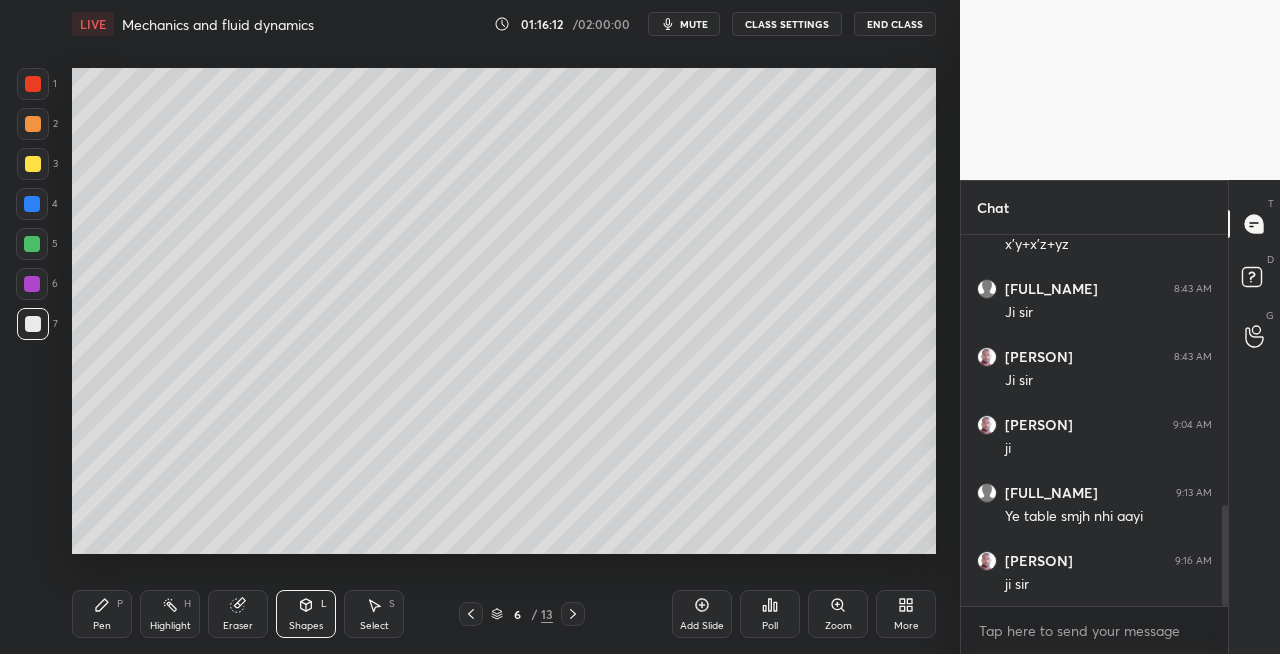 click 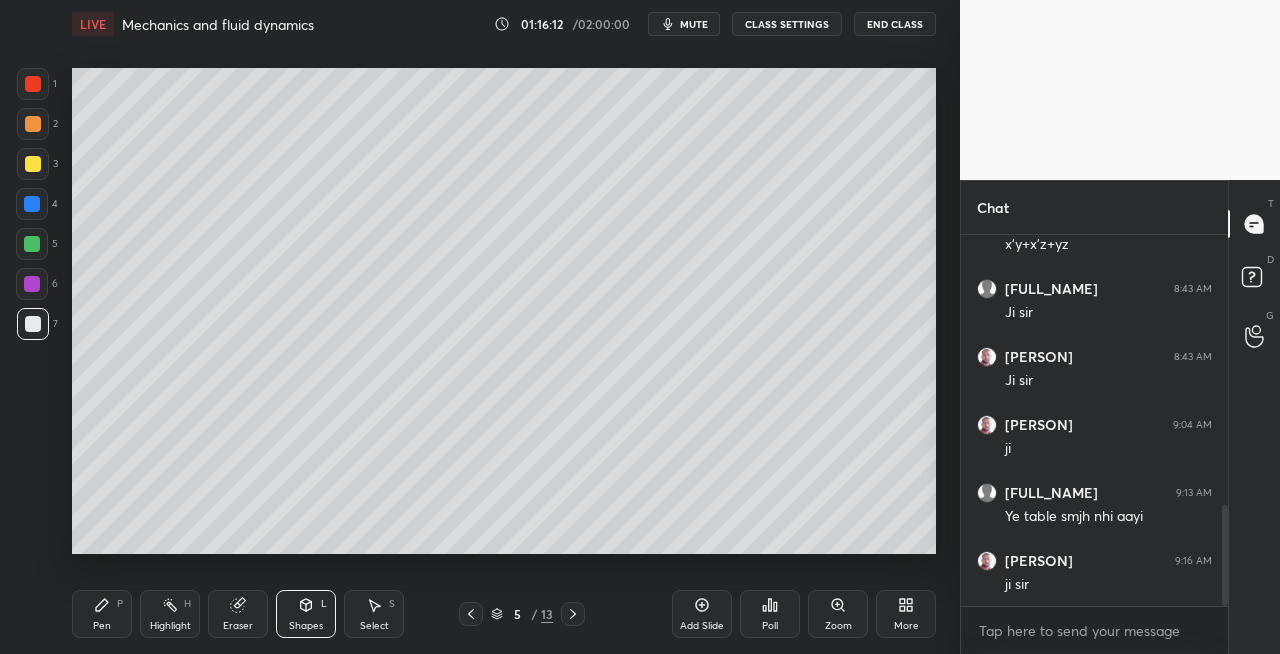 click 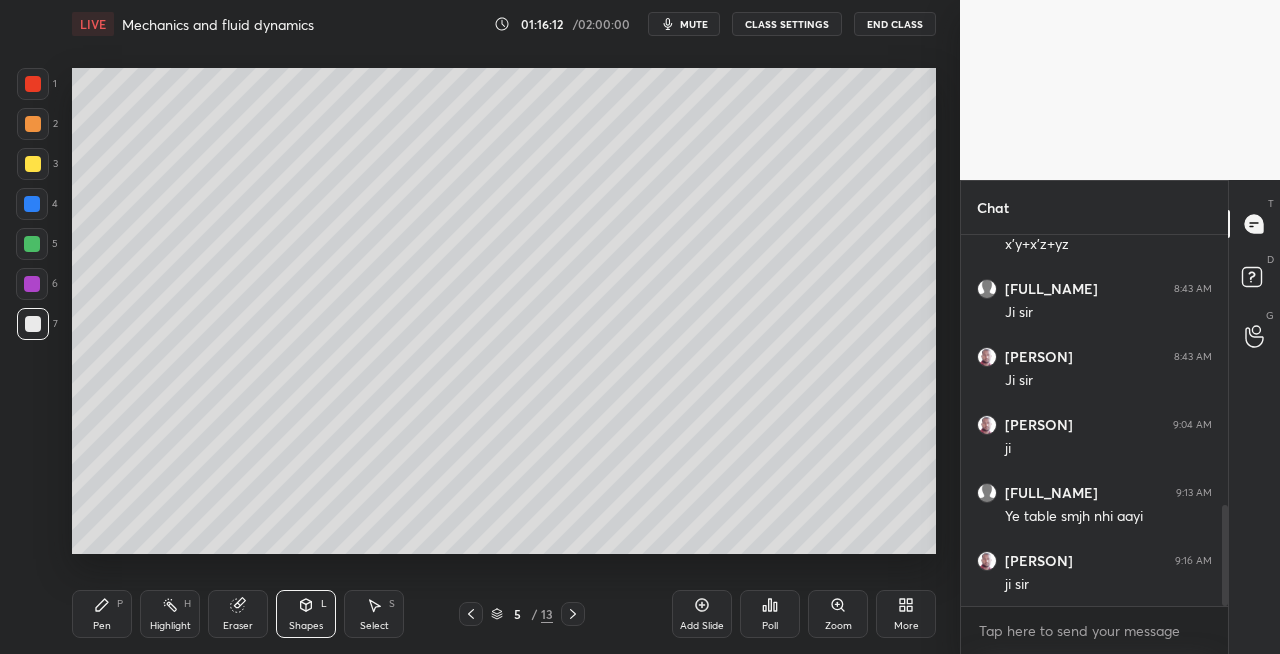 click 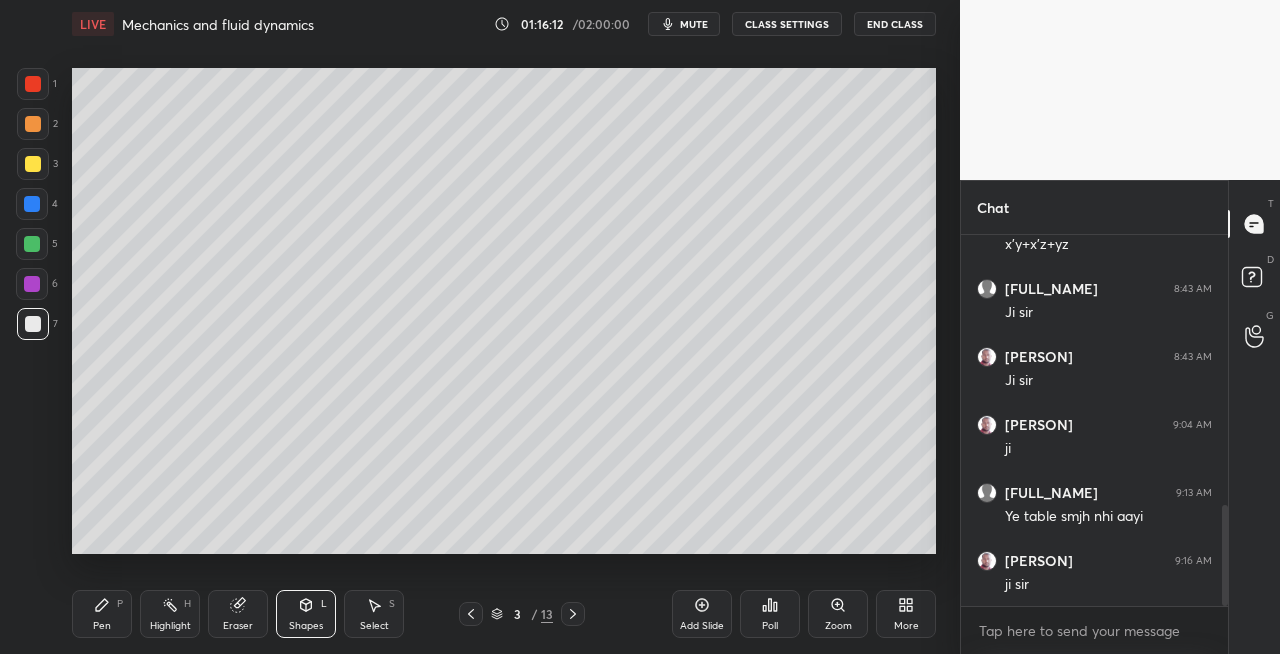 click 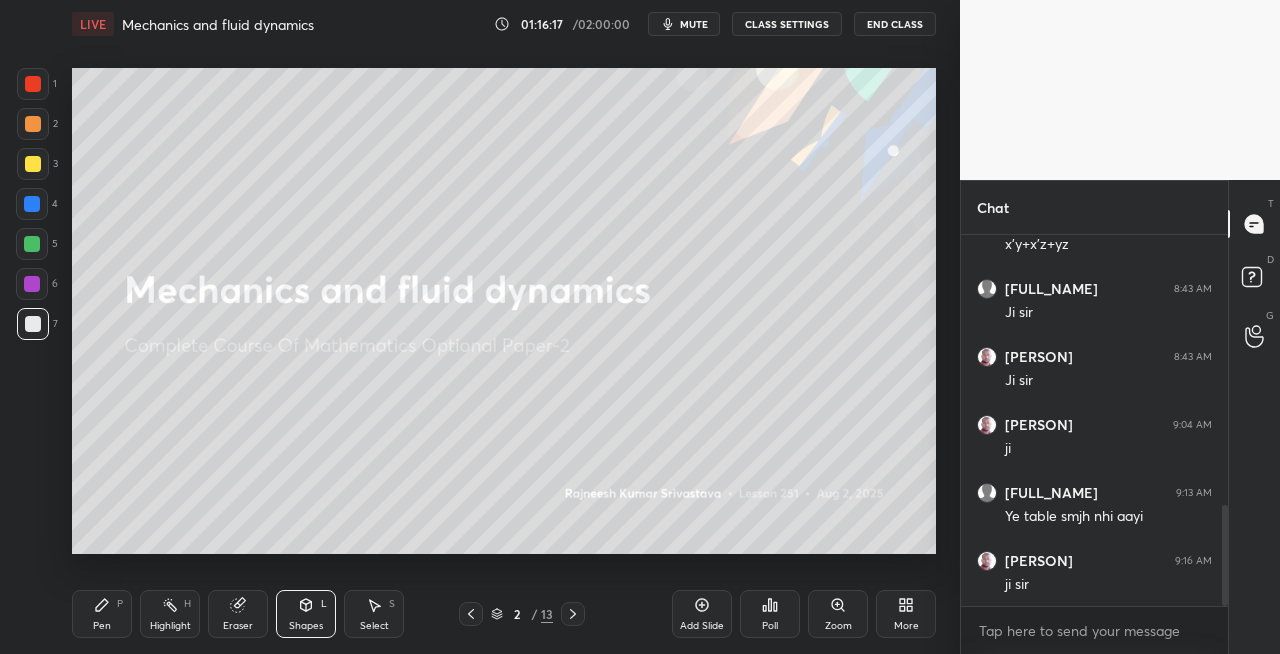 click 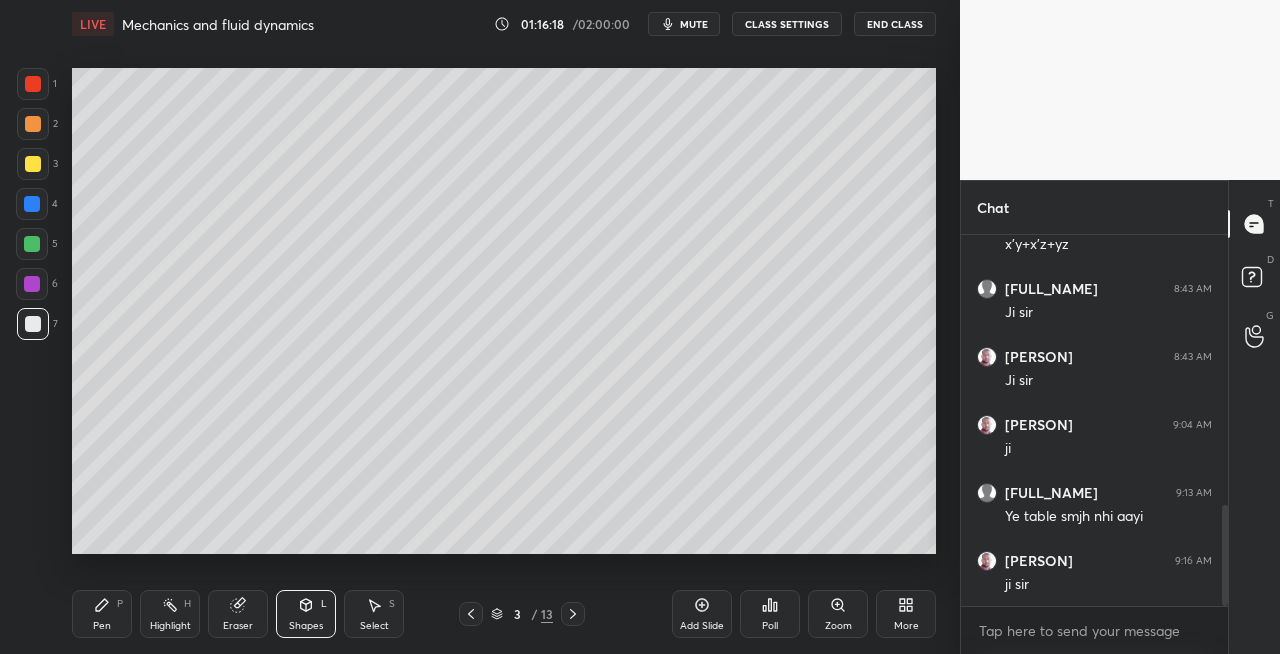 click 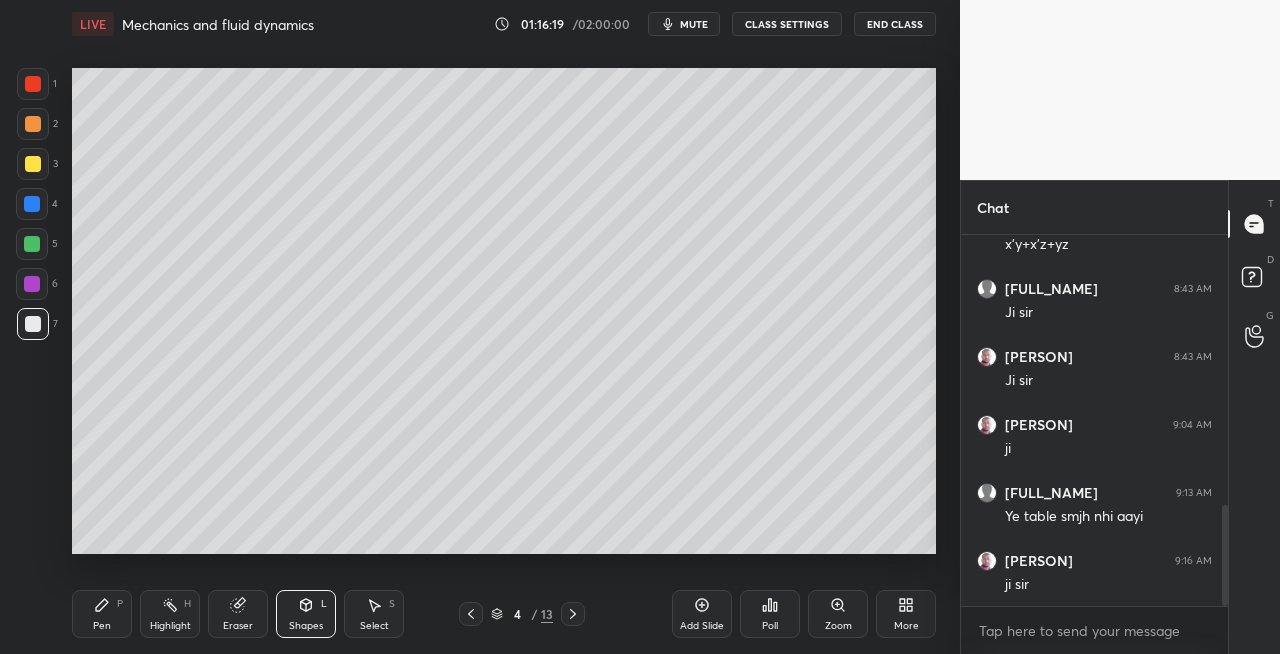 click 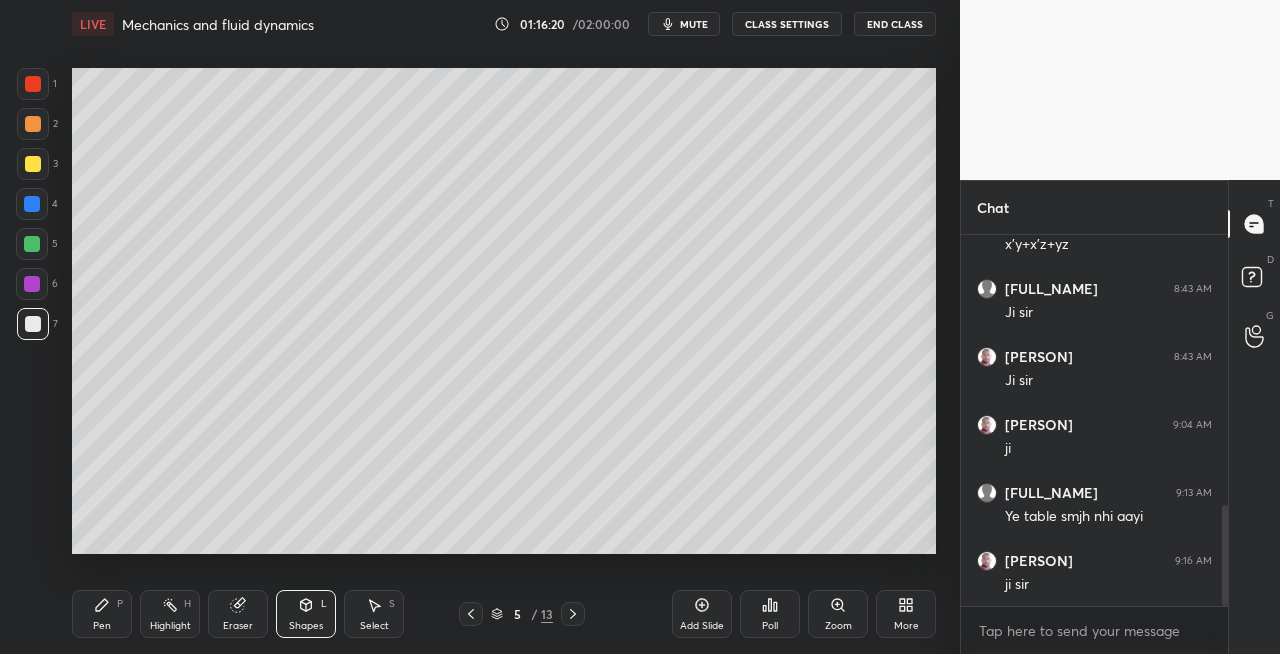 click 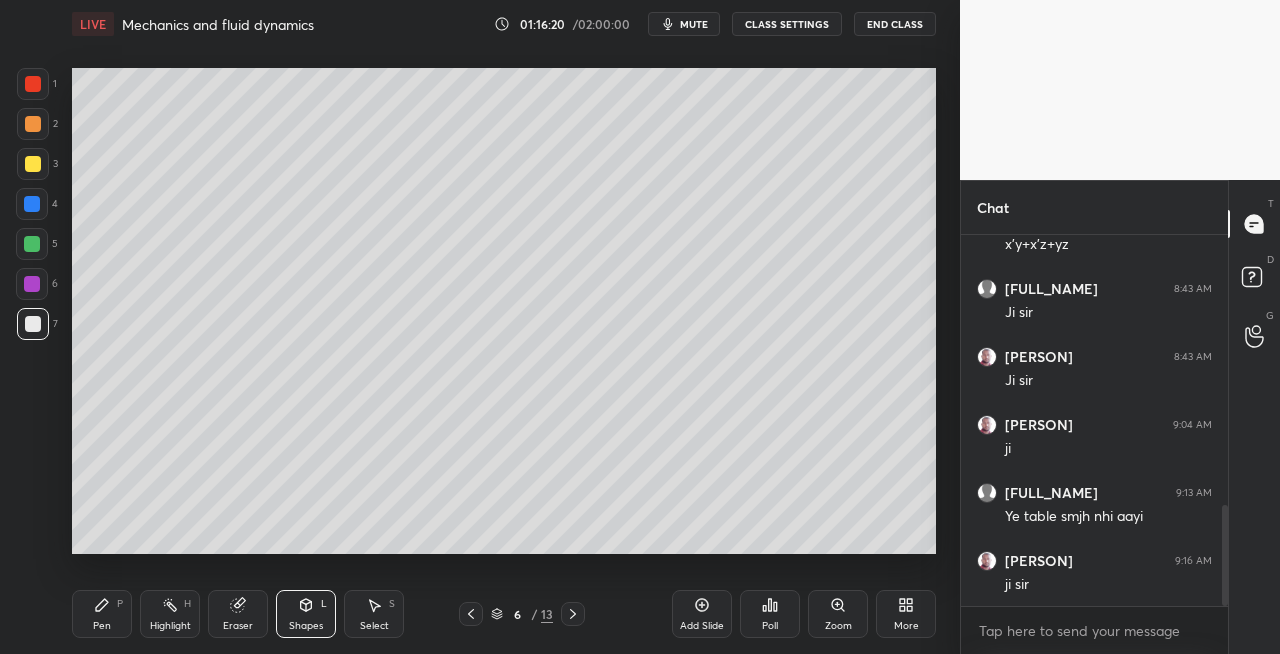 click at bounding box center (573, 614) 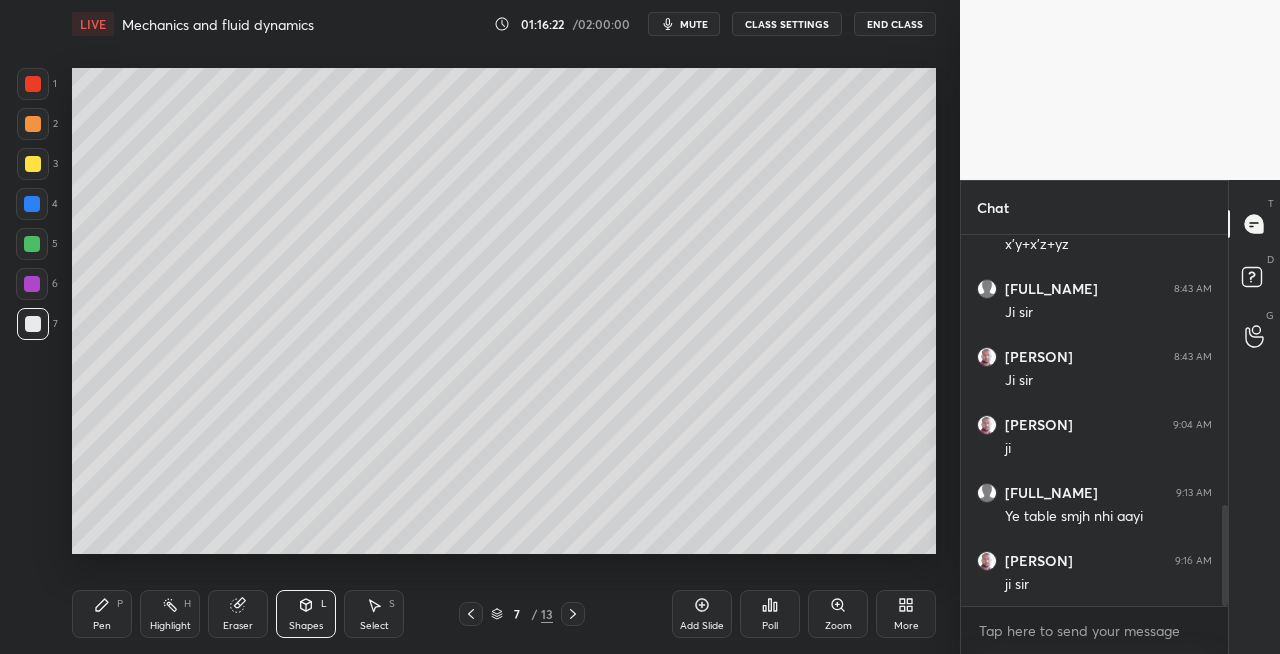click 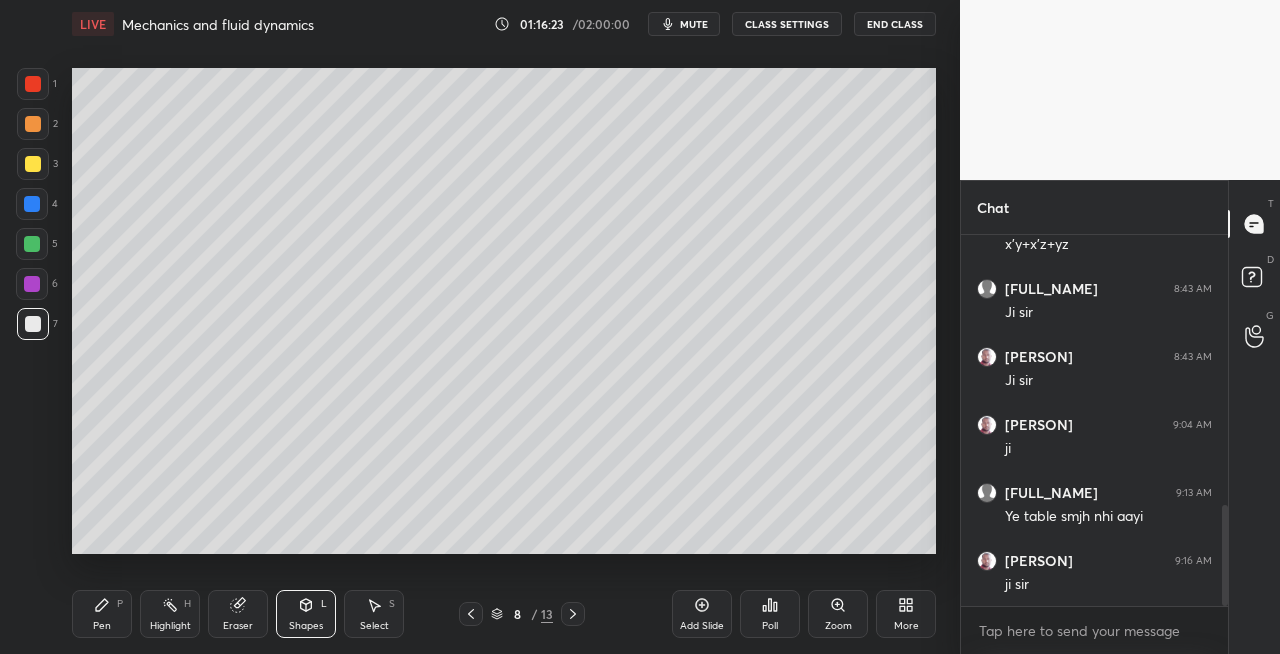click 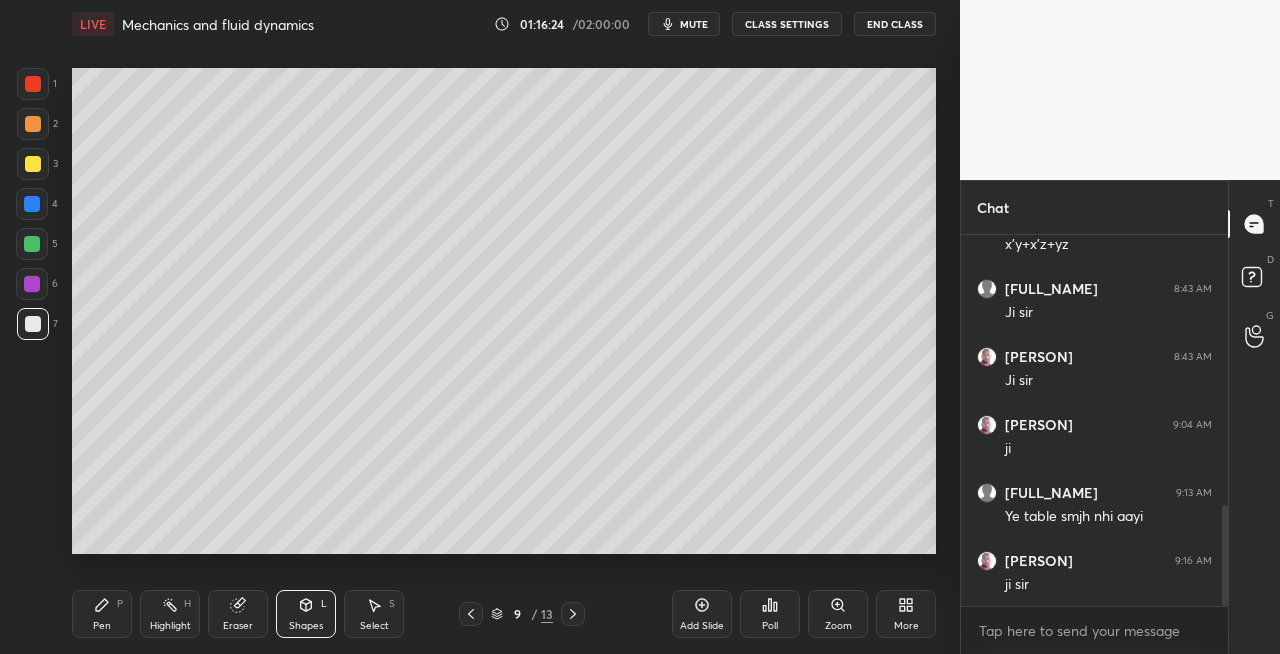 click 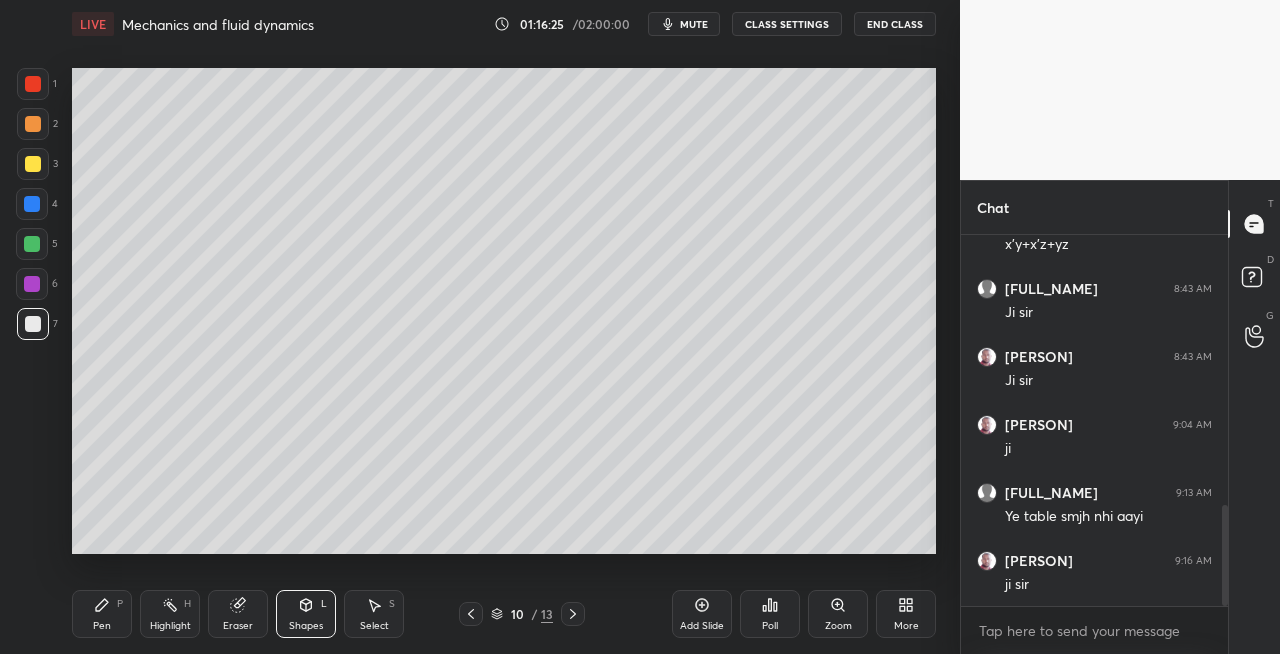 click 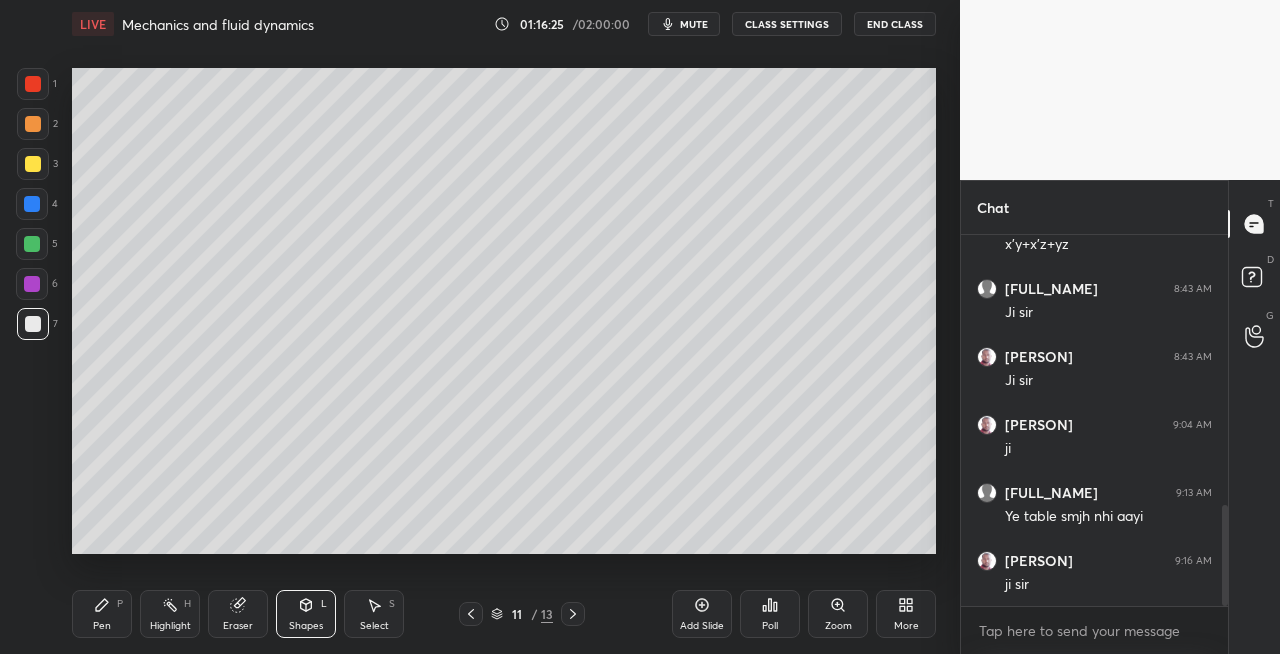 click 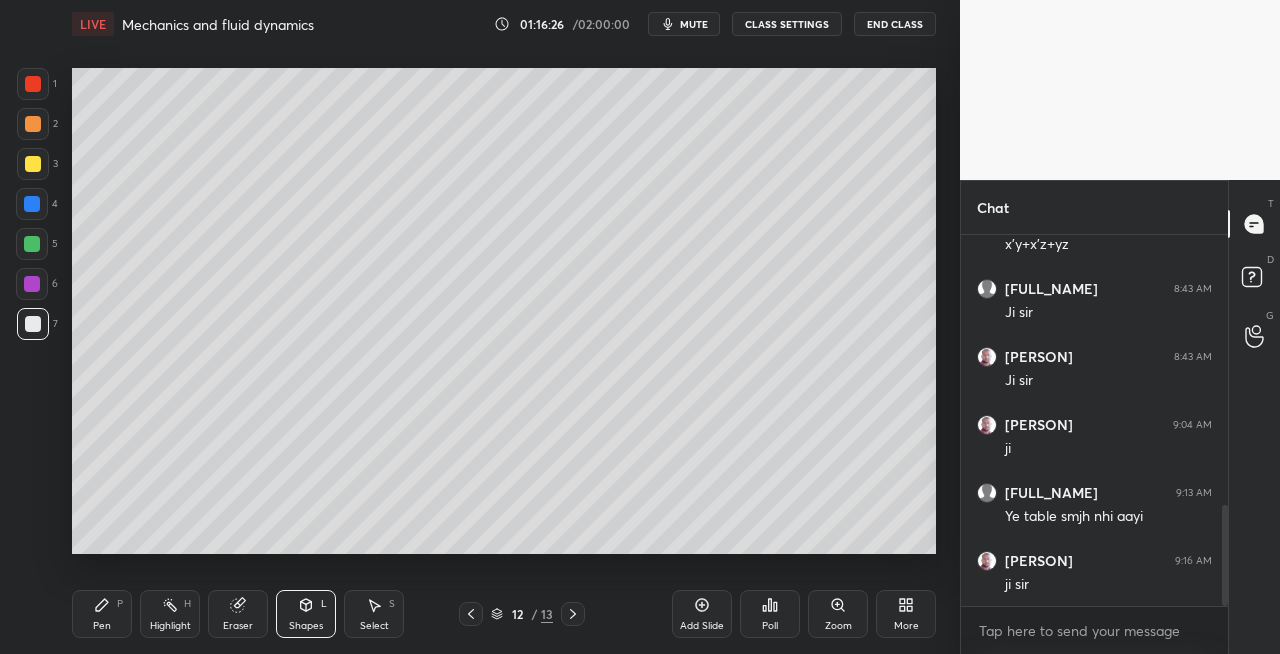 click 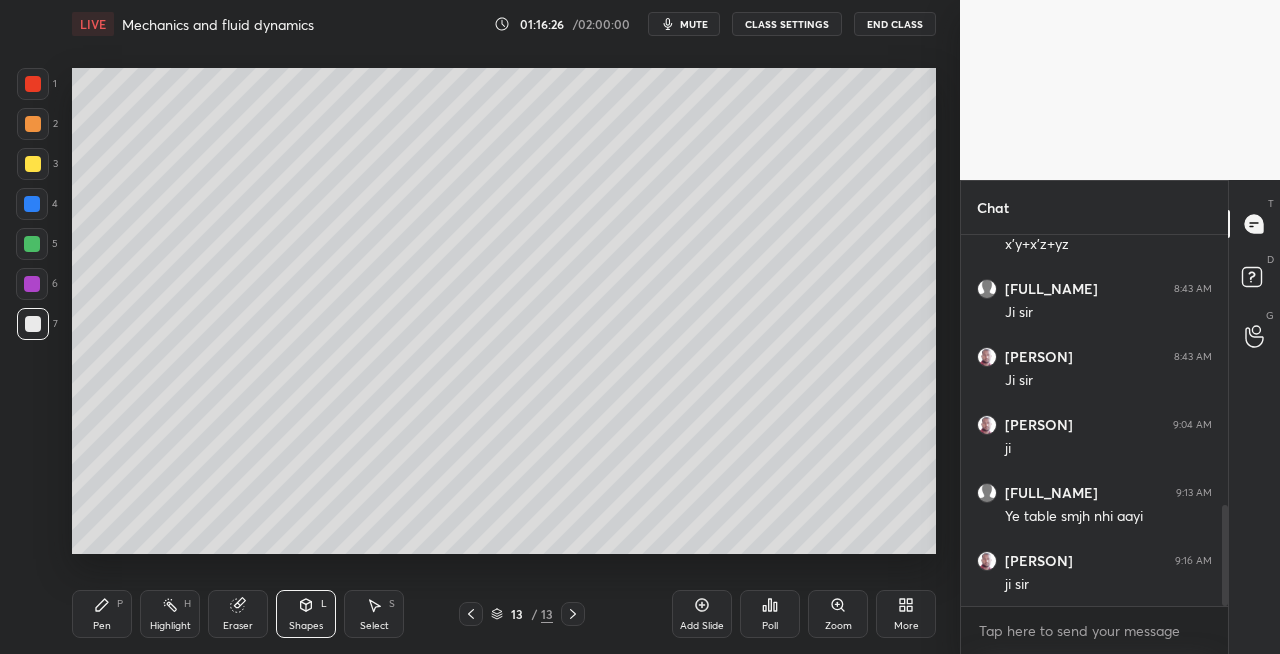 click 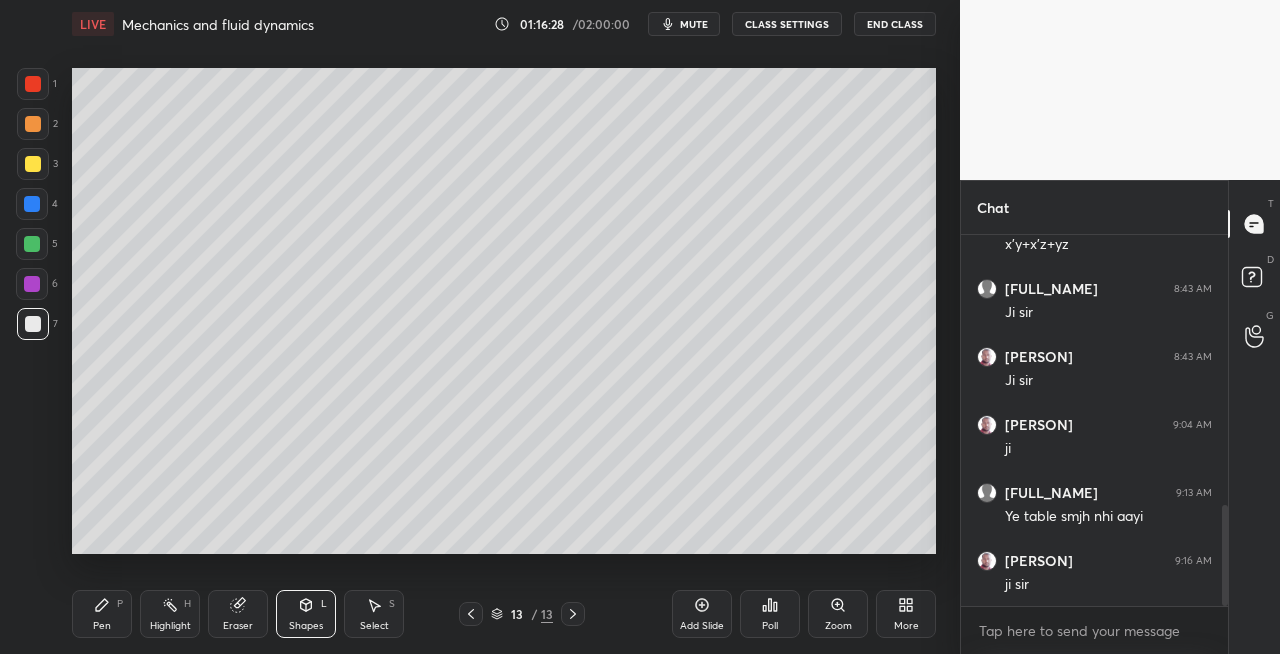 click 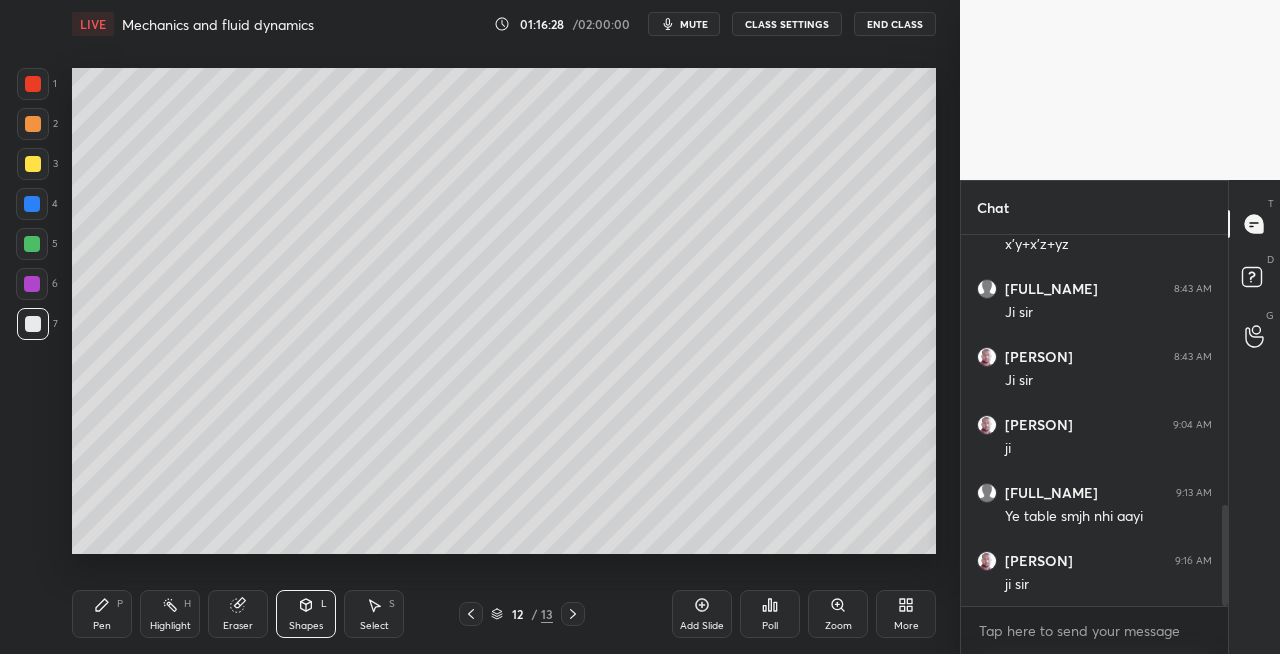 click 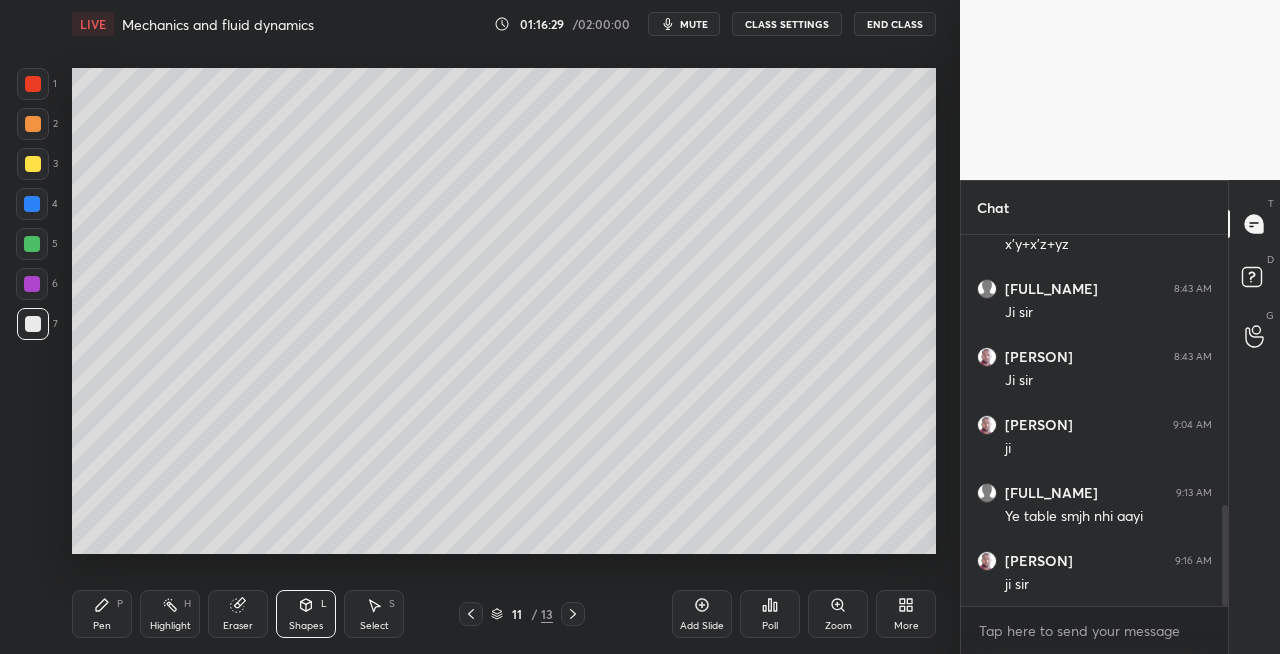 click at bounding box center (471, 614) 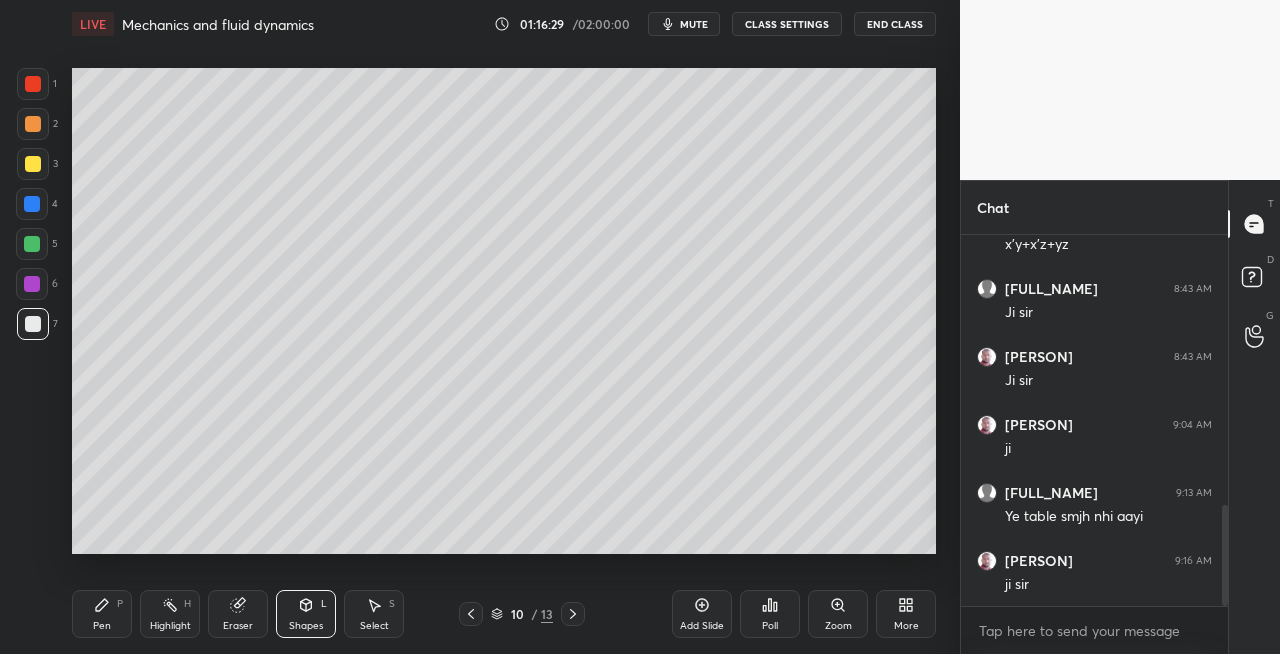 click at bounding box center [471, 614] 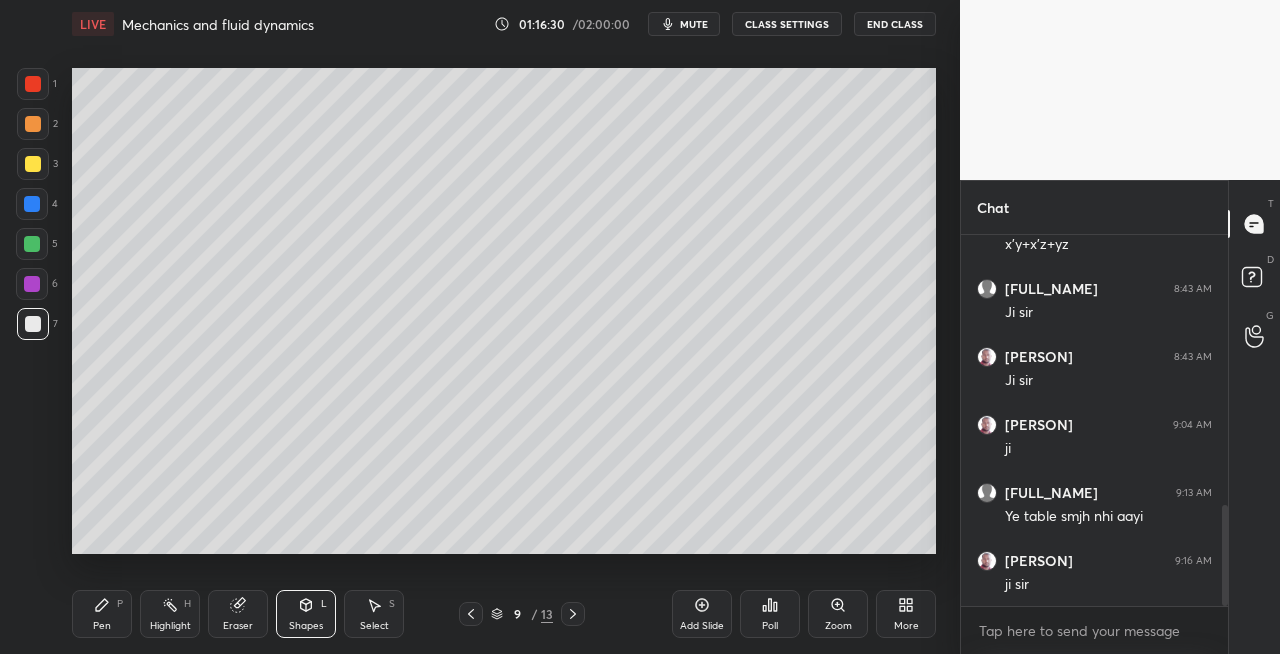 click at bounding box center (471, 614) 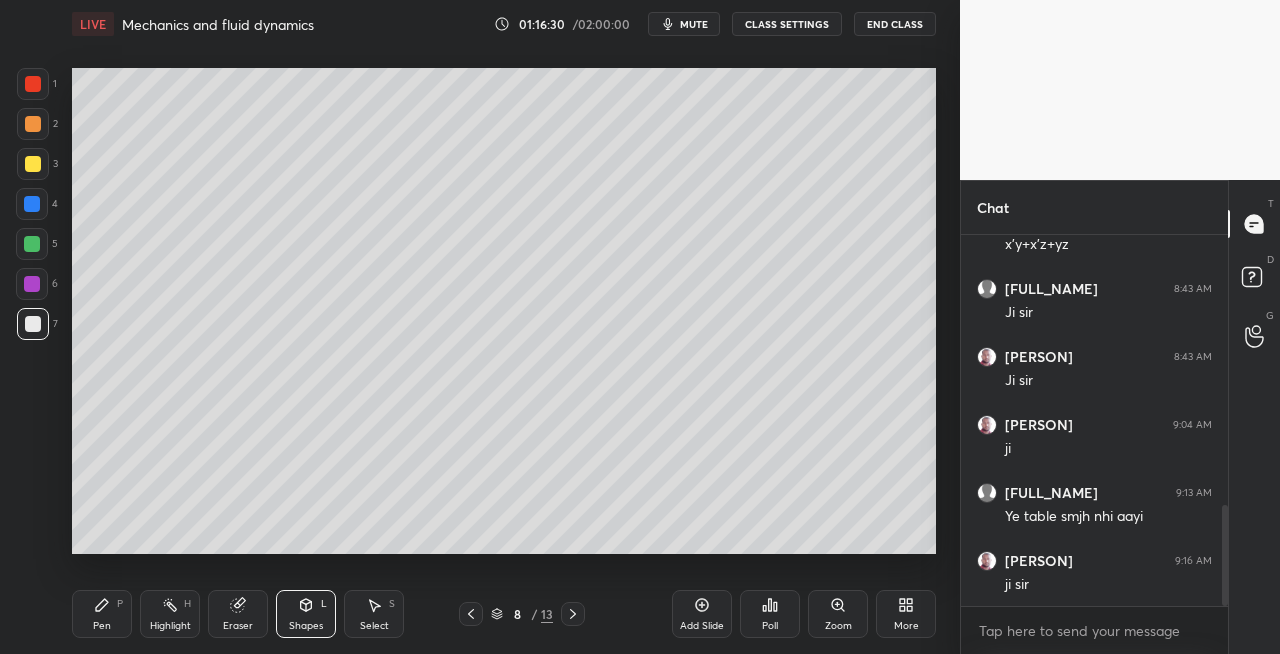click on "8 / 13" at bounding box center (522, 614) 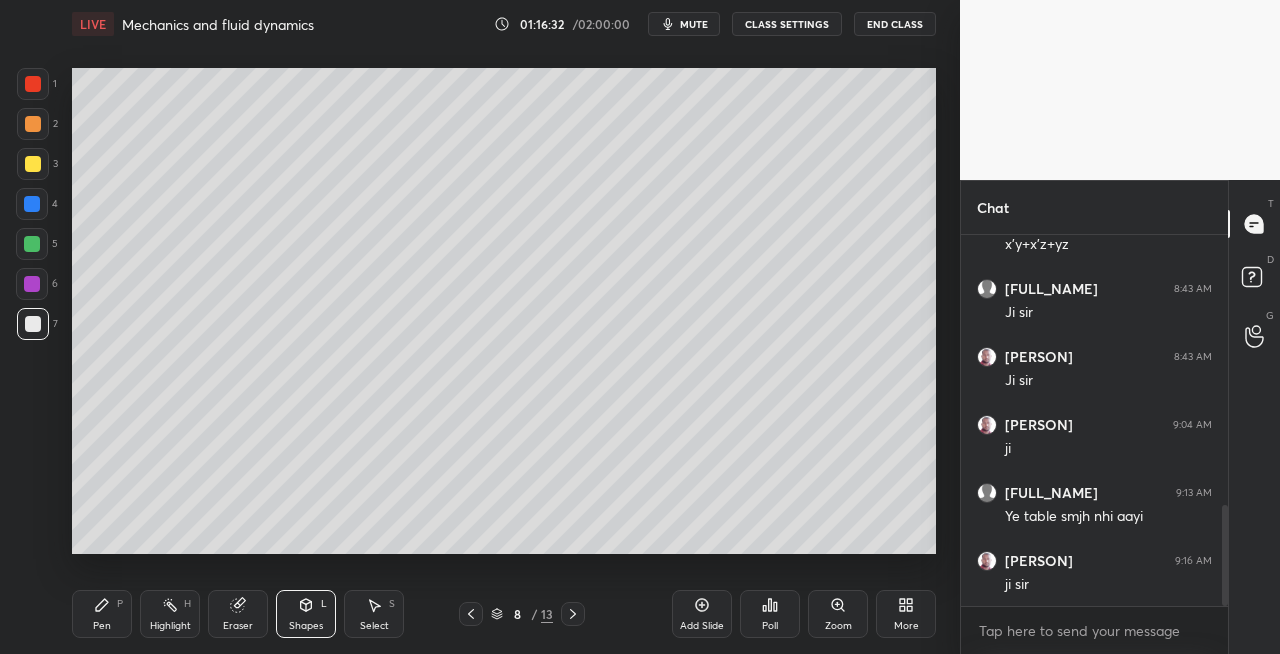 click 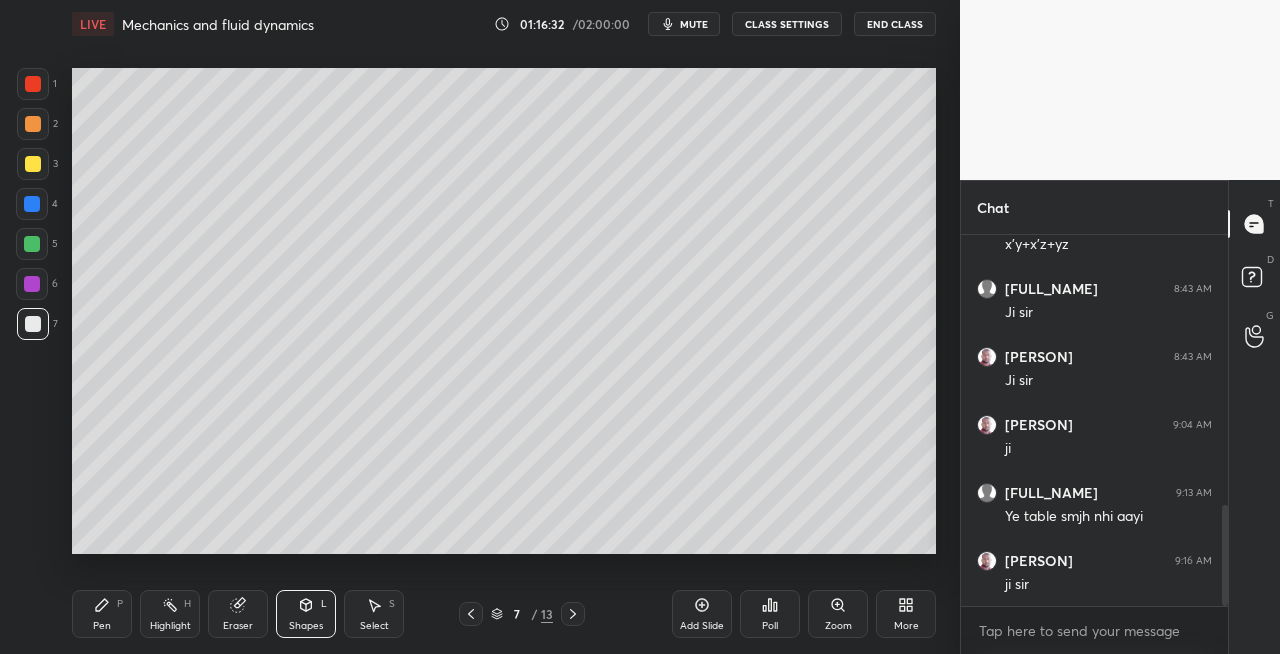 click 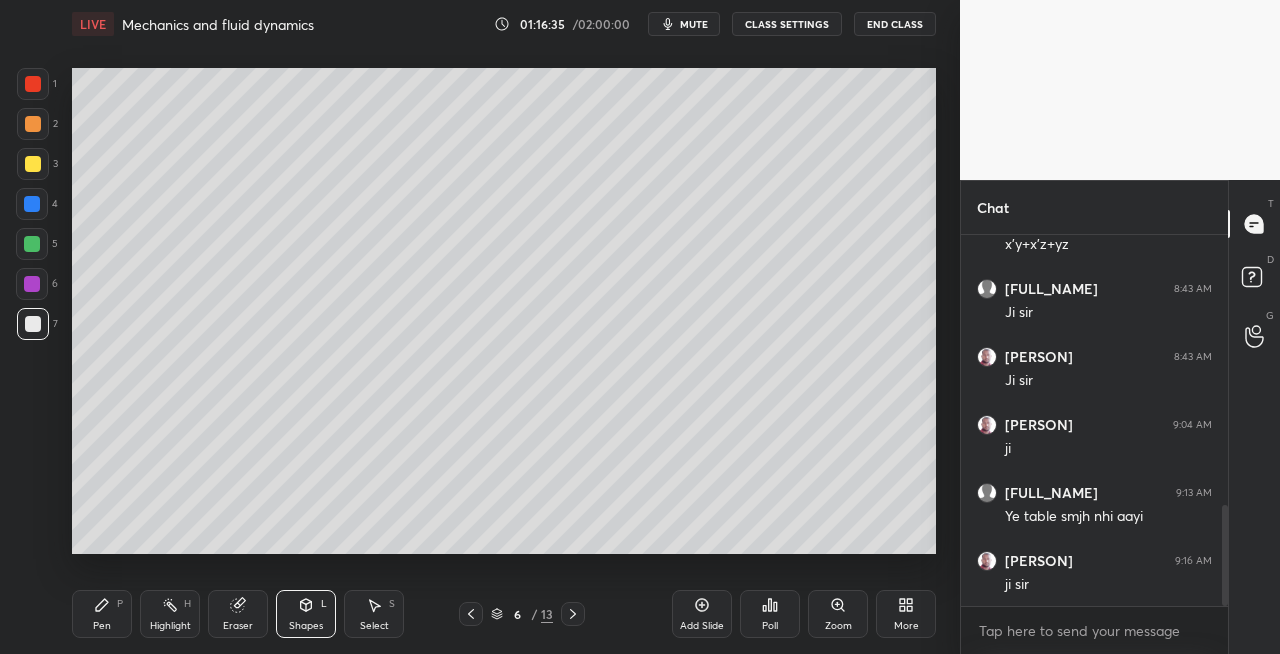 click 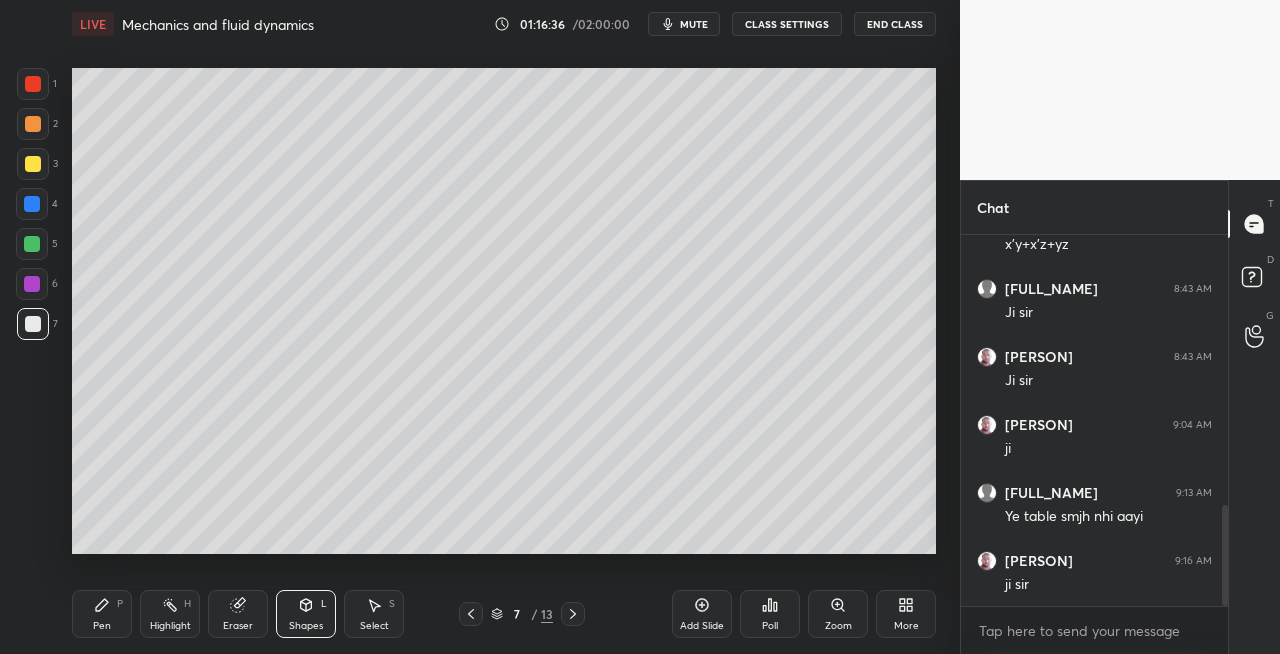 click 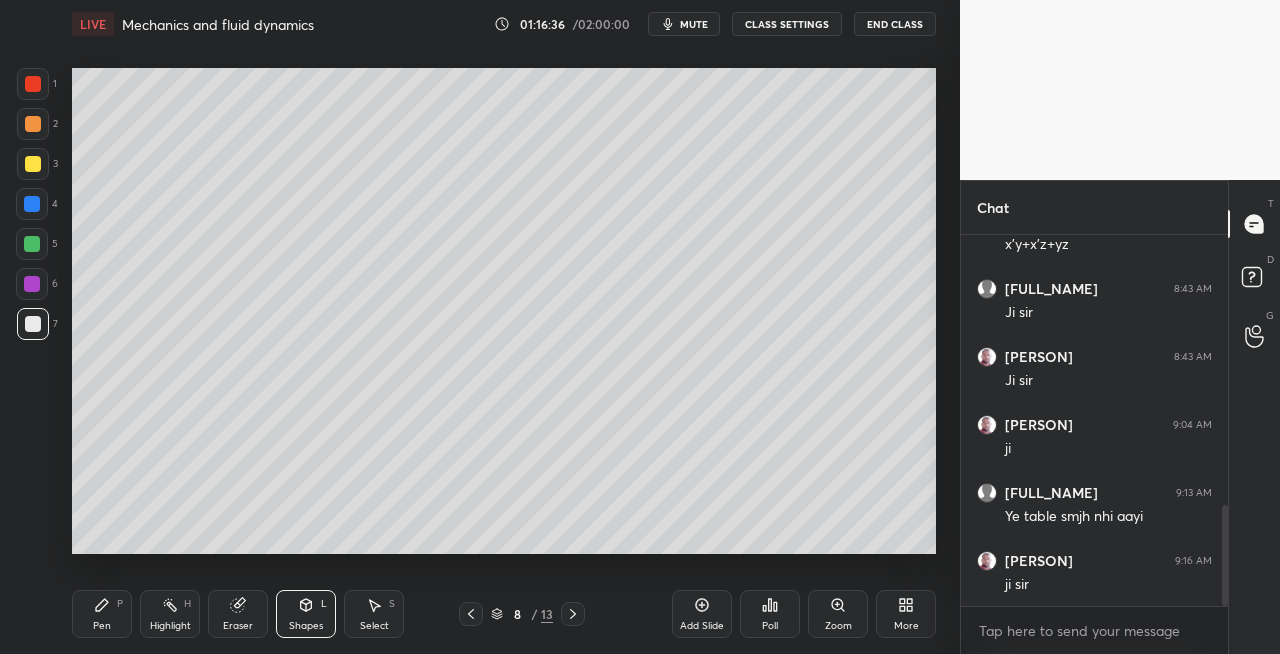 click 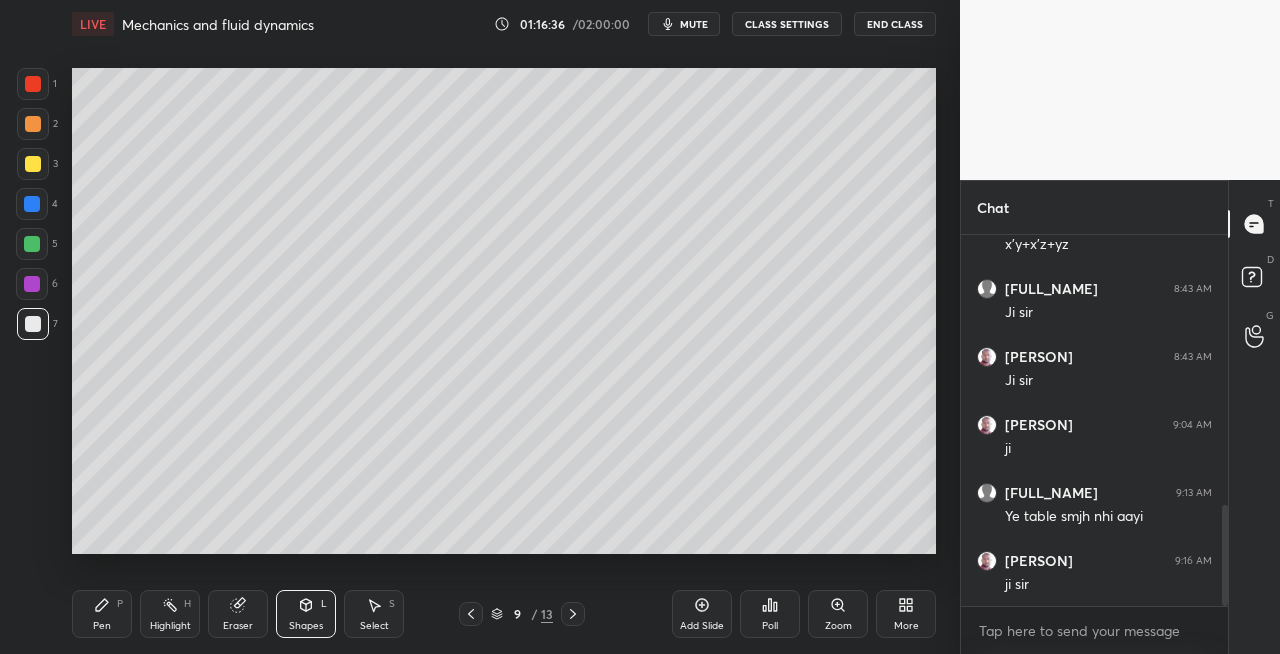 click 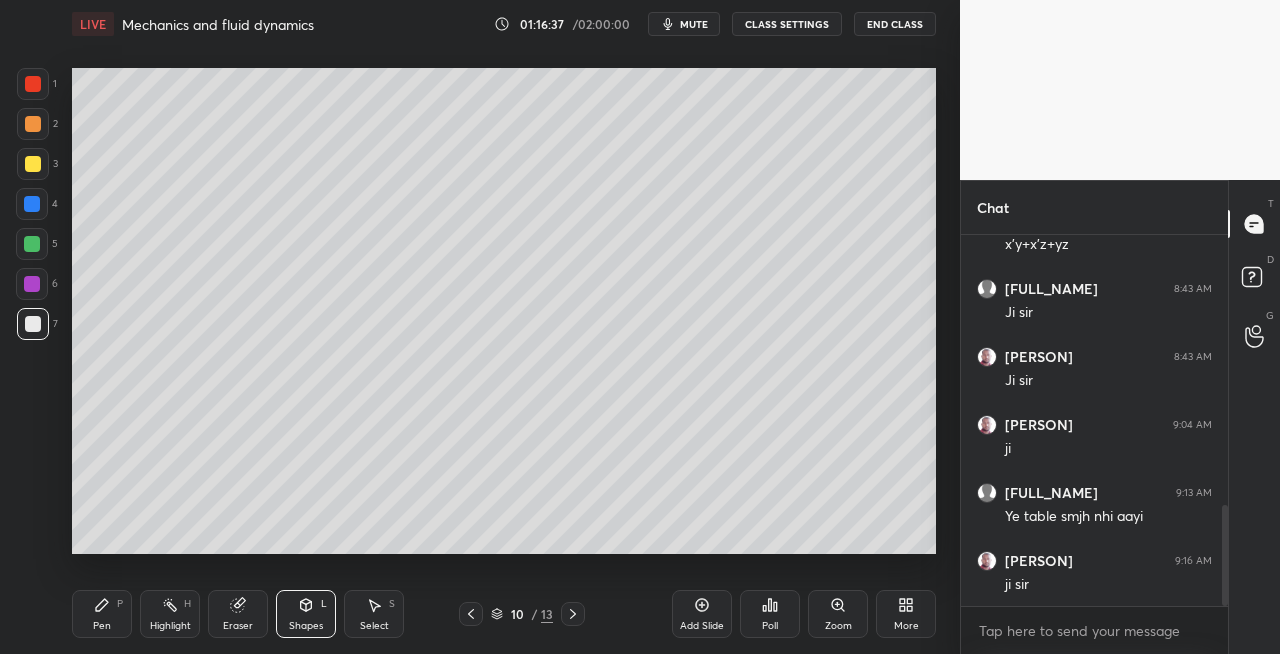 click 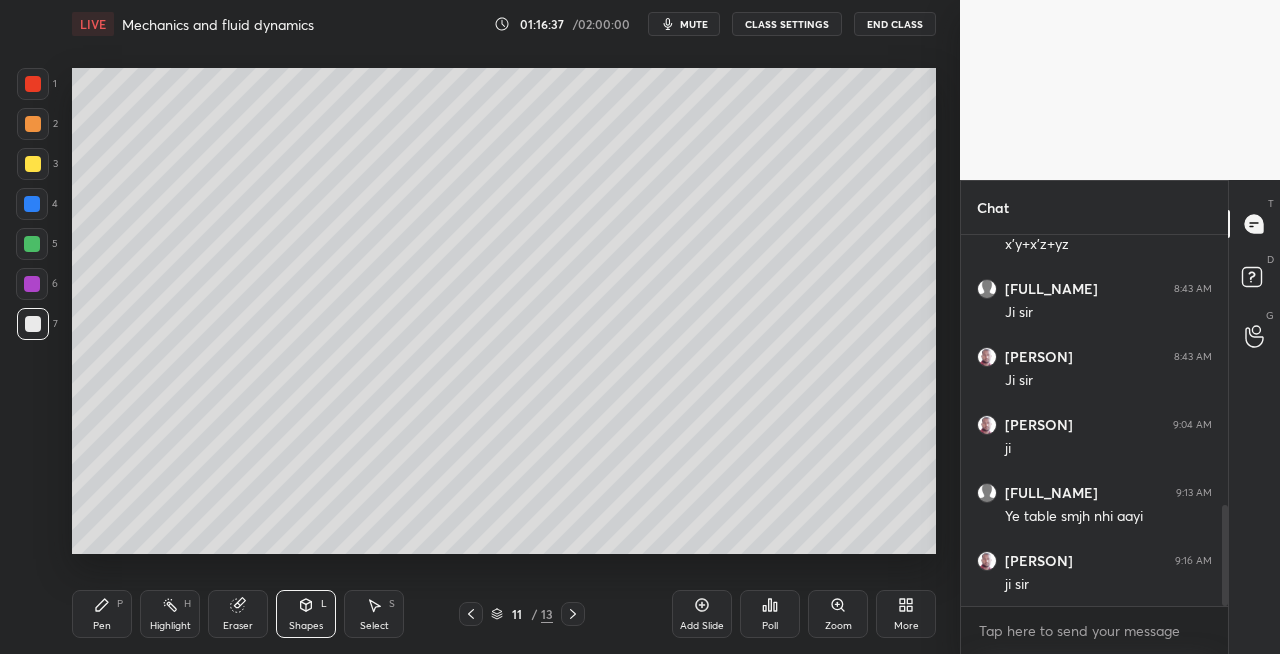 click 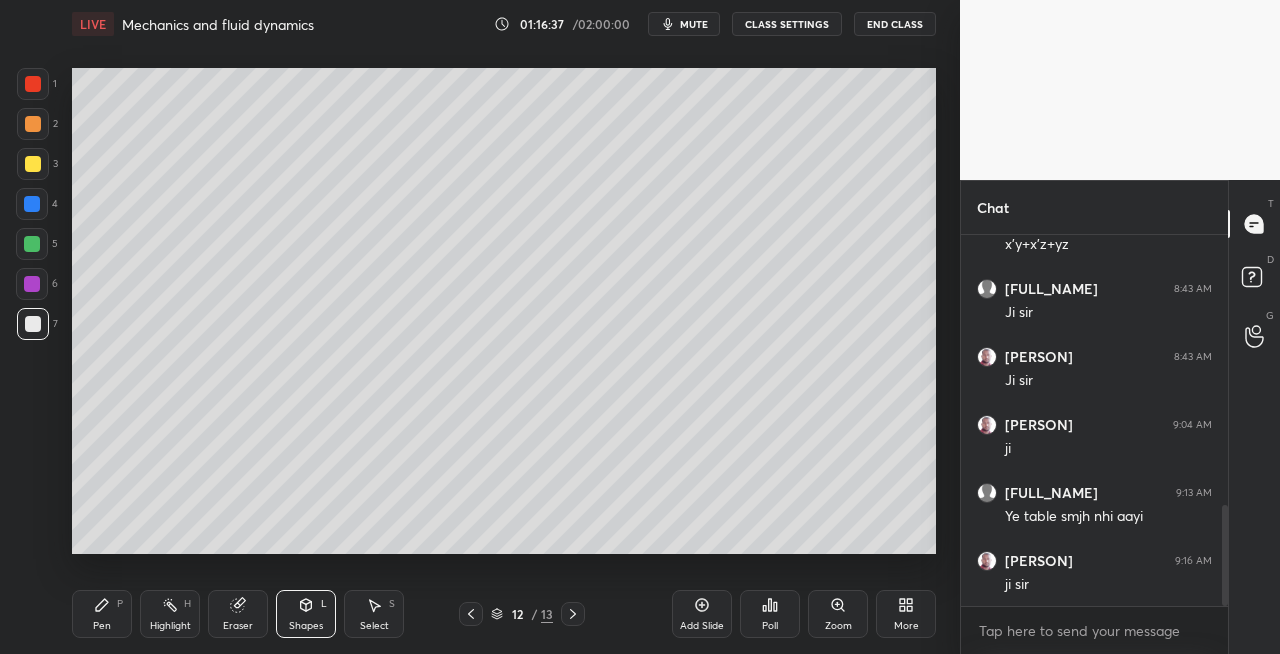 click 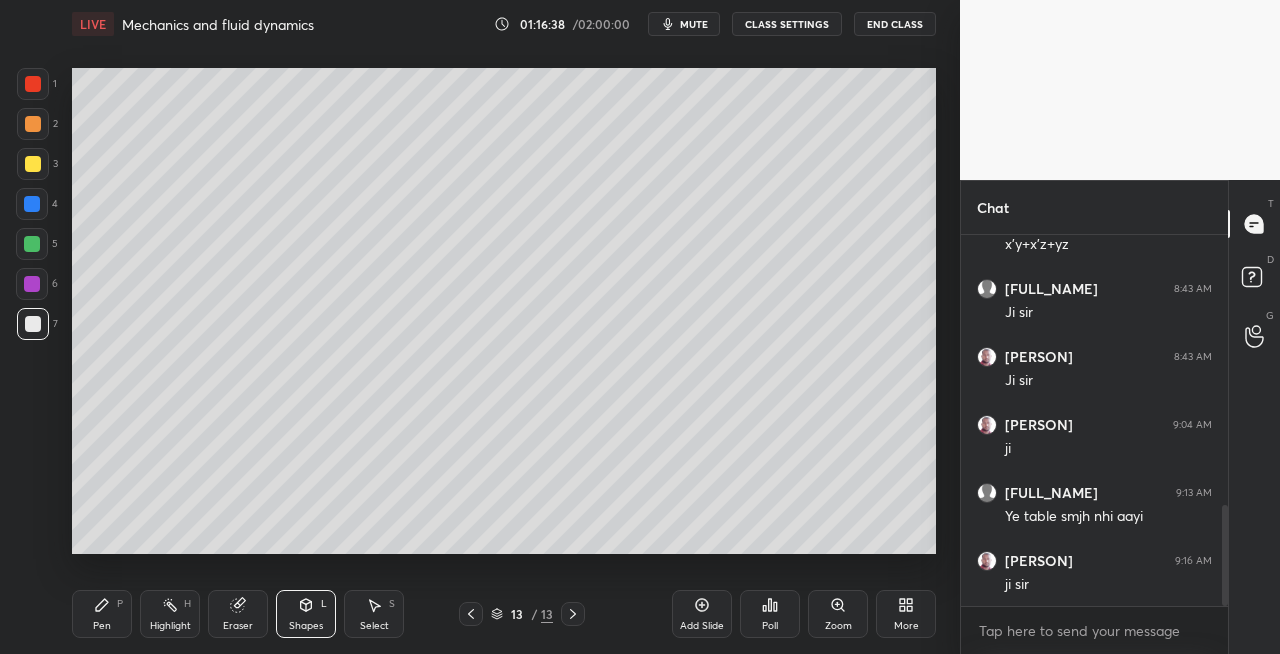 click 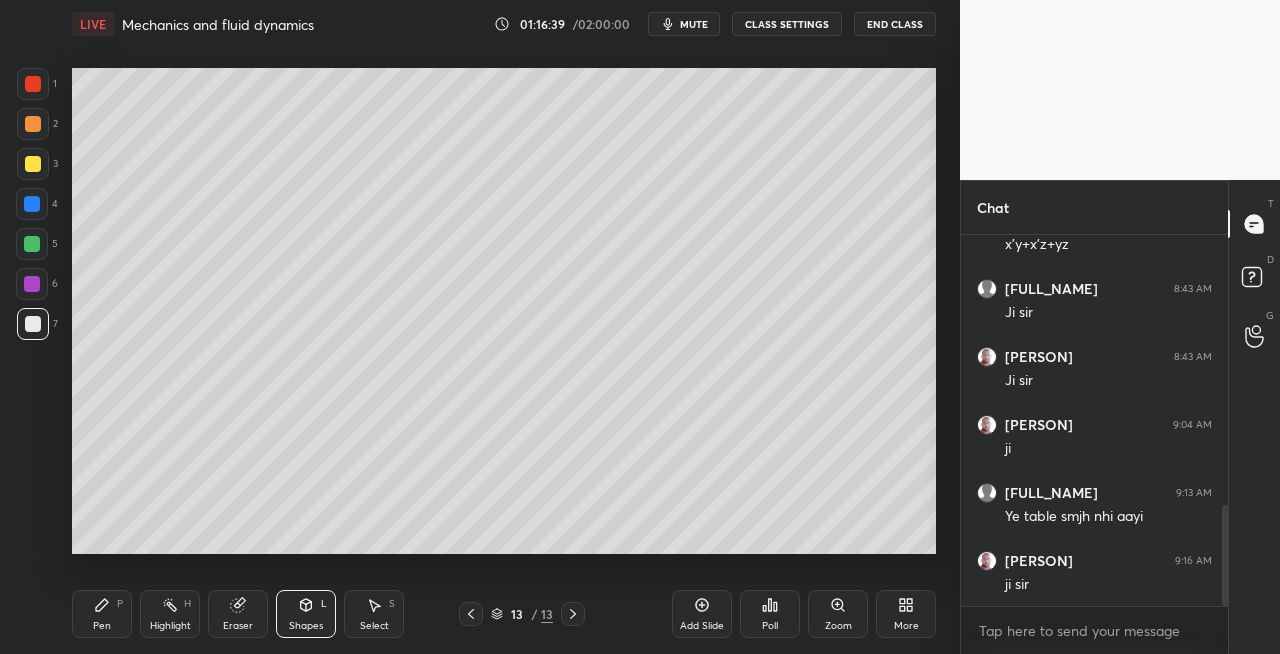 click on "Add Slide" at bounding box center [702, 626] 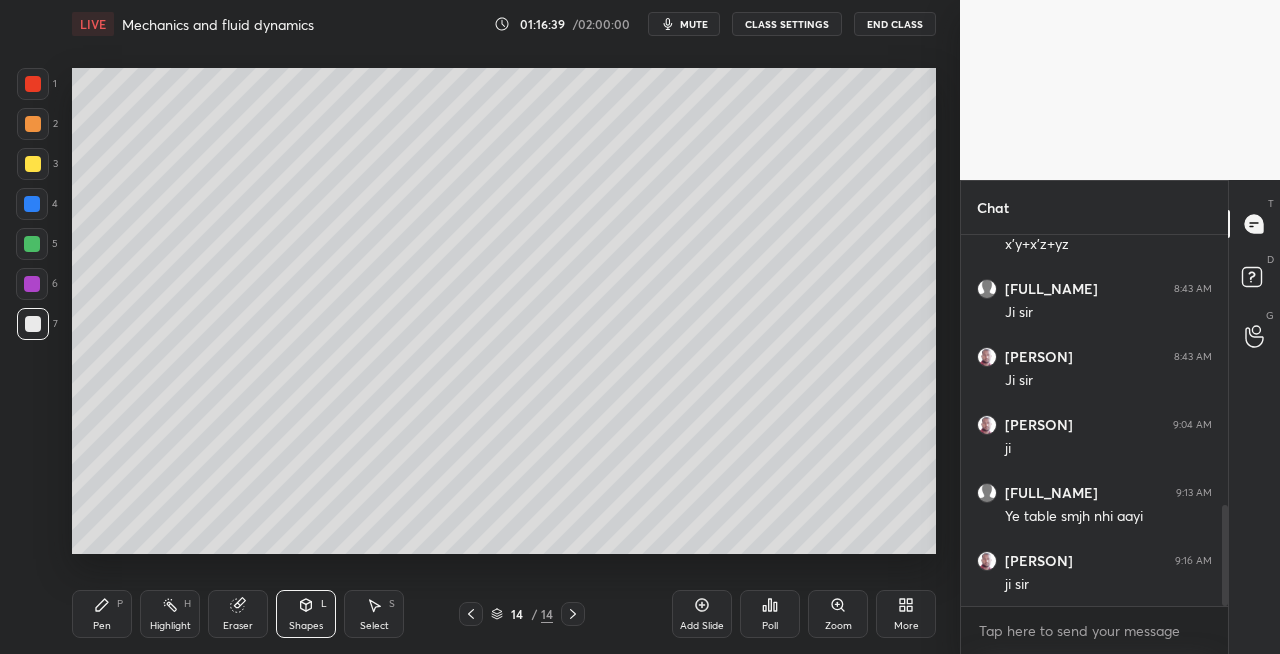 click on "Pen P" at bounding box center [102, 614] 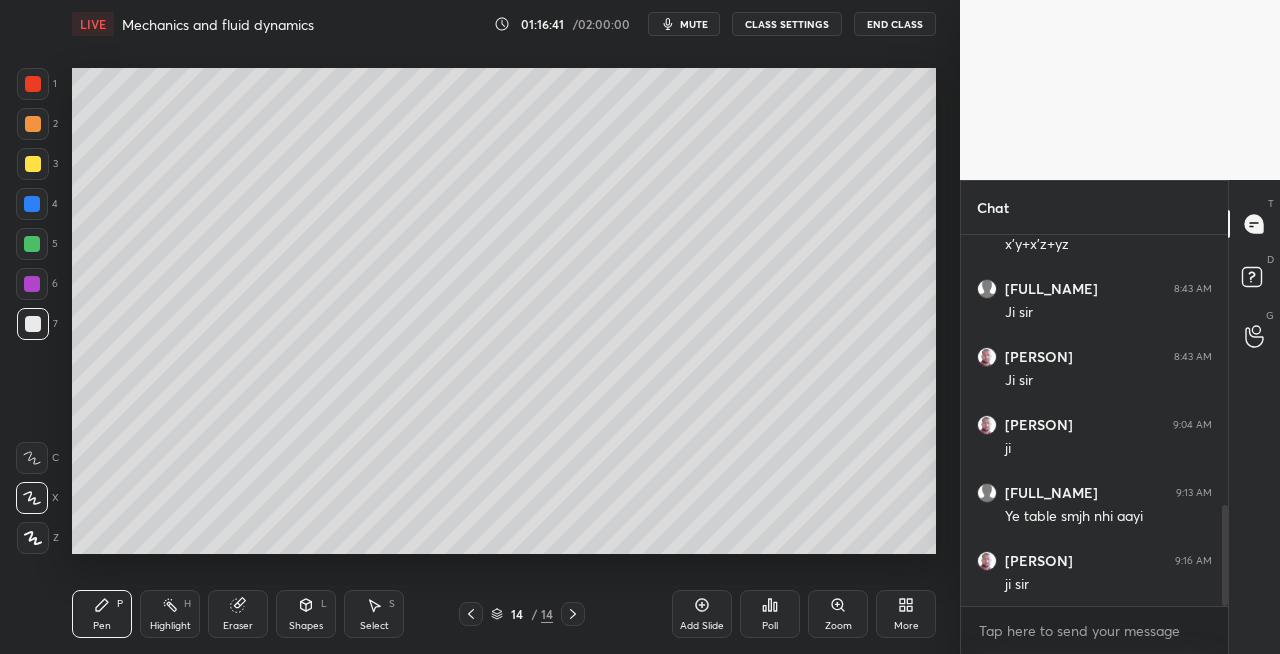click at bounding box center (33, 164) 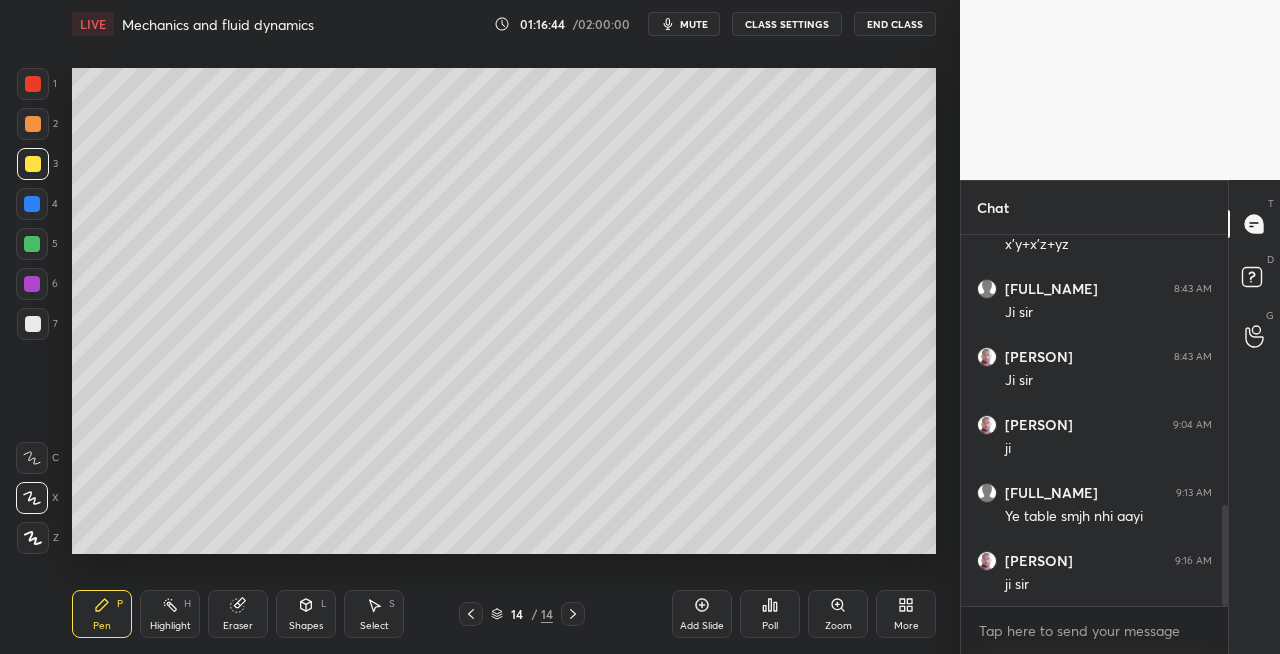 click on "Shapes" at bounding box center (306, 626) 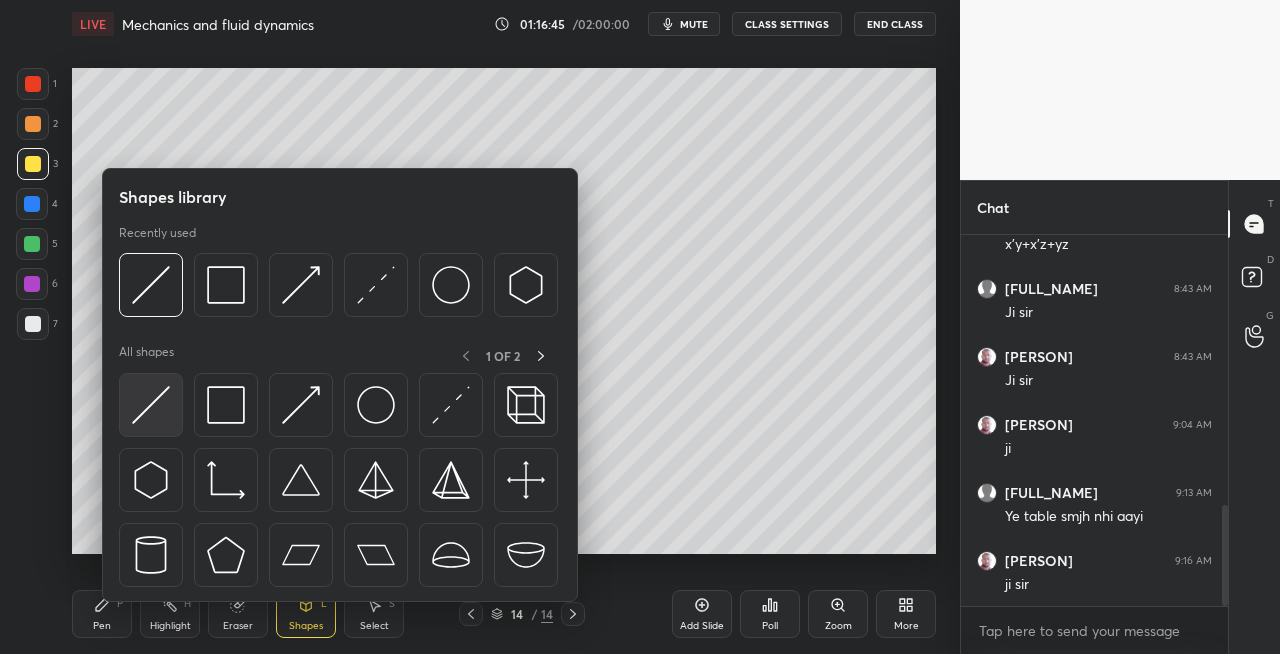 click at bounding box center [151, 405] 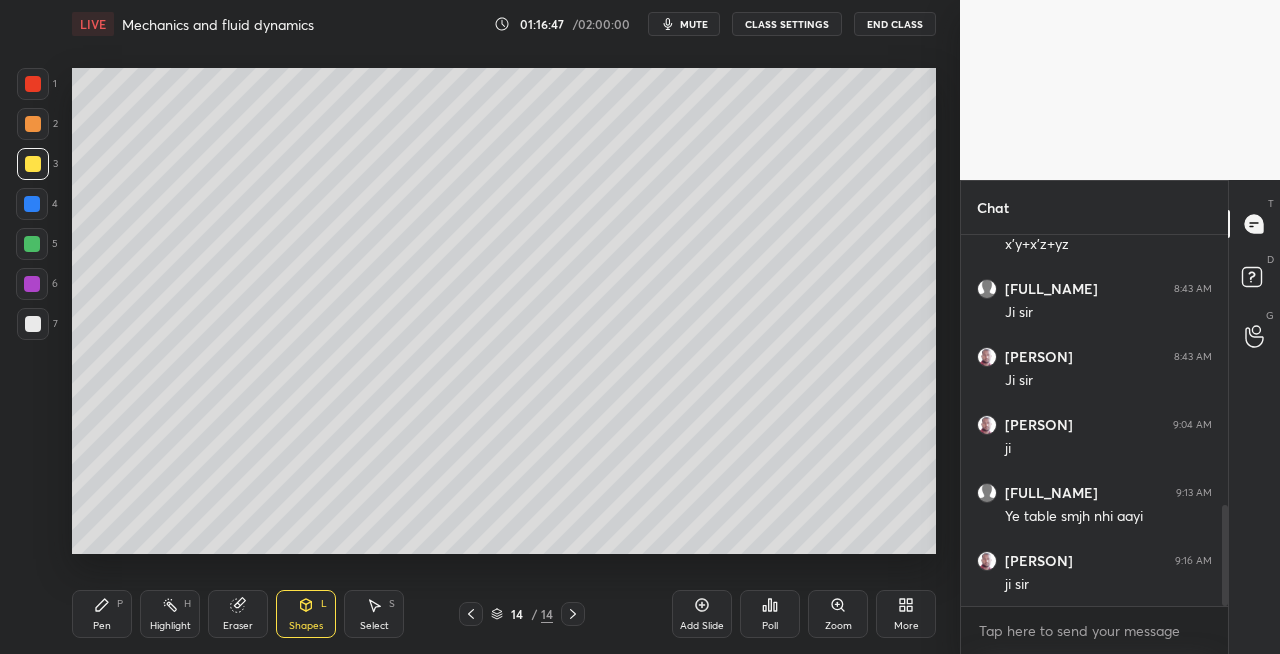 click on "Pen P" at bounding box center [102, 614] 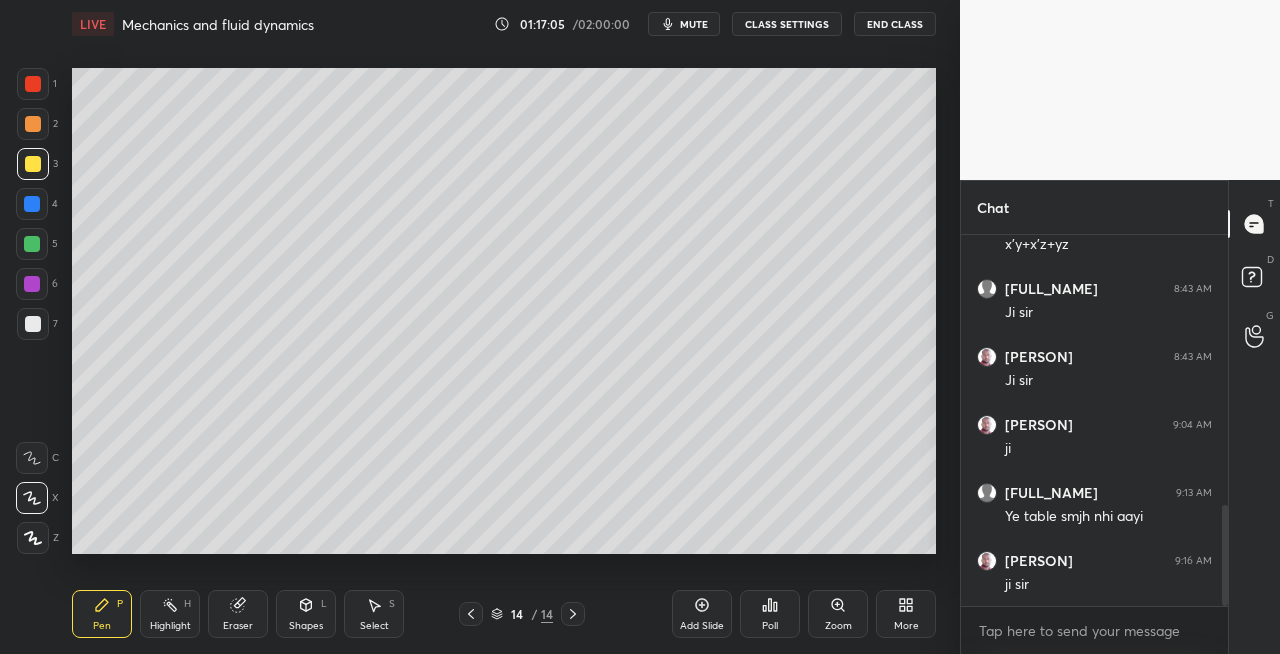 click on "Eraser" at bounding box center (238, 614) 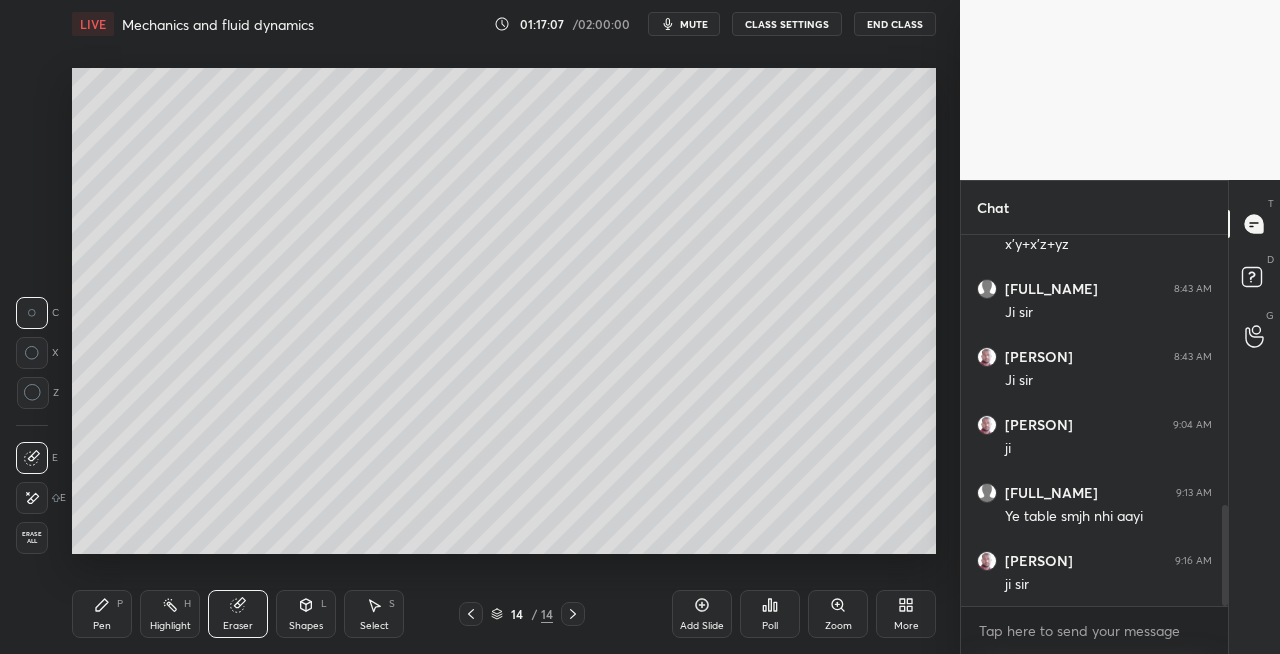 click on "Pen P" at bounding box center [102, 614] 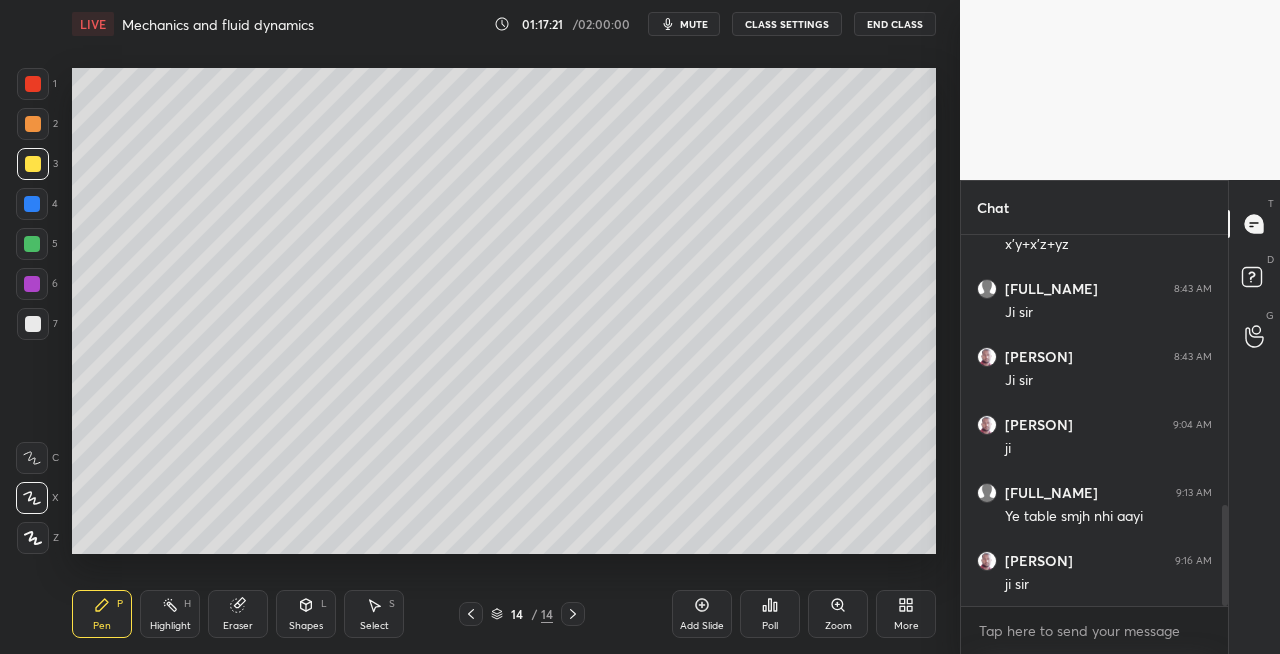 click at bounding box center [33, 324] 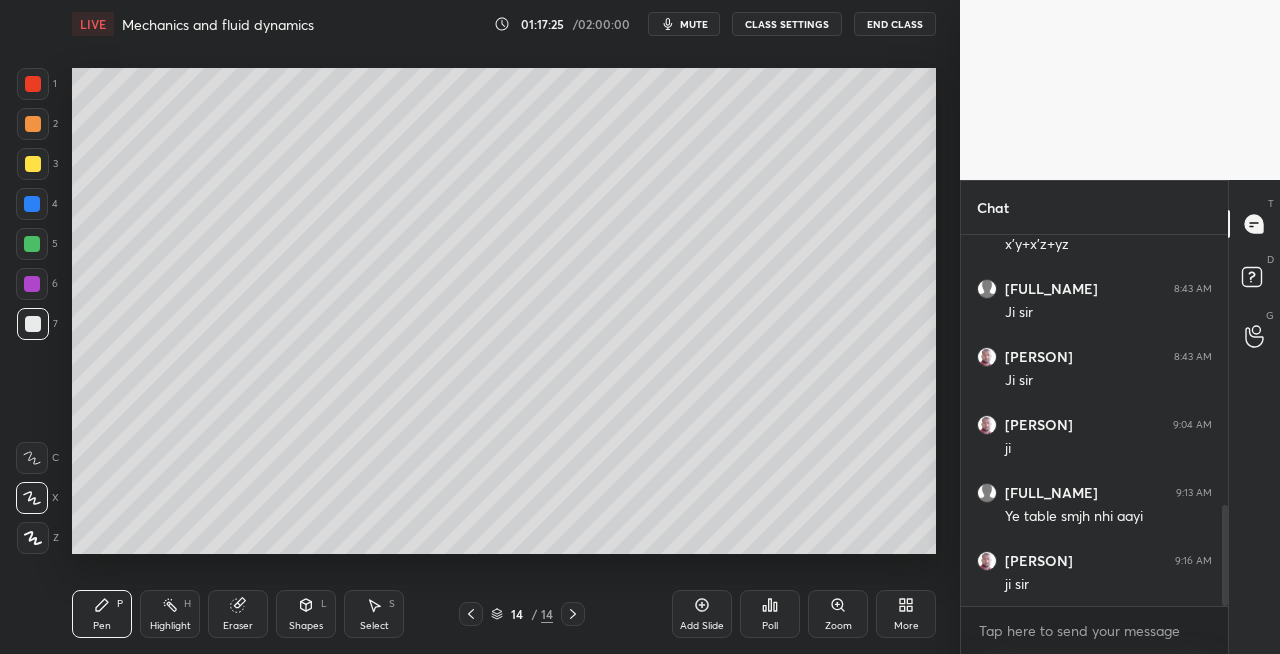 click on "Shapes L" at bounding box center (306, 614) 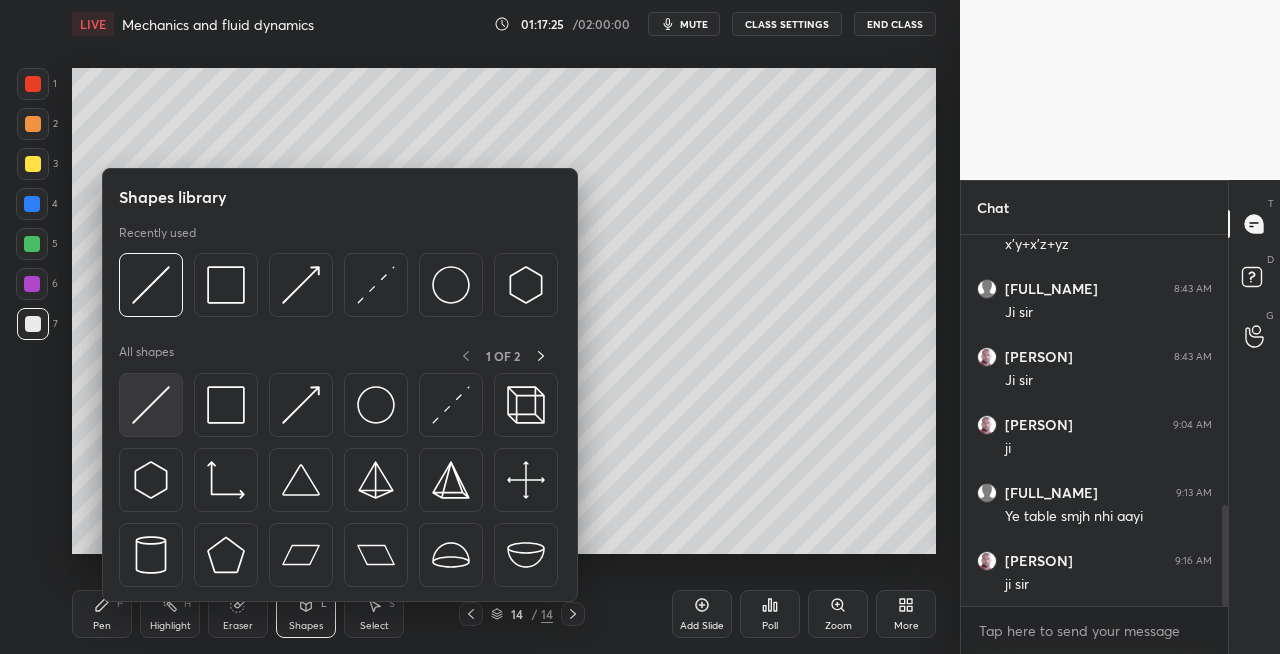 click at bounding box center [151, 405] 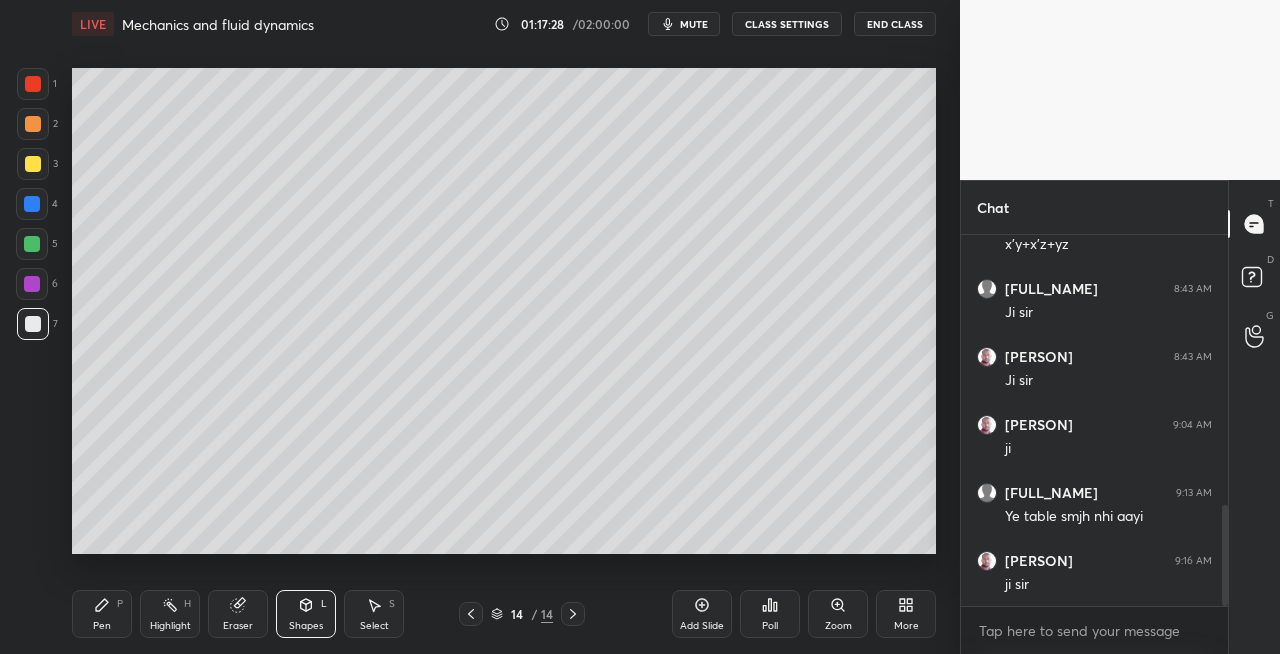 click on "Shapes L" at bounding box center [306, 614] 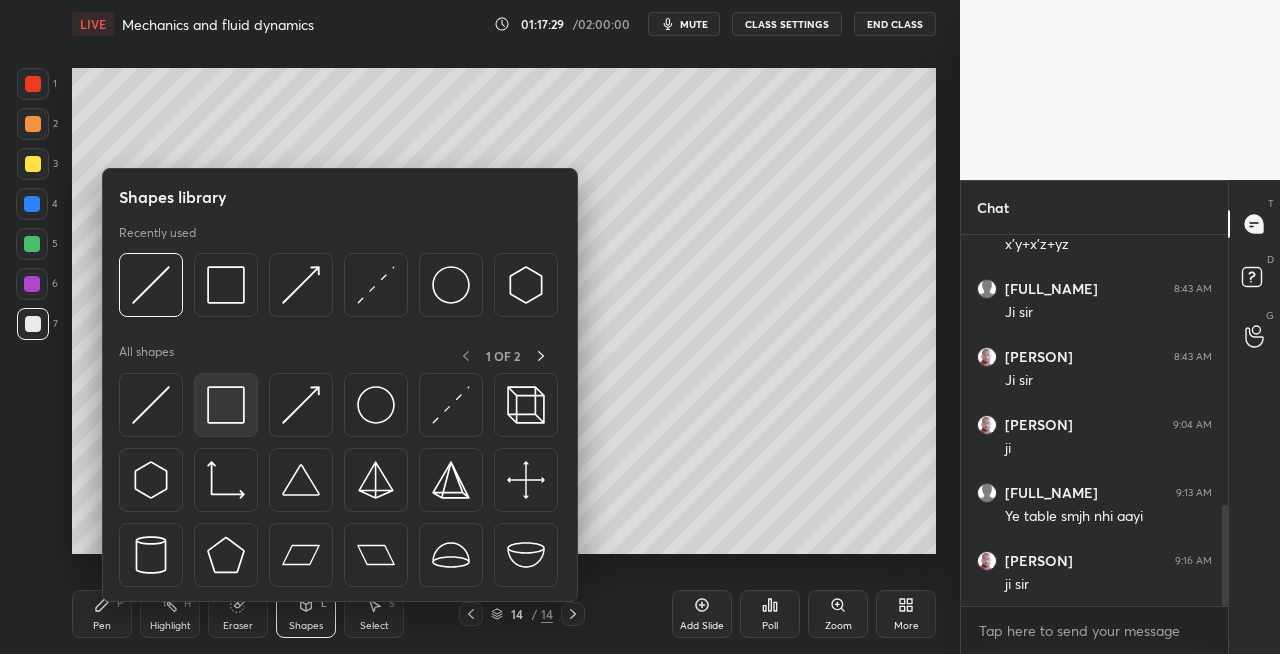 click at bounding box center (226, 405) 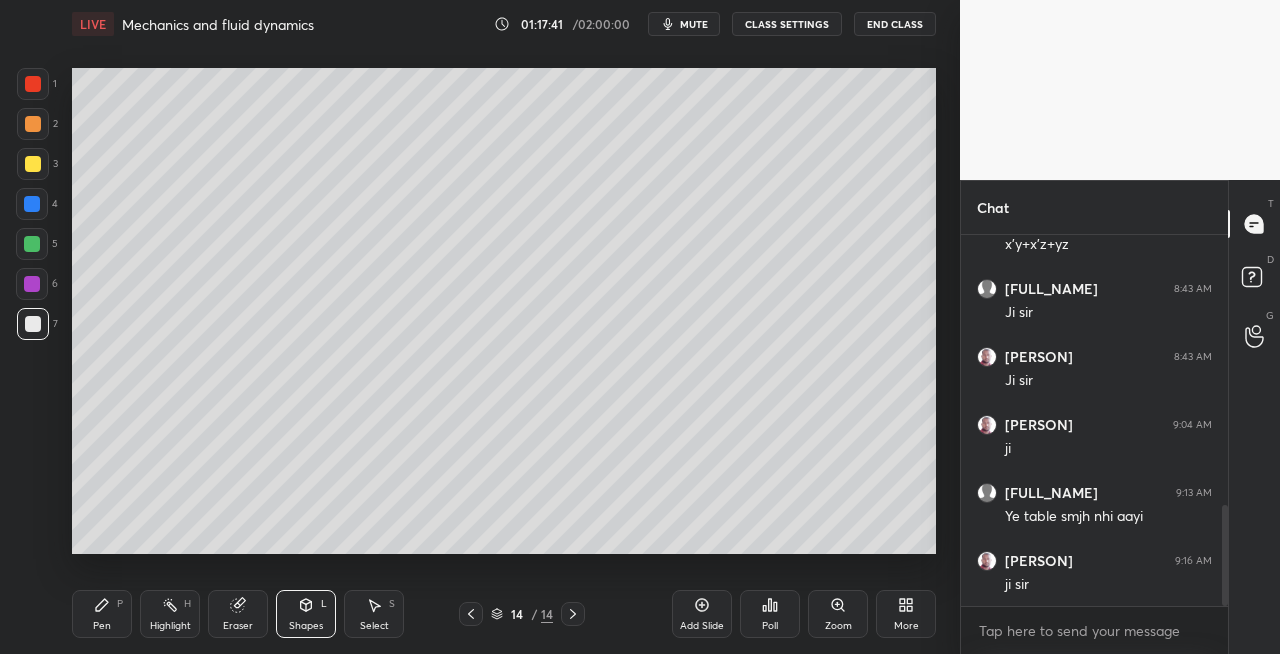 click on "Shapes L" at bounding box center [306, 614] 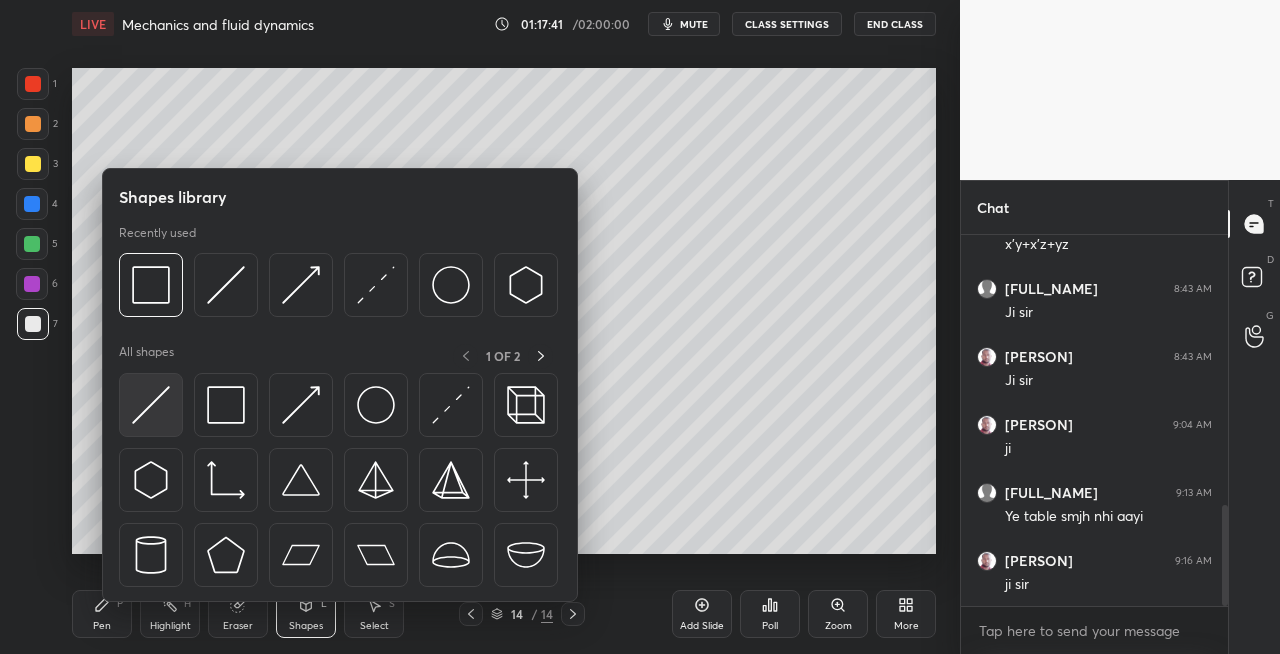 click at bounding box center [151, 405] 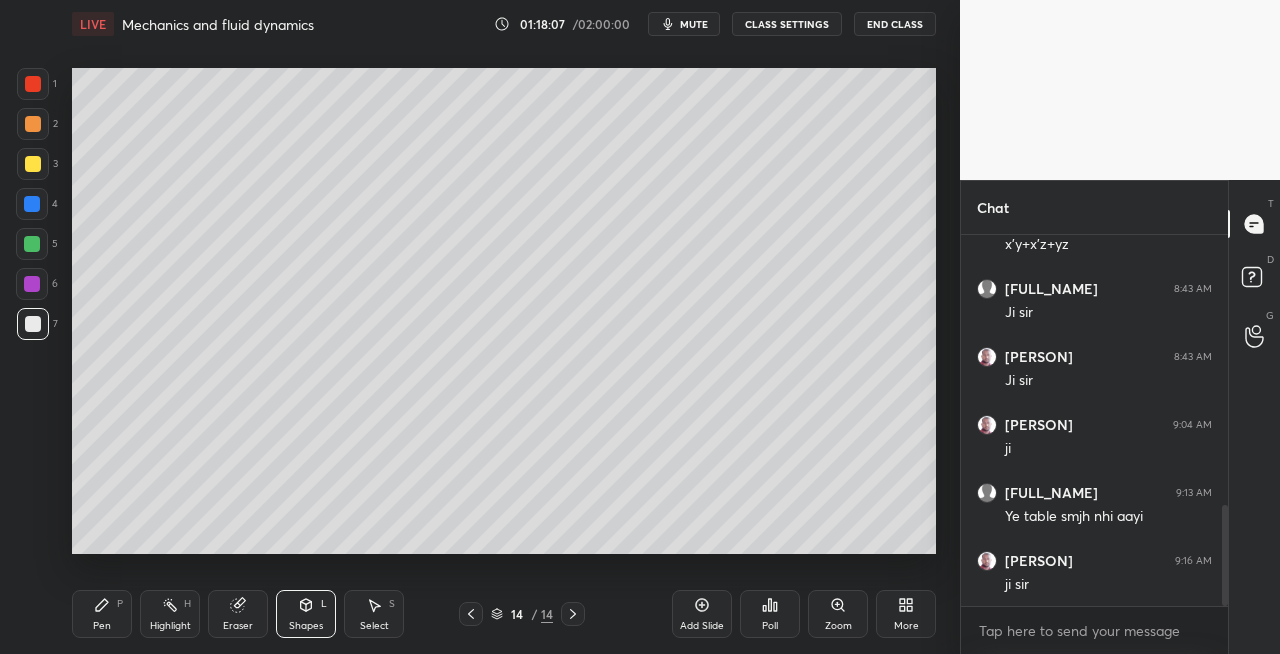 click on "Pen P" at bounding box center (102, 614) 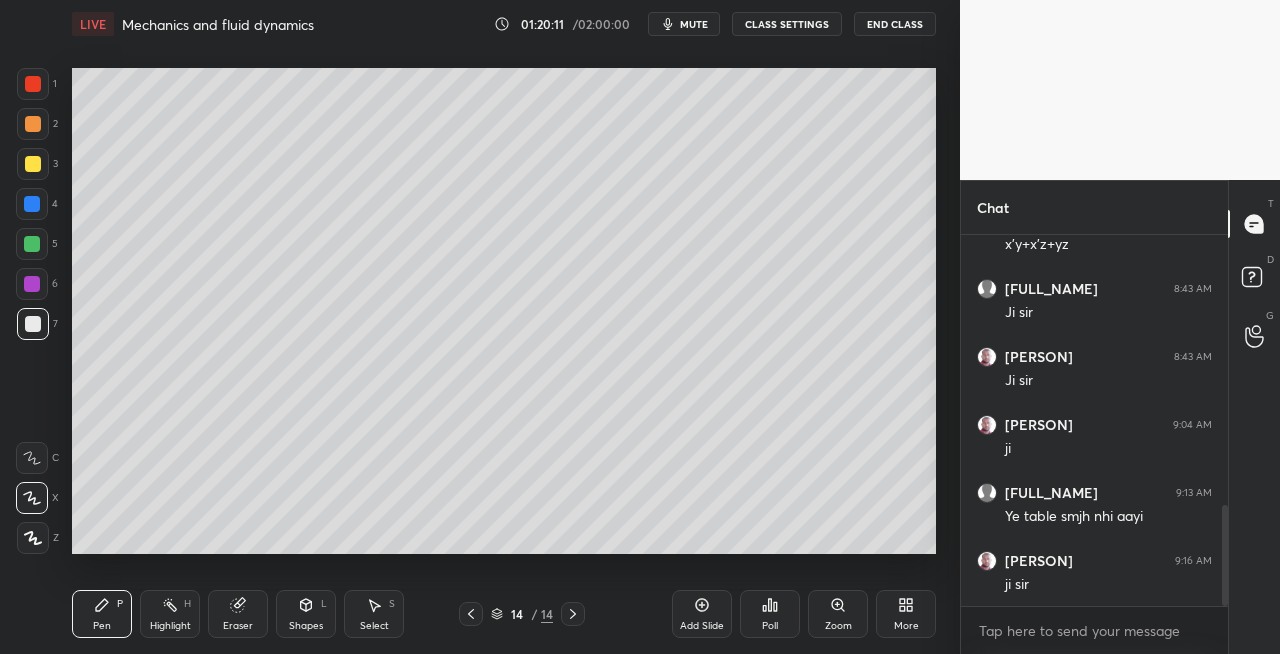 scroll, scrollTop: 1060, scrollLeft: 0, axis: vertical 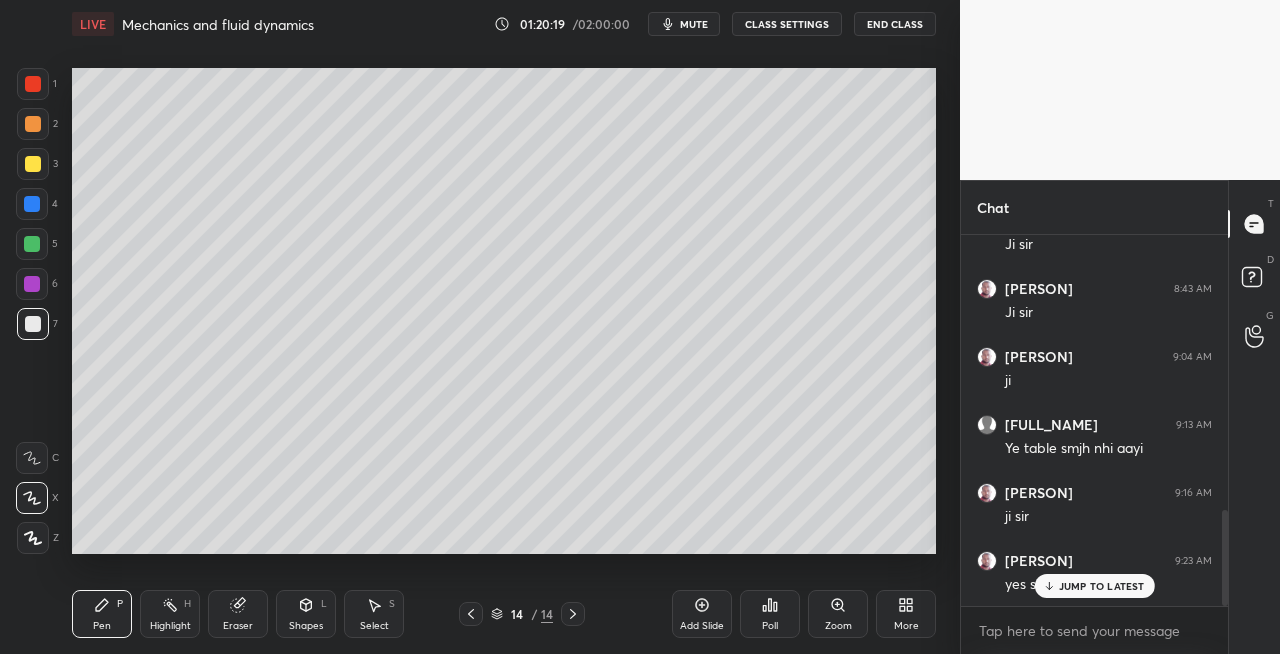 click at bounding box center (33, 164) 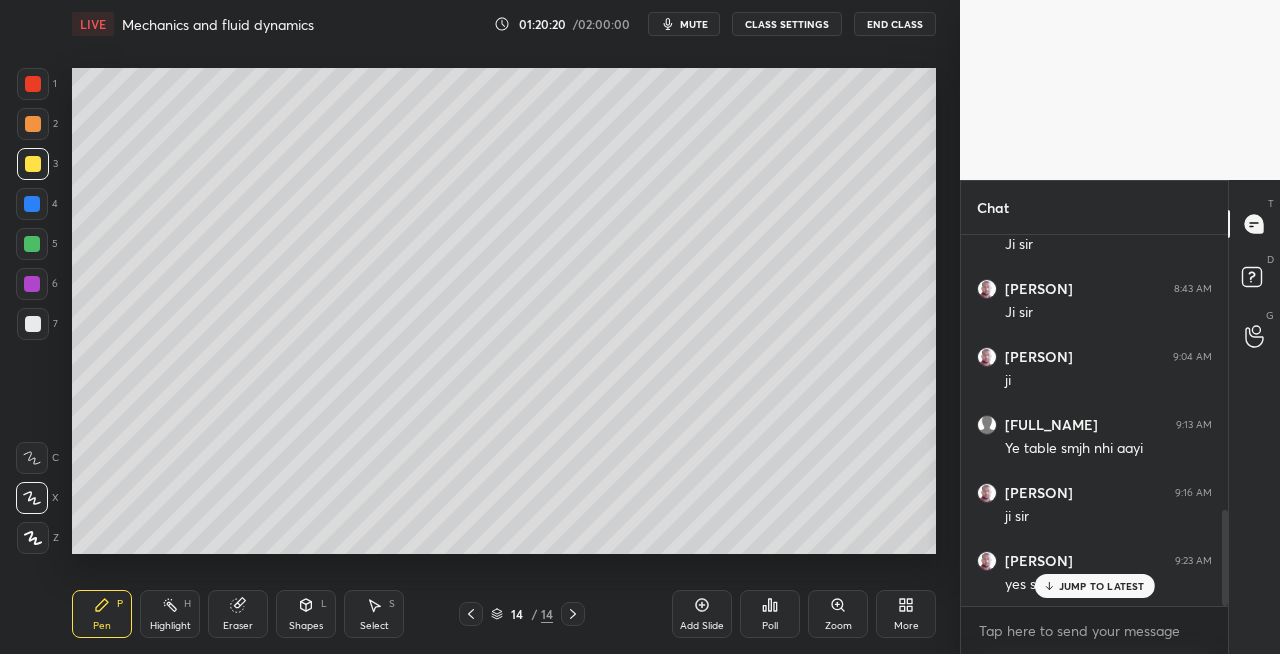 click 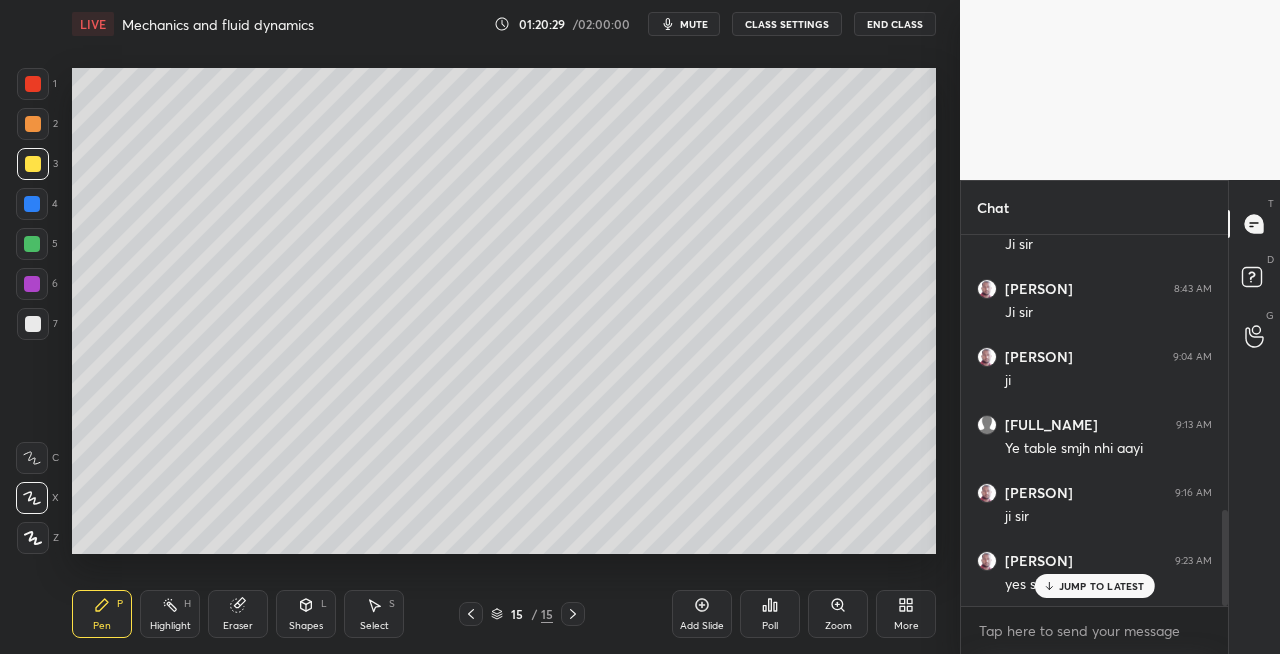 click on "Shapes" at bounding box center (306, 626) 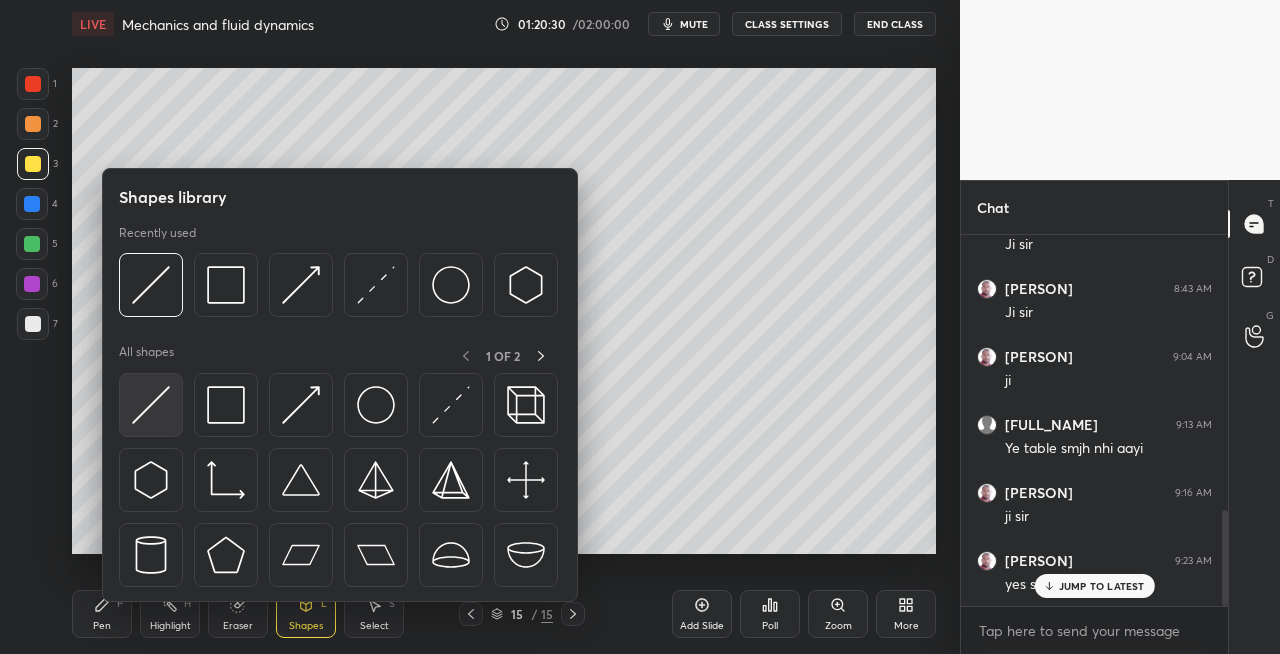 click at bounding box center (151, 405) 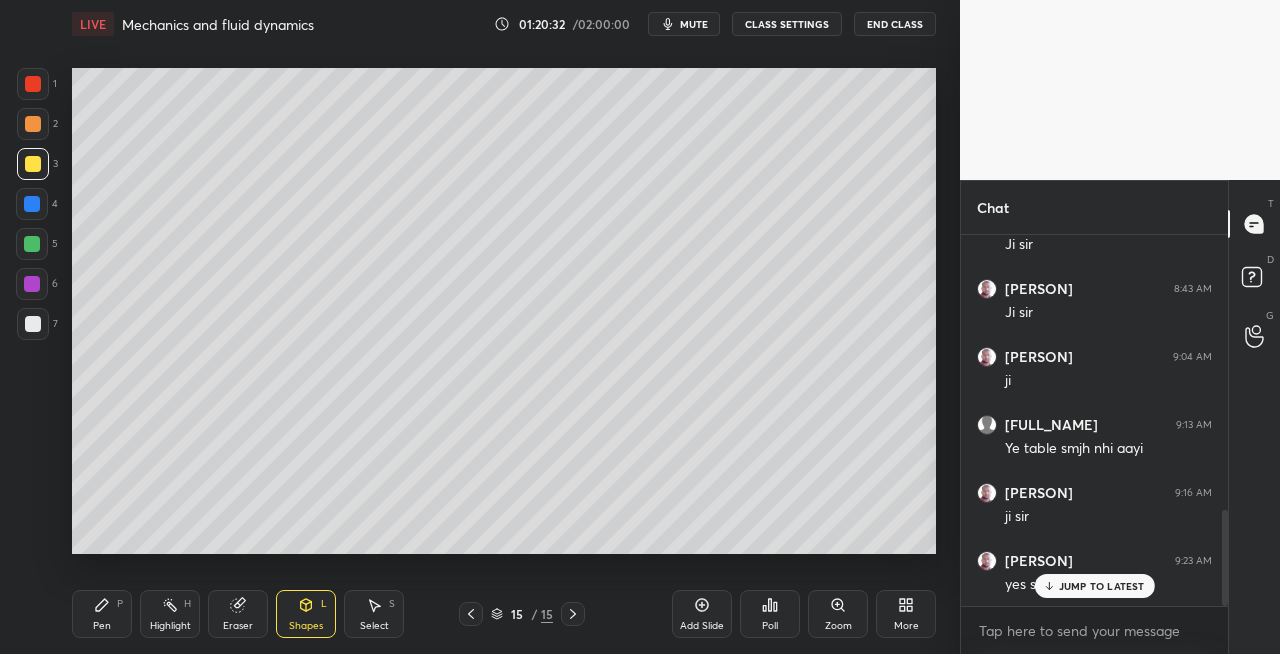click 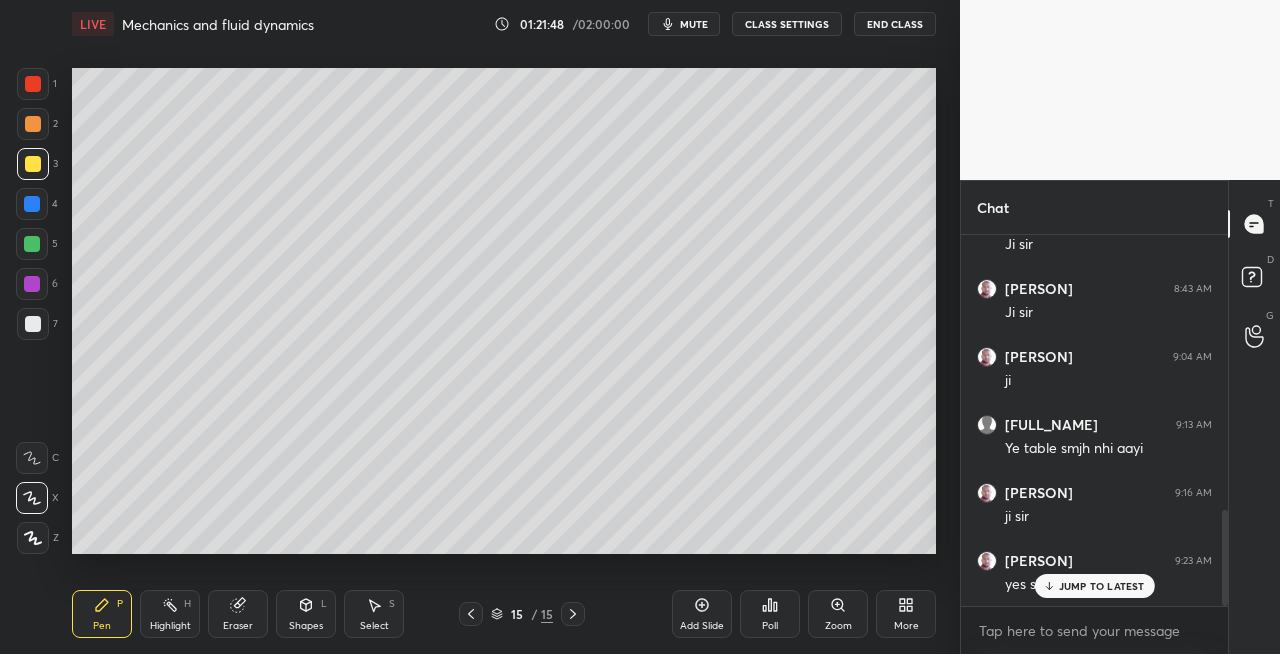 click 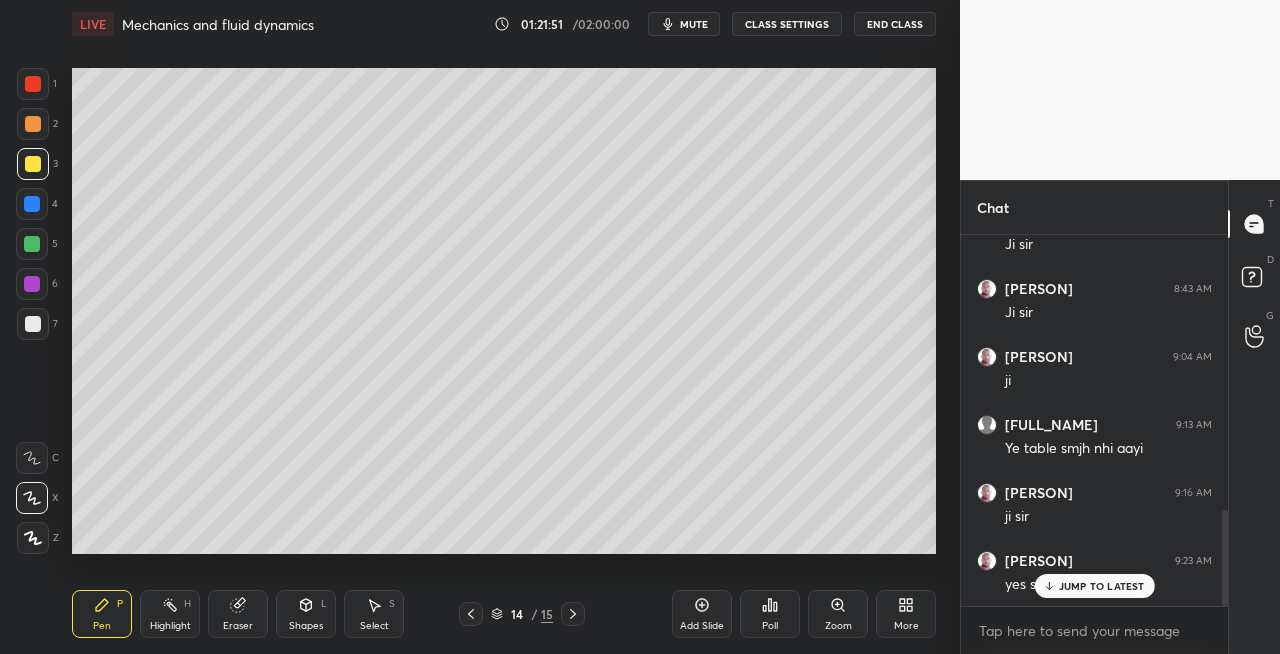 click 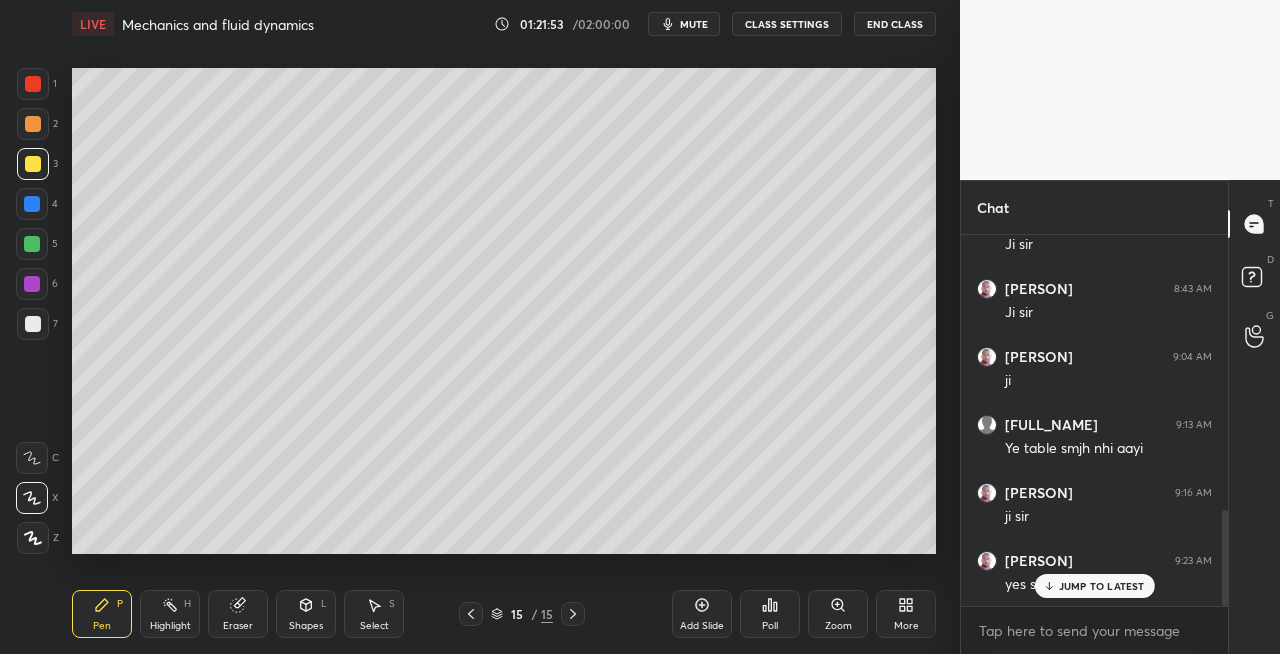 click at bounding box center (33, 324) 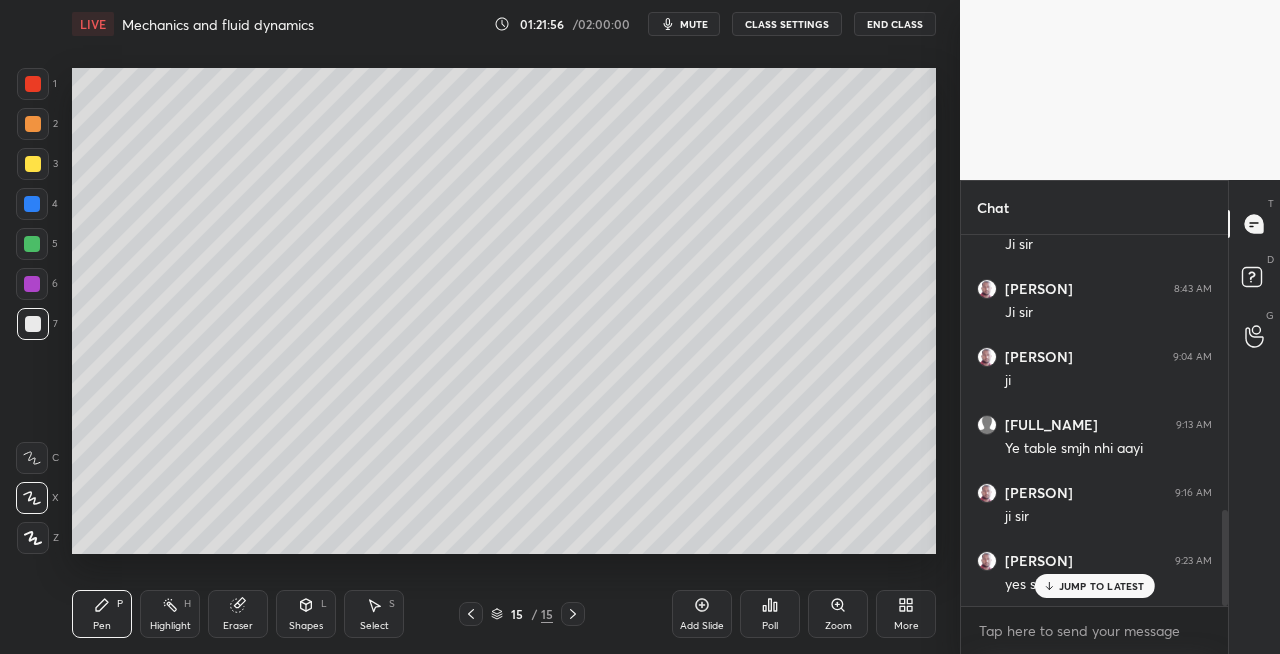 click on "Shapes L" at bounding box center [306, 614] 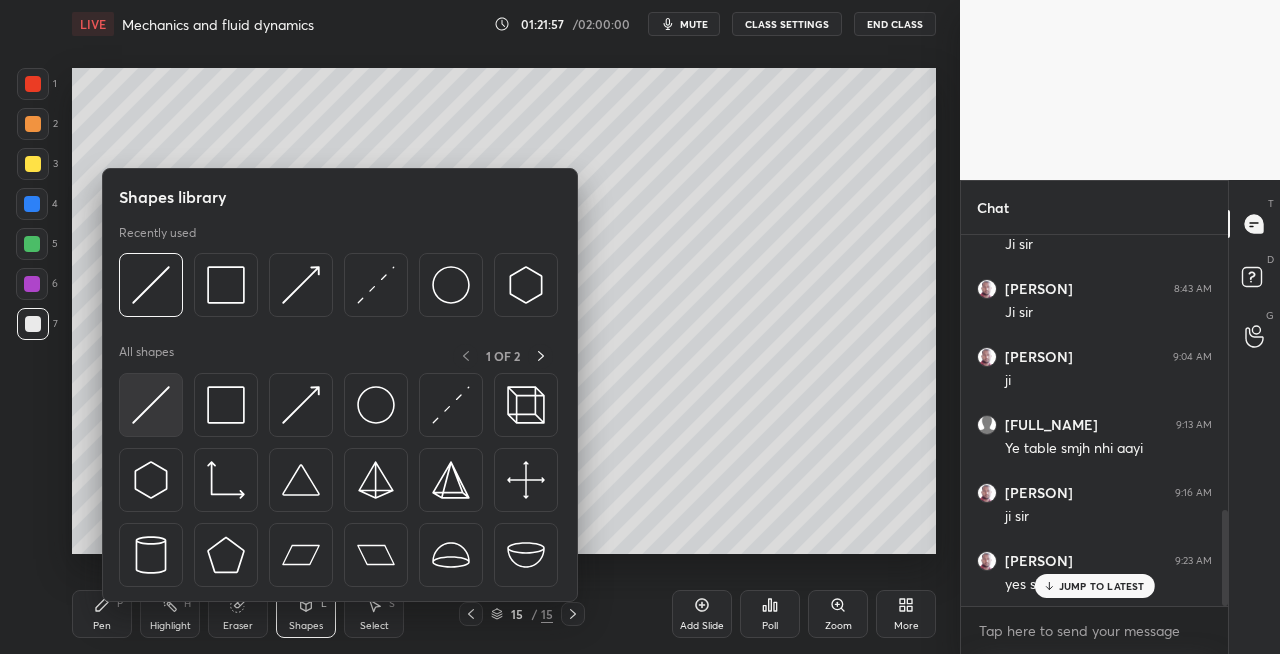 click at bounding box center [151, 405] 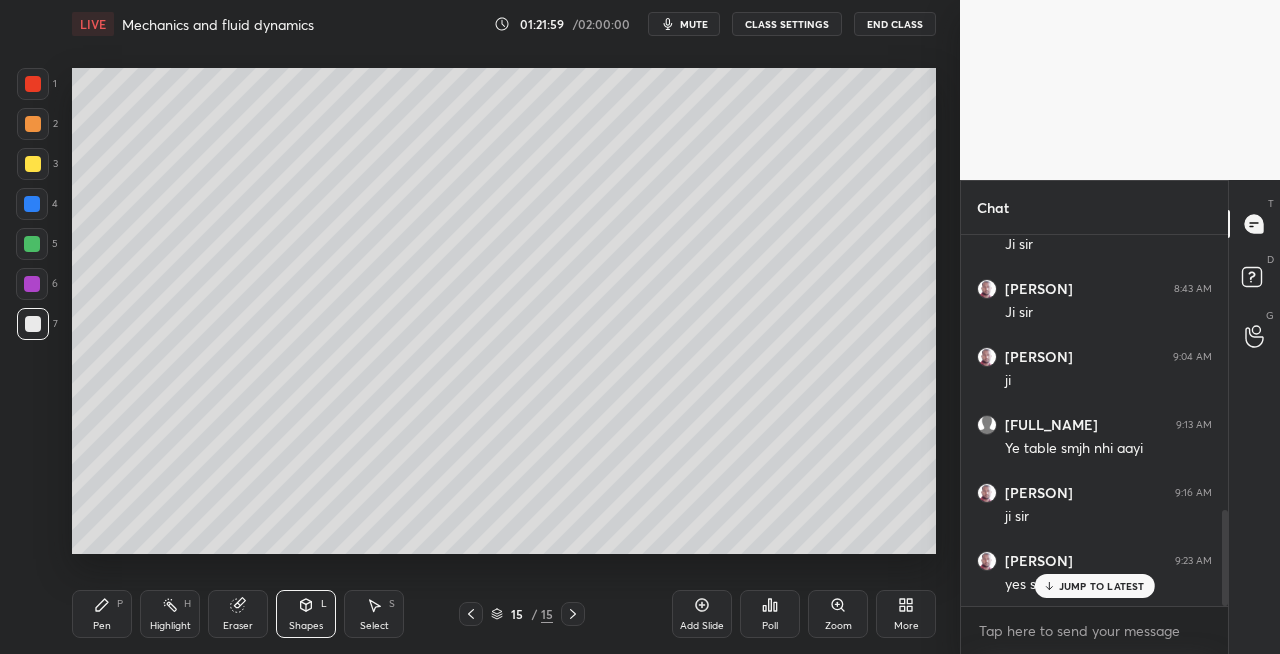 click on "Pen P Highlight H Eraser Shapes L Select S" at bounding box center (222, 614) 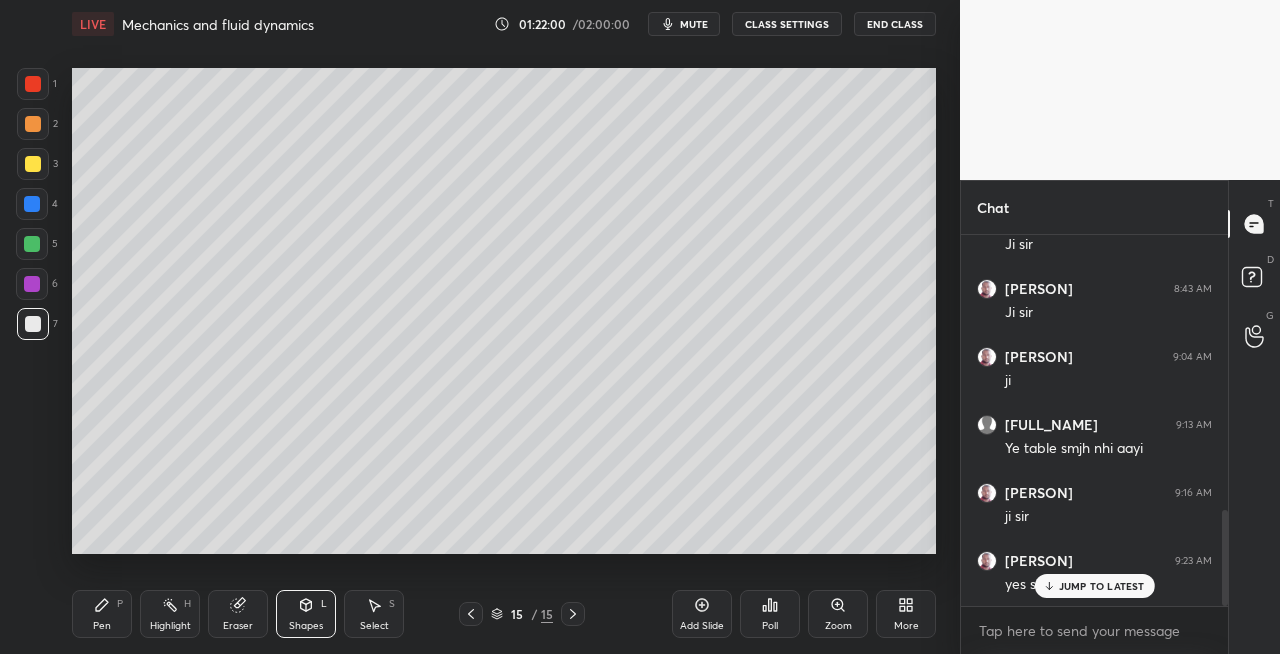 click on "Pen P" at bounding box center (102, 614) 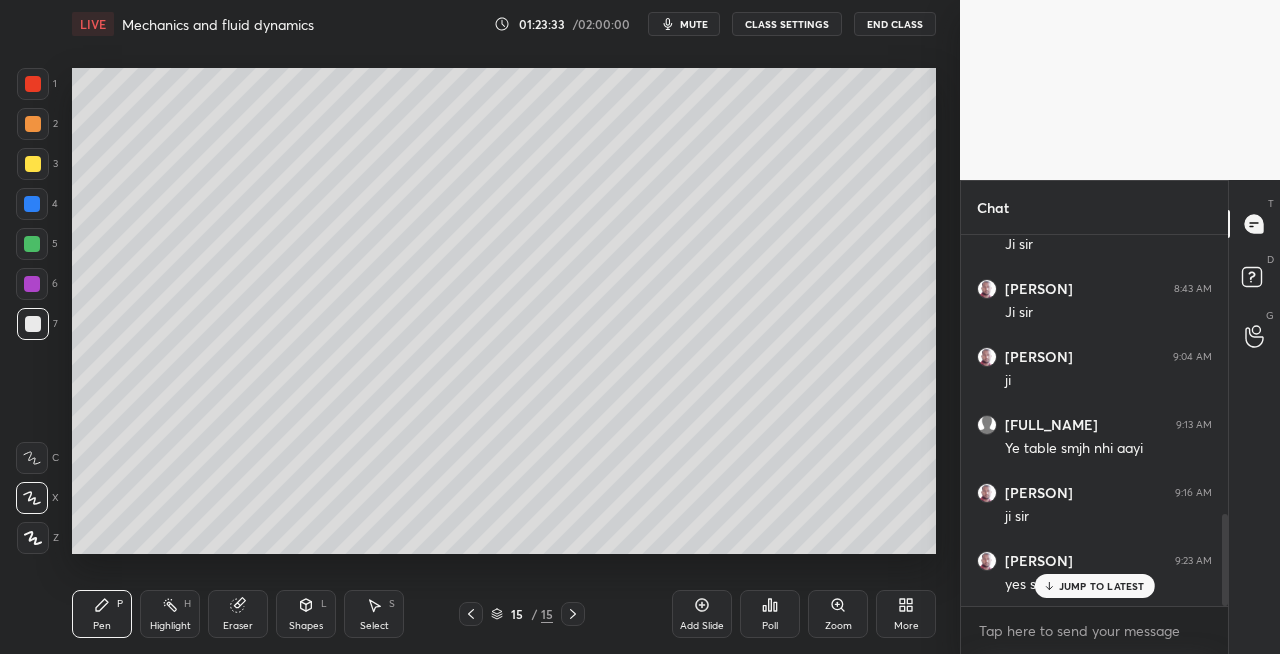 scroll, scrollTop: 1128, scrollLeft: 0, axis: vertical 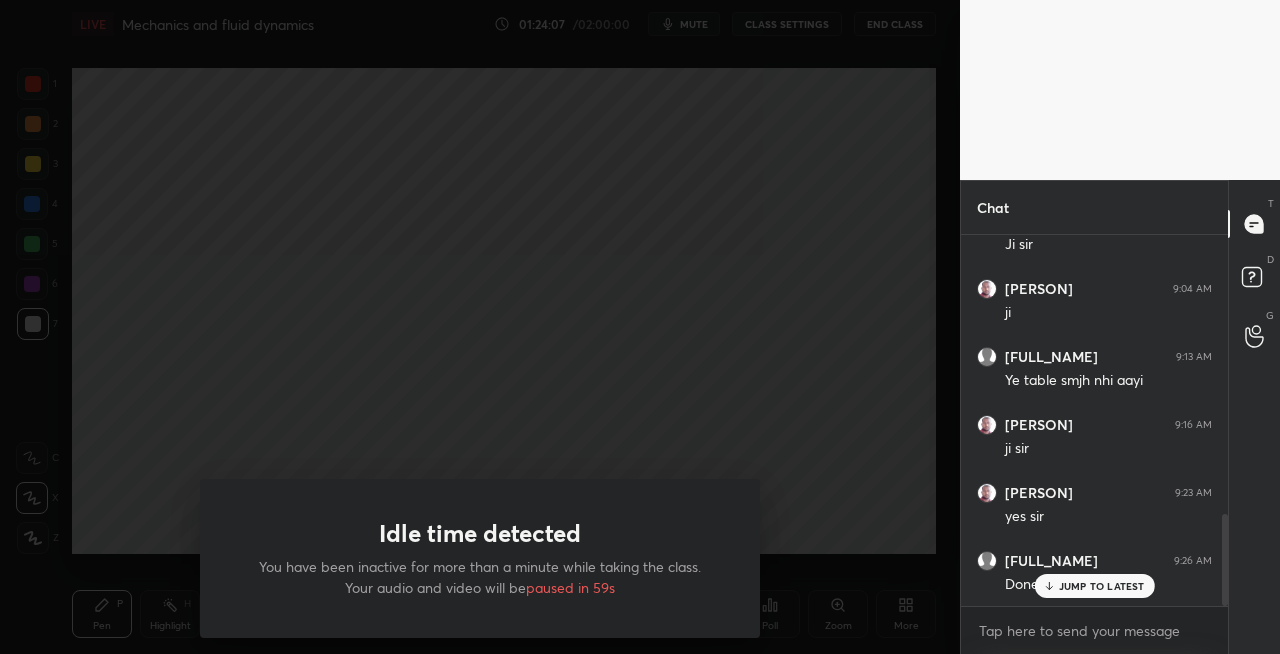 click on "Idle time detected You have been inactive for more than a minute while taking the class. Your audio and video will be  paused in 59s" at bounding box center [480, 558] 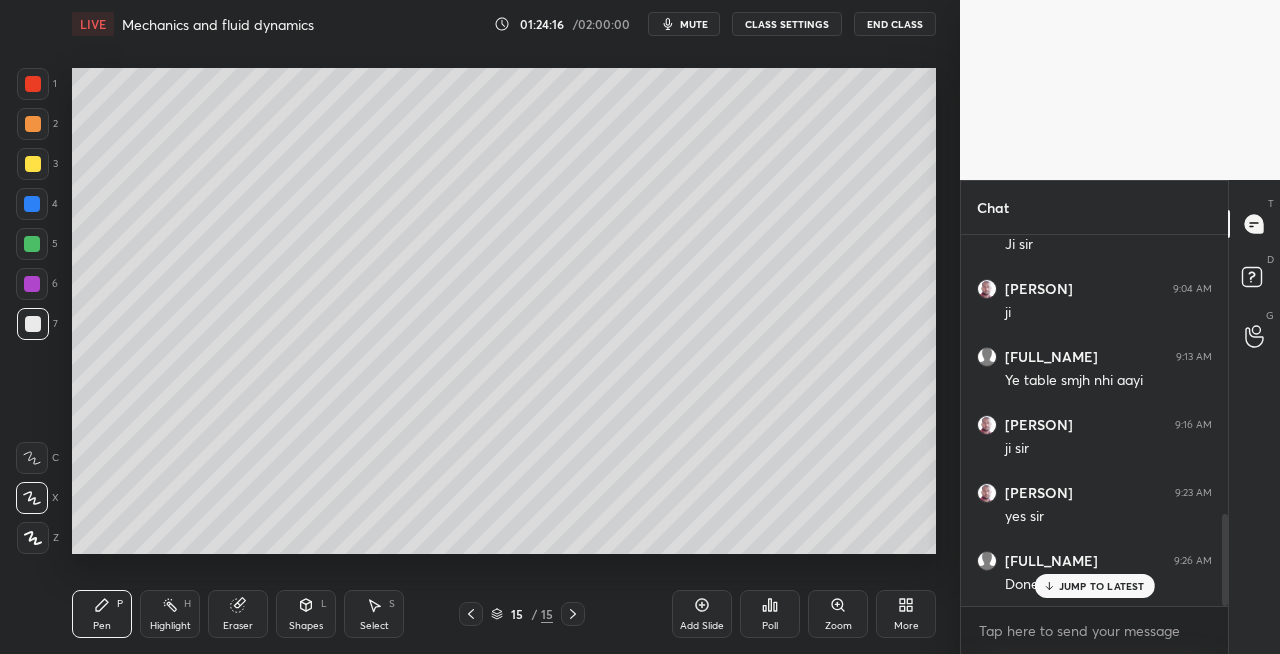 scroll, scrollTop: 1196, scrollLeft: 0, axis: vertical 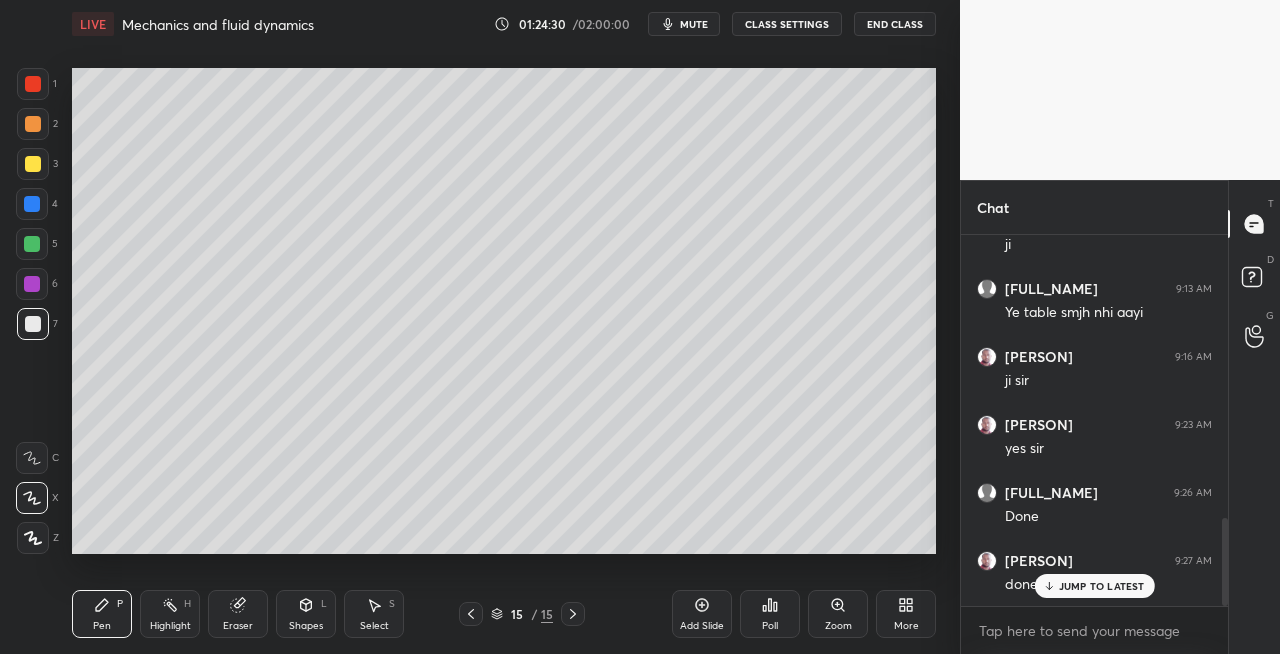 click 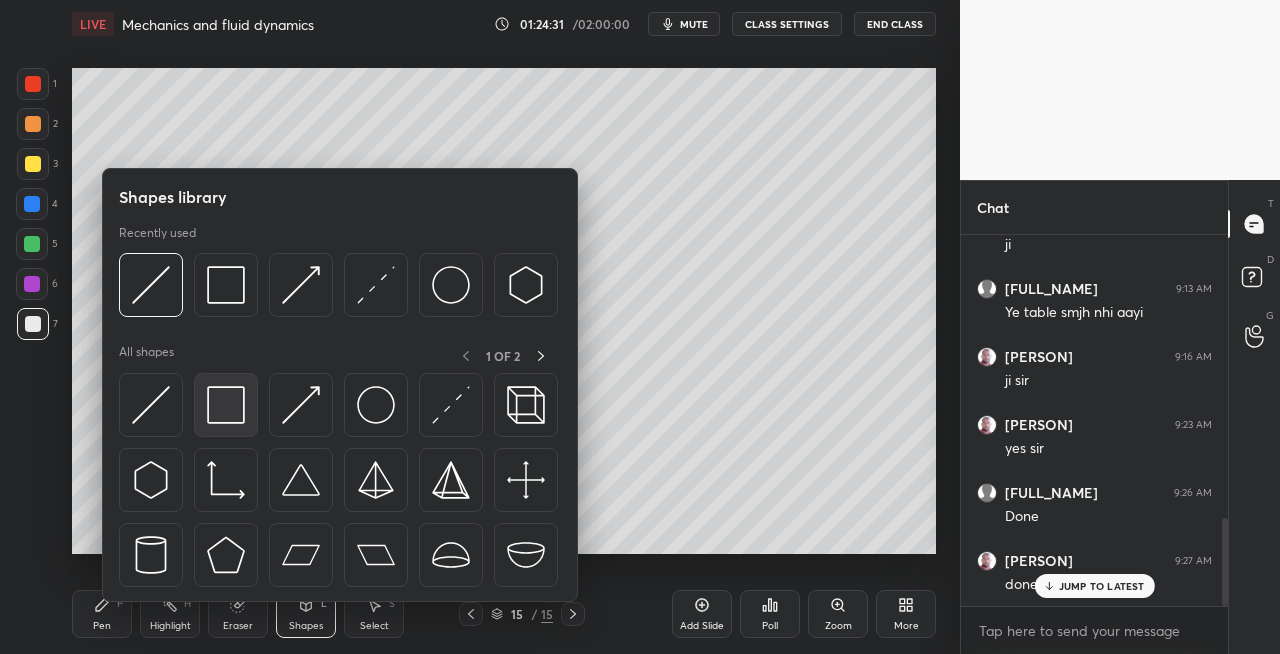 click at bounding box center [226, 405] 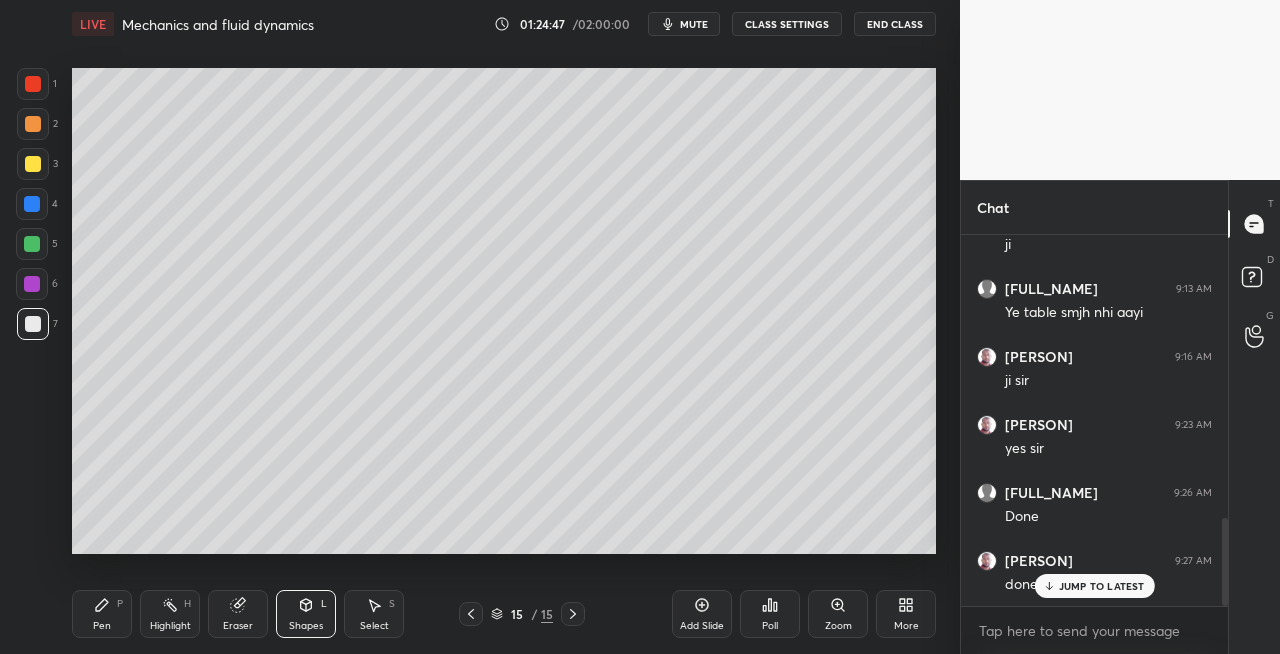 click on "Eraser" at bounding box center [238, 614] 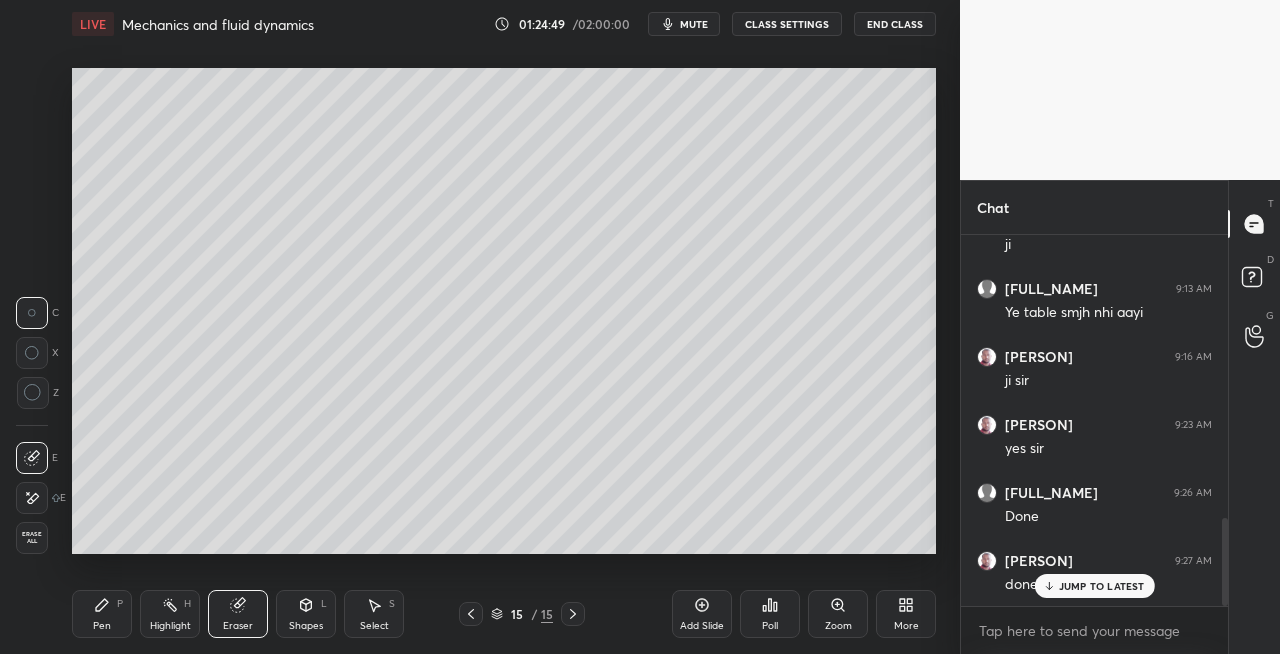 click on "Shapes L" at bounding box center [306, 614] 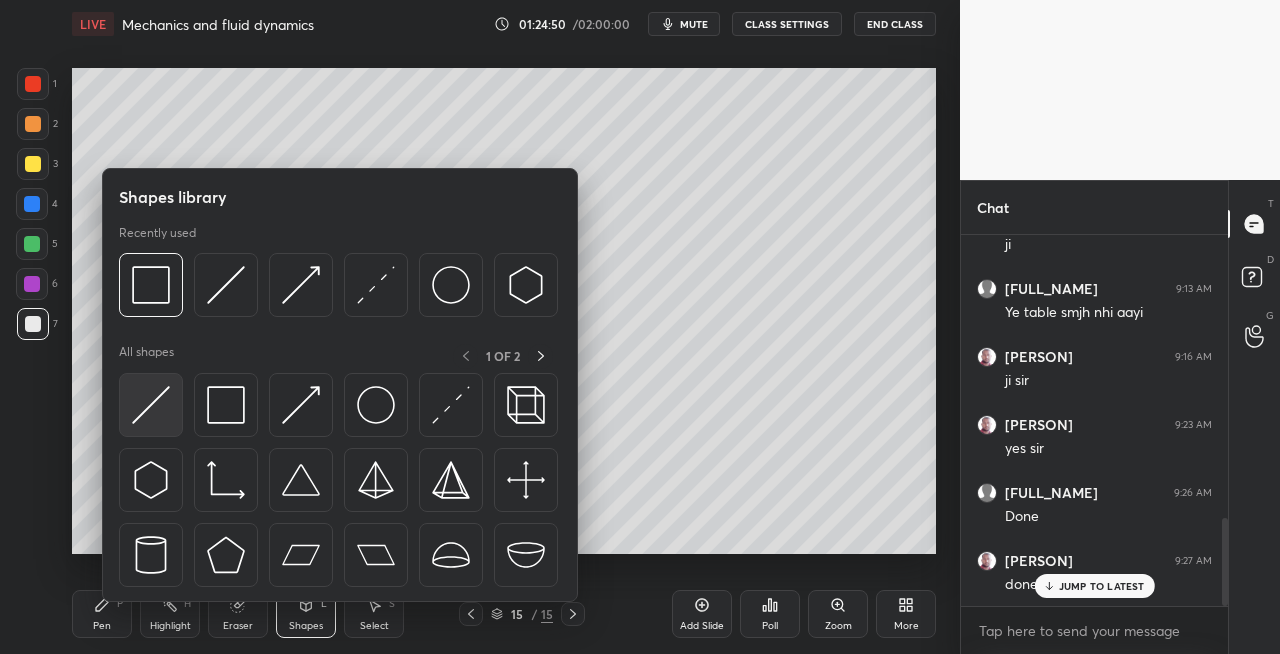 click at bounding box center (151, 405) 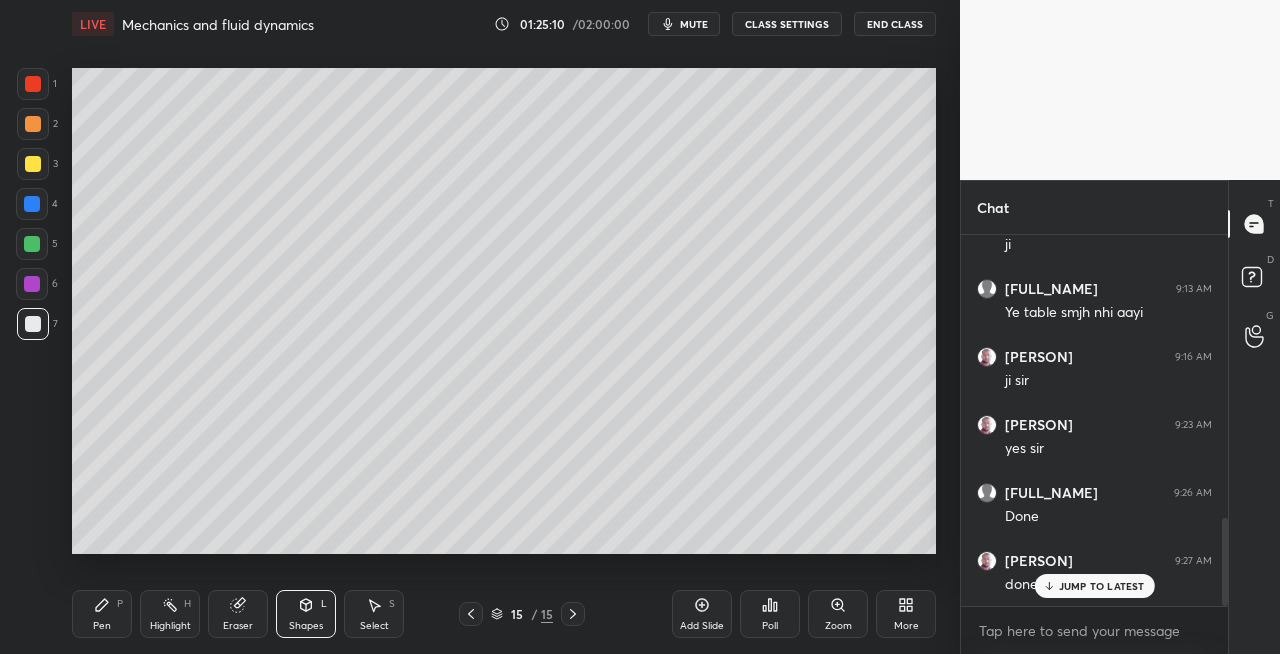 click on "P" at bounding box center (120, 604) 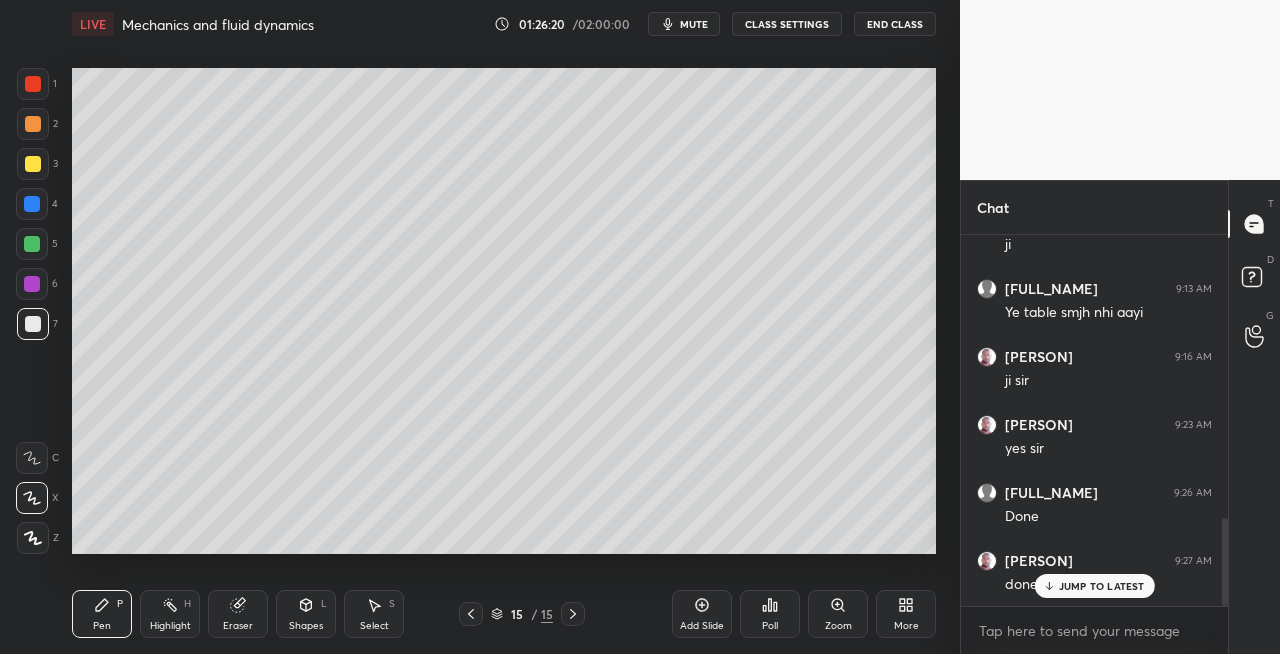 click on "Shapes" at bounding box center (306, 626) 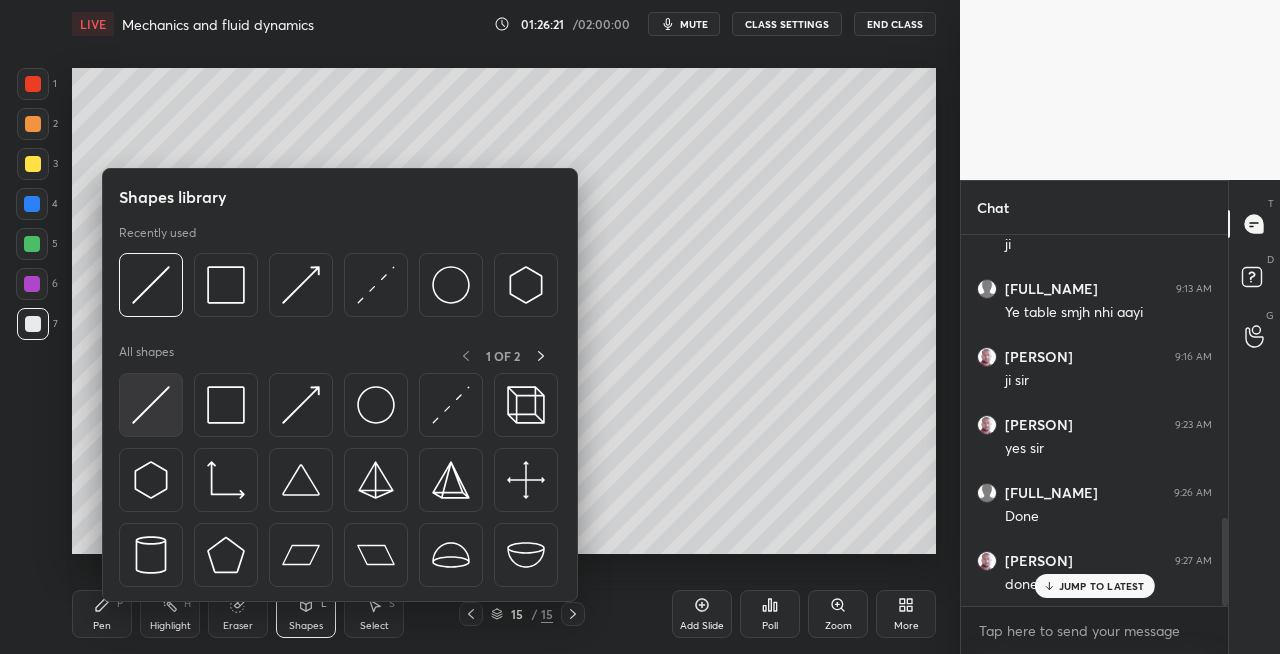 click at bounding box center [151, 405] 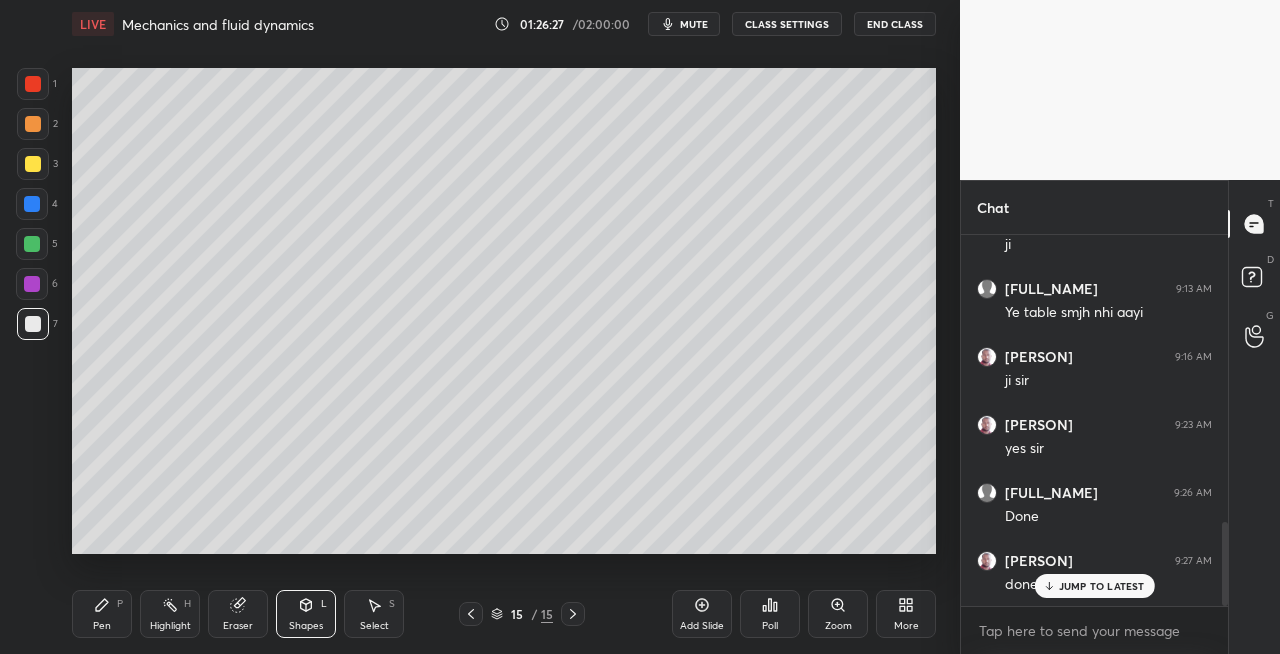 scroll, scrollTop: 1264, scrollLeft: 0, axis: vertical 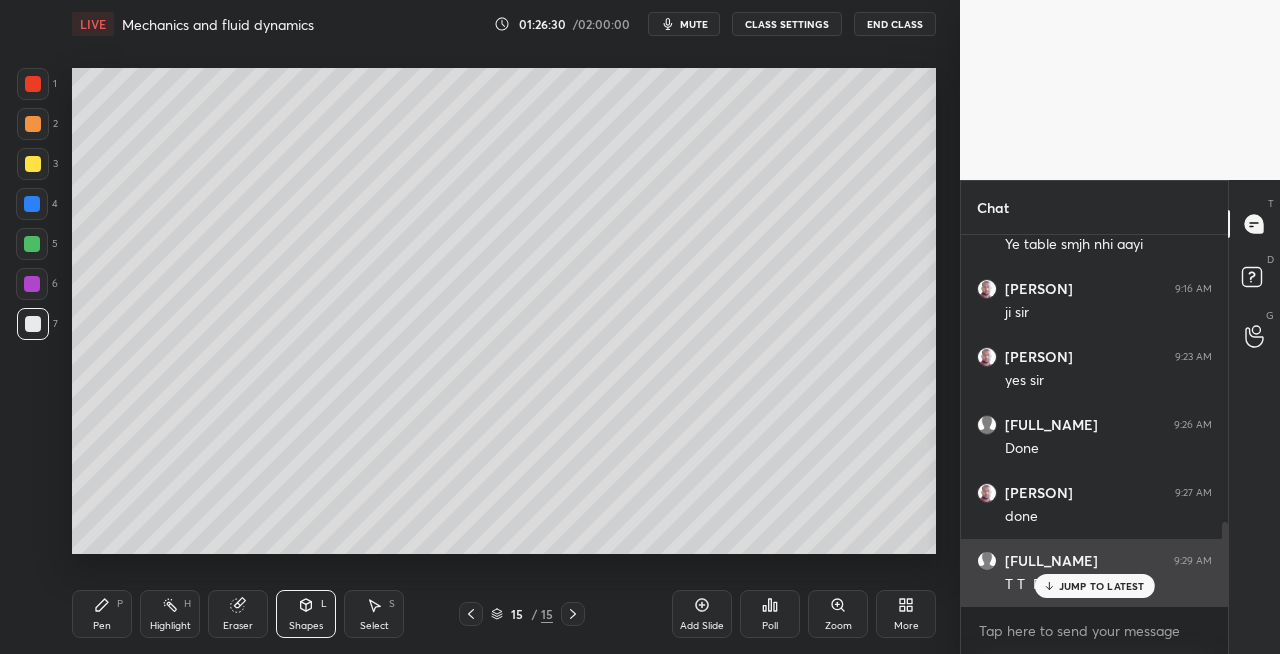 click on "JUMP TO LATEST" at bounding box center [1102, 586] 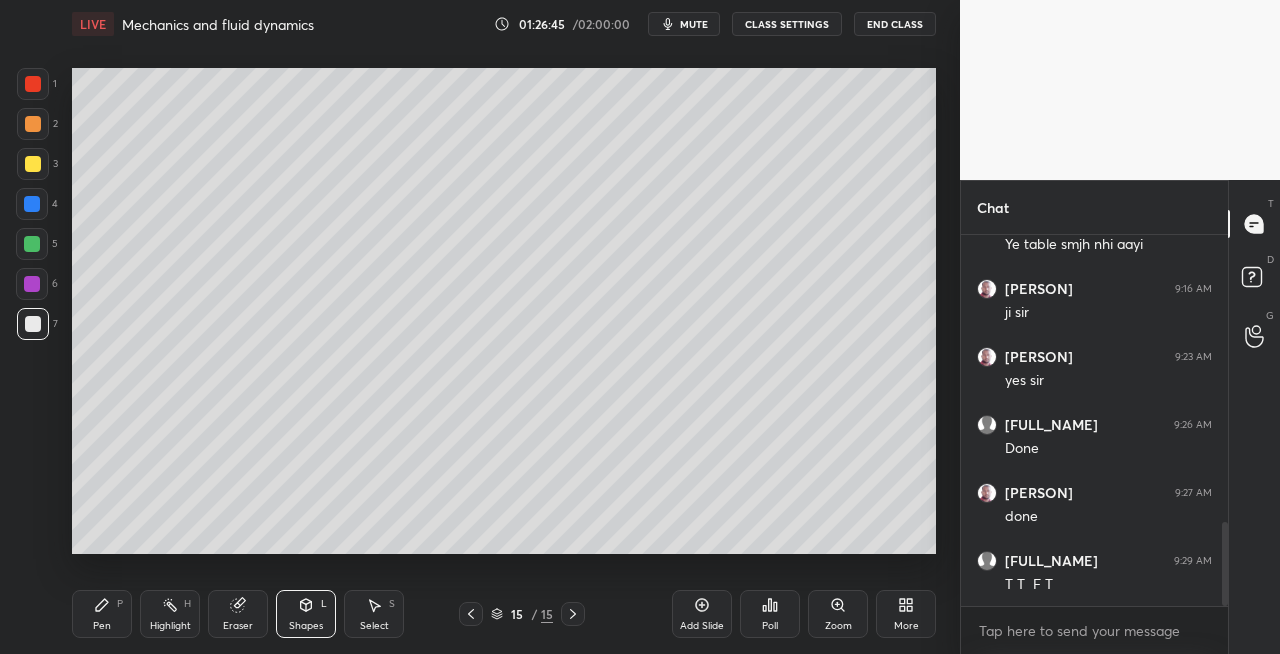 click 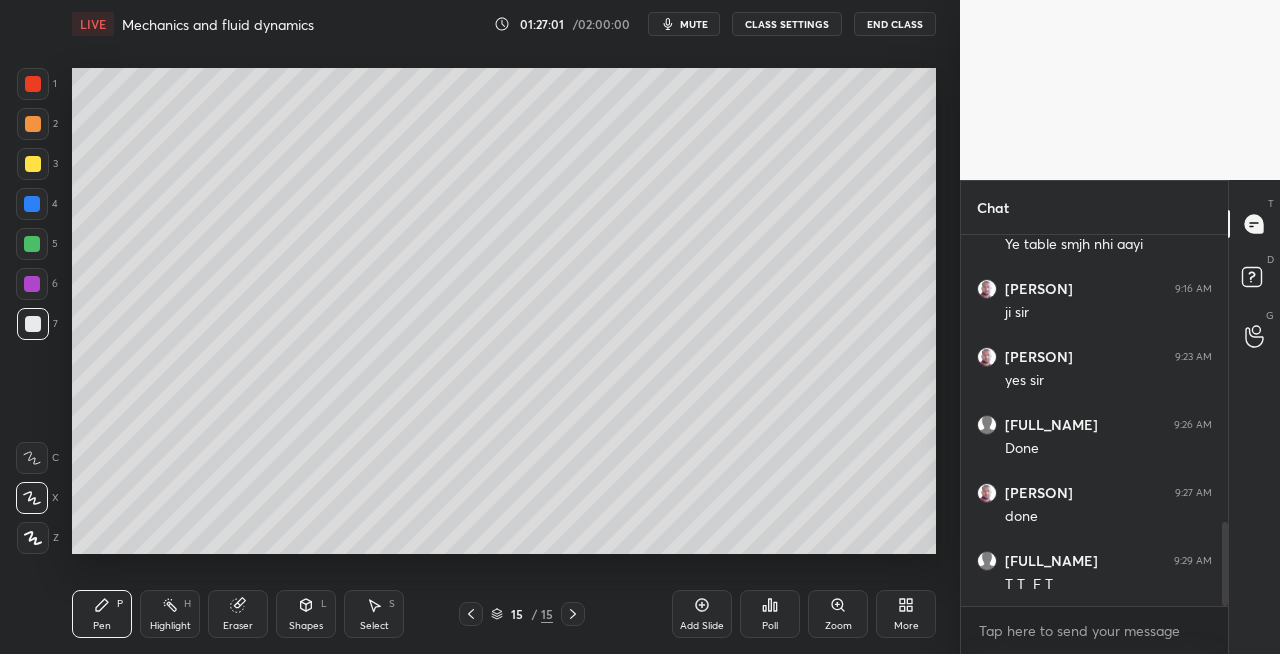 click on "Eraser" at bounding box center [238, 614] 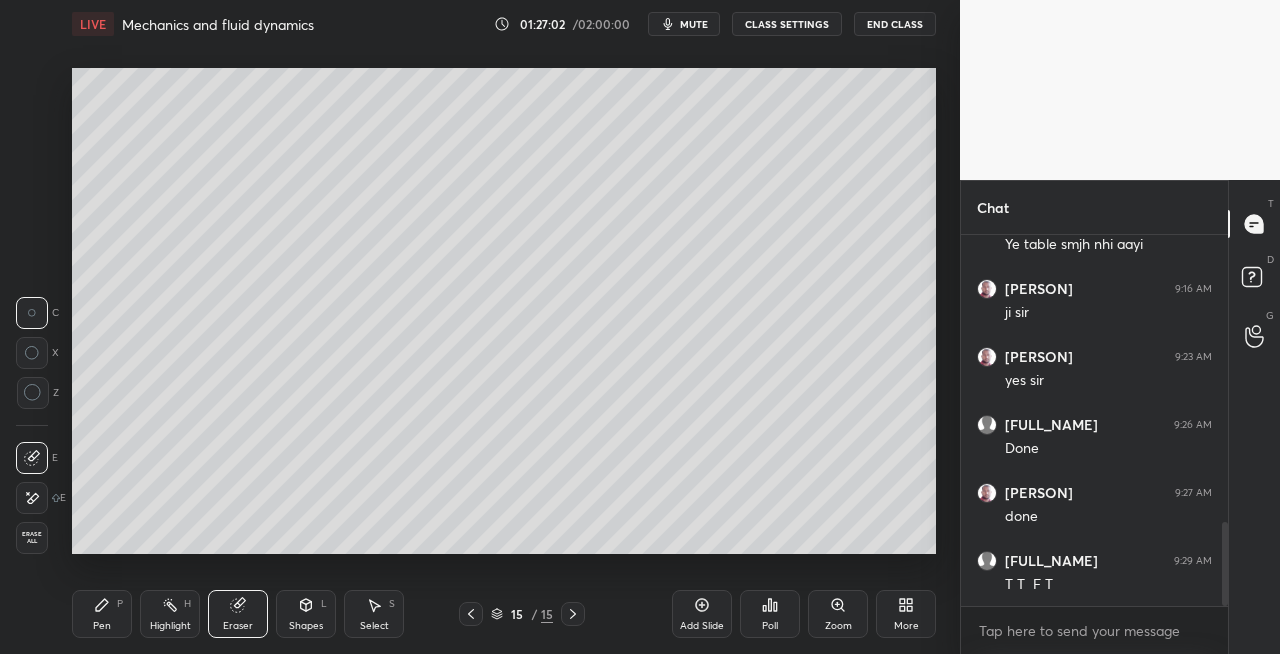 click on "Pen P" at bounding box center [102, 614] 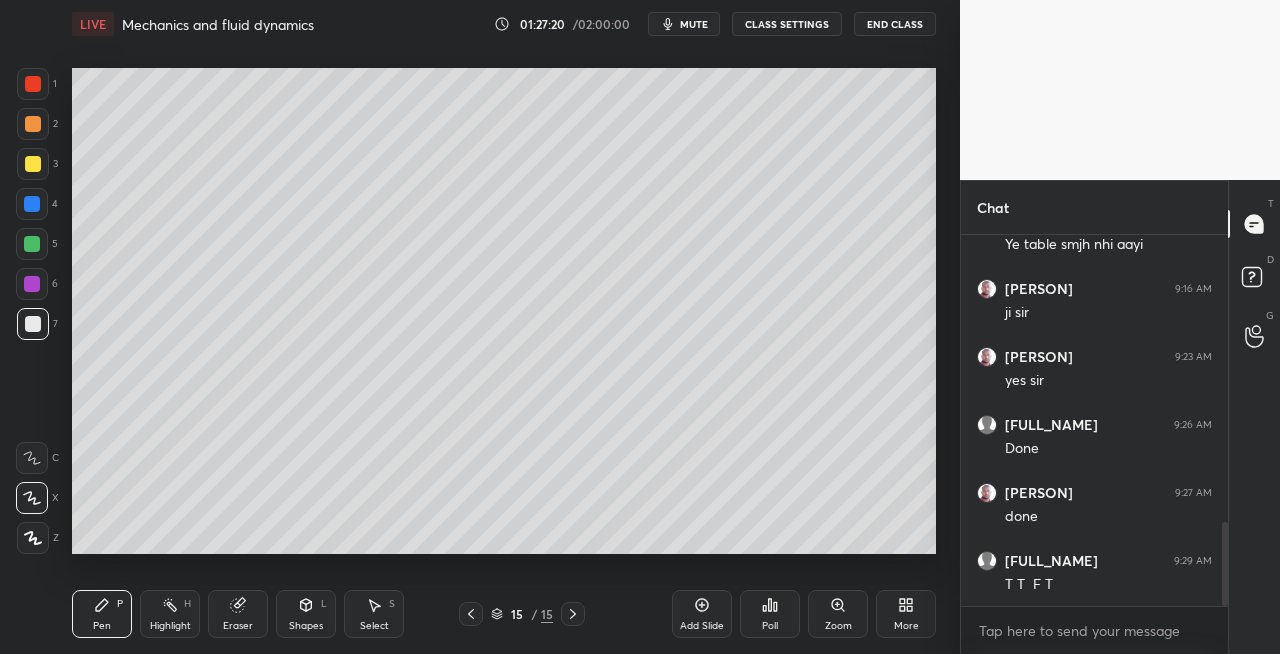 click at bounding box center [33, 164] 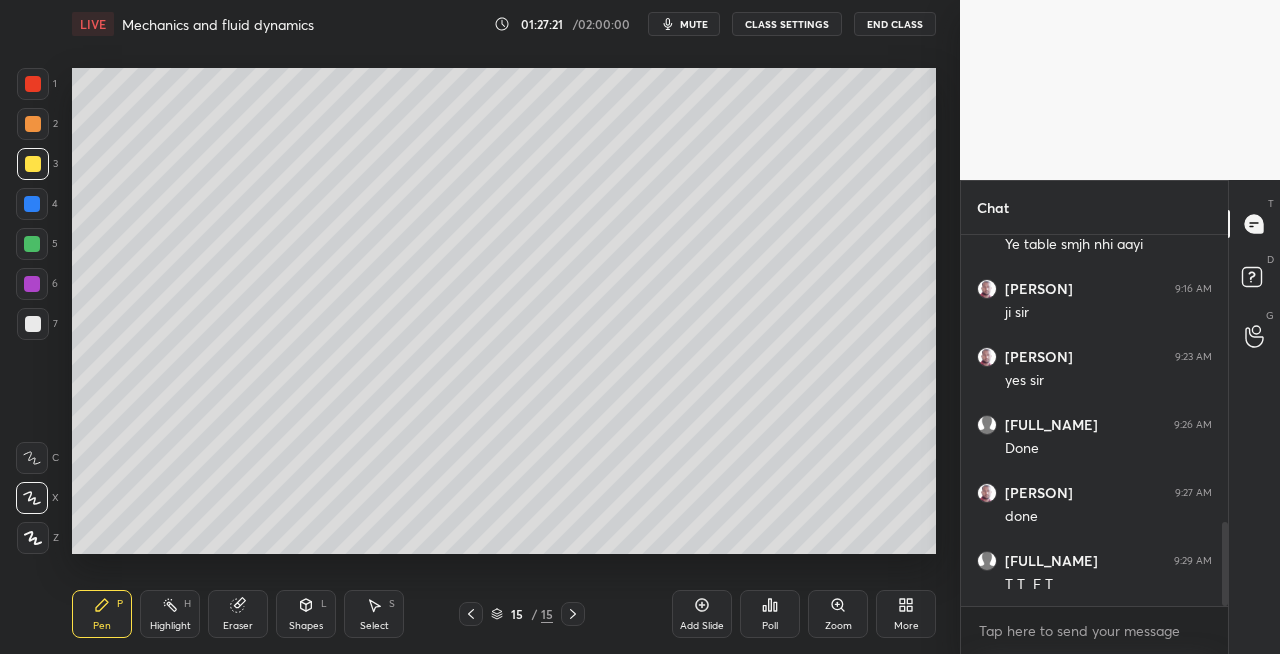click 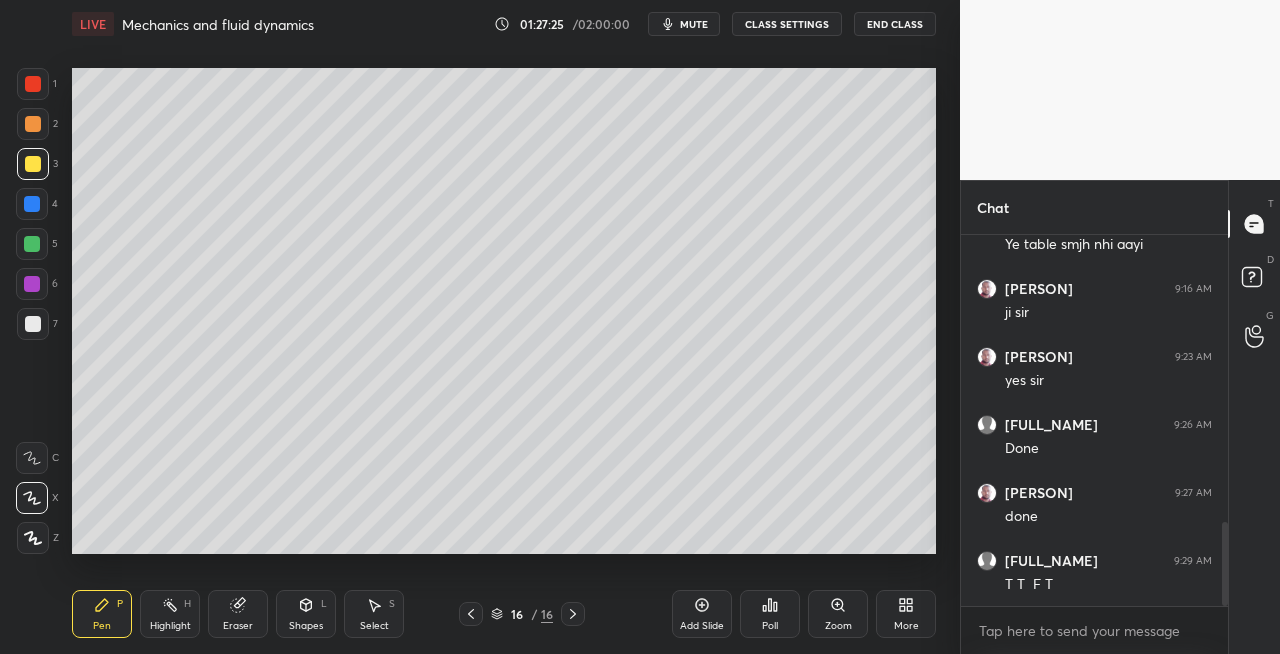 click on "Shapes" at bounding box center [306, 626] 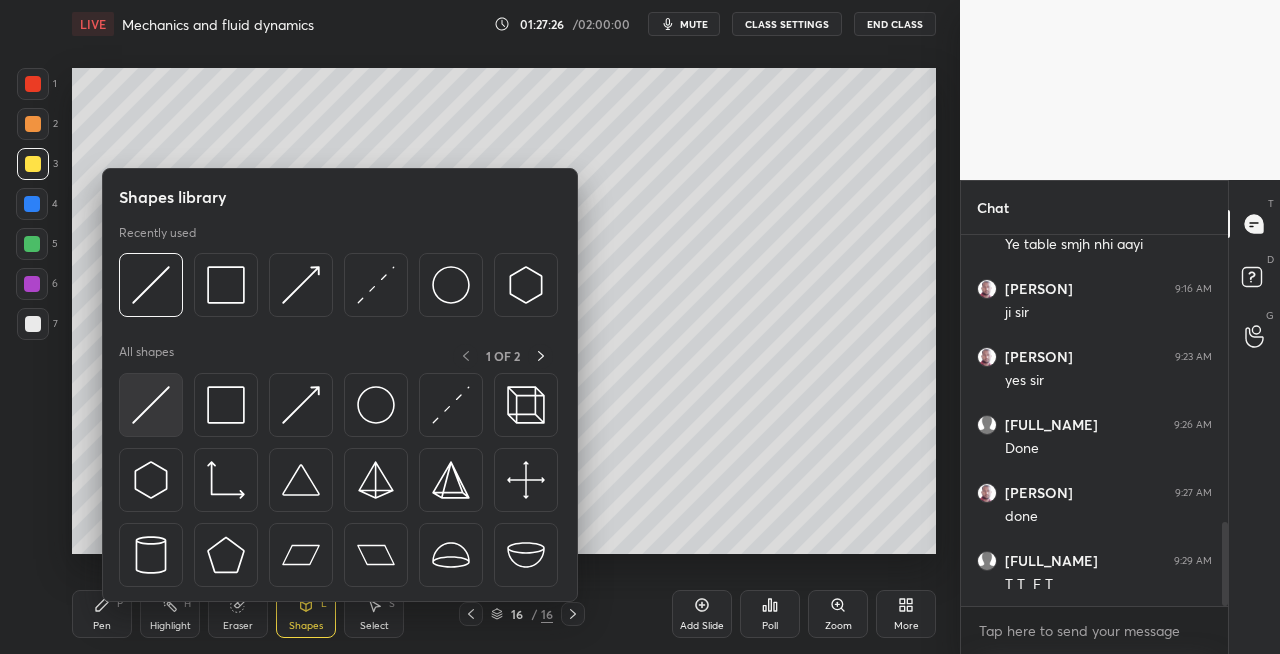 click at bounding box center (151, 405) 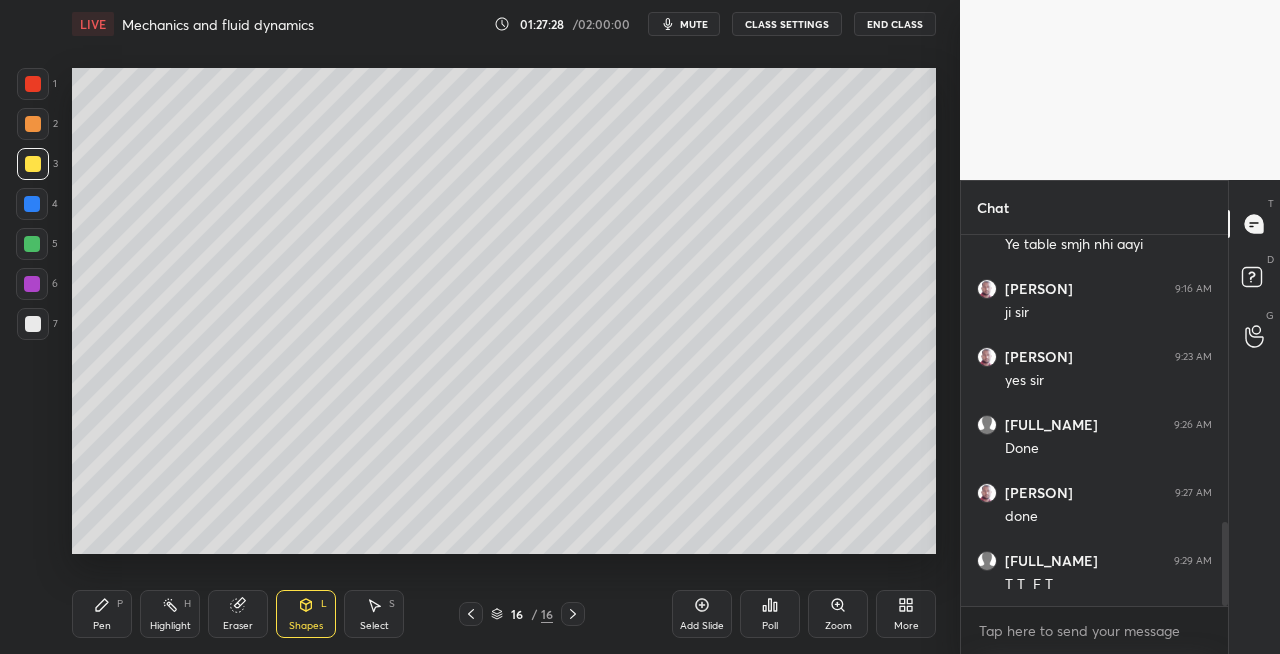 click on "Pen P" at bounding box center [102, 614] 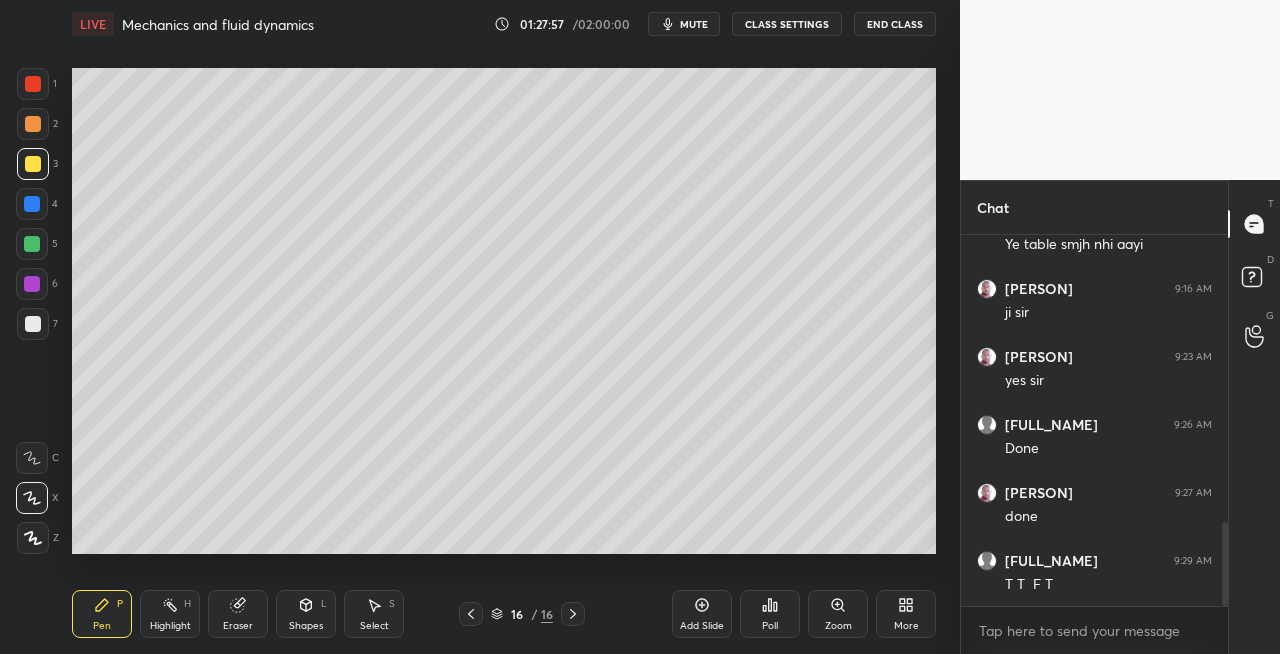 click 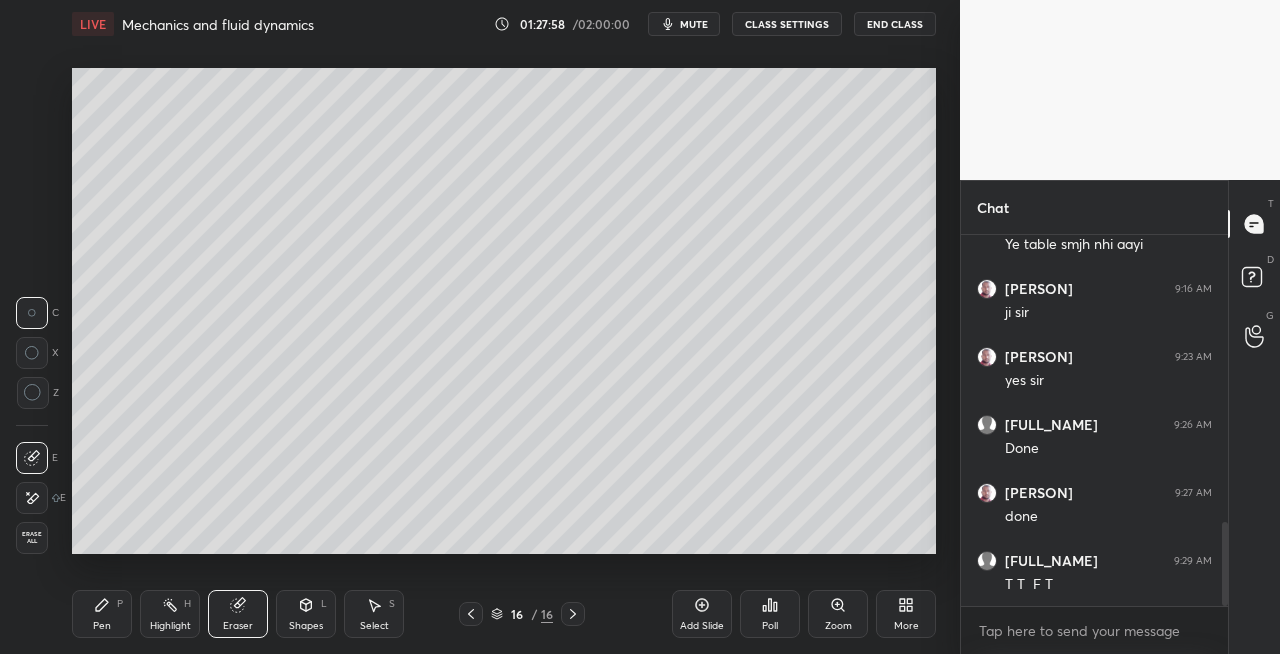 click on "Pen P" at bounding box center (102, 614) 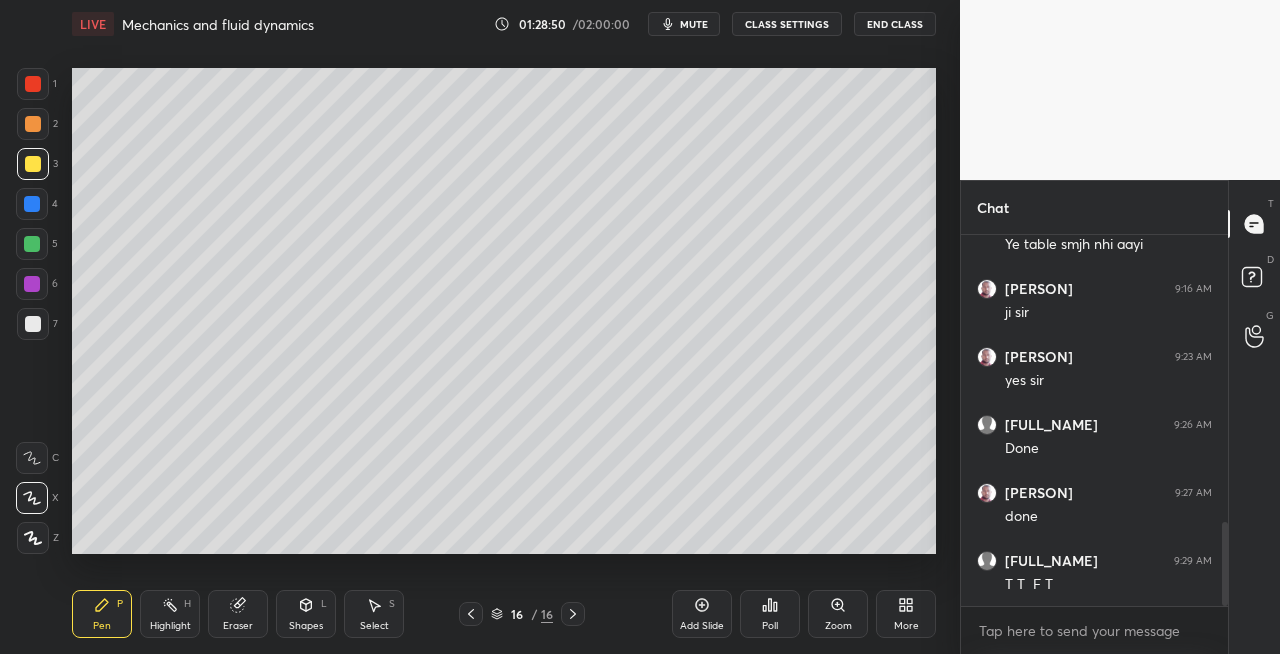 click at bounding box center (33, 324) 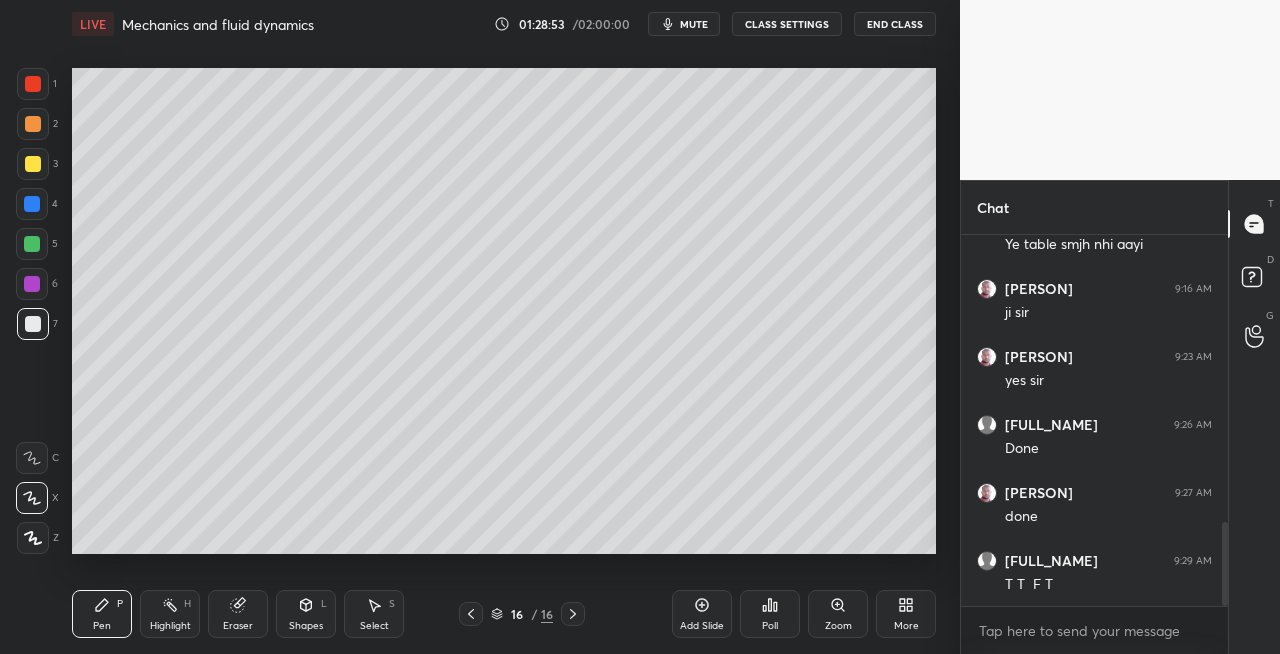 click 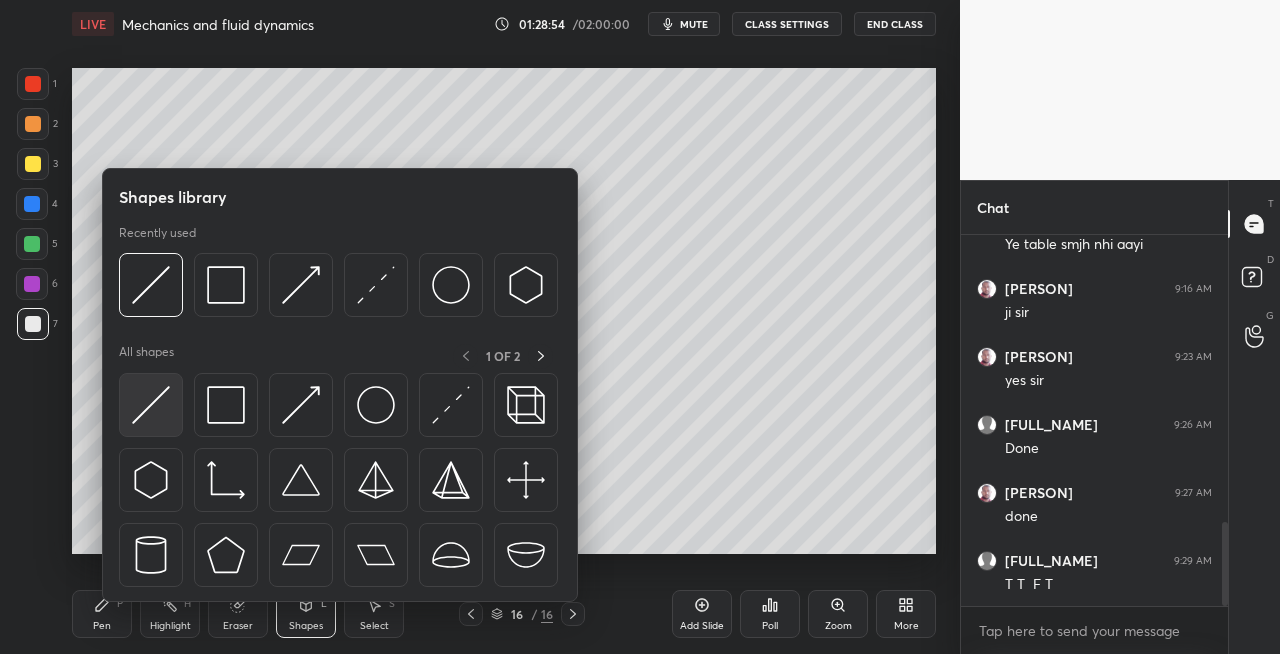 click at bounding box center (151, 405) 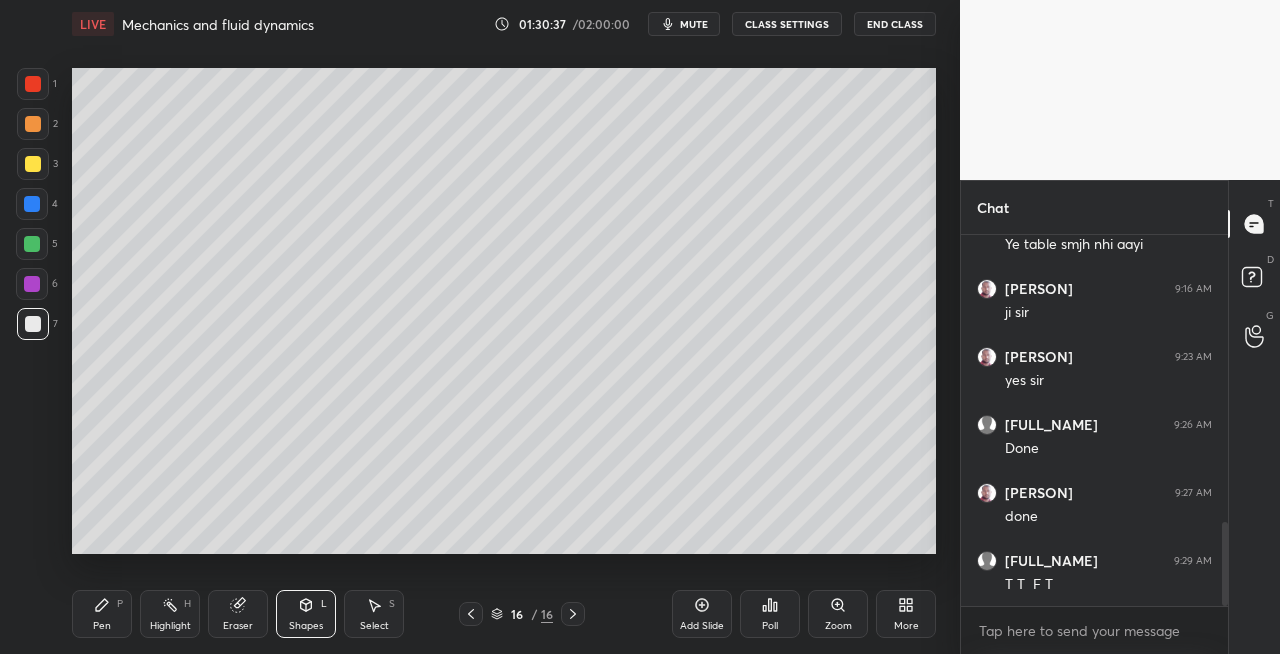 scroll, scrollTop: 1336, scrollLeft: 0, axis: vertical 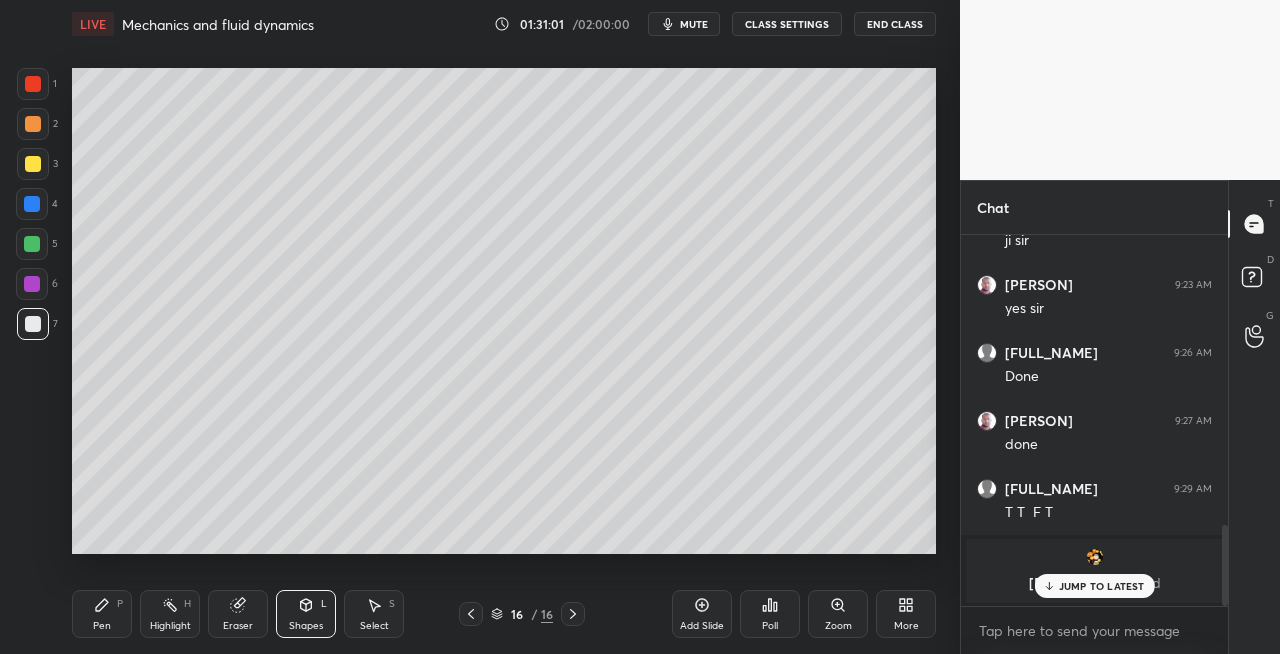 click on "JUMP TO LATEST" at bounding box center [1102, 586] 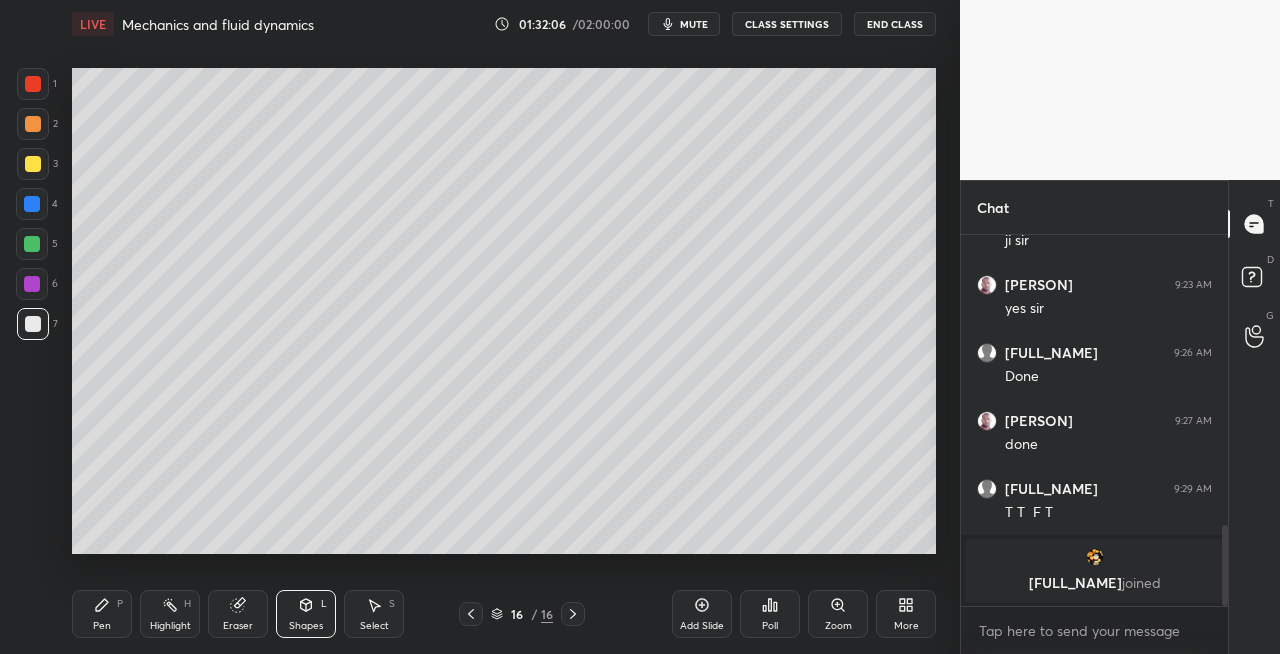 click on "Pen P" at bounding box center [102, 614] 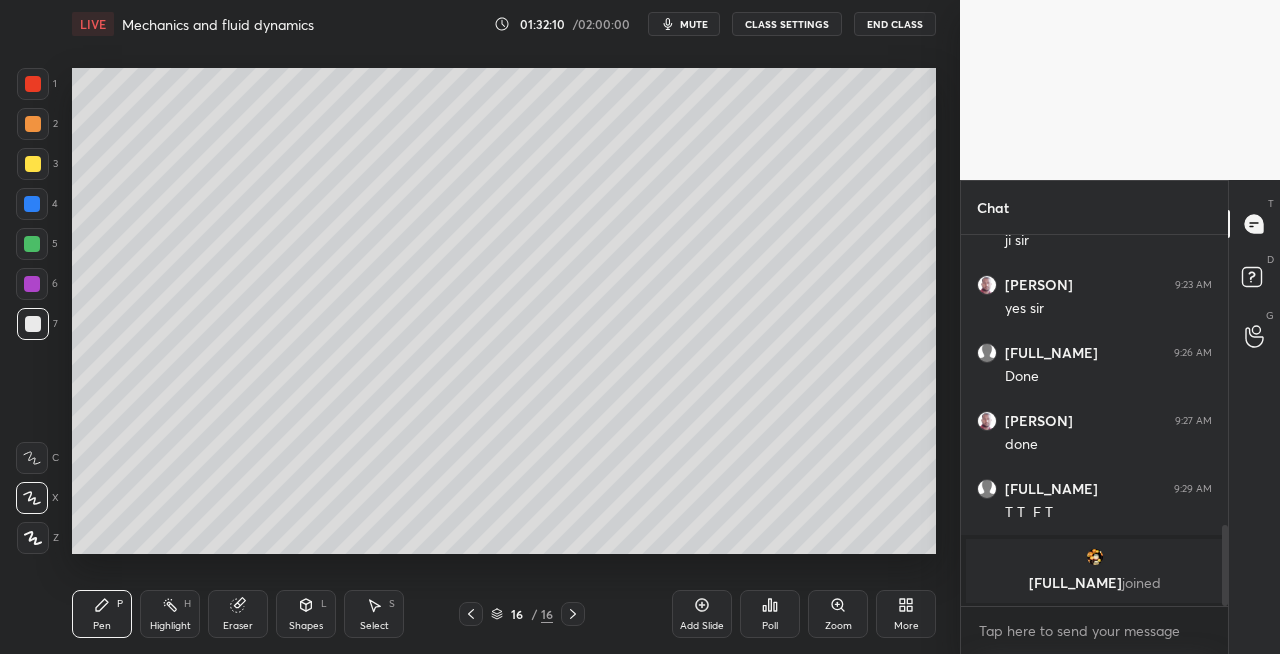 click 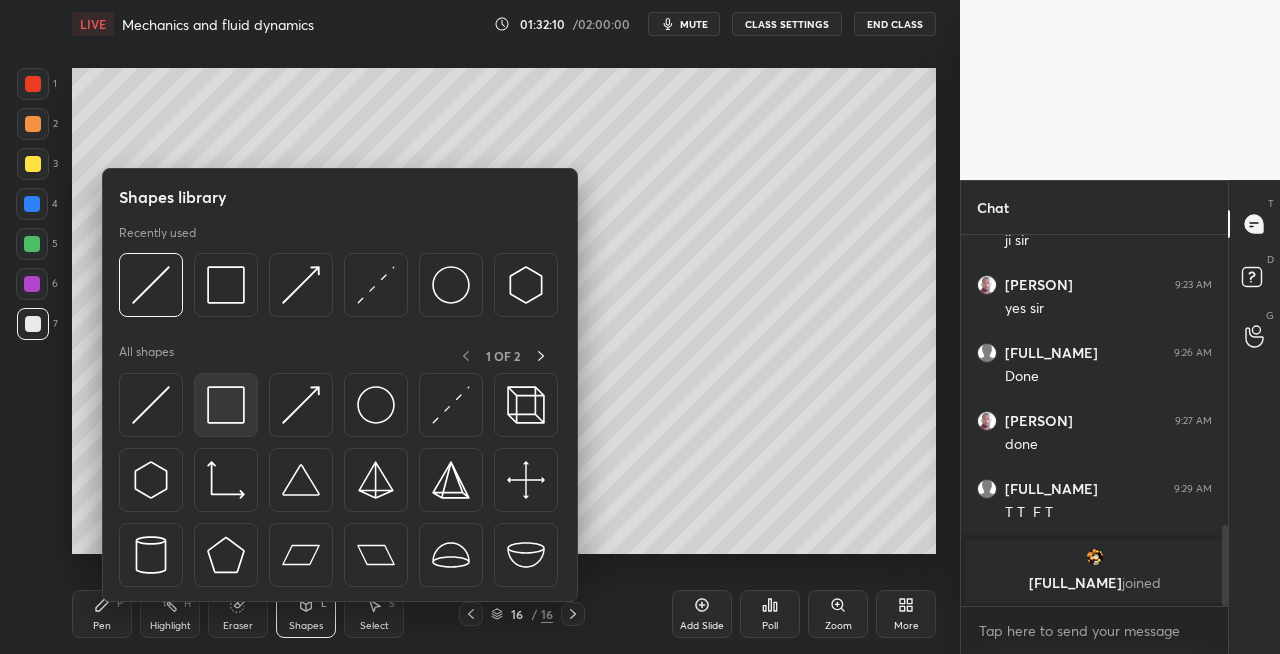click at bounding box center (226, 405) 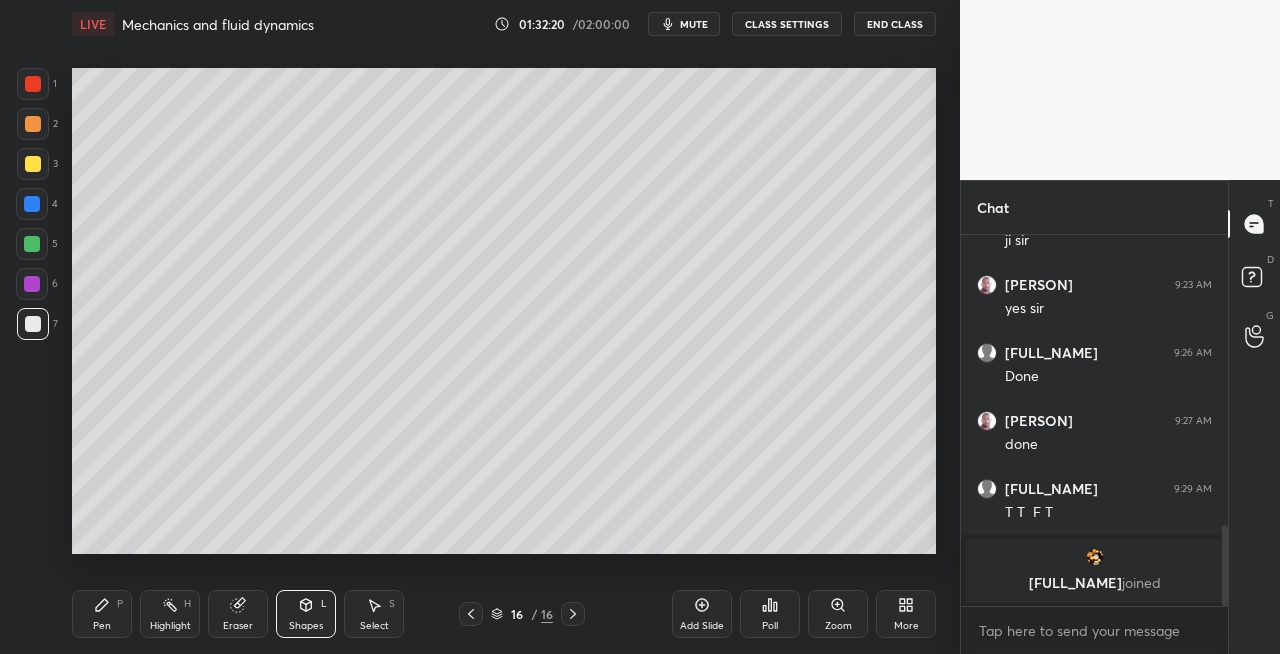 click 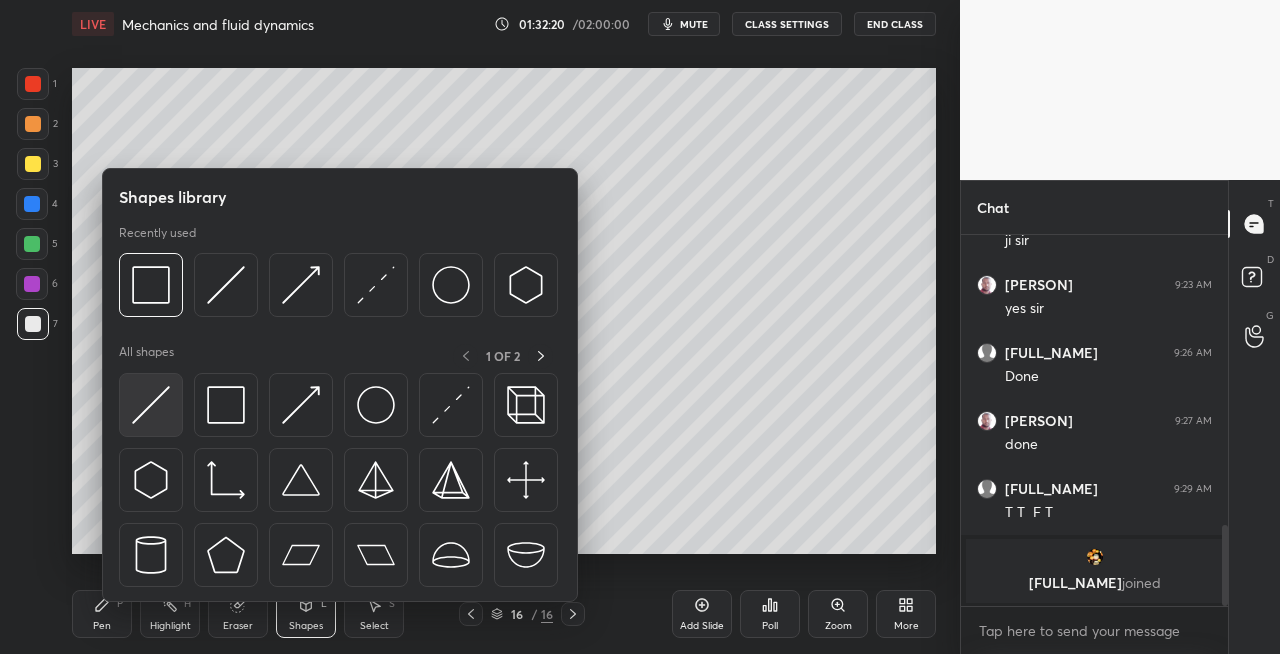 click at bounding box center (151, 405) 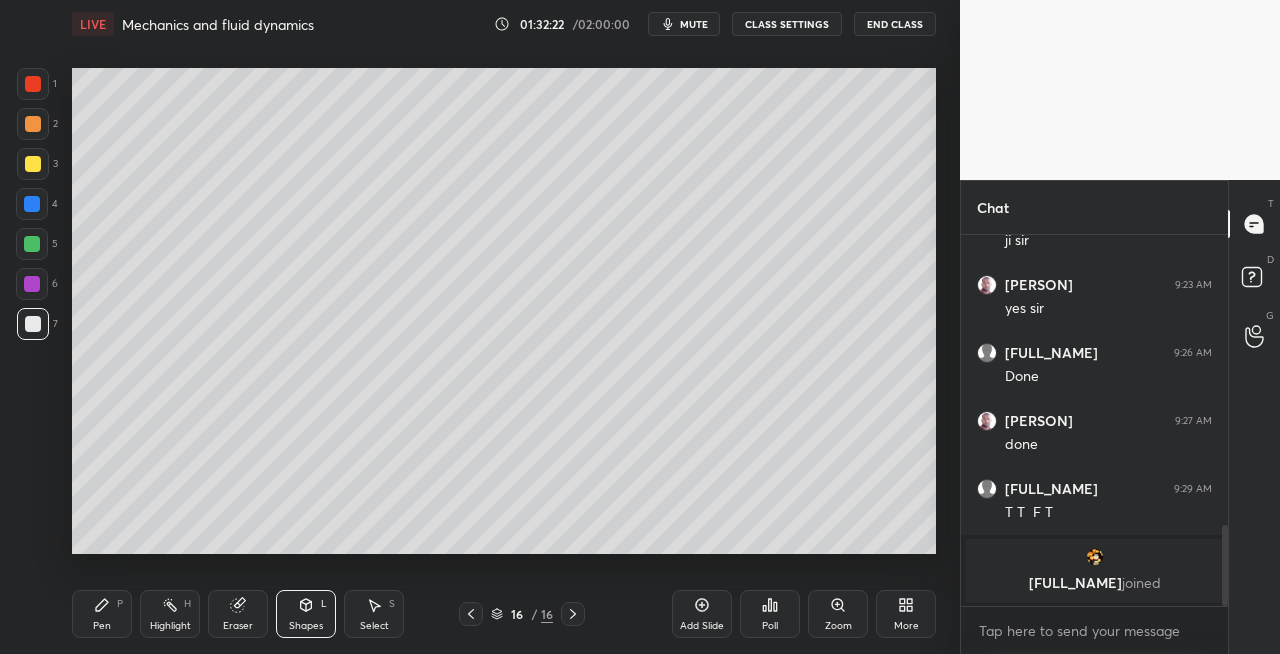 scroll, scrollTop: 1242, scrollLeft: 0, axis: vertical 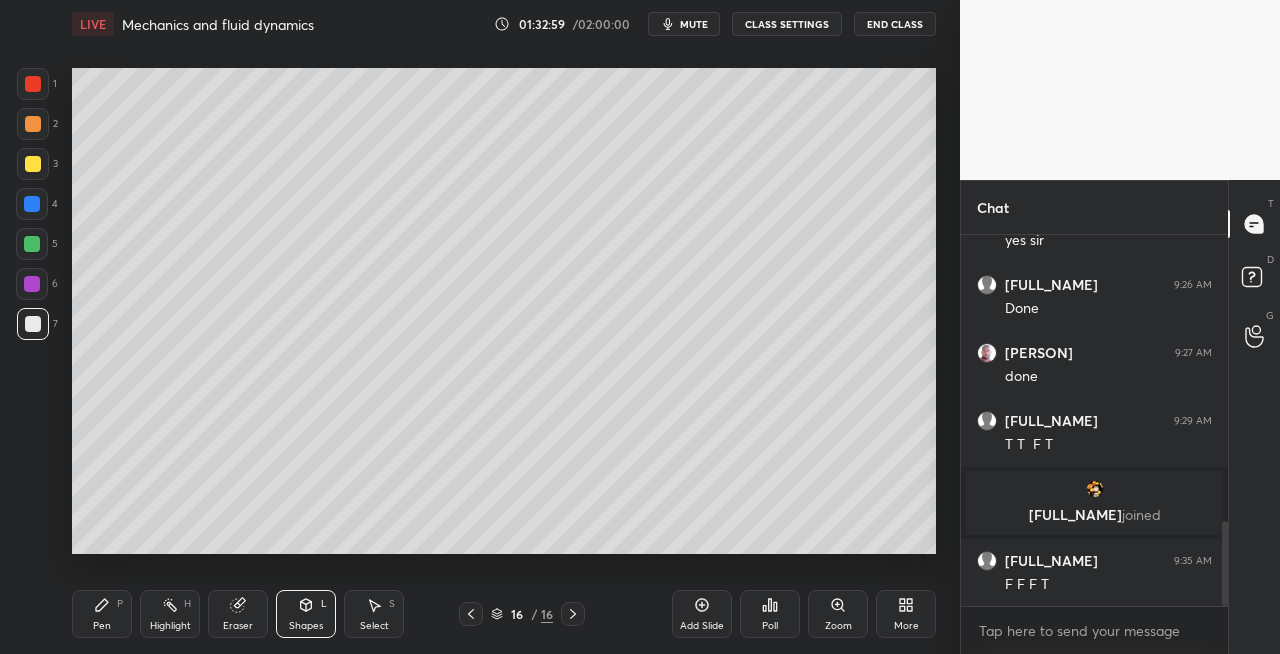 click on "Pen P" at bounding box center (102, 614) 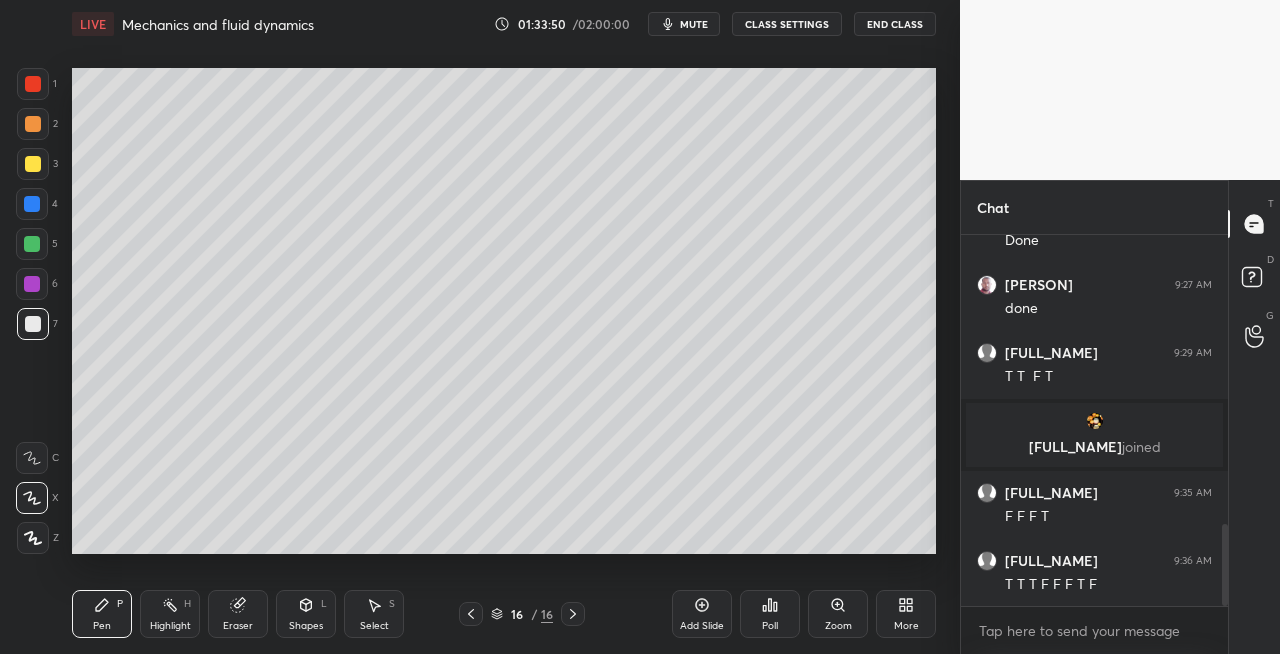 scroll, scrollTop: 1378, scrollLeft: 0, axis: vertical 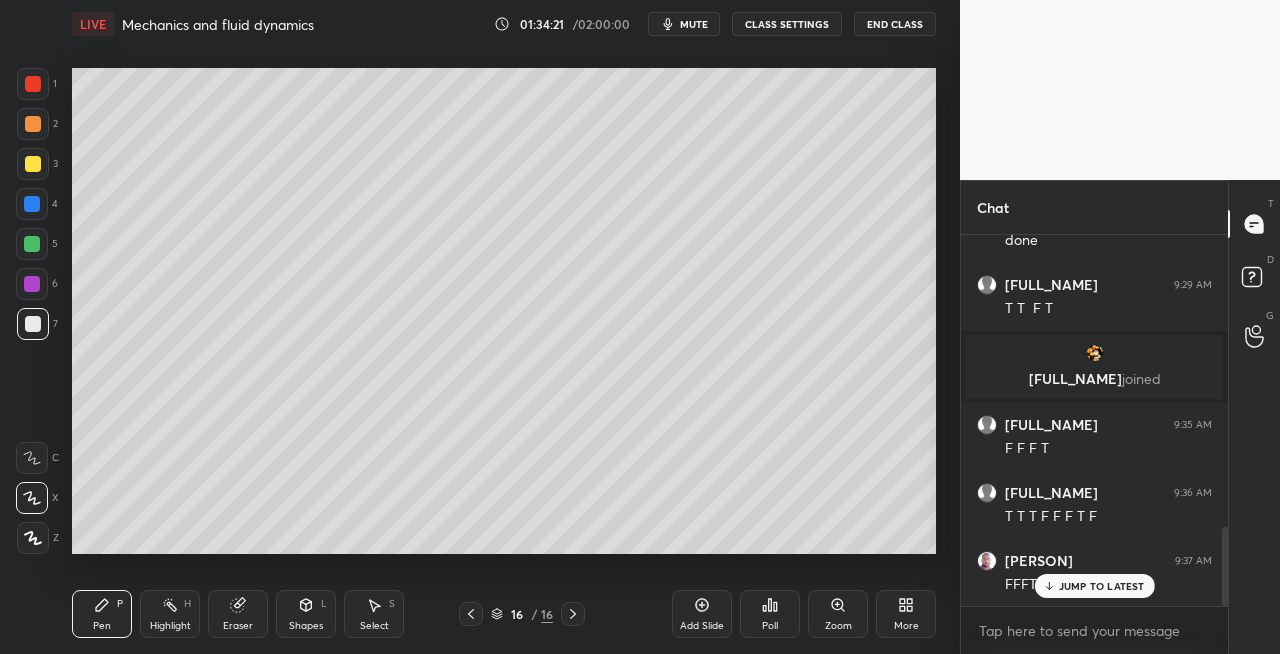 click on "Eraser" at bounding box center (238, 614) 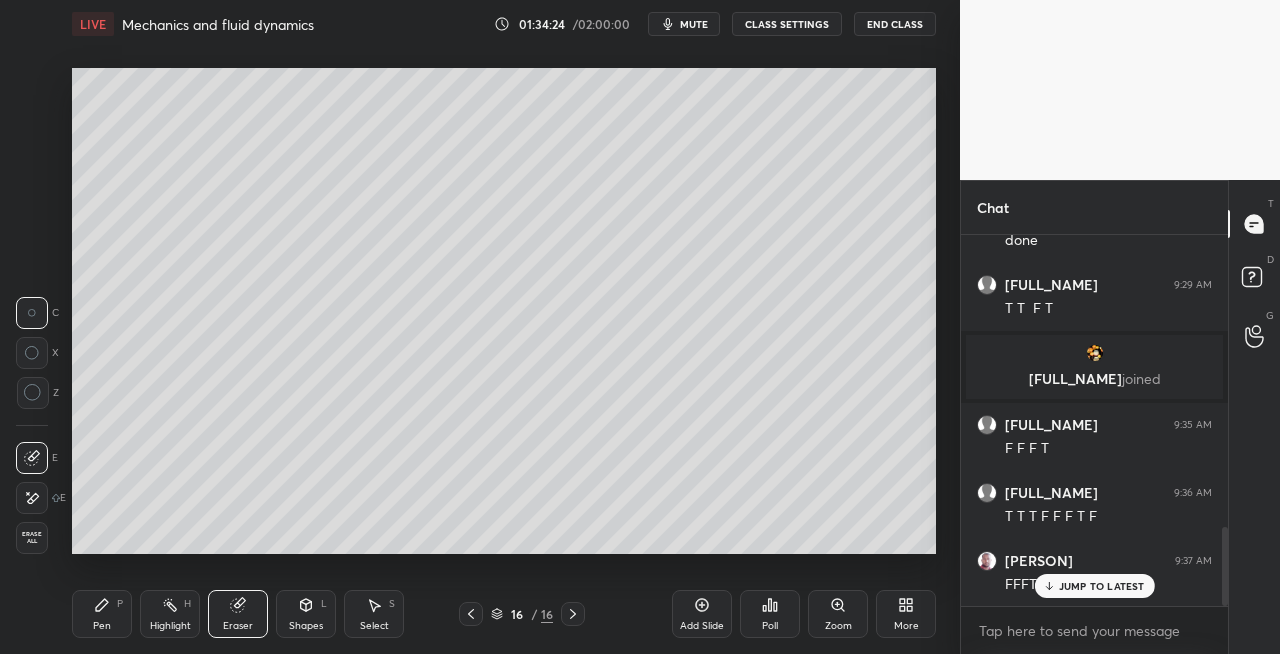 click on "Pen P" at bounding box center (102, 614) 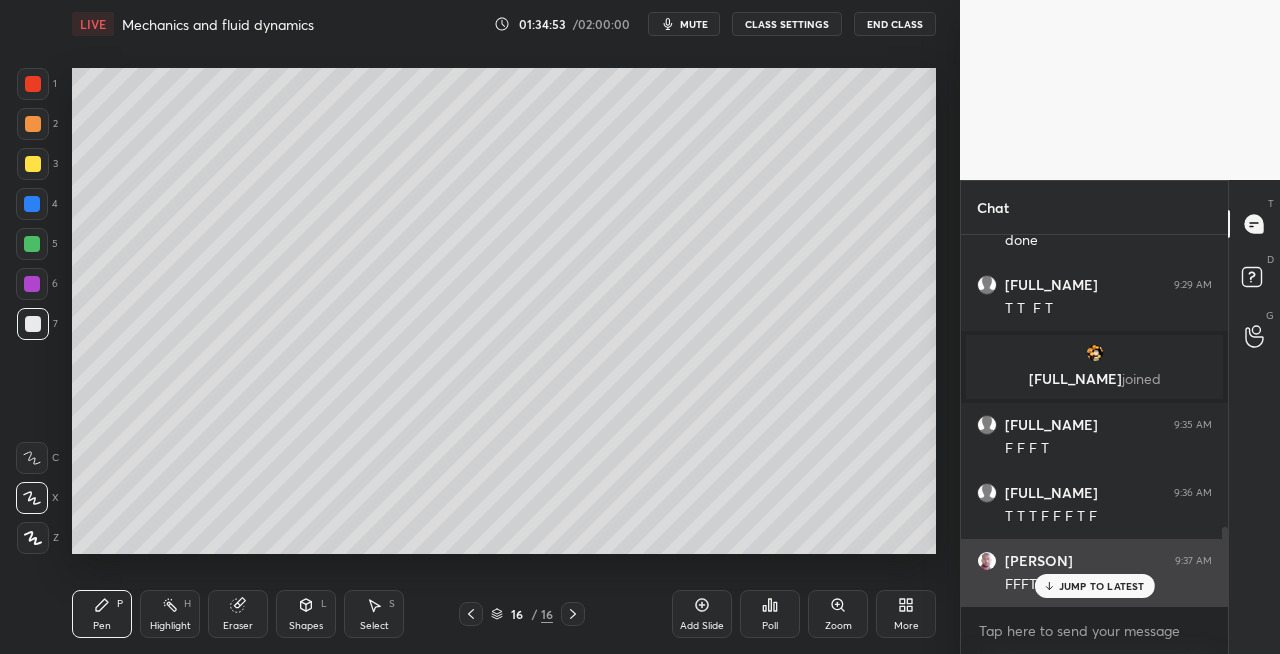 click on "JUMP TO LATEST" at bounding box center [1102, 586] 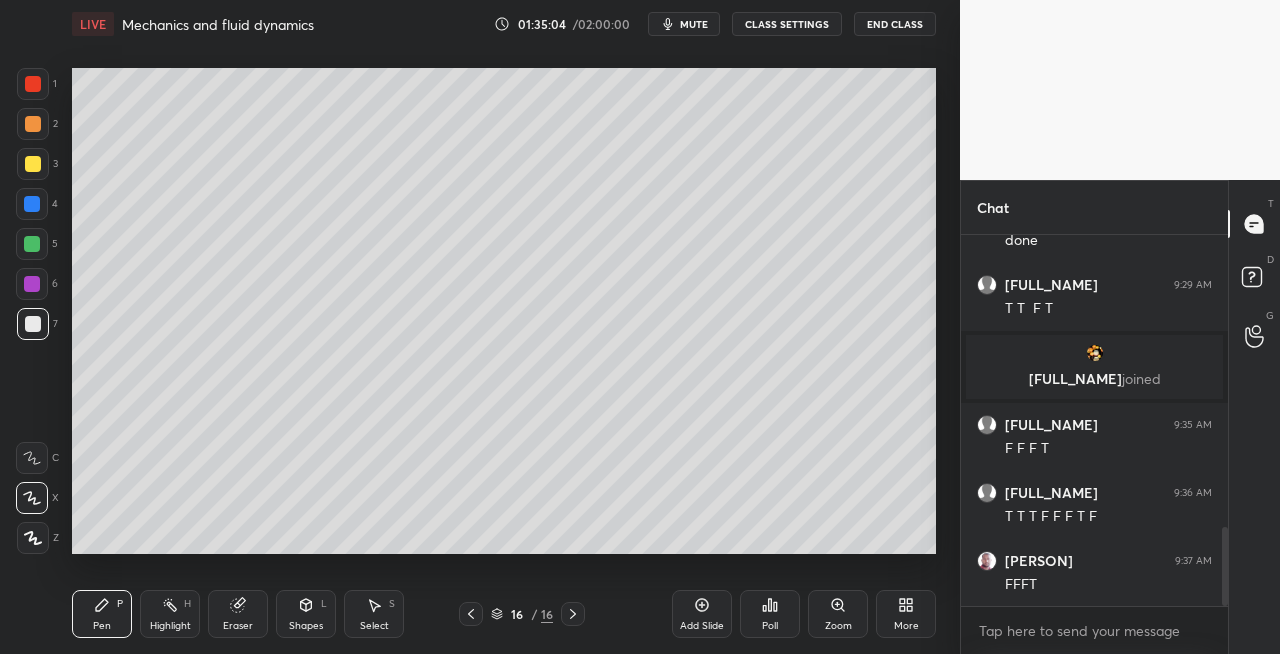 click on "Eraser" at bounding box center [238, 626] 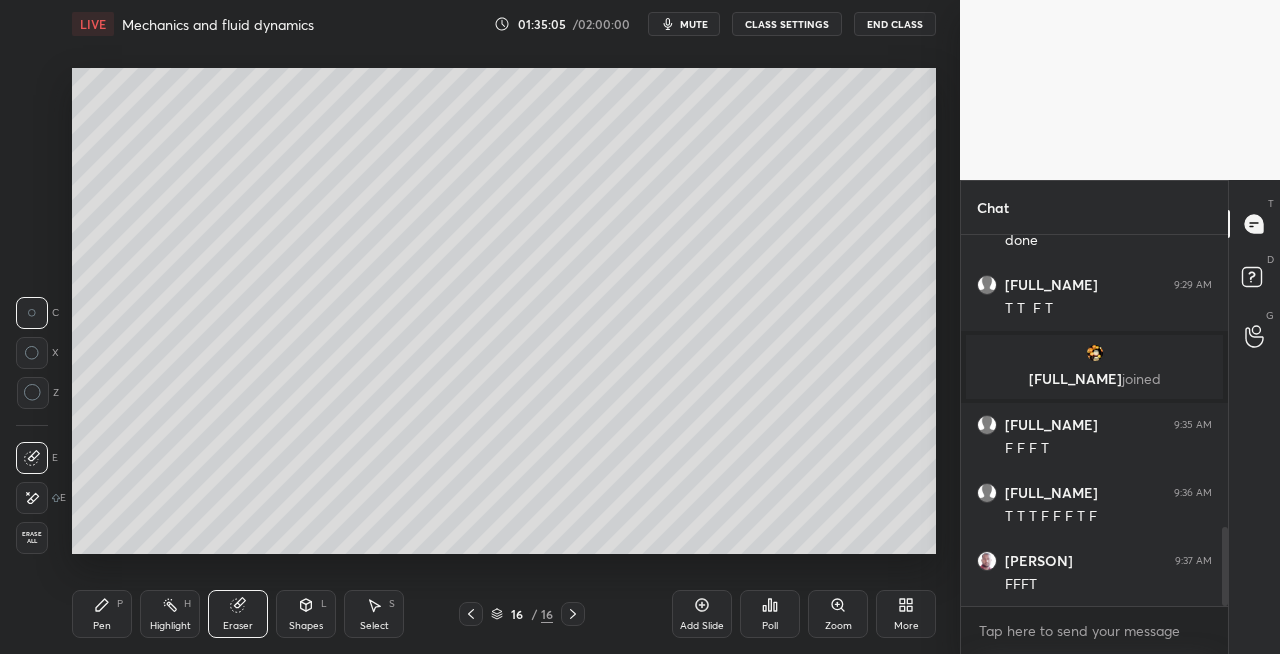 click on "Pen" at bounding box center (102, 626) 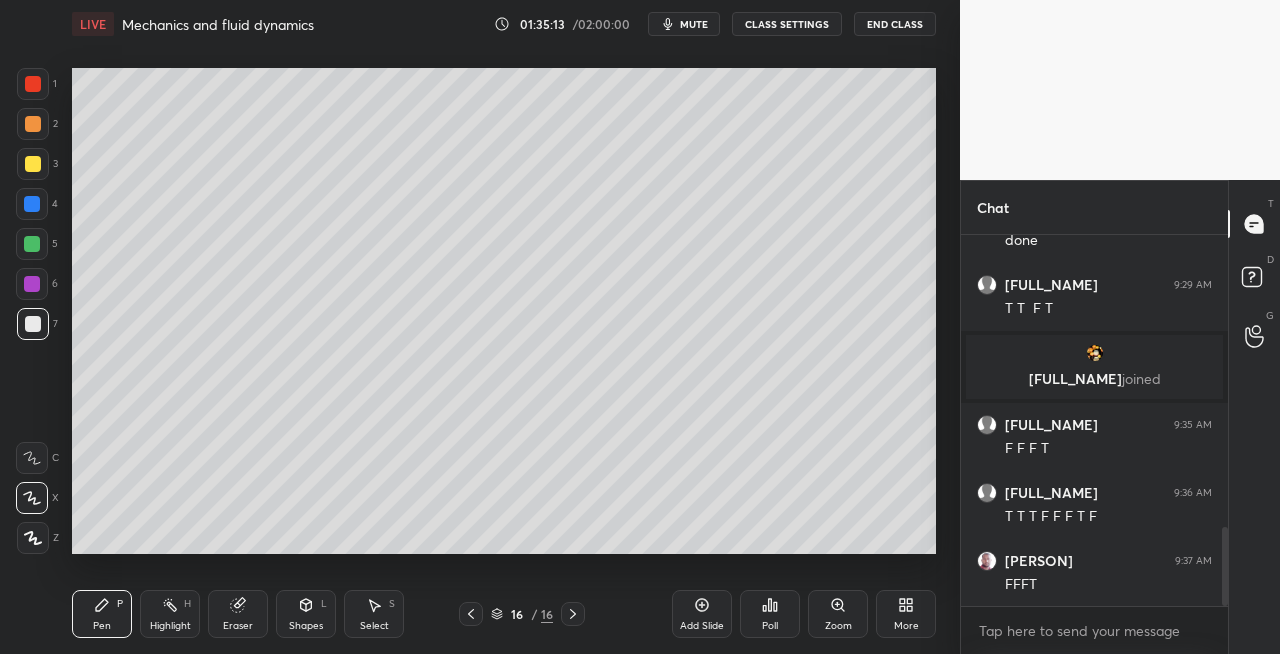 click 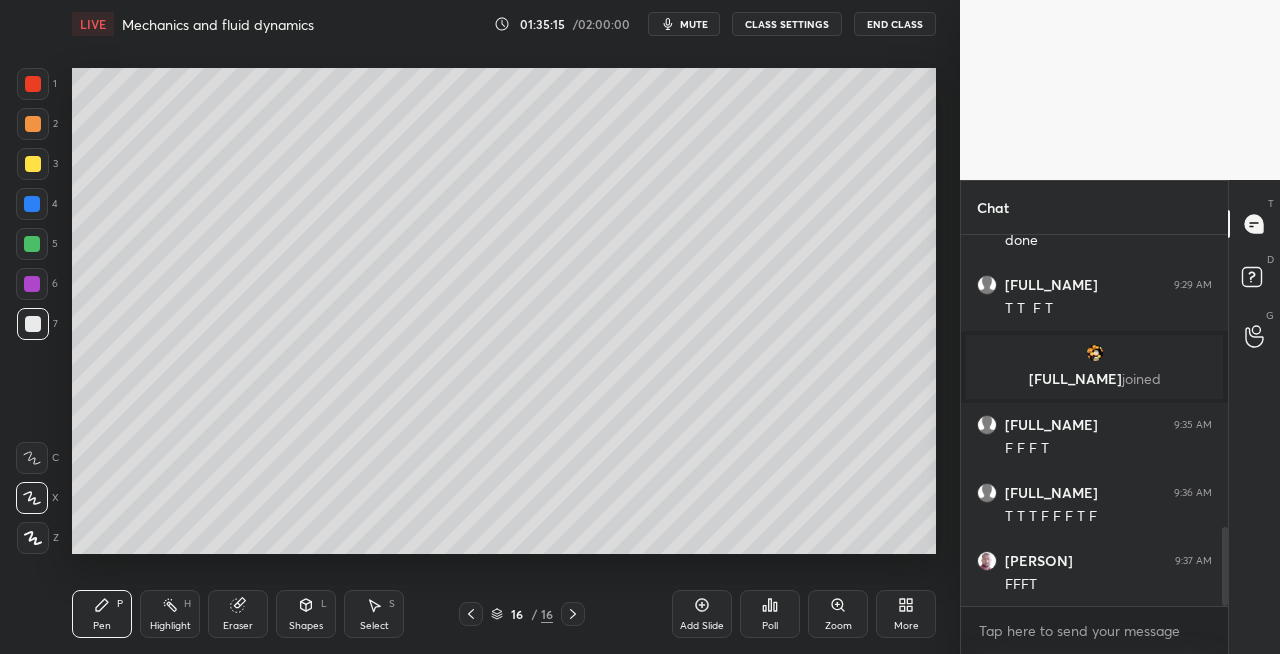 click 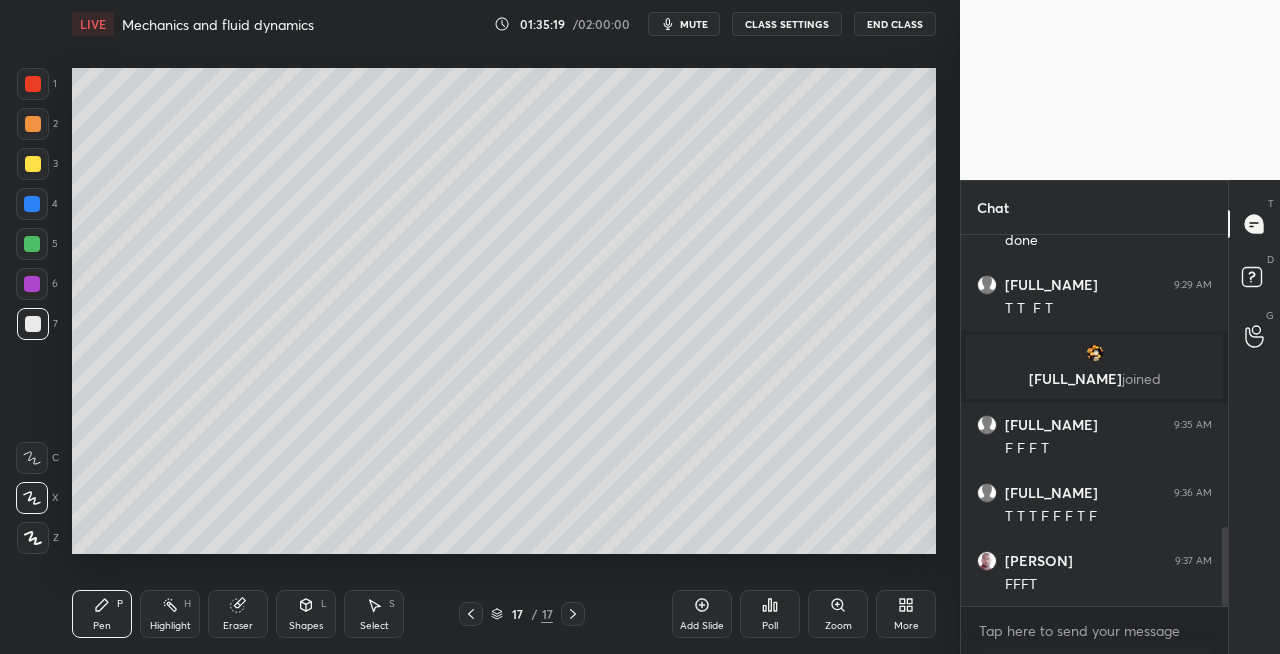 click on "Shapes L" at bounding box center [306, 614] 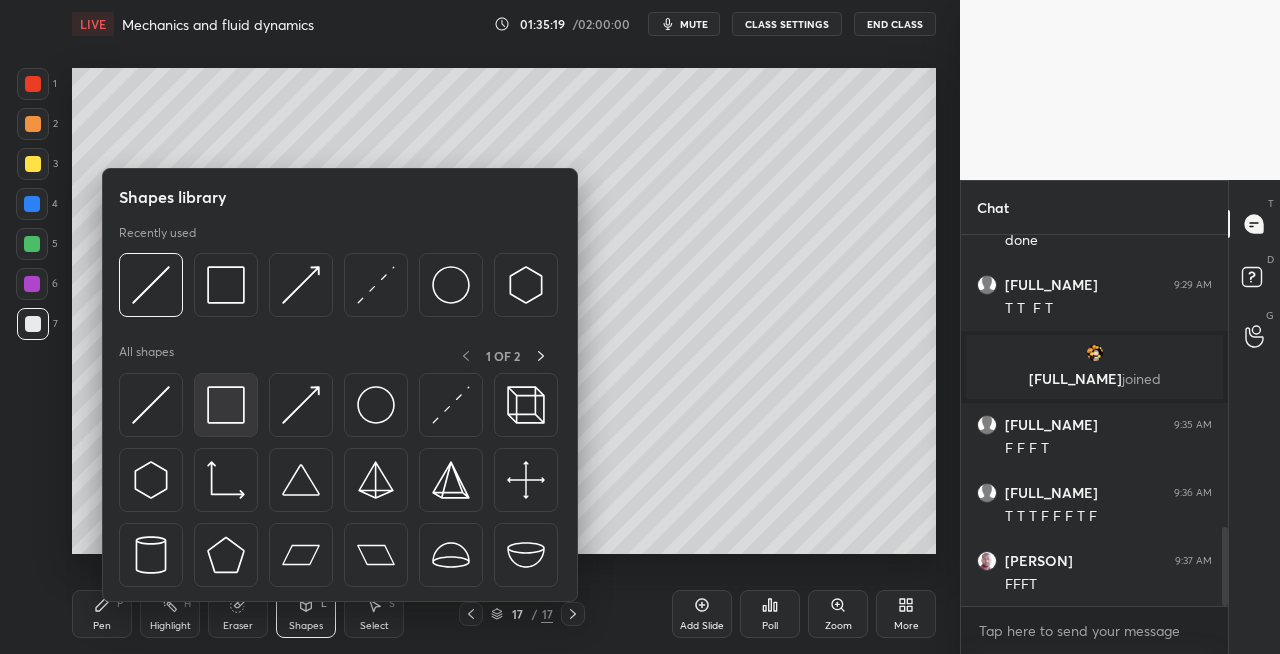 click at bounding box center (226, 405) 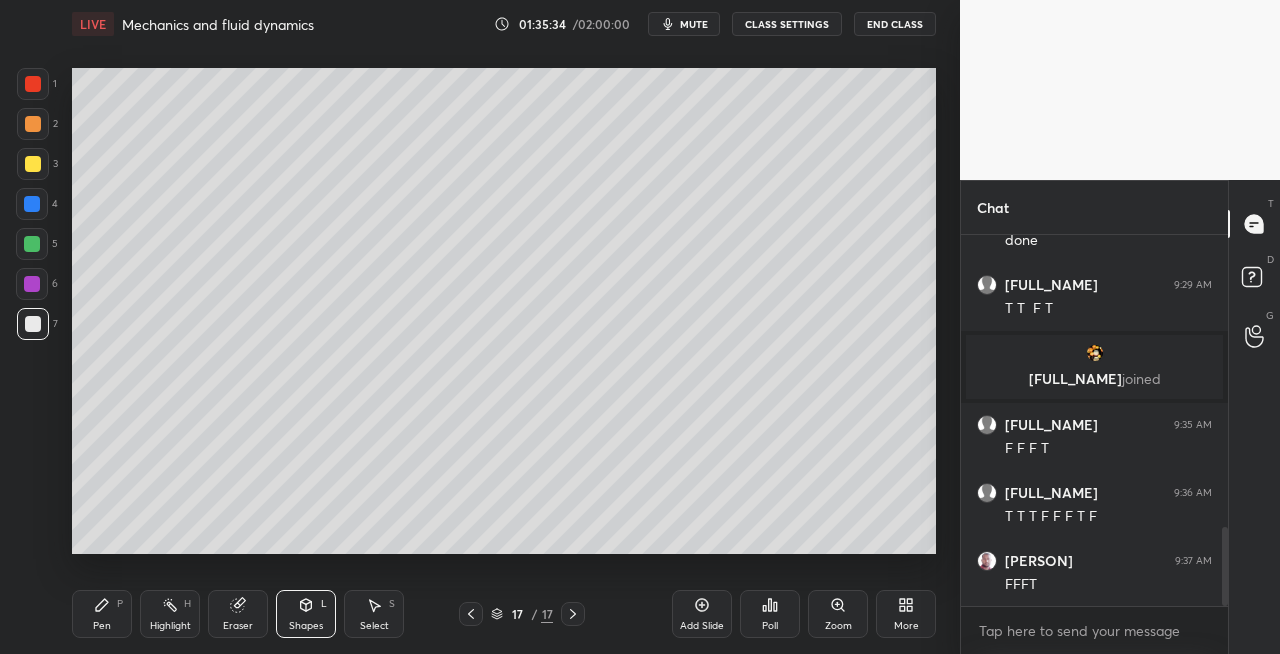 click on "Shapes L" at bounding box center (306, 614) 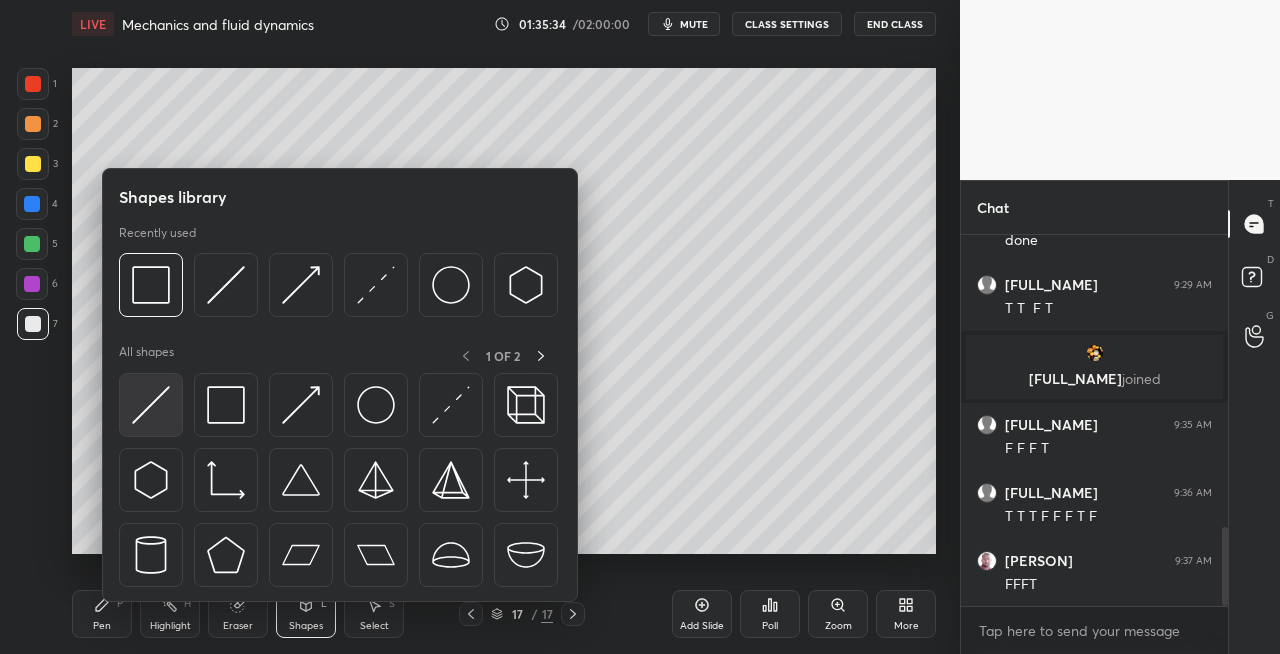 click at bounding box center [151, 405] 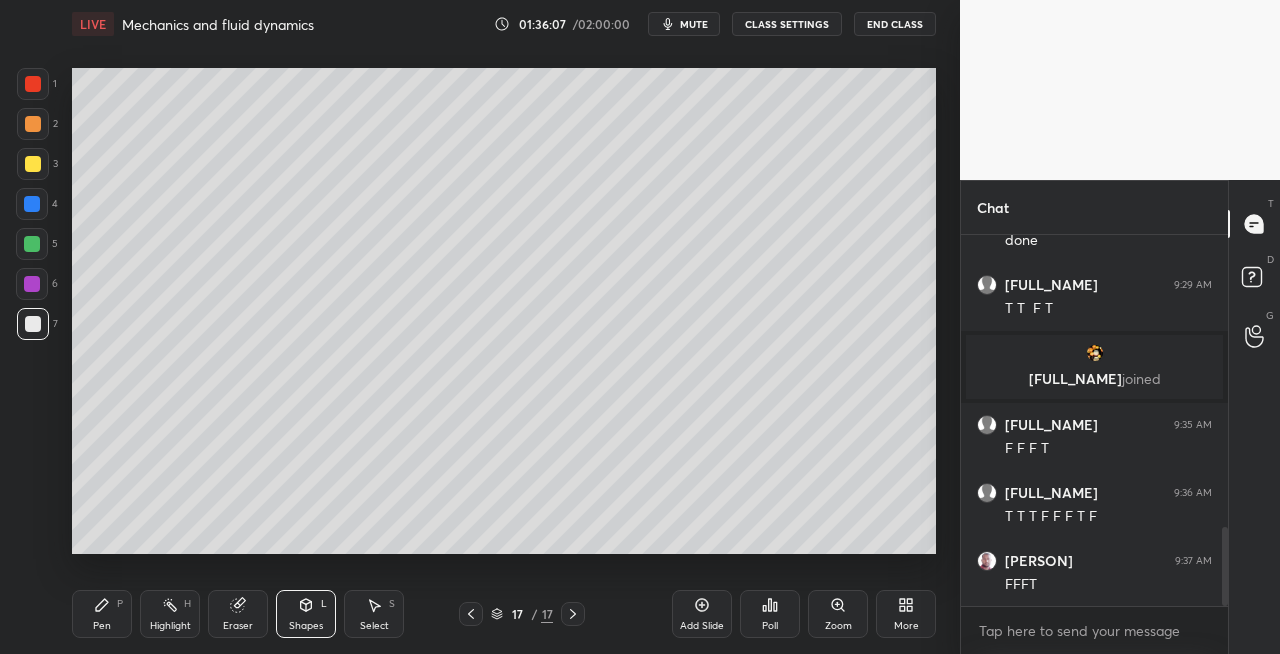 click on "Pen P Highlight H Eraser Shapes L Select S 17 / 17 Add Slide Poll Zoom More" at bounding box center (504, 614) 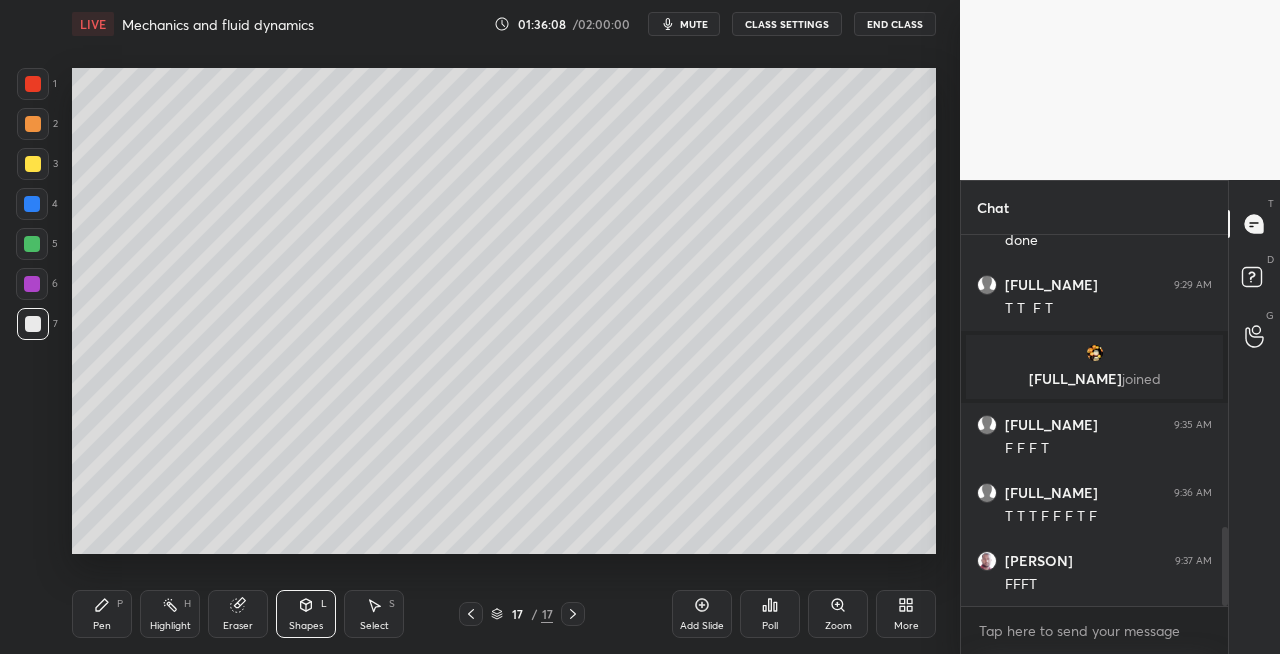 click on "Pen" at bounding box center (102, 626) 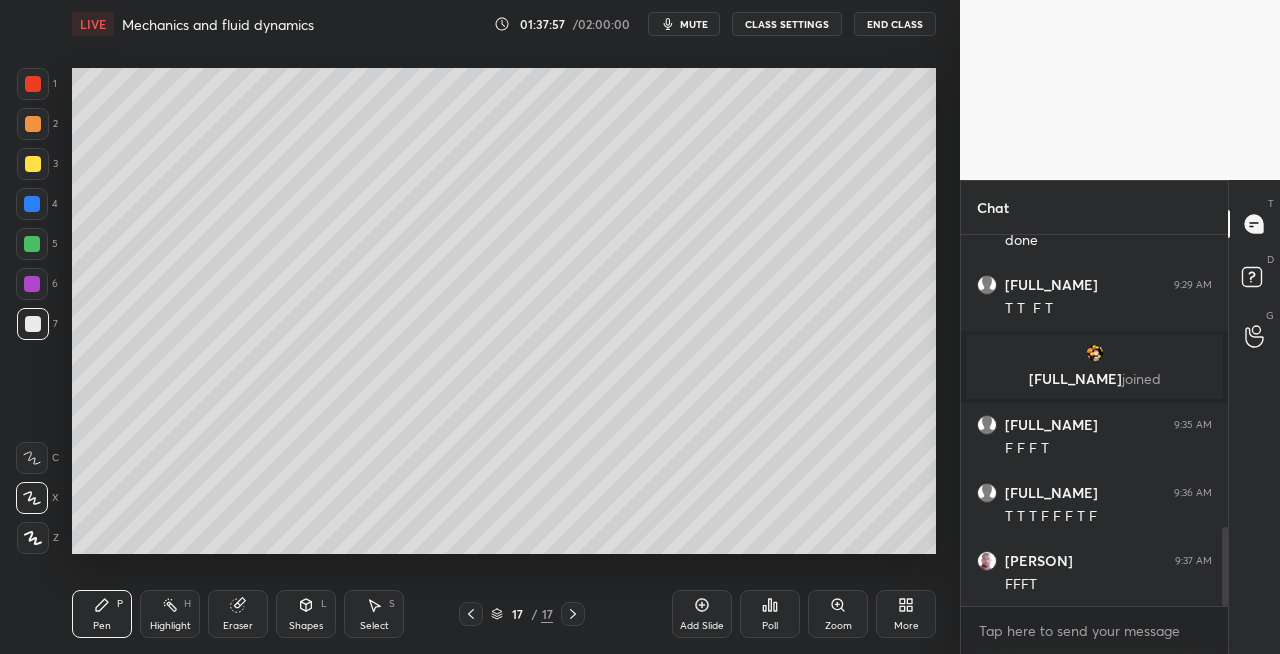 click 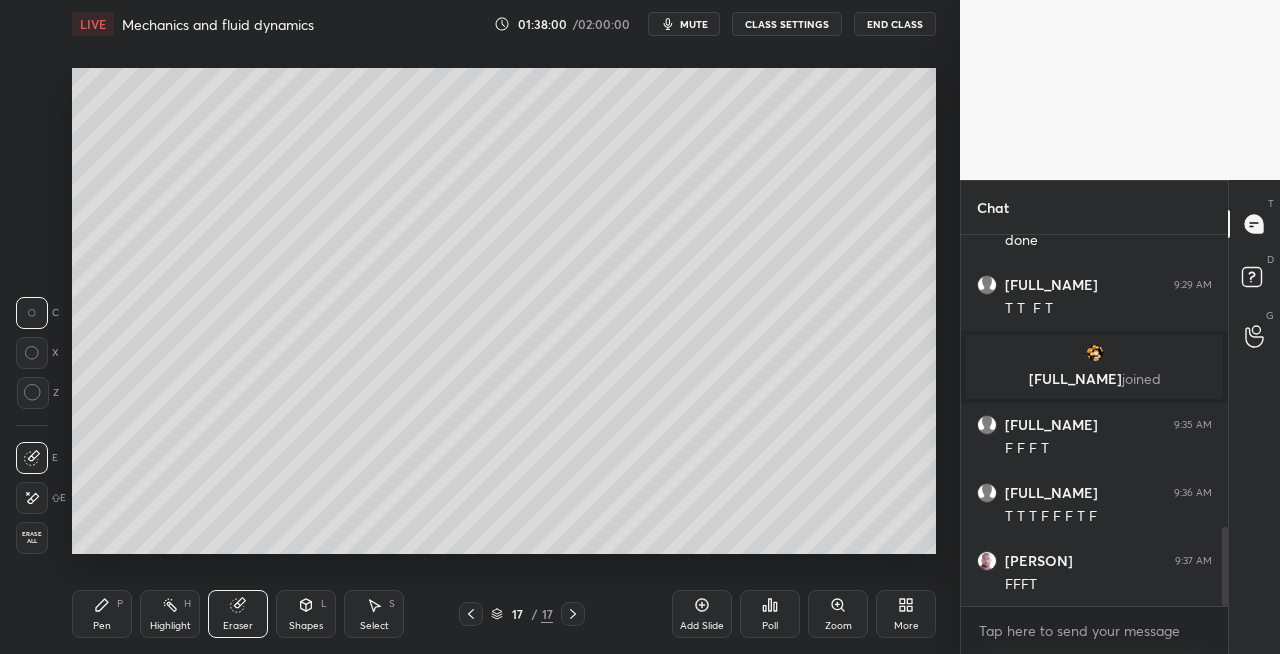 click on "Pen P" at bounding box center (102, 614) 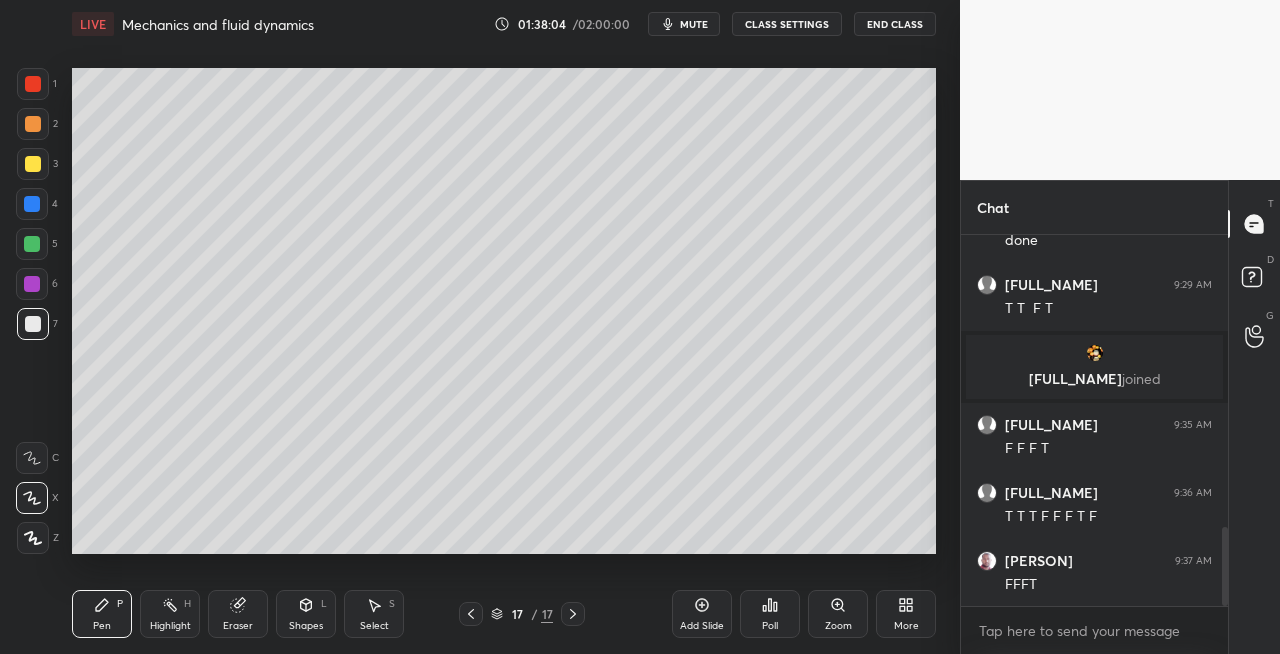 click on "Eraser" at bounding box center (238, 614) 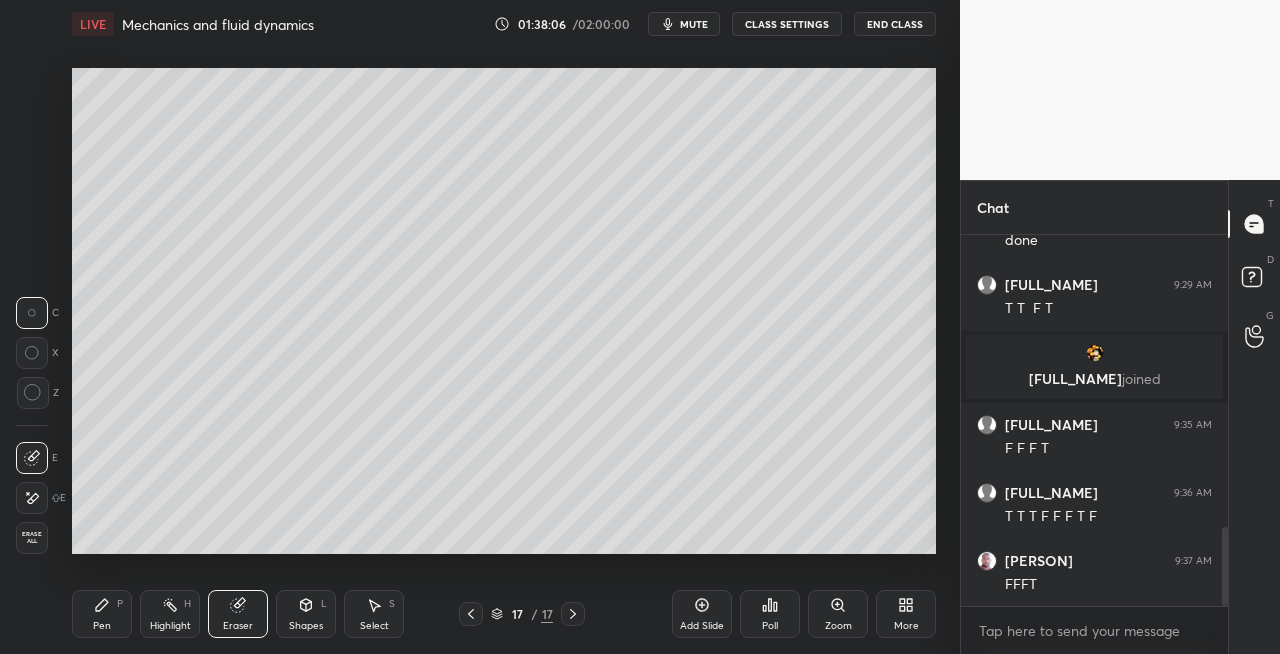 click on "Pen P" at bounding box center [102, 614] 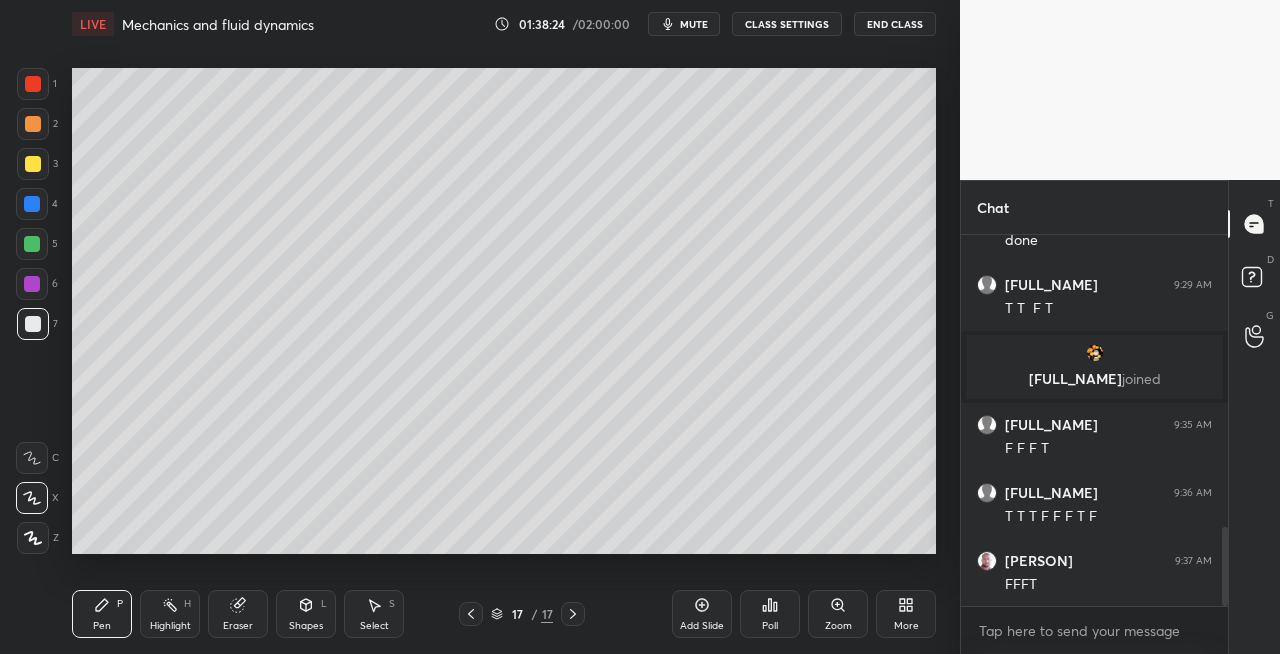 click 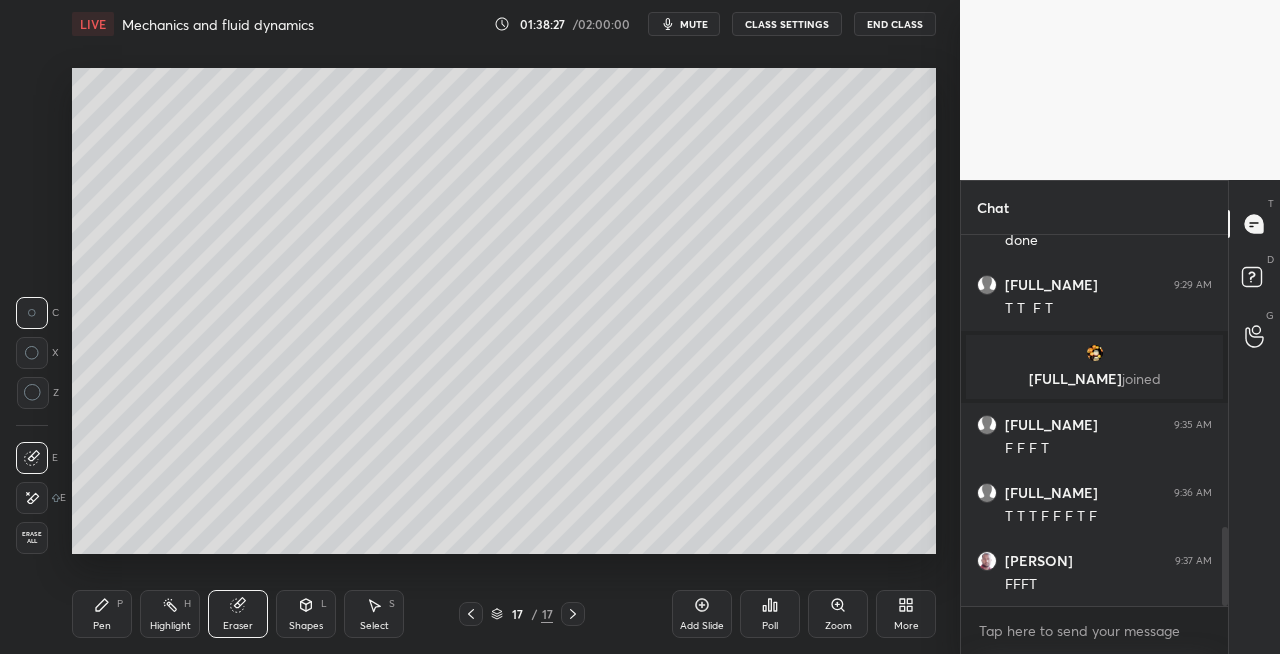 click on "Pen P Highlight H Eraser Shapes L Select S 17 / 17 Add Slide Poll Zoom More" at bounding box center (504, 614) 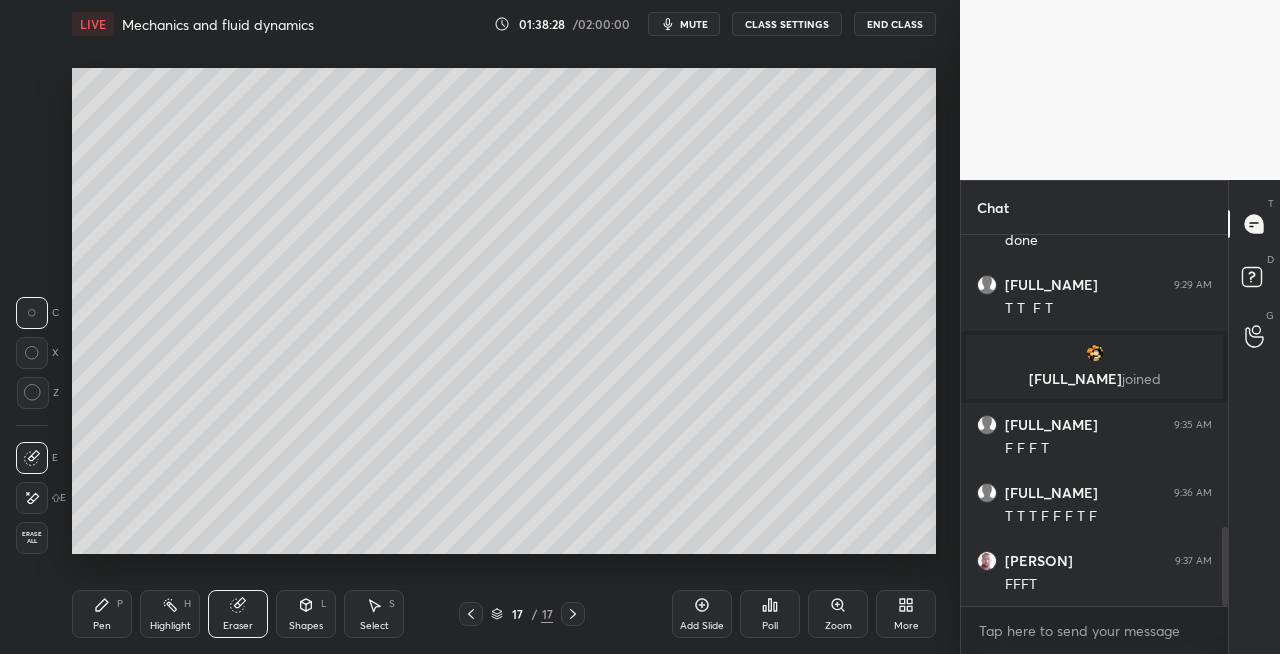 click 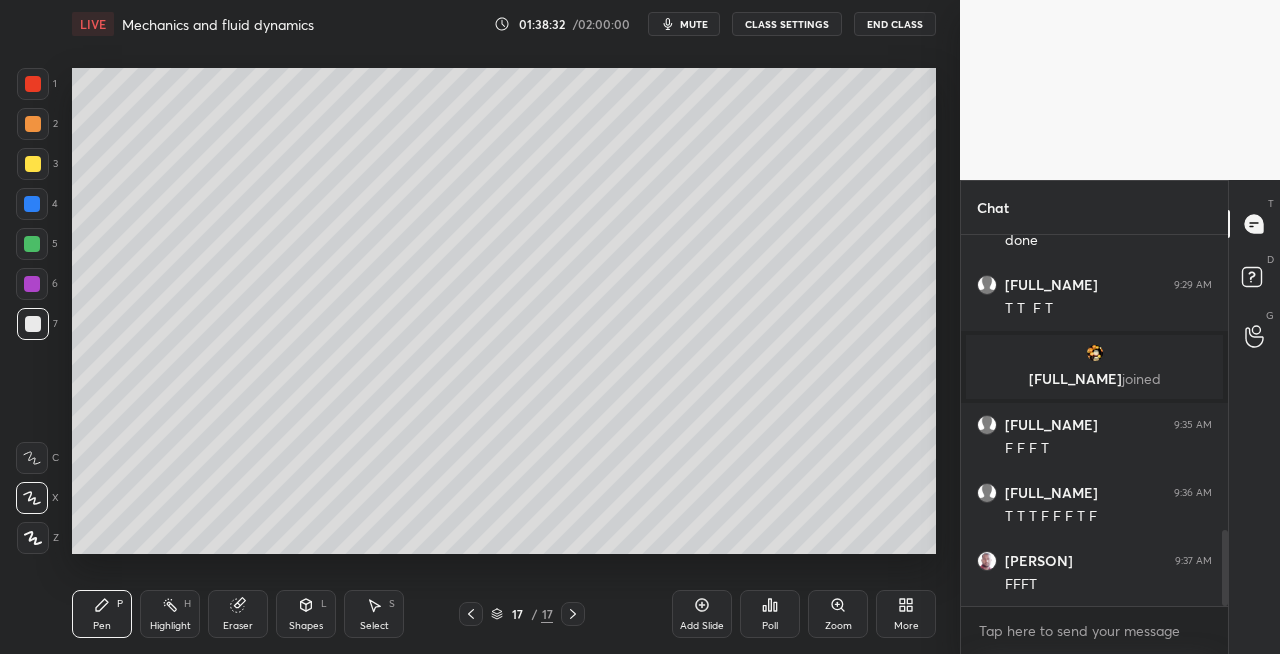 scroll, scrollTop: 1446, scrollLeft: 0, axis: vertical 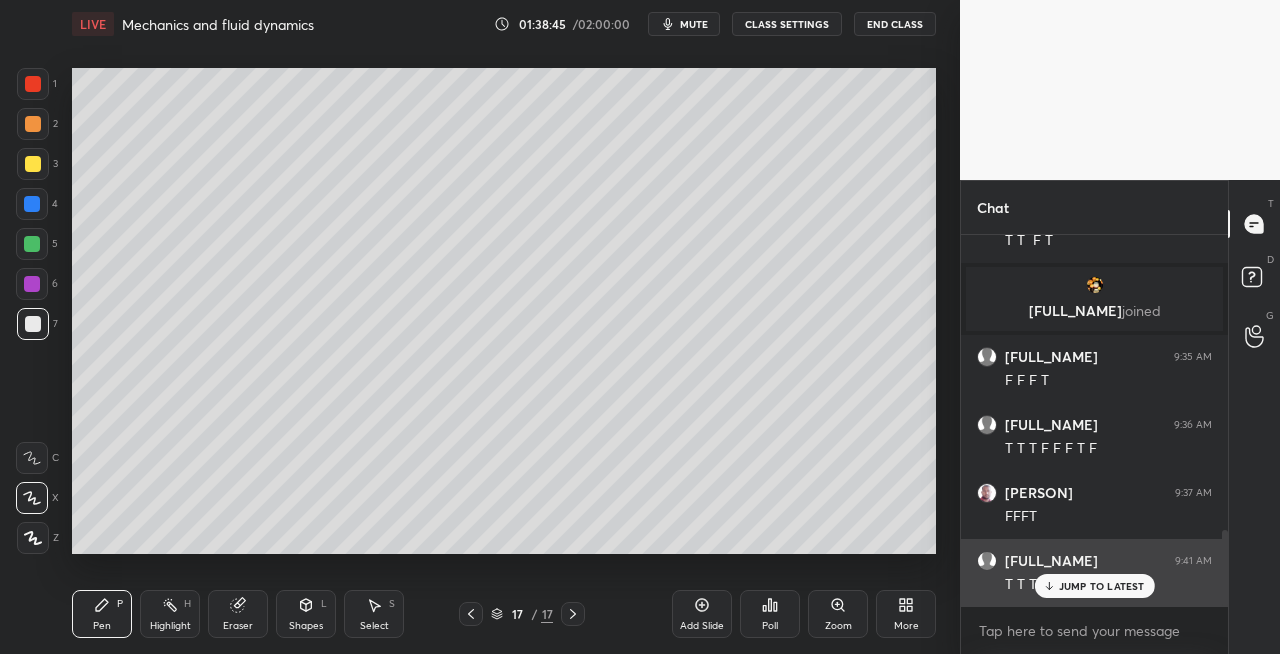 click on "JUMP TO LATEST" at bounding box center (1102, 586) 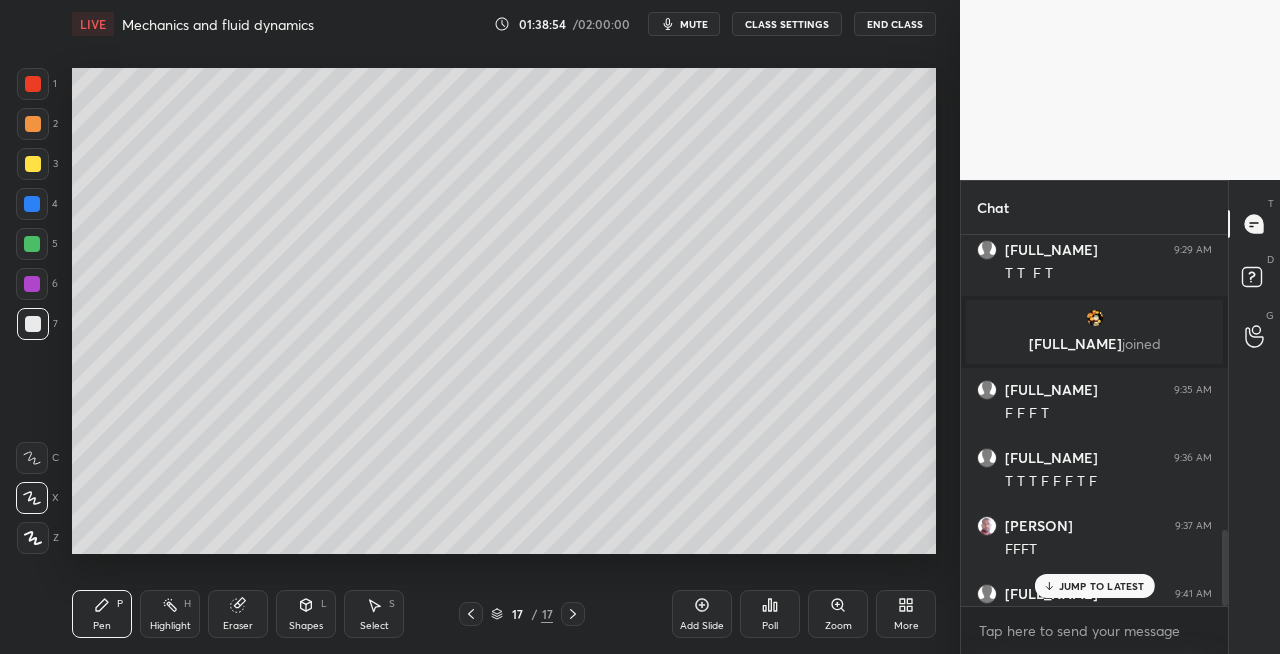 scroll, scrollTop: 1446, scrollLeft: 0, axis: vertical 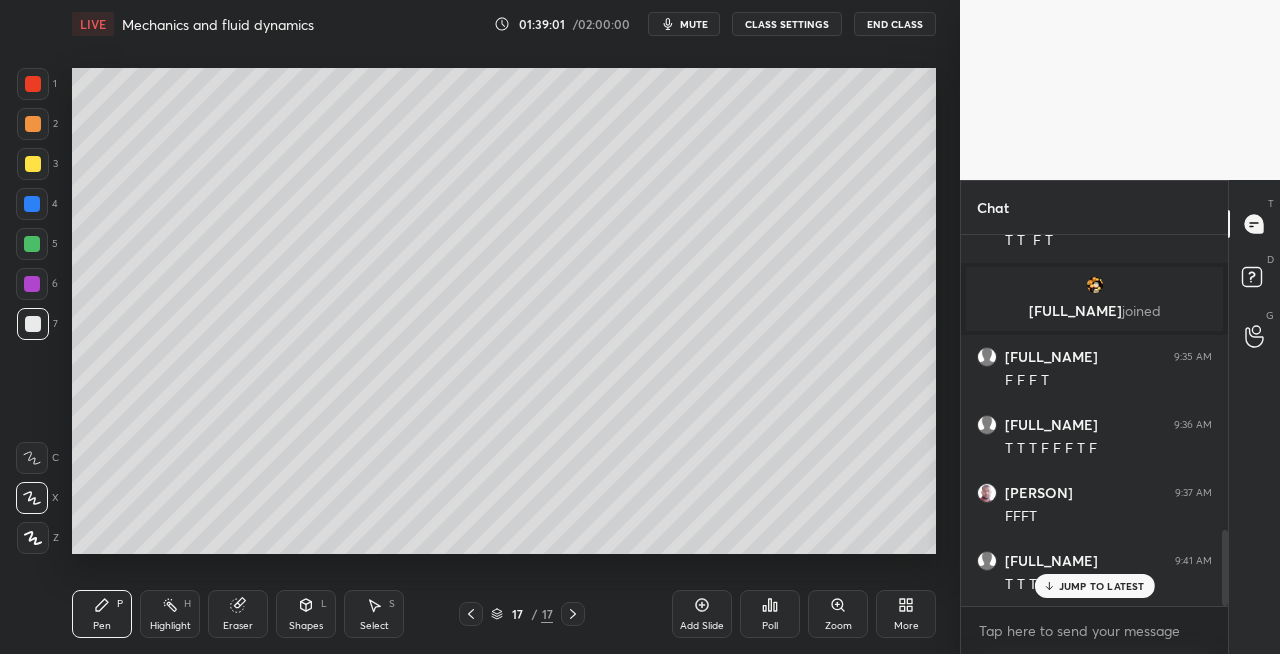 click 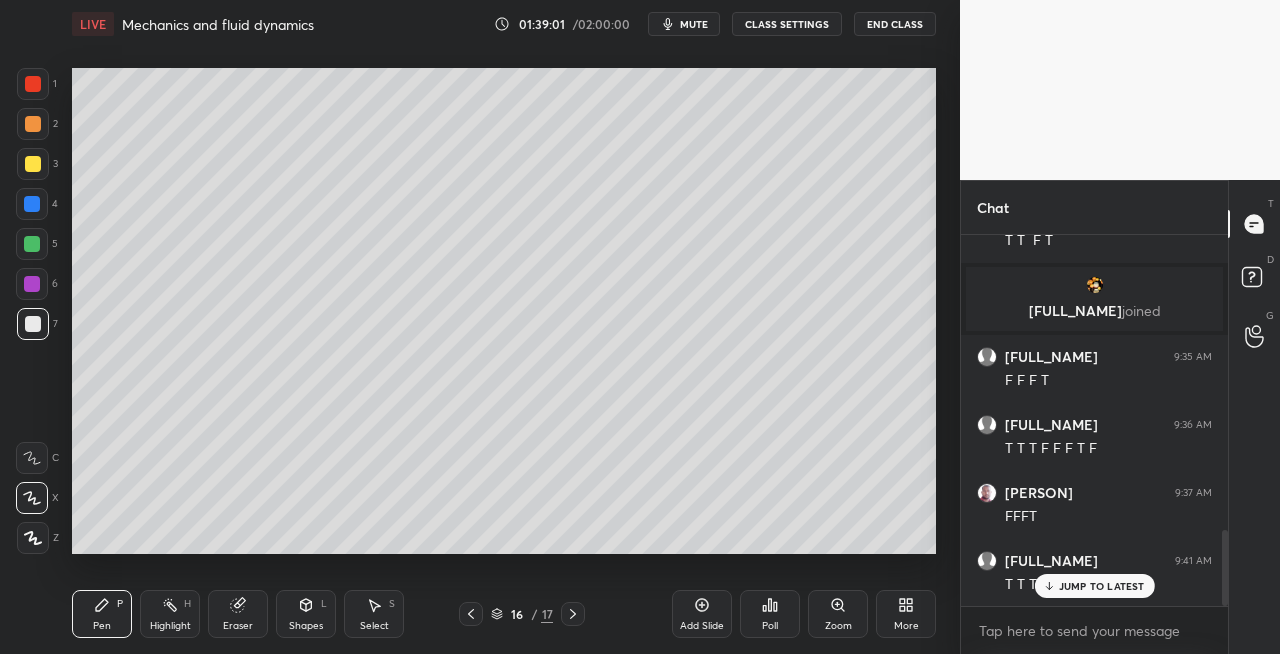 click 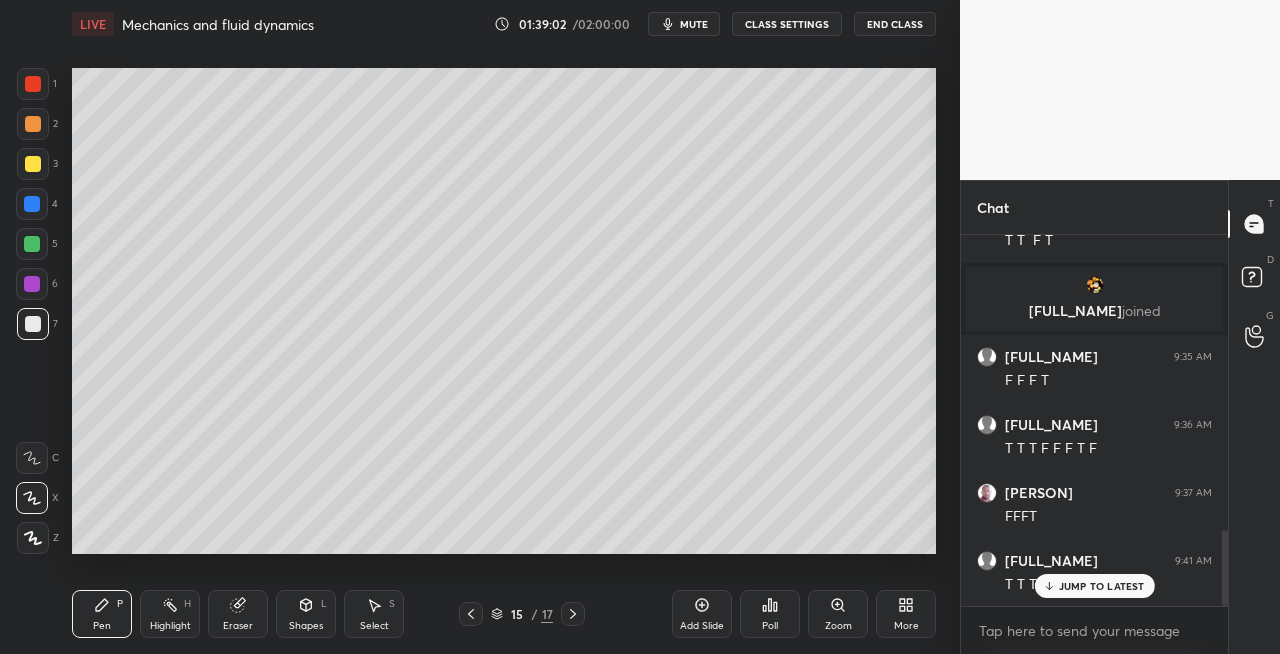 click 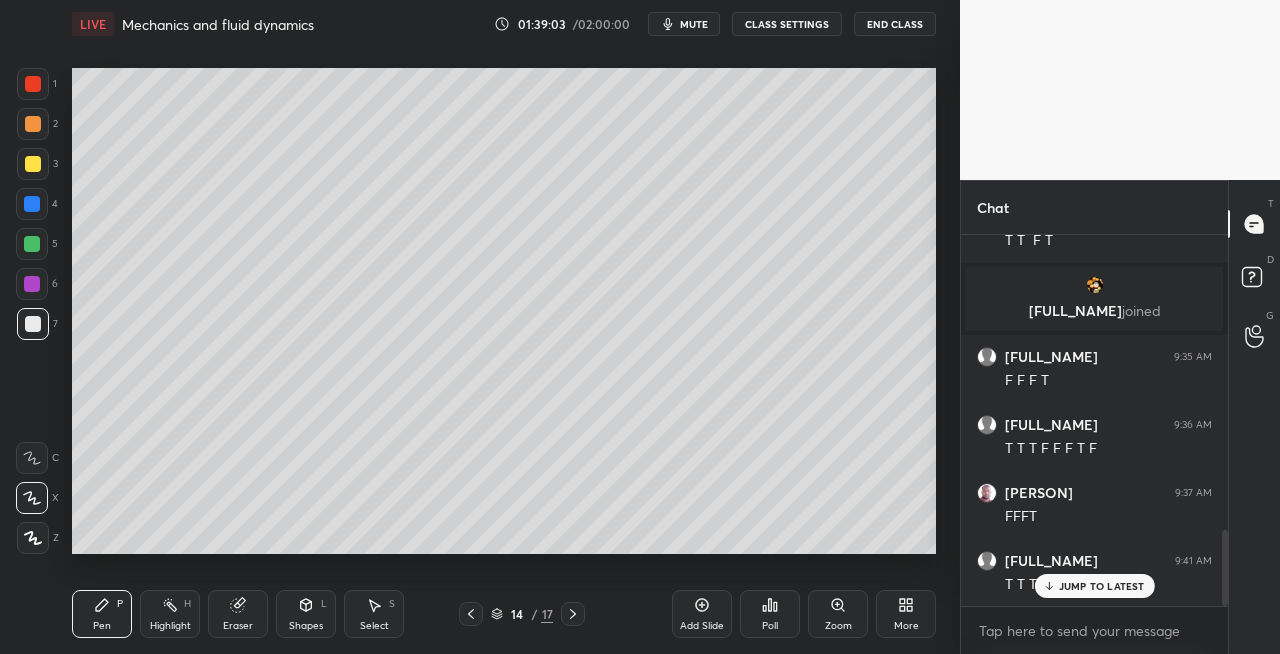 click 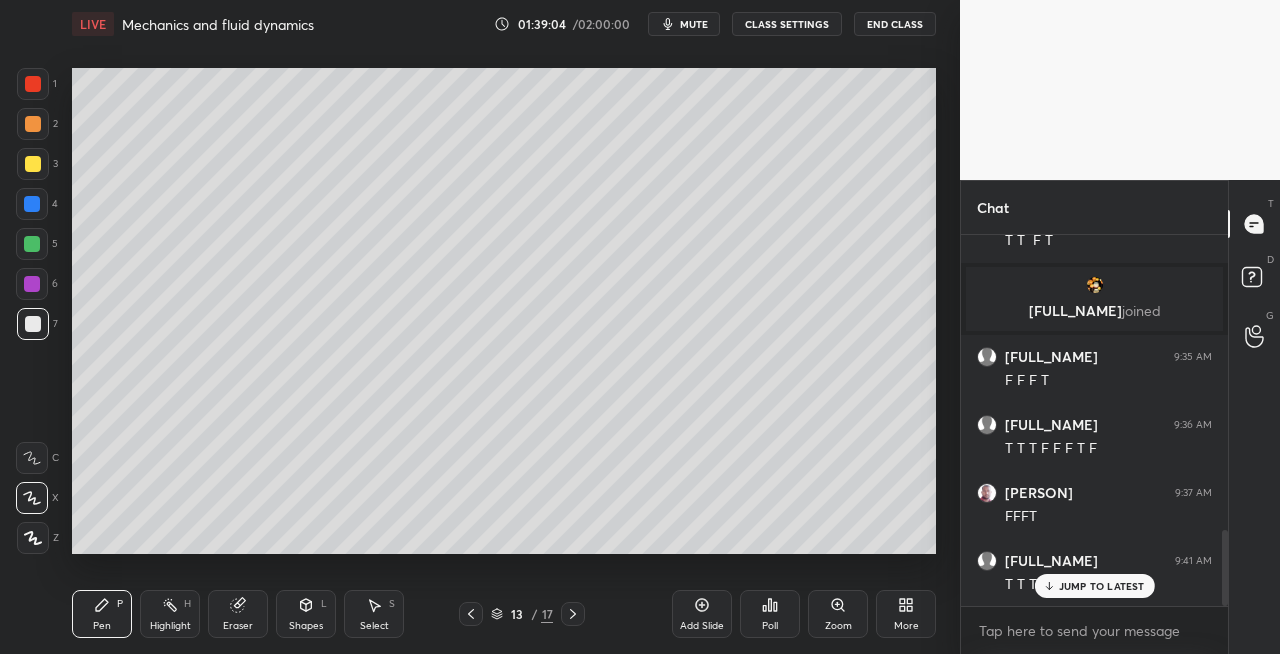 click 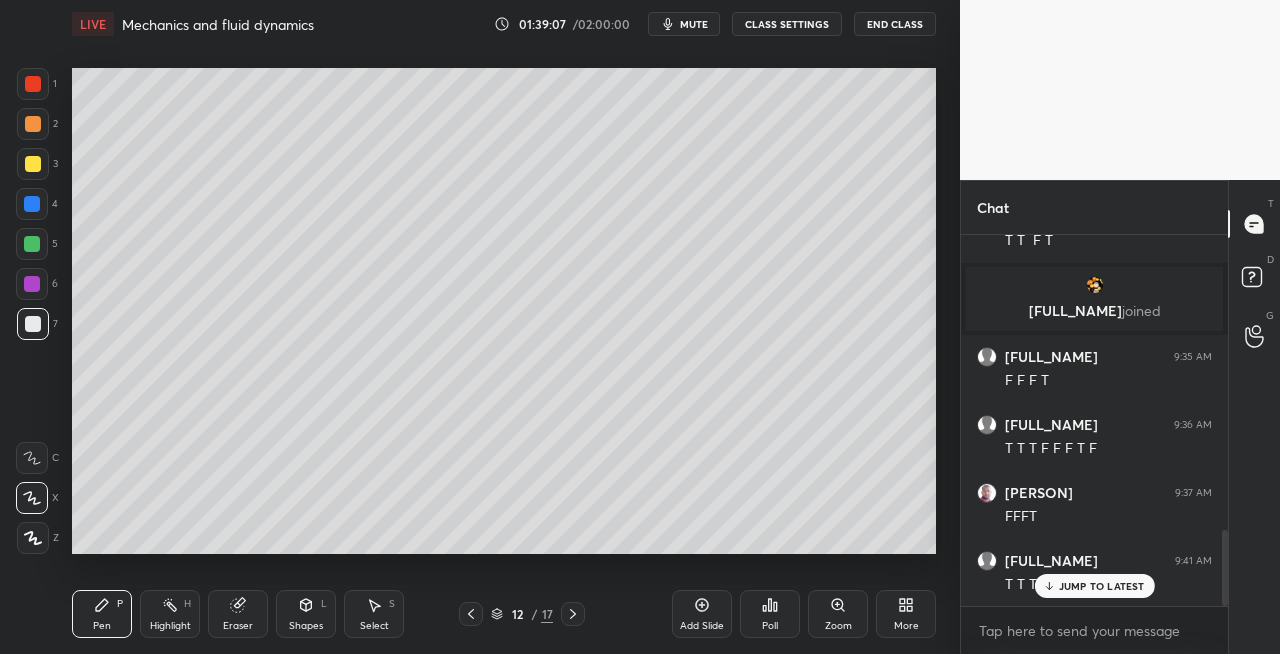 click 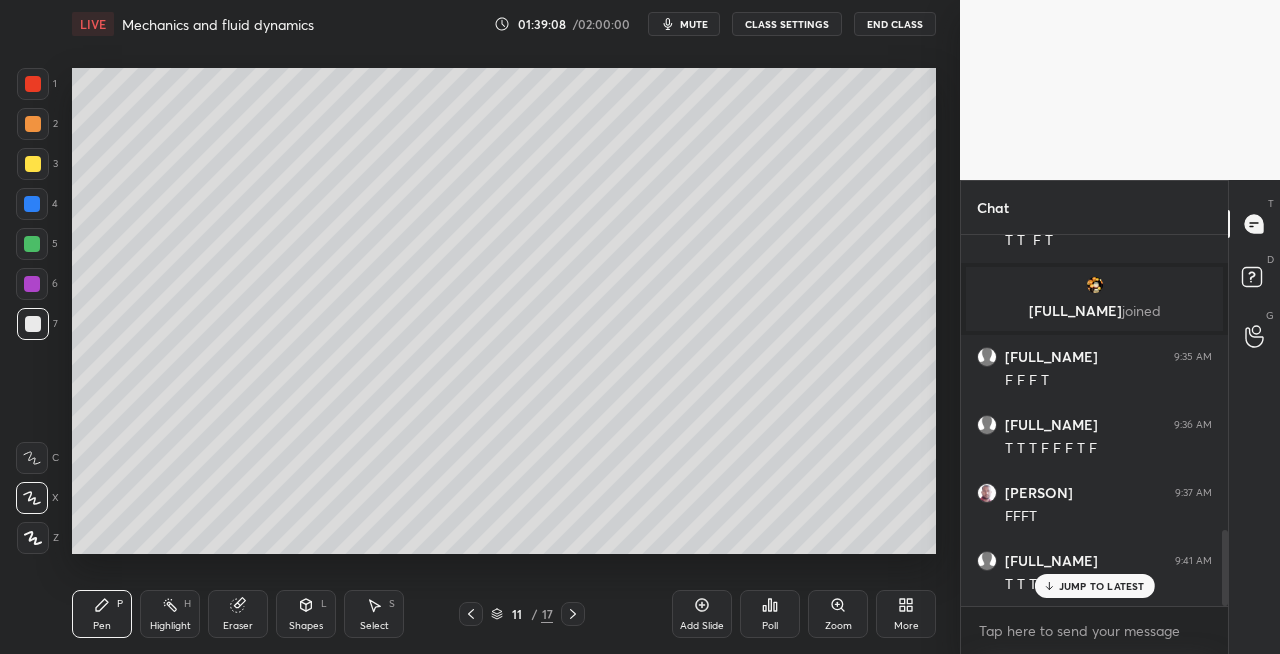 click at bounding box center [471, 614] 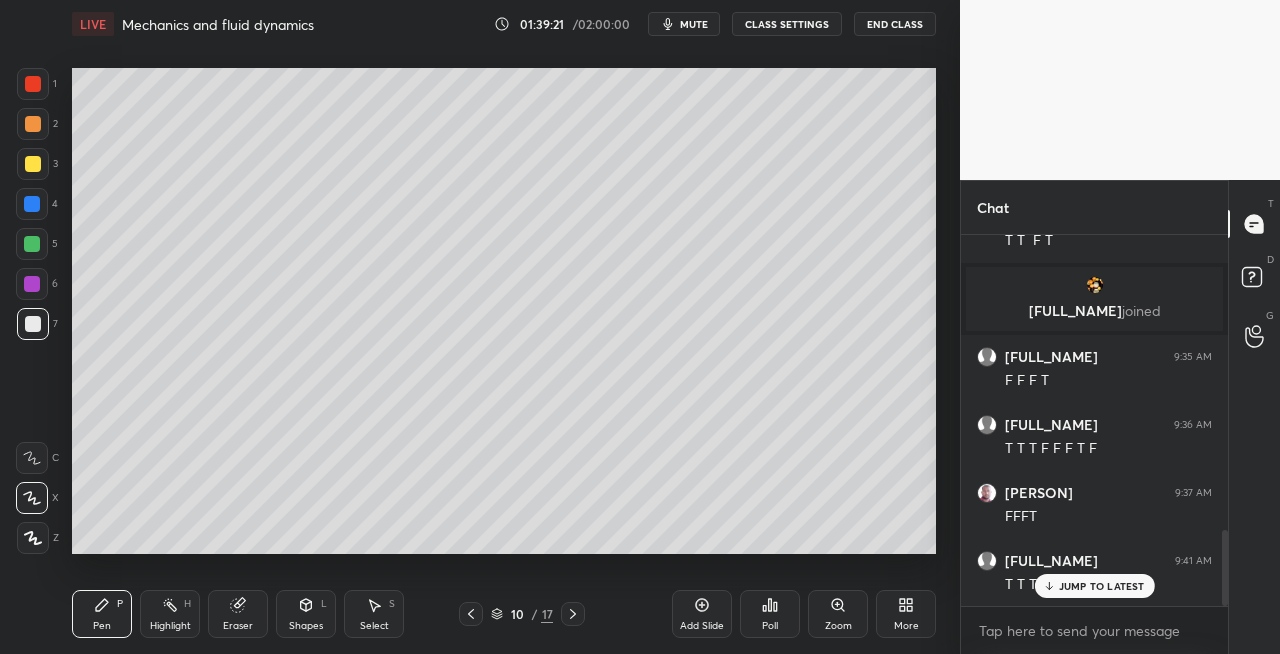 click 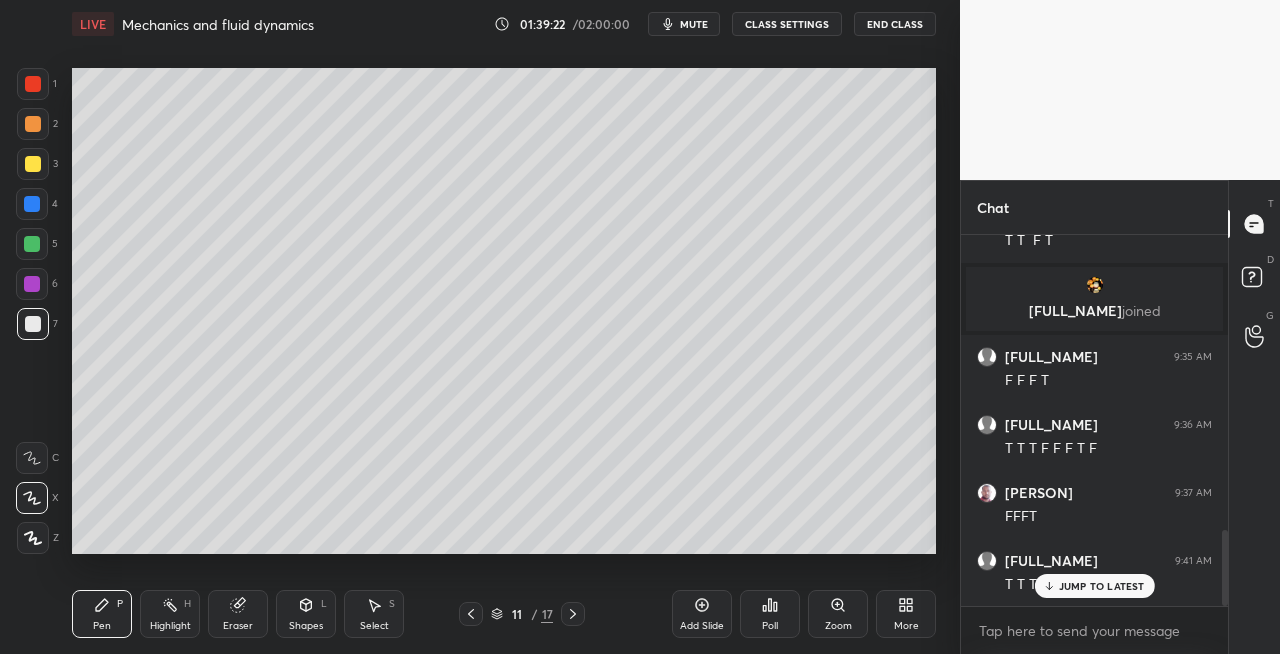 click 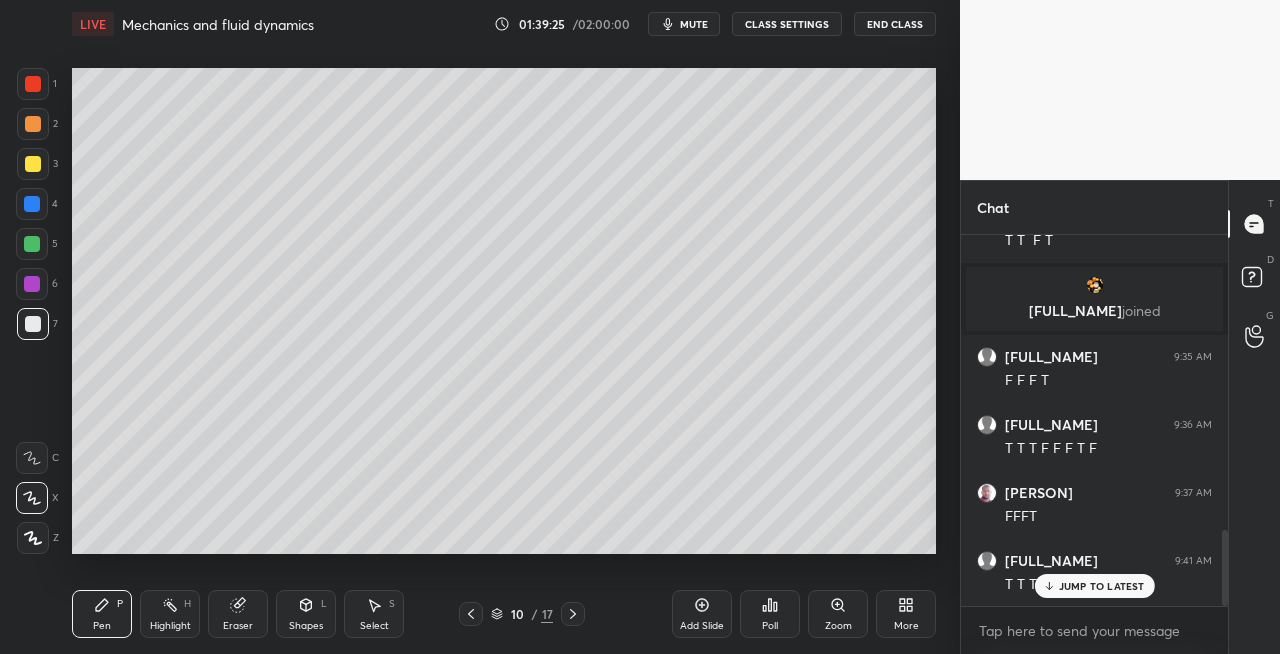 click 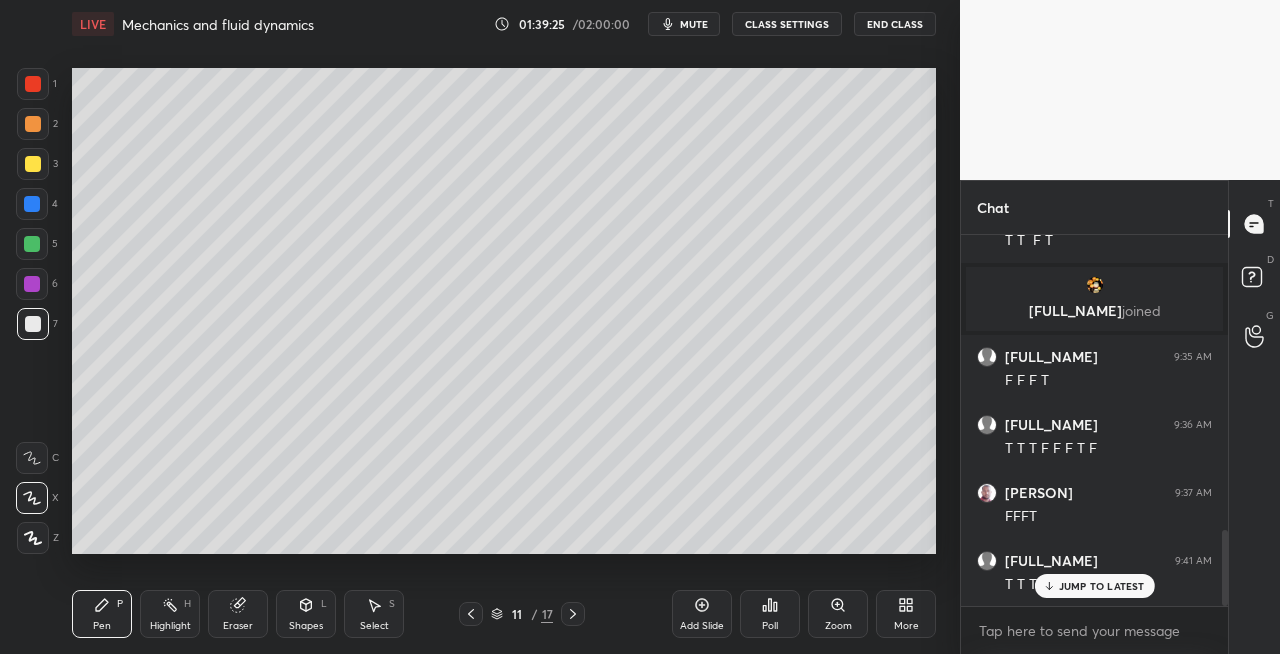 click 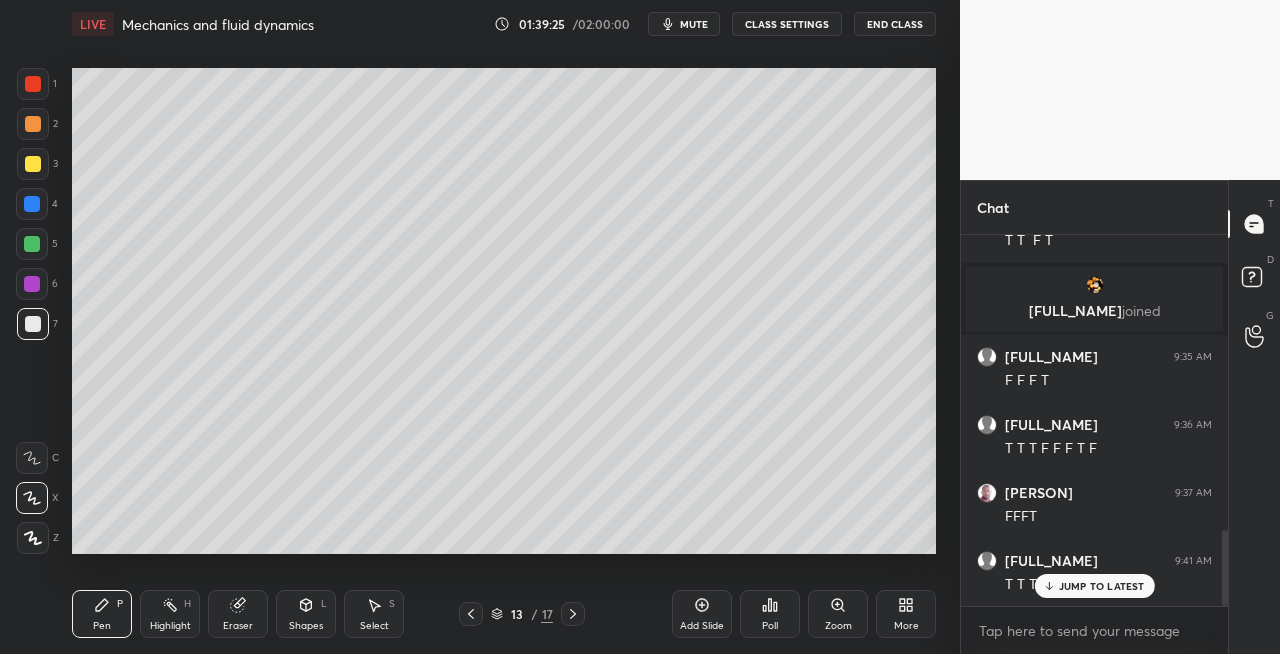 click 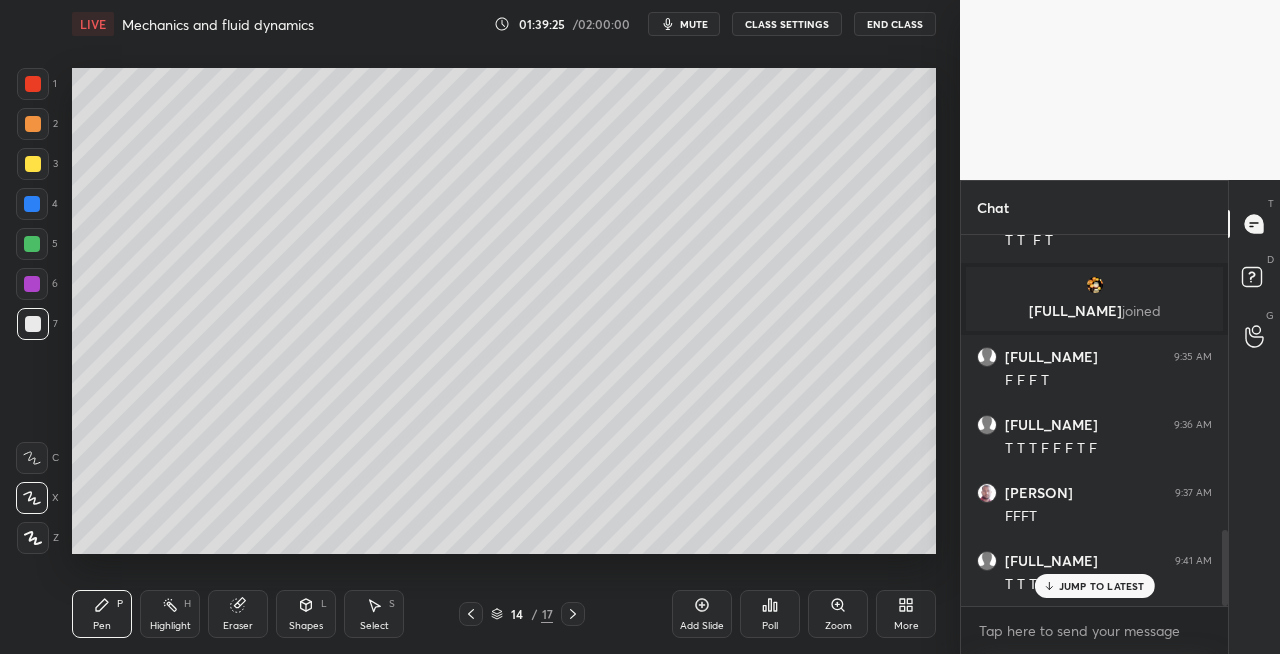 click 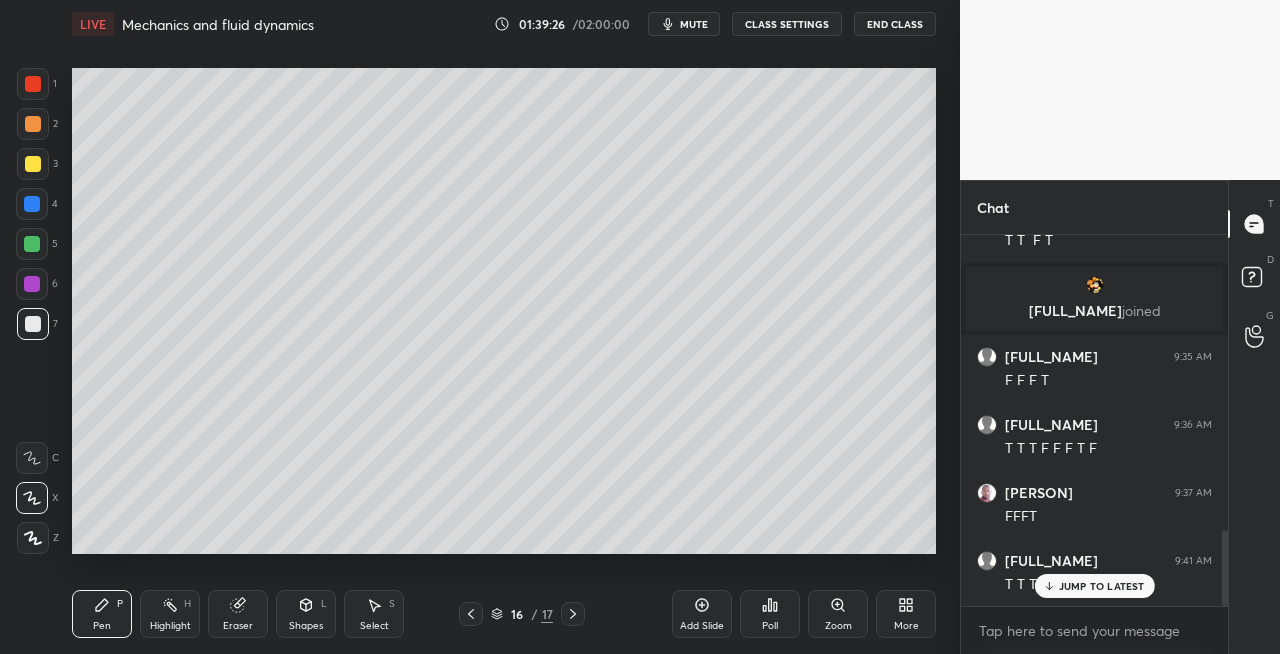 click 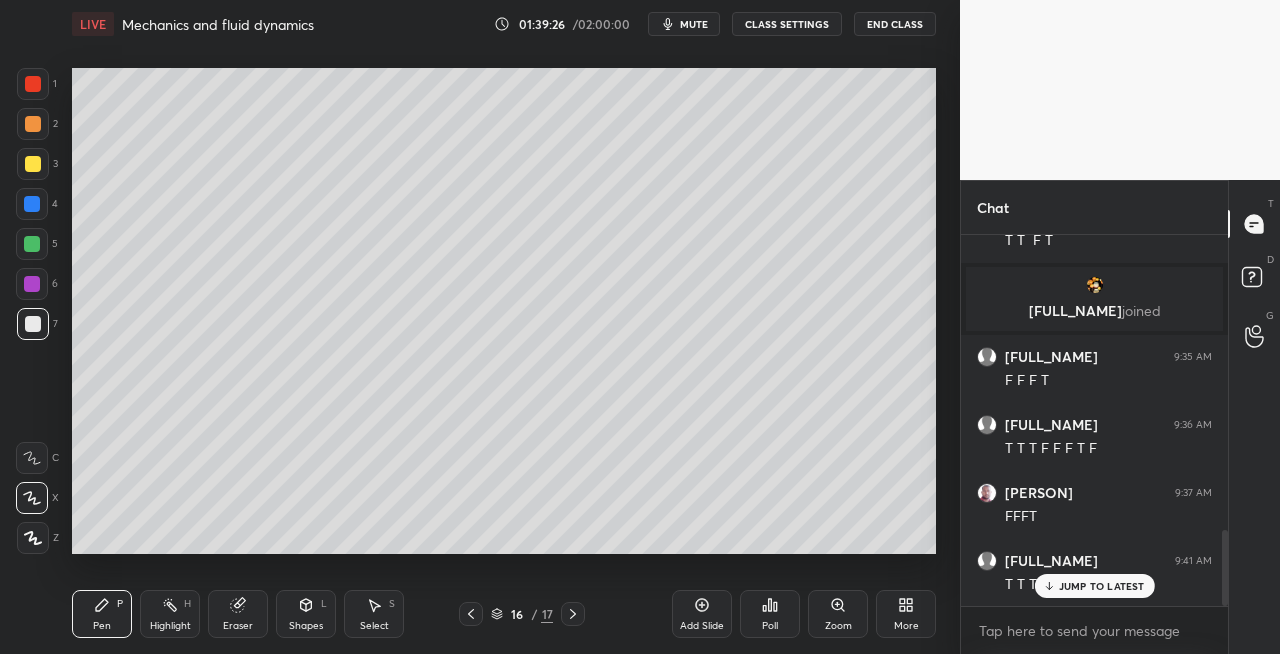 click 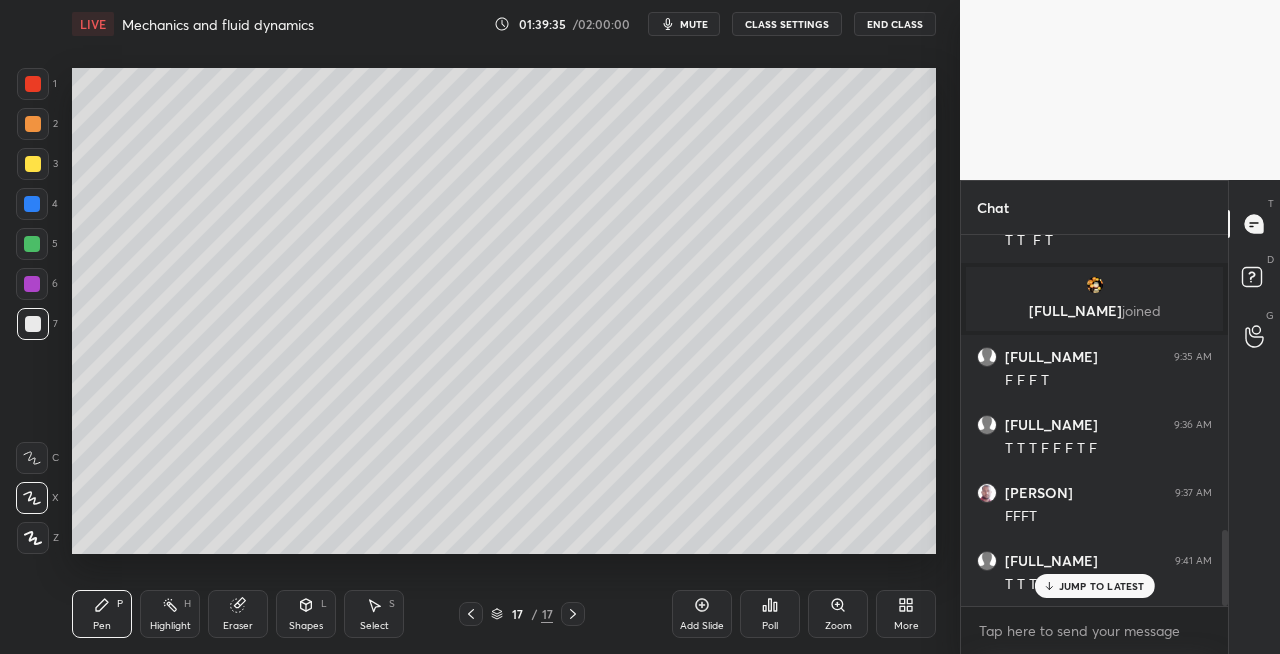 click 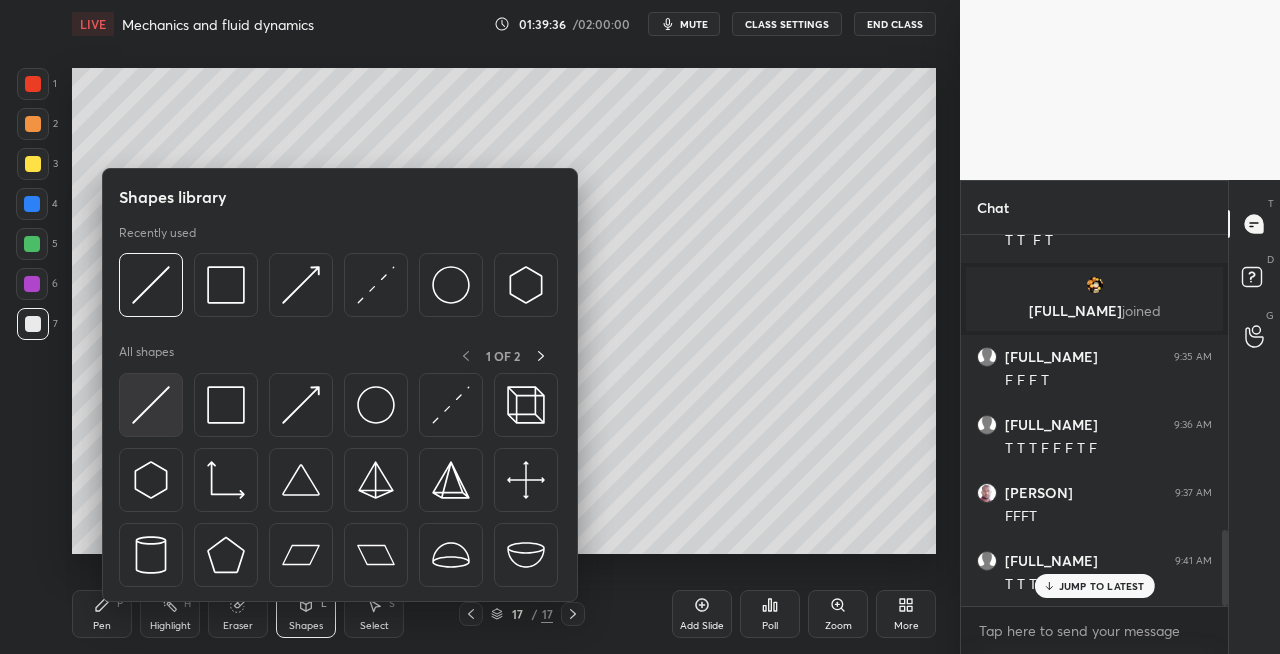 click at bounding box center [151, 405] 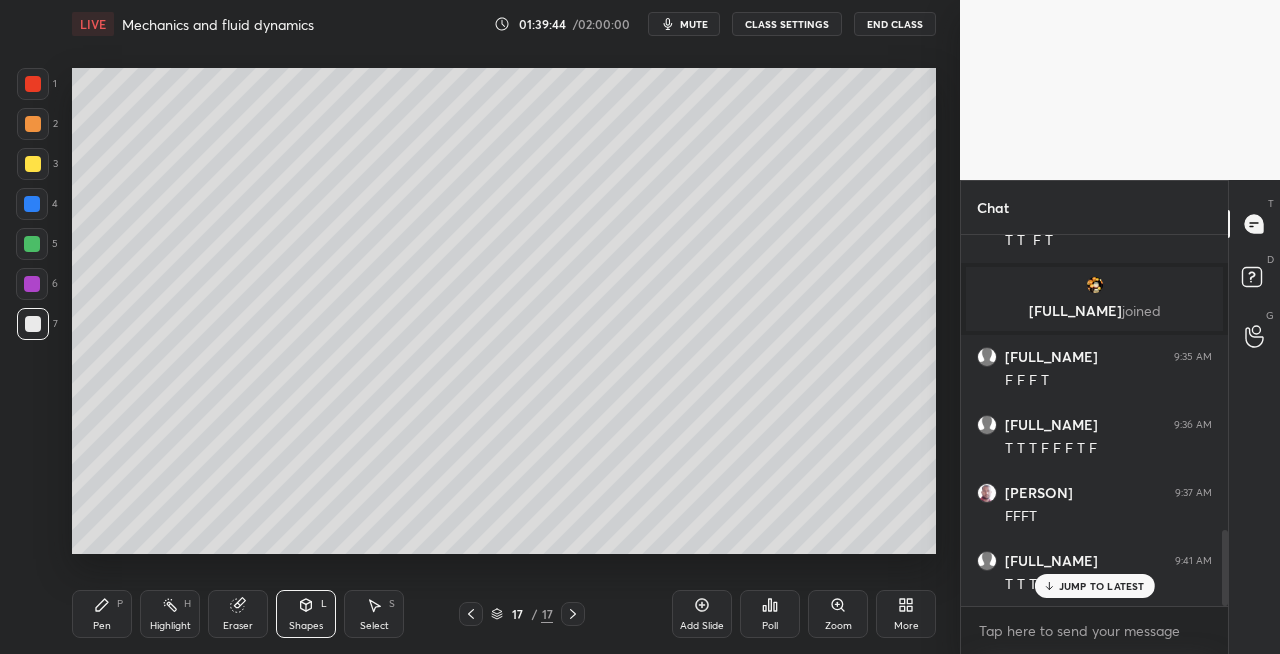 click on "Pen P" at bounding box center [102, 614] 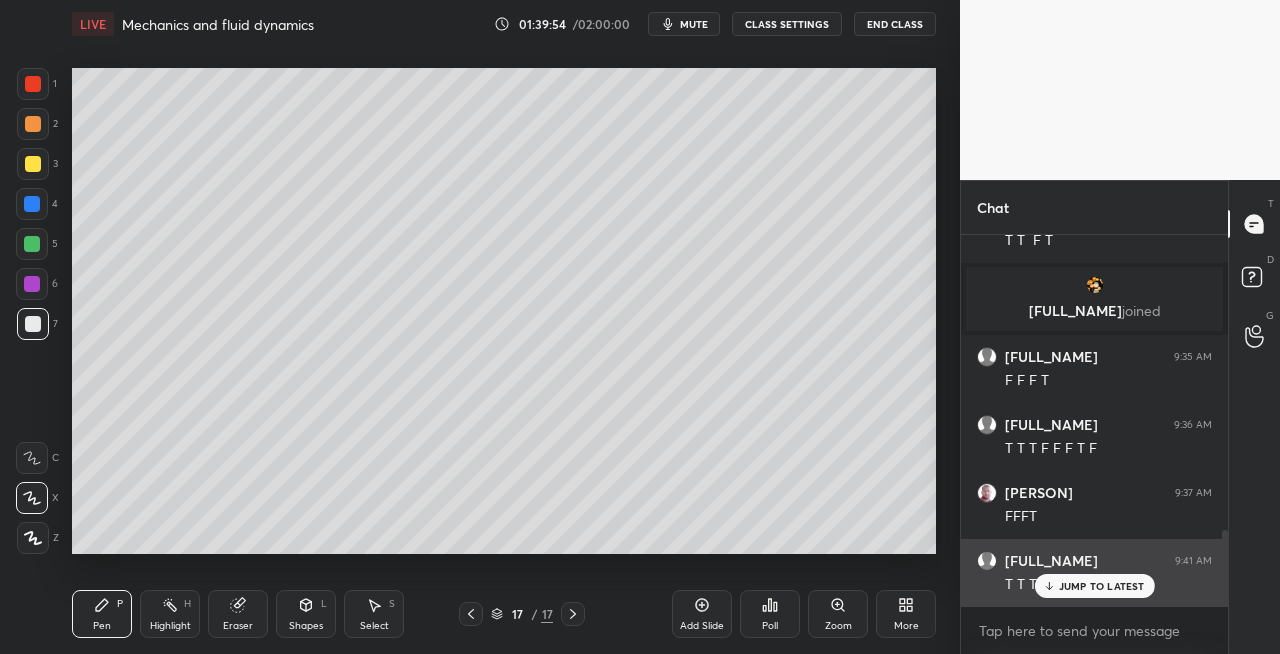 click on "JUMP TO LATEST" at bounding box center (1102, 586) 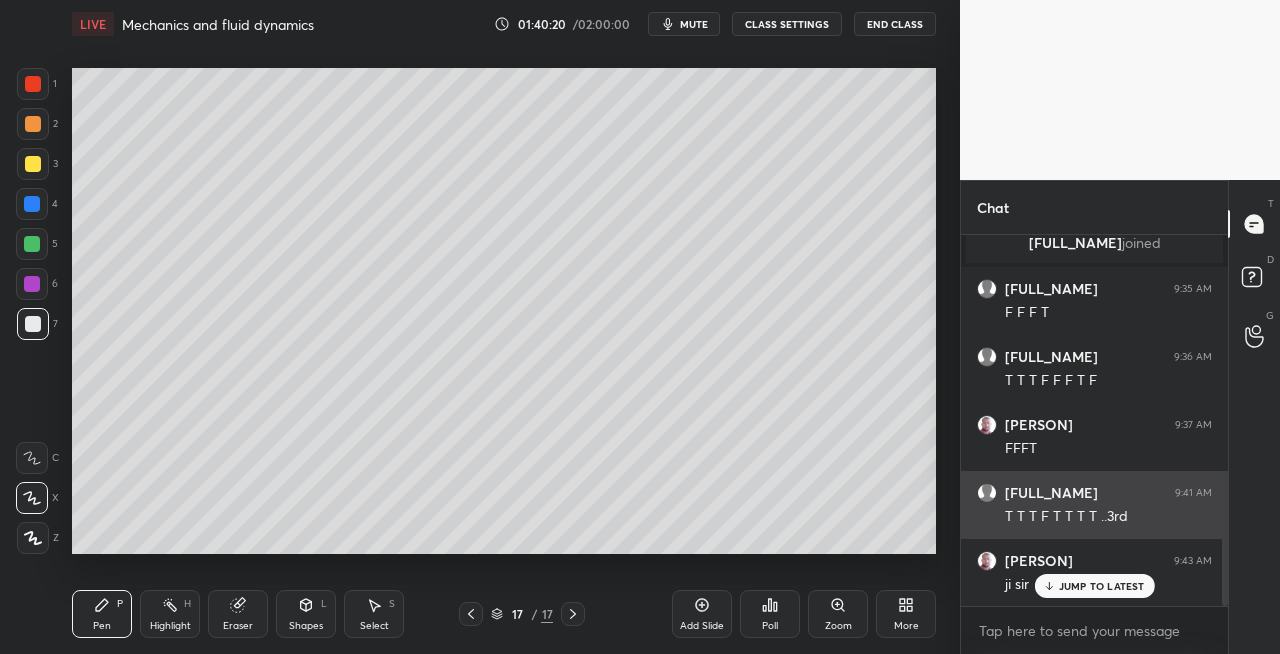 scroll, scrollTop: 1618, scrollLeft: 0, axis: vertical 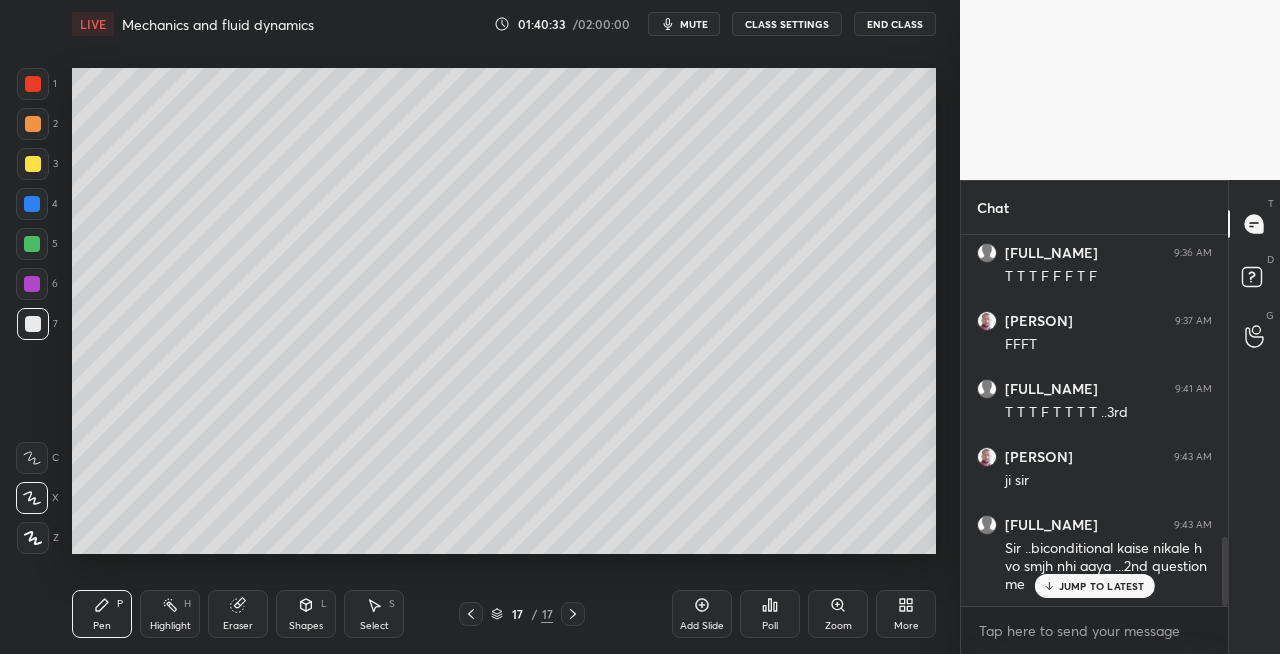 click 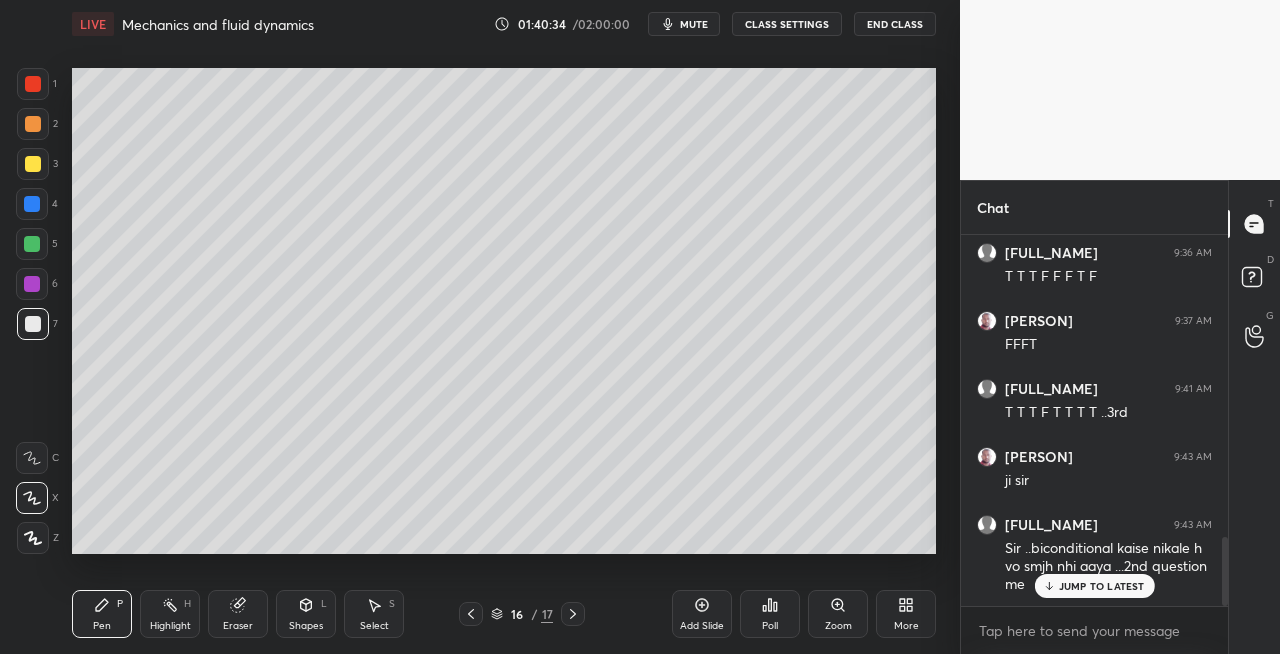 click 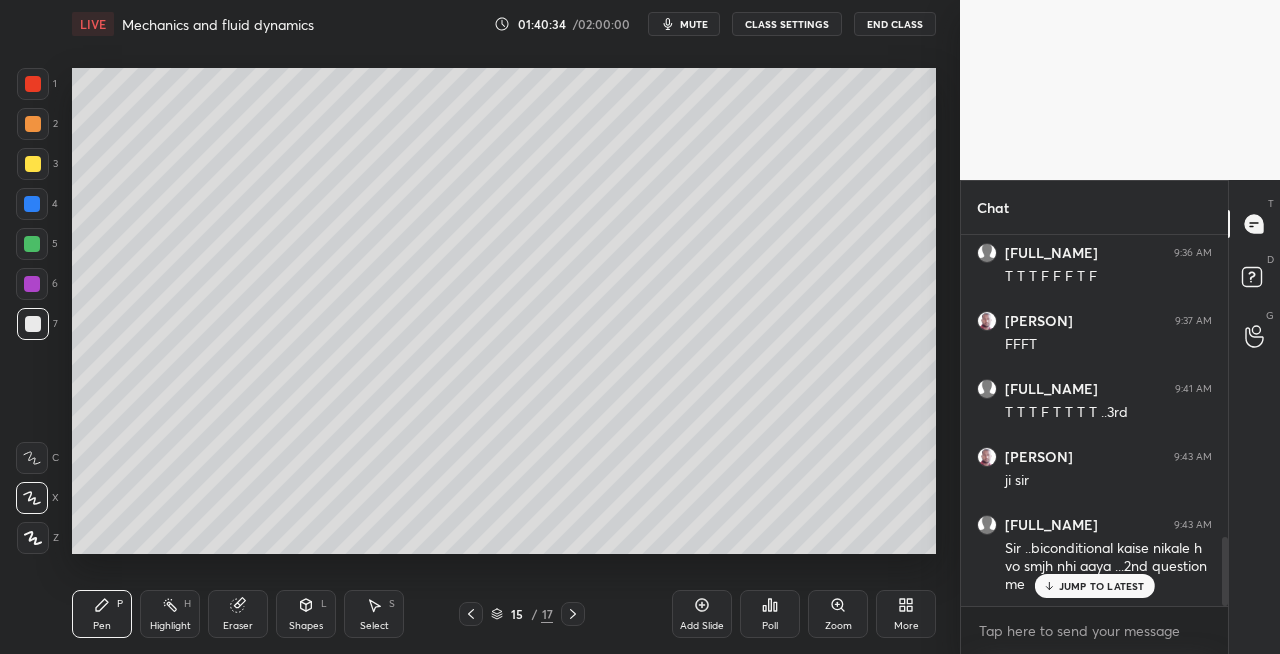 click 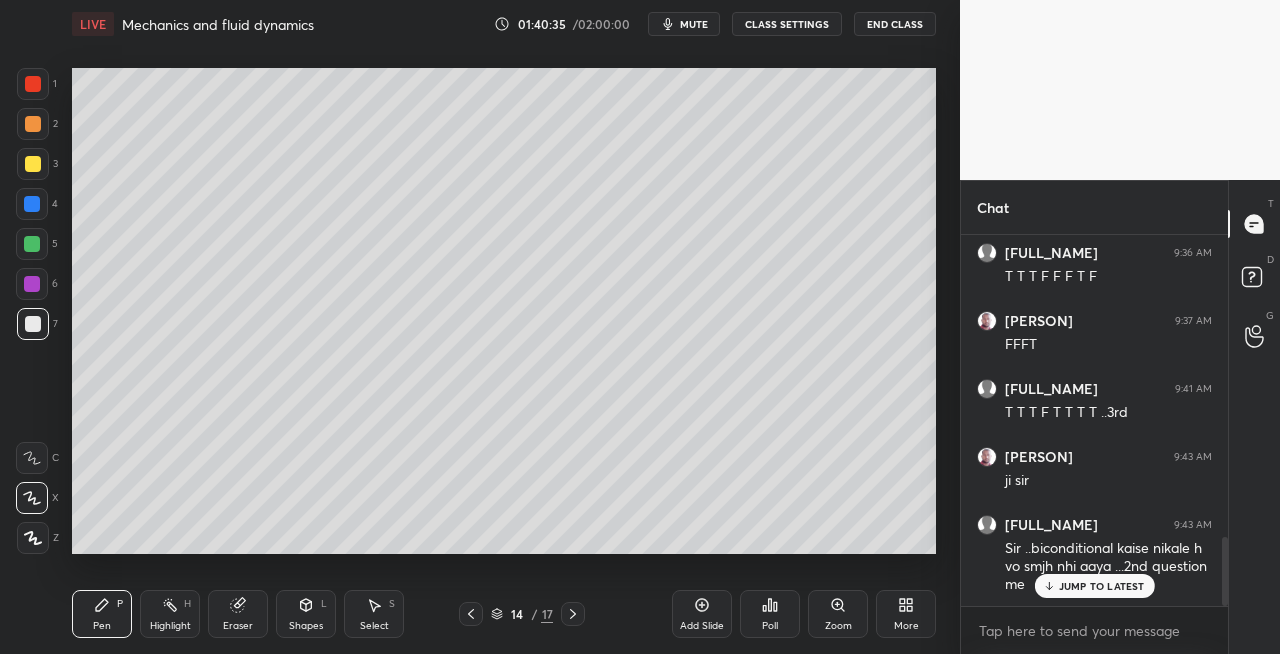click at bounding box center [471, 614] 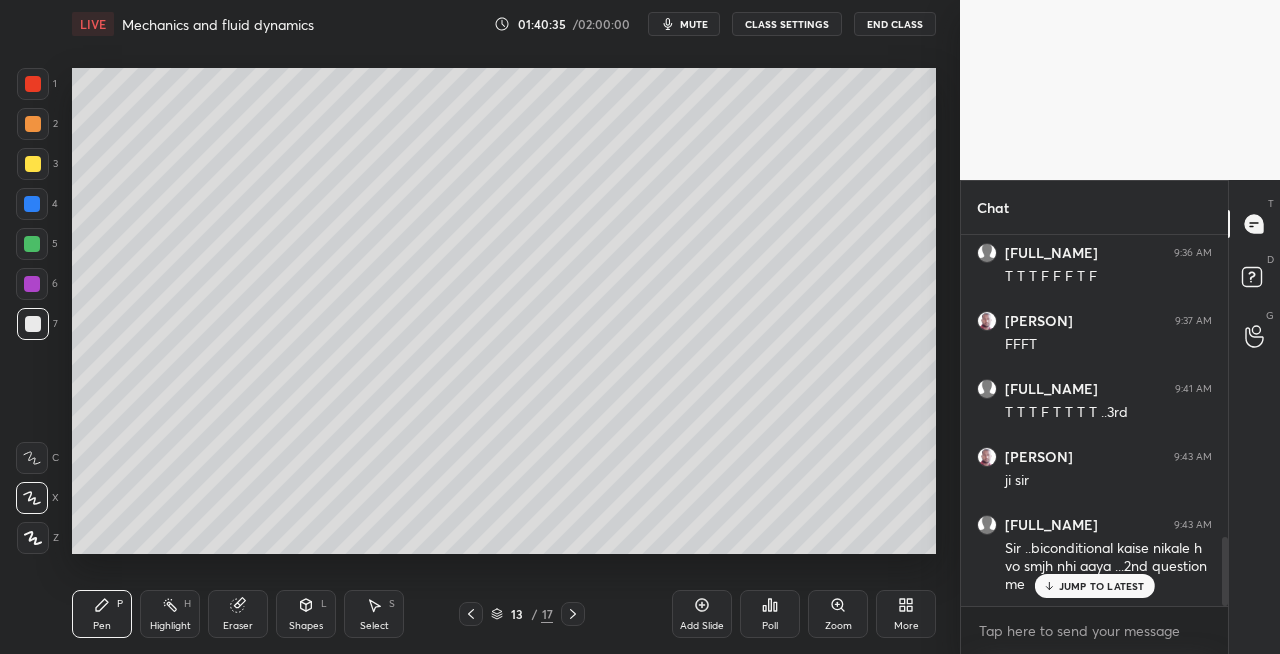 click 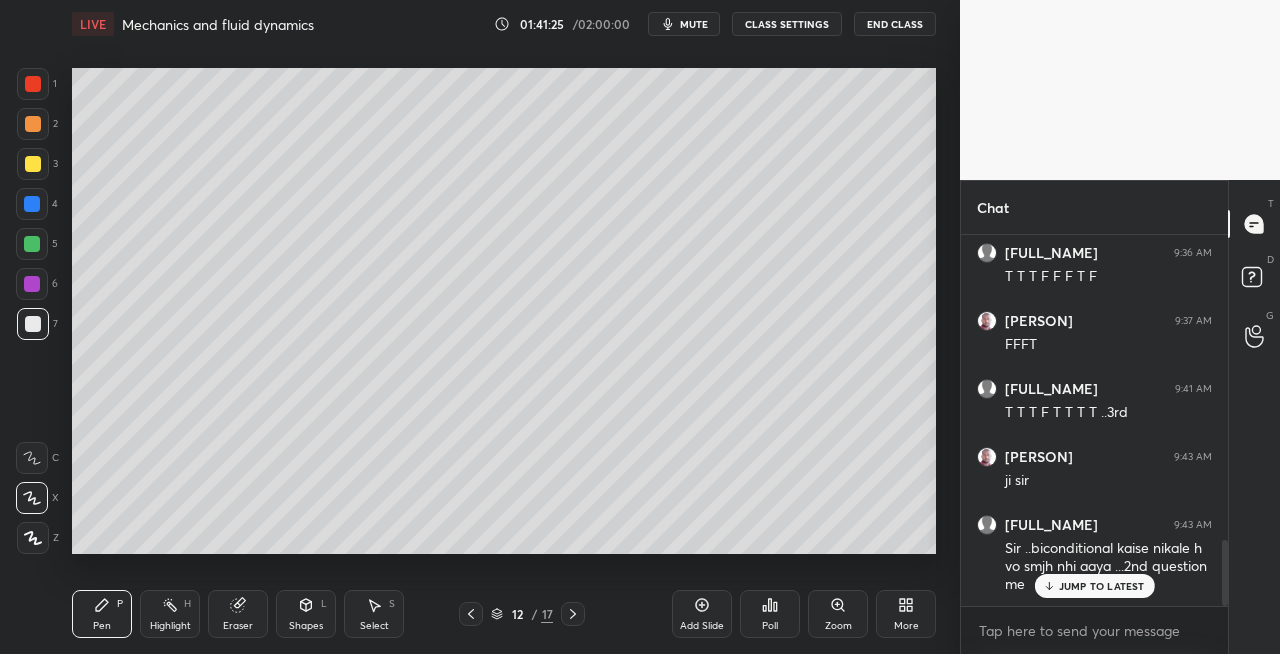 scroll, scrollTop: 1704, scrollLeft: 0, axis: vertical 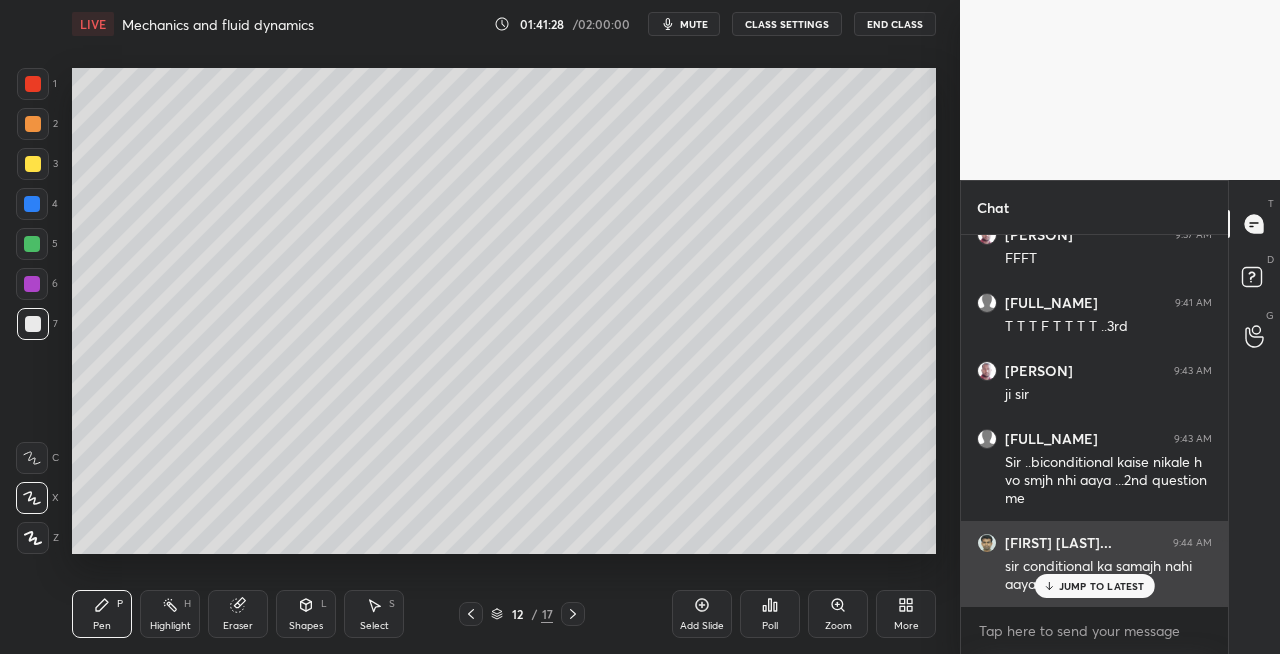 click on "JUMP TO LATEST" at bounding box center (1102, 586) 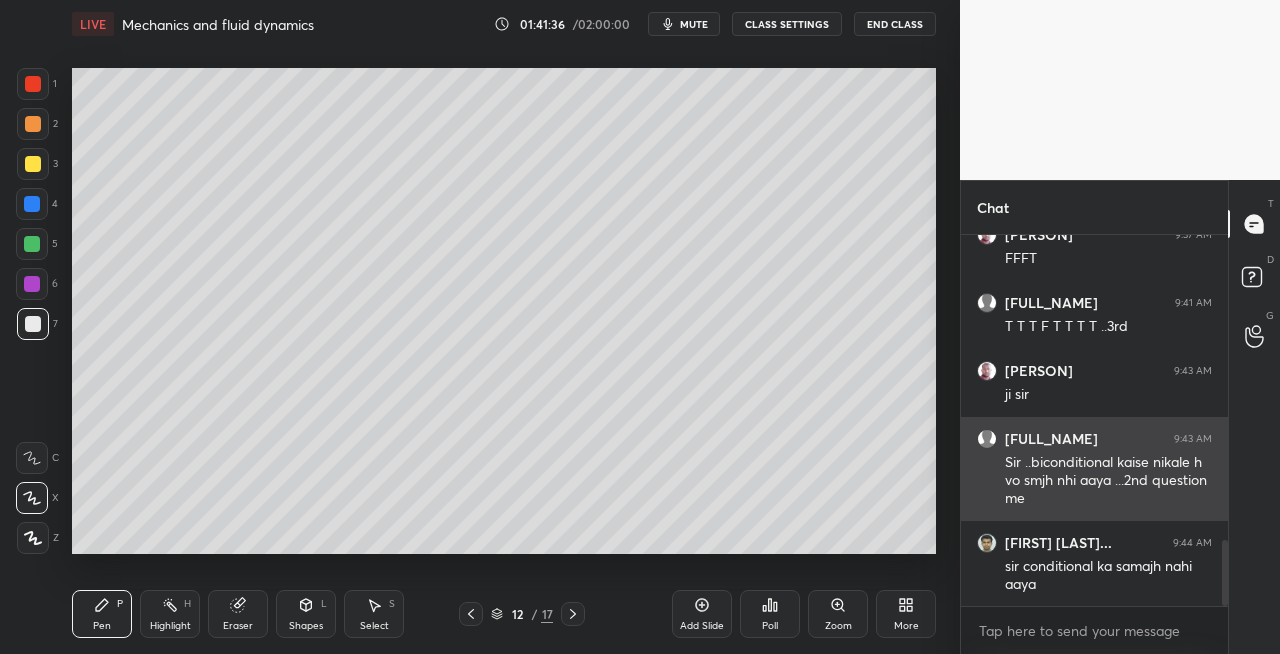scroll, scrollTop: 1772, scrollLeft: 0, axis: vertical 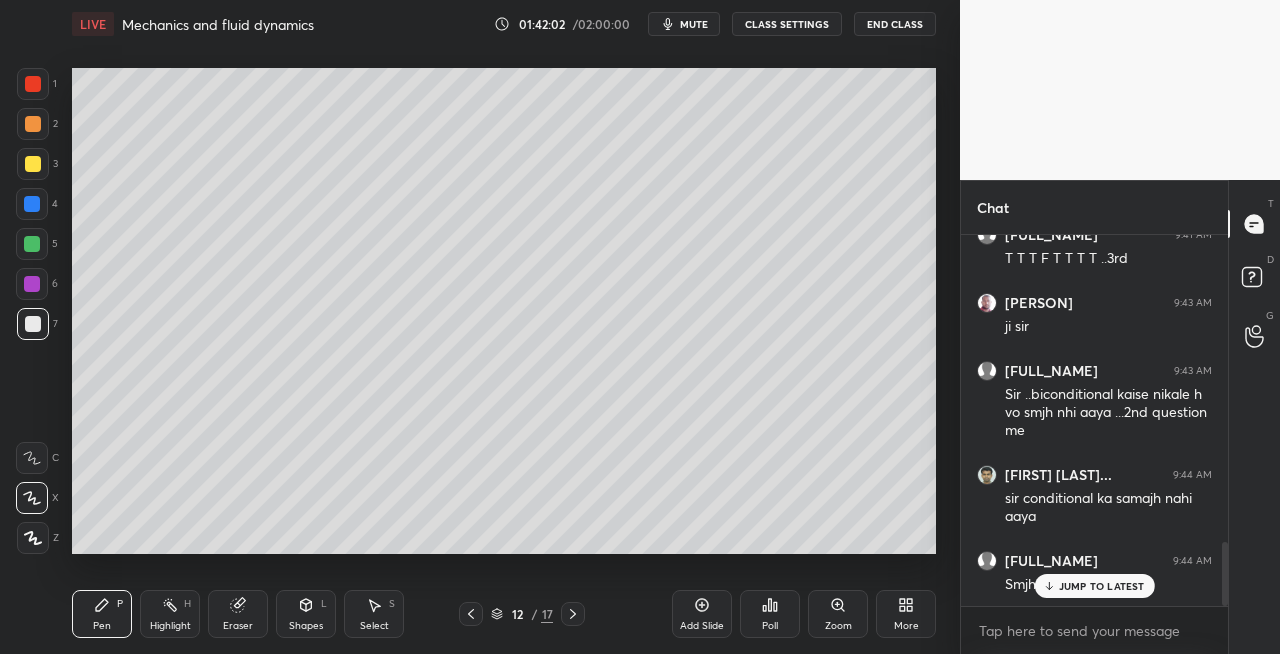 click 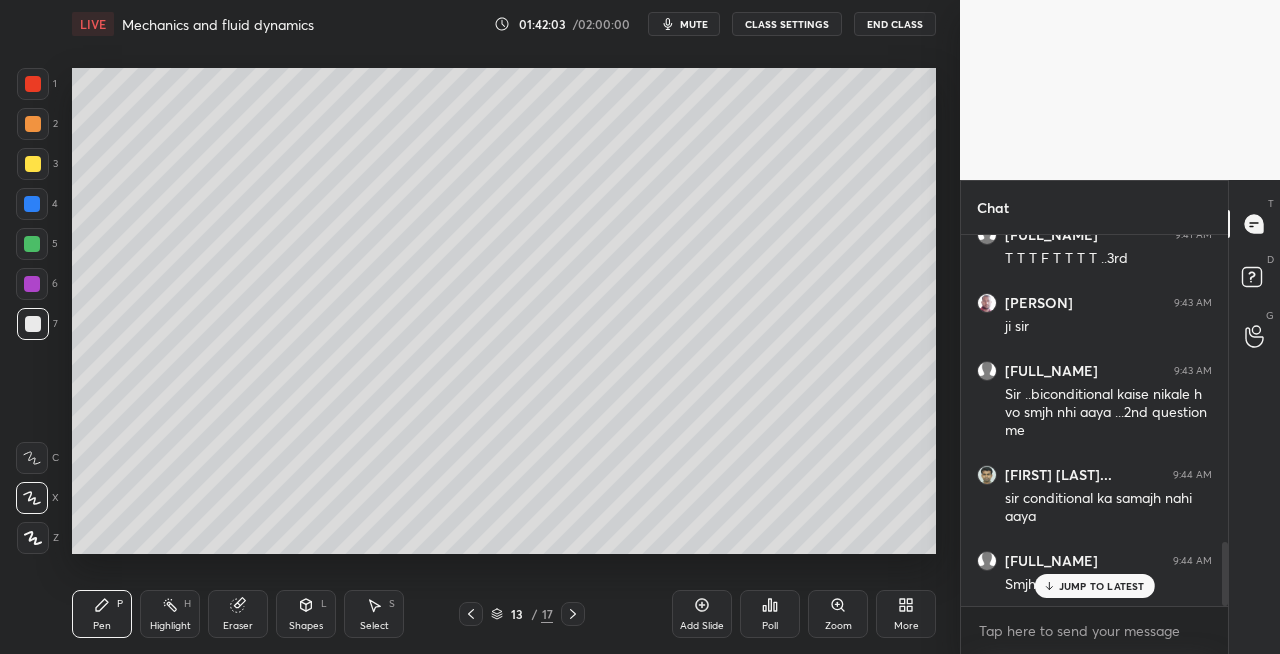 click 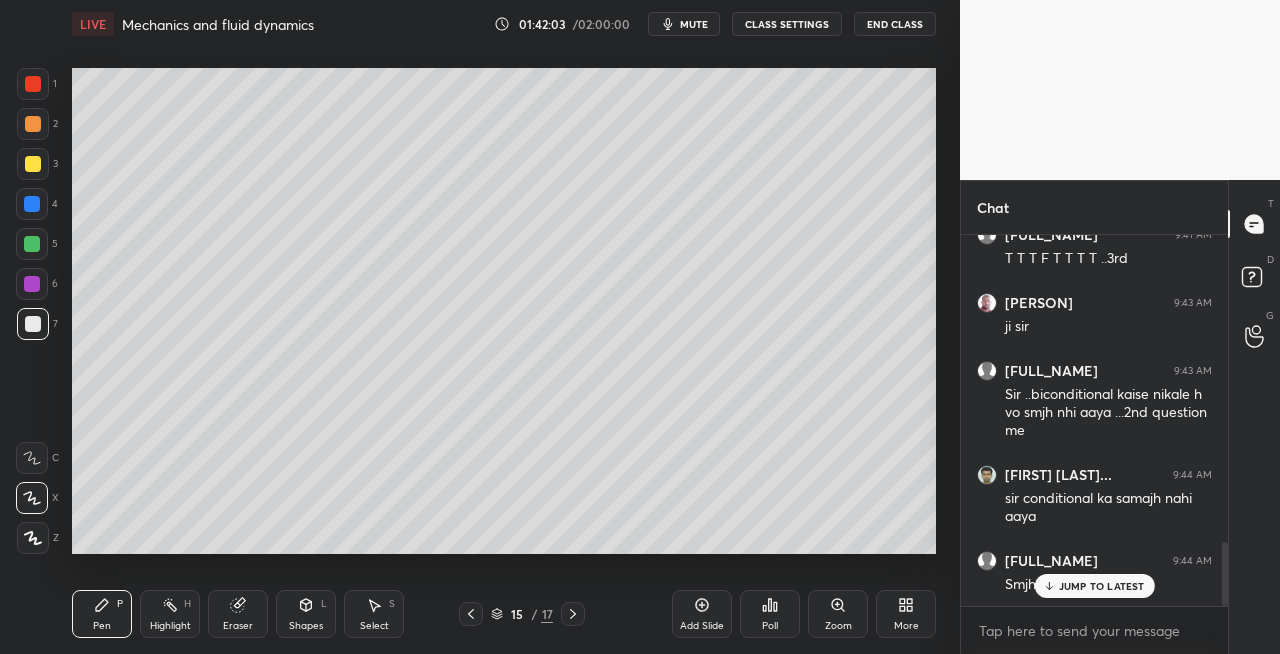 click 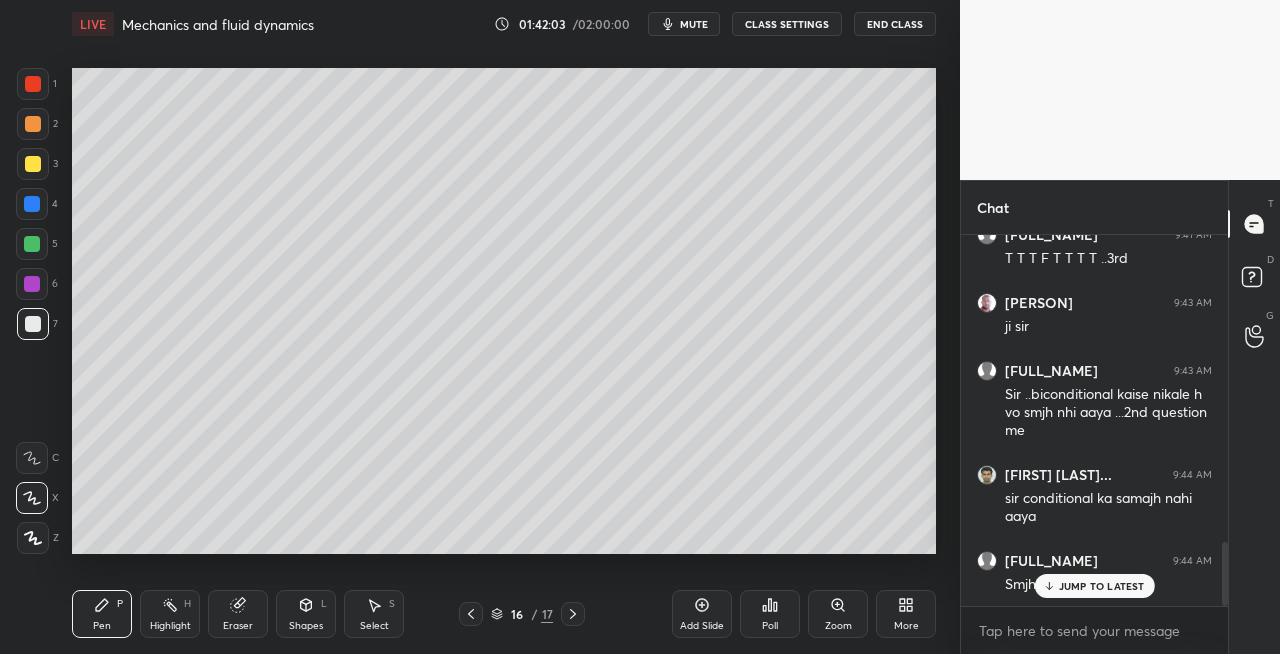 click 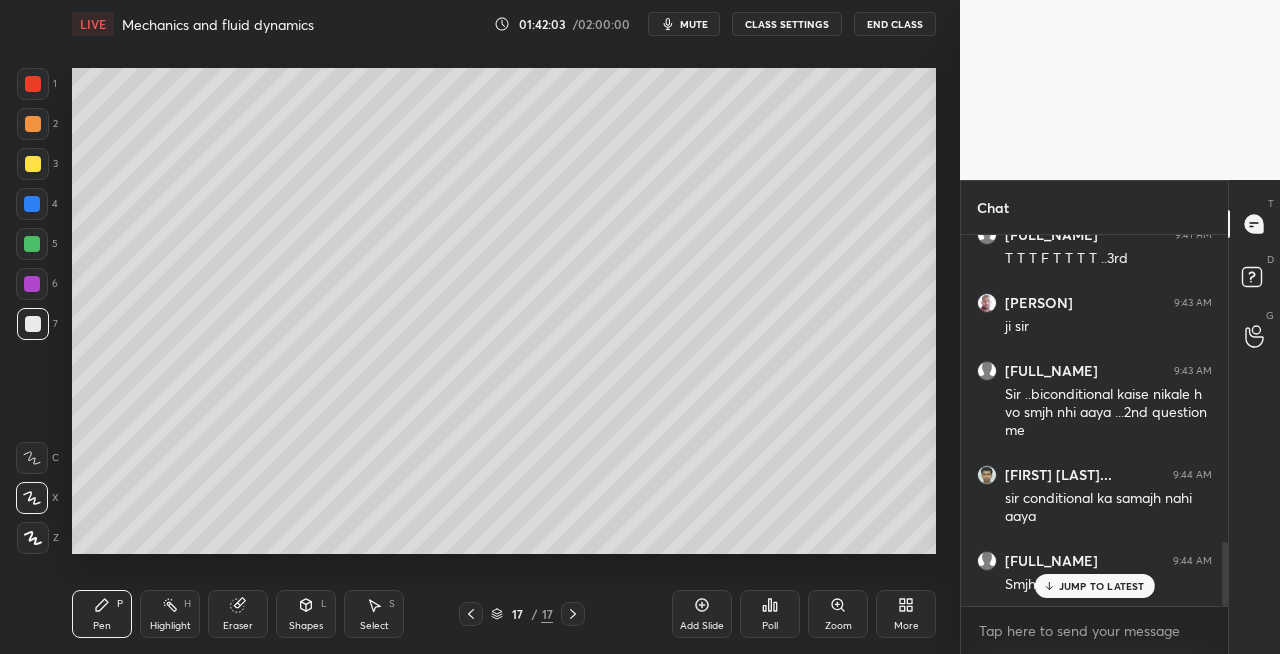 click 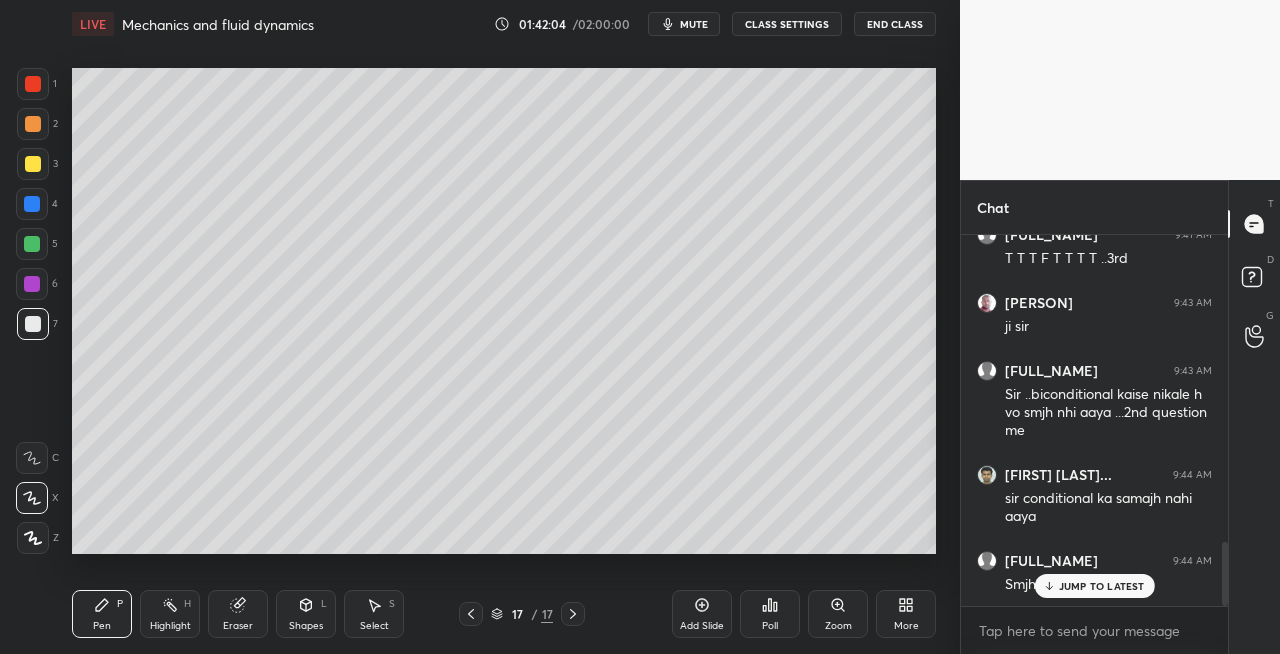 click 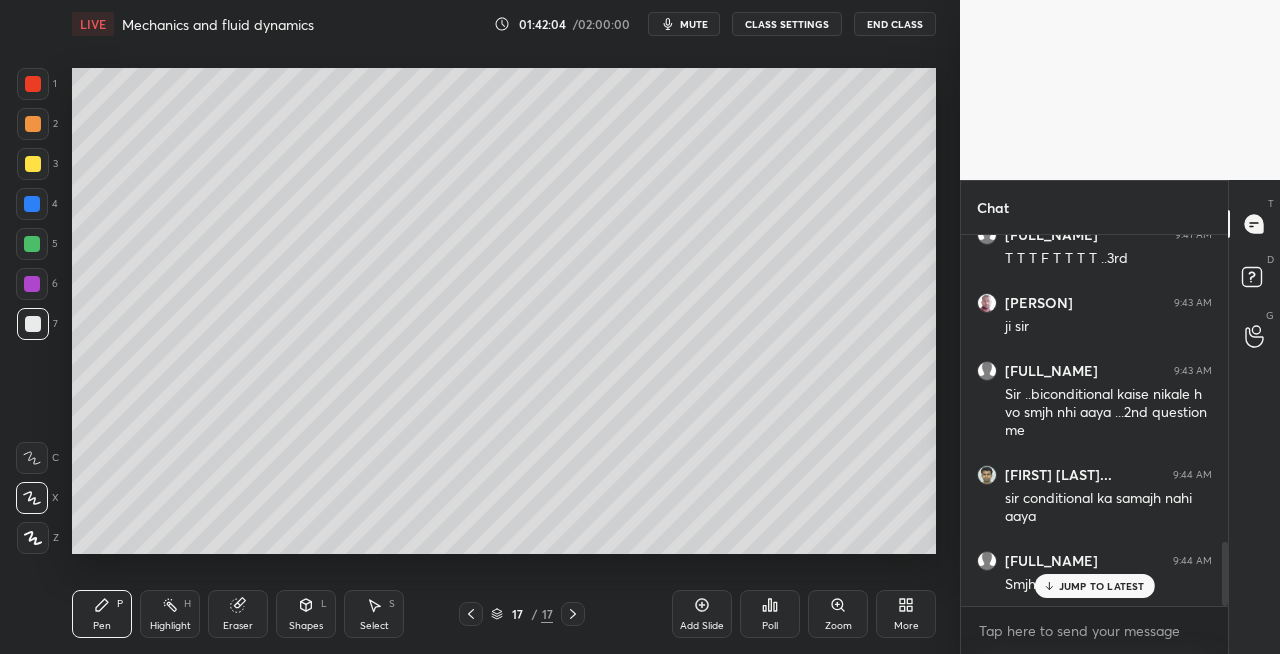 click 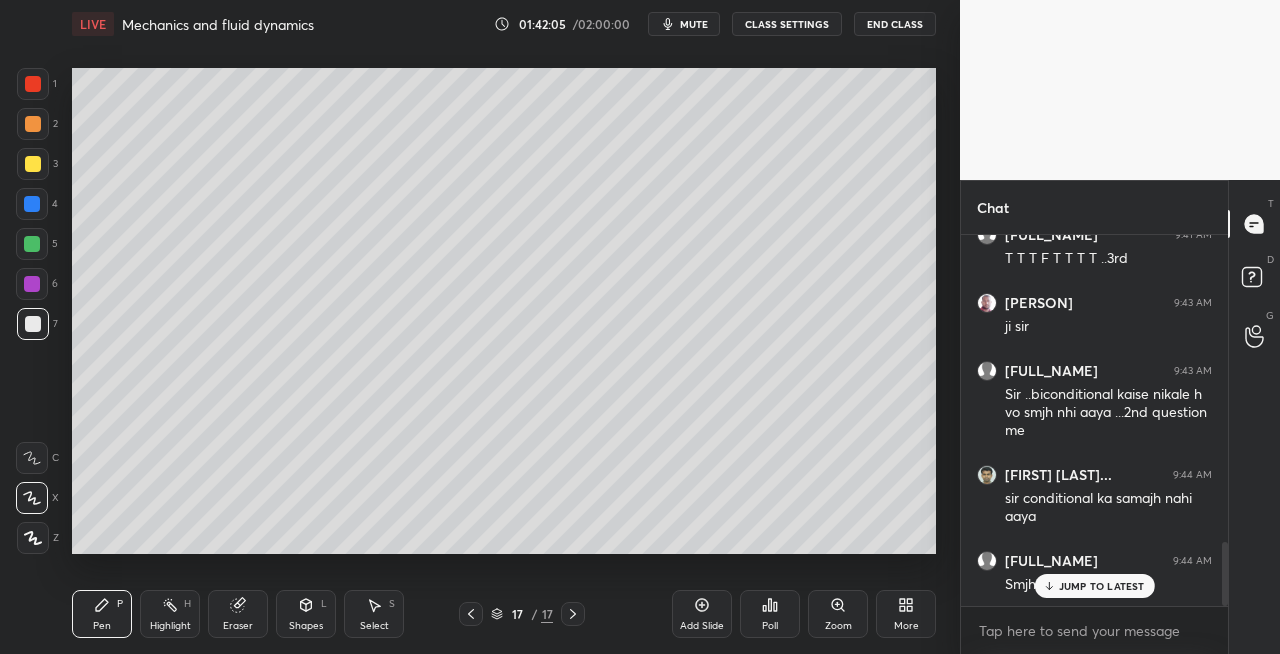 click 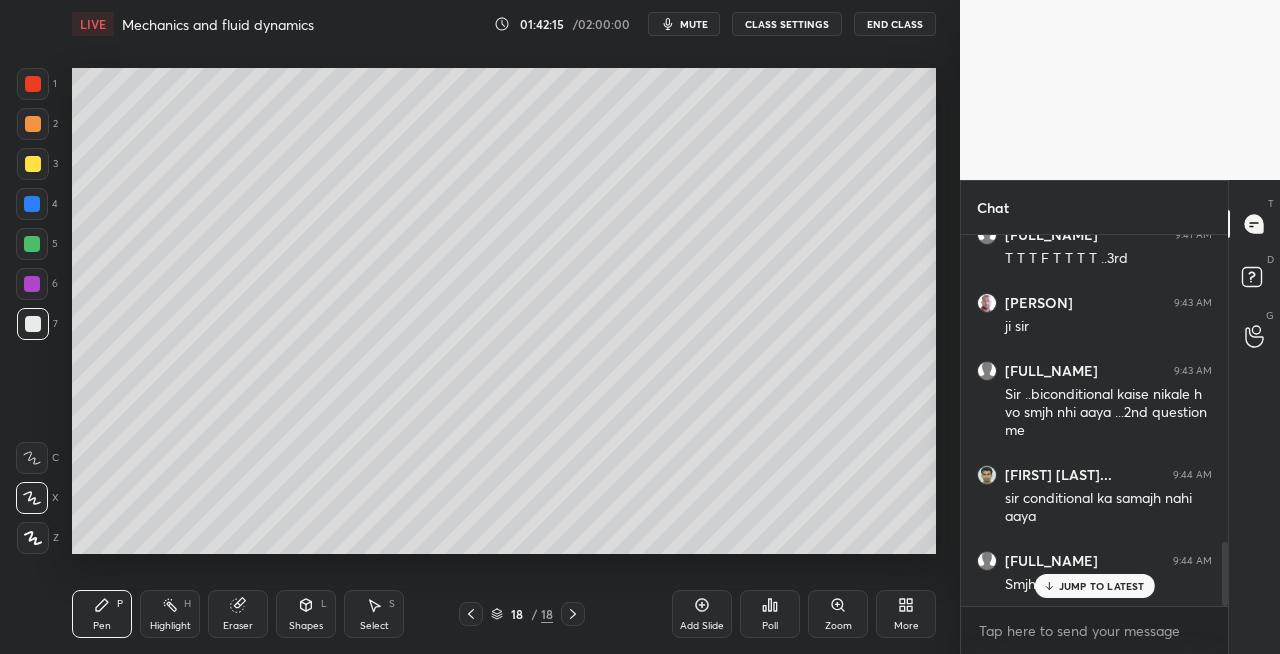 click at bounding box center [33, 164] 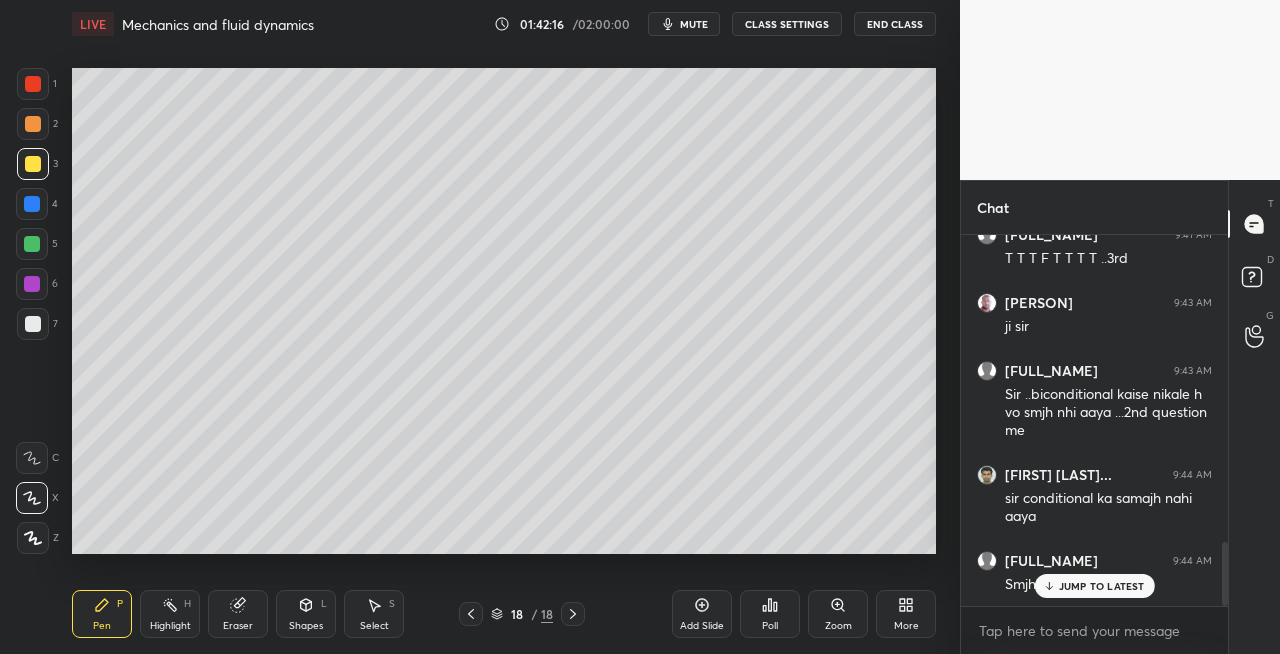 click 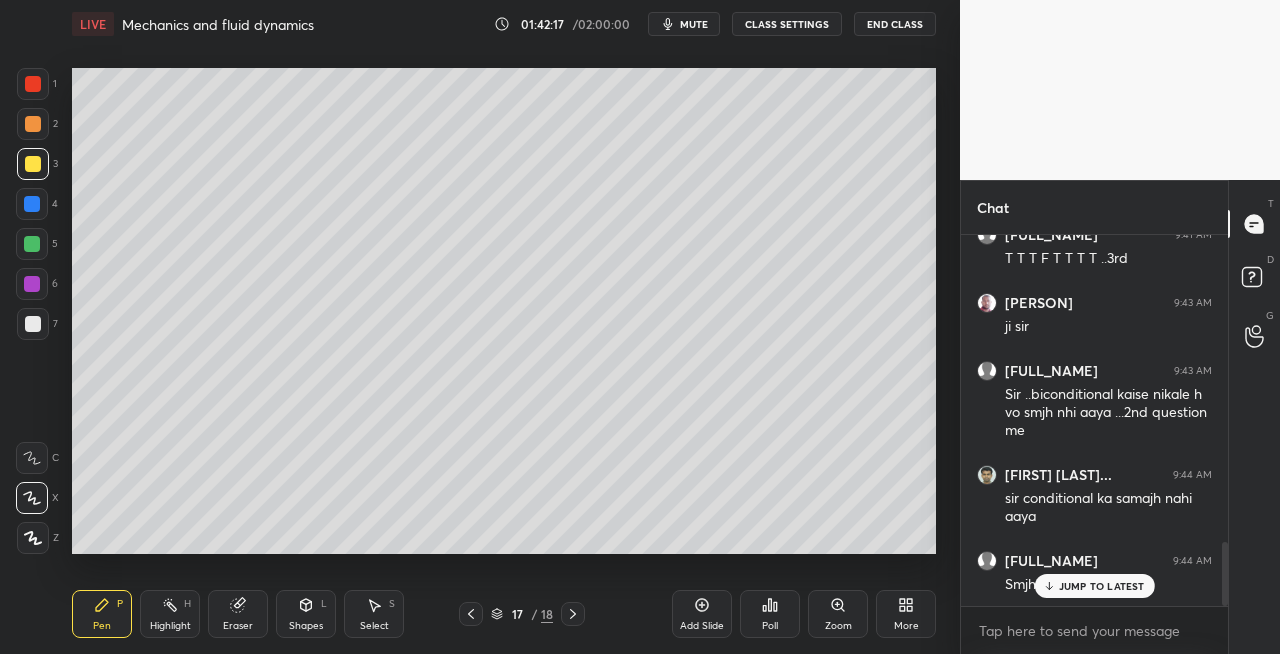 click 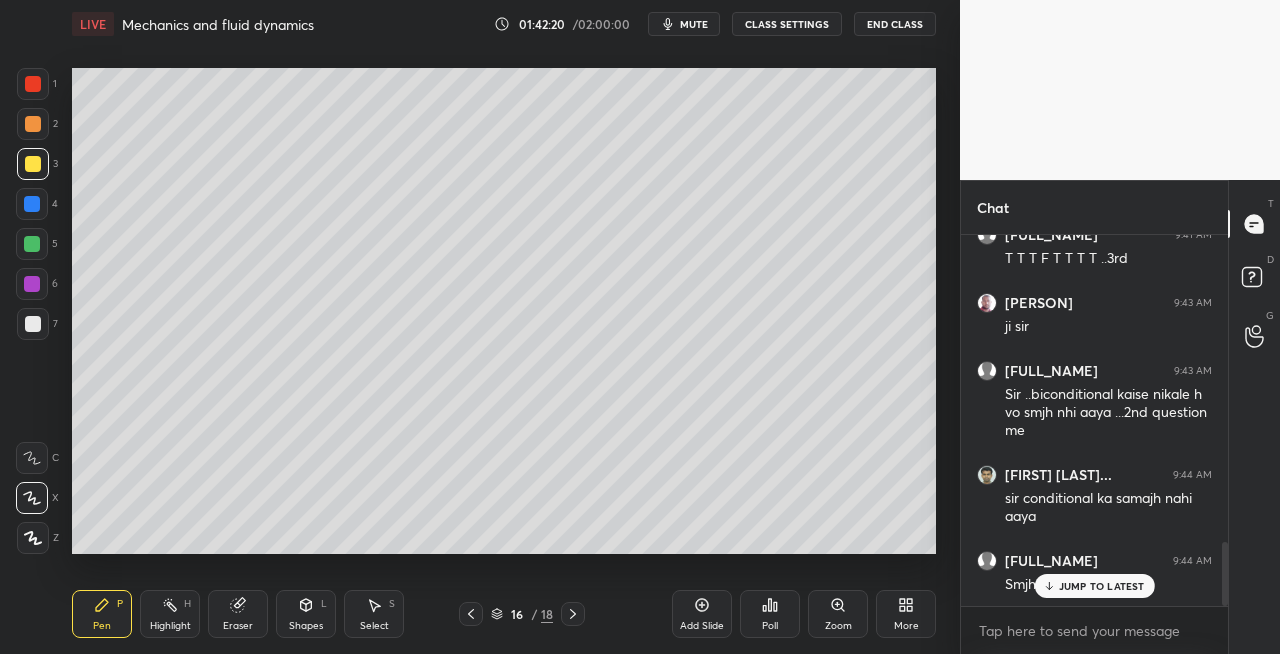 click 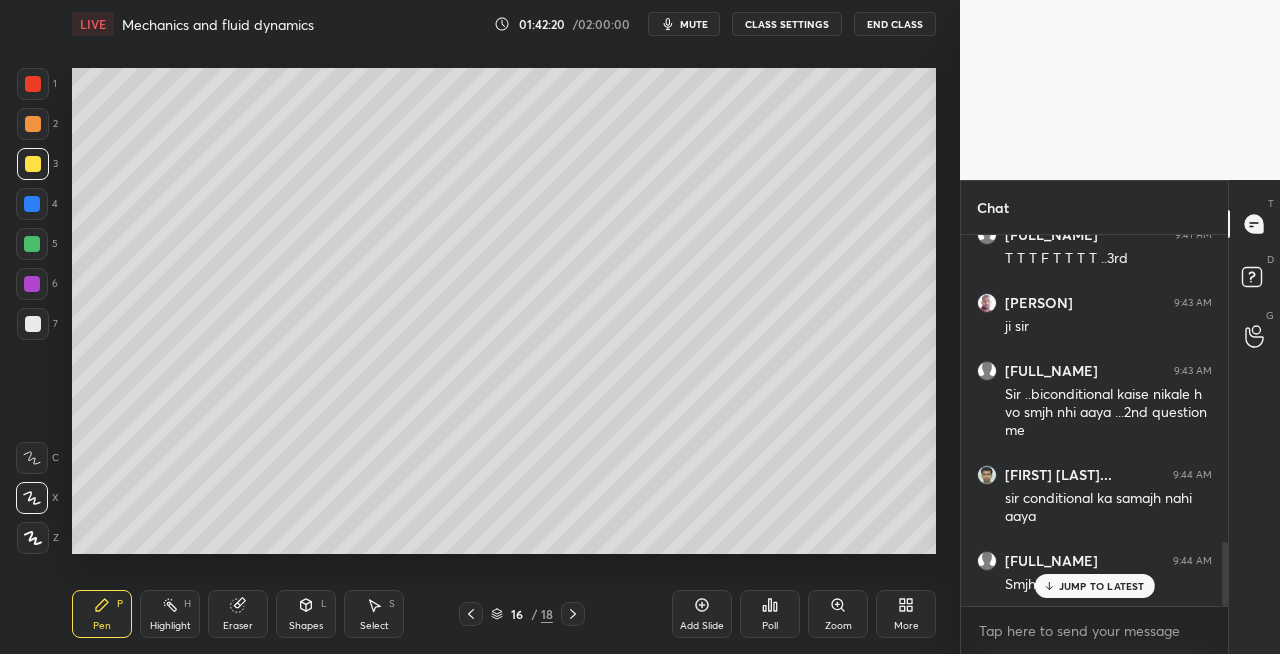click 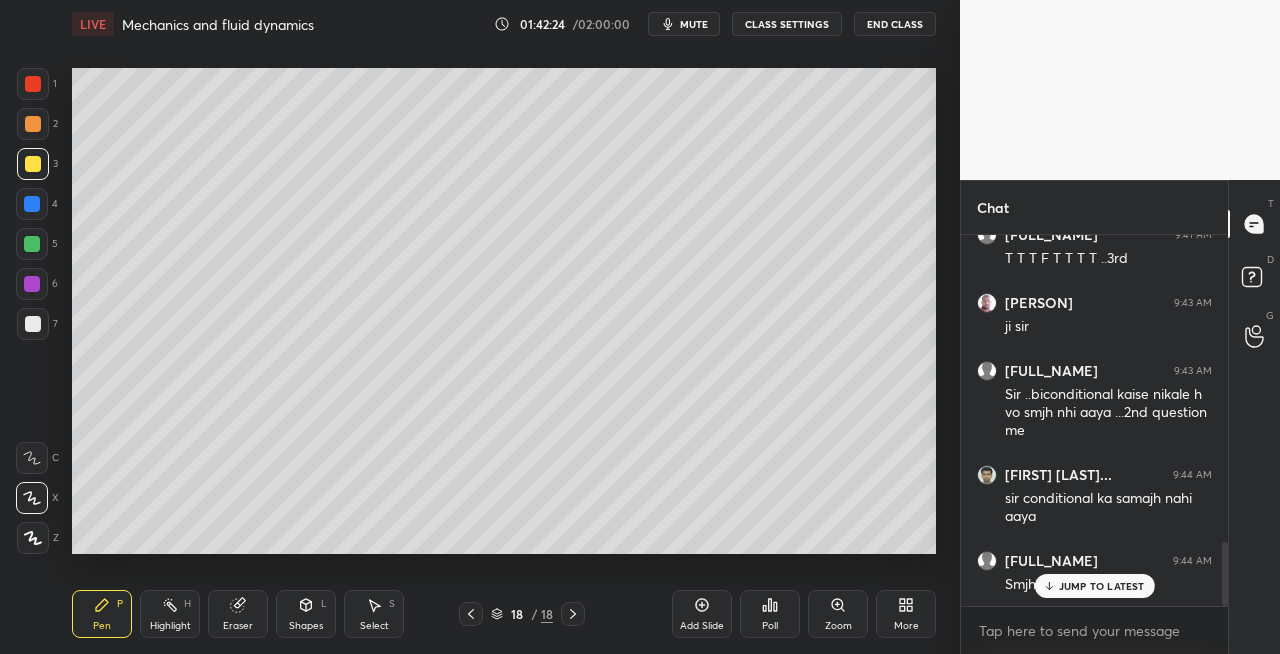 click on "Shapes L" at bounding box center [306, 614] 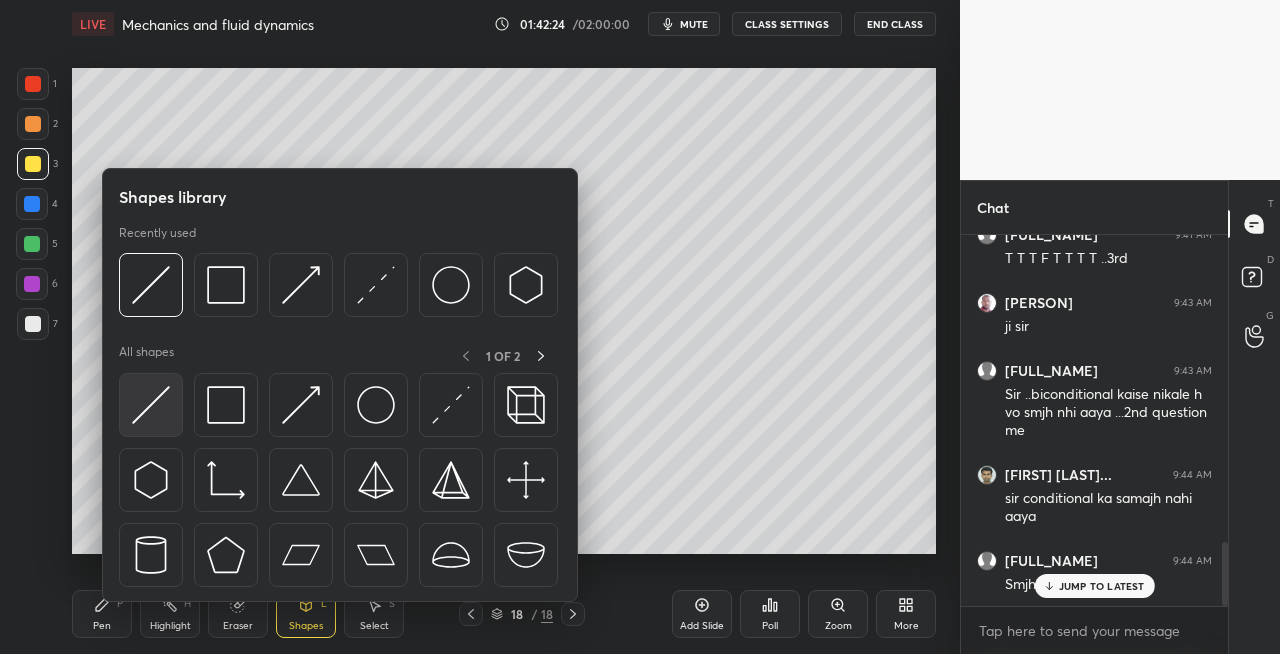 click at bounding box center (151, 405) 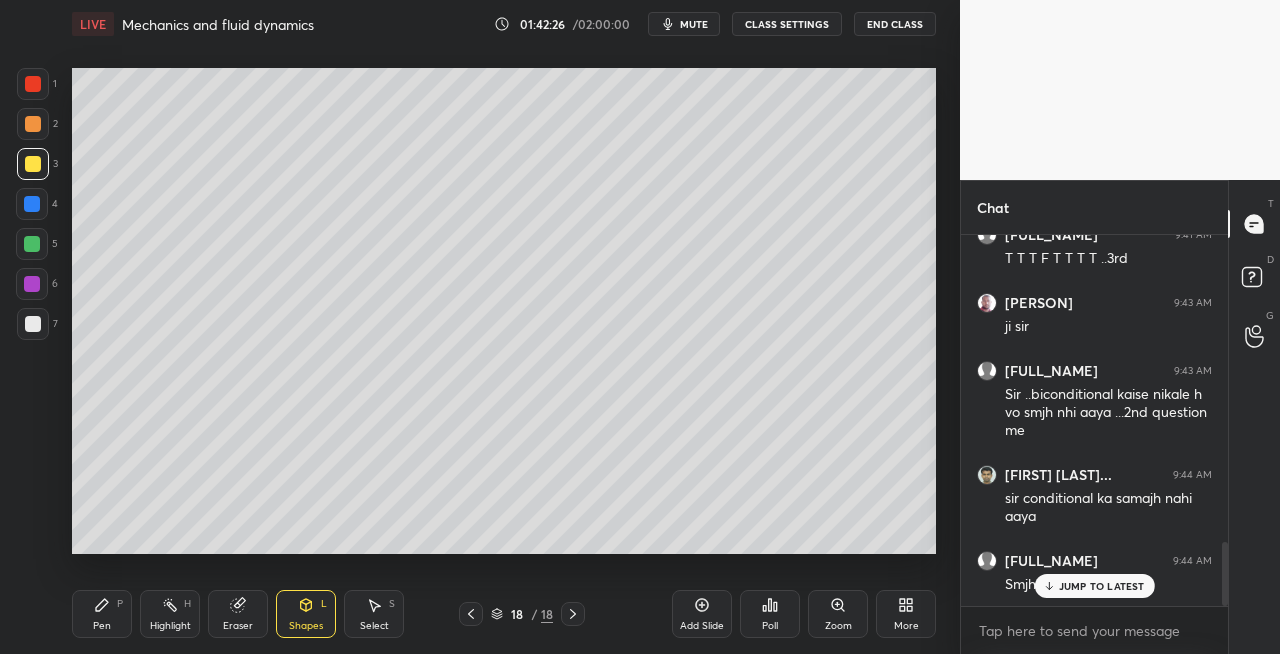 click 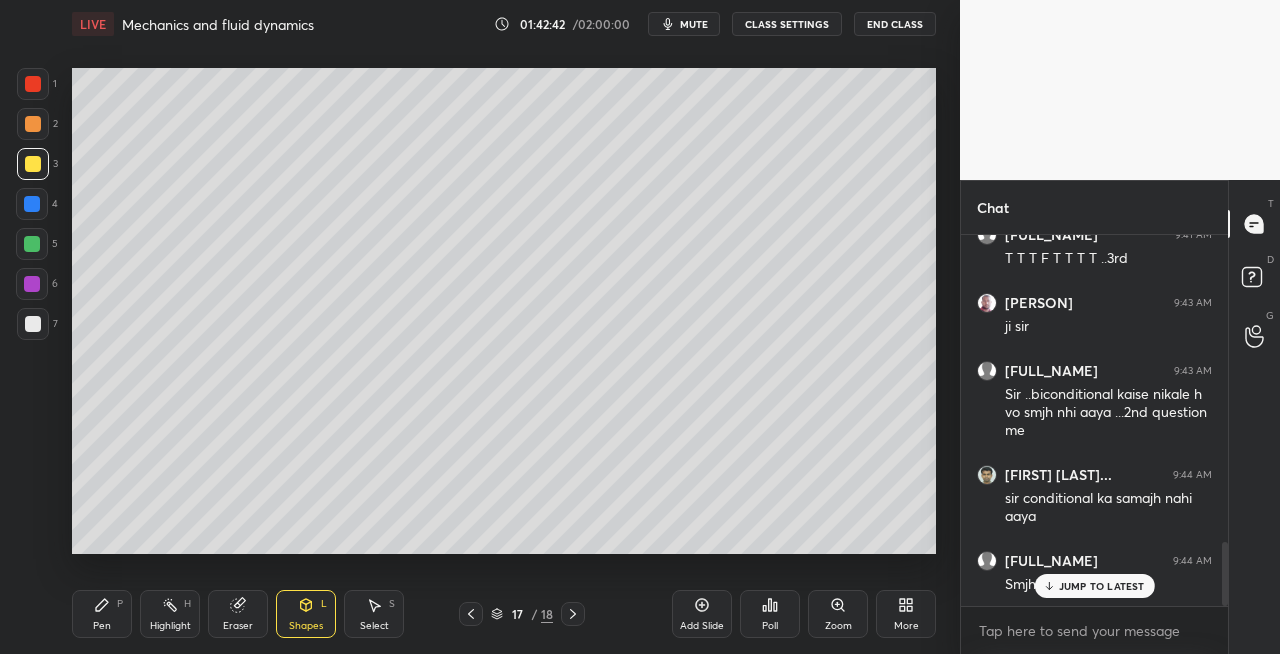 click 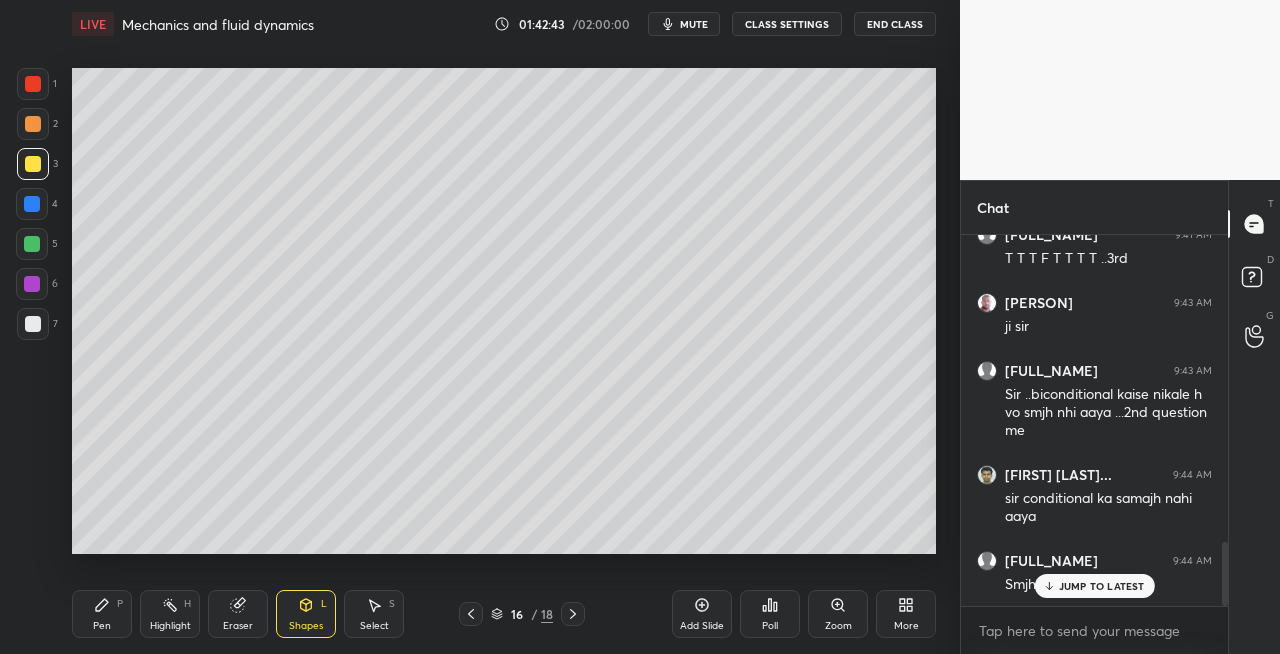 click 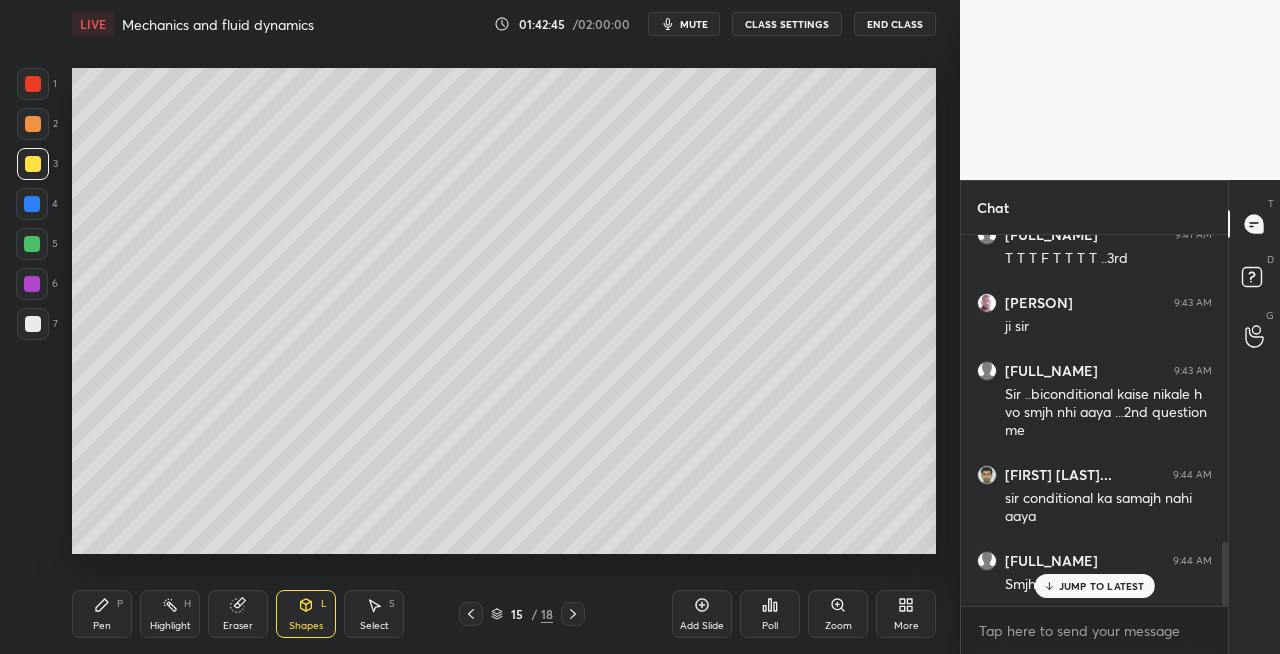 click 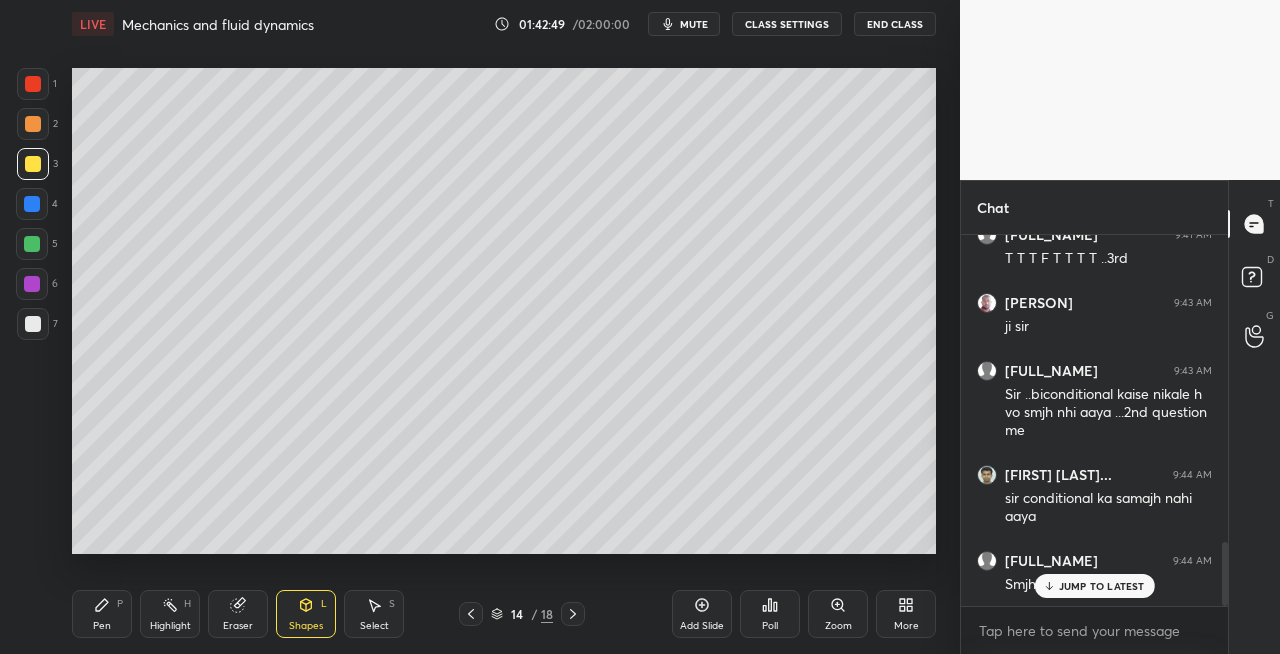 click 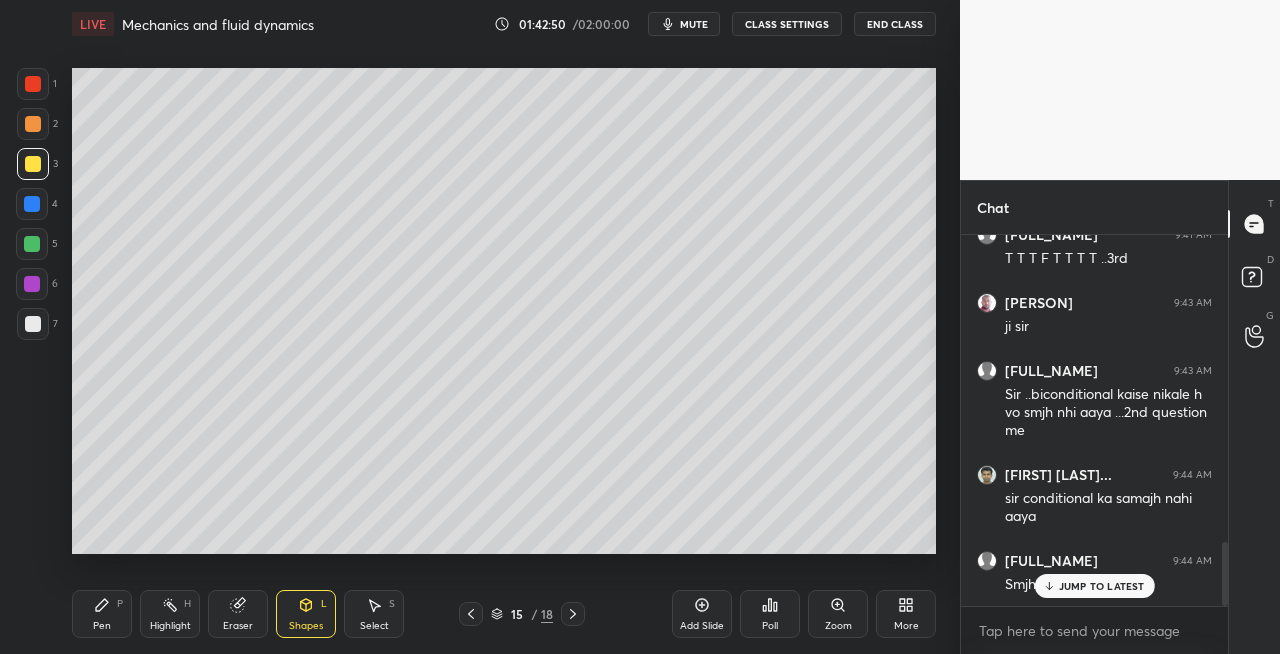 click 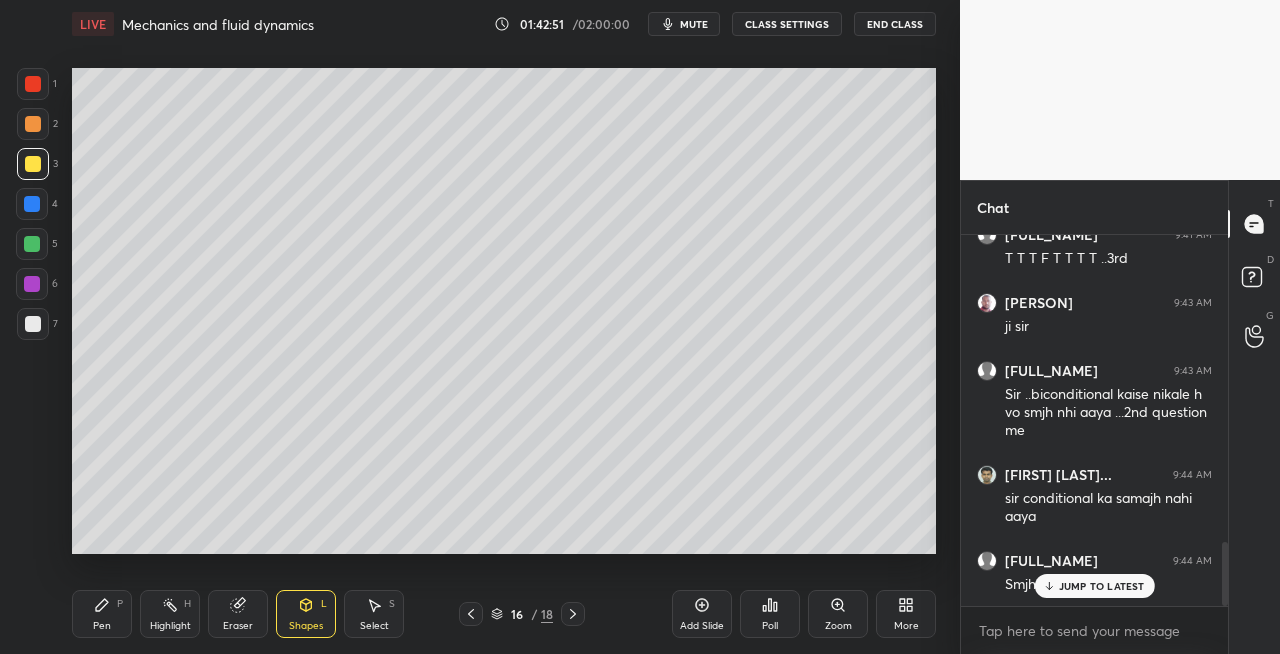 click 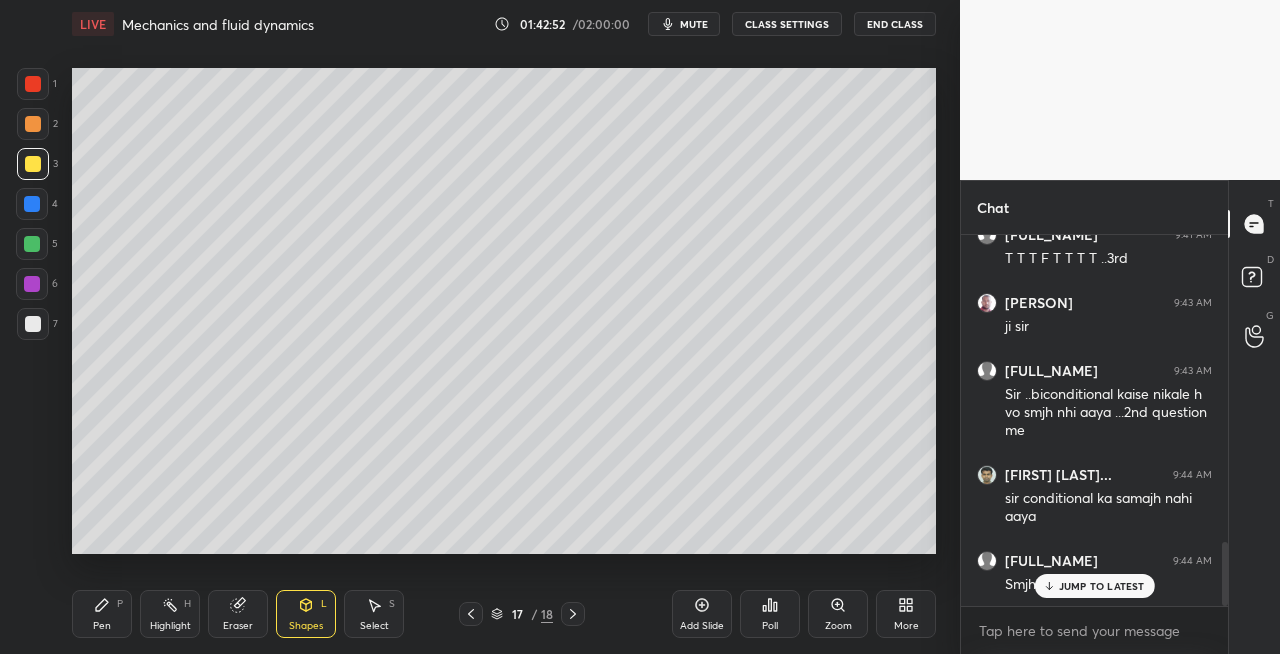 click 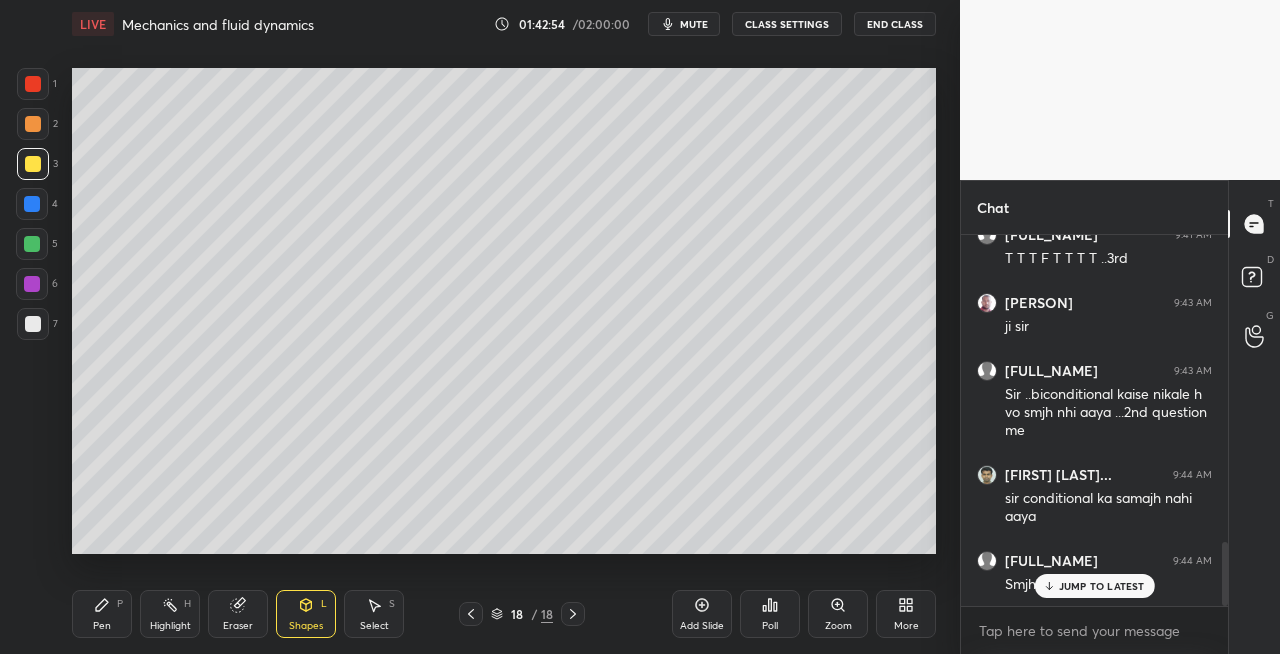 click on "Pen P" at bounding box center (102, 614) 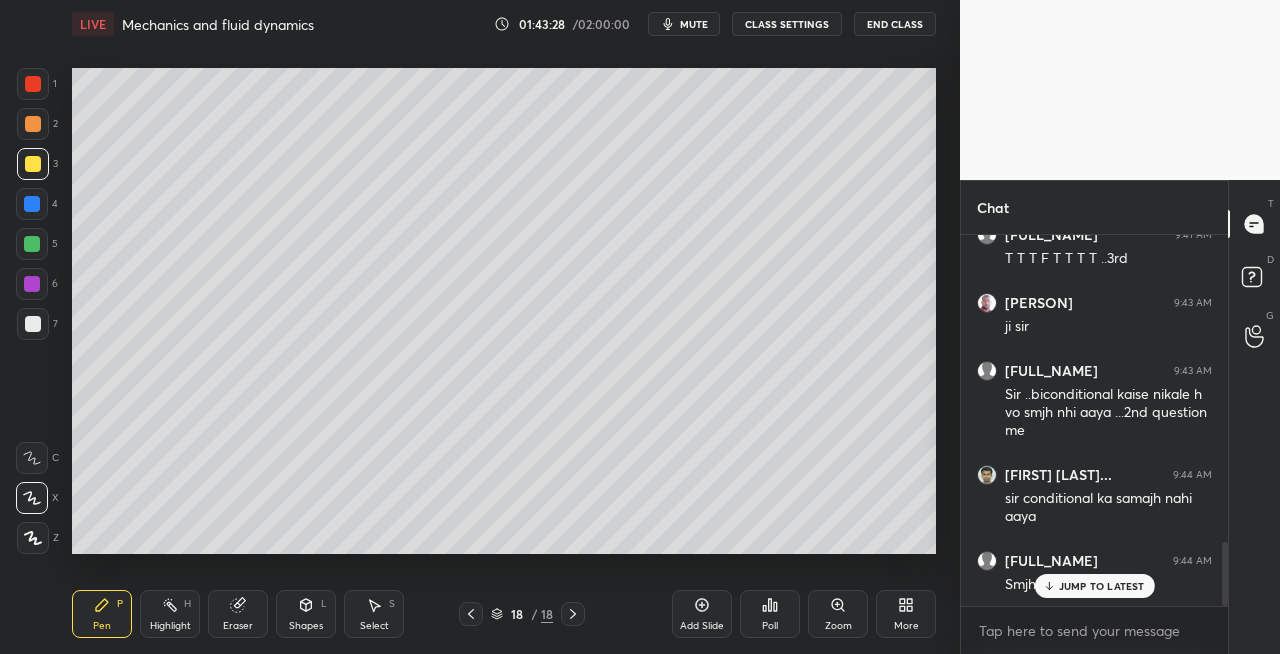 click on "Eraser" at bounding box center (238, 614) 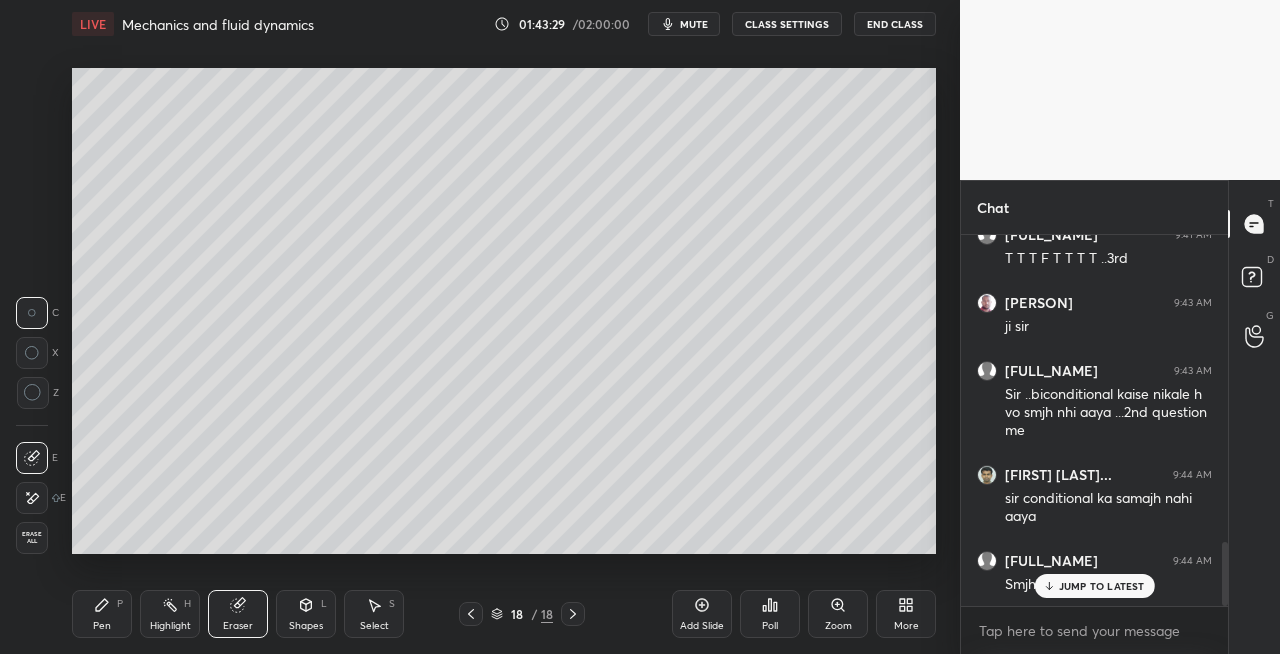 click on "Pen P" at bounding box center [102, 614] 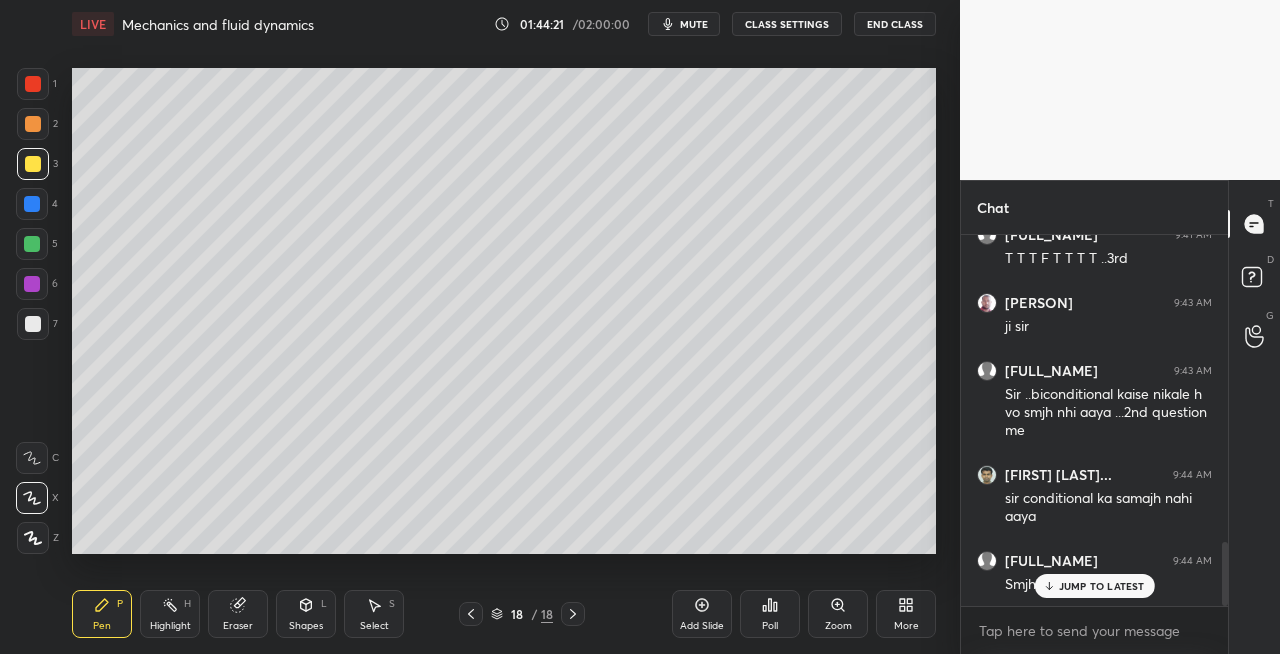 click on "Eraser" at bounding box center (238, 626) 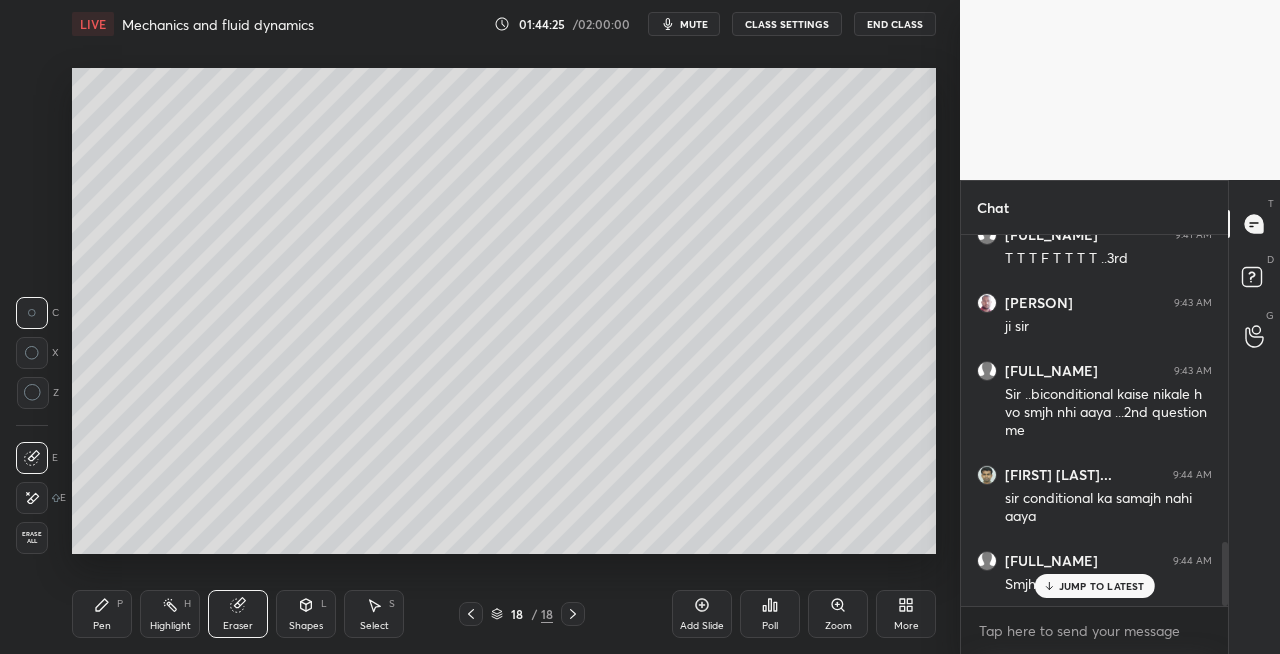 click on "Pen P" at bounding box center (102, 614) 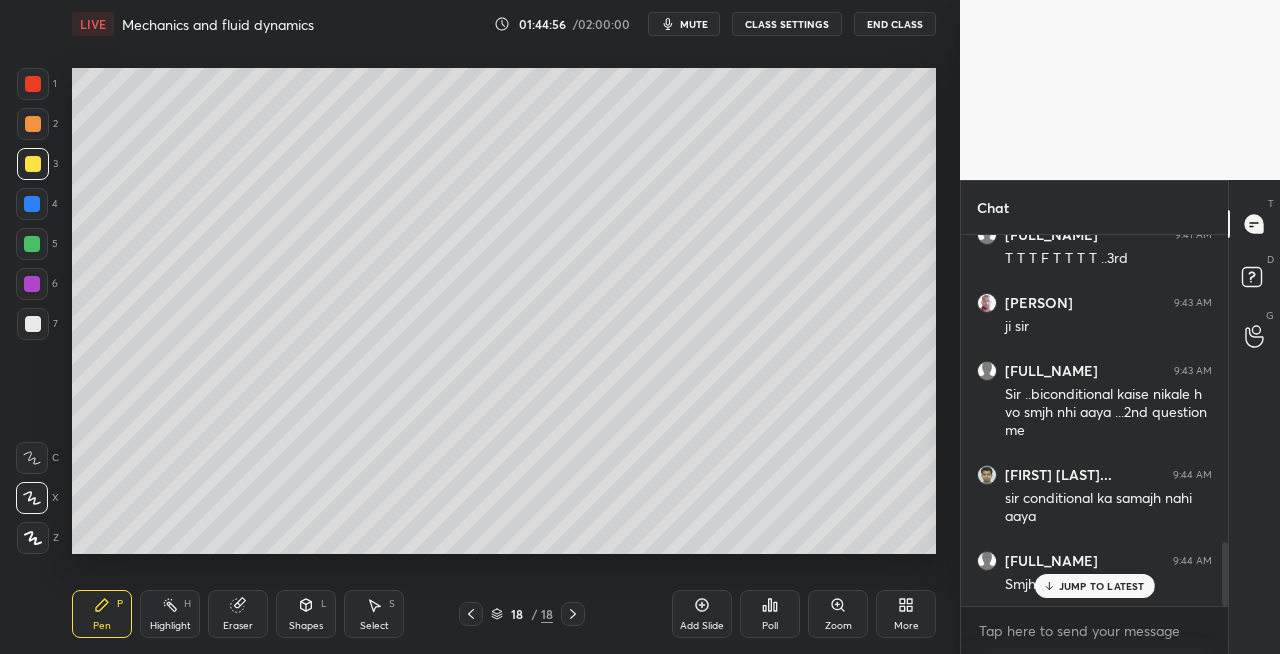 click at bounding box center [33, 324] 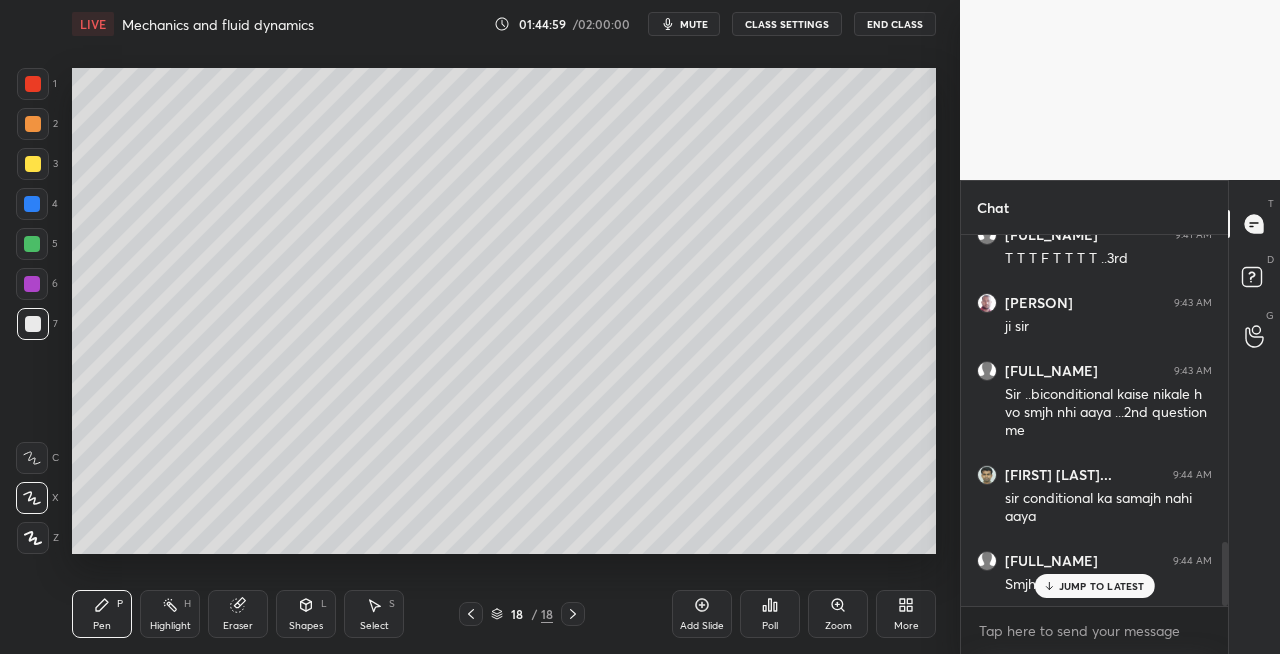 click on "Shapes L" at bounding box center [306, 614] 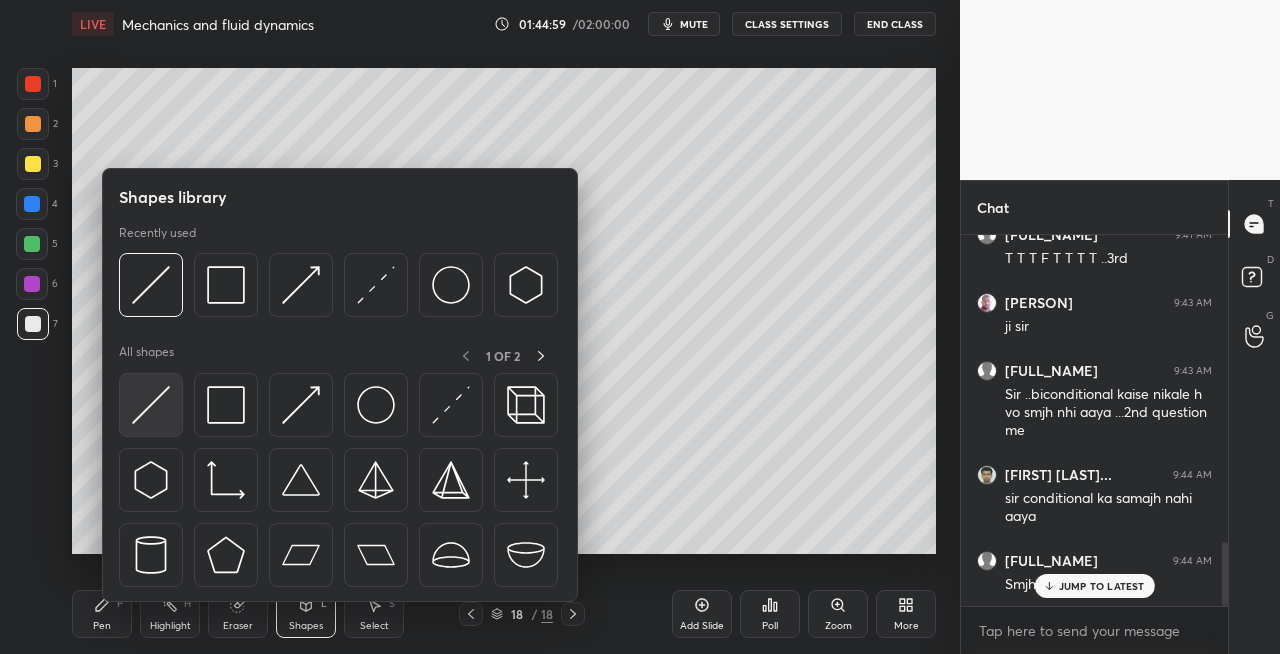 click at bounding box center (151, 405) 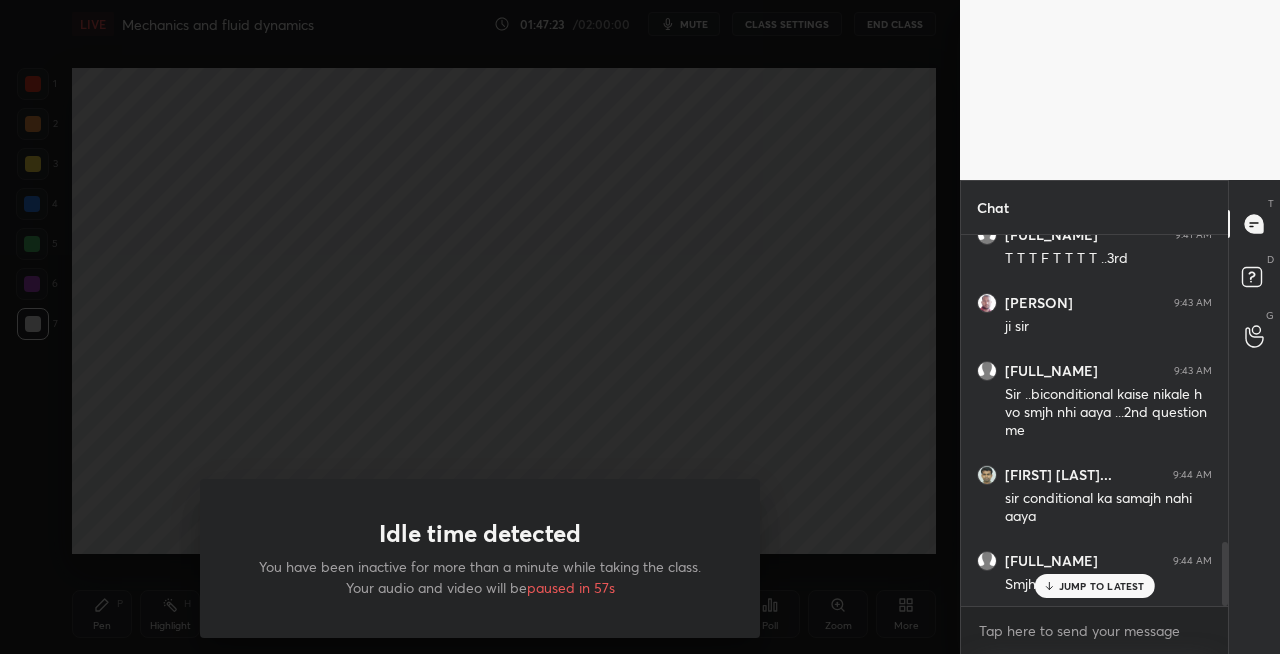 click on "Idle time detected You have been inactive for more than a minute while taking the class. Your audio and video will be  paused in 57s" at bounding box center [480, 327] 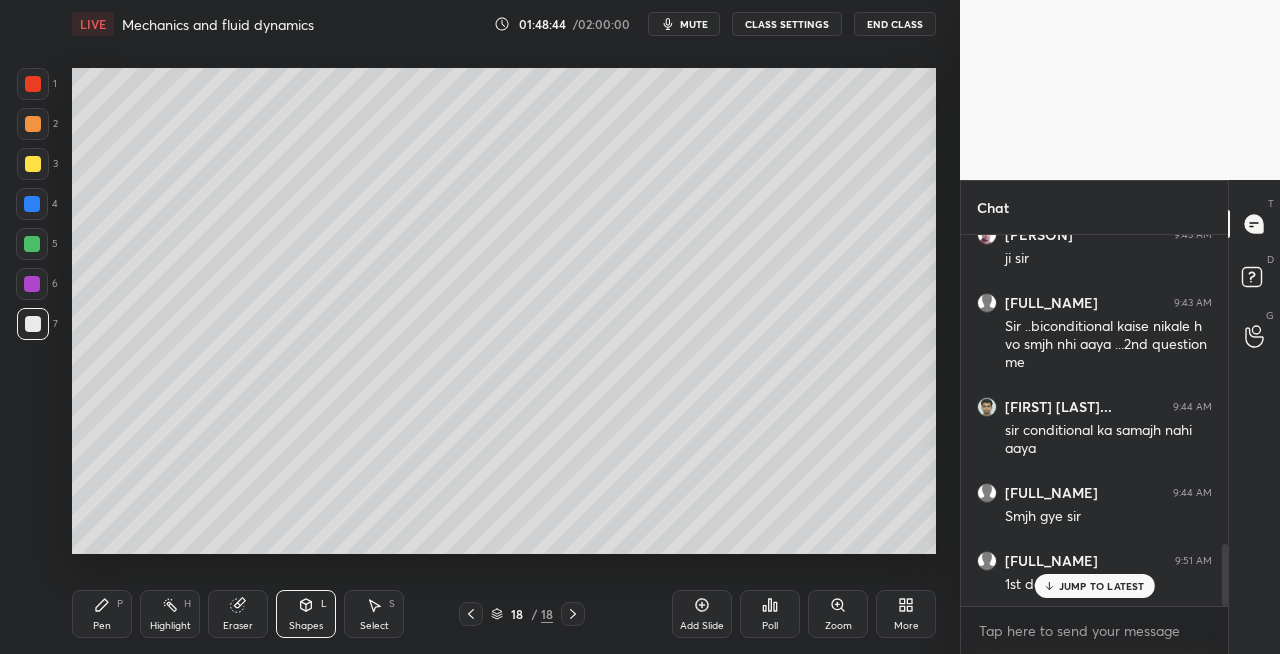scroll, scrollTop: 1908, scrollLeft: 0, axis: vertical 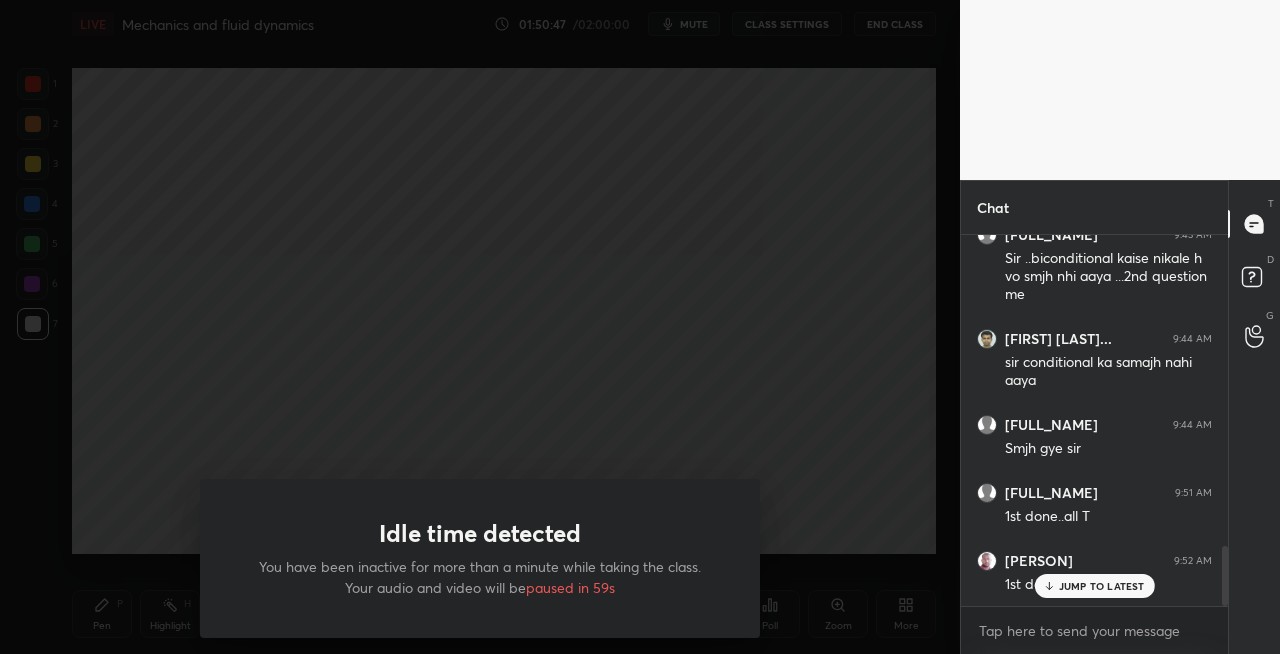click on "Idle time detected You have been inactive for more than a minute while taking the class. Your audio and video will be  paused in 59s" at bounding box center (480, 327) 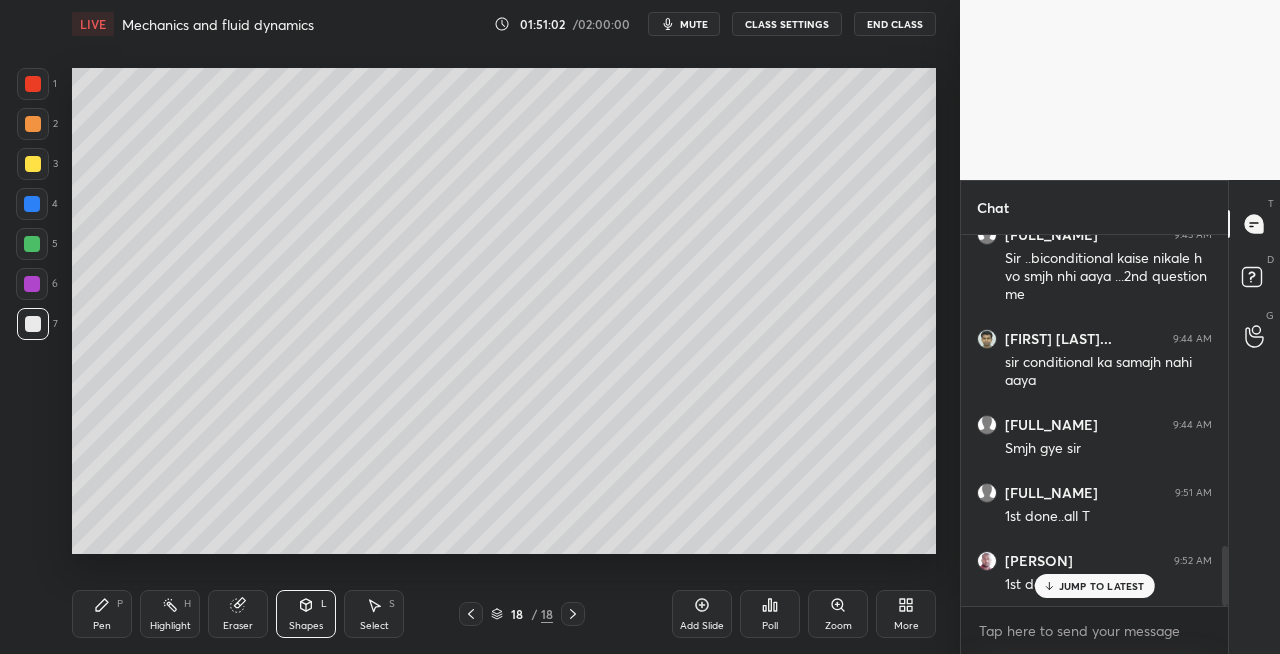 click on "Pen P" at bounding box center (102, 614) 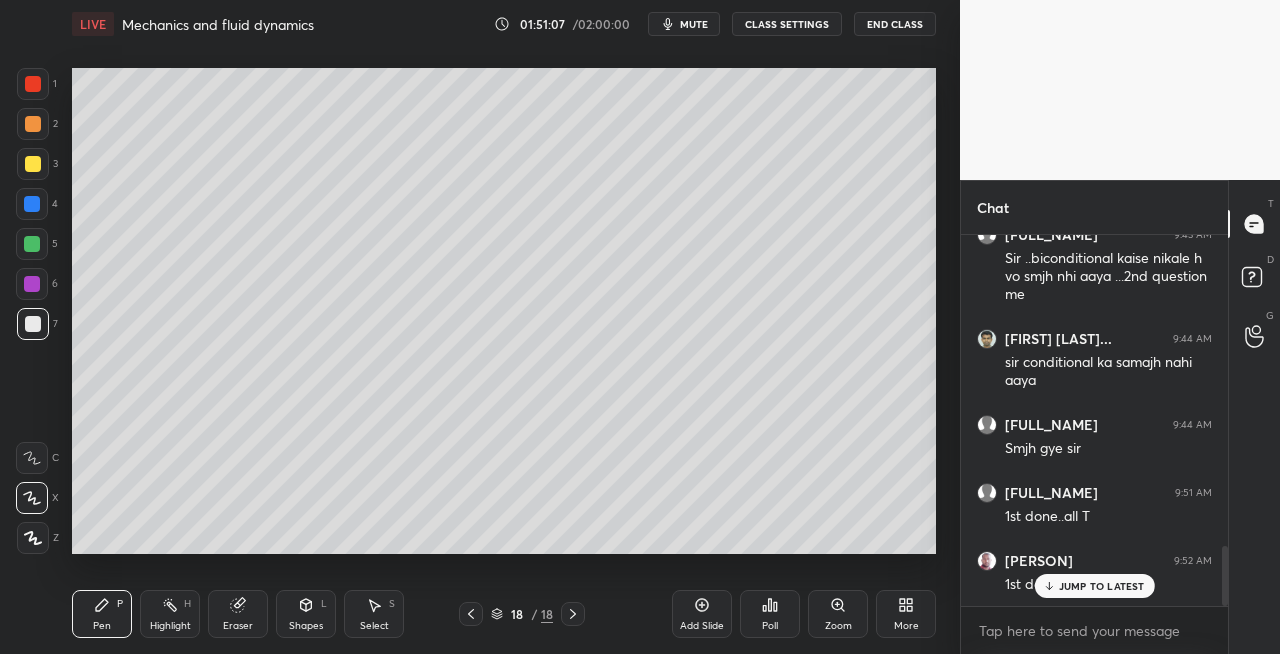 click on "Shapes" at bounding box center [306, 626] 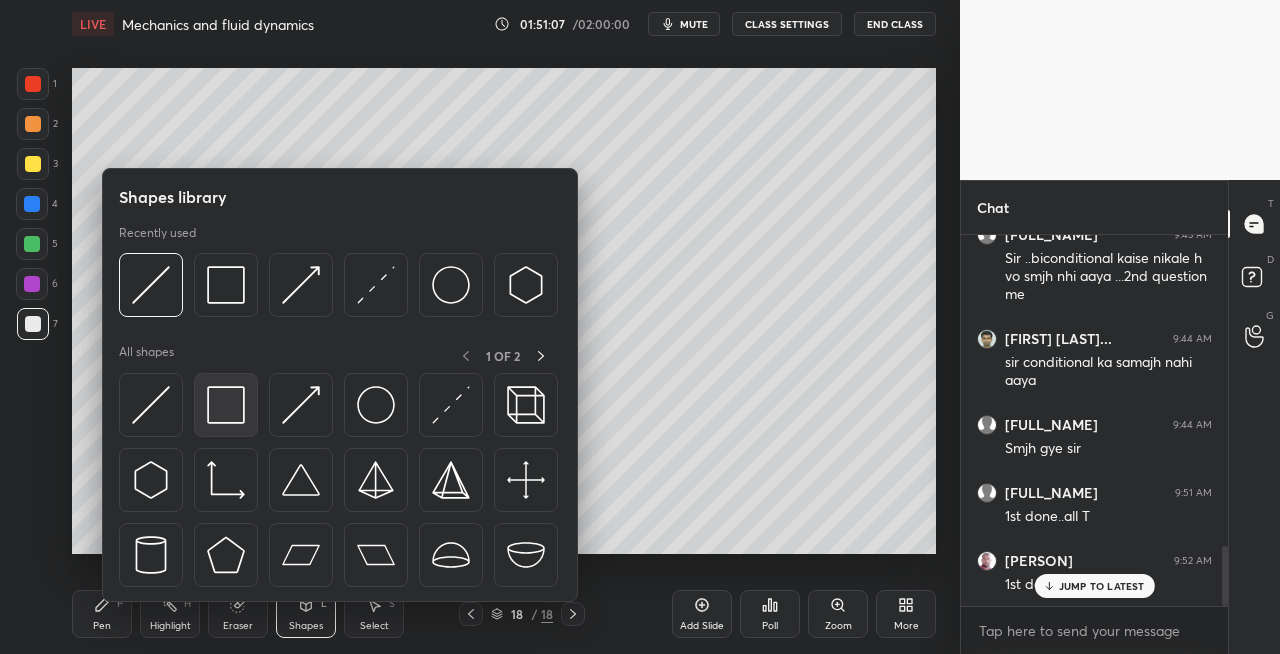 click at bounding box center [226, 405] 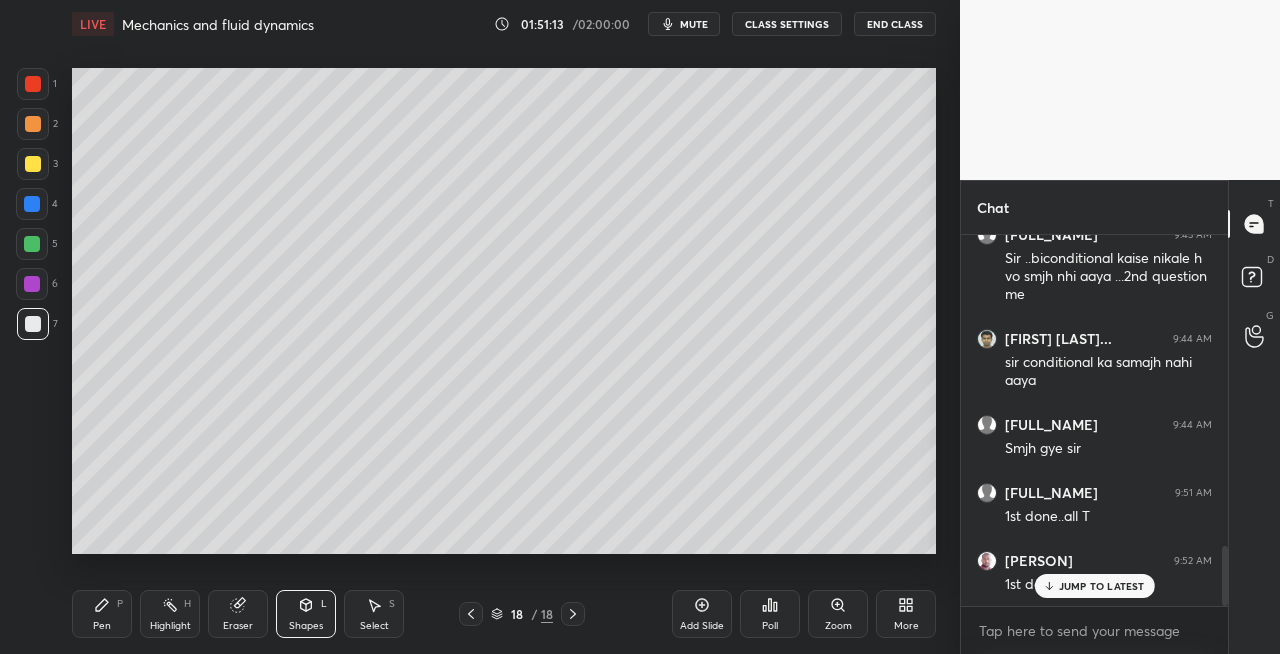 click 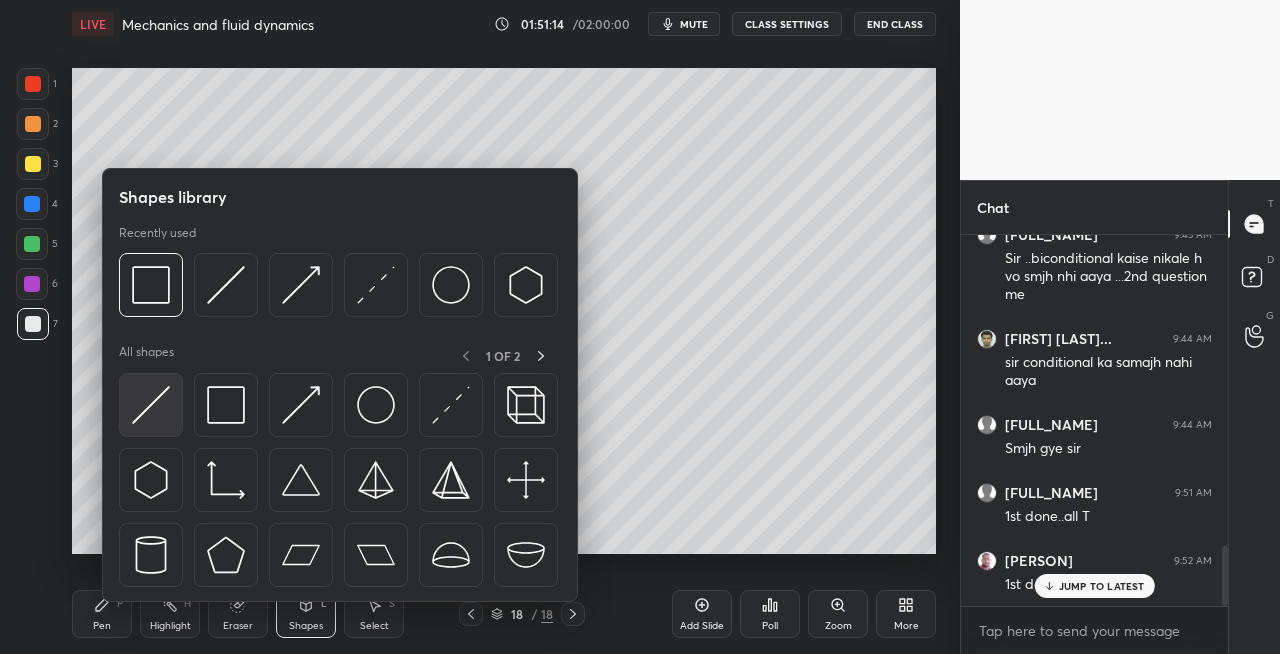 click at bounding box center (151, 405) 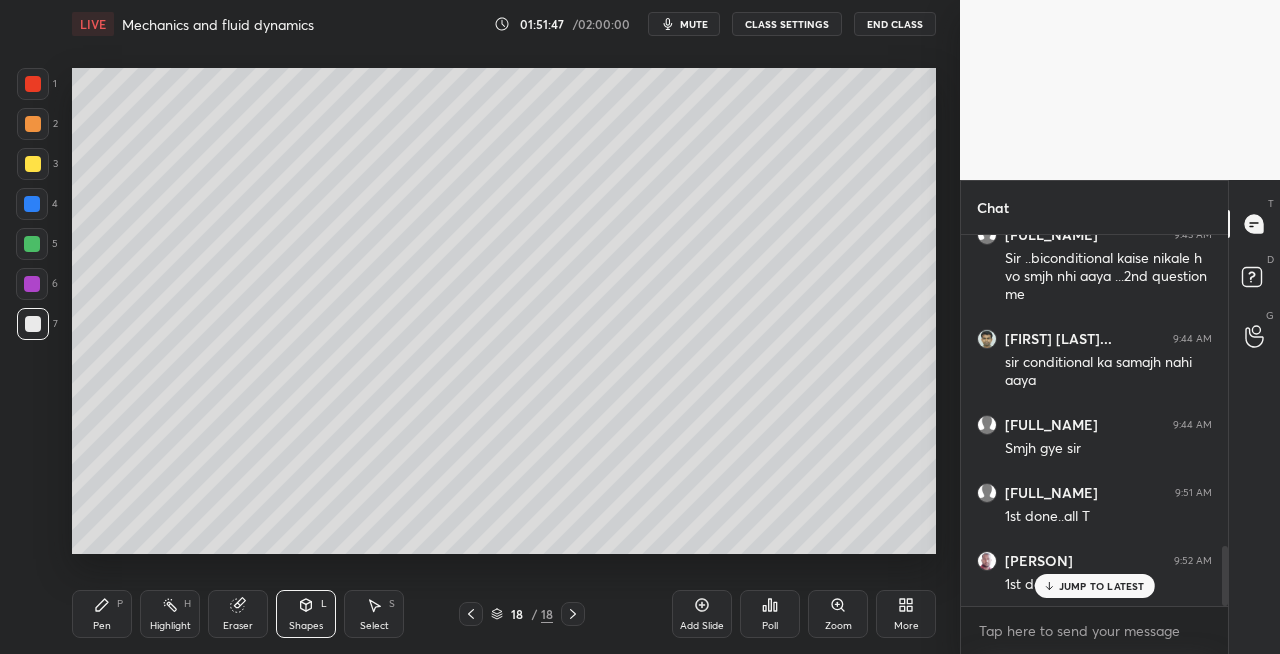 click on "Pen P" at bounding box center [102, 614] 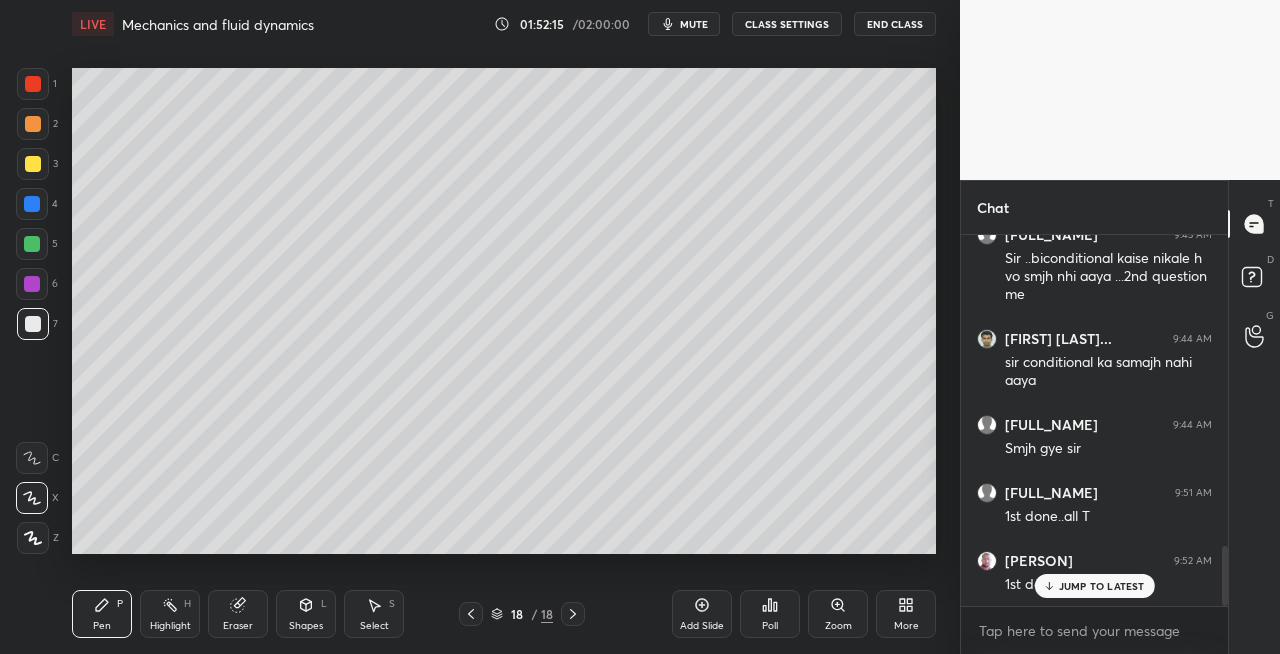 scroll, scrollTop: 1976, scrollLeft: 0, axis: vertical 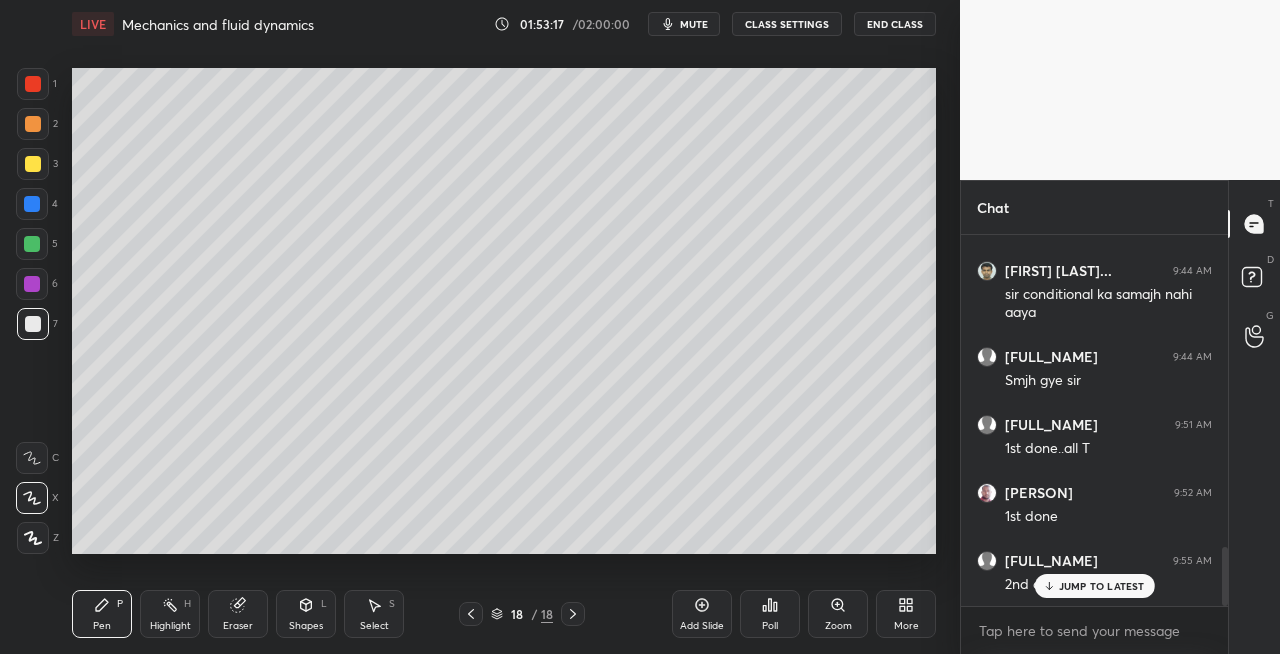 click on "Pen P Highlight H Eraser Shapes L Select S" at bounding box center [222, 614] 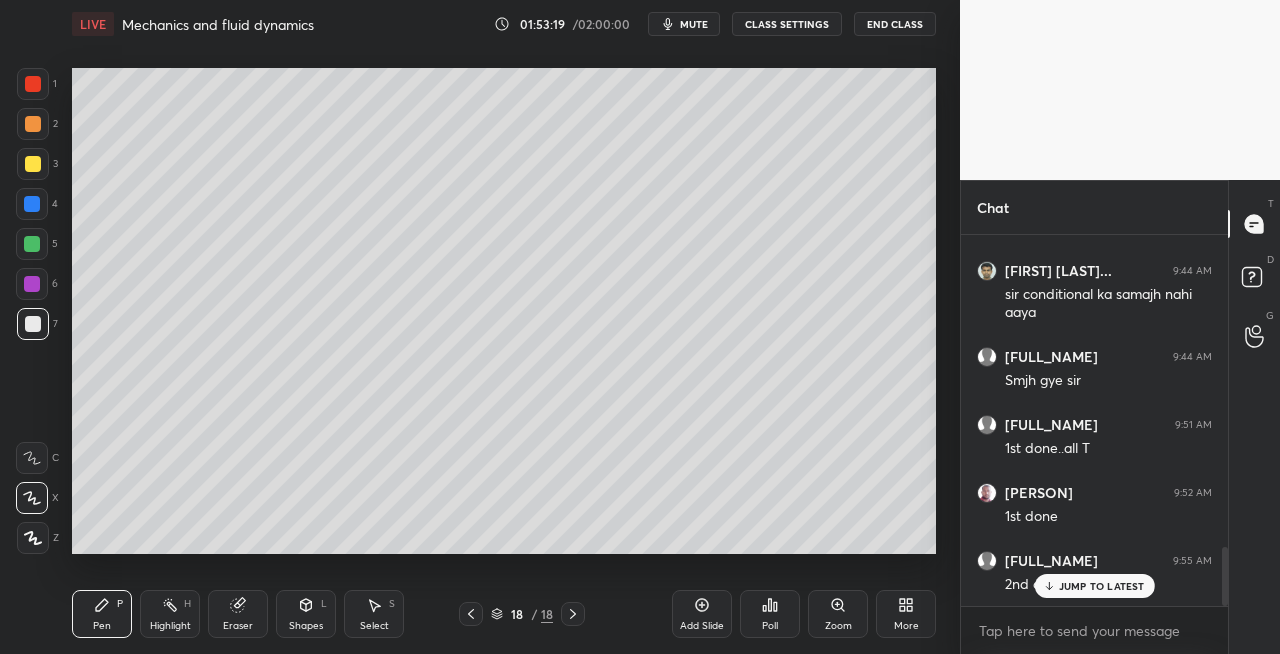 click on "Eraser" at bounding box center (238, 614) 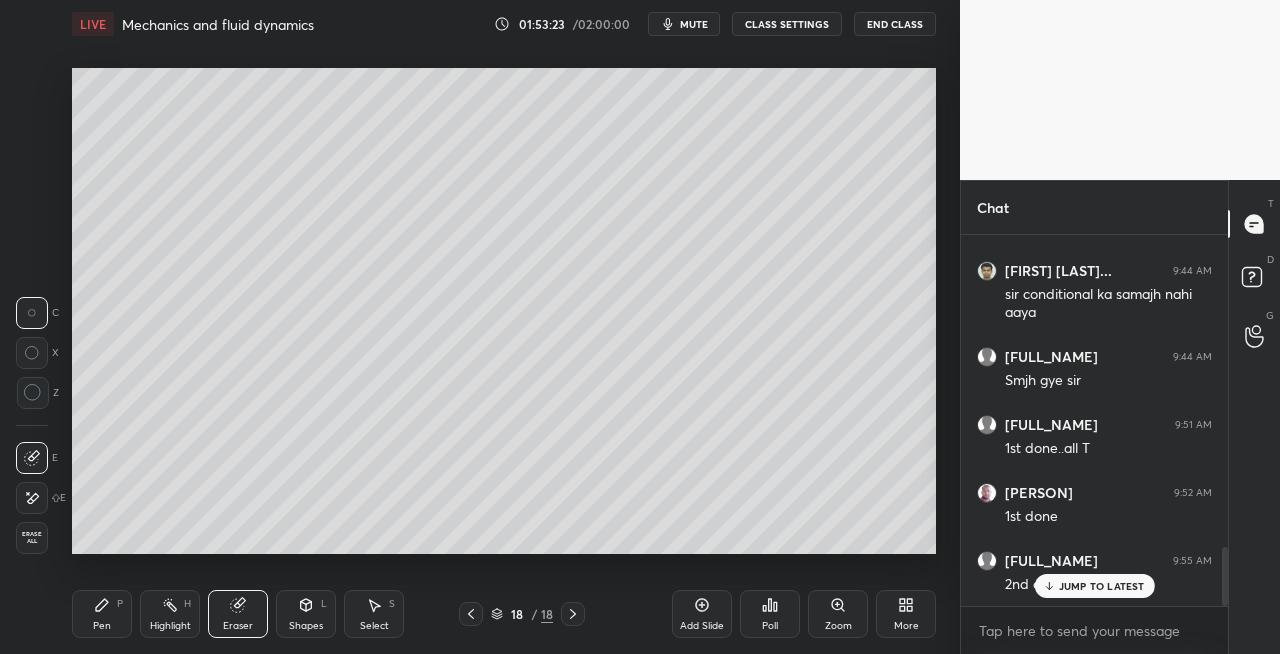 click 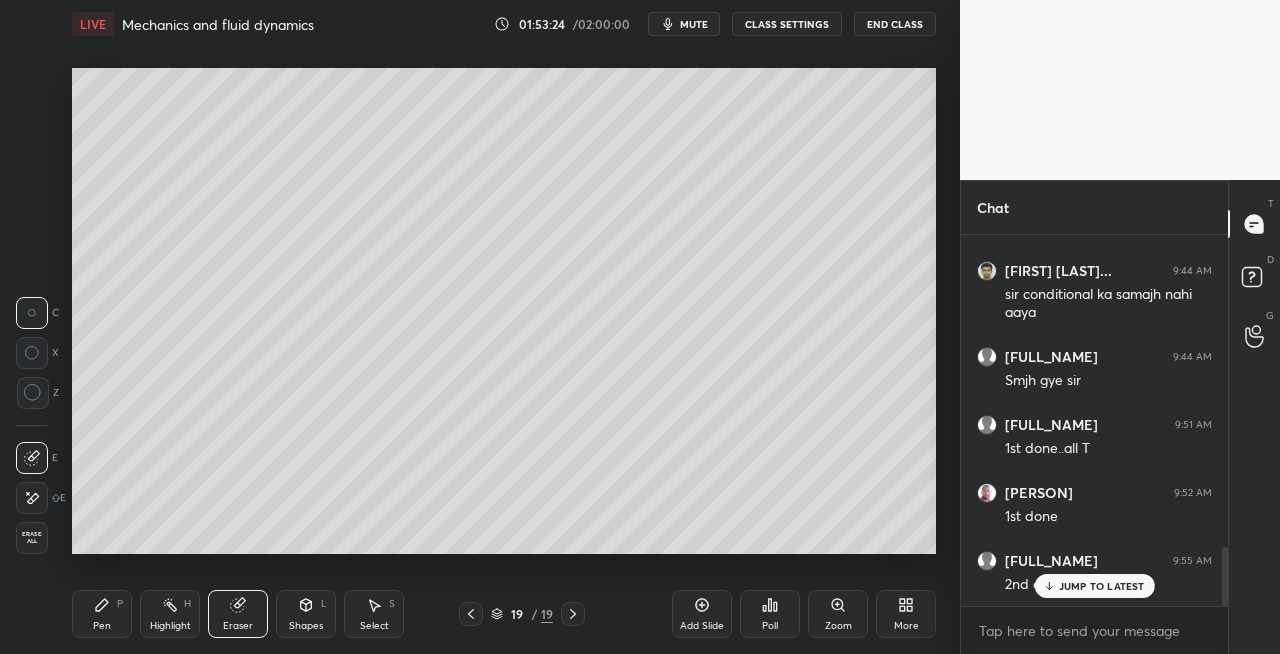 click on "Pen P" at bounding box center (102, 614) 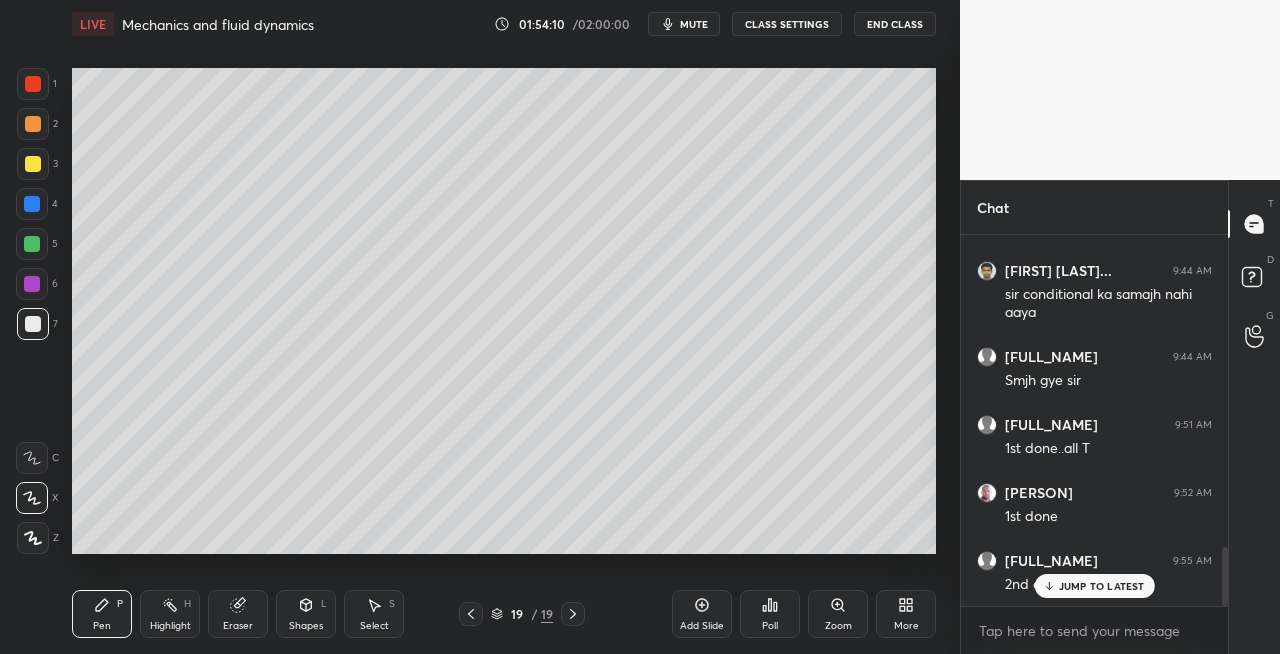 click on "Eraser" at bounding box center (238, 626) 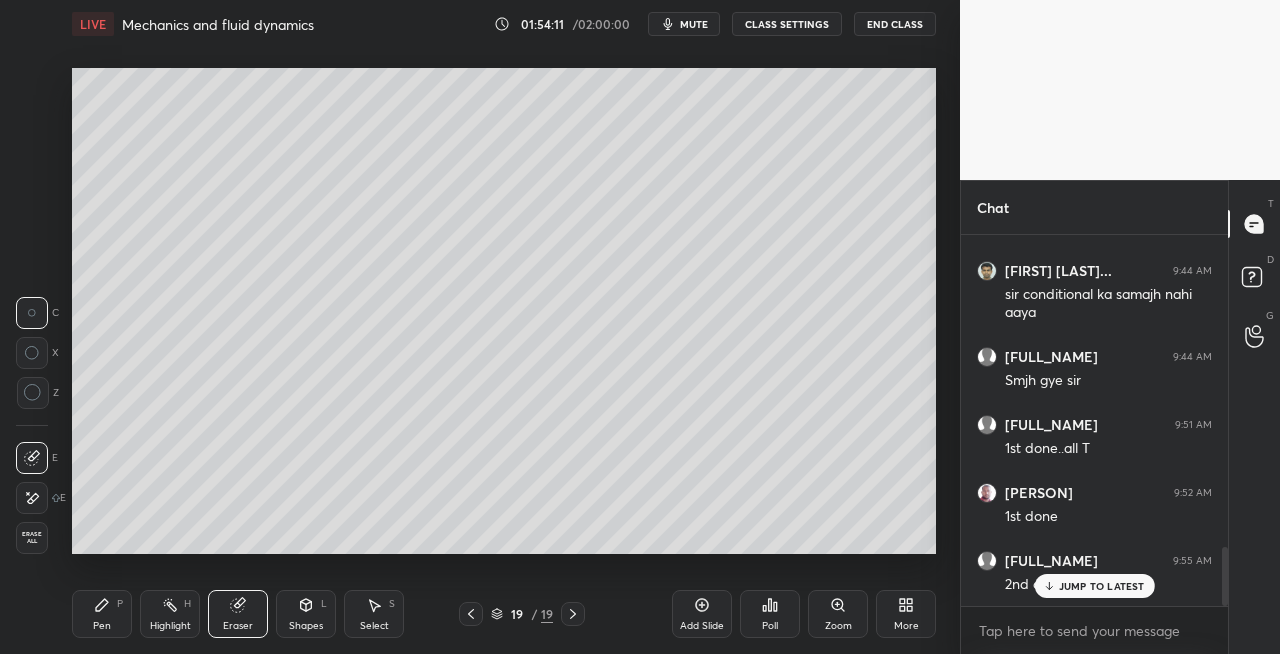 click on "Pen P" at bounding box center [102, 614] 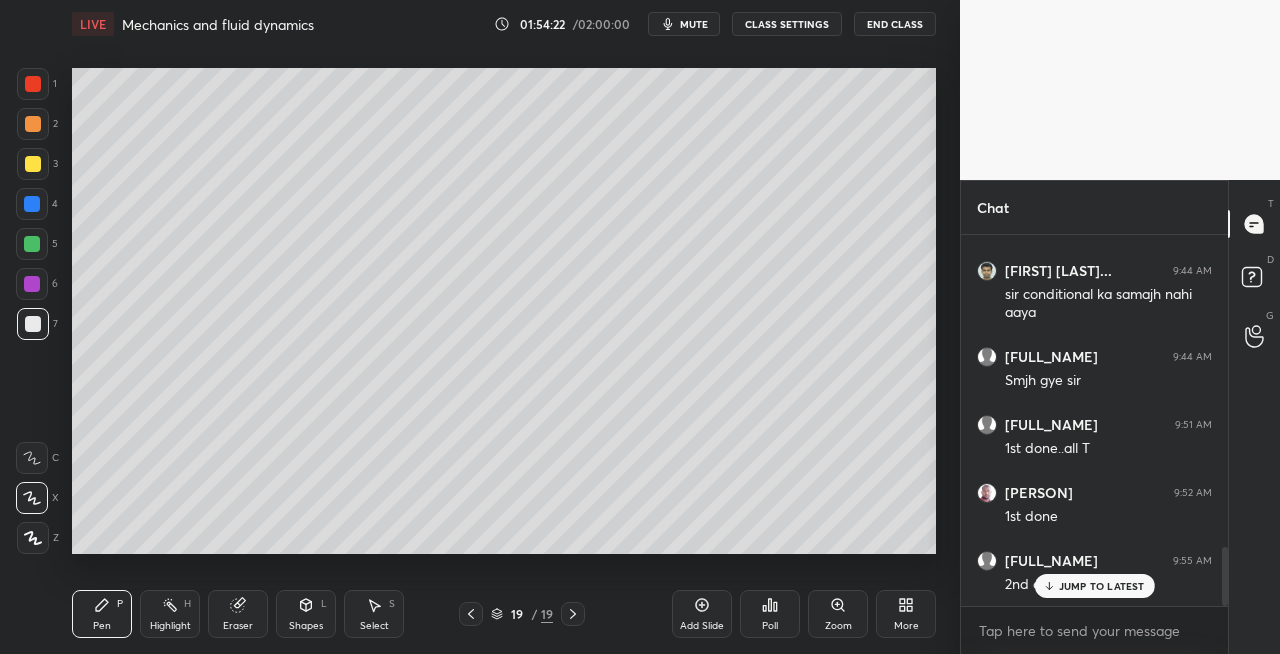 click on "Shapes L" at bounding box center (306, 614) 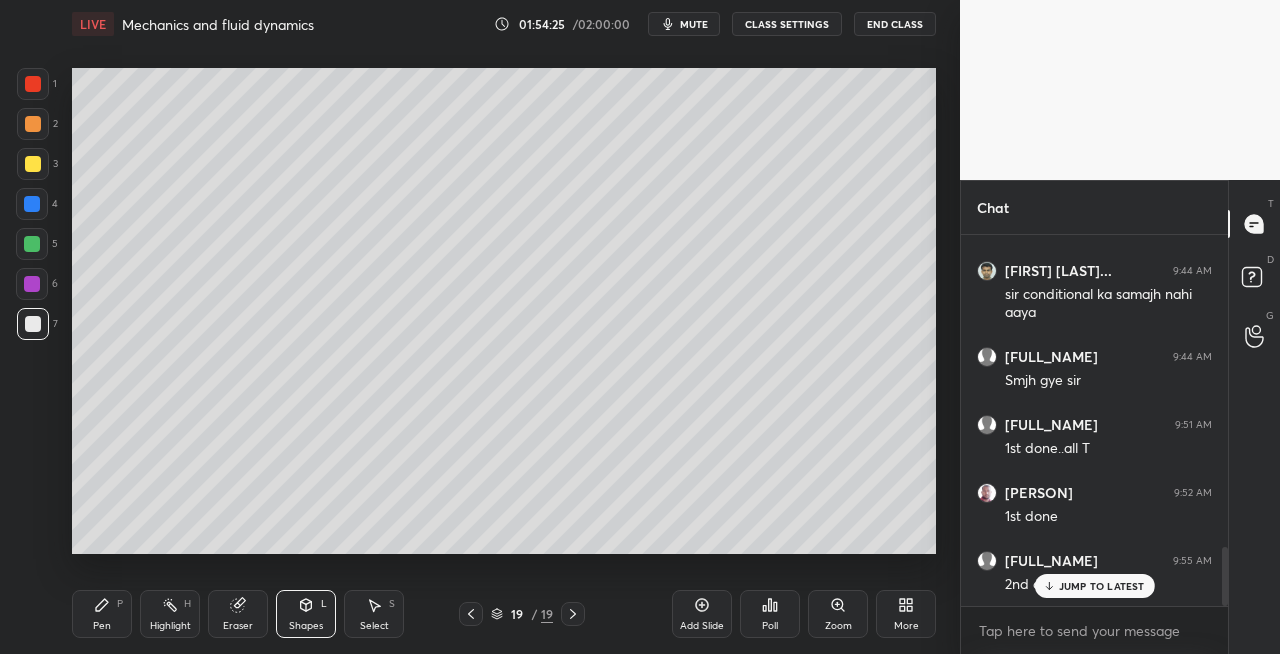 click on "Eraser" at bounding box center [238, 614] 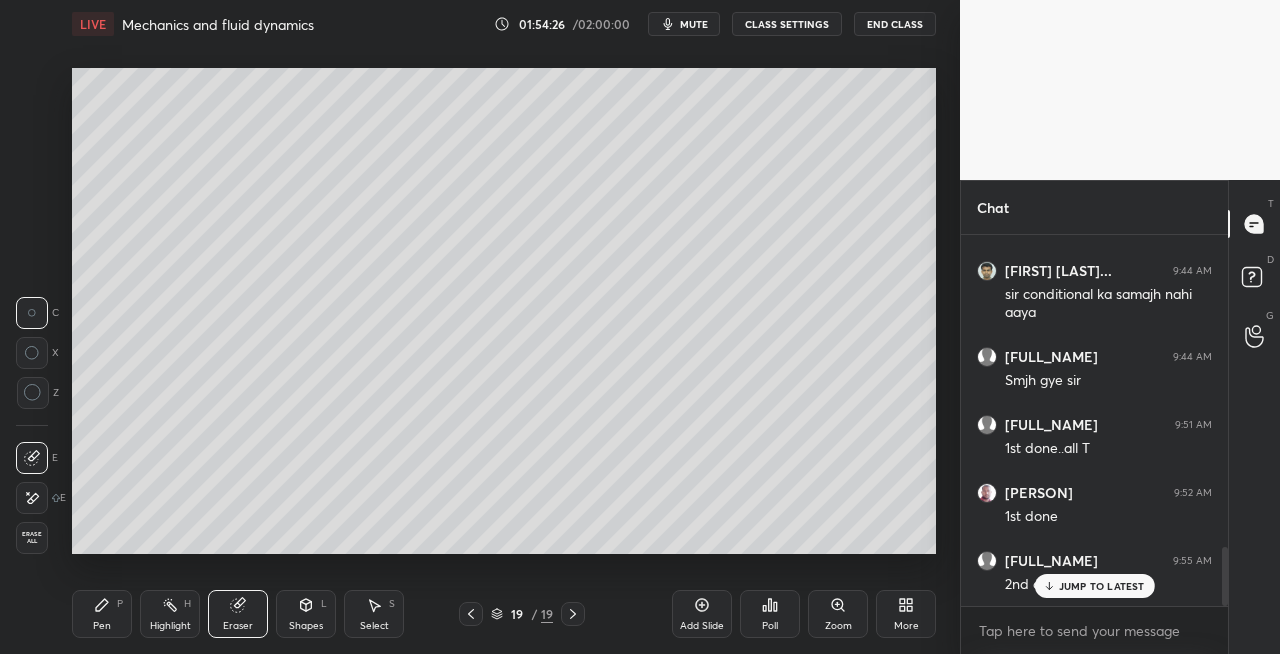 click on "Pen" at bounding box center [102, 626] 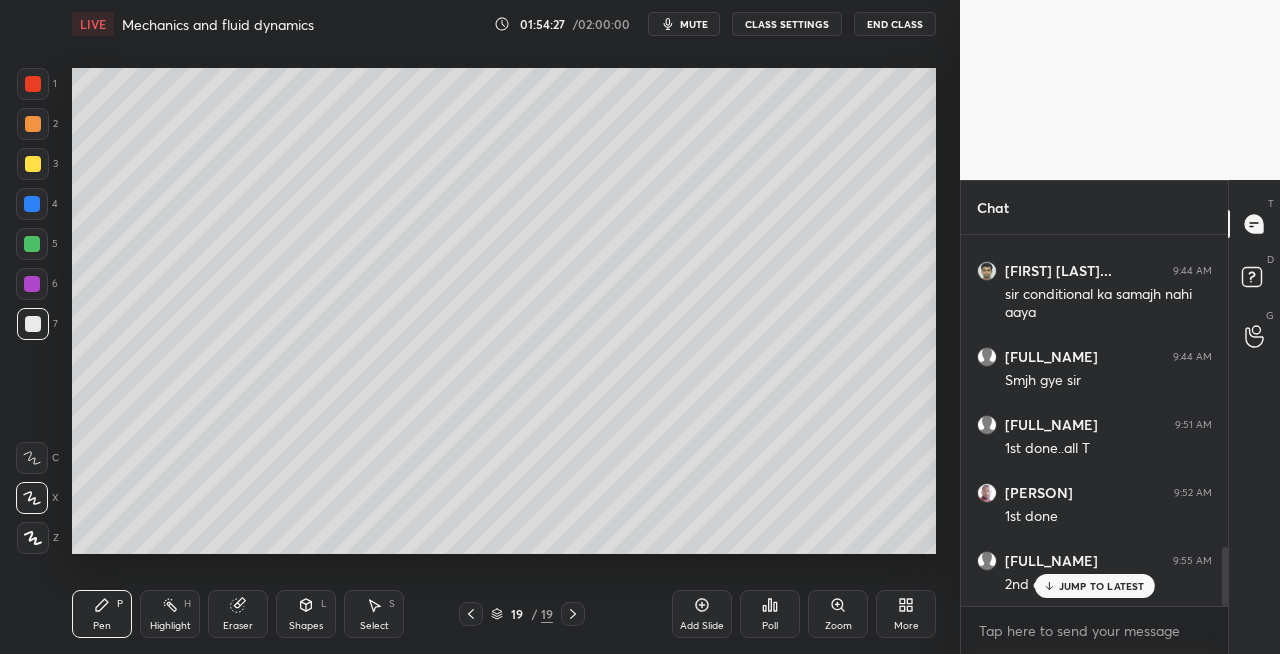 click 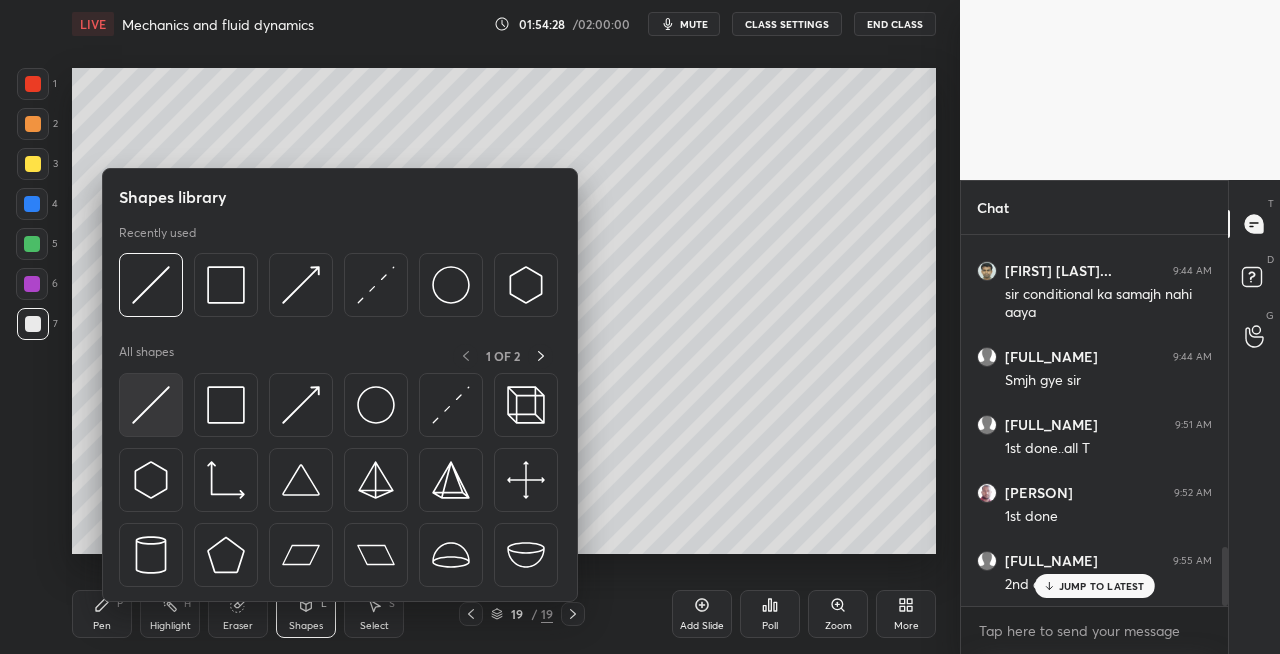 click at bounding box center (151, 405) 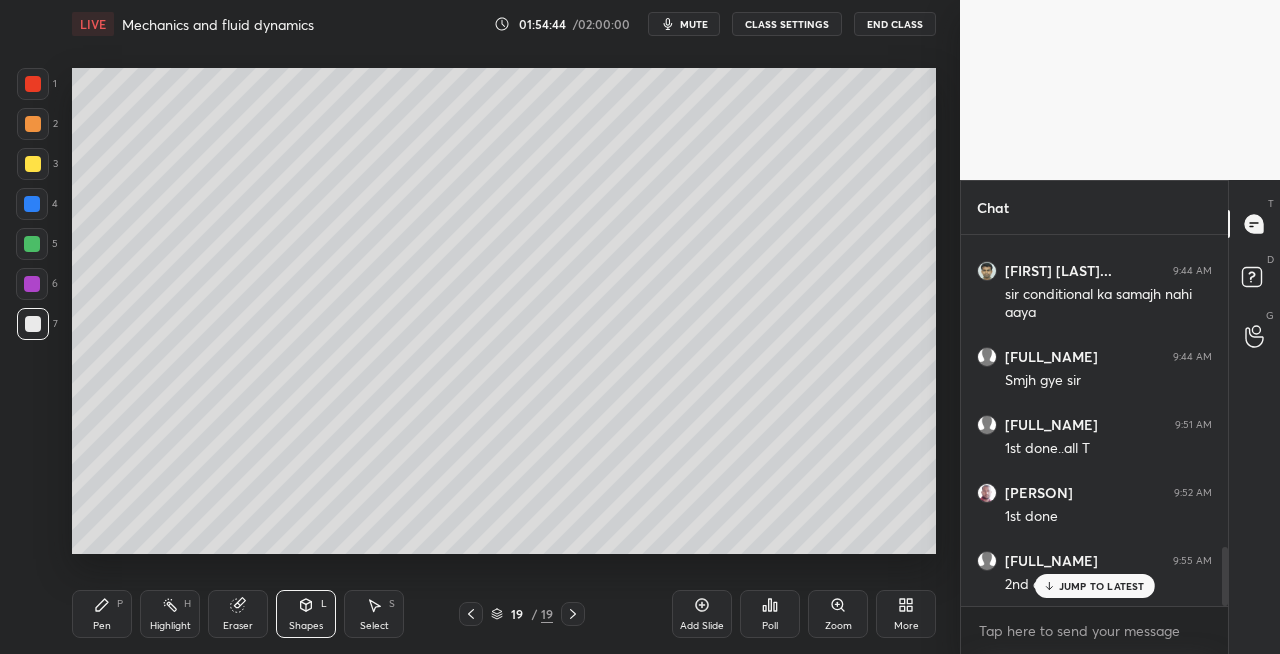 click on "Pen P" at bounding box center (102, 614) 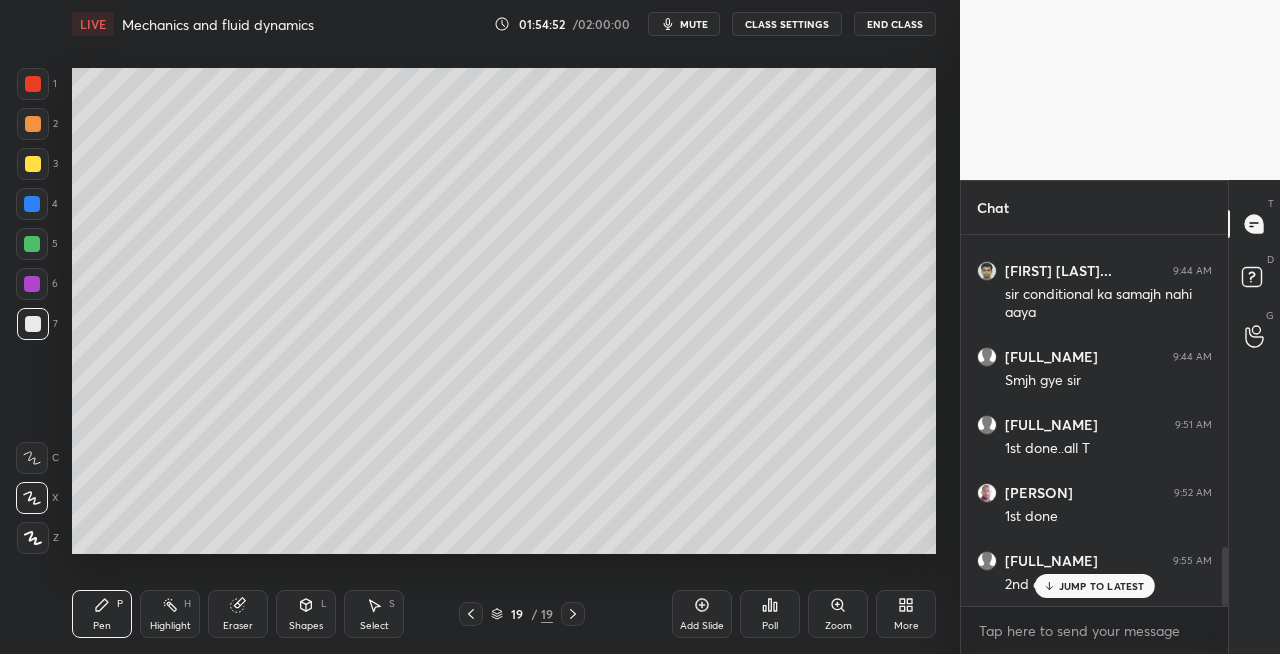 click on "Shapes L" at bounding box center [306, 614] 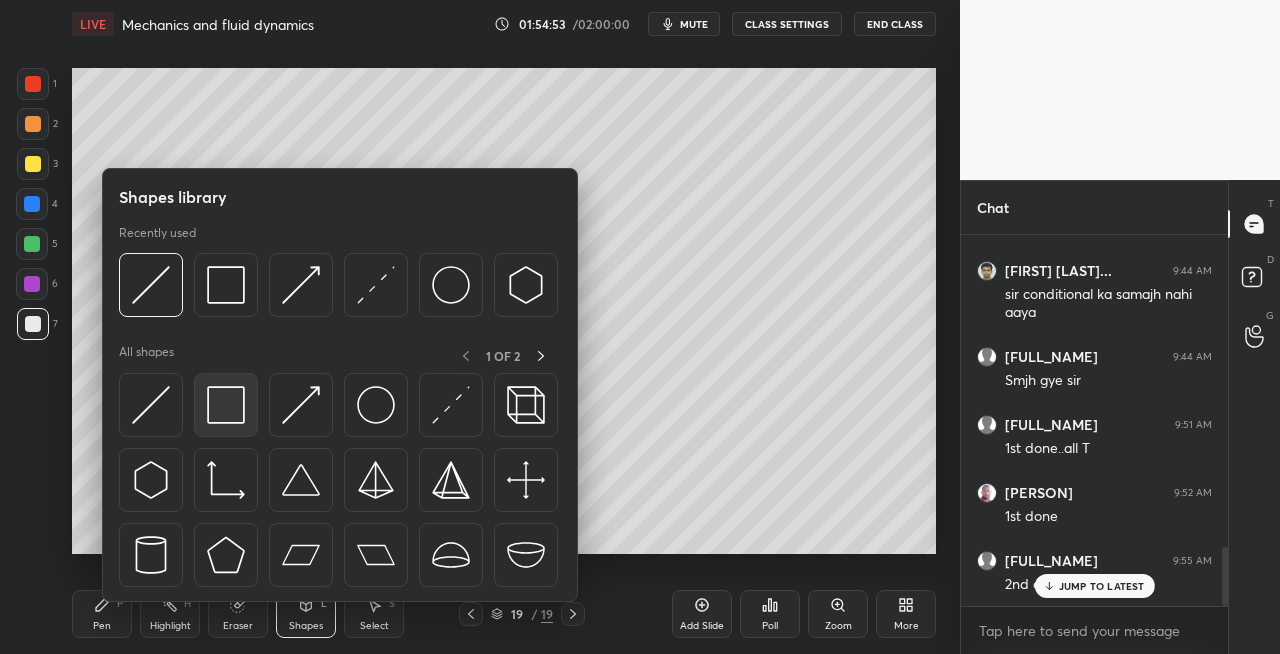 click at bounding box center (226, 405) 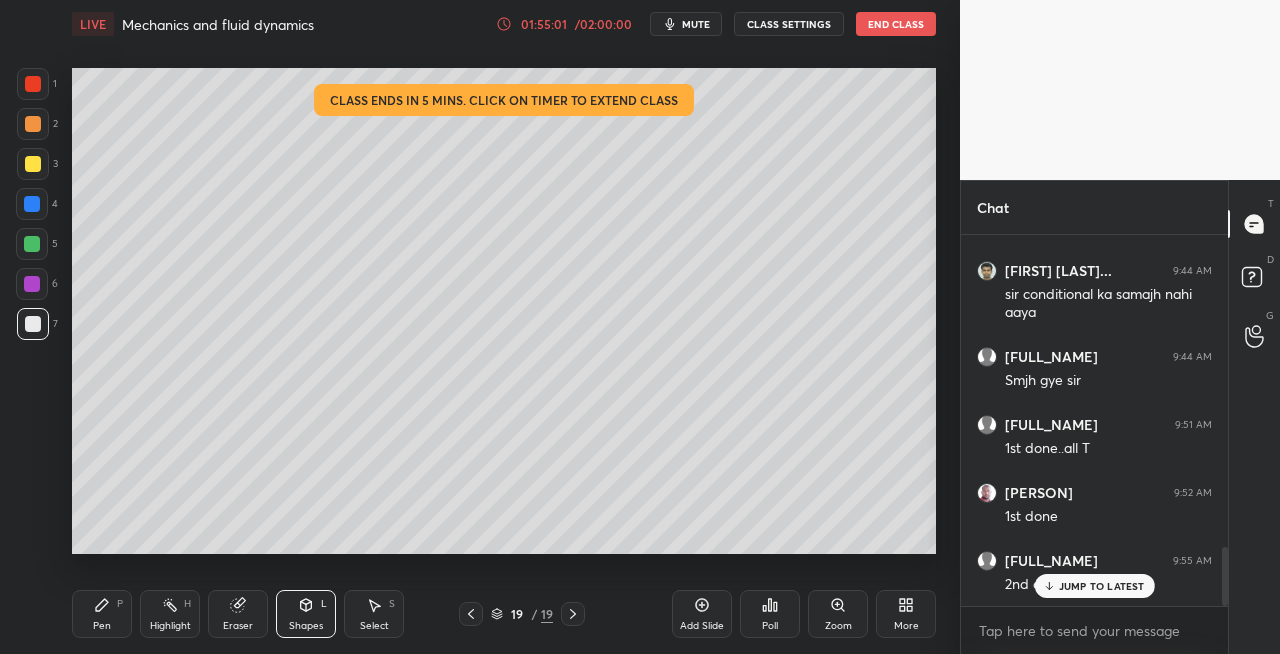 click 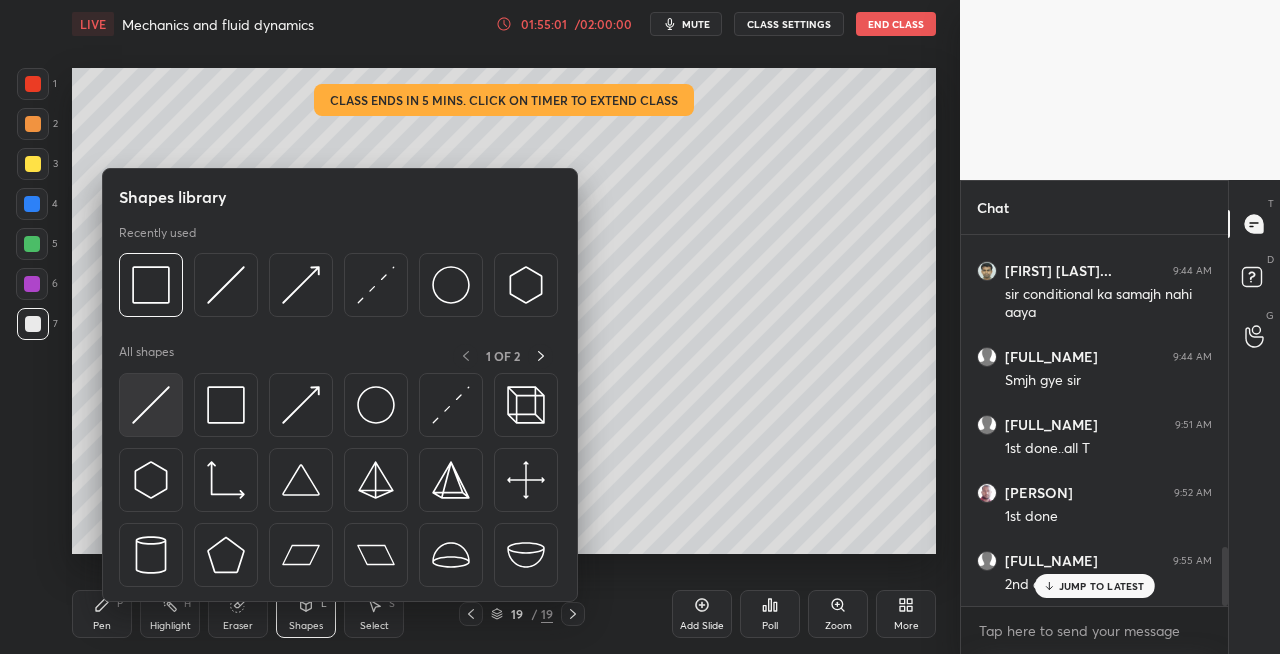 click at bounding box center (151, 405) 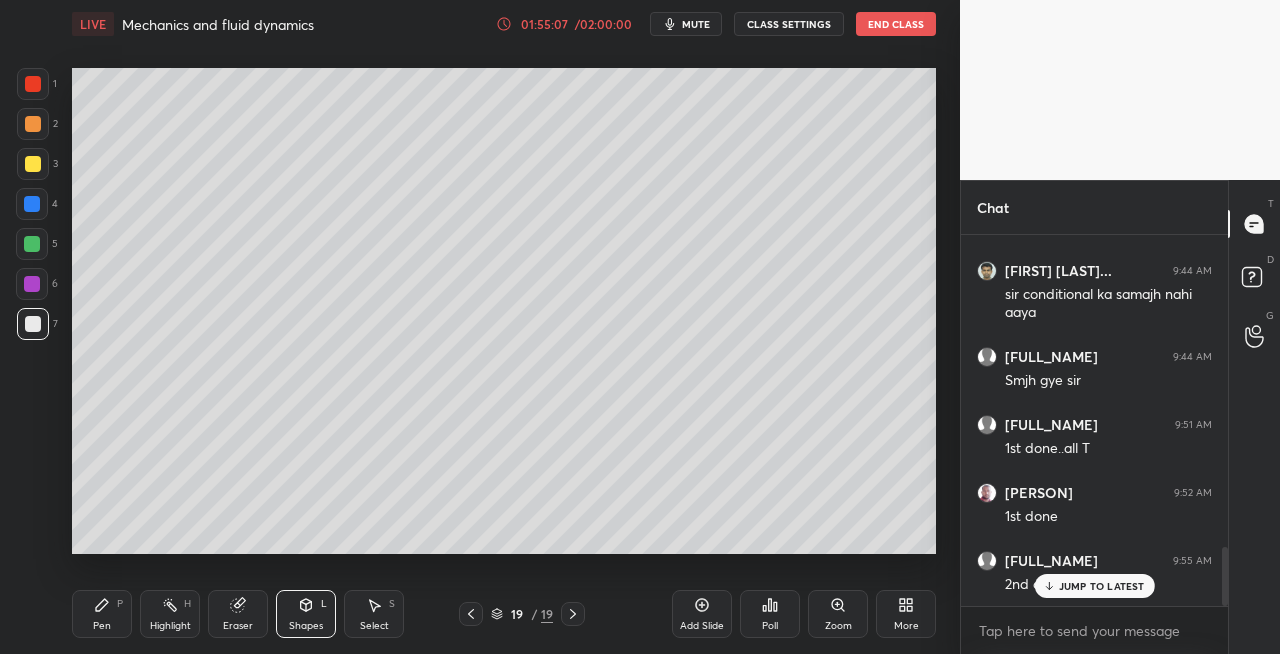 click 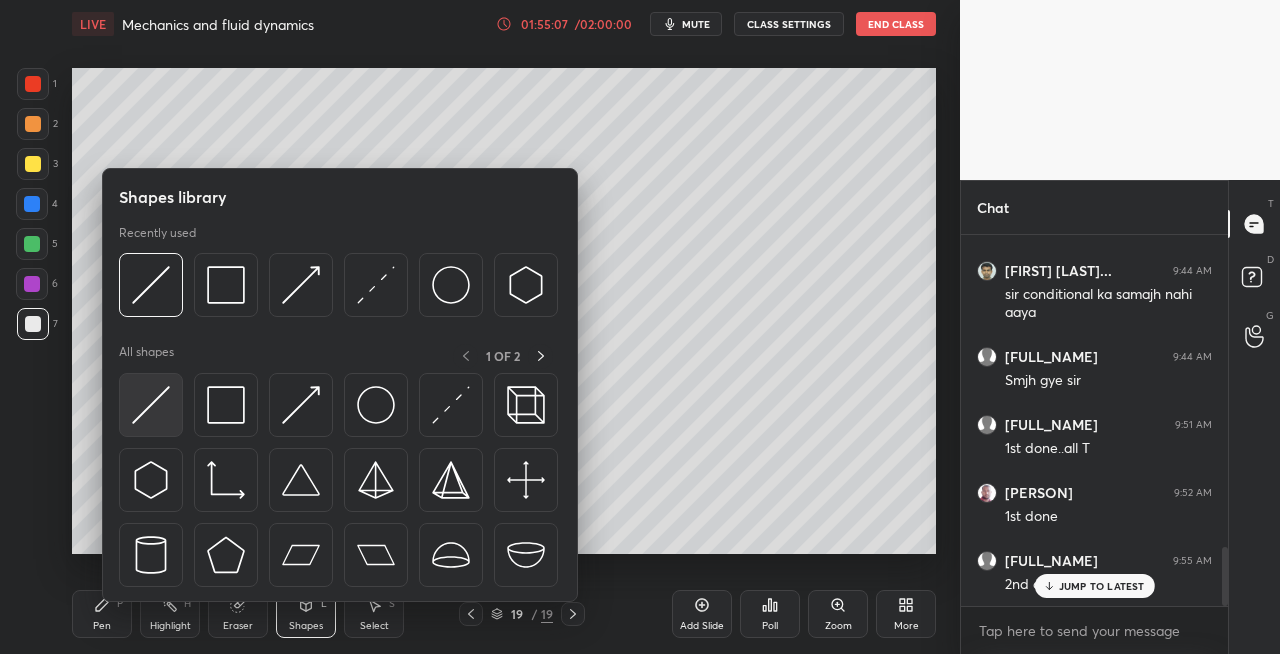click at bounding box center (151, 405) 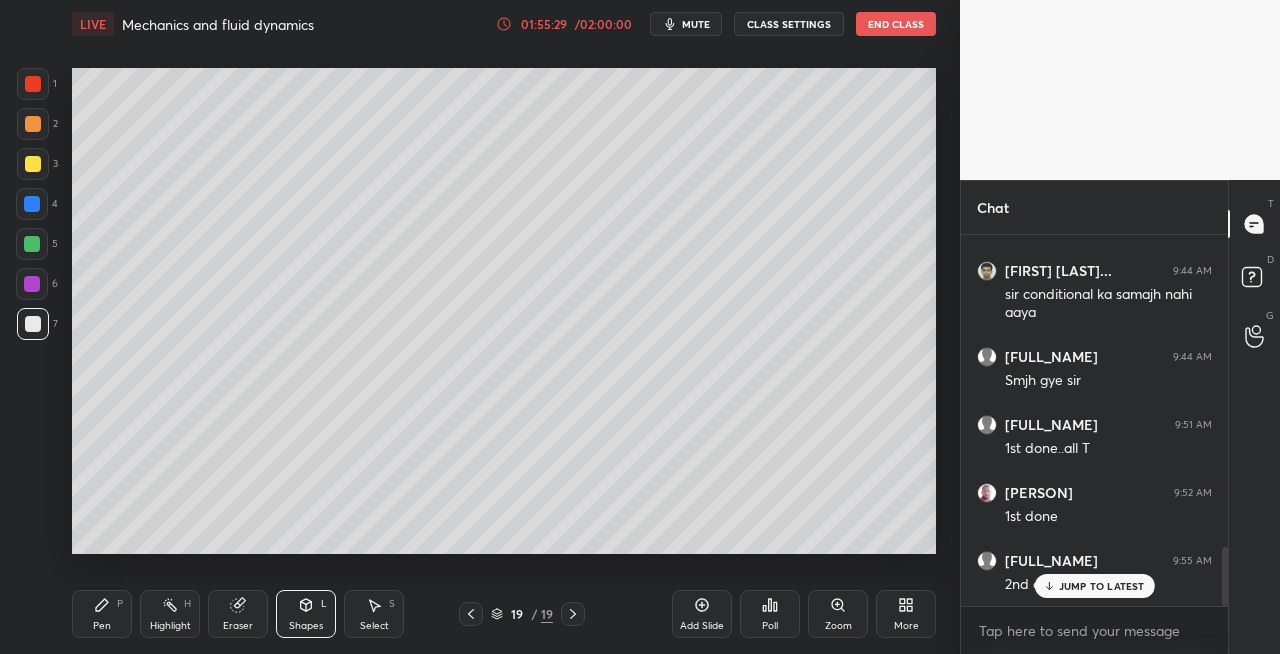 click on "Eraser" at bounding box center (238, 614) 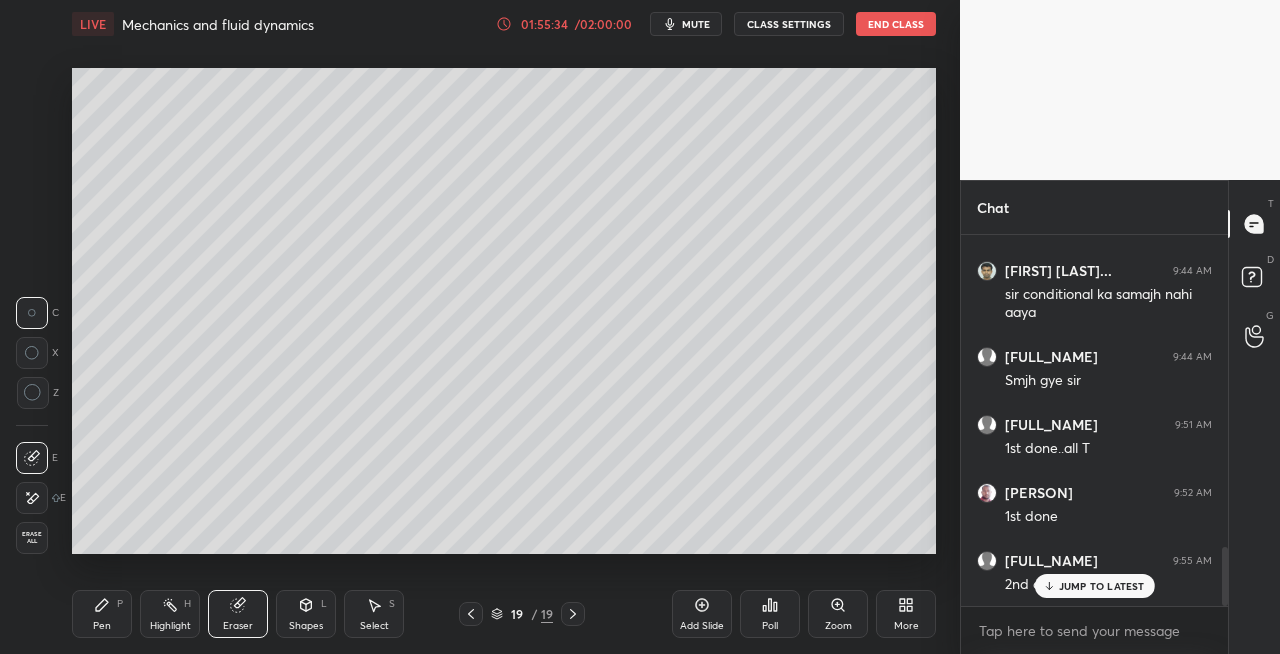 click on "Pen P" at bounding box center [102, 614] 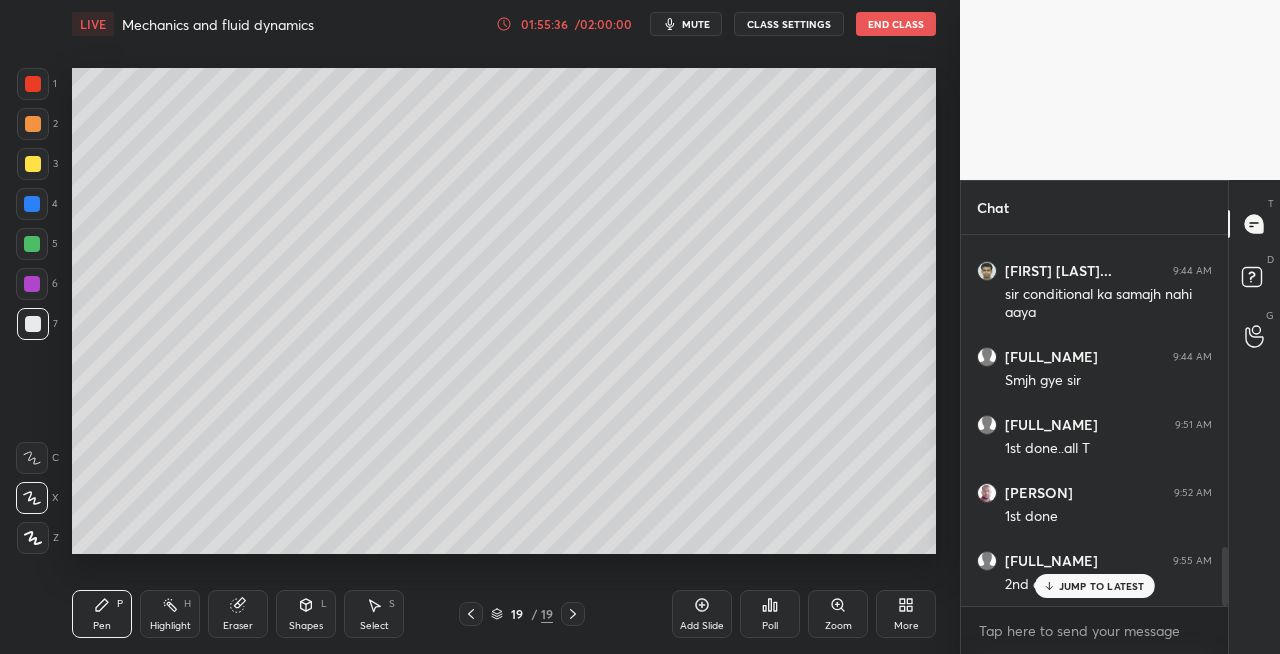 click 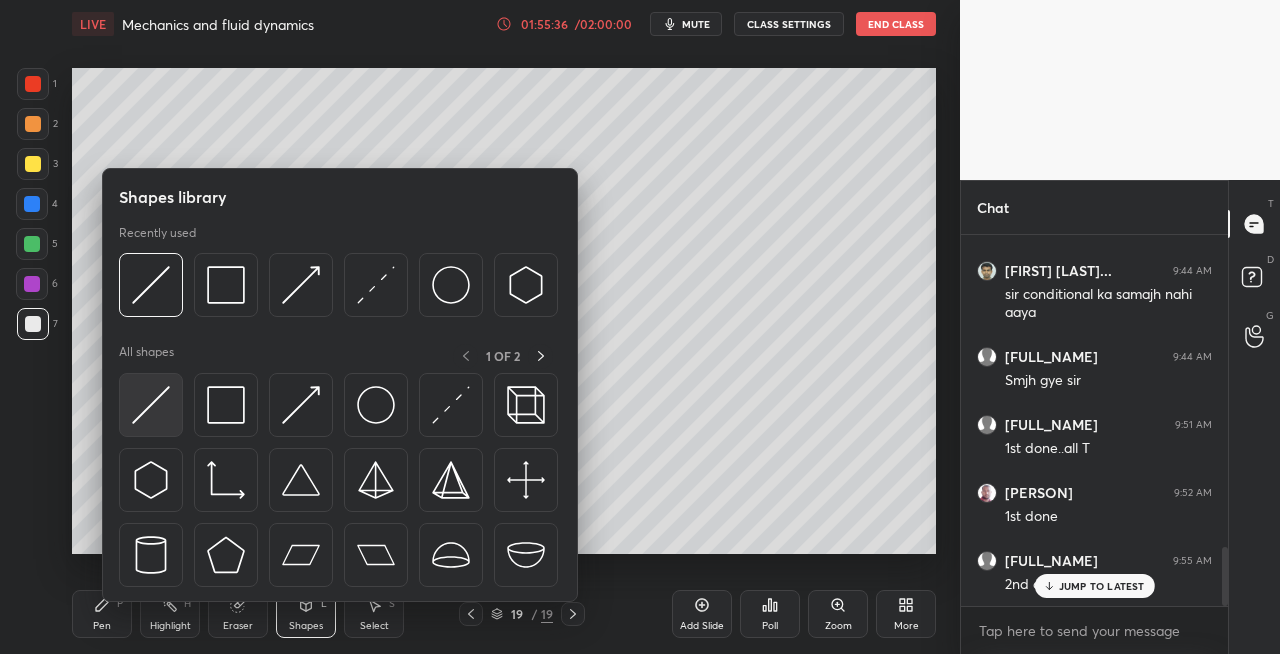 click at bounding box center [151, 405] 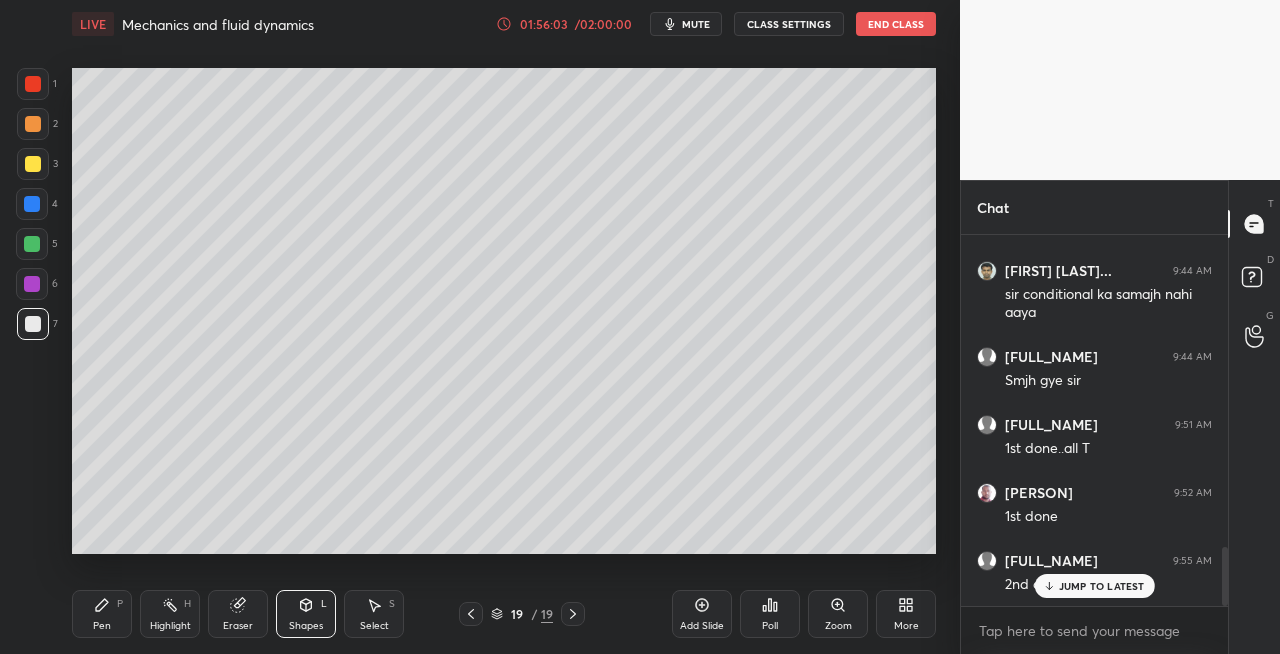 click on "Pen P" at bounding box center (102, 614) 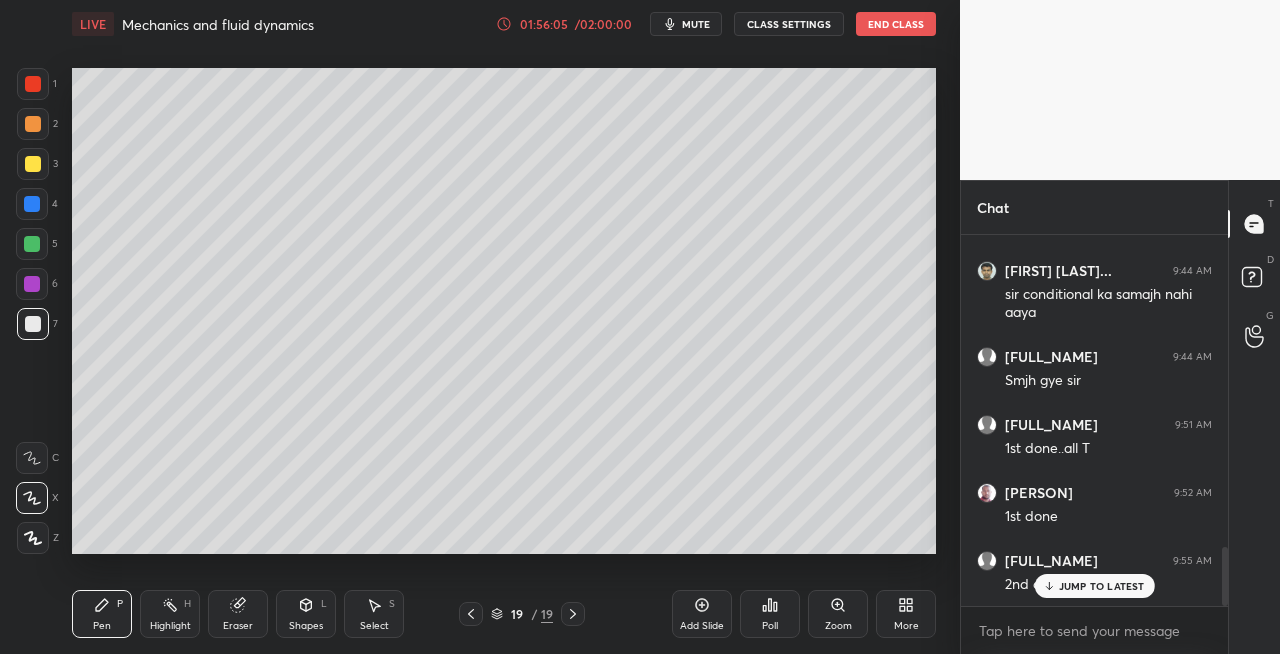 click 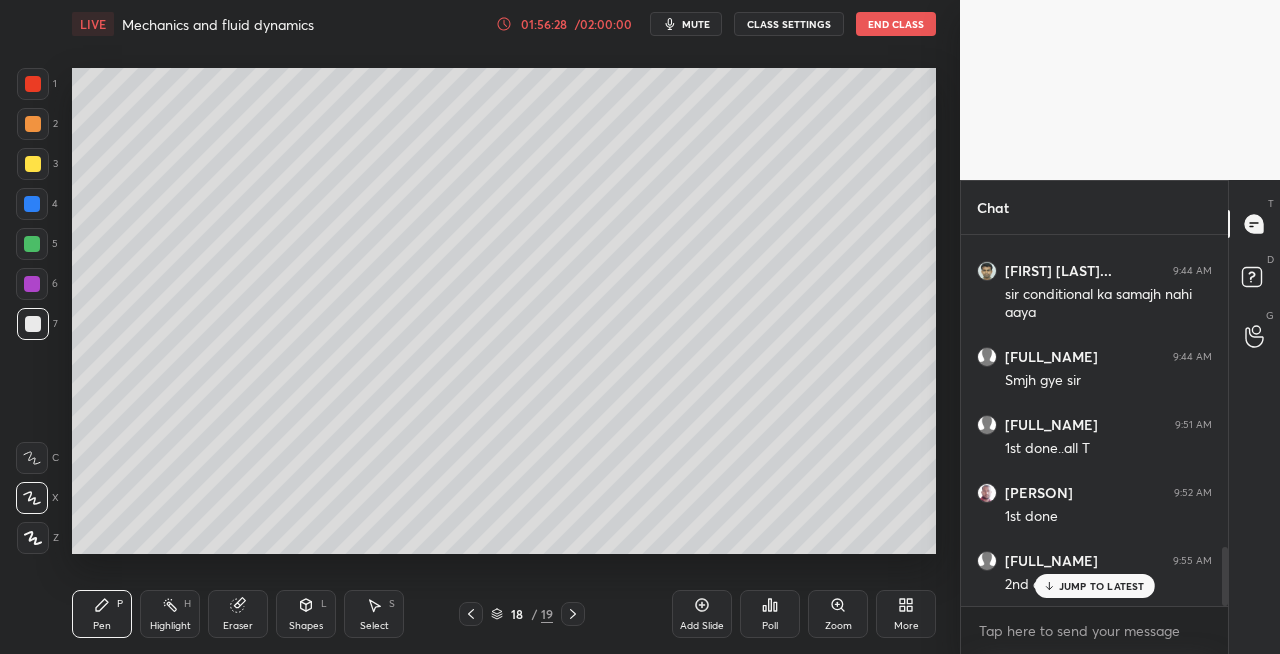 click 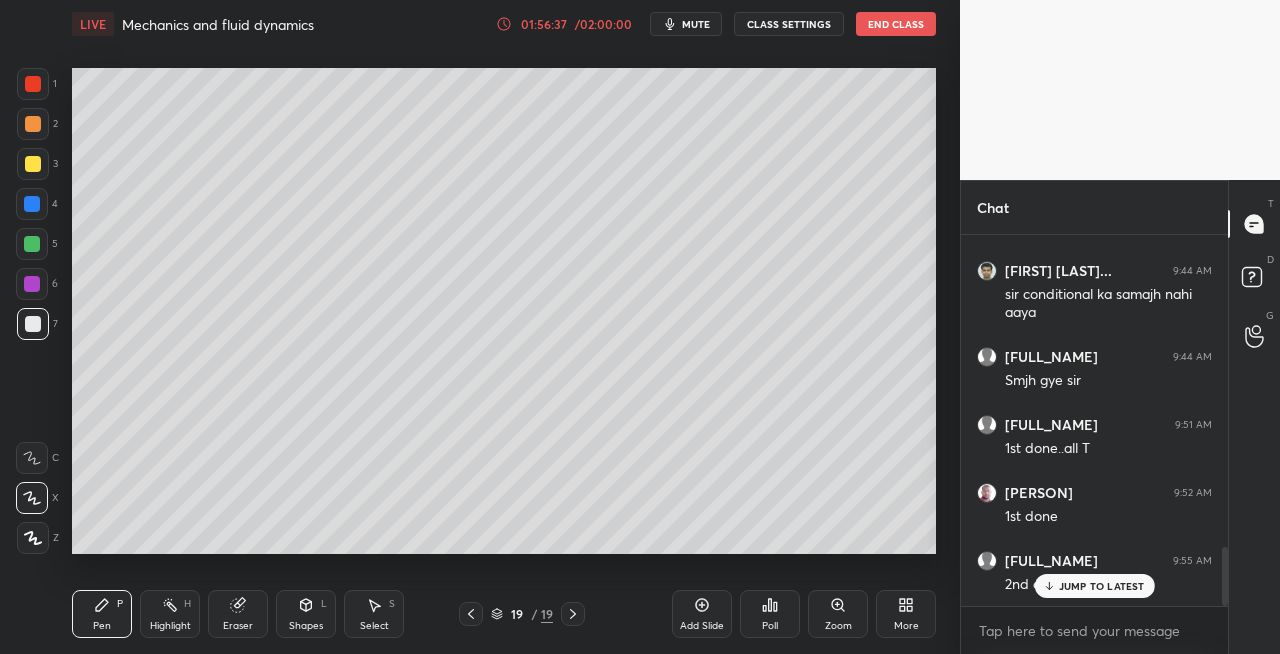 click 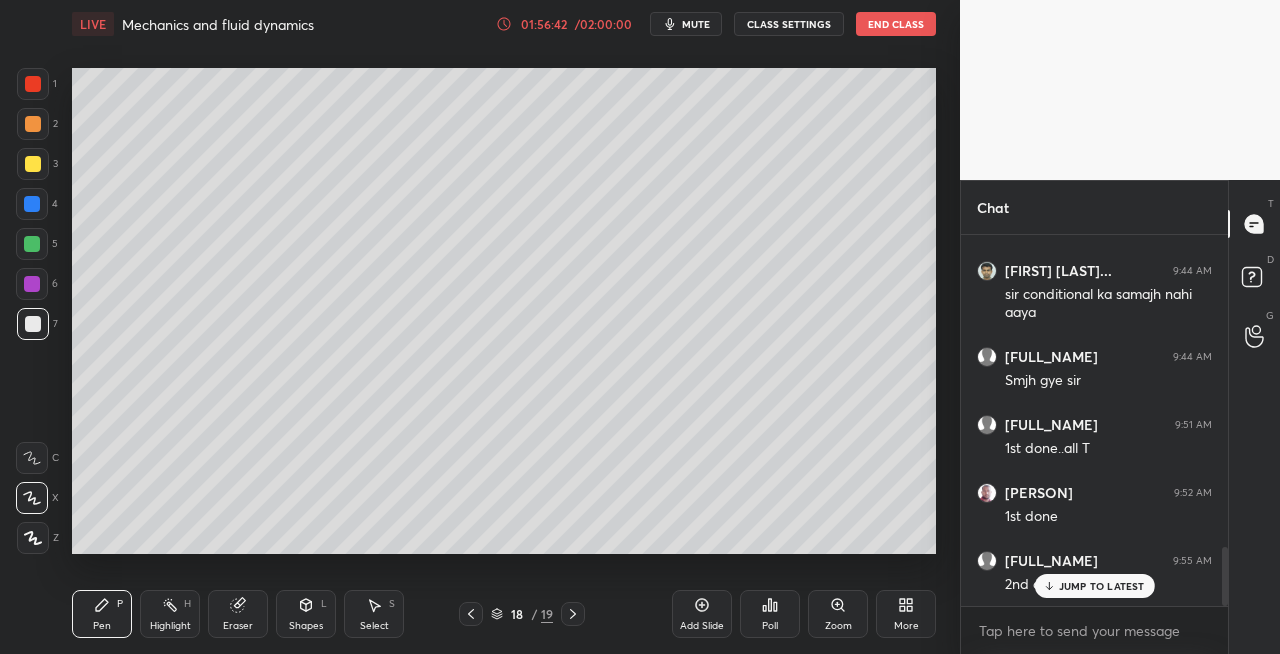click 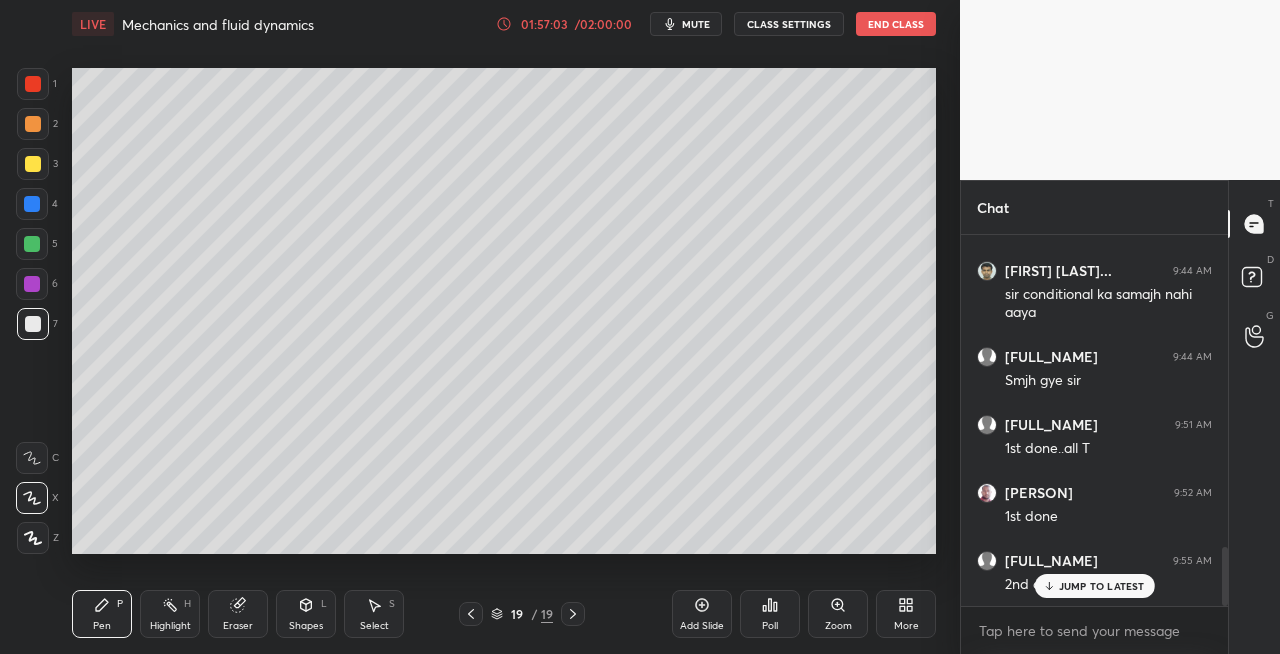 click on "Shapes L" at bounding box center [306, 614] 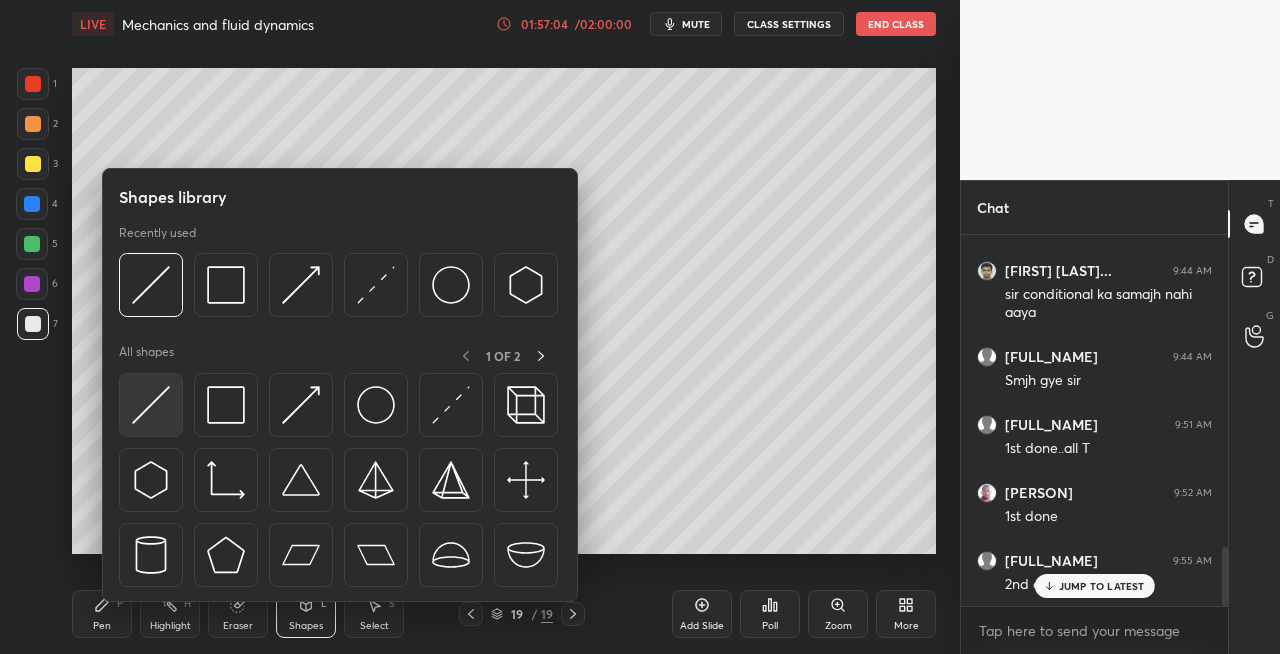 click at bounding box center (151, 405) 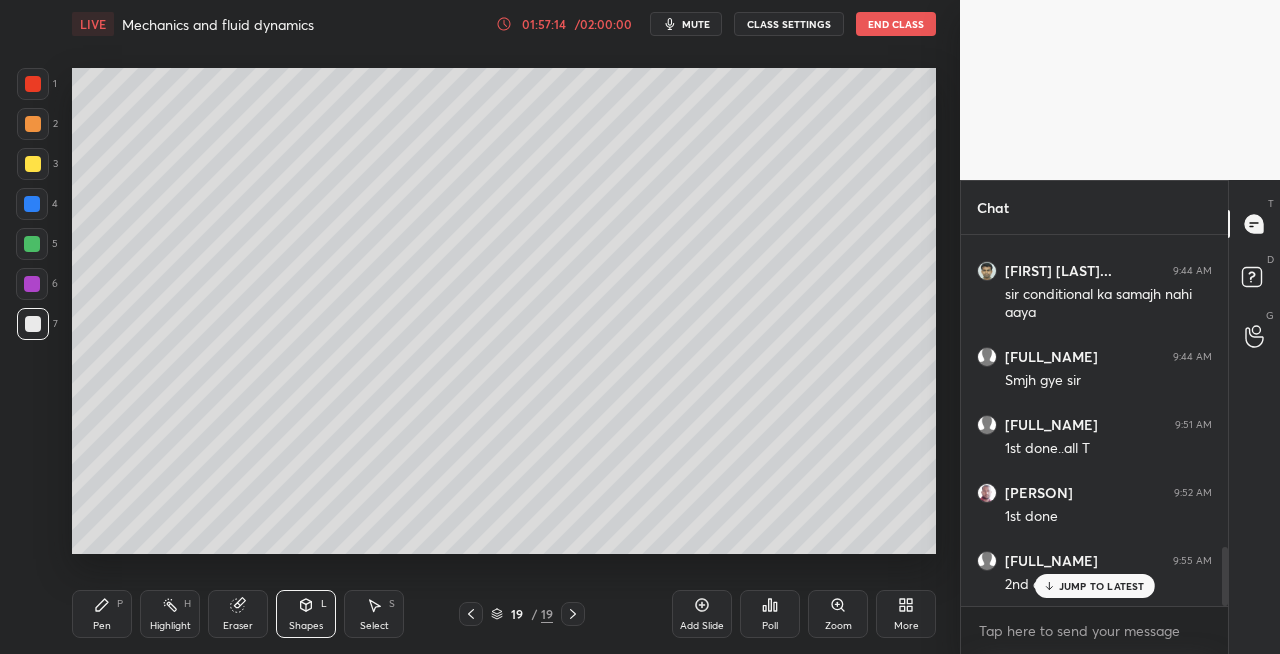 click on "P" at bounding box center (120, 604) 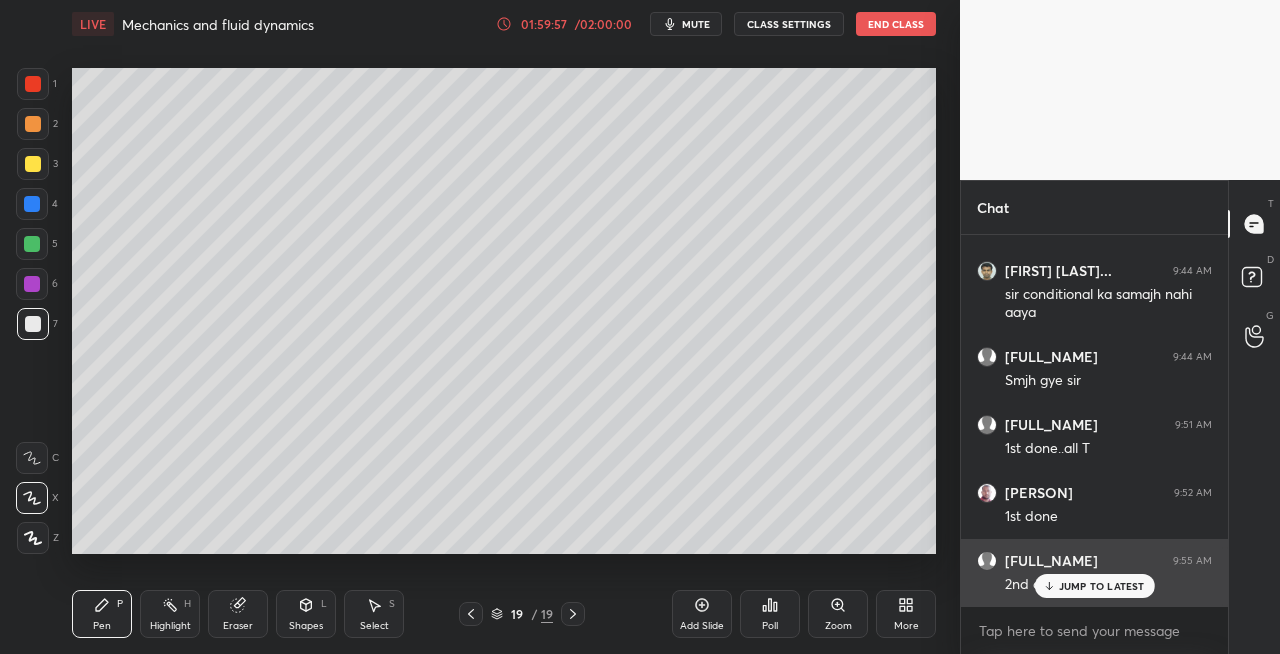 click 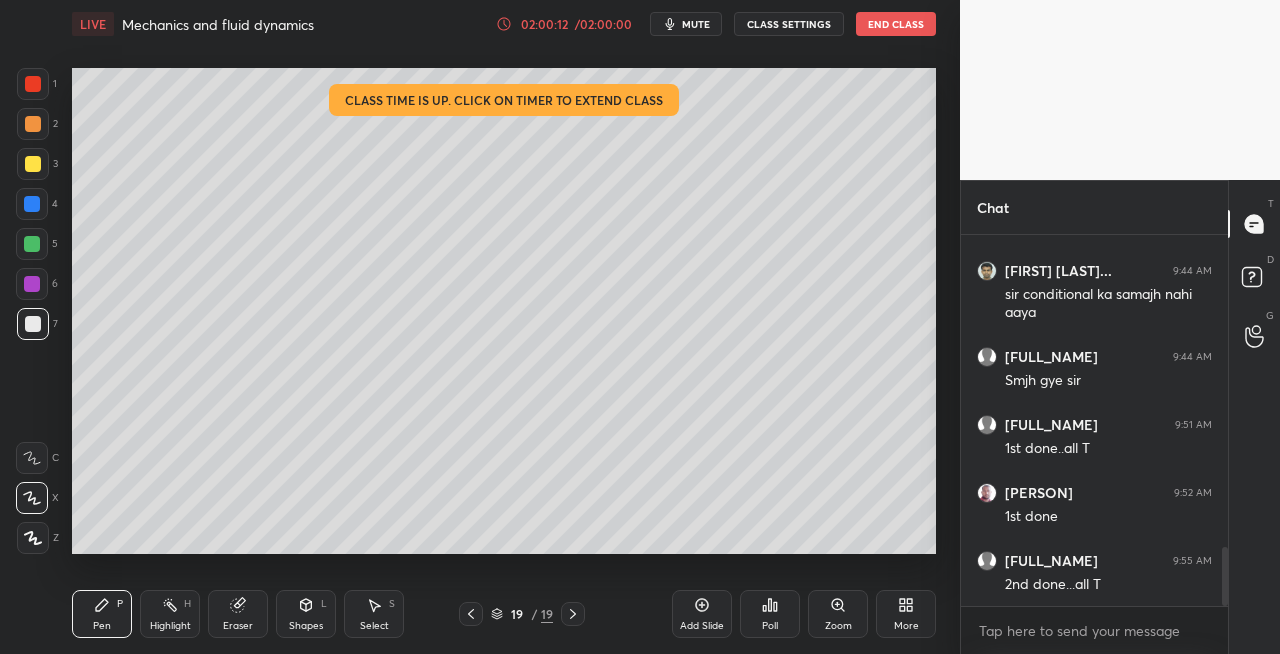 scroll, scrollTop: 2044, scrollLeft: 0, axis: vertical 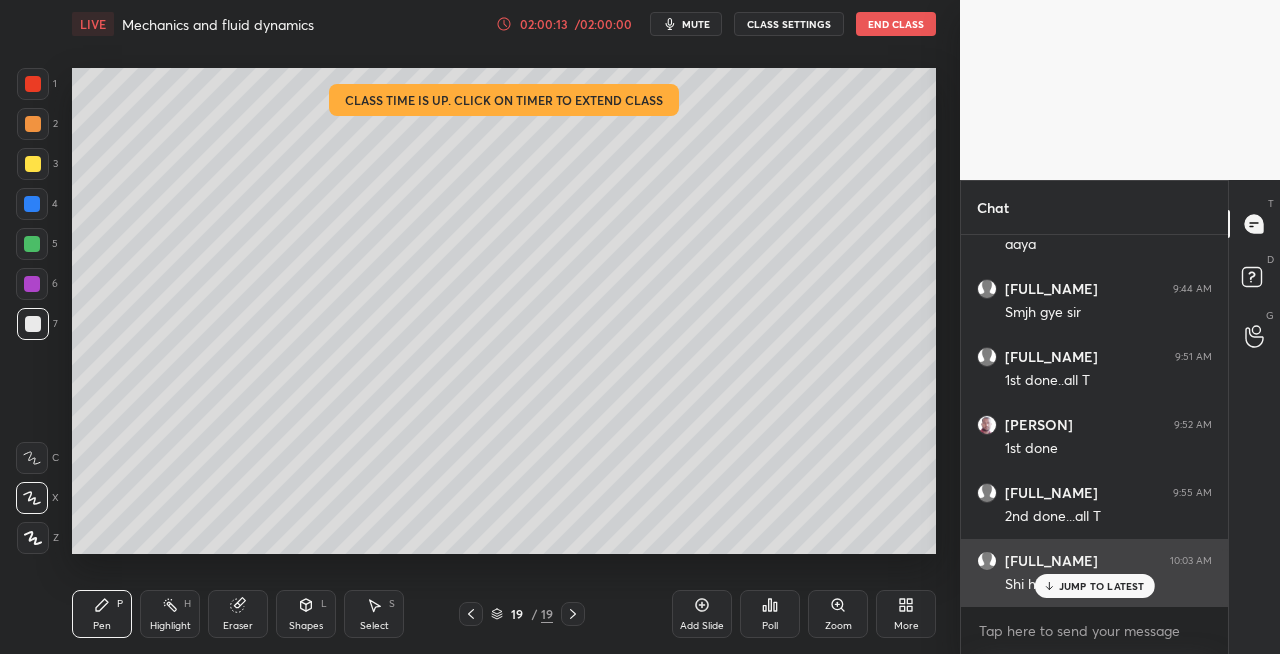 click on "JUMP TO LATEST" at bounding box center (1102, 586) 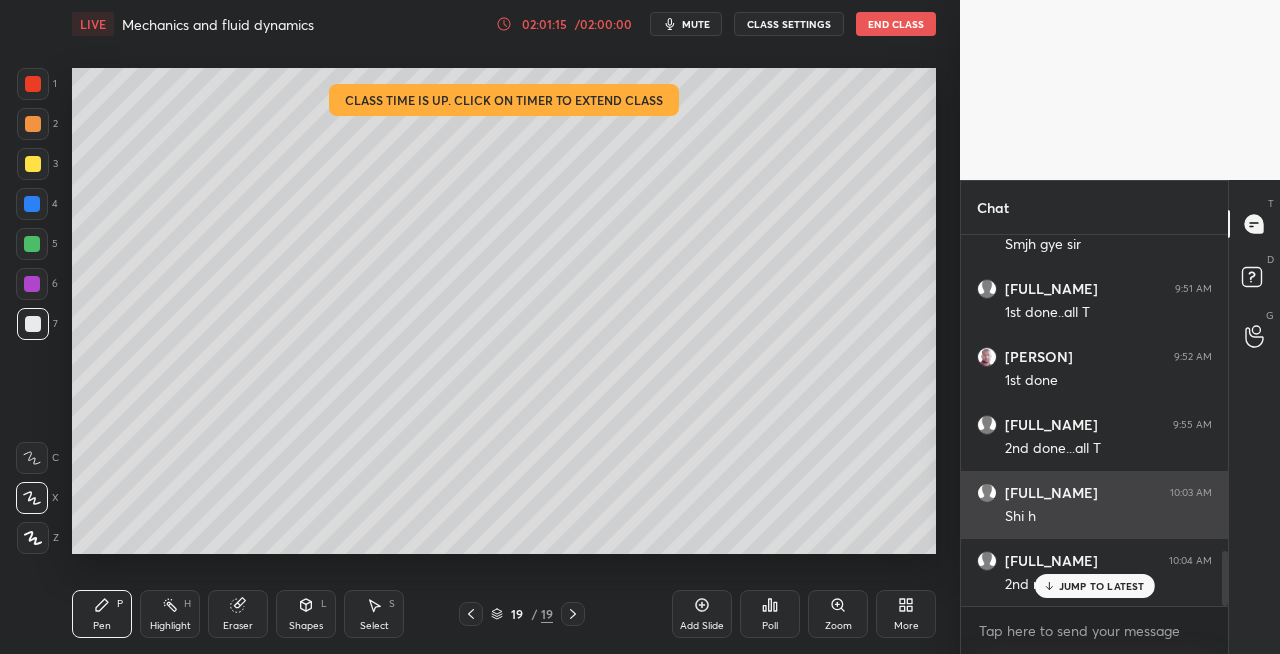 scroll, scrollTop: 2132, scrollLeft: 0, axis: vertical 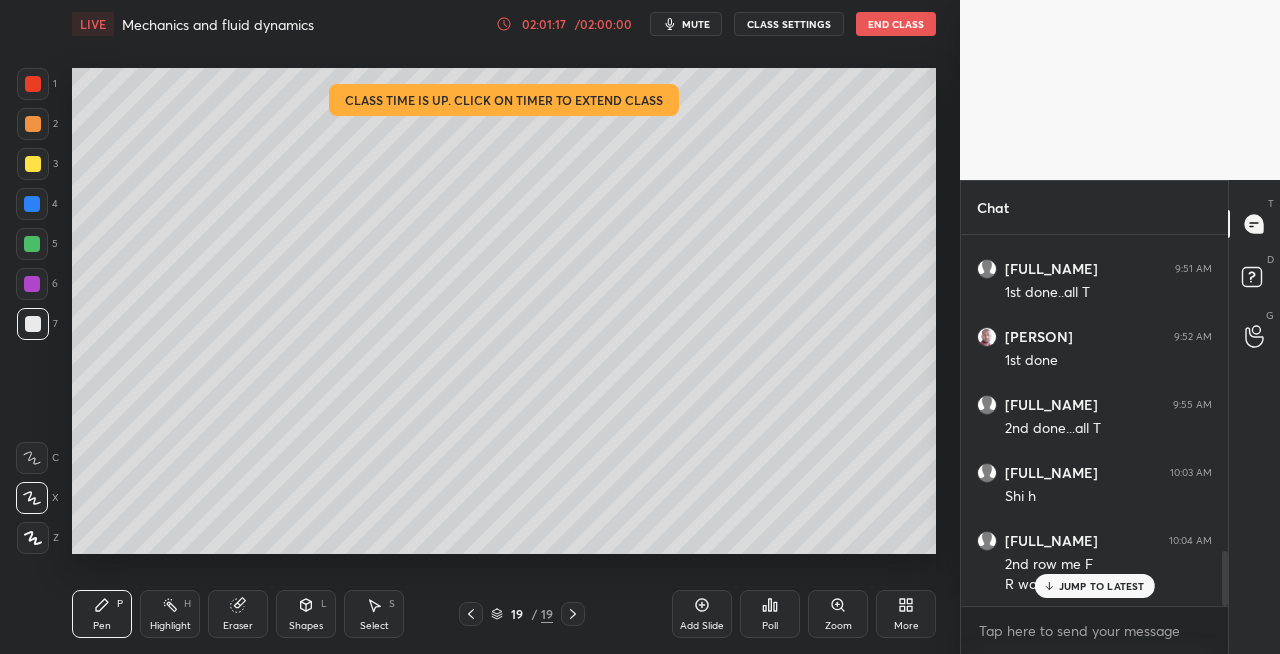 click 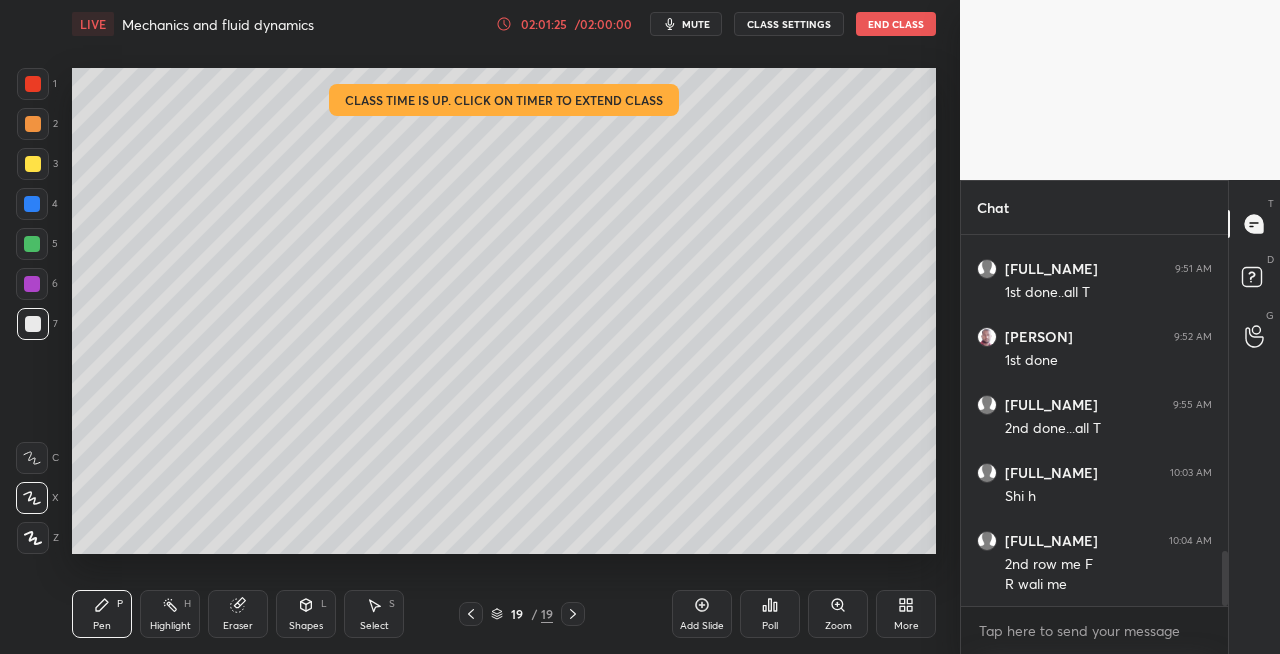 click on "Eraser" at bounding box center (238, 614) 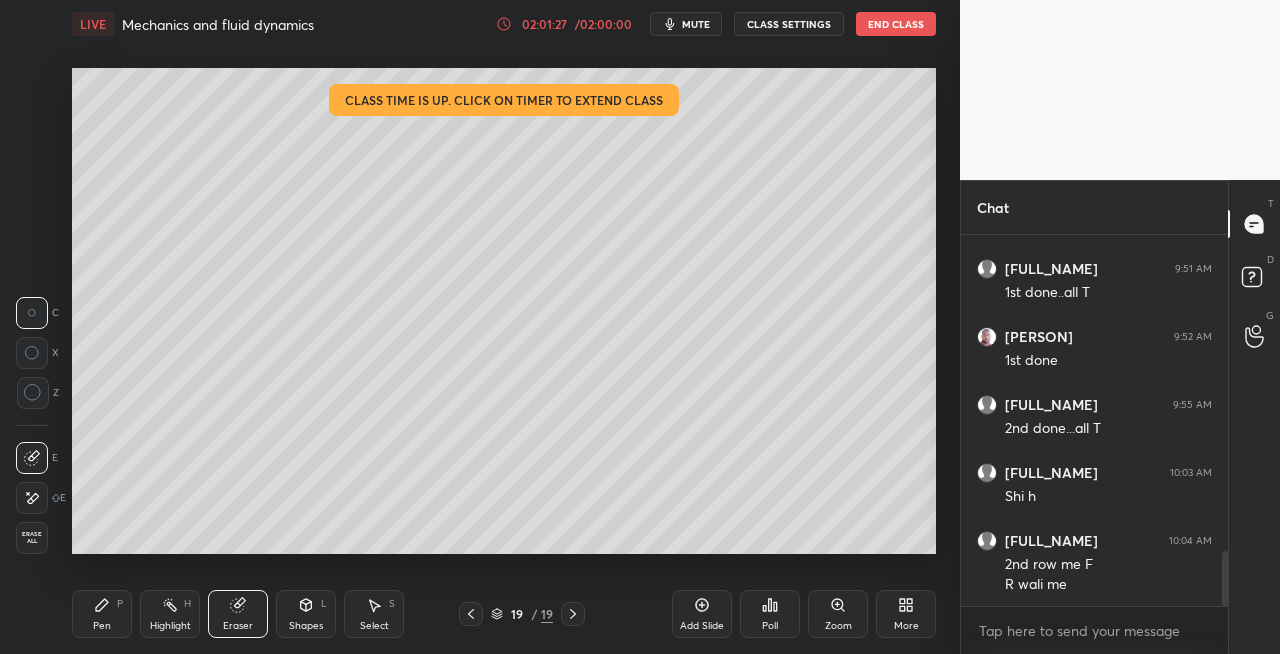 click 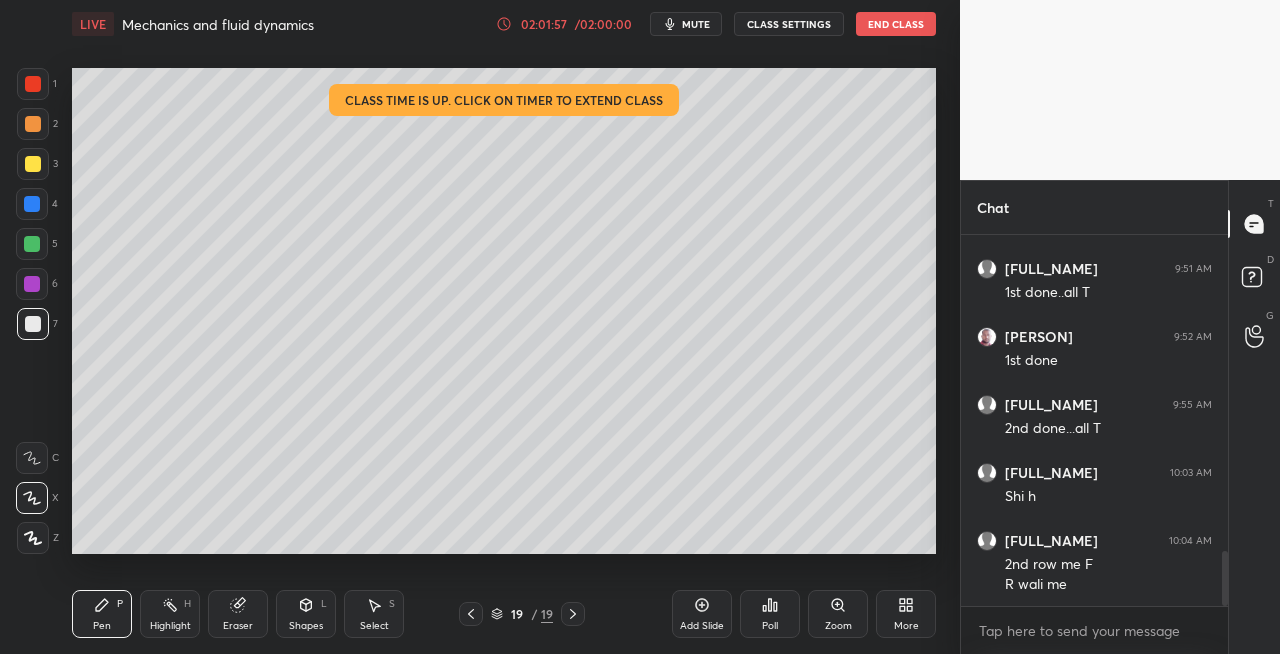 click on "Eraser" at bounding box center [238, 614] 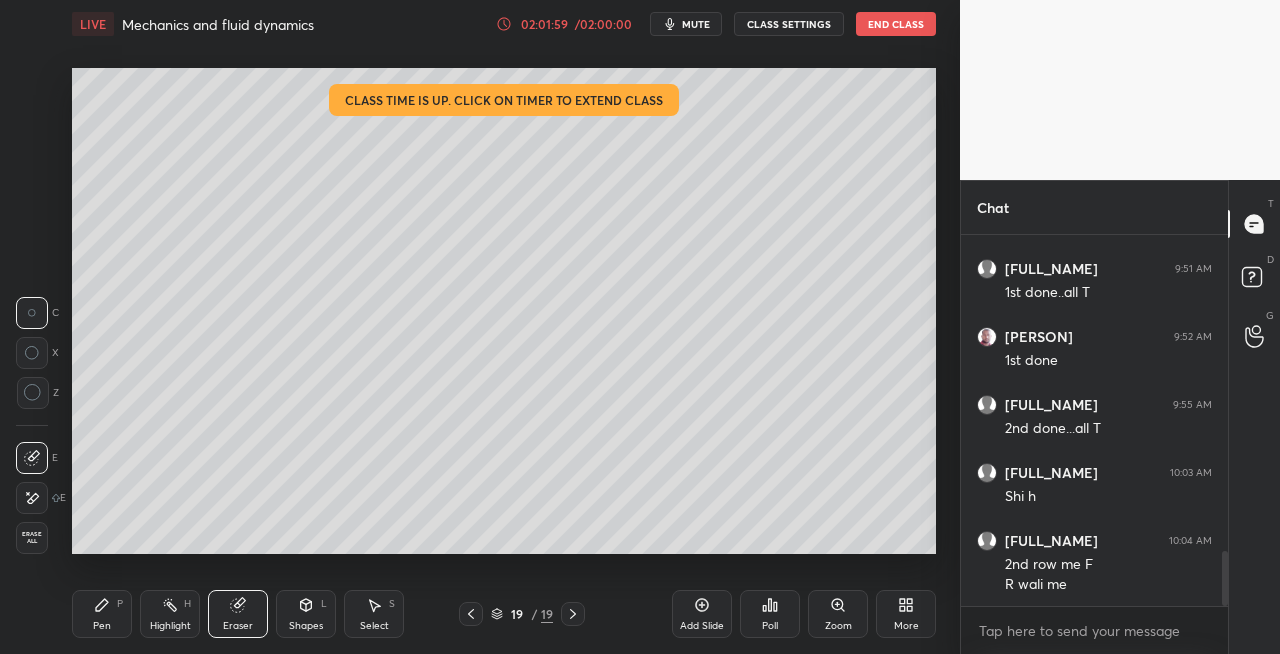 click on "Pen" at bounding box center [102, 626] 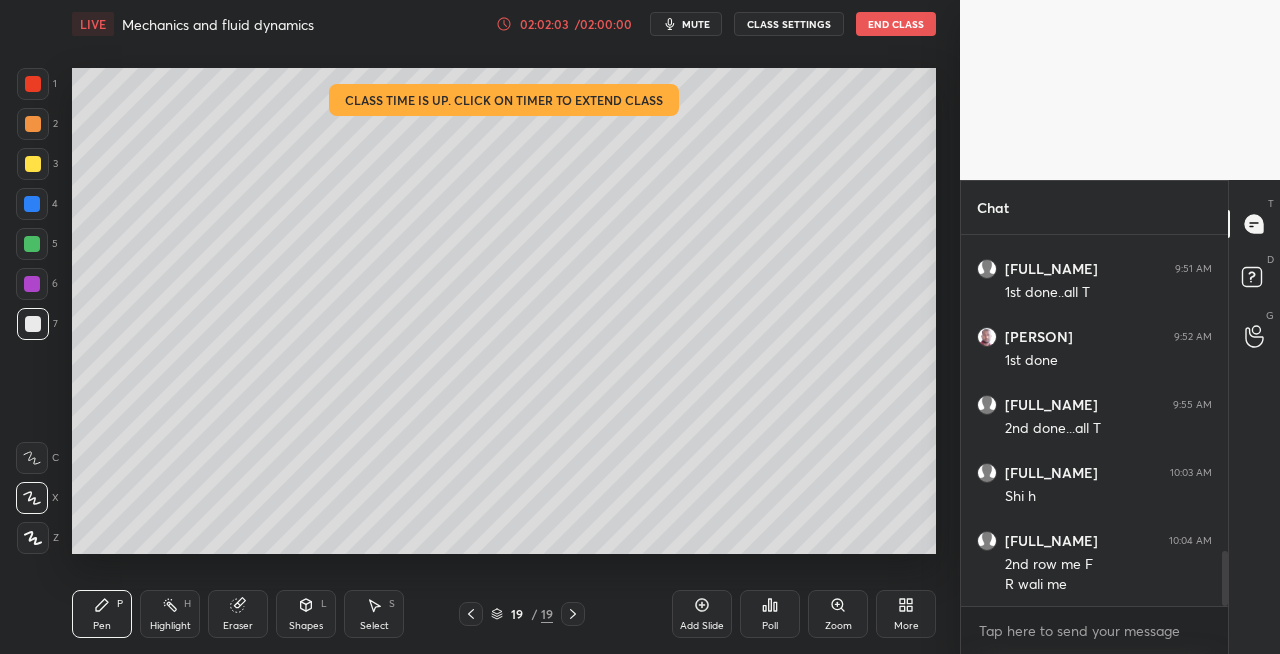 click 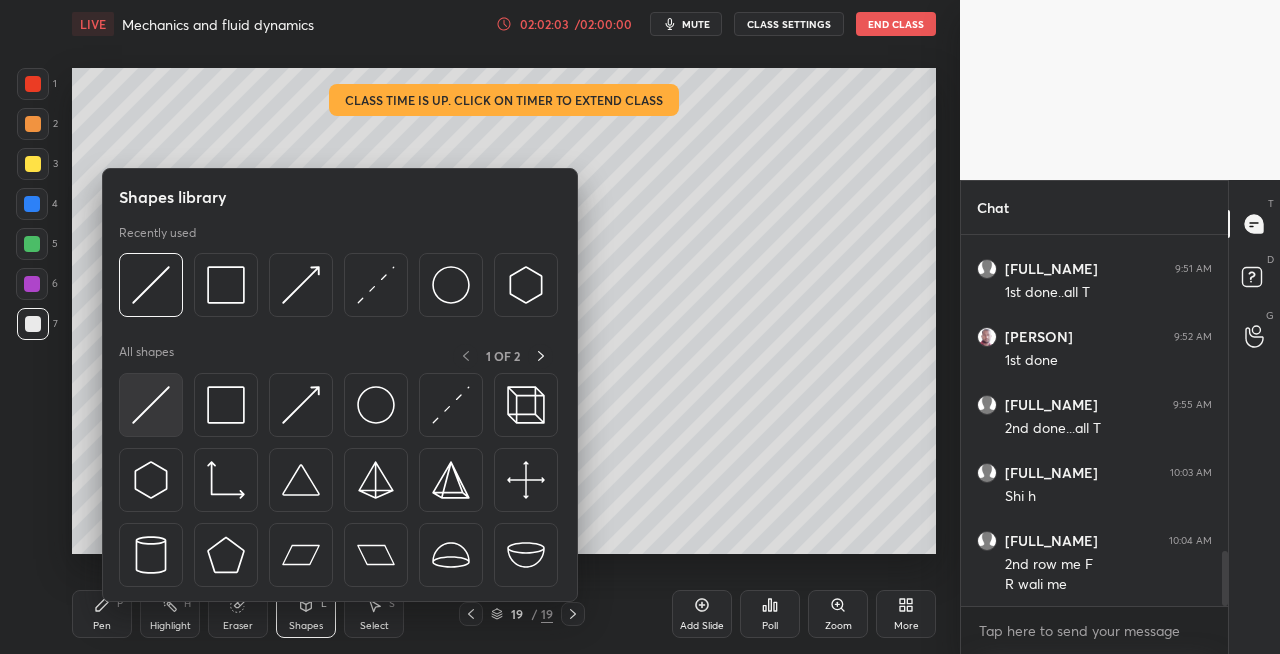 click at bounding box center (151, 405) 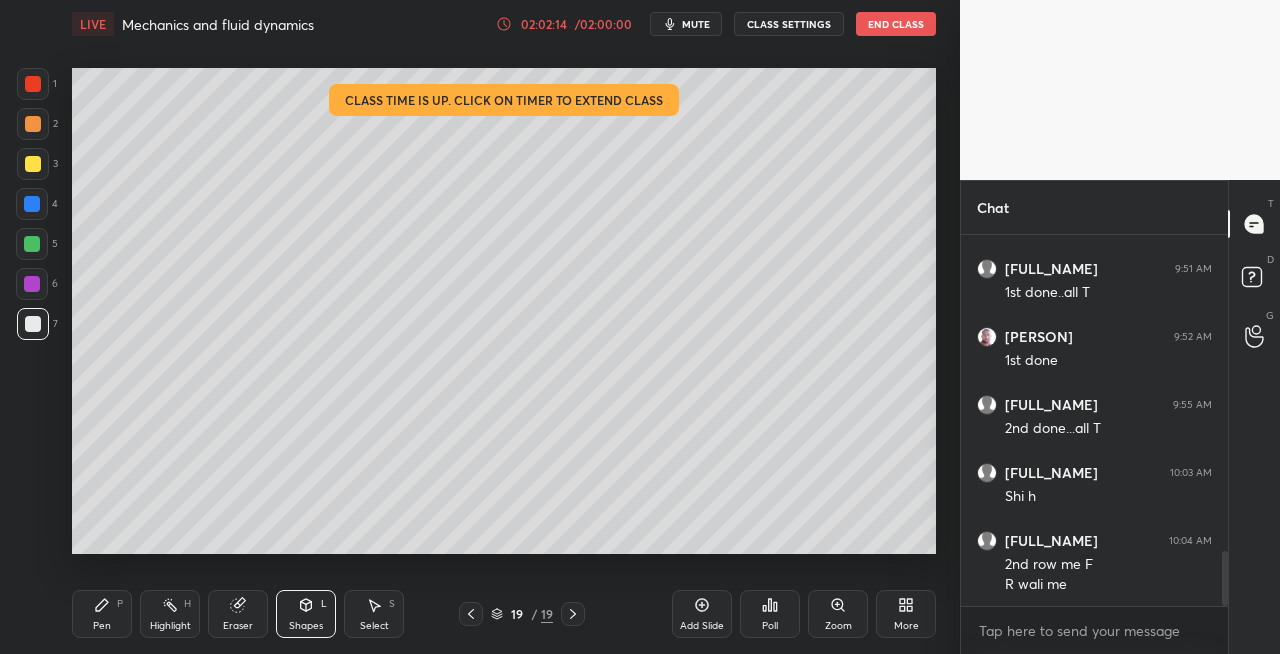 scroll, scrollTop: 2200, scrollLeft: 0, axis: vertical 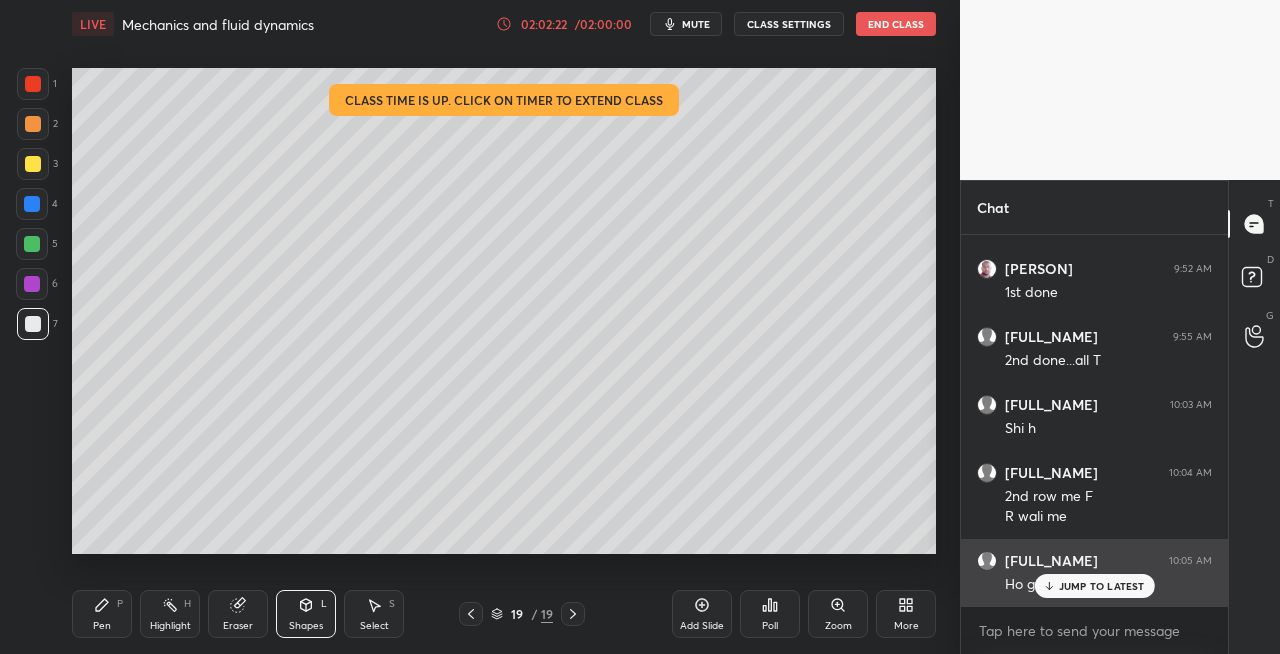 click on "JUMP TO LATEST" at bounding box center (1094, 586) 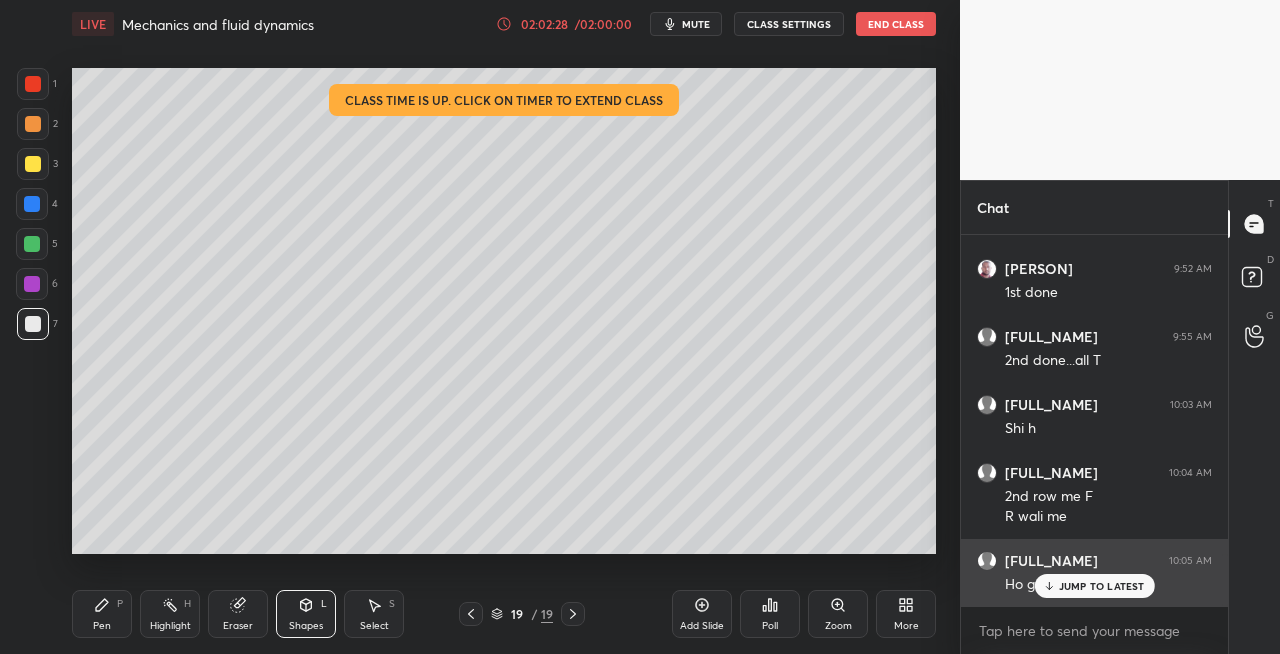 scroll, scrollTop: 2268, scrollLeft: 0, axis: vertical 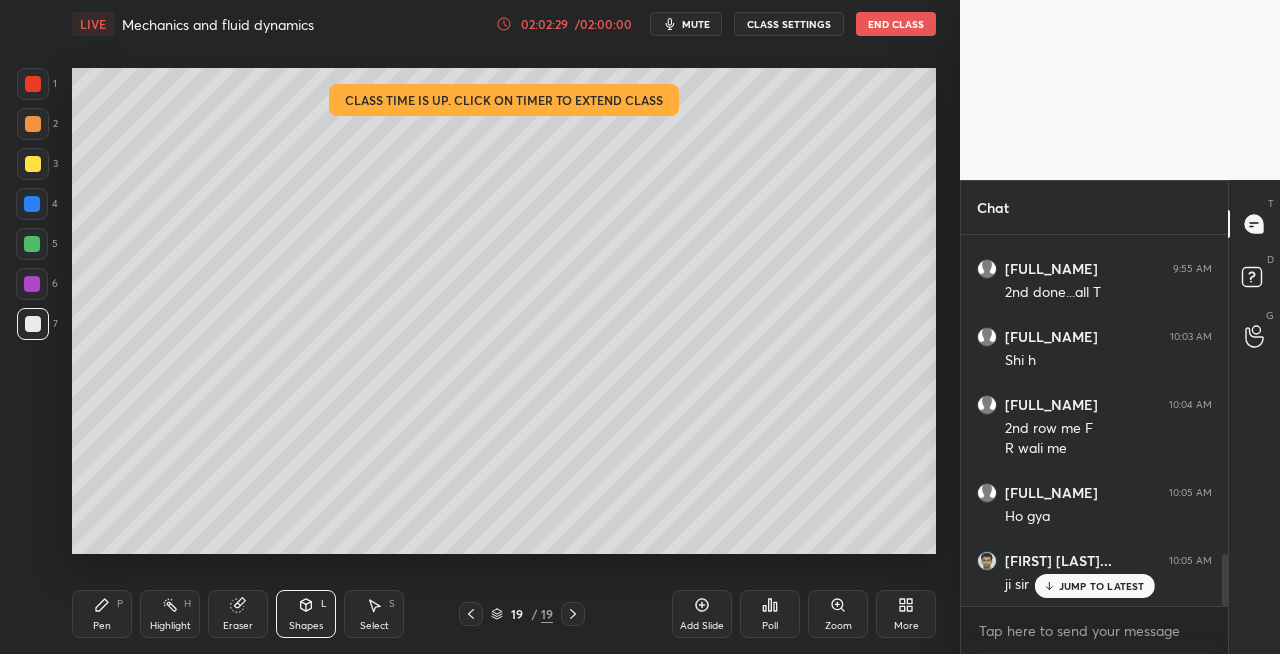 click 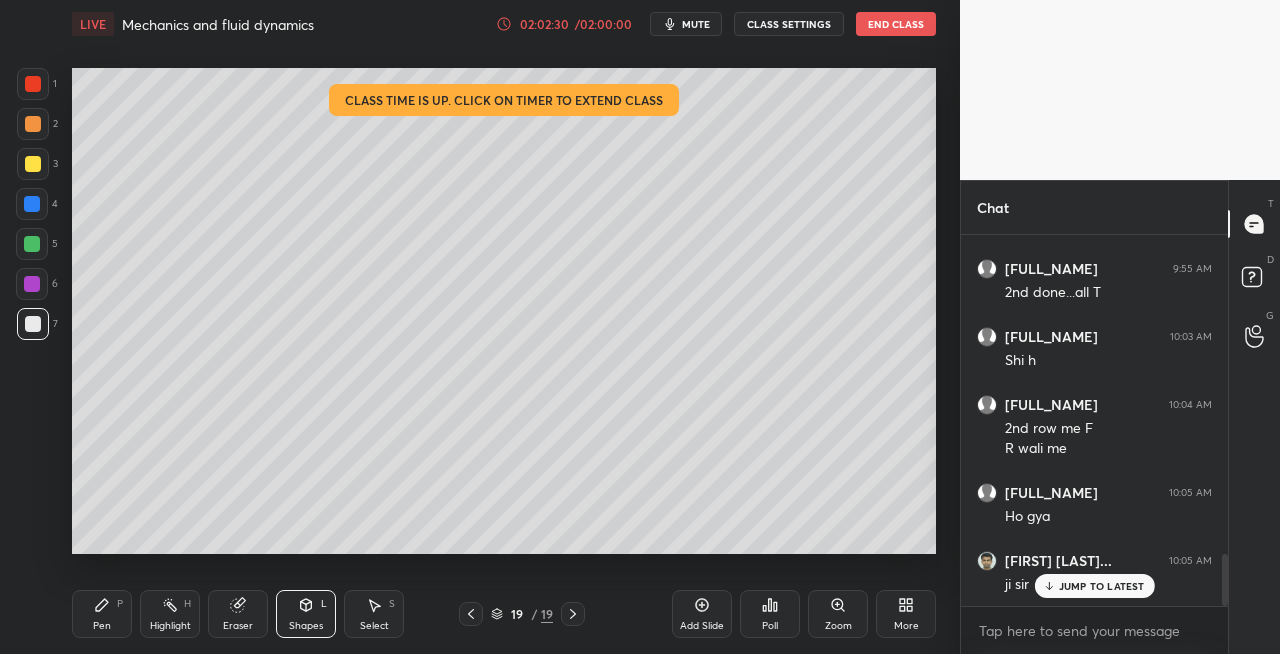 scroll, scrollTop: 2336, scrollLeft: 0, axis: vertical 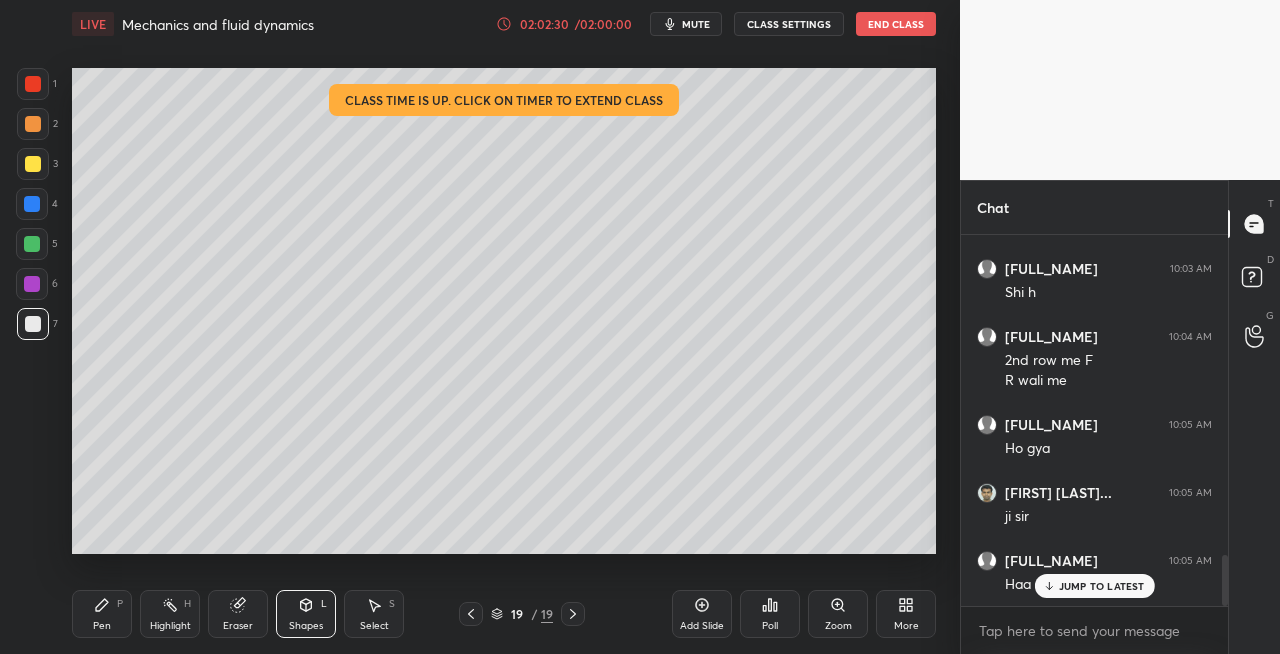 click on "Add Slide" at bounding box center [702, 614] 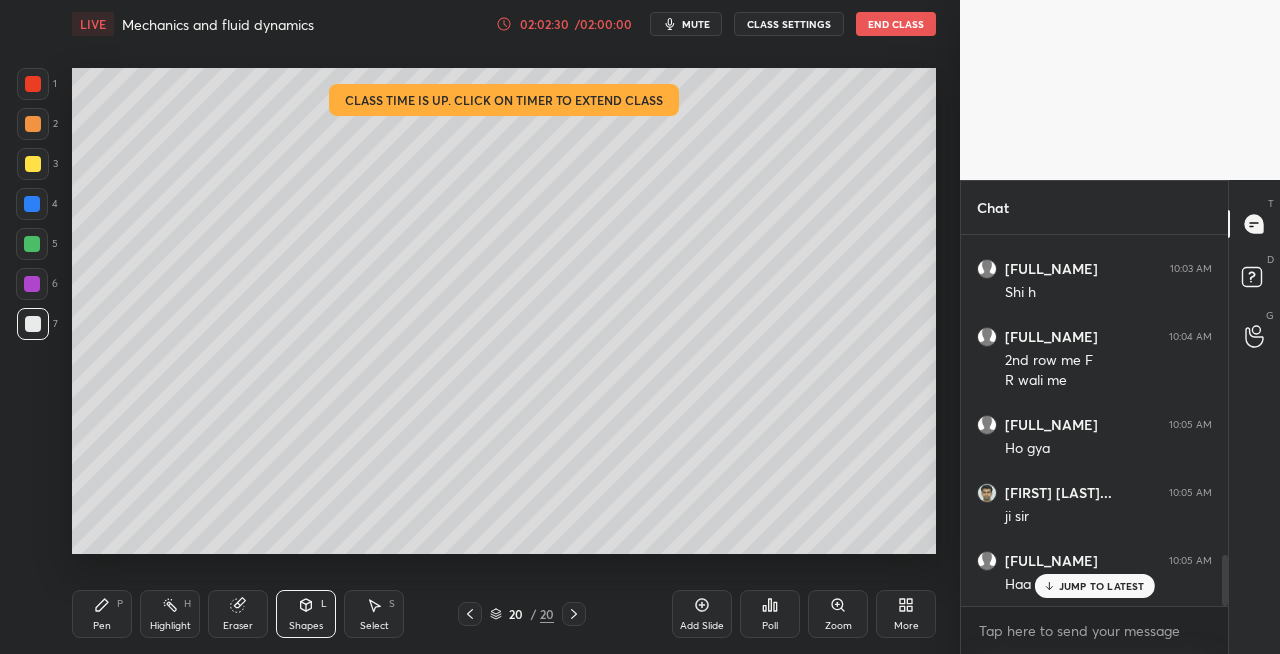 click on "Pen" at bounding box center (102, 626) 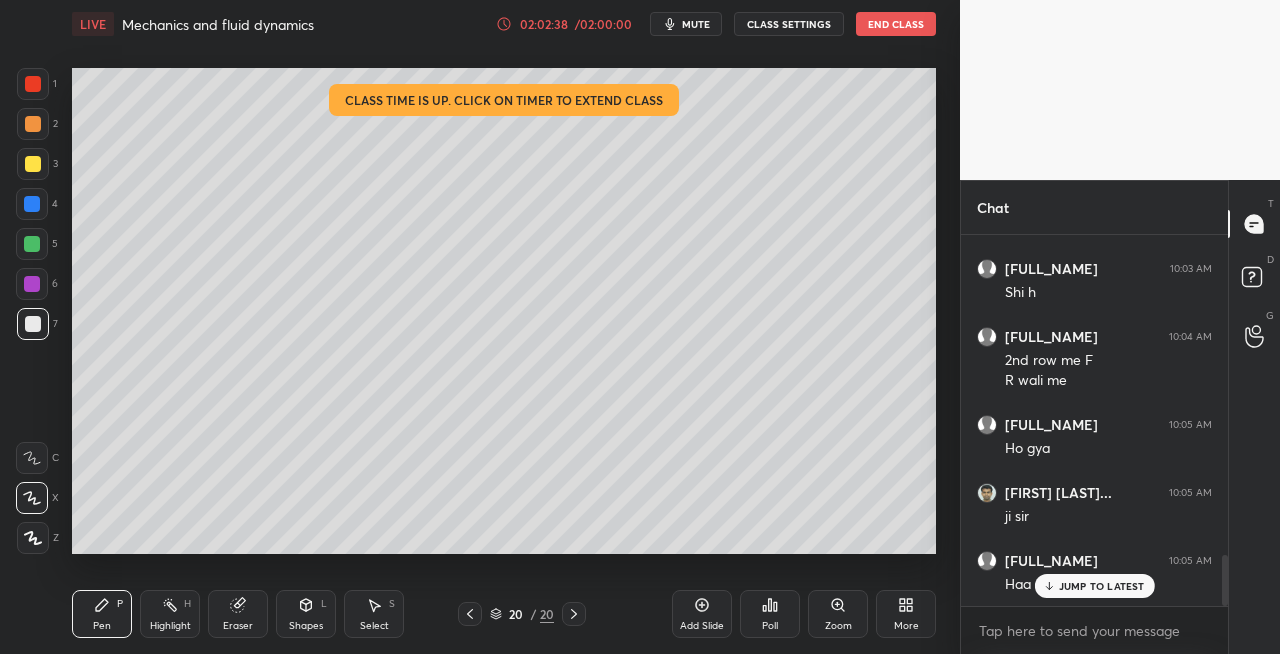 click on "Shapes L" at bounding box center (306, 614) 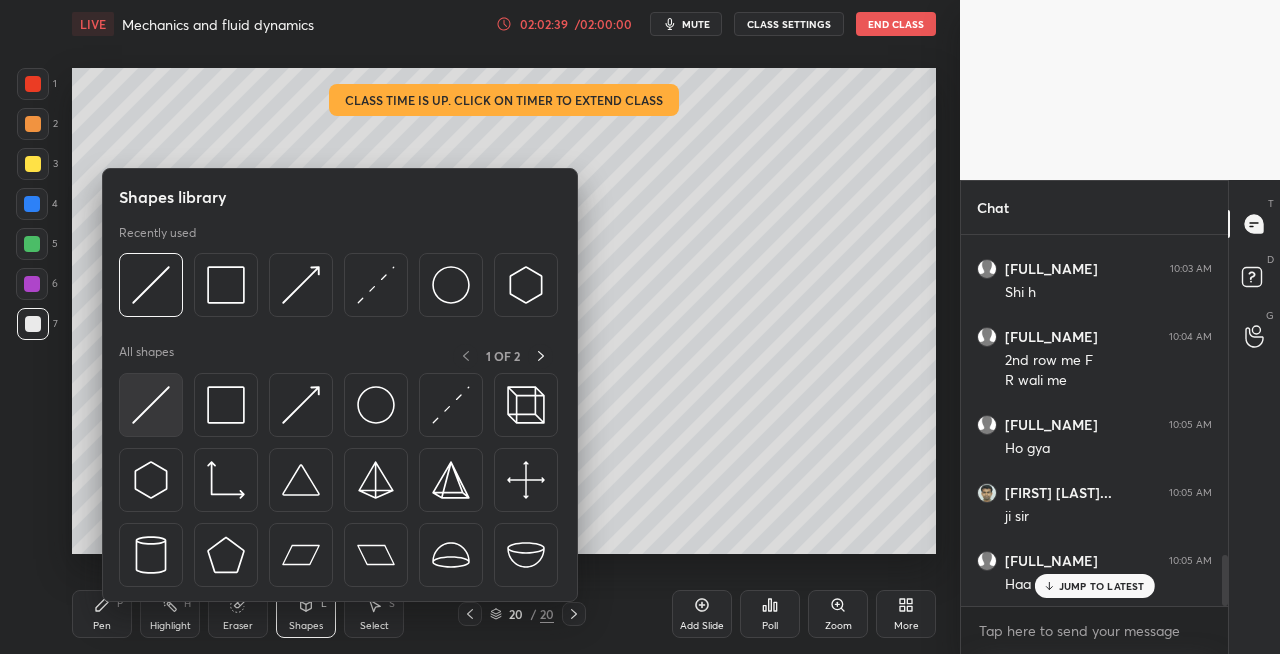 click at bounding box center (151, 405) 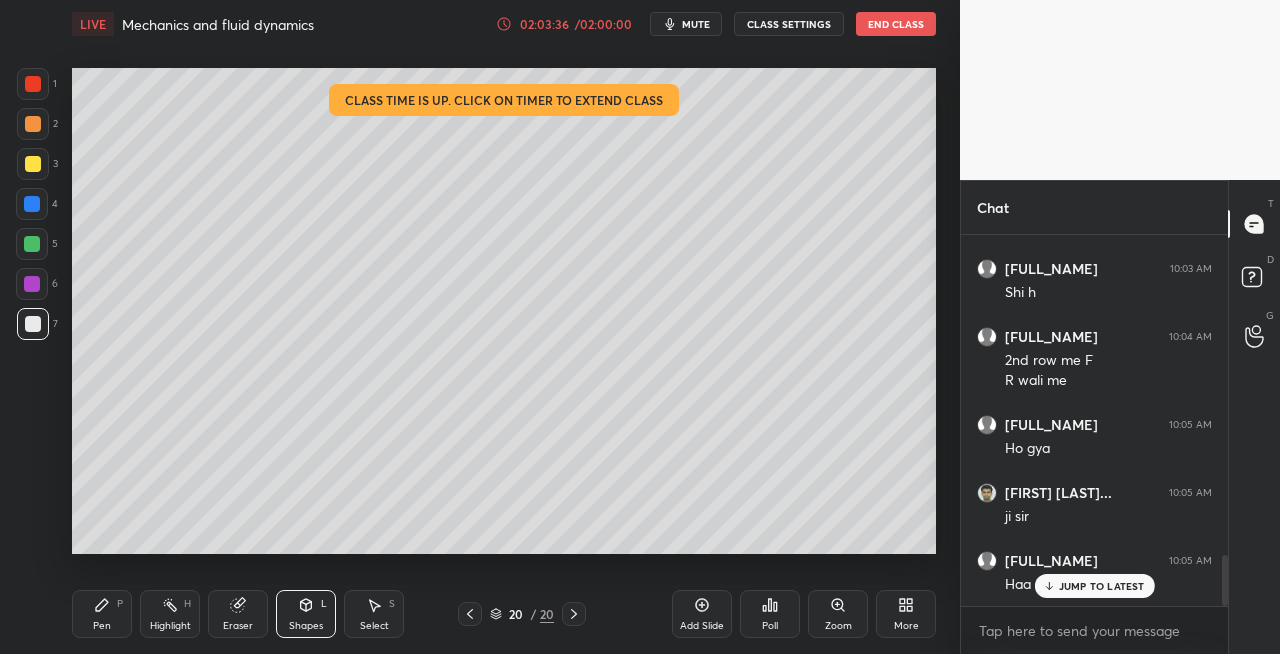 click on "End Class" at bounding box center [896, 24] 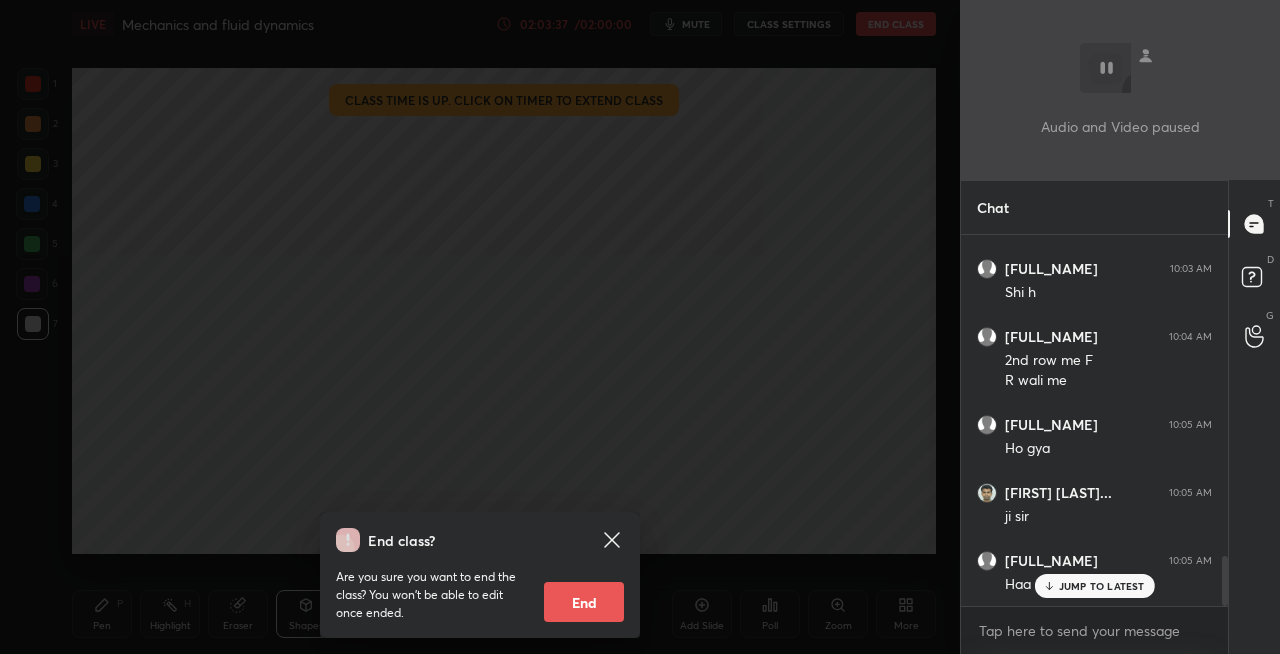 scroll, scrollTop: 2404, scrollLeft: 0, axis: vertical 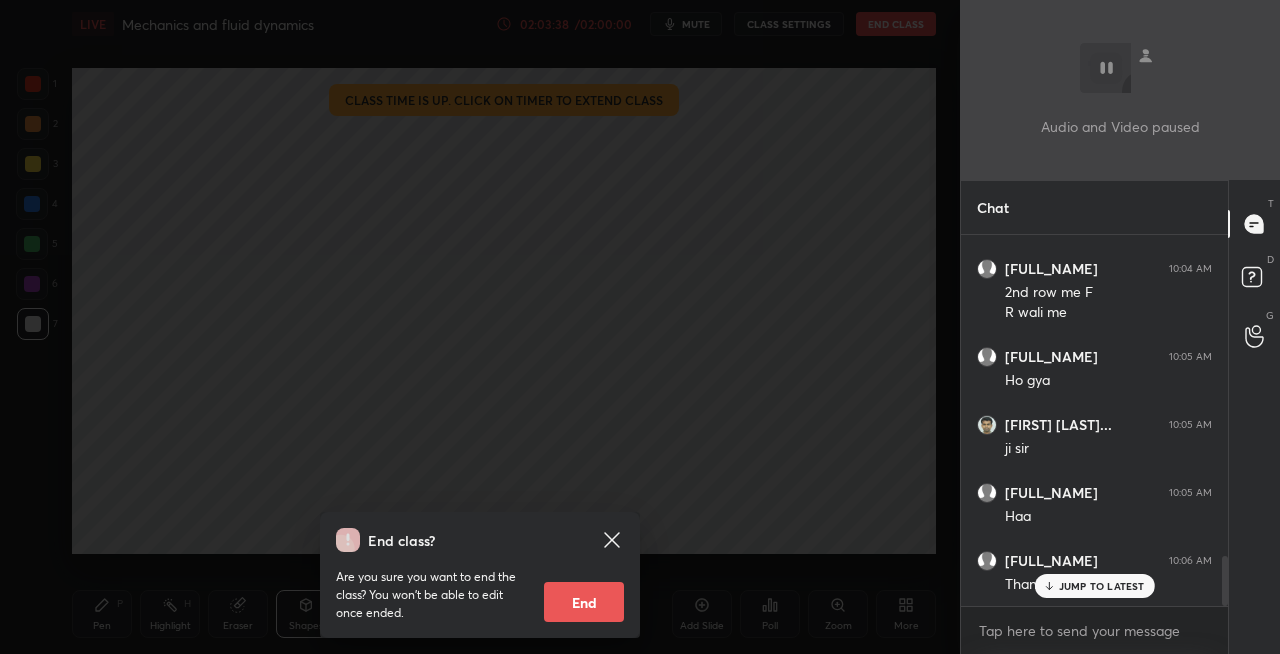 click on "End" at bounding box center (584, 602) 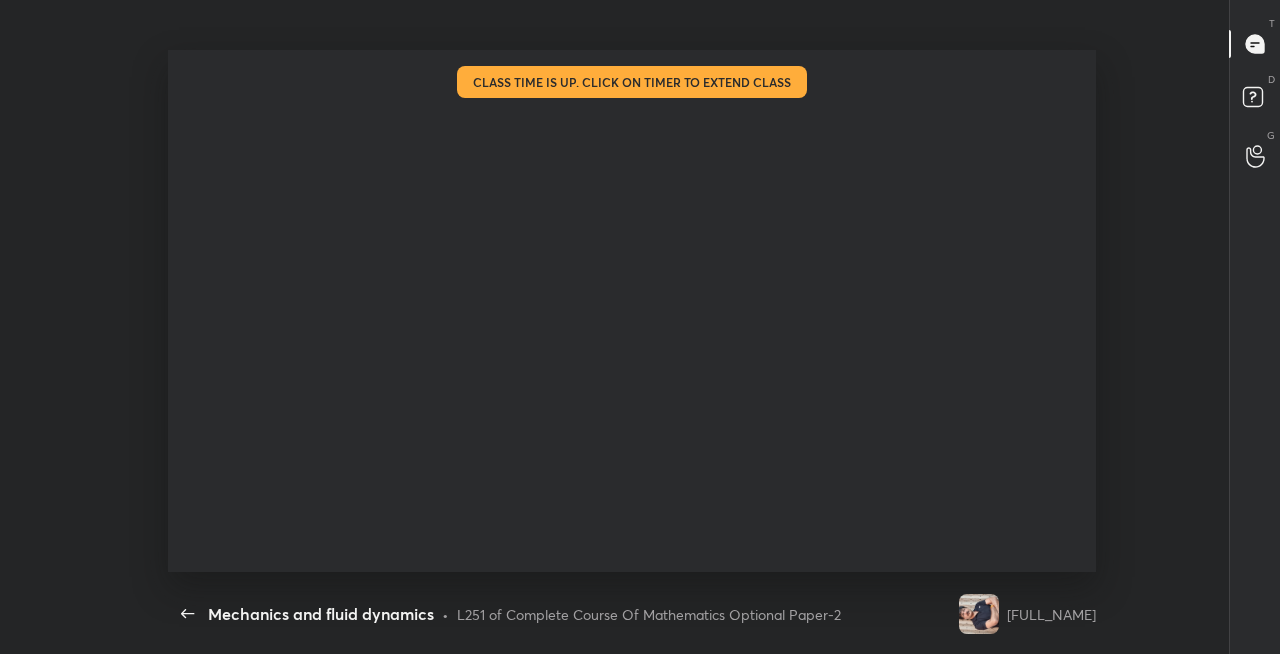 scroll, scrollTop: 99474, scrollLeft: 99038, axis: both 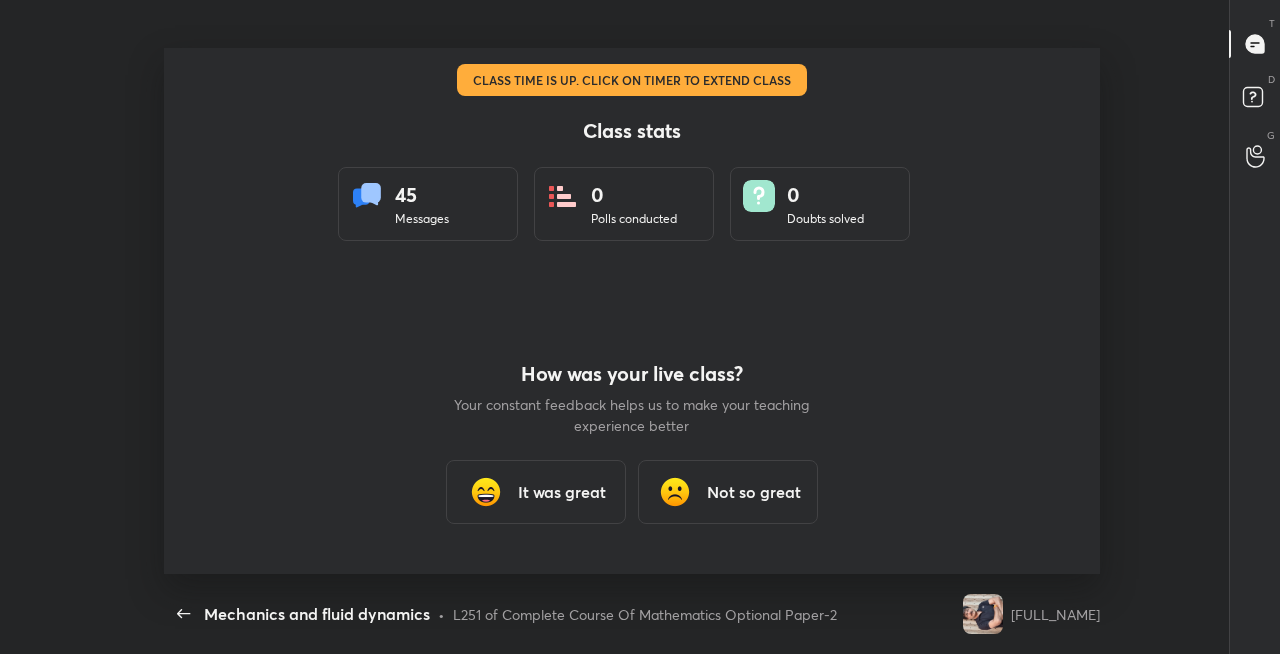 click on "It was great" at bounding box center [562, 492] 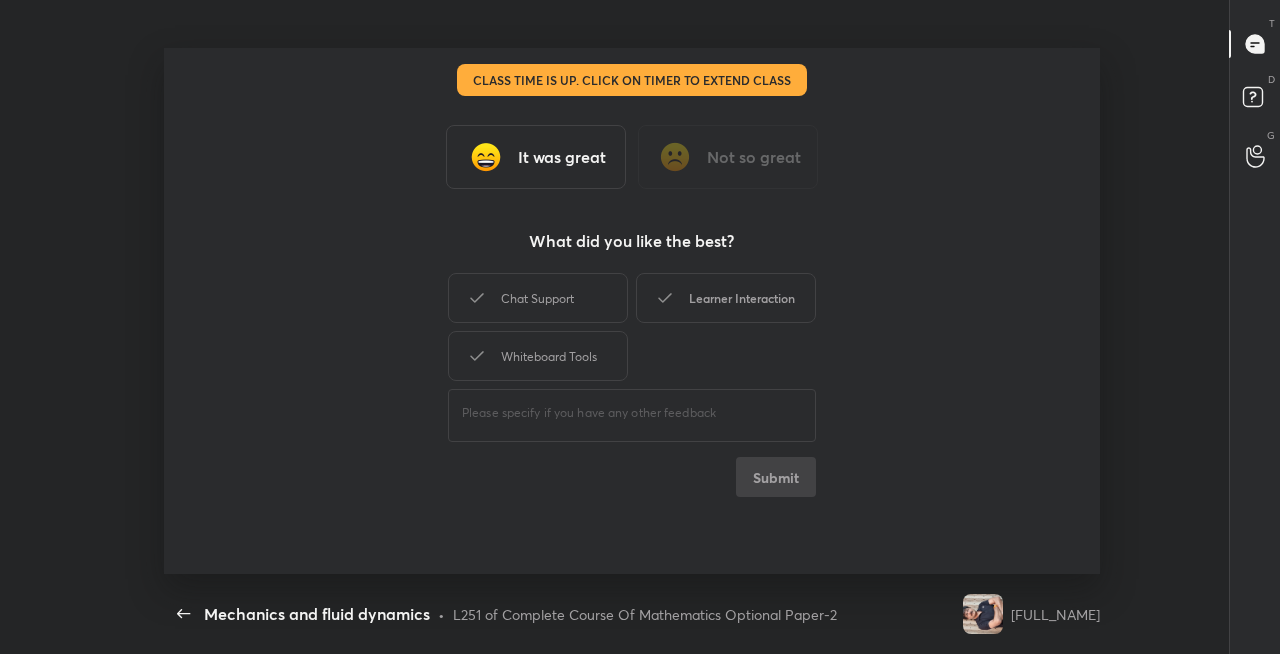 click on "Learner Interaction" at bounding box center (726, 298) 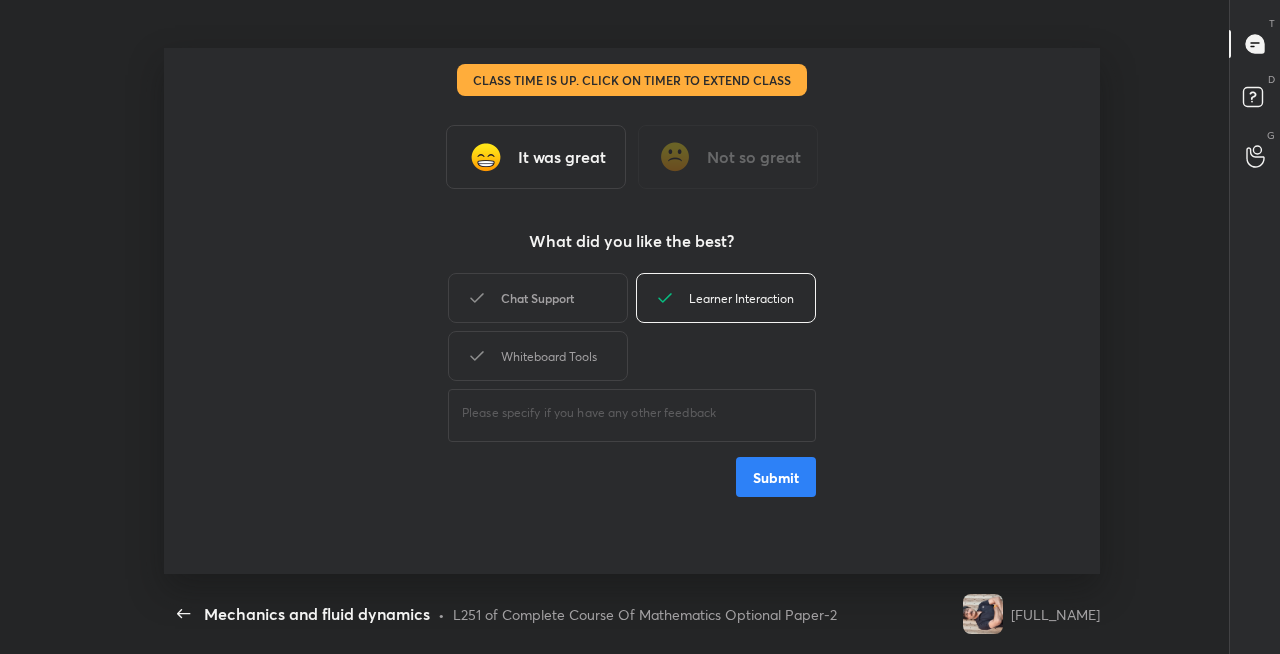 click on "Chat Support" at bounding box center (538, 298) 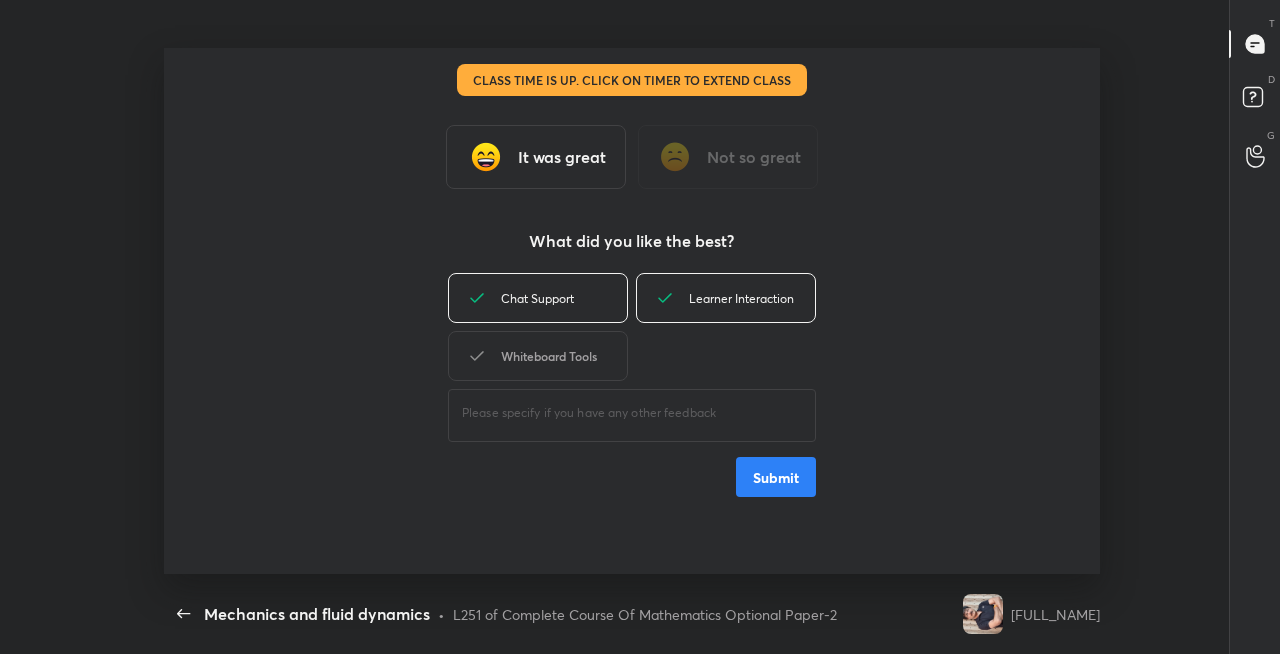 click on "Whiteboard Tools" at bounding box center [538, 356] 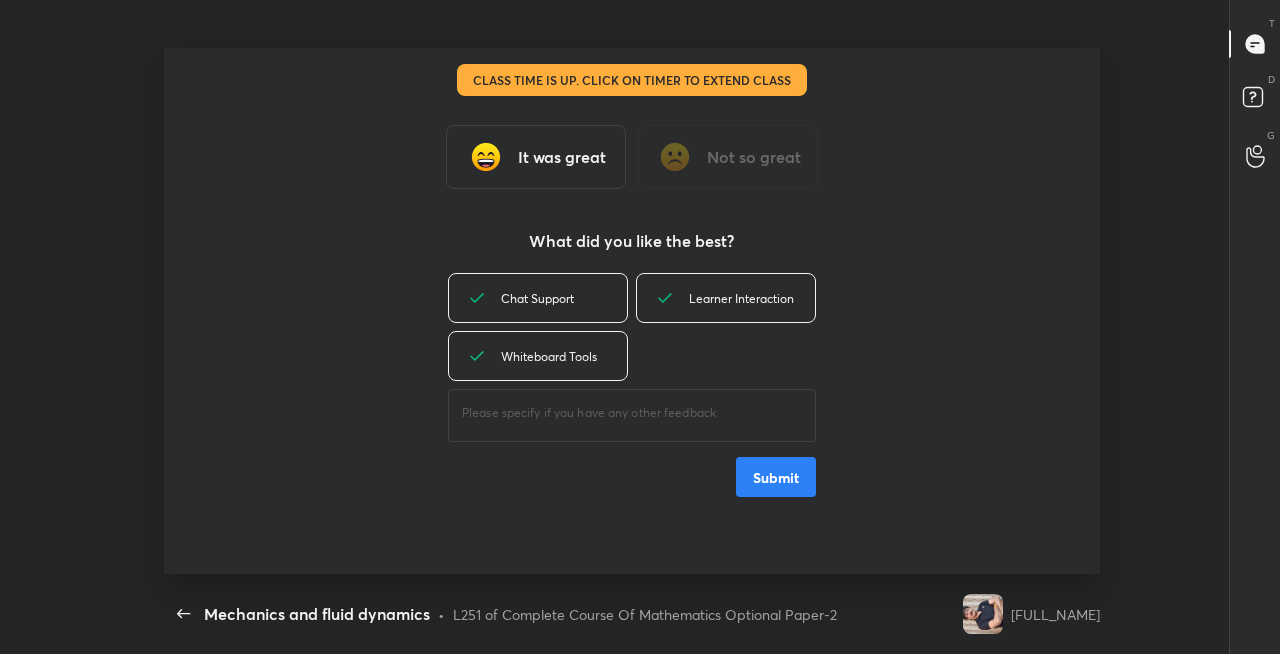 click on "Submit" at bounding box center [776, 477] 